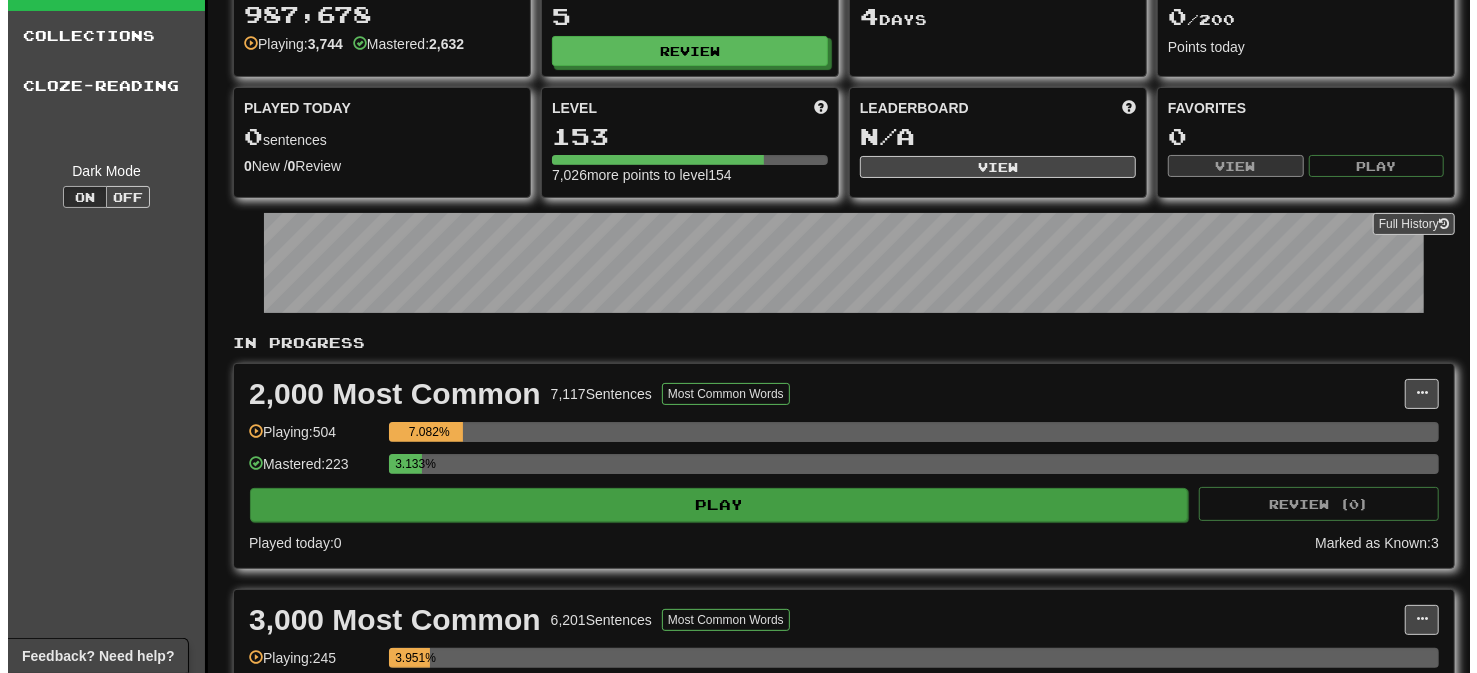 scroll, scrollTop: 99, scrollLeft: 0, axis: vertical 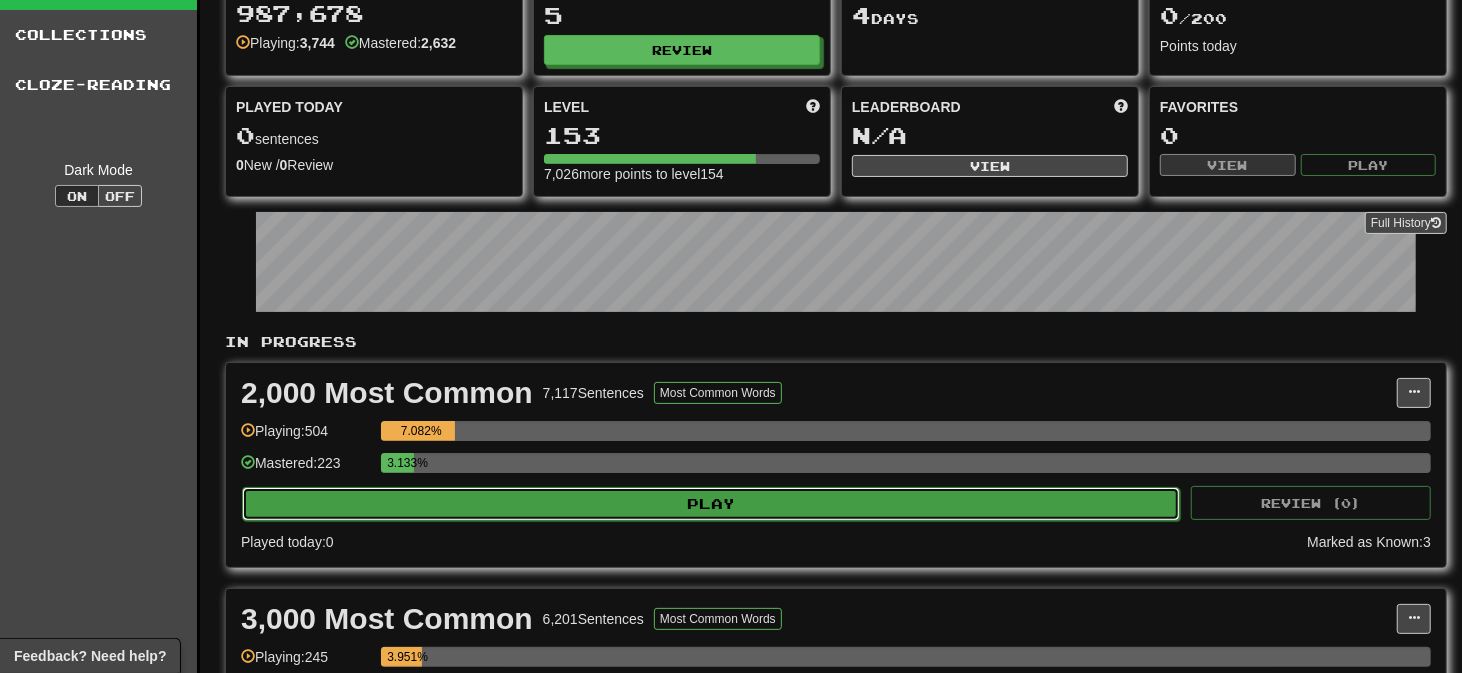 click on "Play" at bounding box center [711, 504] 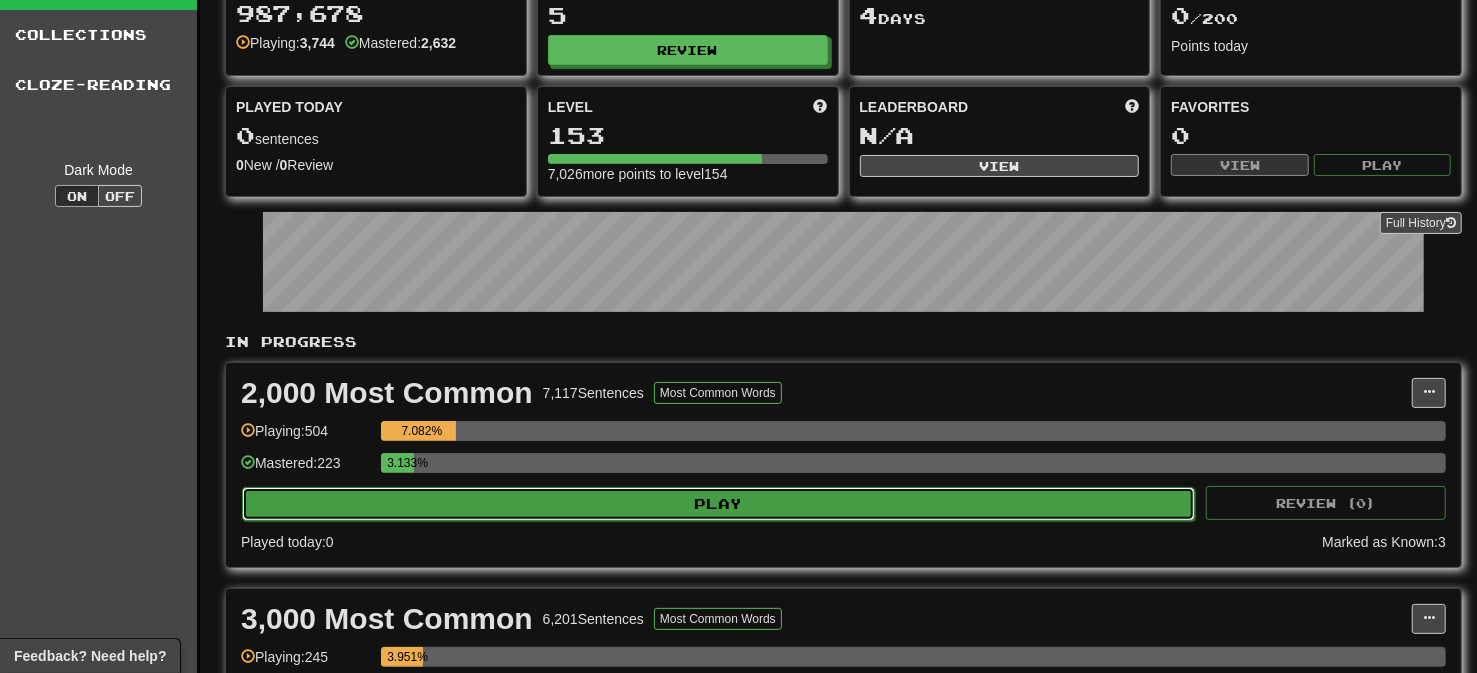 select on "**" 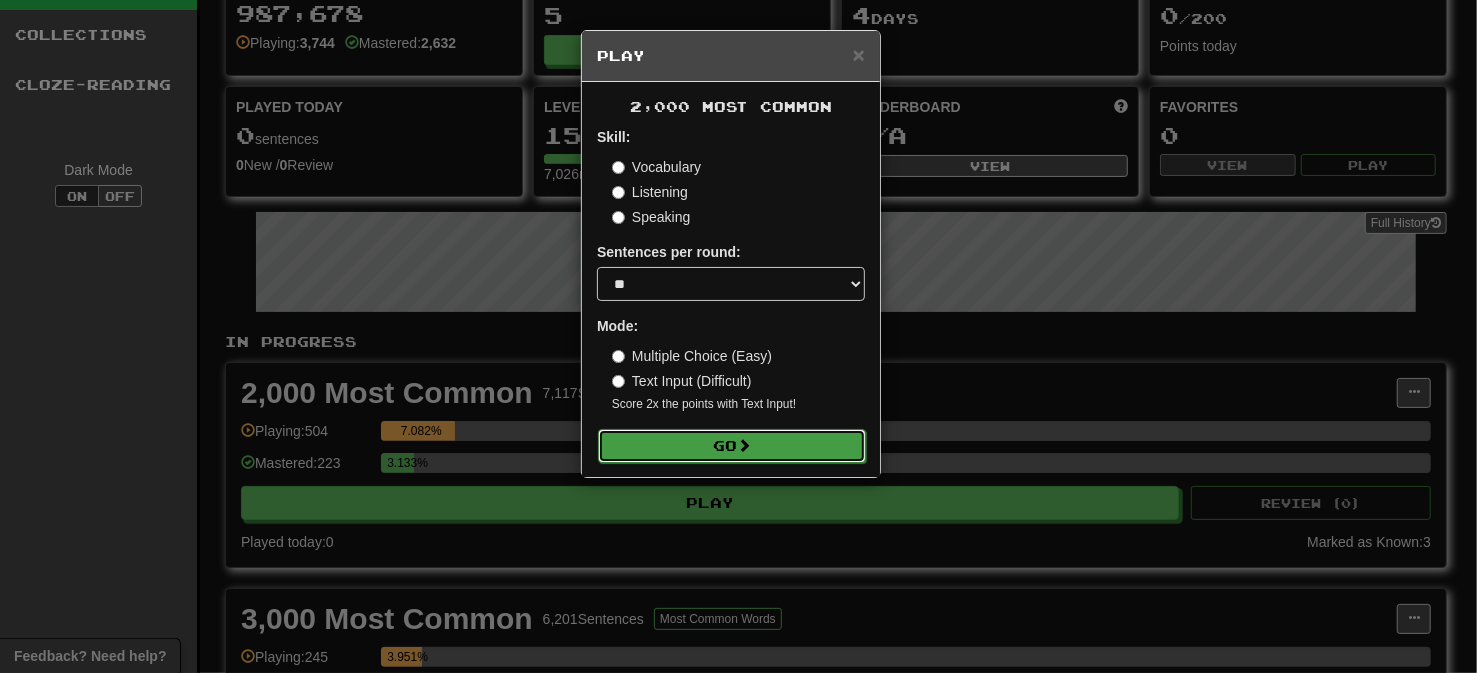 click on "Go" at bounding box center [732, 446] 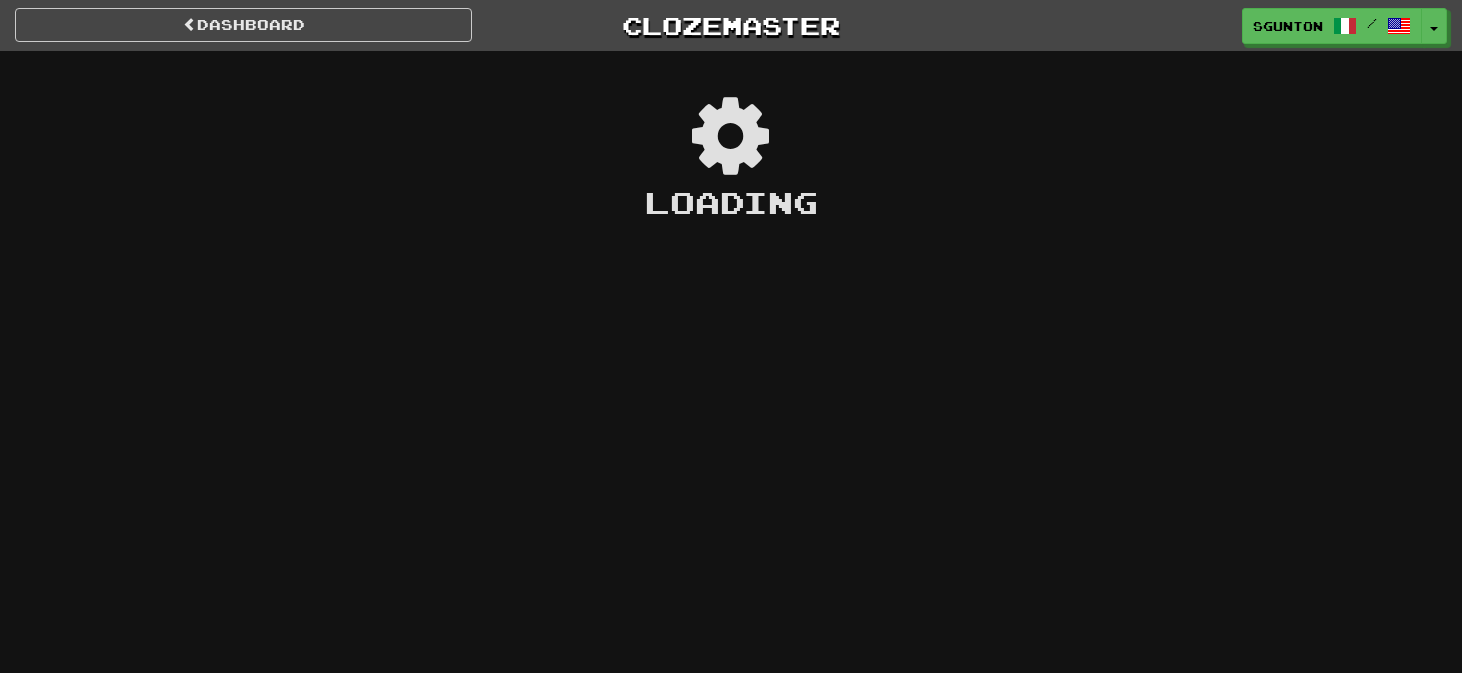 scroll, scrollTop: 0, scrollLeft: 0, axis: both 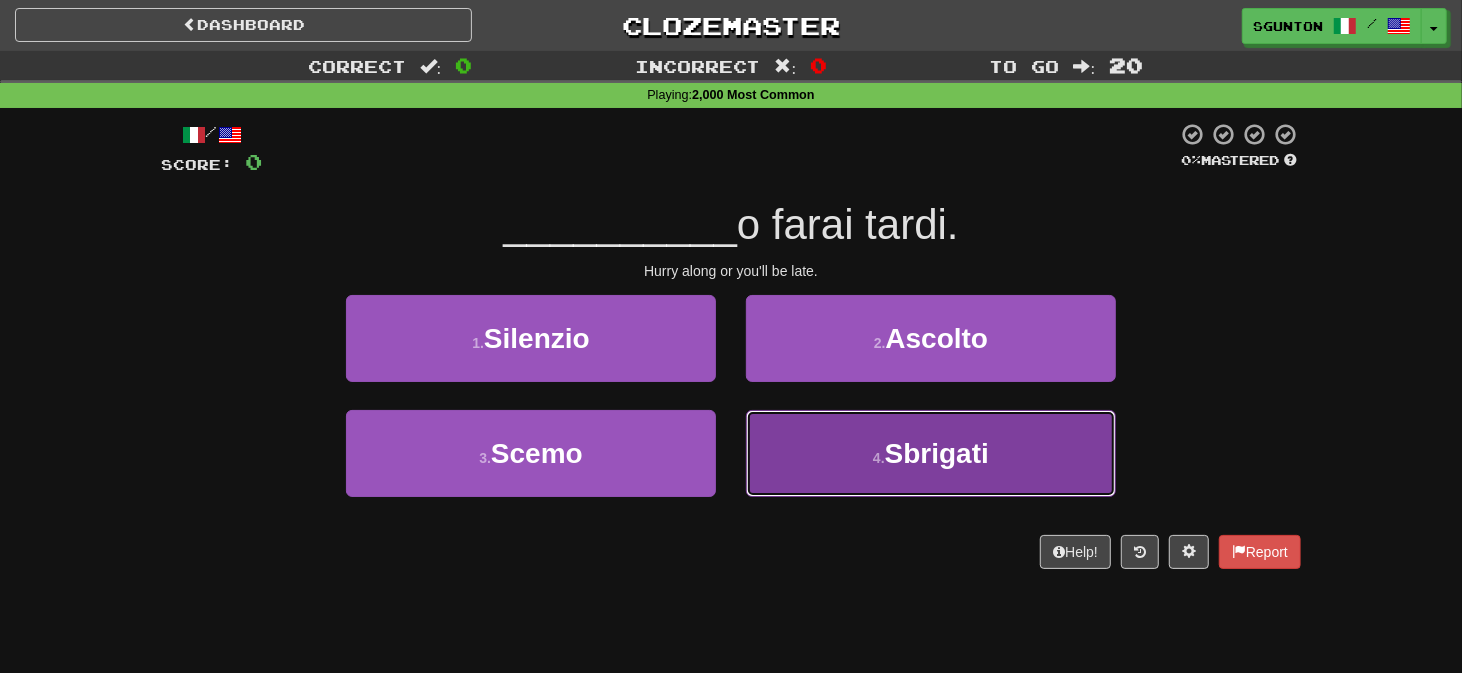 click on "[NUMBER] . Sbrigati" at bounding box center [931, 453] 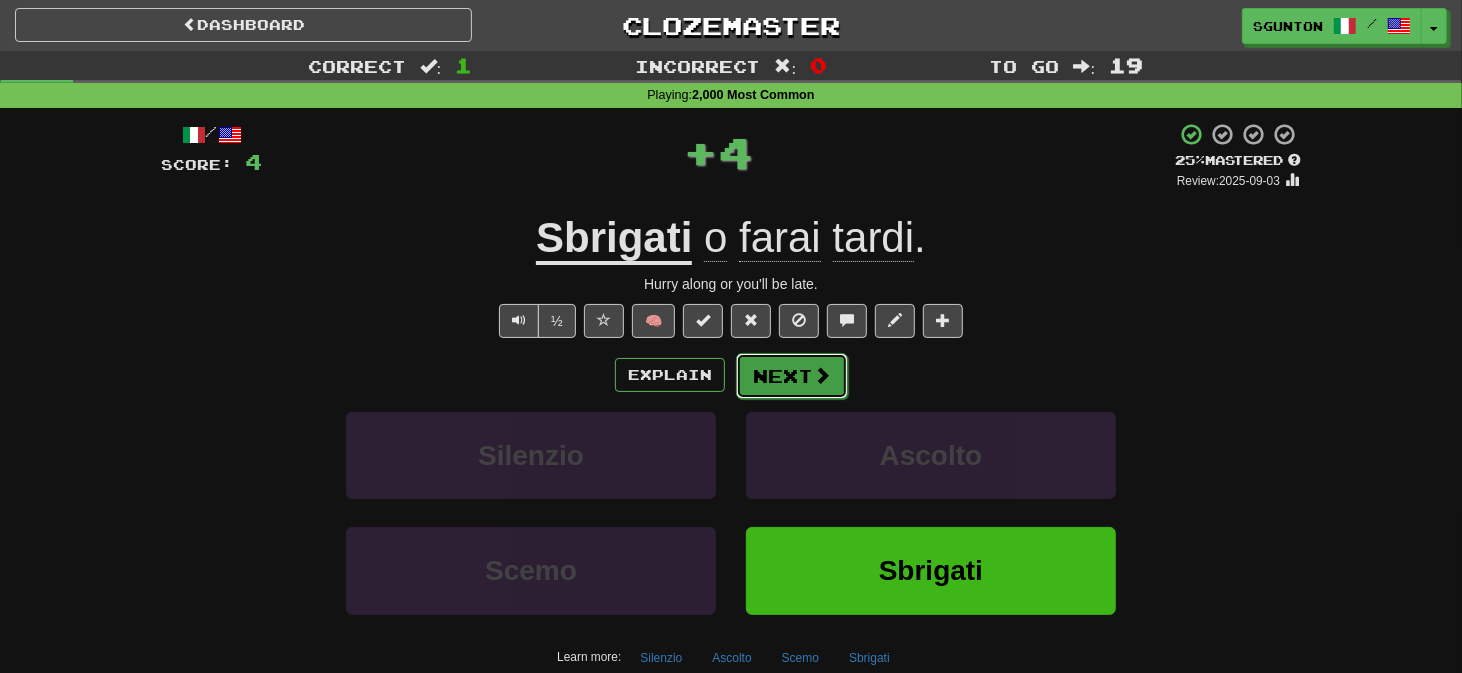 click on "Next" at bounding box center (792, 376) 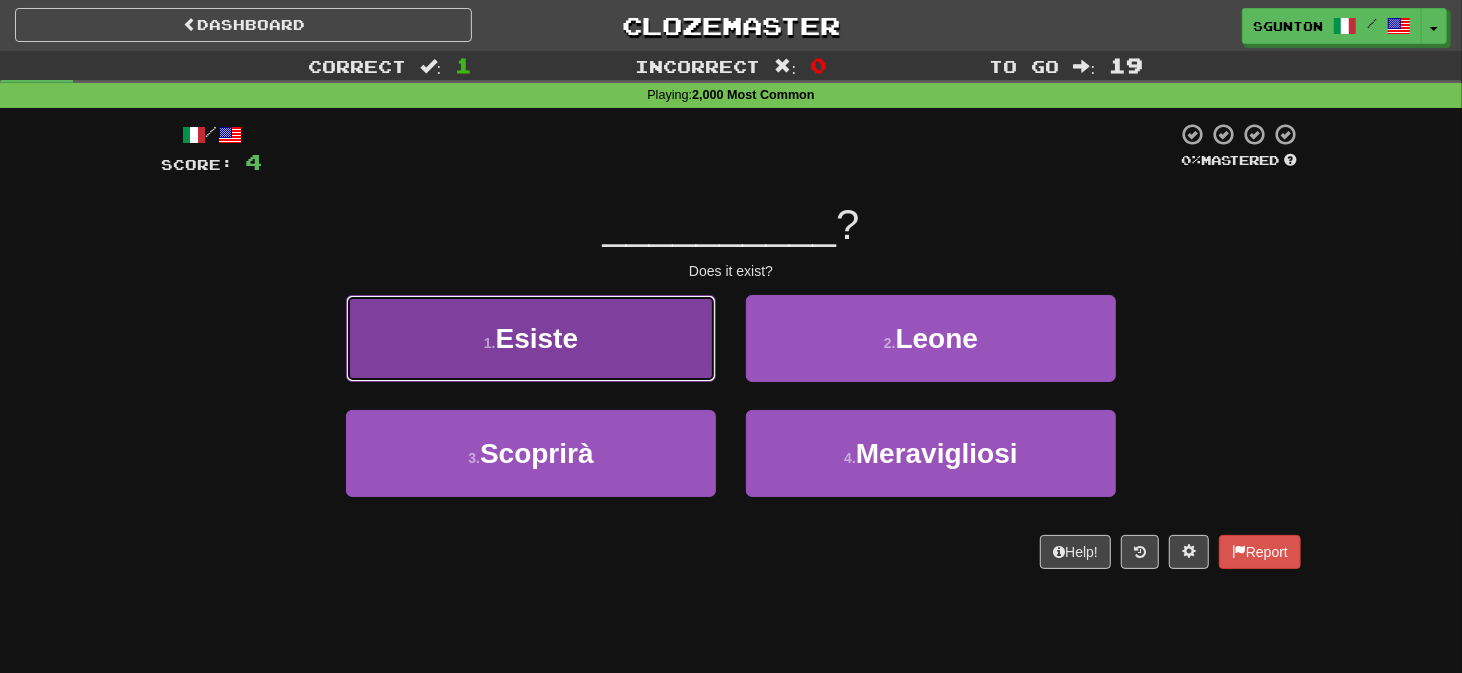 click on "[NUMBER] . Esiste" at bounding box center [531, 338] 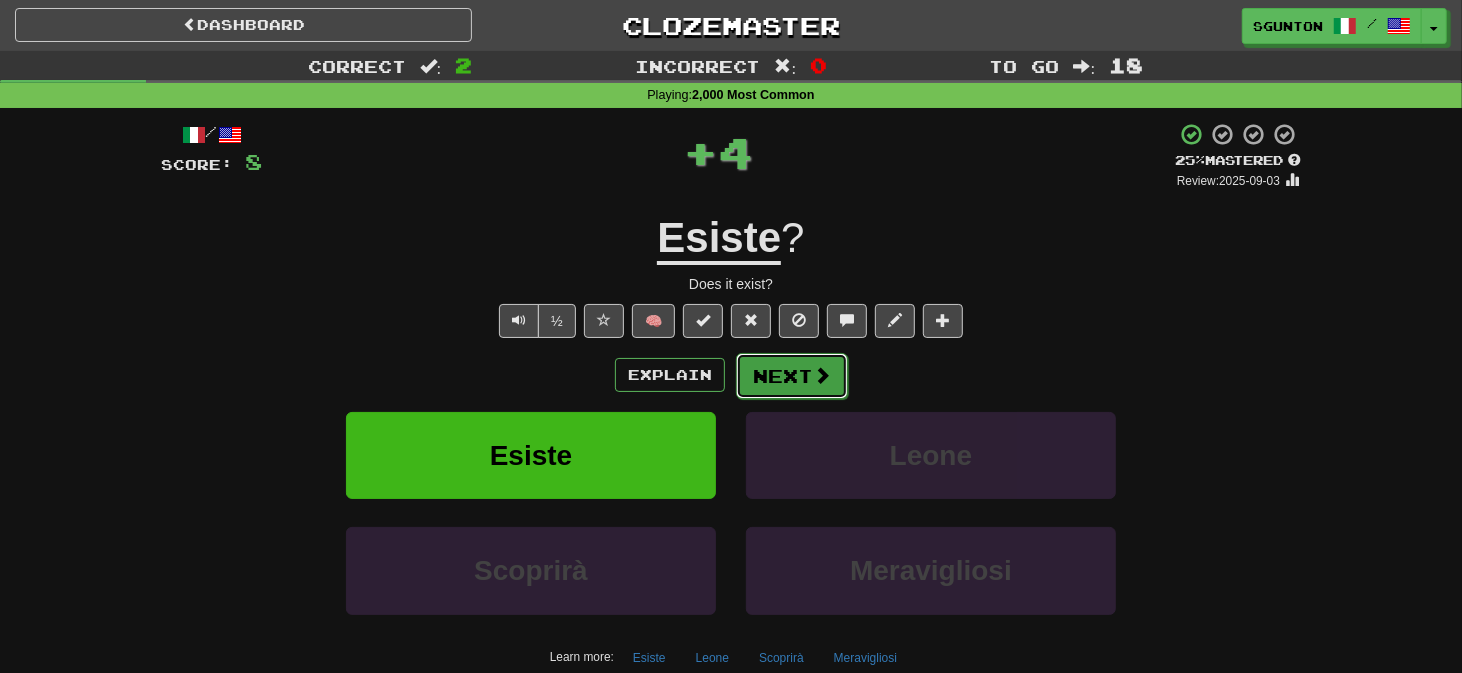 click on "Next" at bounding box center [792, 376] 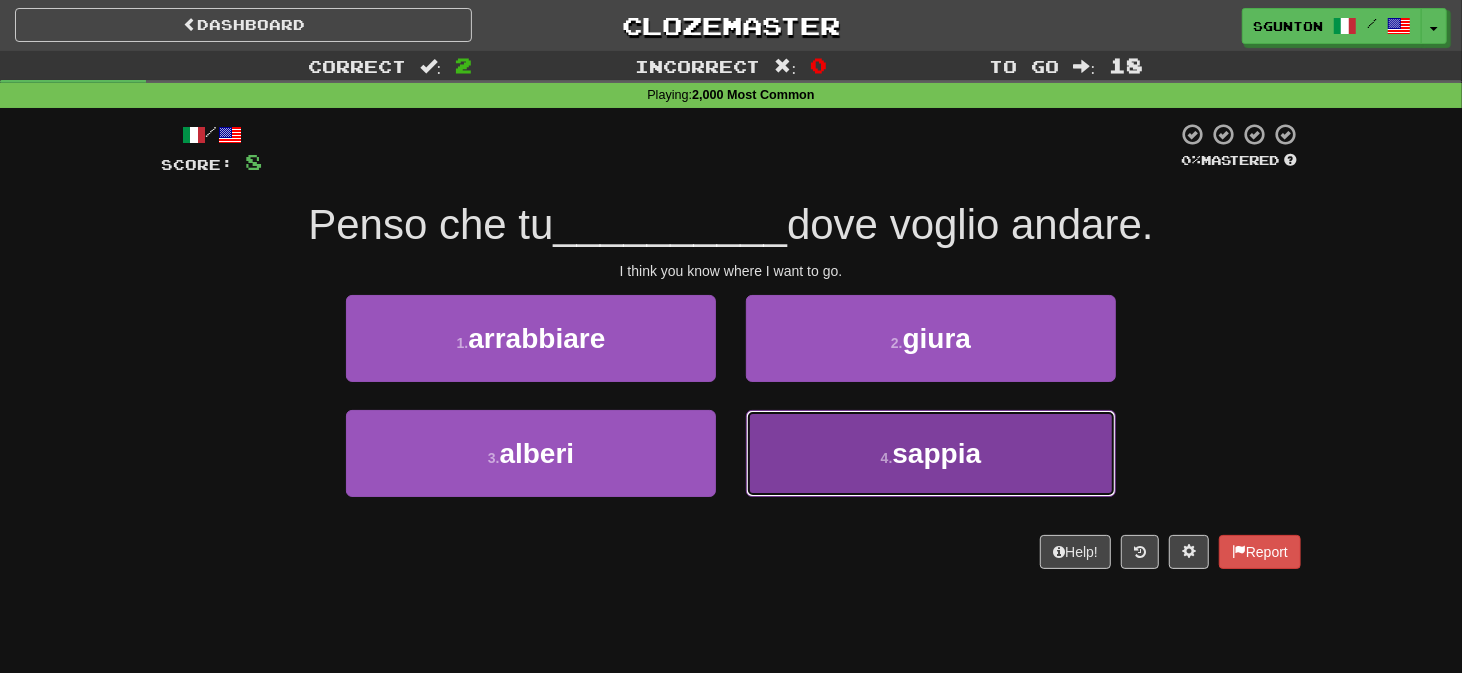 click on "[NUMBER] . sappia" at bounding box center (931, 453) 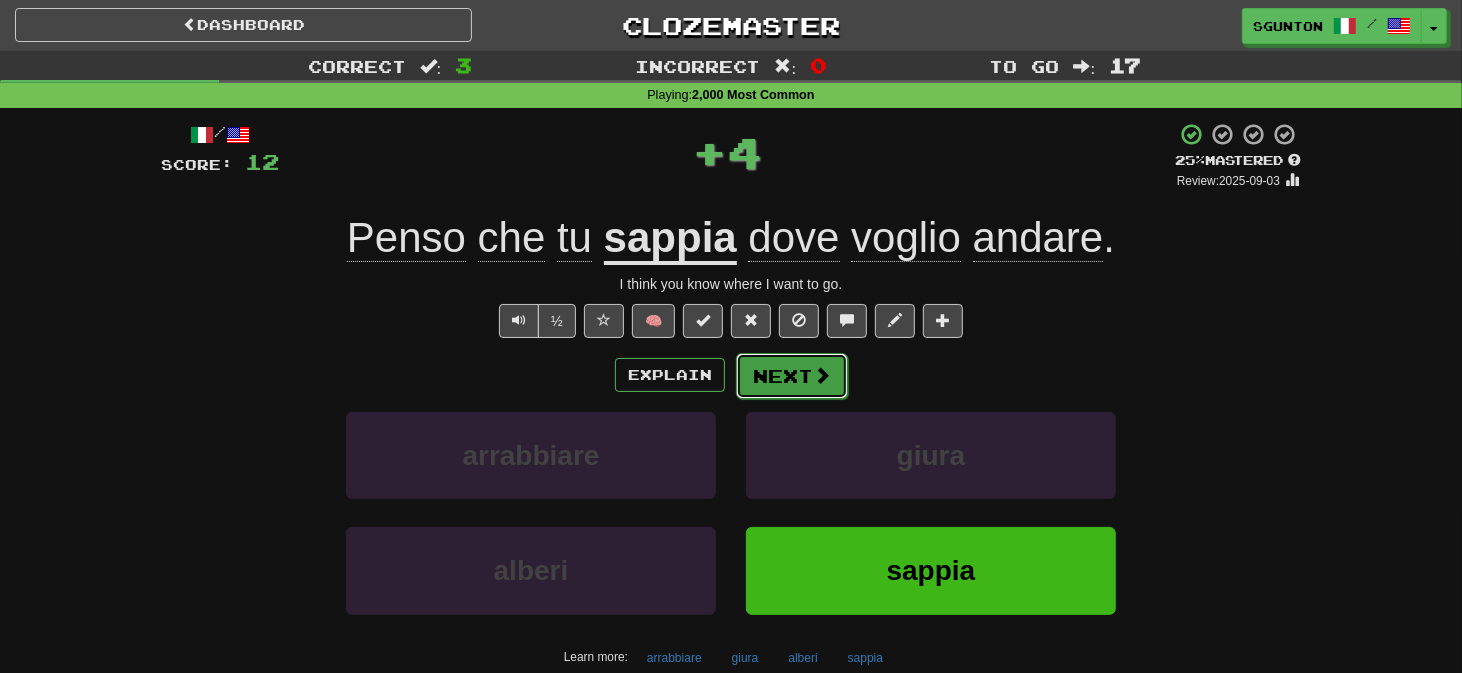 click on "Next" at bounding box center [792, 376] 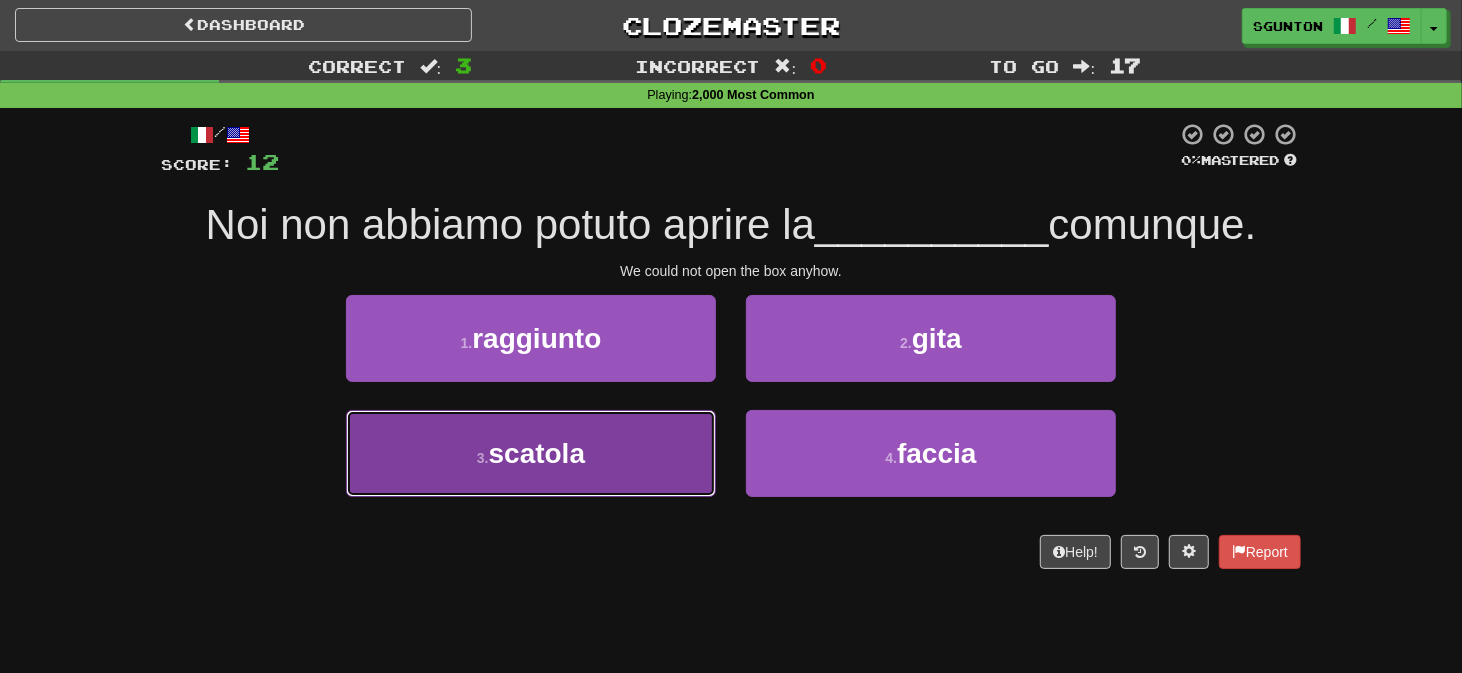 click on "[NUMBER] . scatola" at bounding box center [531, 453] 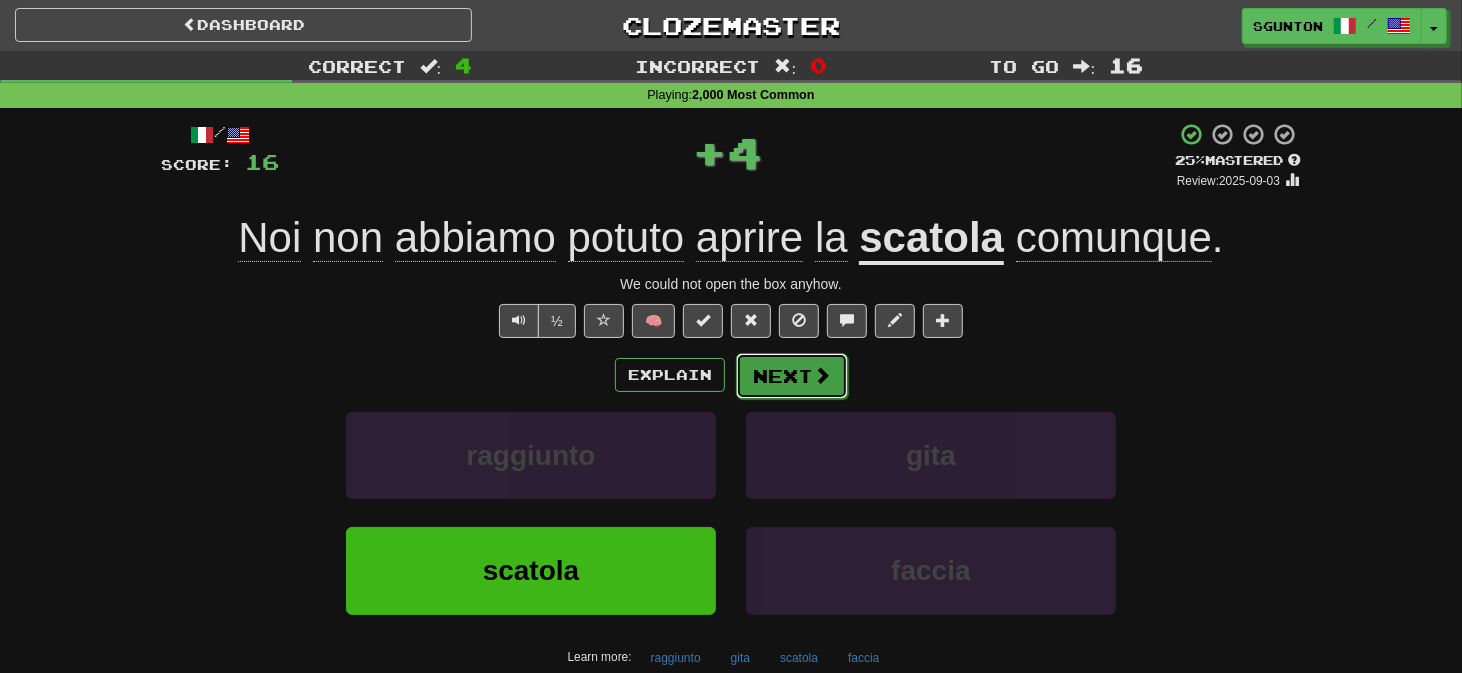 click on "Next" at bounding box center (792, 376) 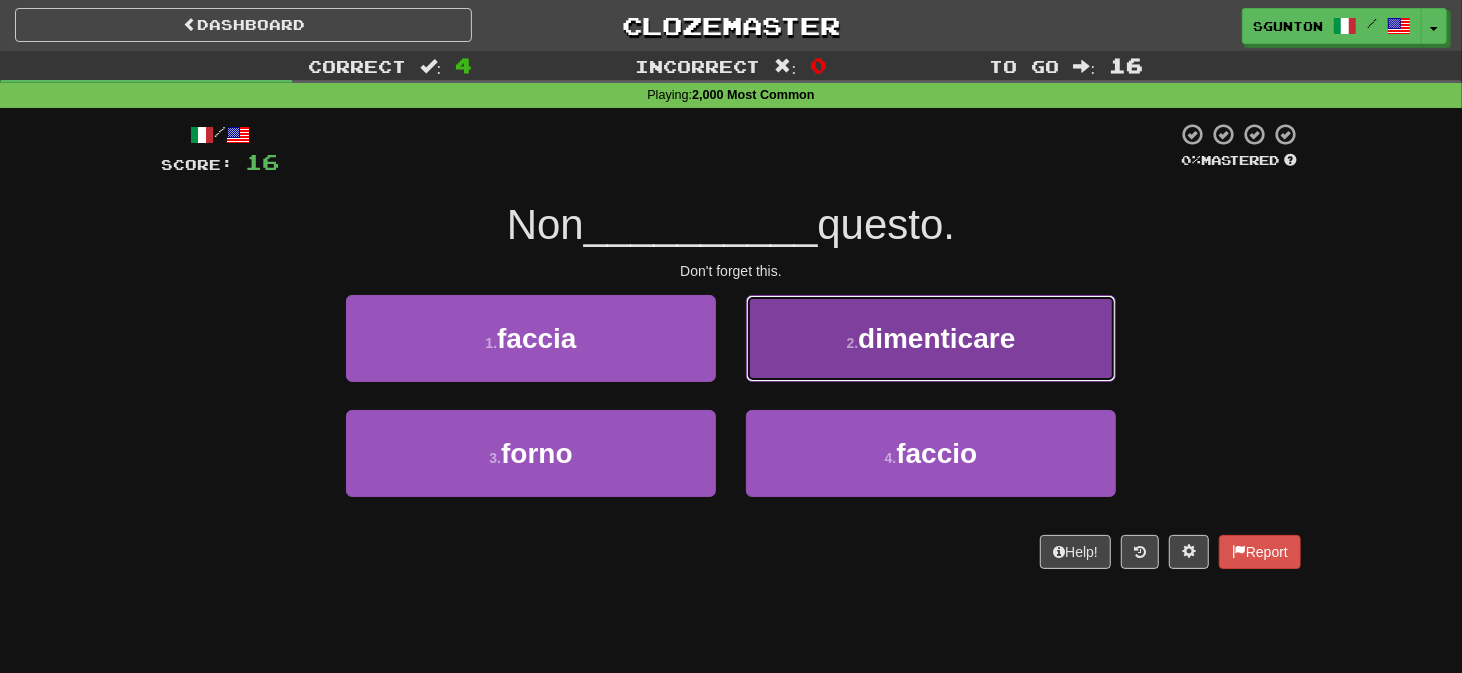 click on "2 .  dimenticare" at bounding box center [931, 338] 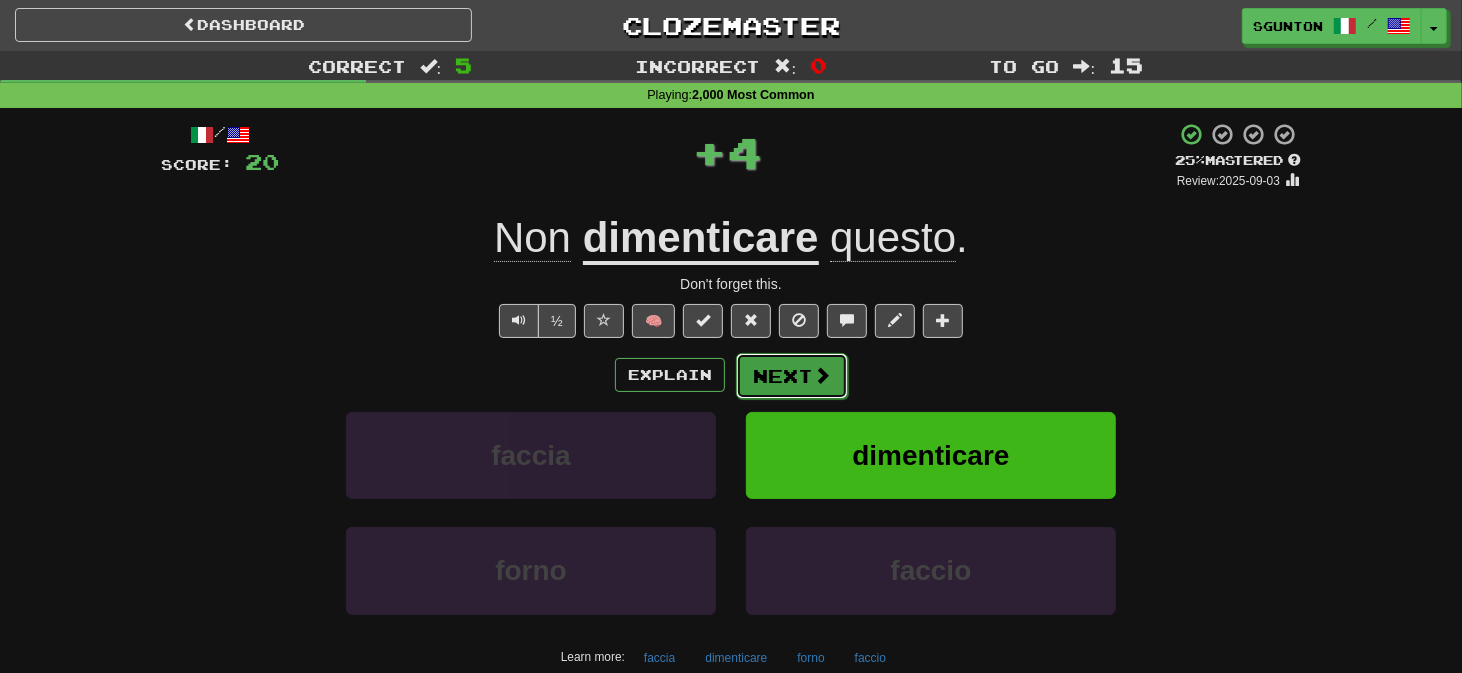 click on "Next" at bounding box center (792, 376) 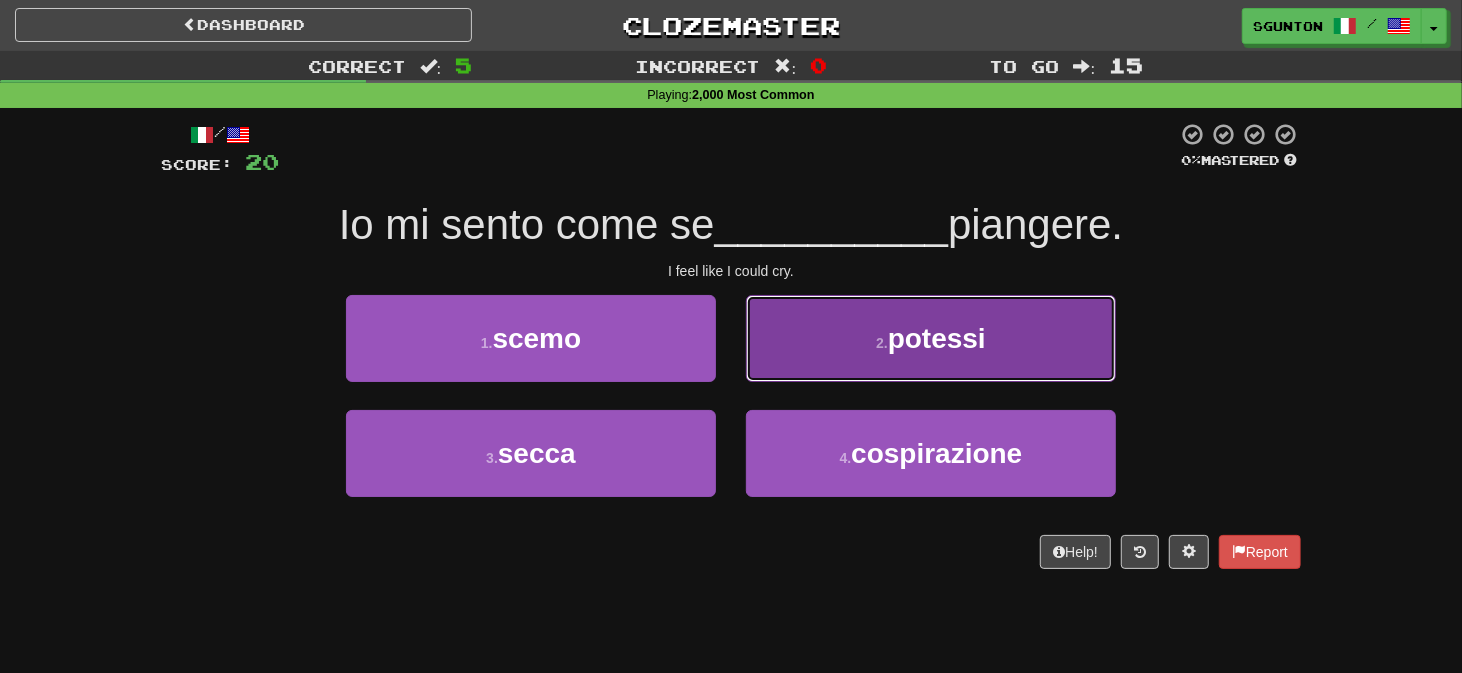click on "2 .  potessi" at bounding box center [931, 338] 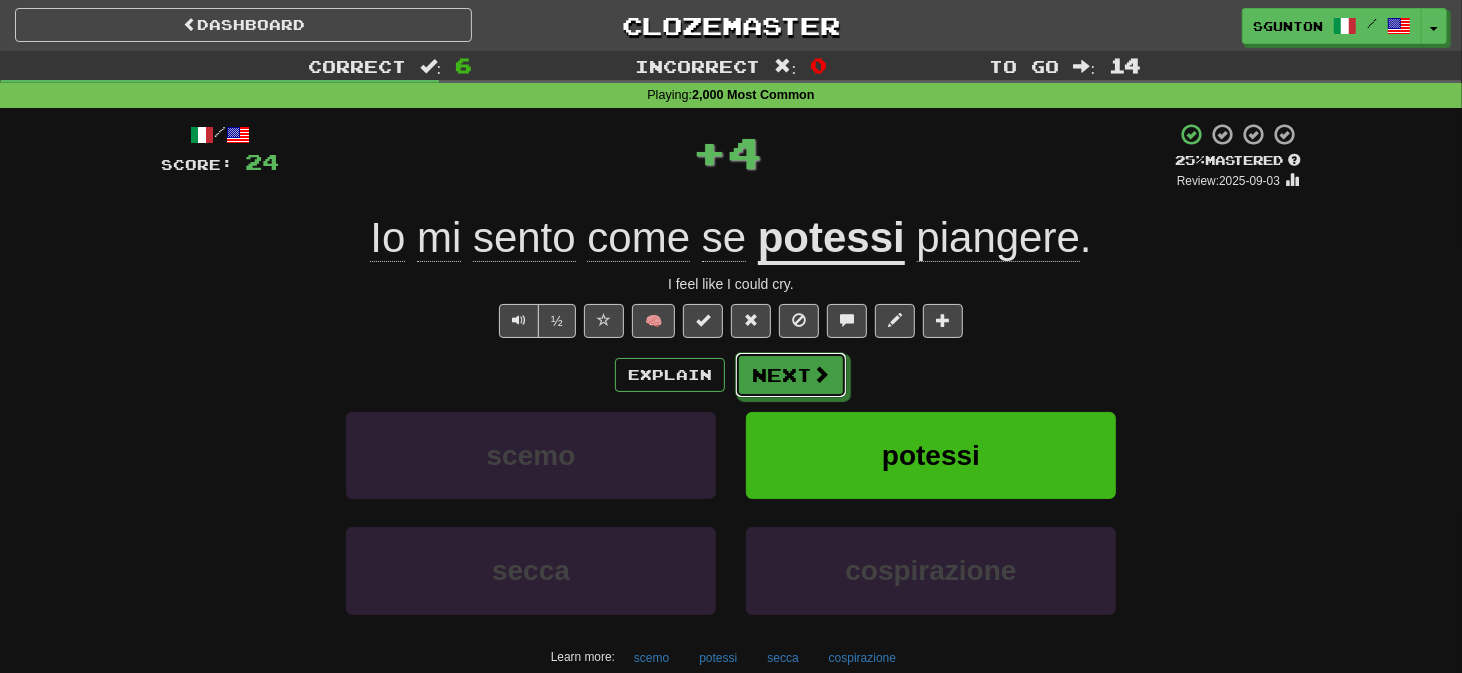 click on "Next" at bounding box center [791, 375] 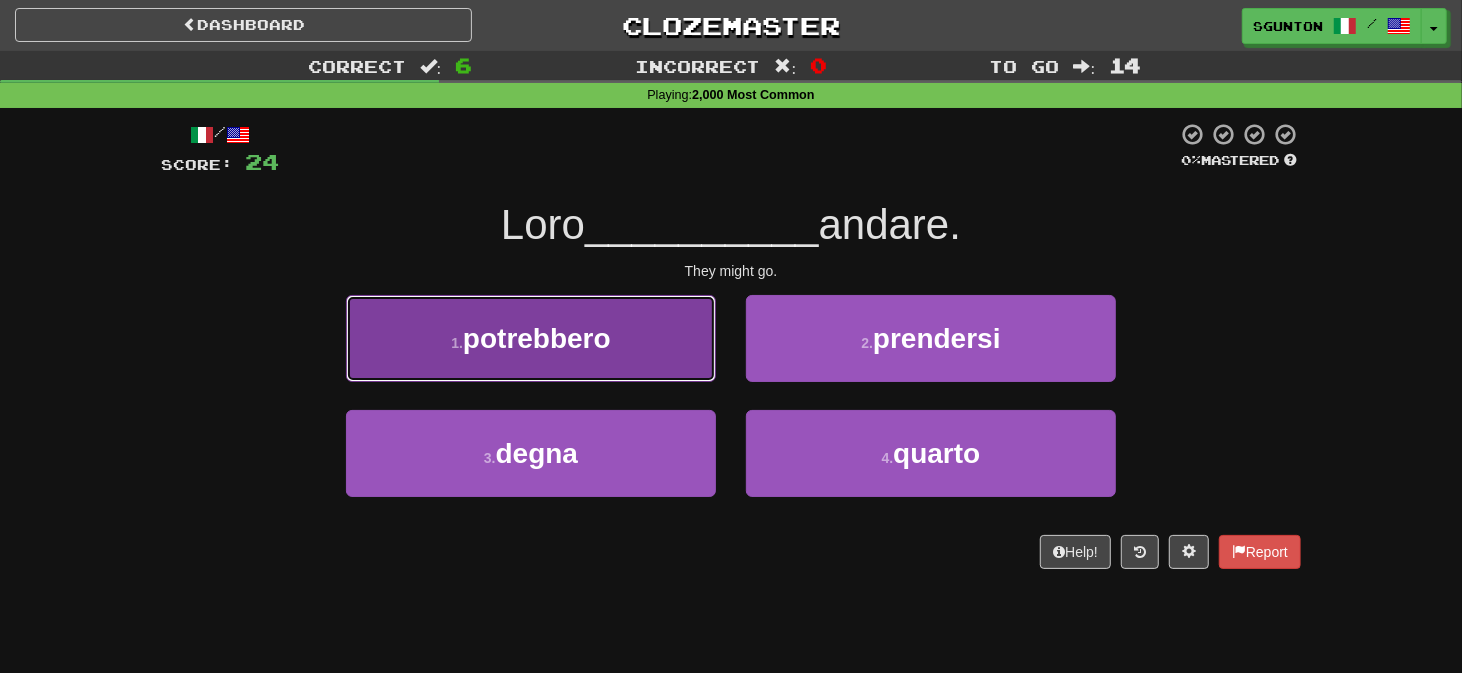 click on "1 .  potrebbero" at bounding box center [531, 338] 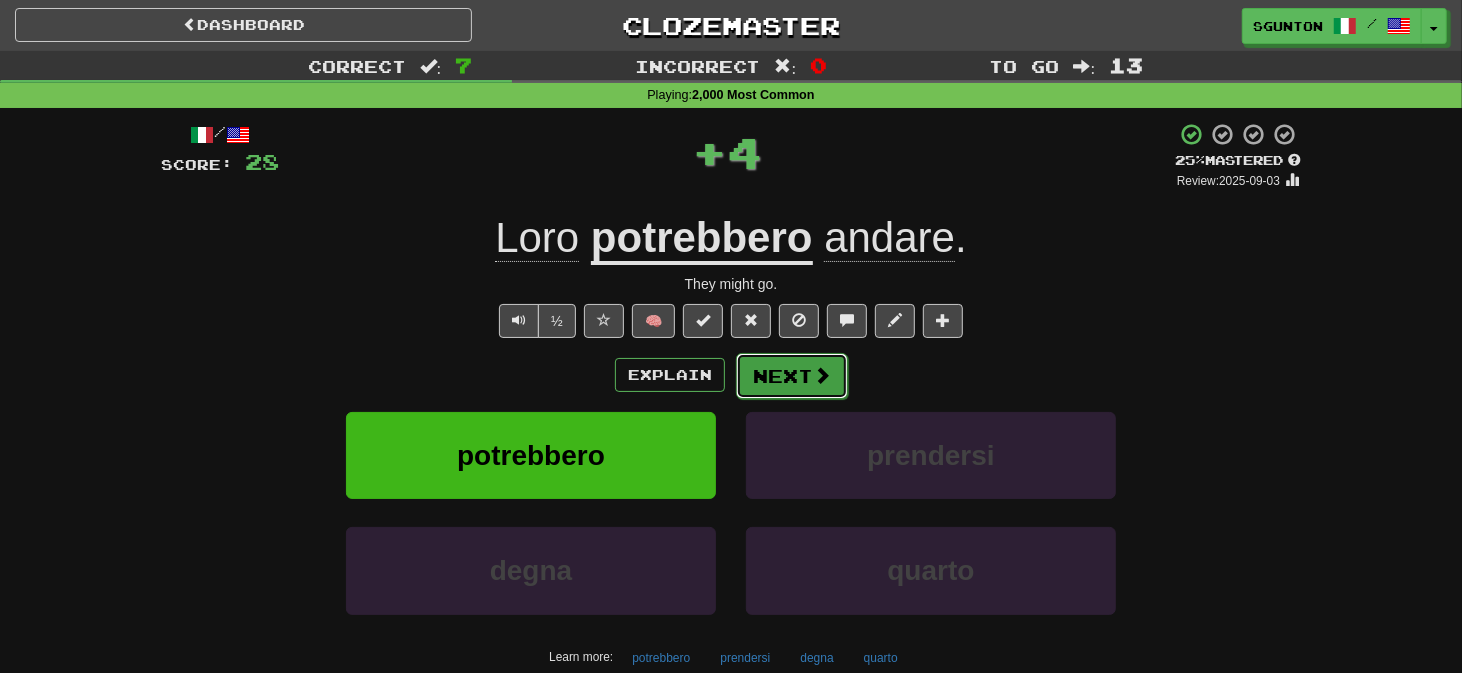 click on "Next" at bounding box center [792, 376] 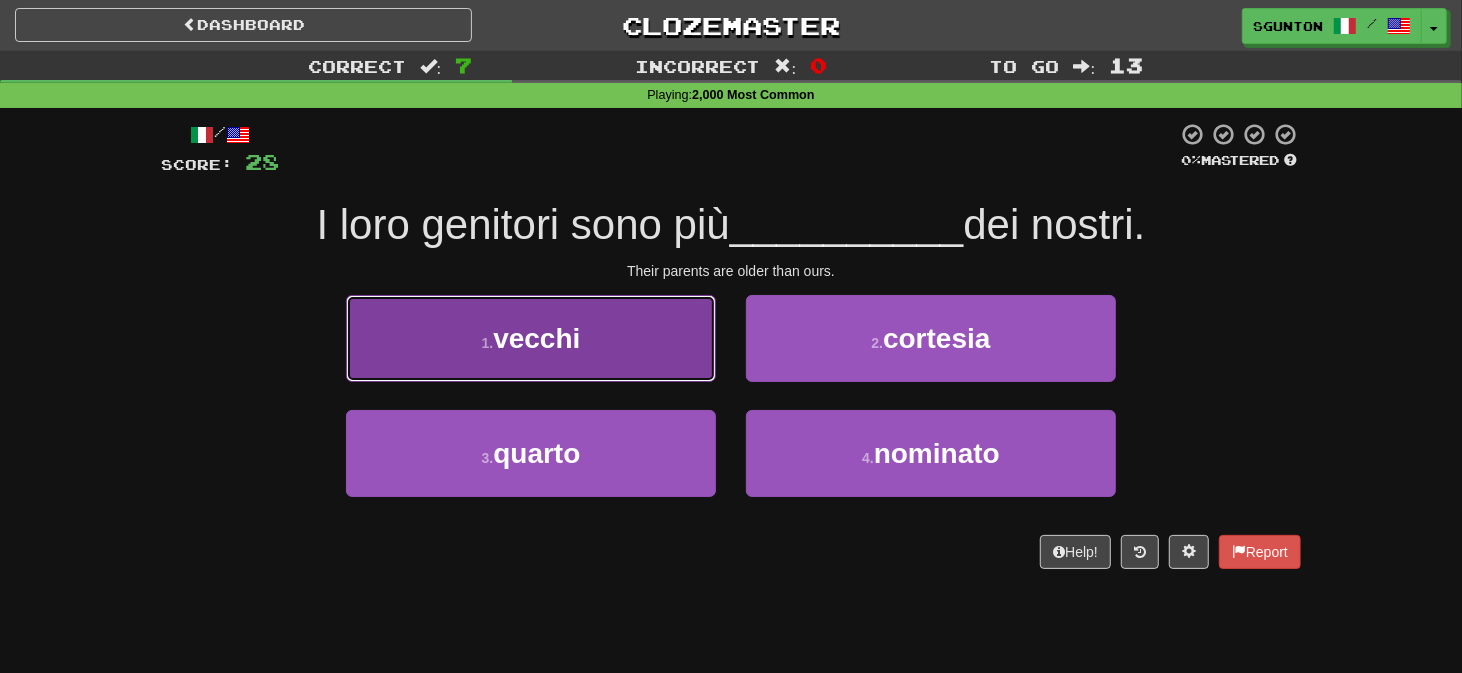 click on "1 .  vecchi" at bounding box center (531, 338) 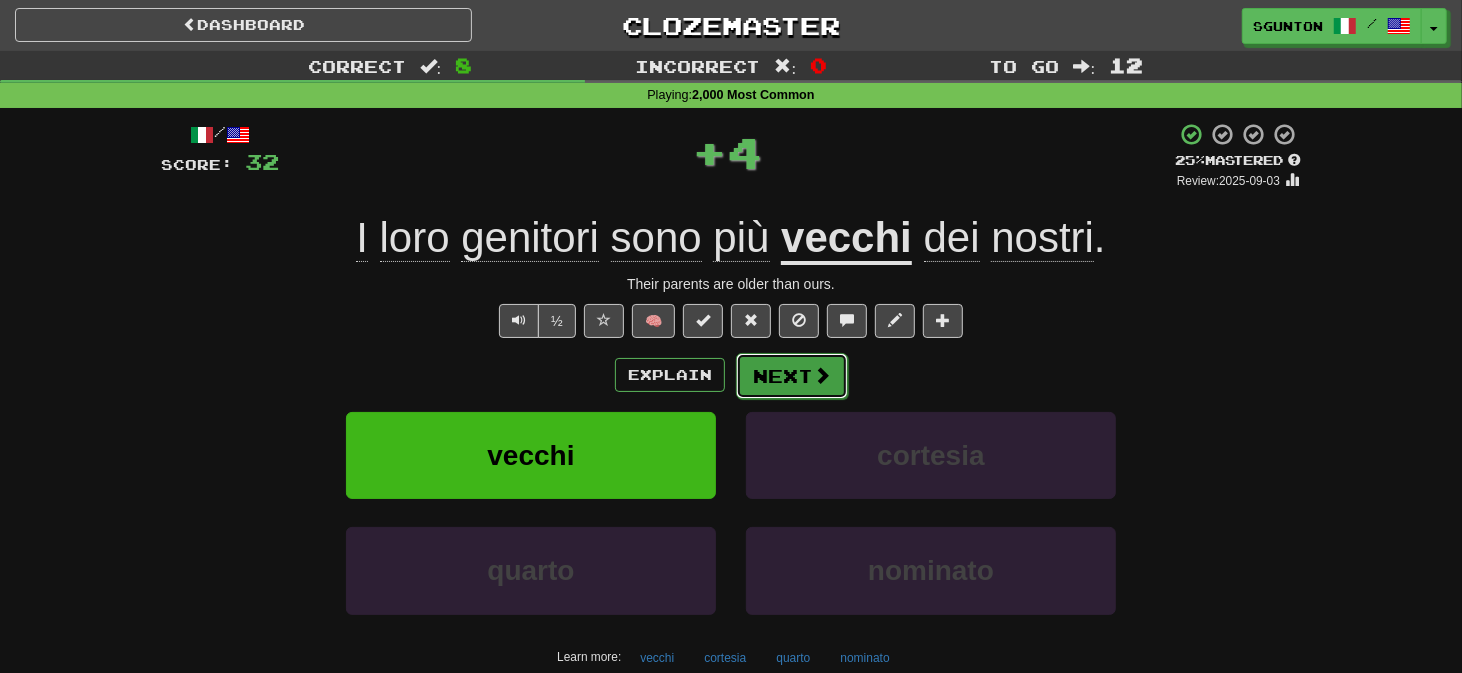 click on "Next" at bounding box center (792, 376) 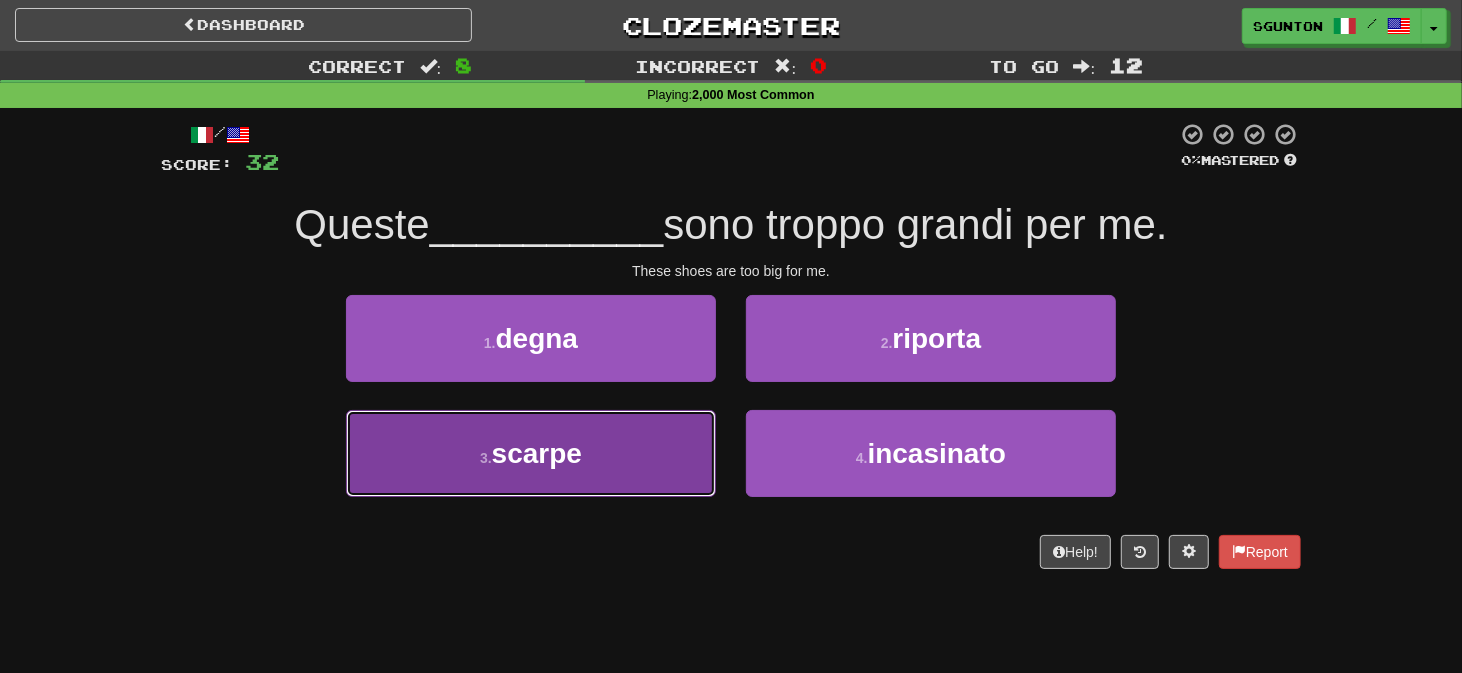 click on "3 .  scarpe" at bounding box center [531, 453] 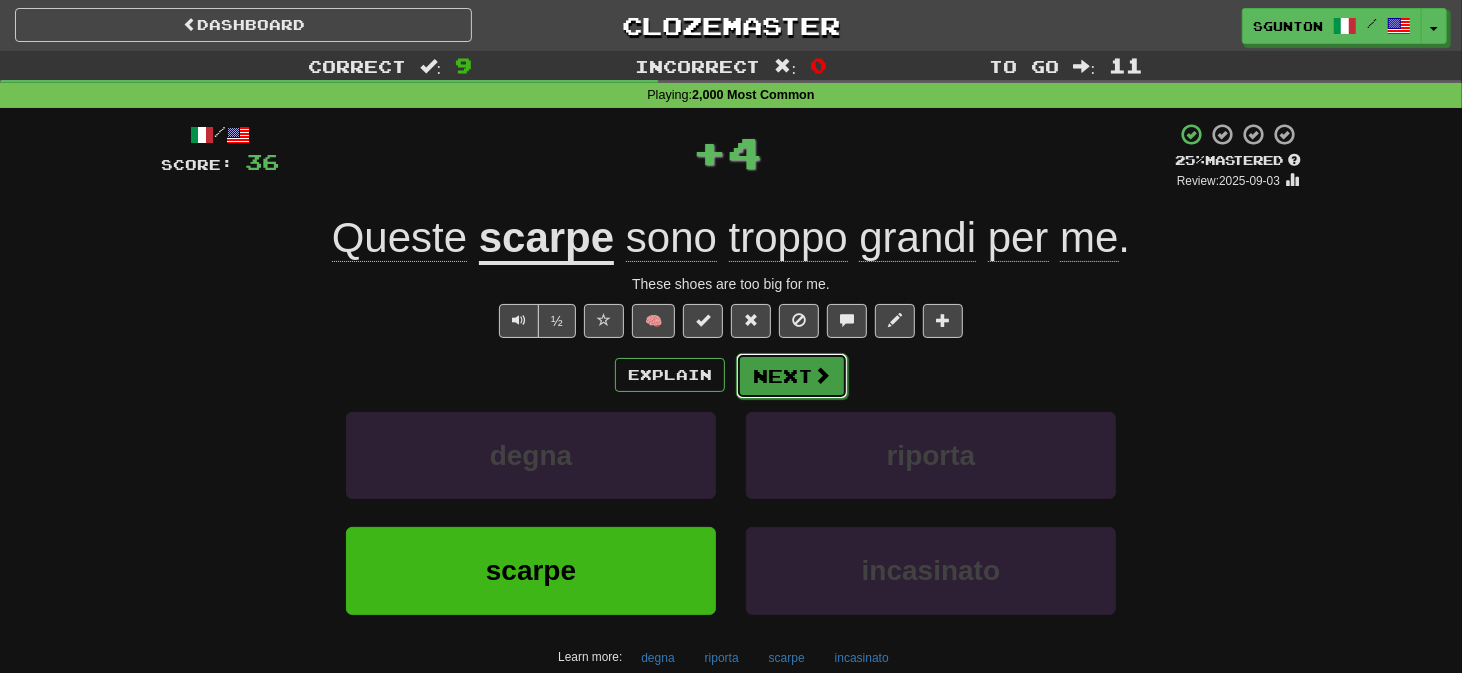 click on "Next" at bounding box center [792, 376] 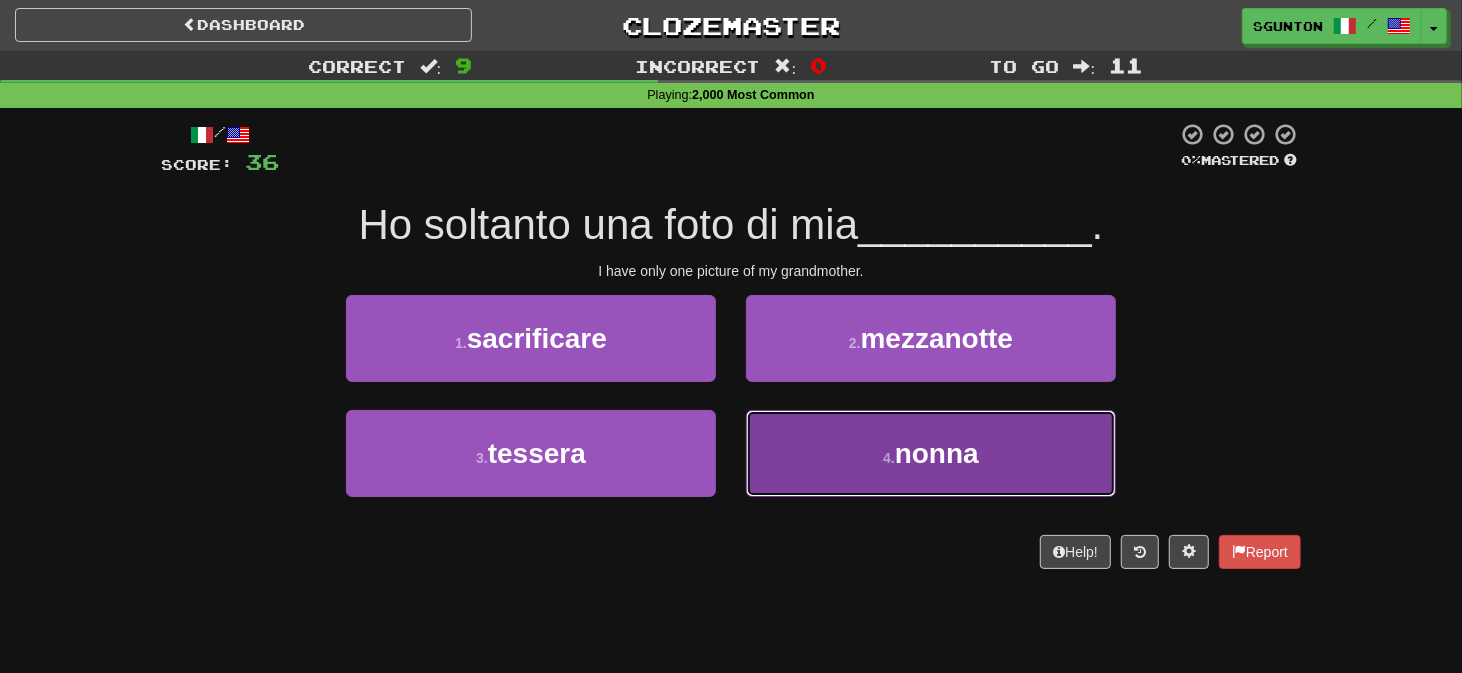 click on "4 .  nonna" at bounding box center (931, 453) 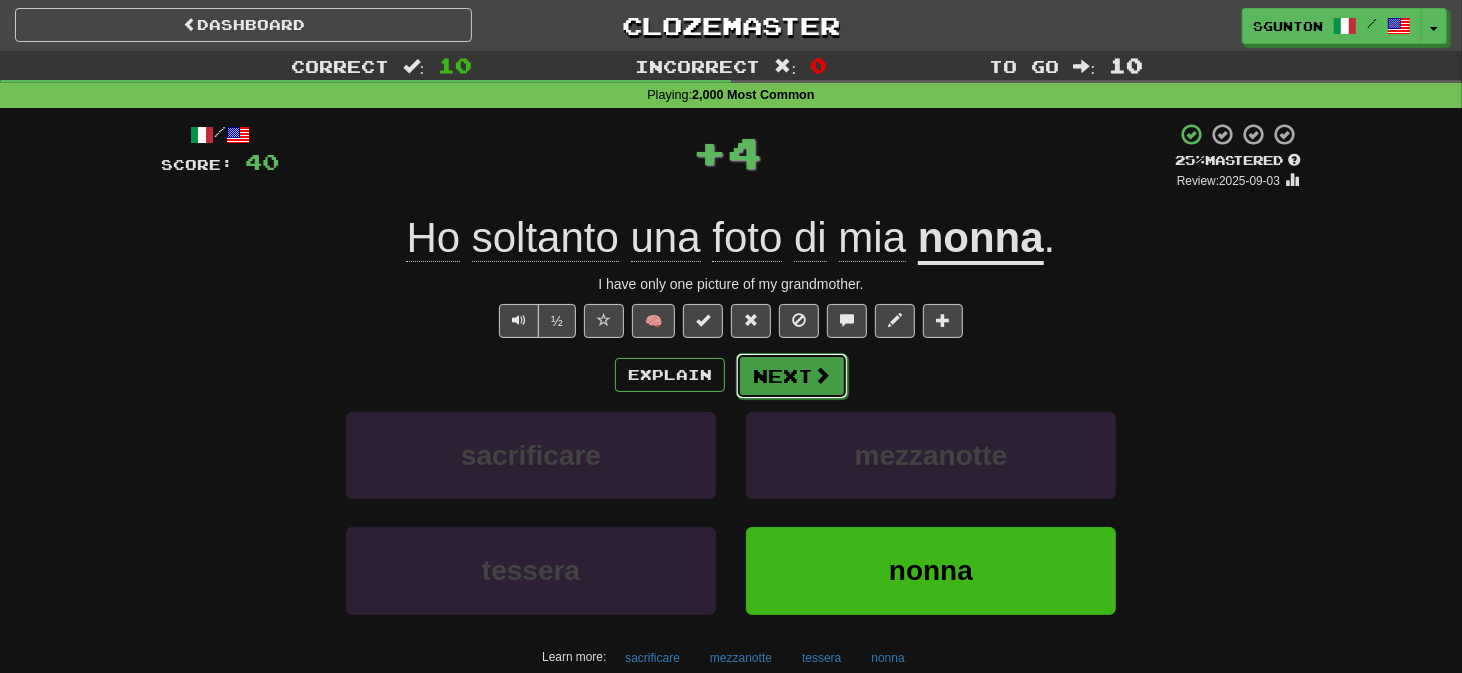 click on "Next" at bounding box center [792, 376] 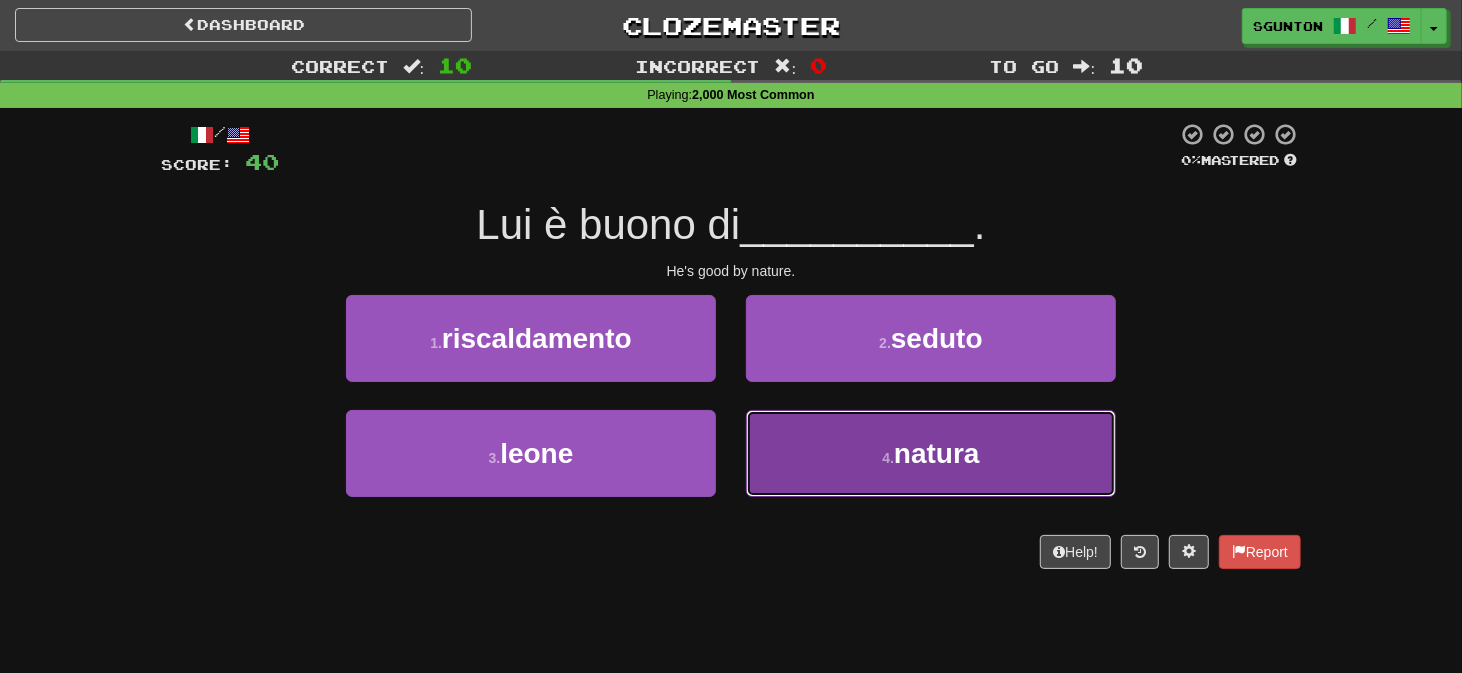 click on "4 .  natura" at bounding box center [931, 453] 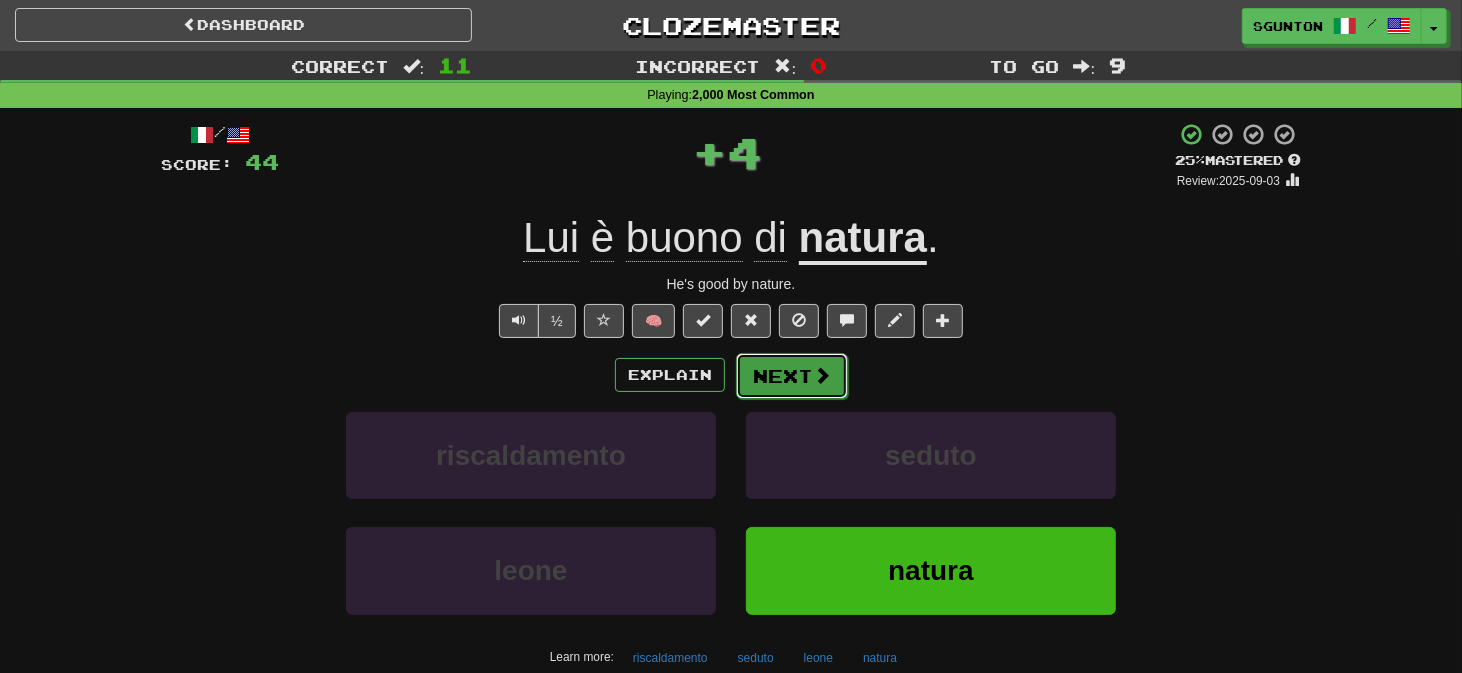 click on "Next" at bounding box center (792, 376) 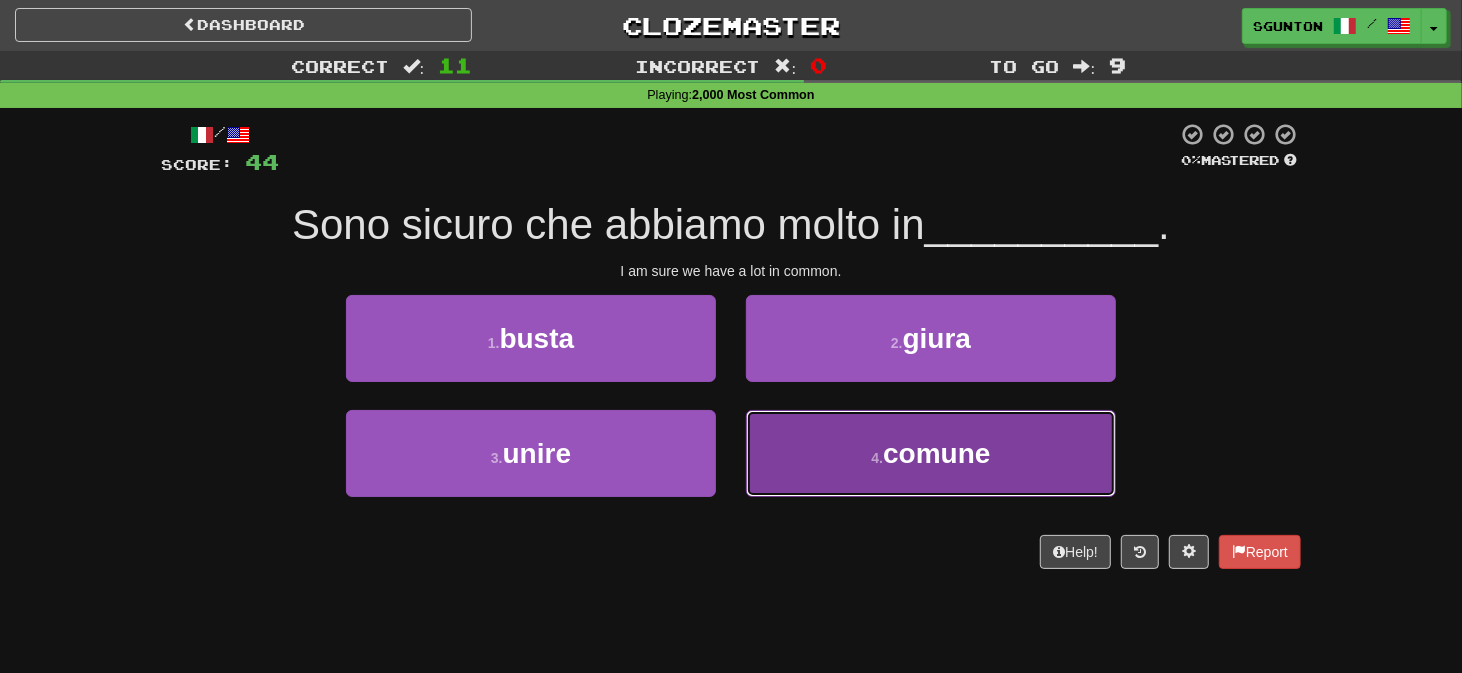 click on "4 .  comune" at bounding box center [931, 453] 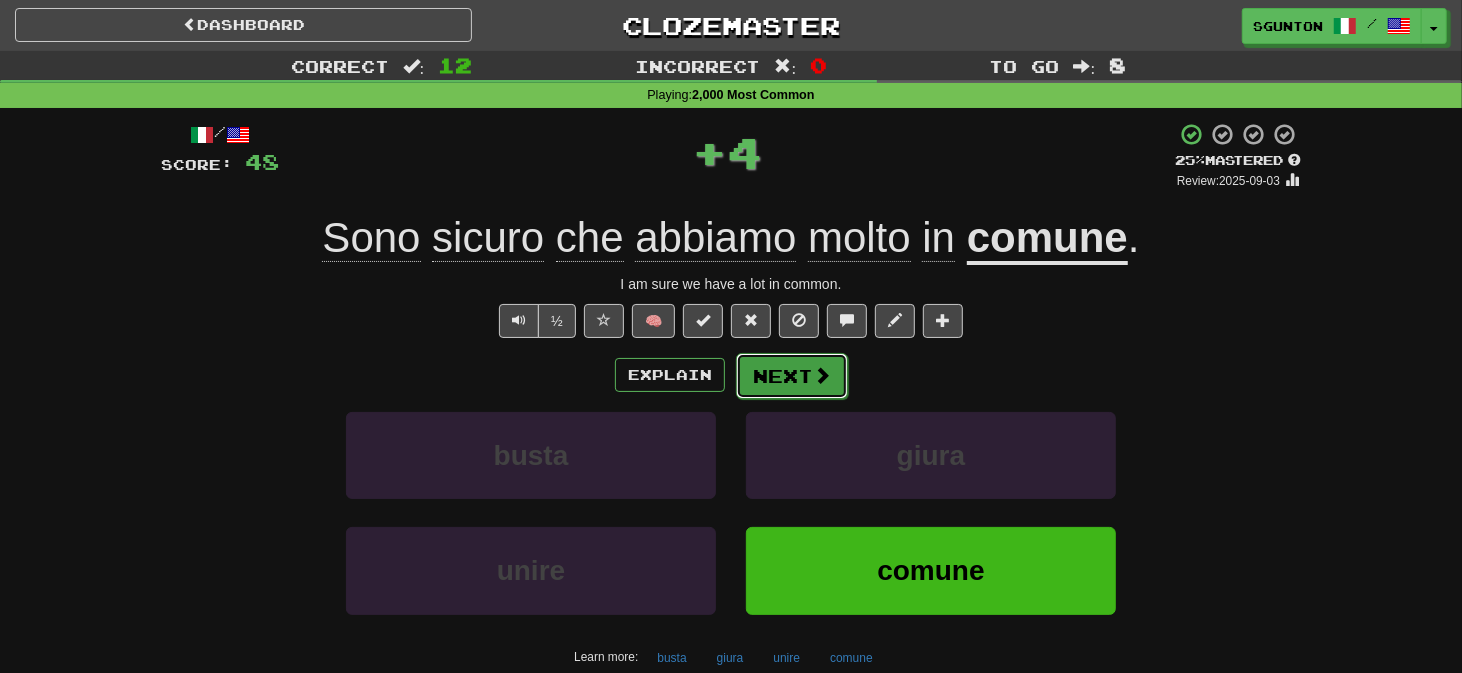 click on "Next" at bounding box center (792, 376) 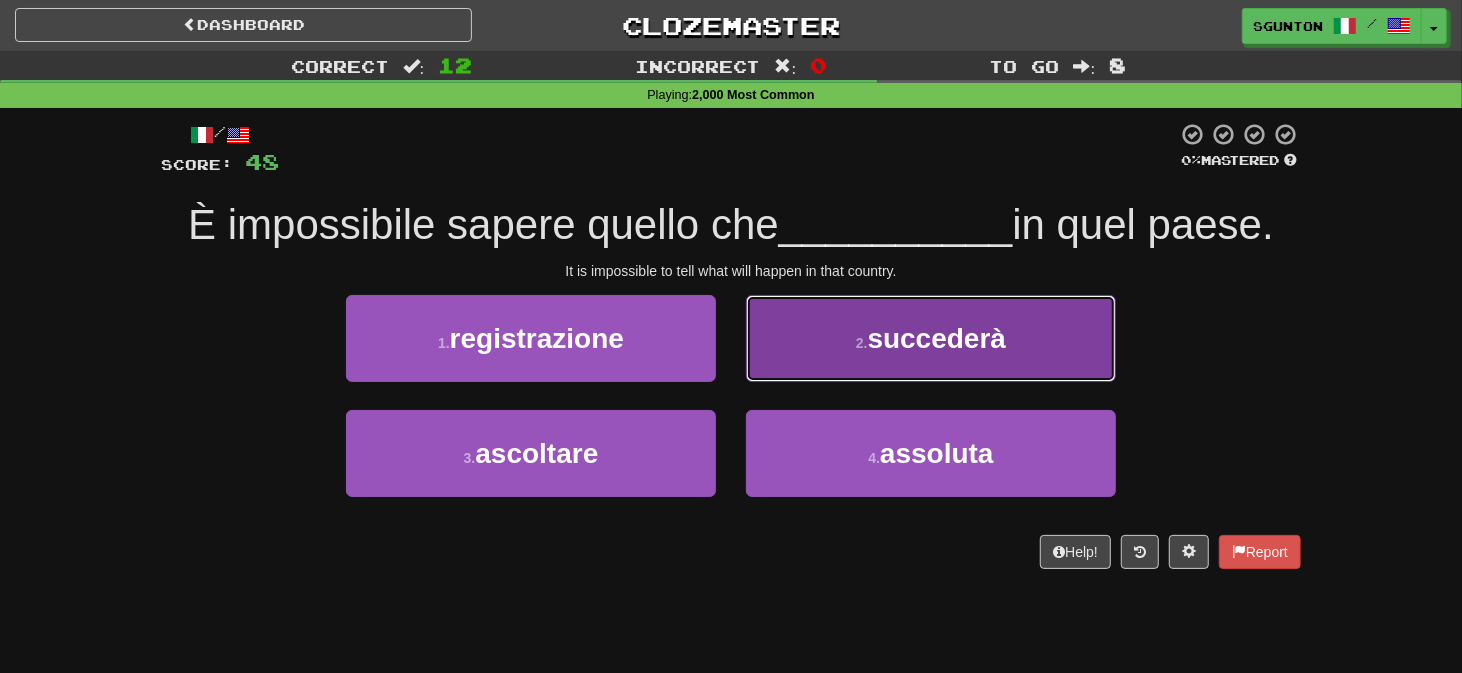 click on "2 .  succederà" at bounding box center (931, 338) 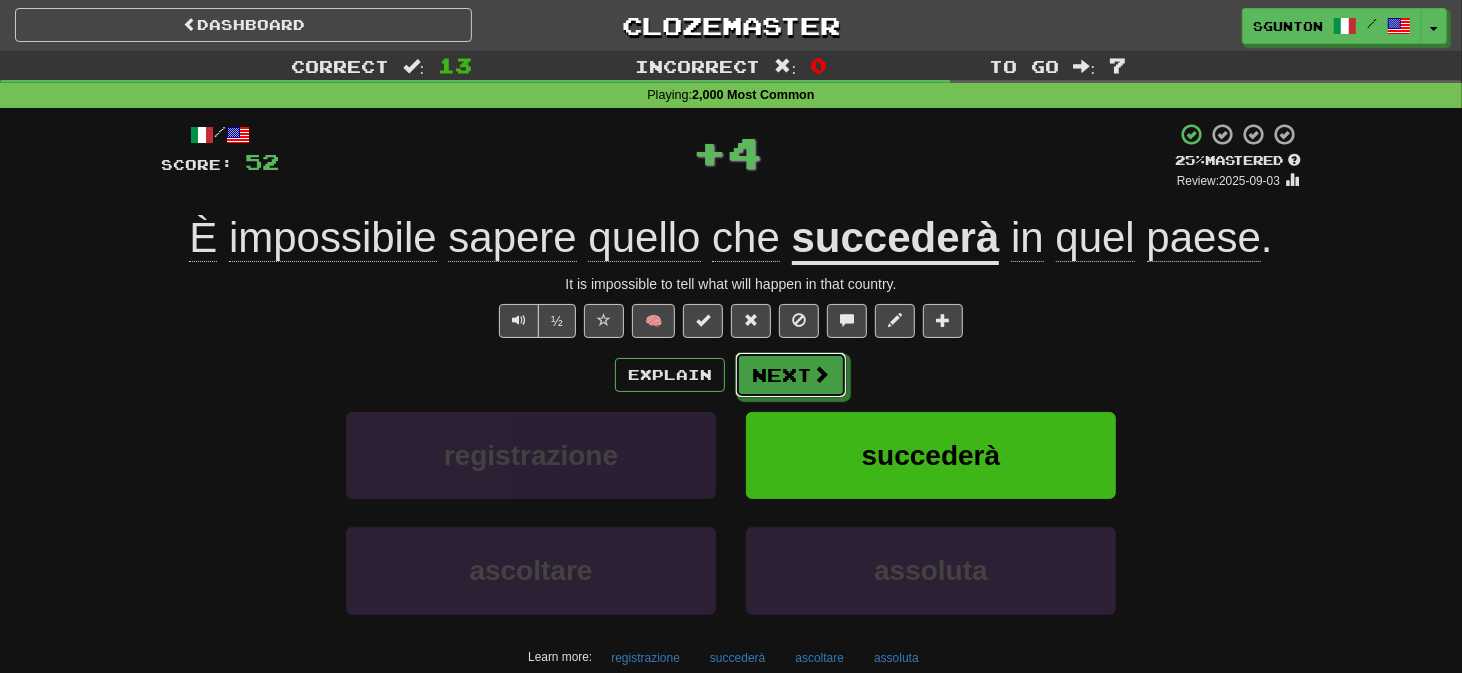 click on "Next" at bounding box center (791, 375) 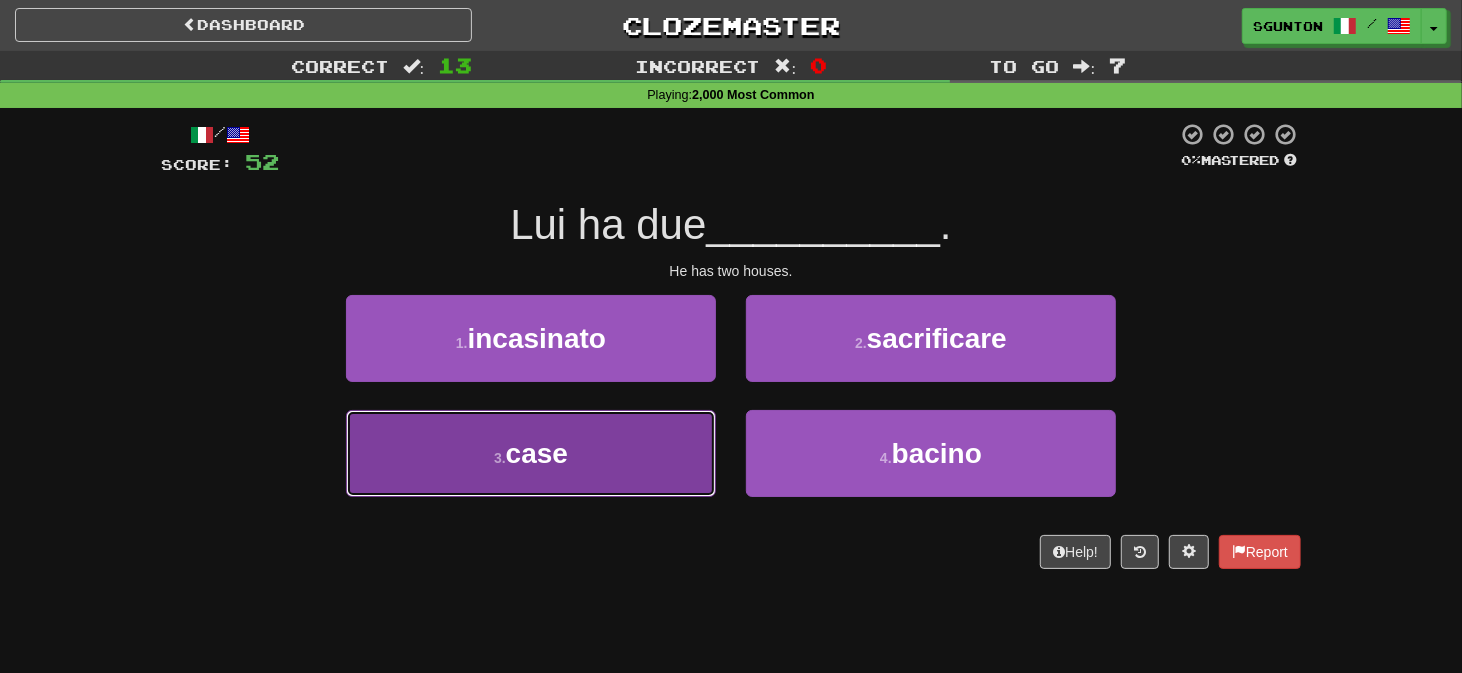 click on "3 .  case" at bounding box center (531, 453) 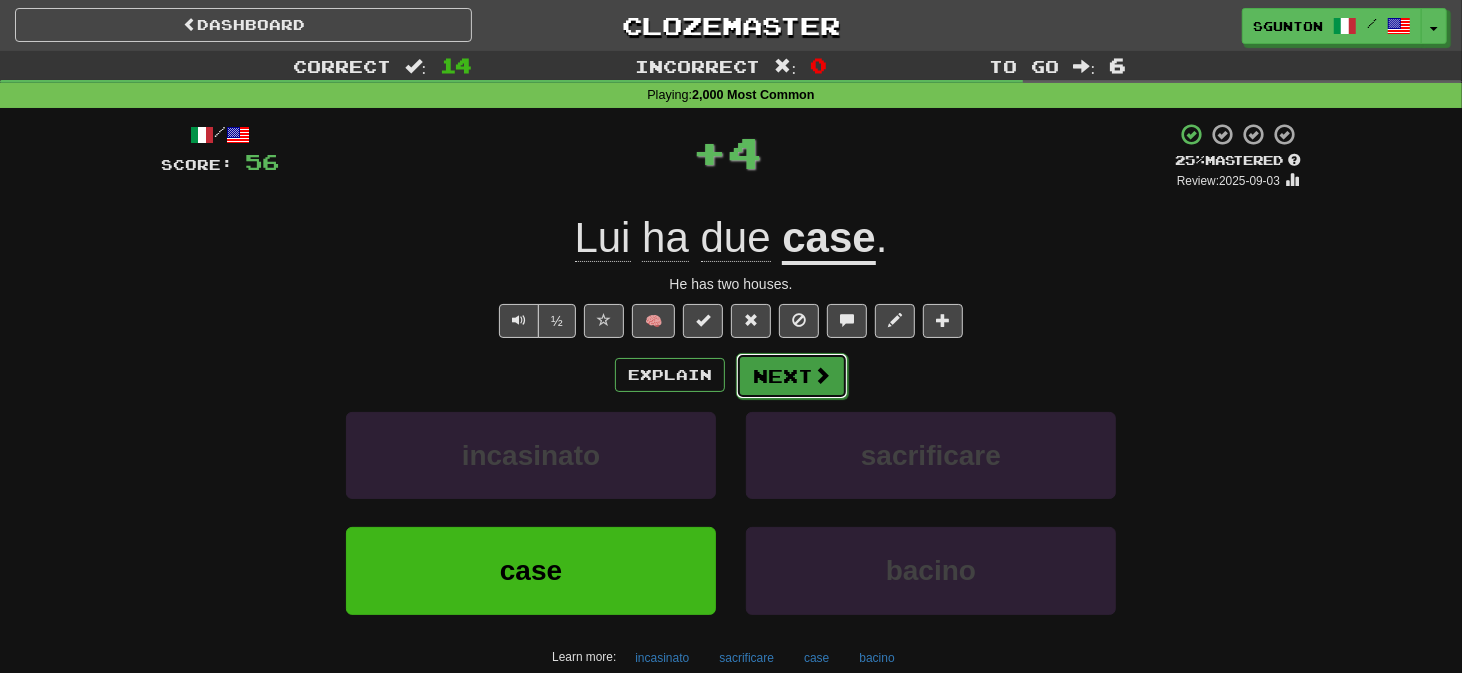 click on "Next" at bounding box center [792, 376] 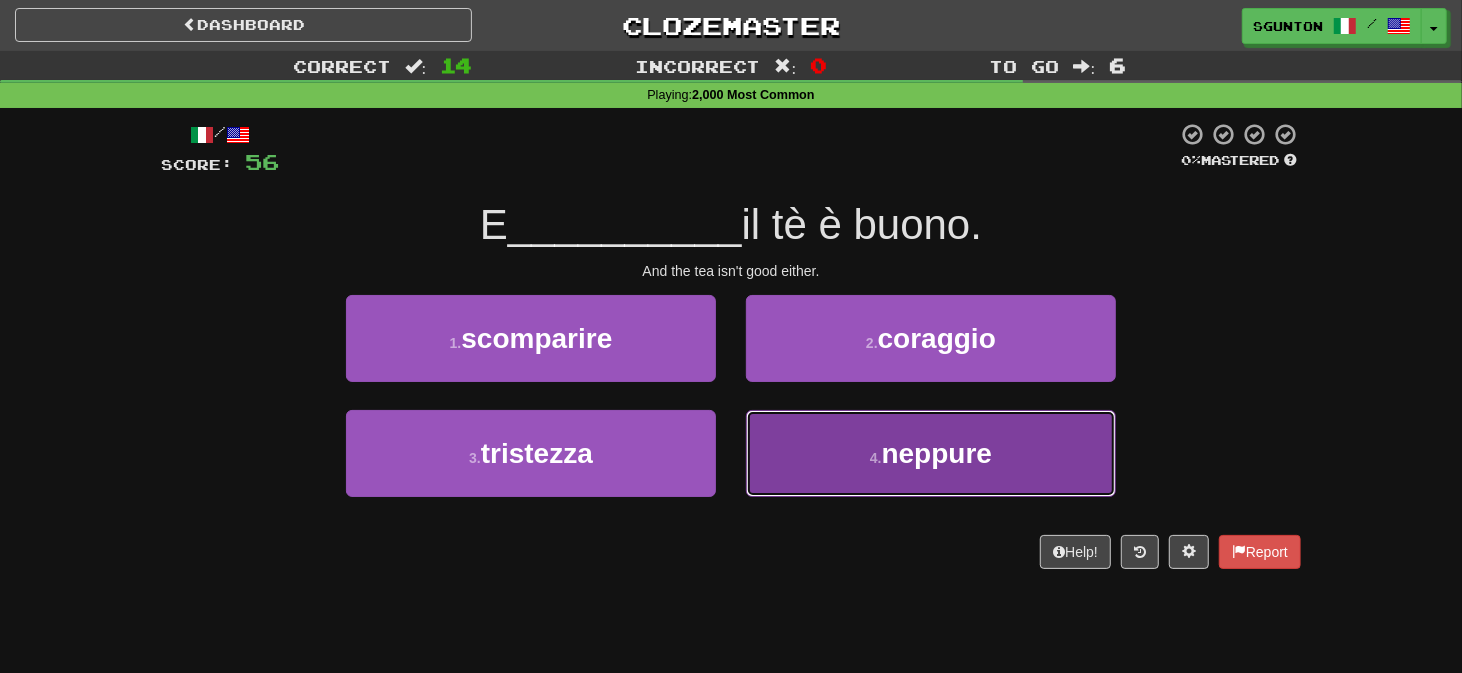 click on "4 .  neppure" at bounding box center [931, 453] 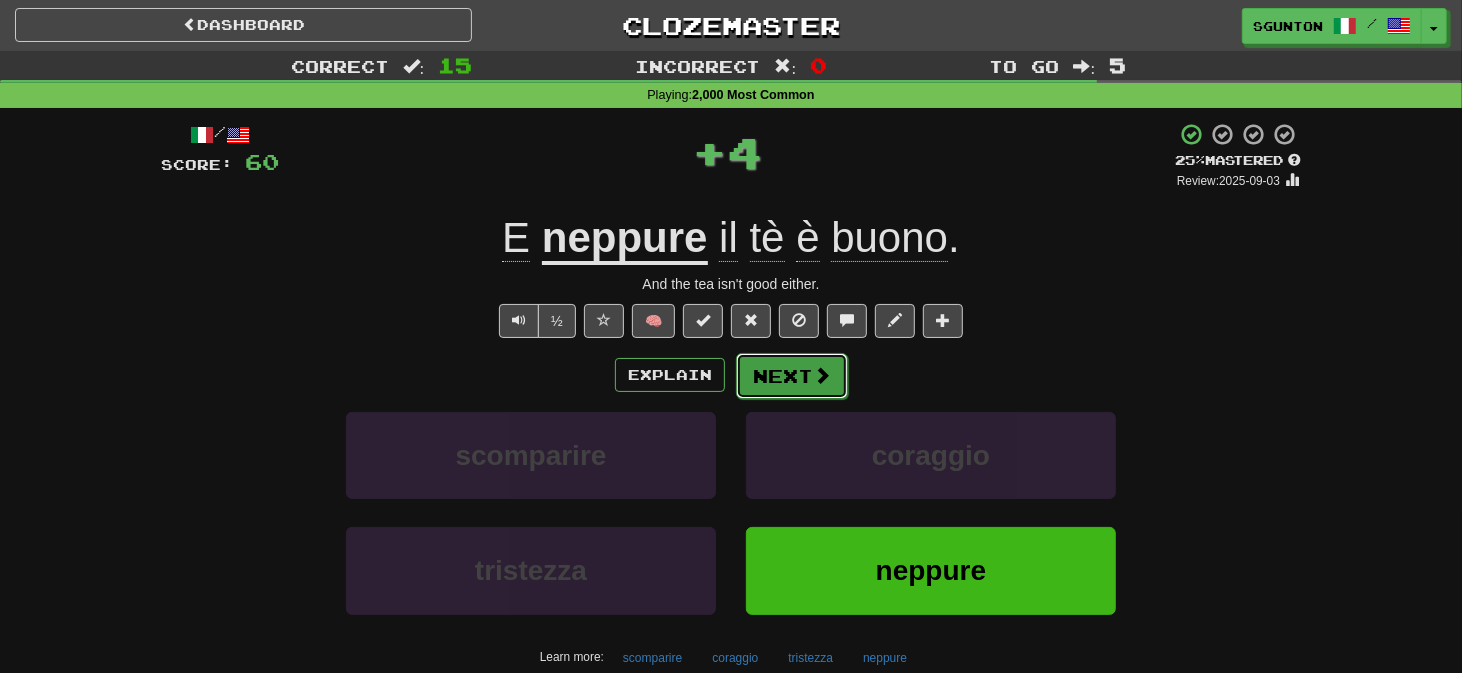 click on "Next" at bounding box center [792, 376] 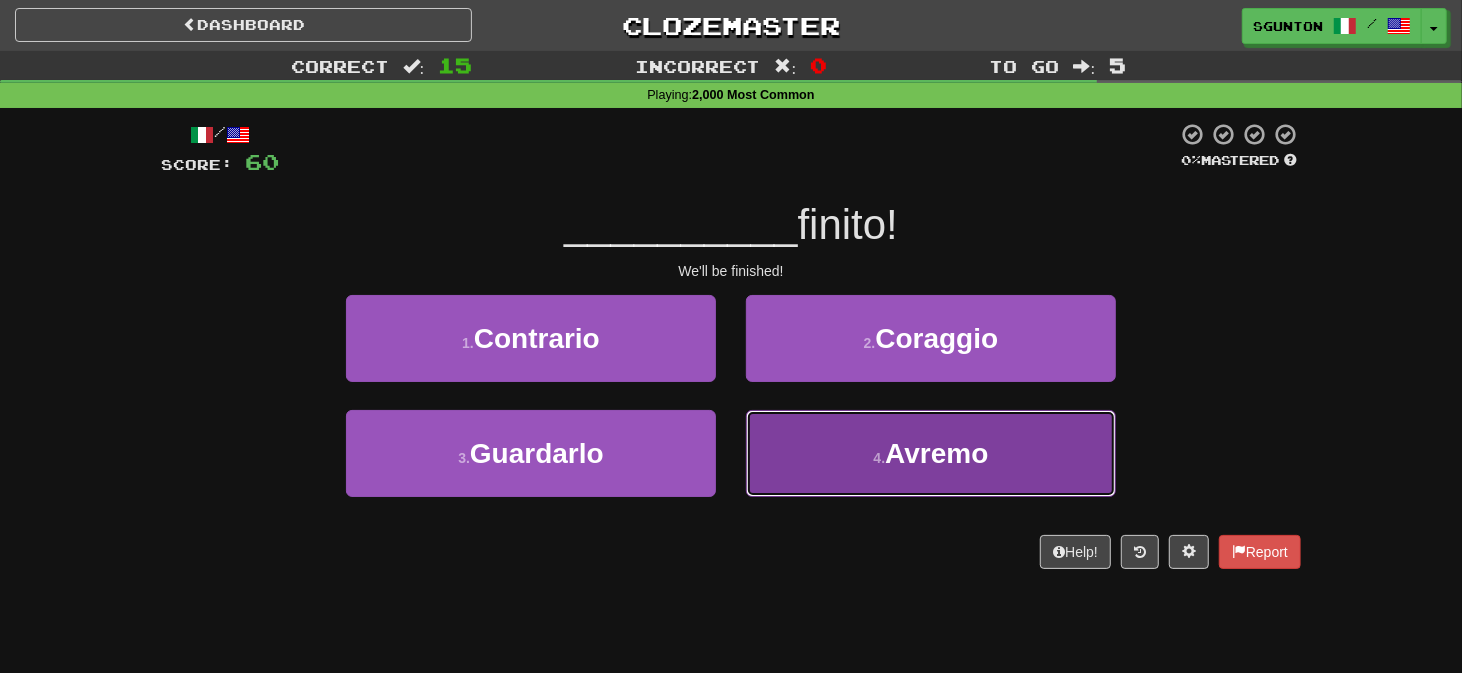 click on "4 .  Avremo" at bounding box center [931, 453] 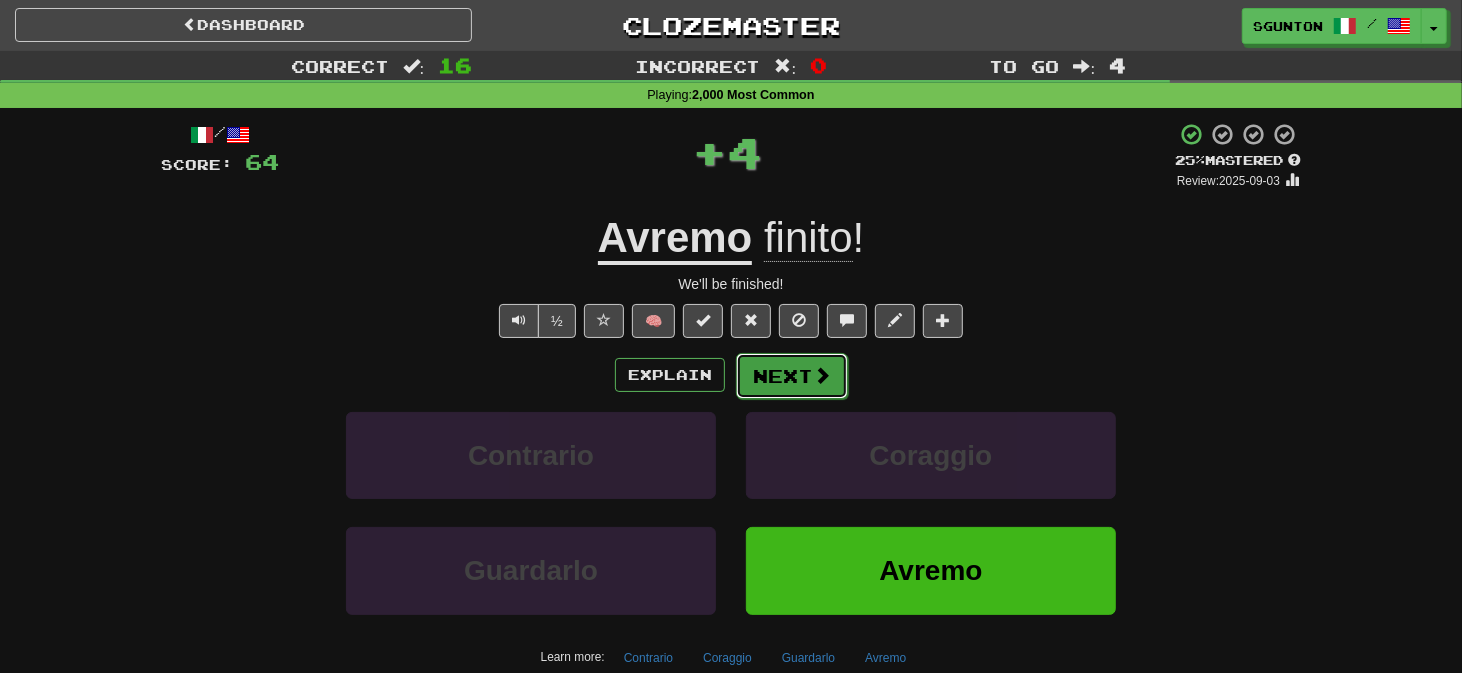 click on "Next" at bounding box center (792, 376) 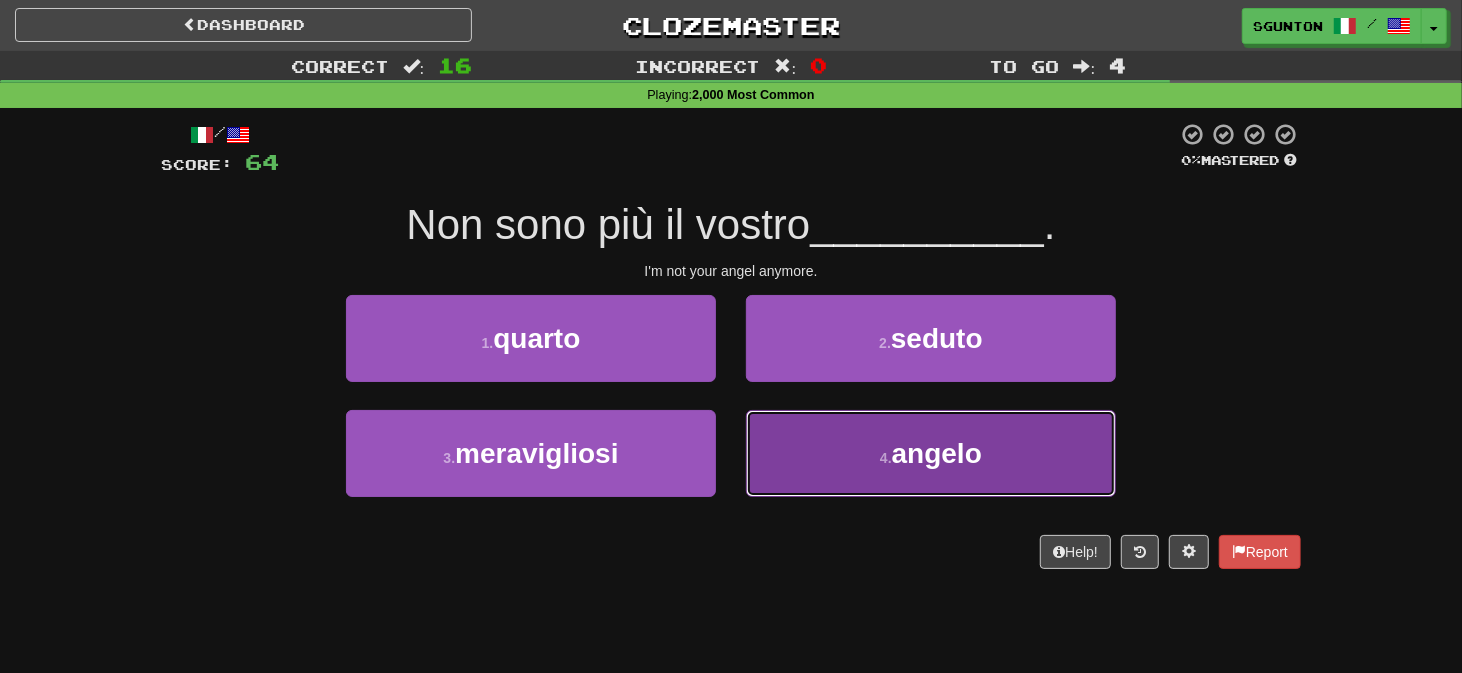 click on "4 .  angelo" at bounding box center [931, 453] 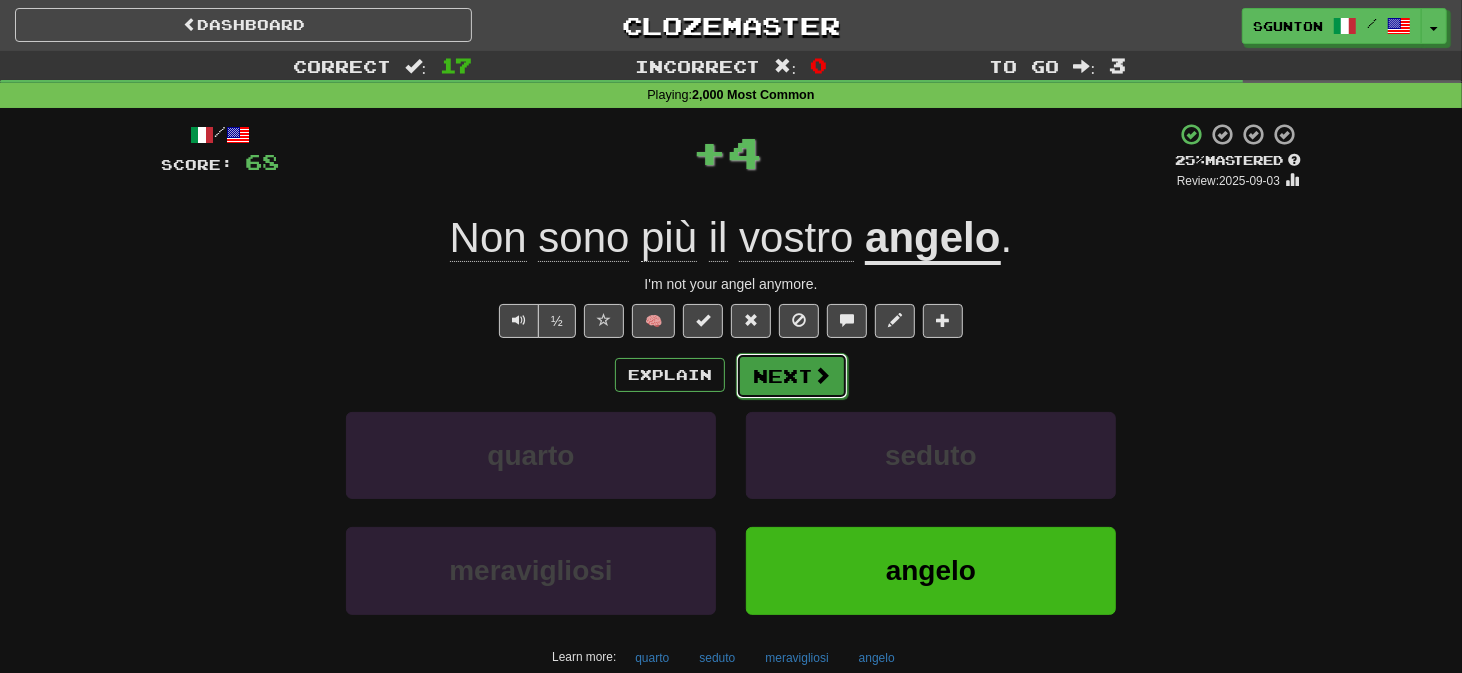 click on "Next" at bounding box center [792, 376] 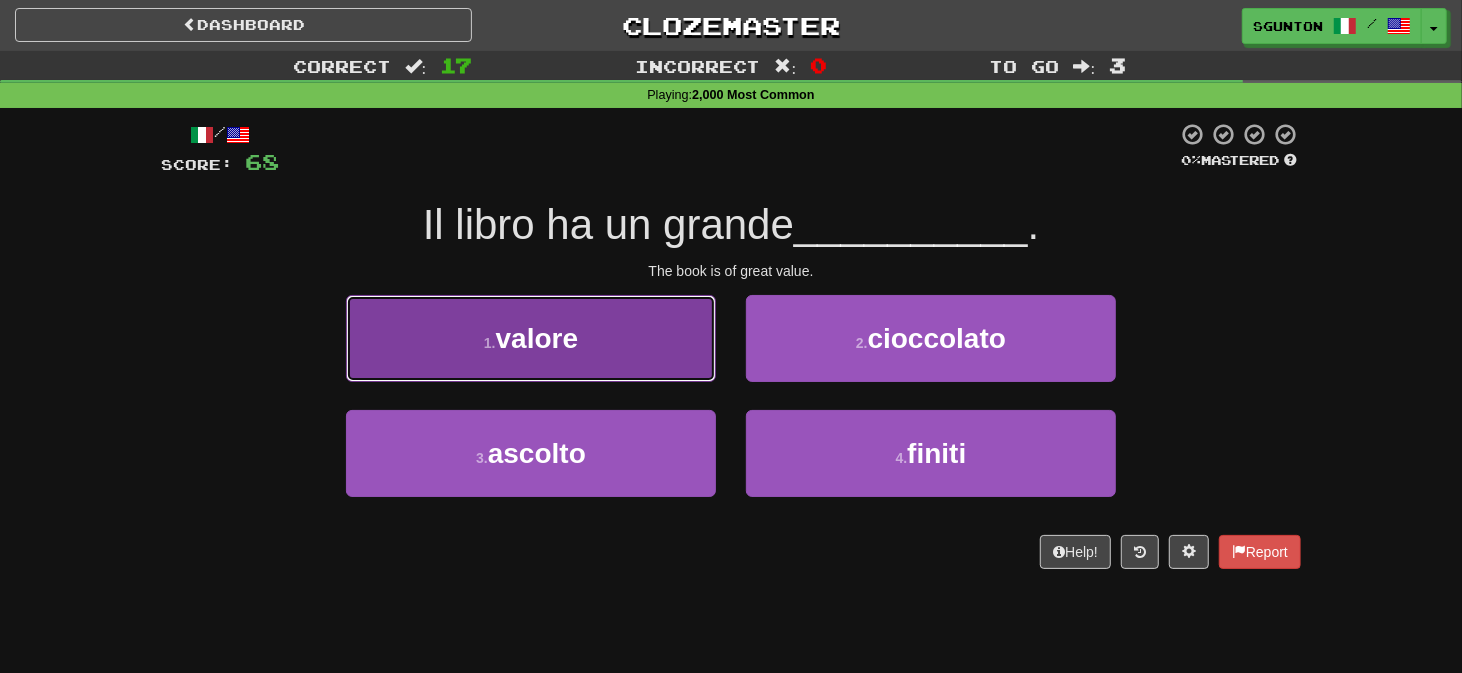 click on "1 .  valore" at bounding box center (531, 338) 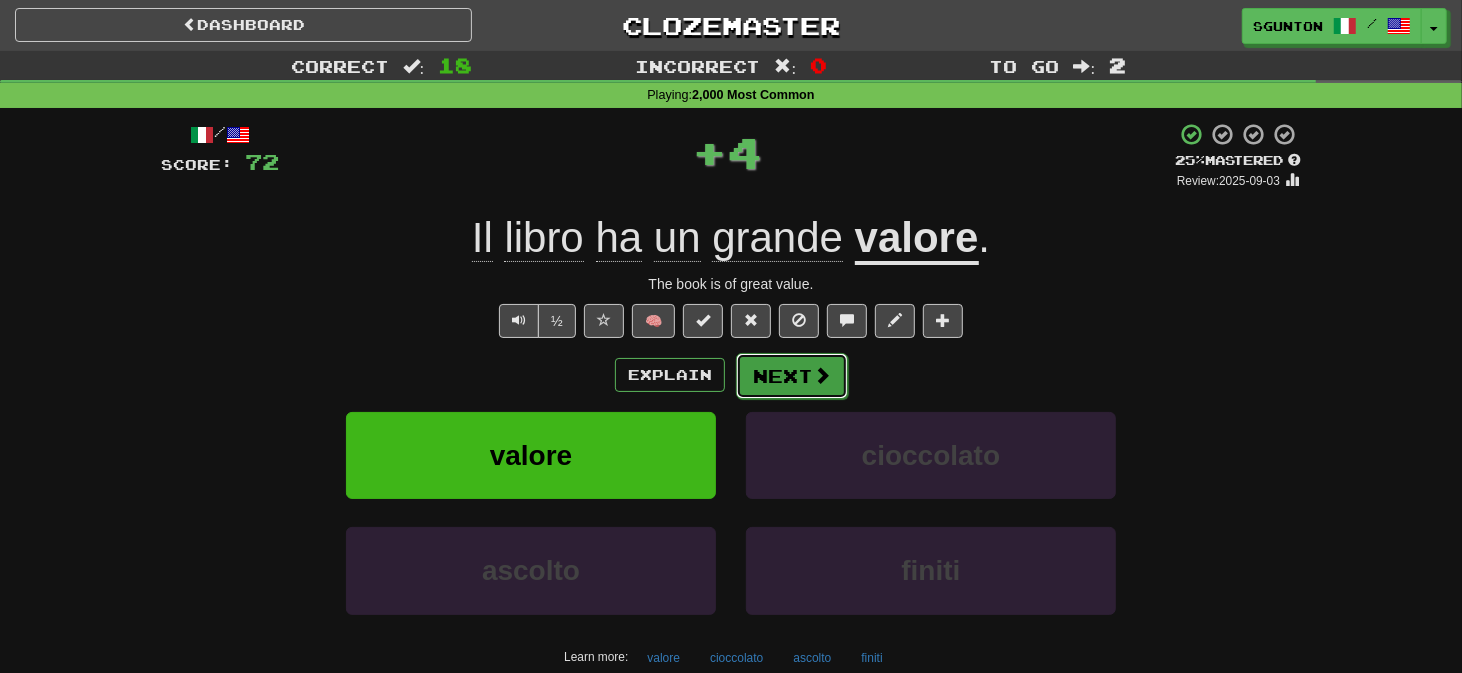 click on "Next" at bounding box center [792, 376] 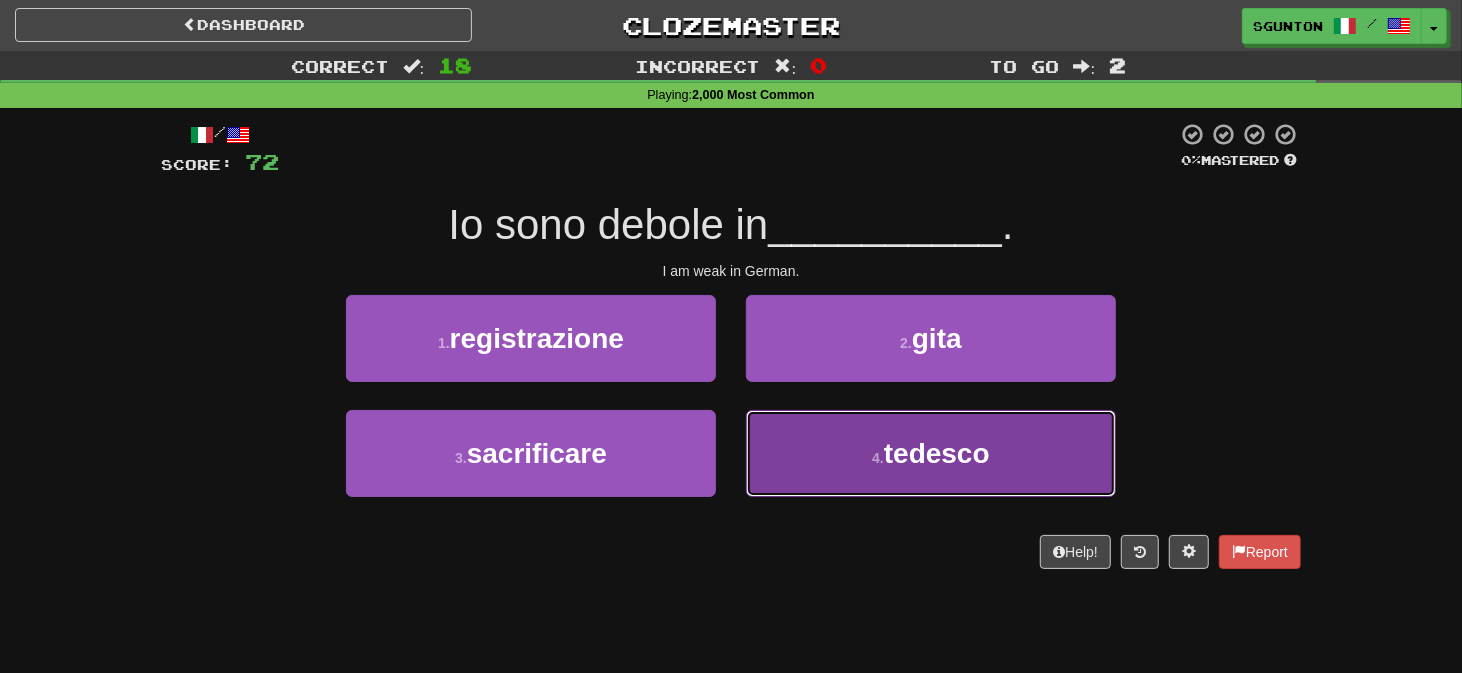 click on "4 .  tedesco" at bounding box center [931, 453] 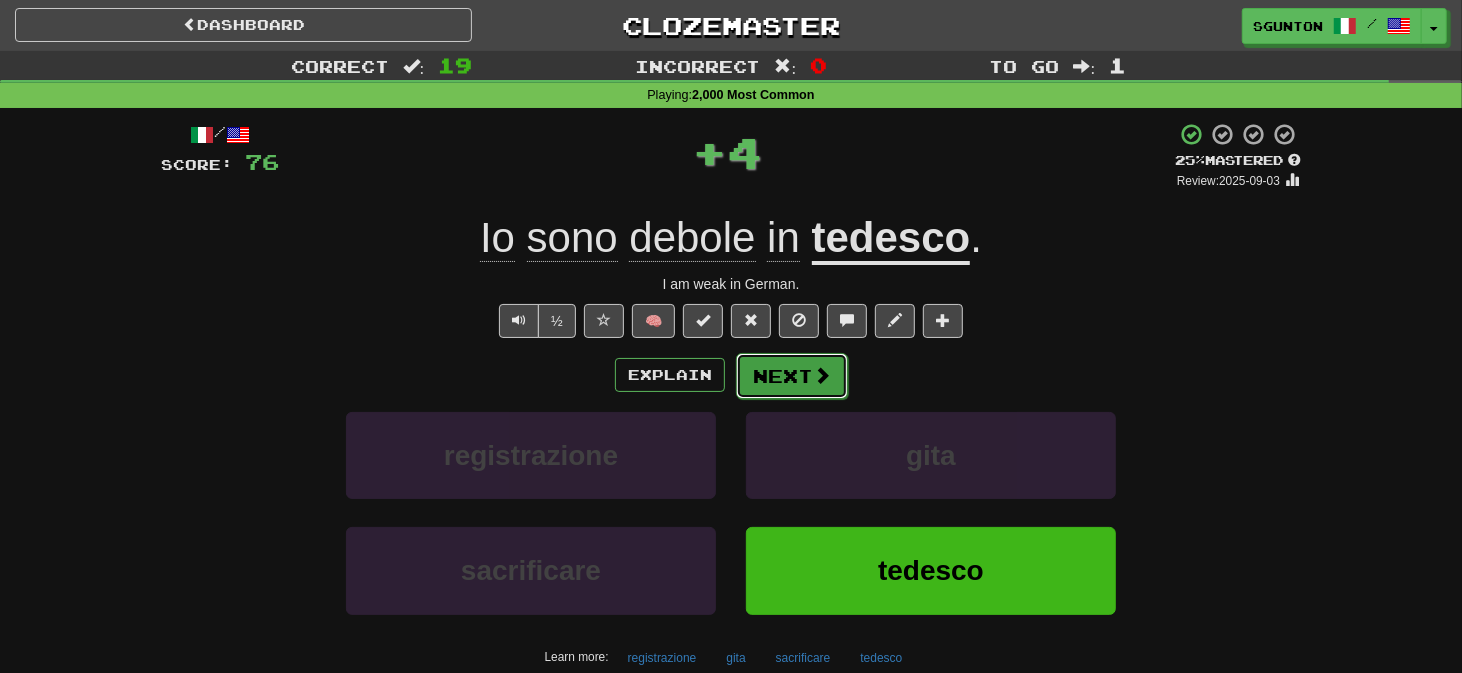 click on "Next" at bounding box center (792, 376) 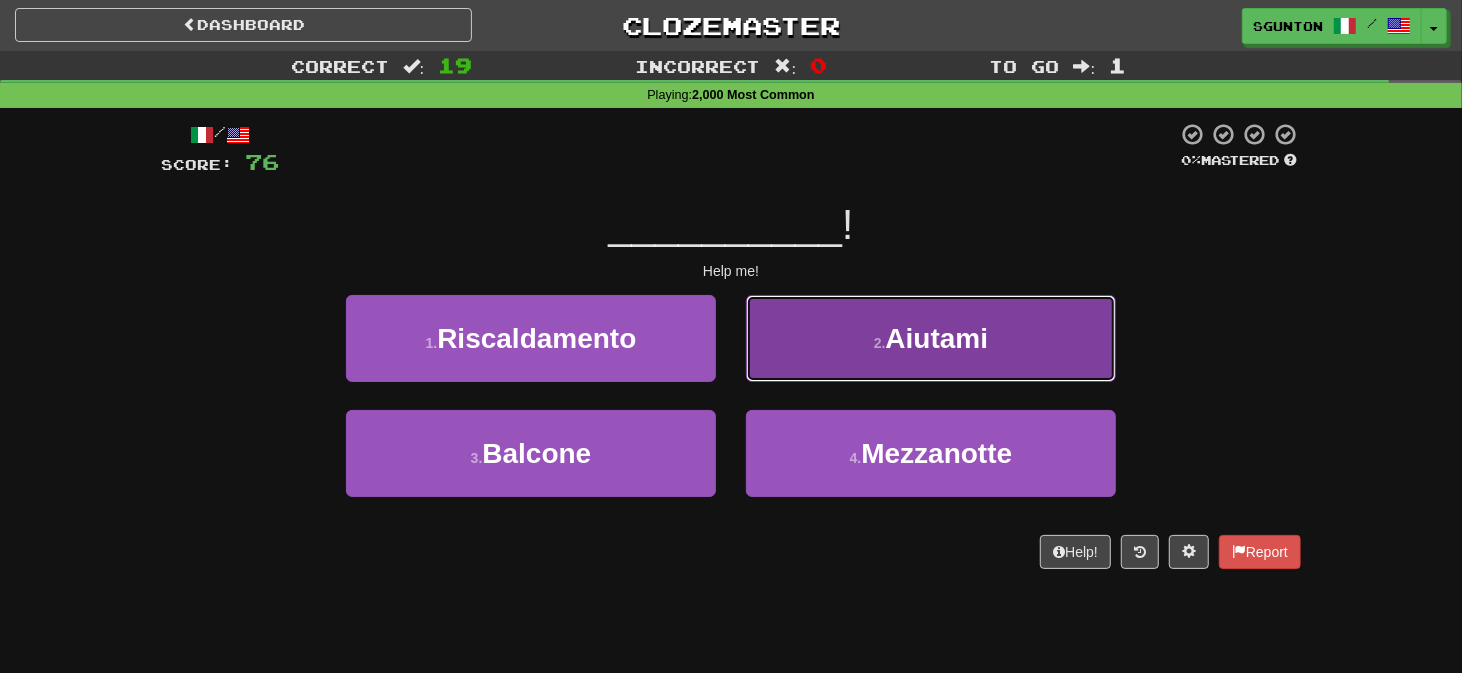 click on "2 .  Aiutami" at bounding box center (931, 338) 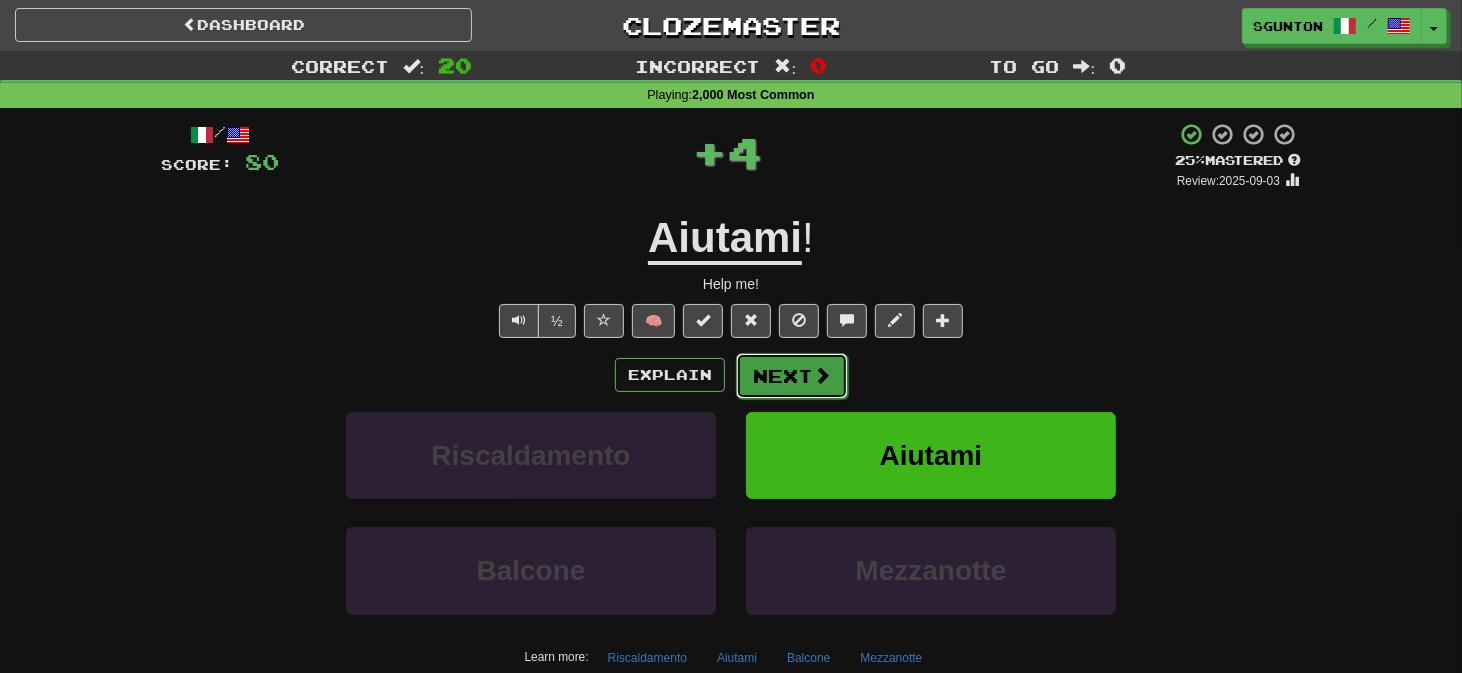 click on "Next" at bounding box center [792, 376] 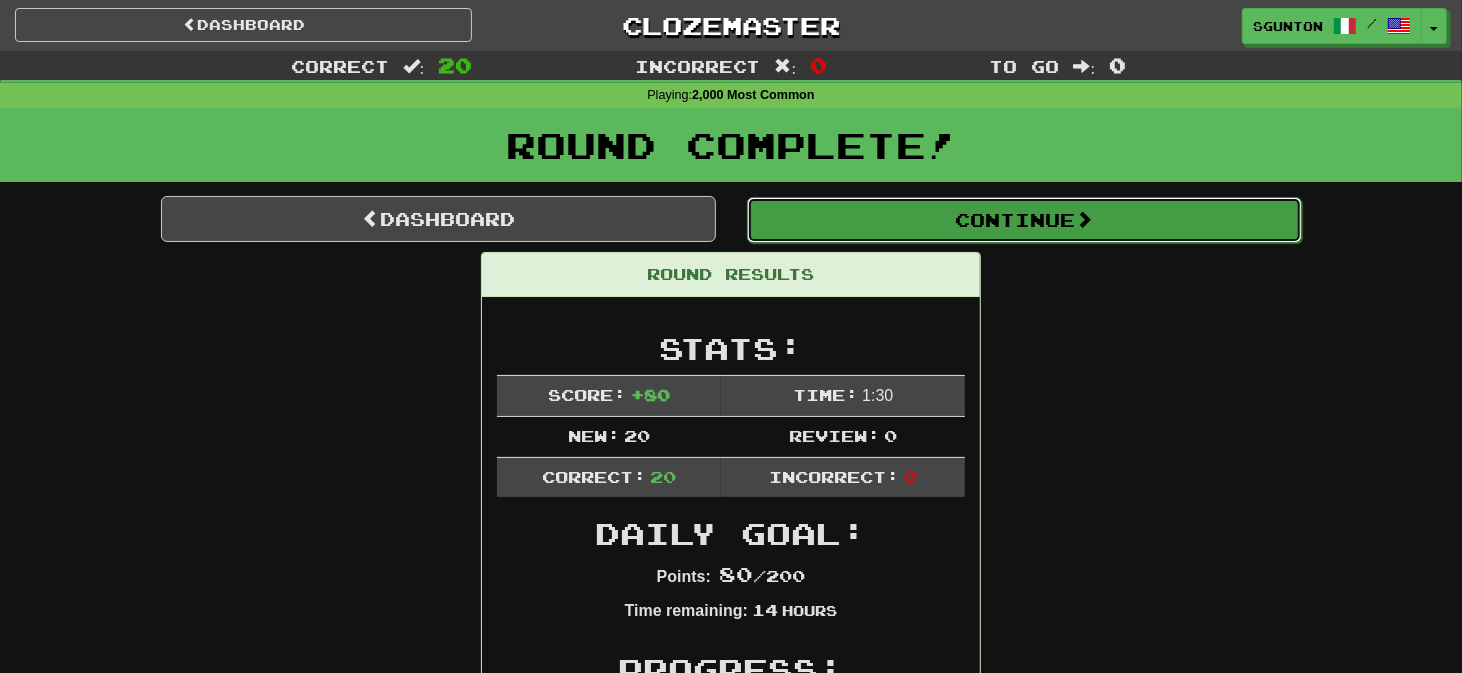 click on "Continue" at bounding box center (1024, 220) 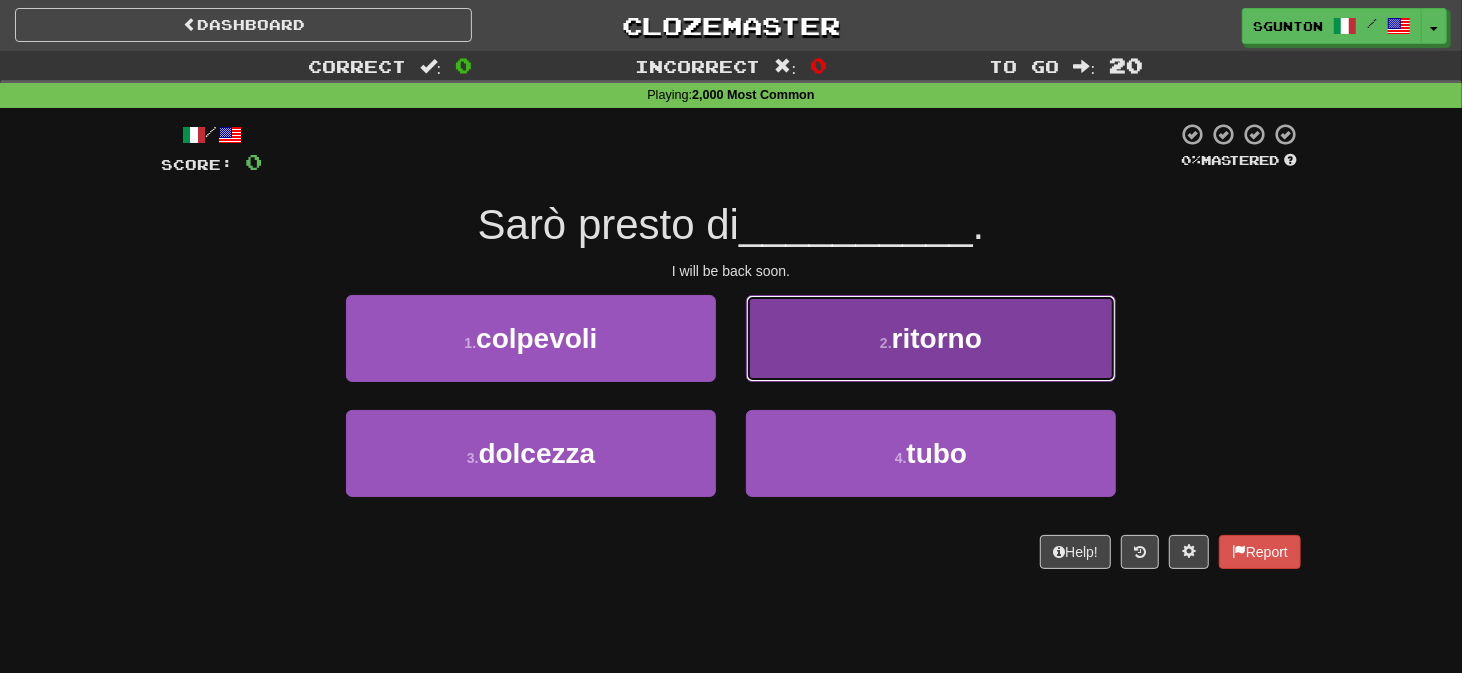 click on "2 .  ritorno" at bounding box center [931, 338] 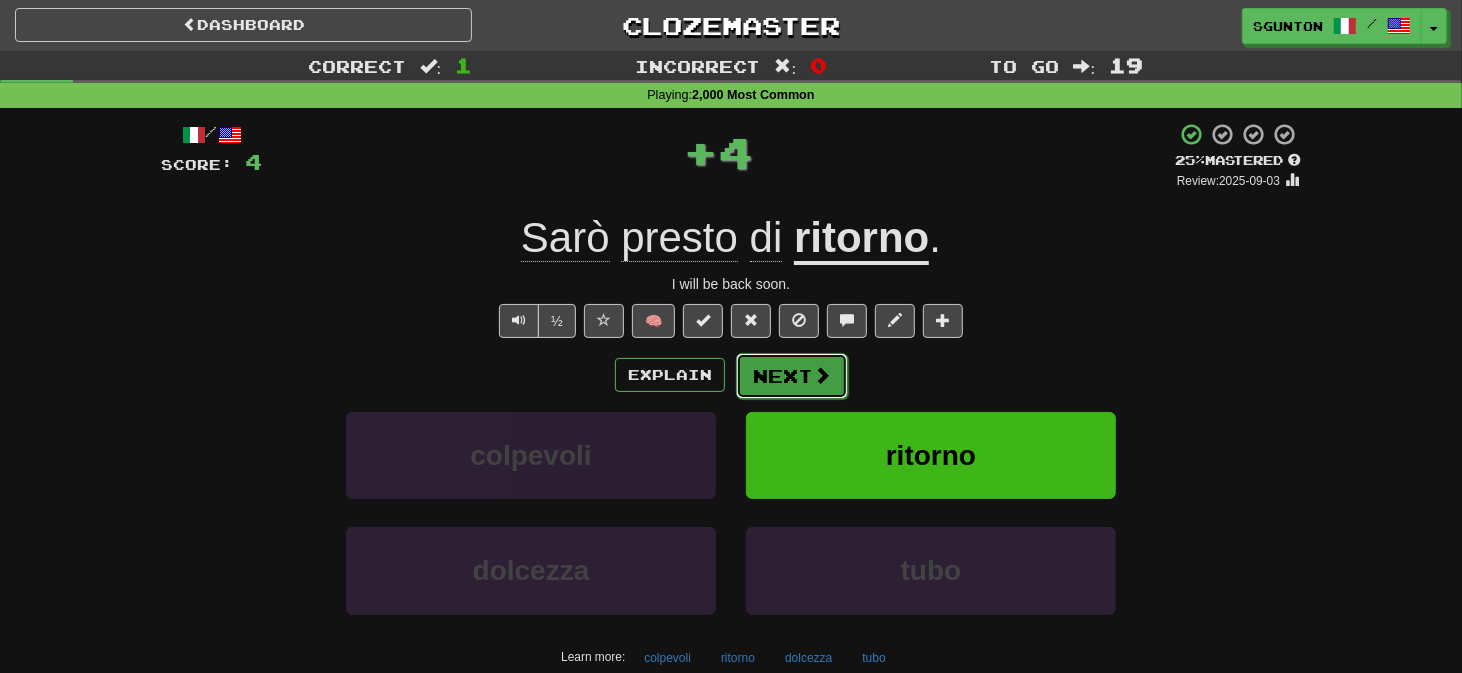 click on "Next" at bounding box center [792, 376] 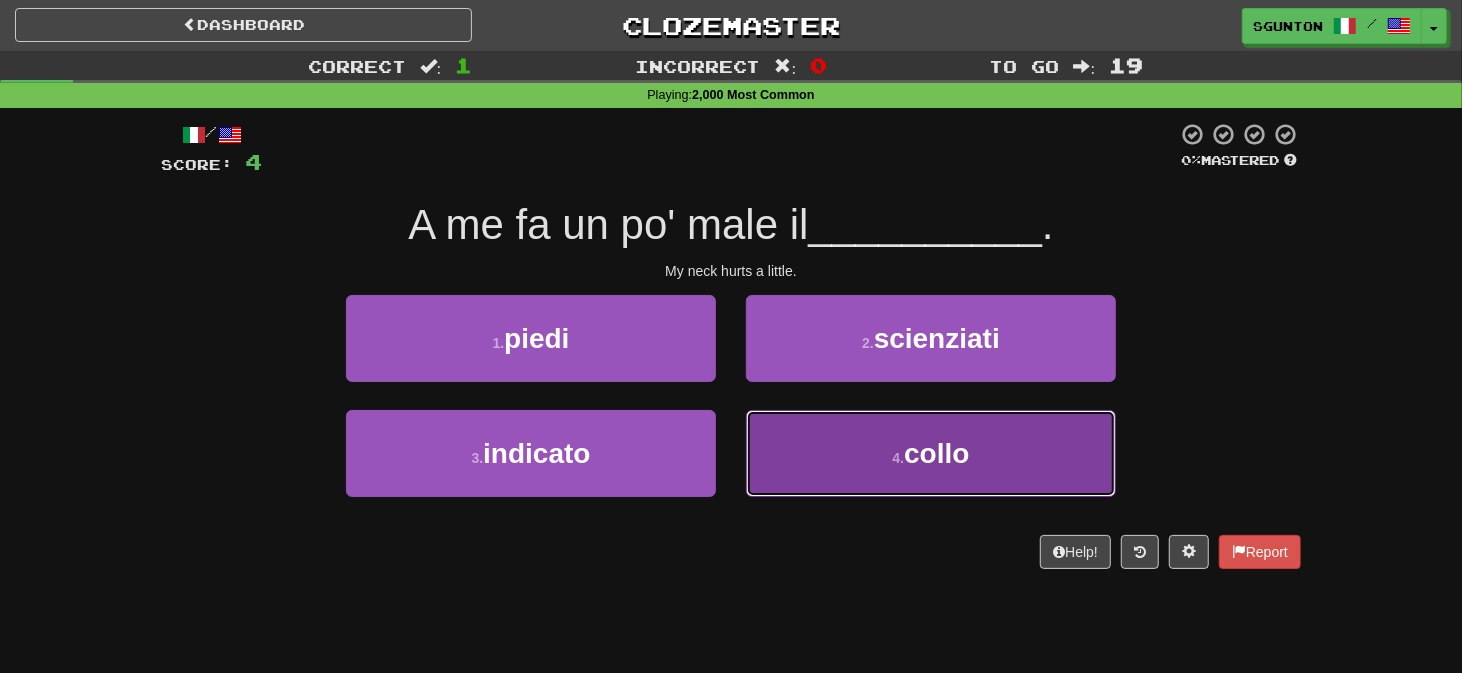 click on "4 .  collo" at bounding box center (931, 453) 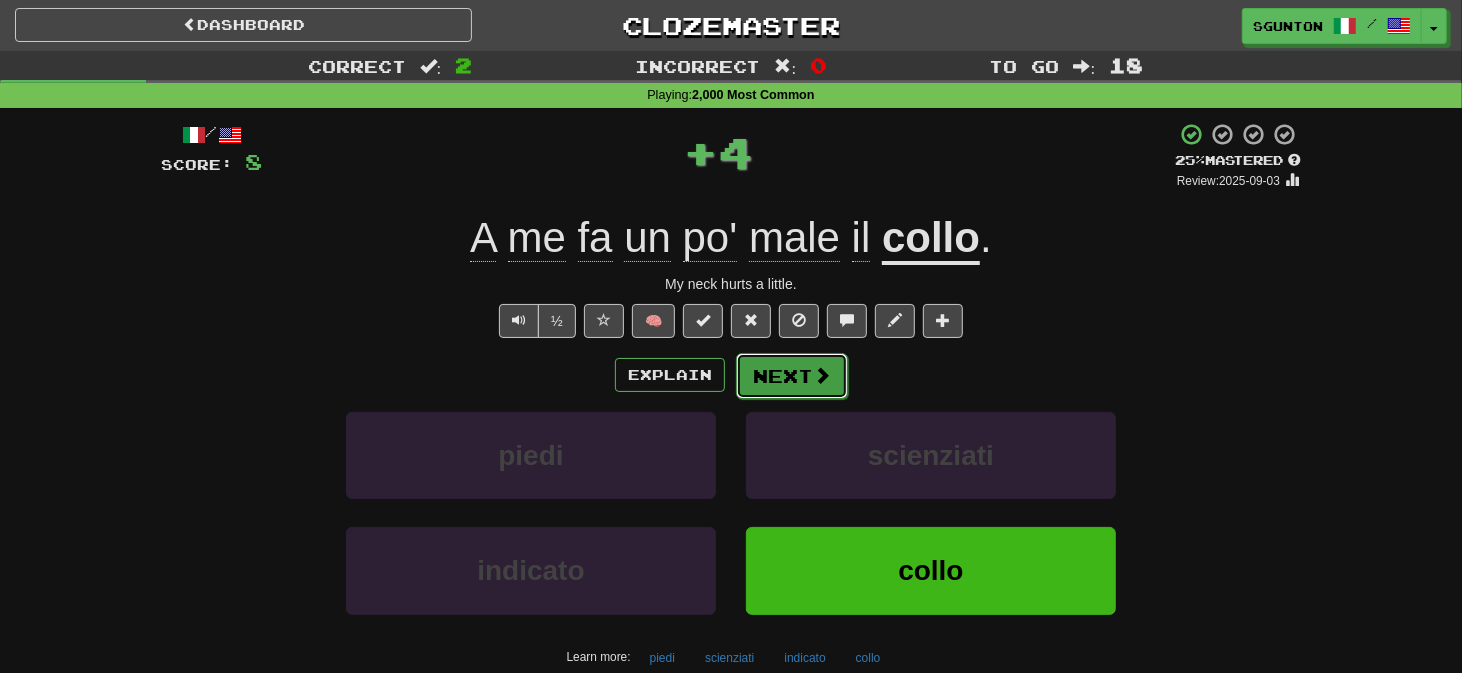 click on "Next" at bounding box center [792, 376] 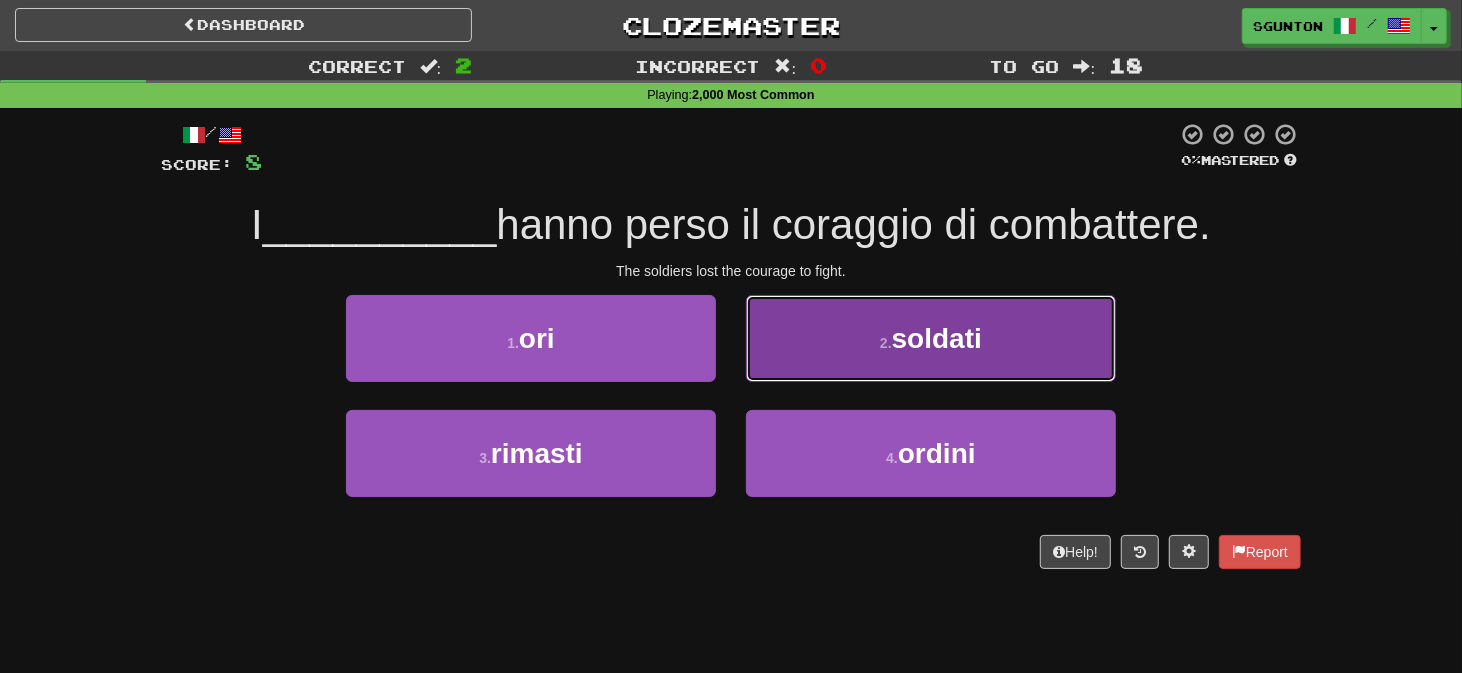 click on "2 .  soldati" at bounding box center [931, 338] 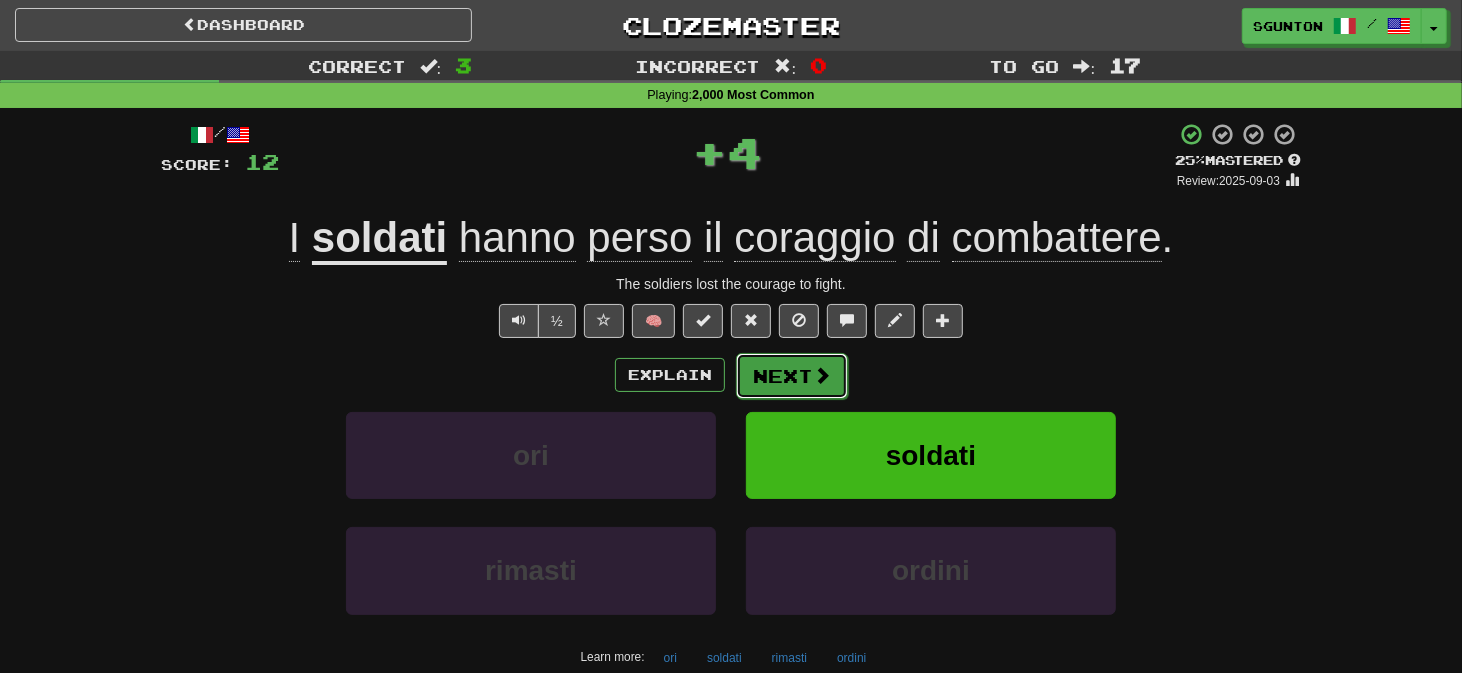 click on "Next" at bounding box center (792, 376) 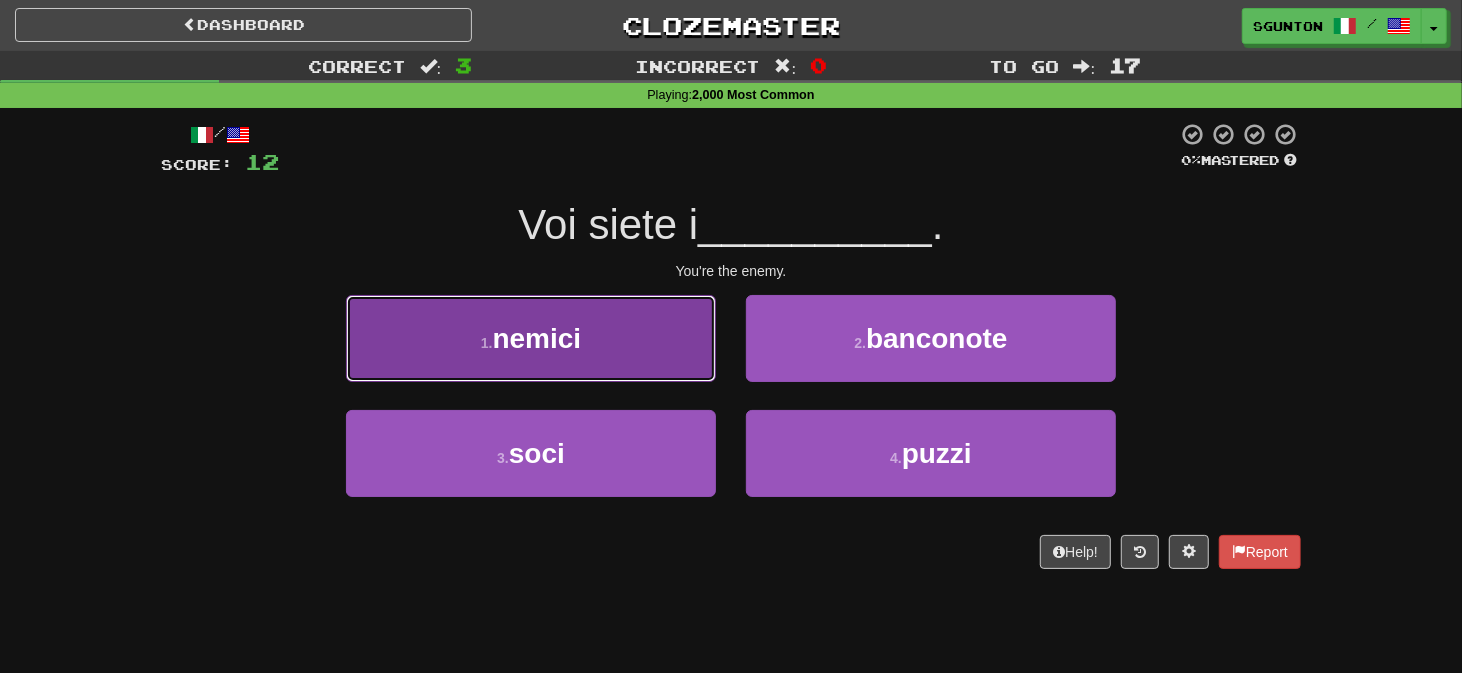 click on "1 .  nemici" at bounding box center (531, 338) 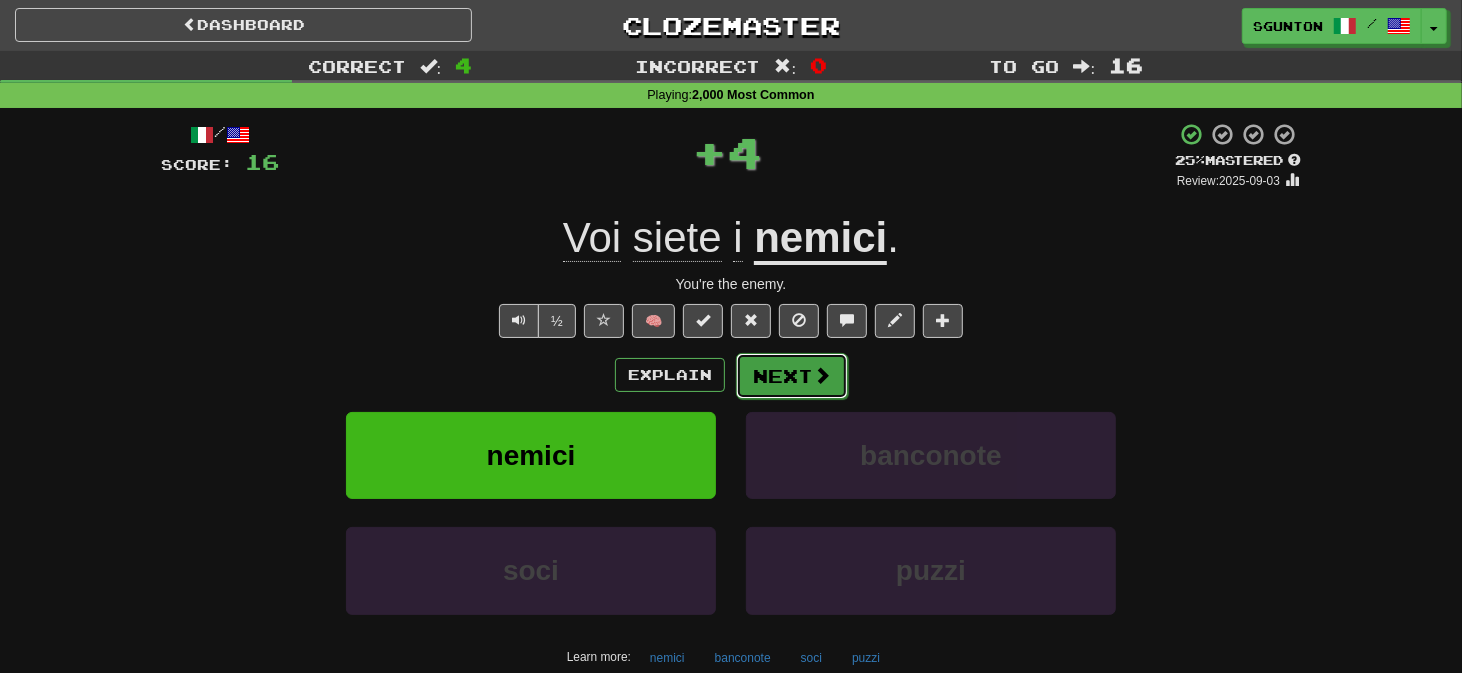 click on "Next" at bounding box center [792, 376] 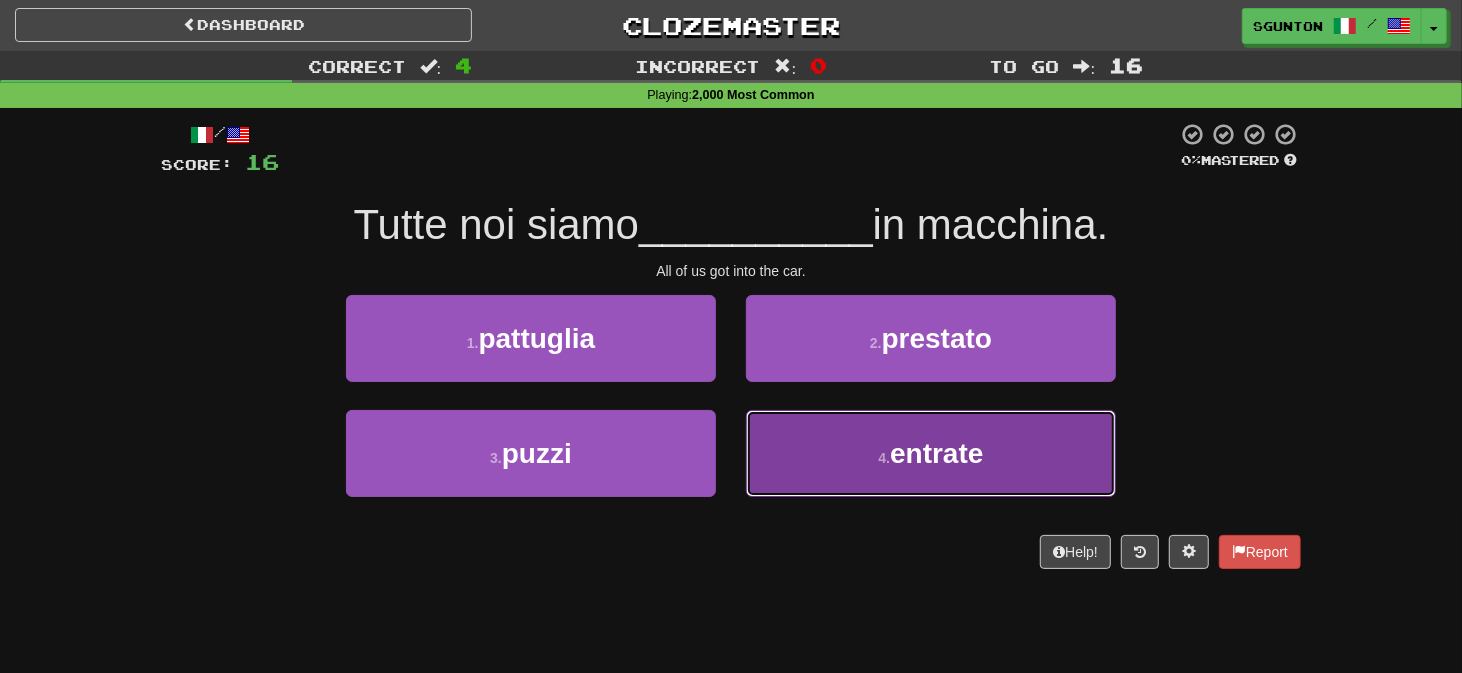click on "4 .  entrate" at bounding box center (931, 453) 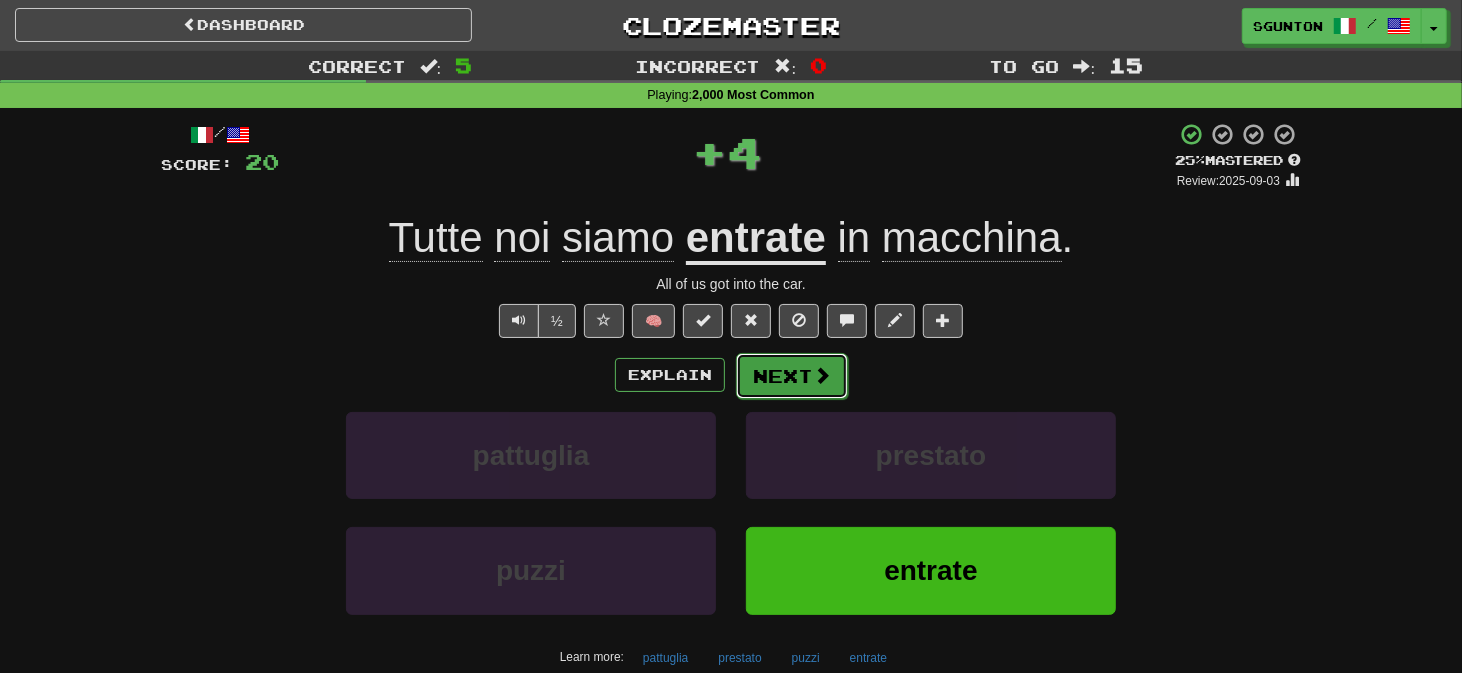 click on "Next" at bounding box center [792, 376] 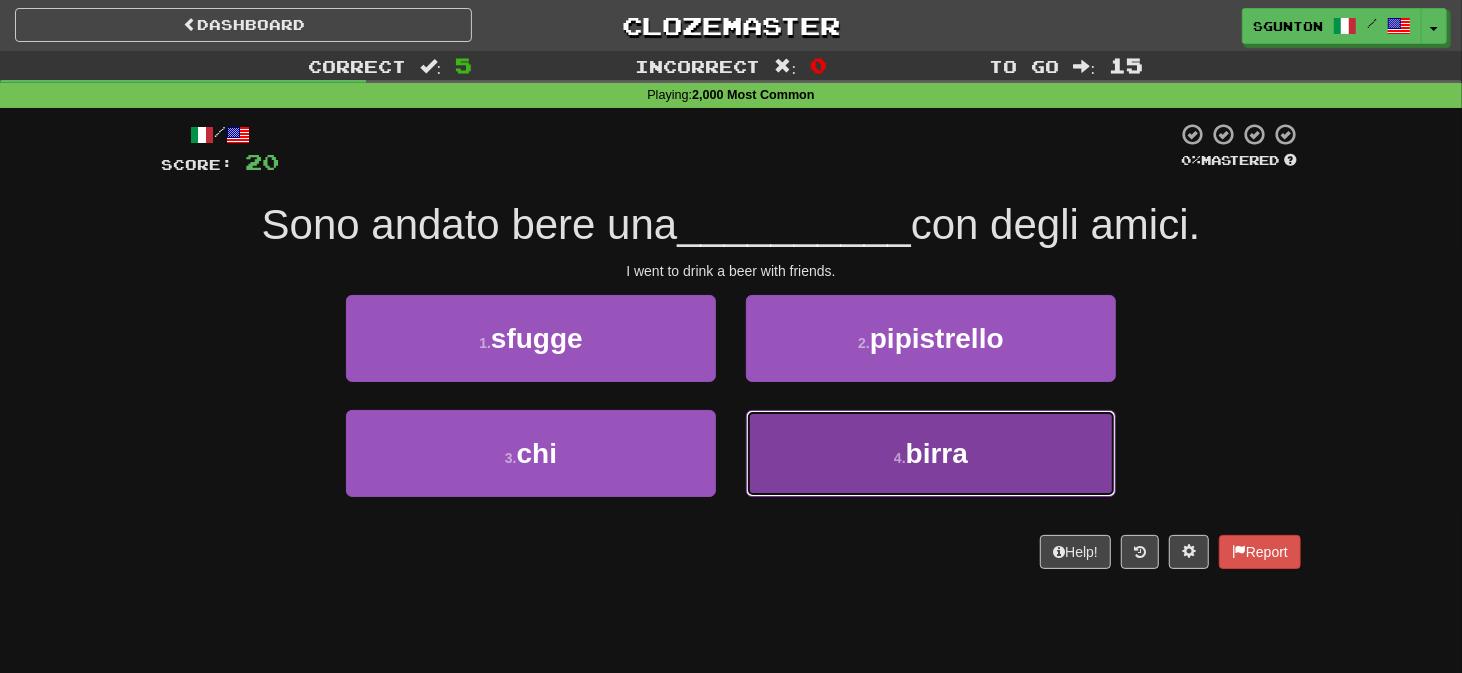 click on "4 .  birra" at bounding box center (931, 453) 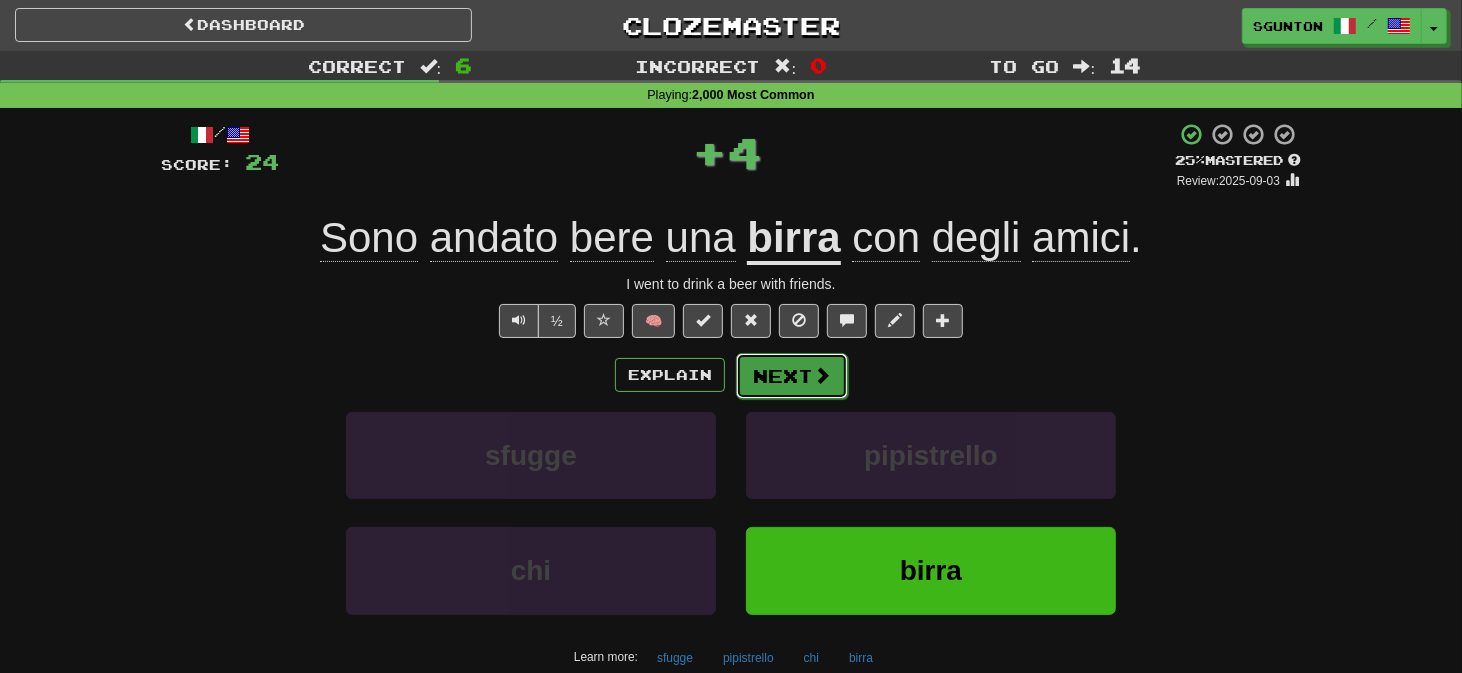 click on "Next" at bounding box center [792, 376] 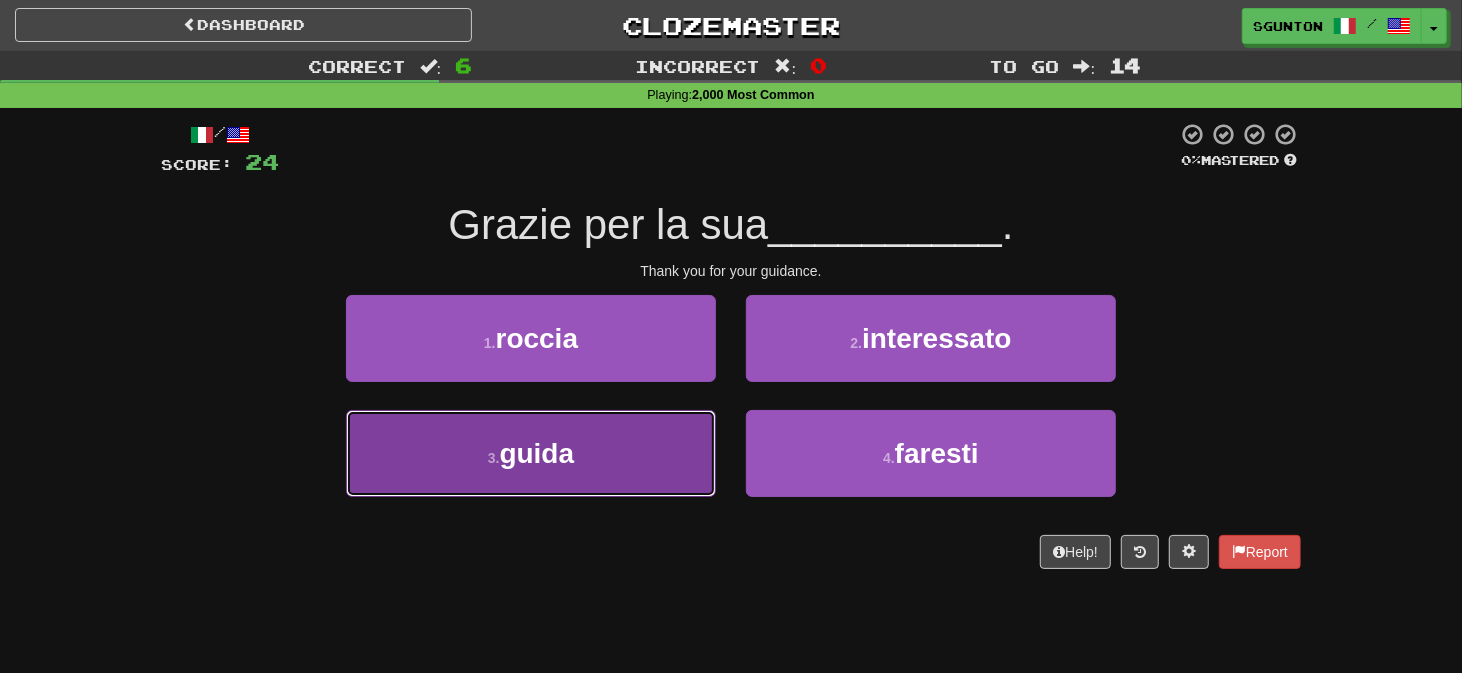 click on "3 .  guida" at bounding box center (531, 453) 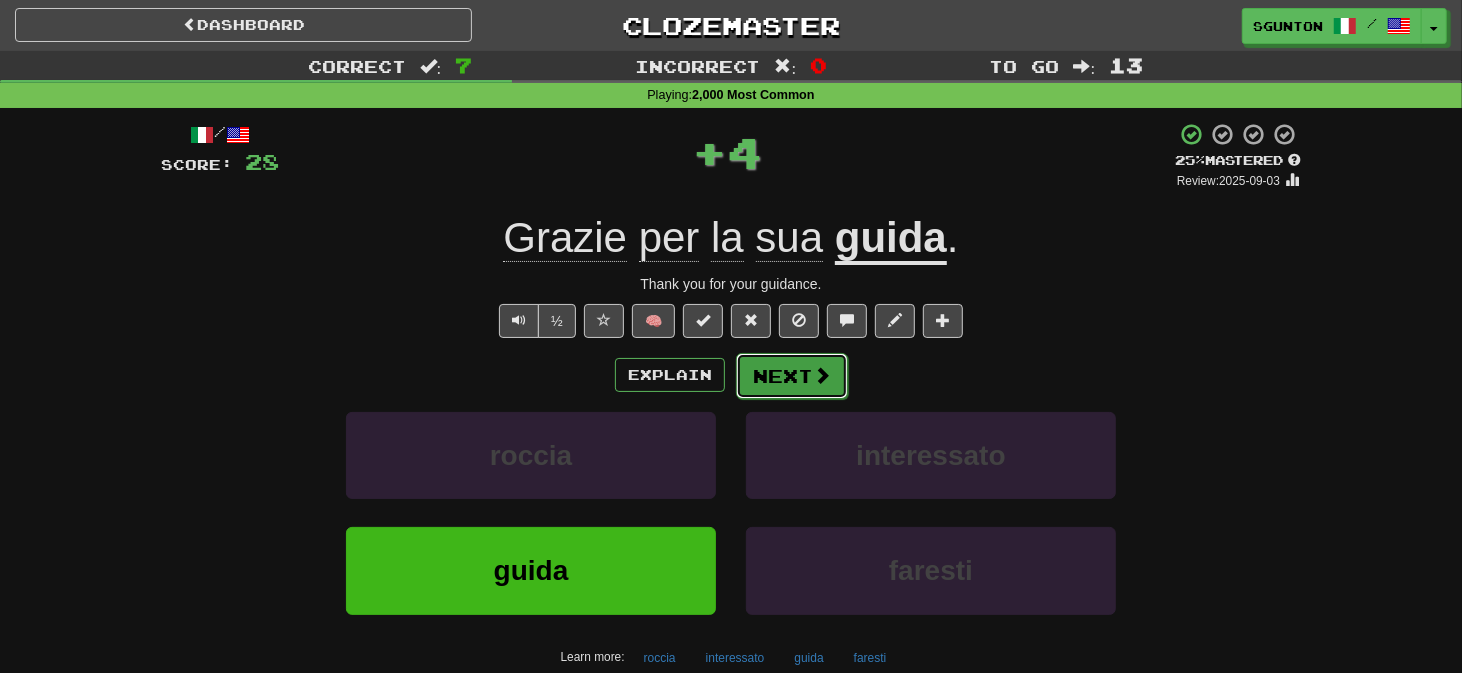 click on "Next" at bounding box center (792, 376) 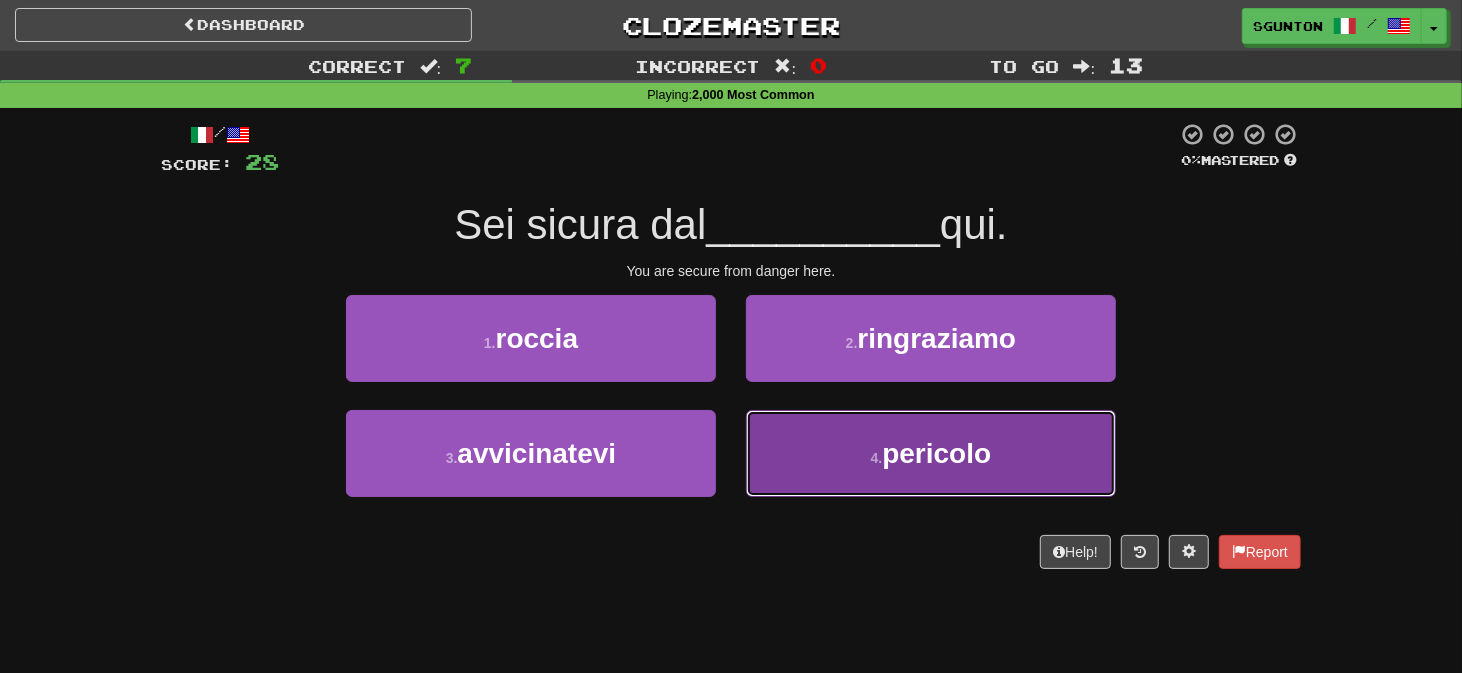 click on "4 .  pericolo" at bounding box center (931, 453) 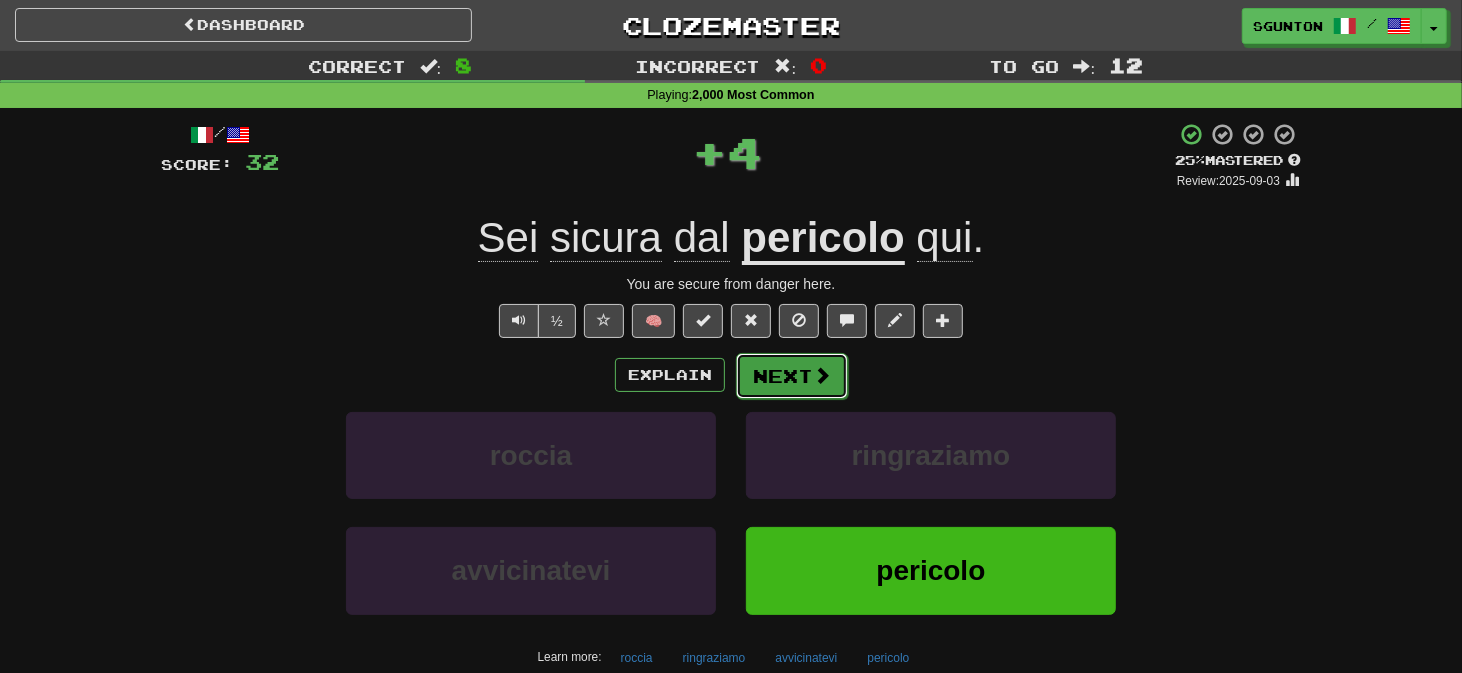 click on "Next" at bounding box center (792, 376) 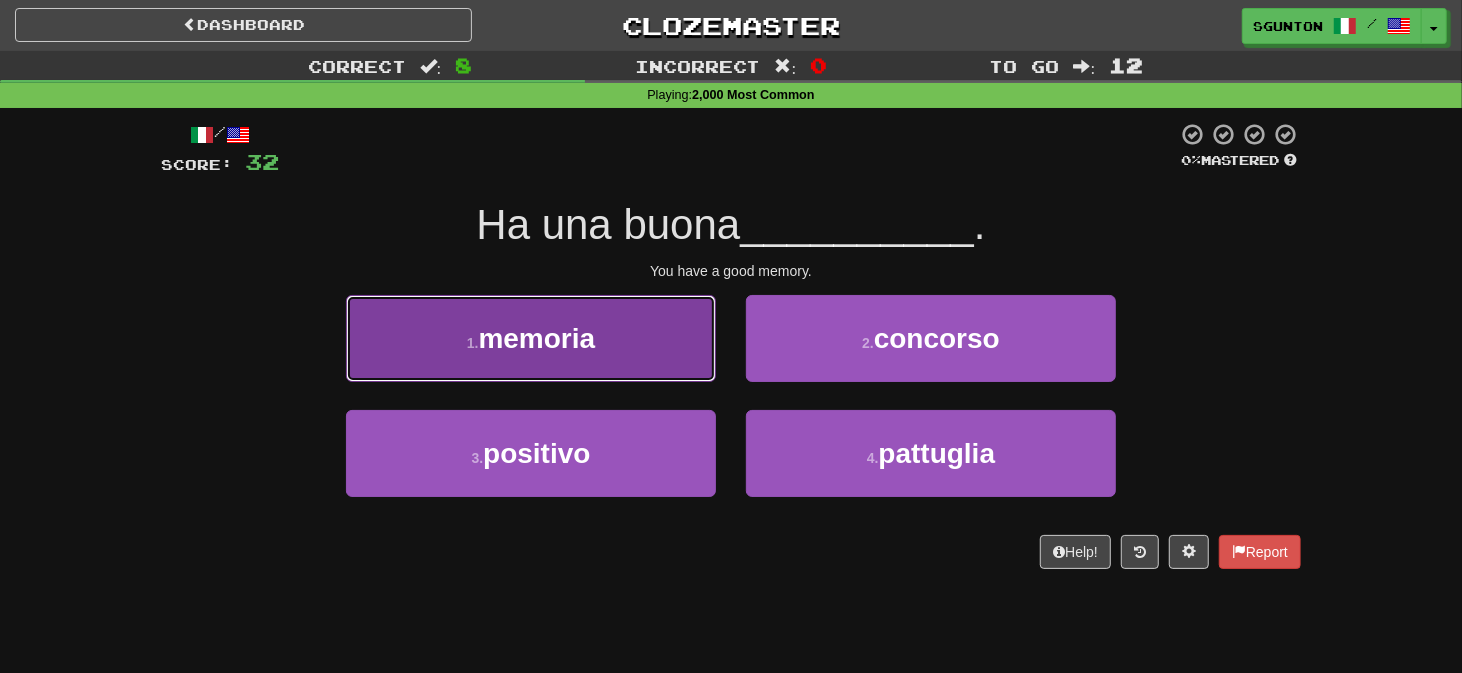 click on "1 .  memoria" at bounding box center [531, 338] 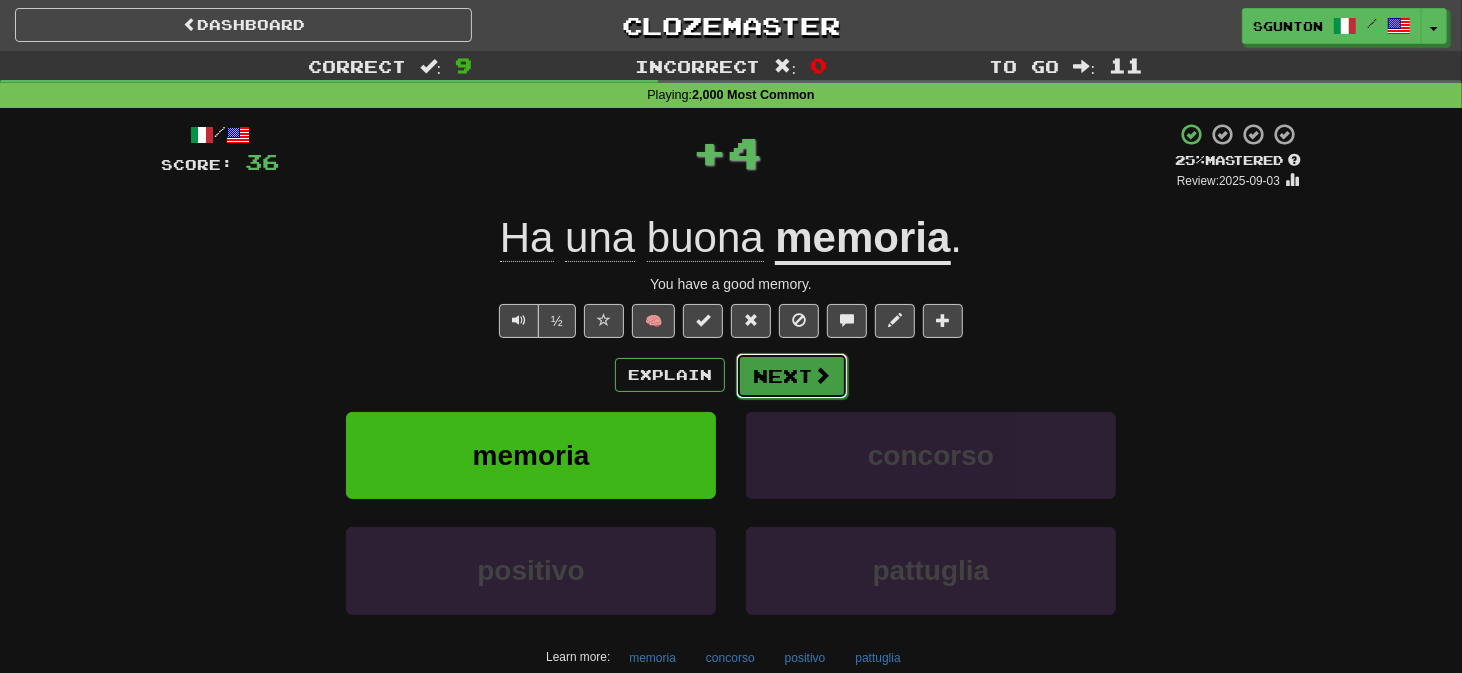 click on "Next" at bounding box center [792, 376] 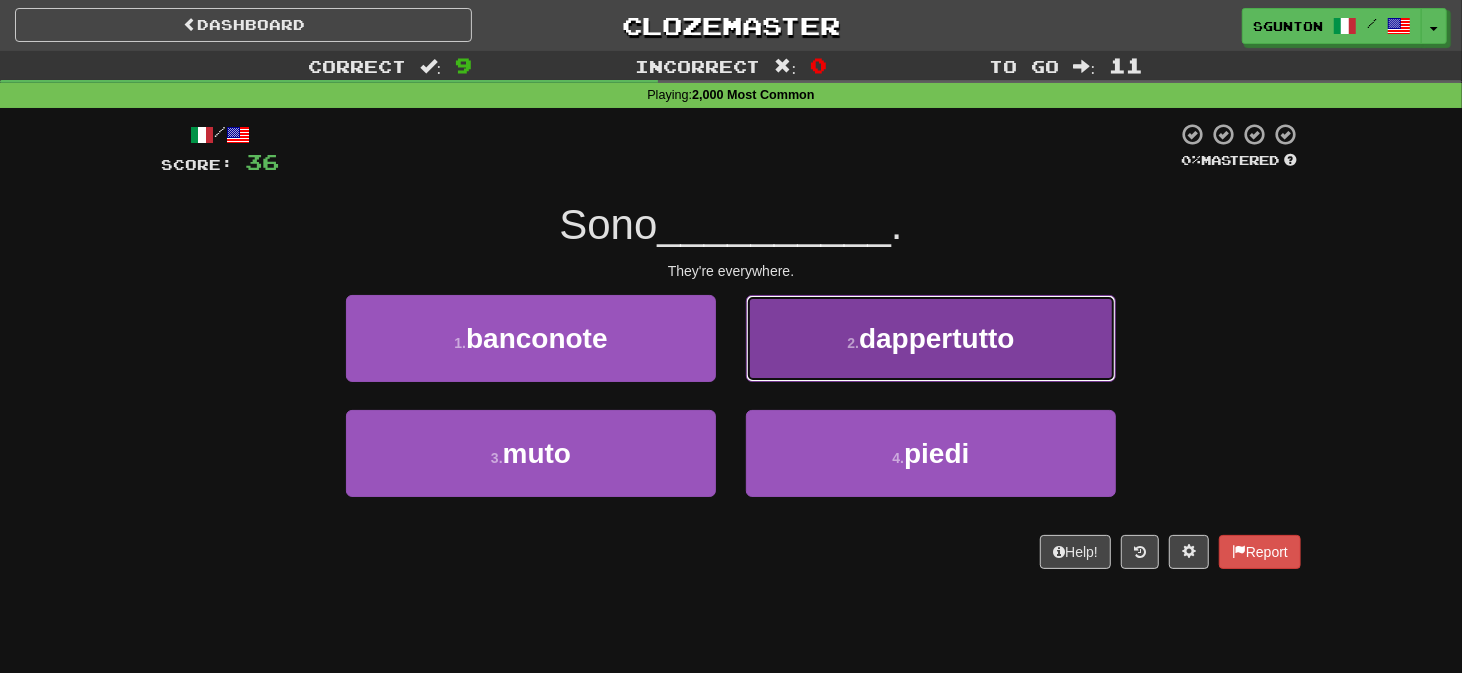 click on "2 .  dappertutto" at bounding box center [931, 338] 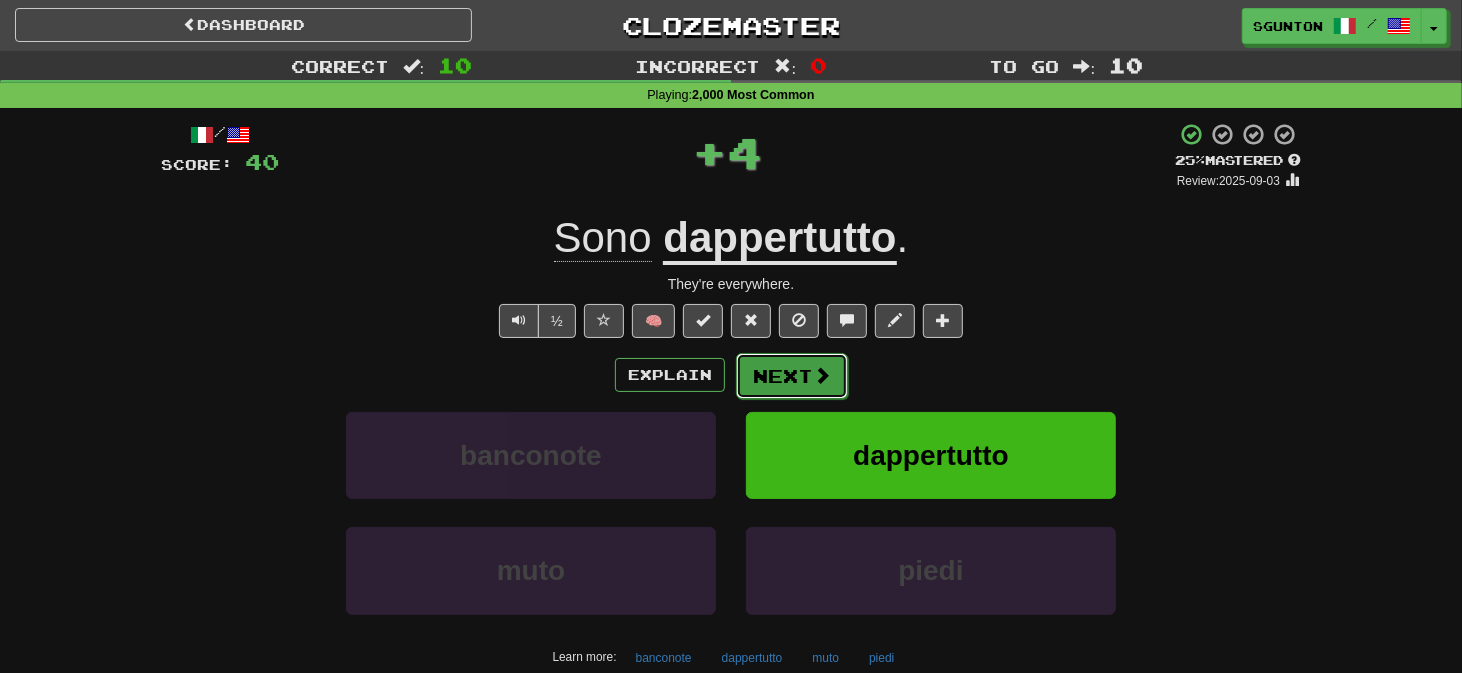 click on "Next" at bounding box center (792, 376) 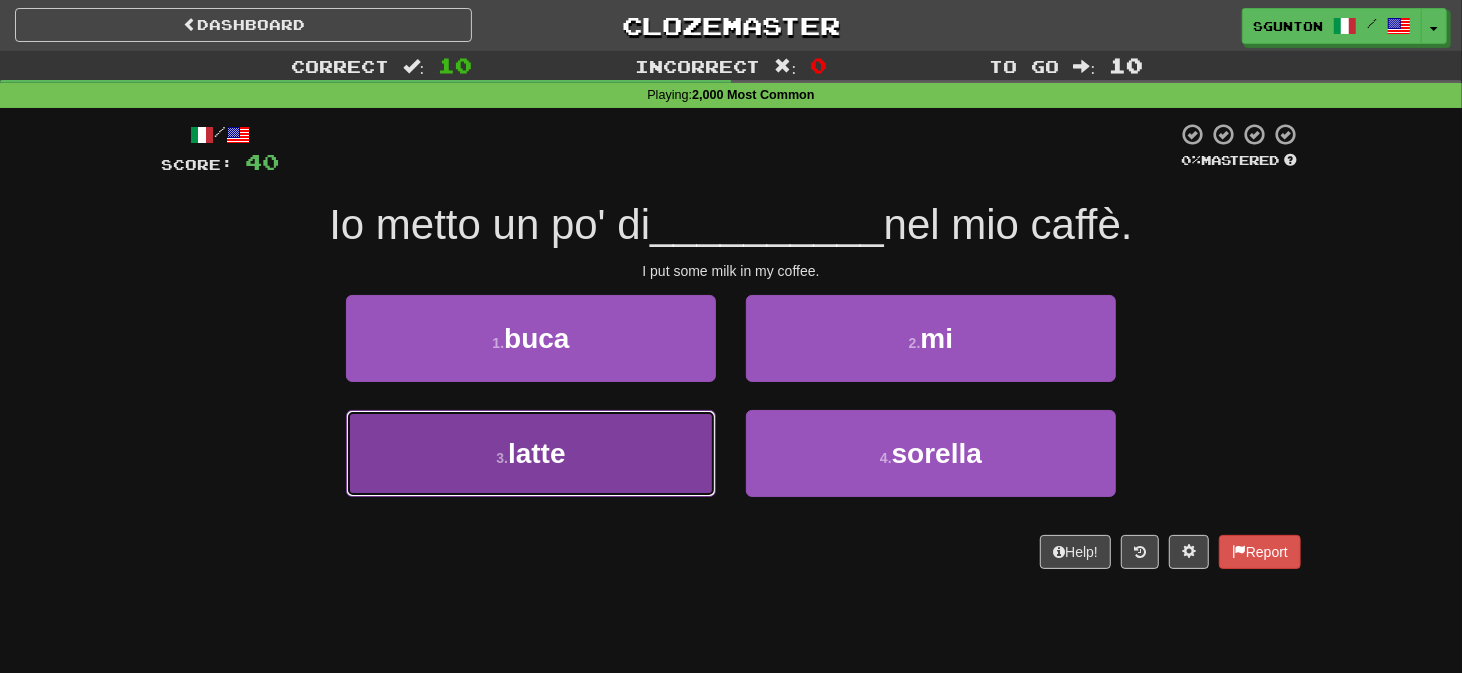 click on "3 .  latte" at bounding box center (531, 453) 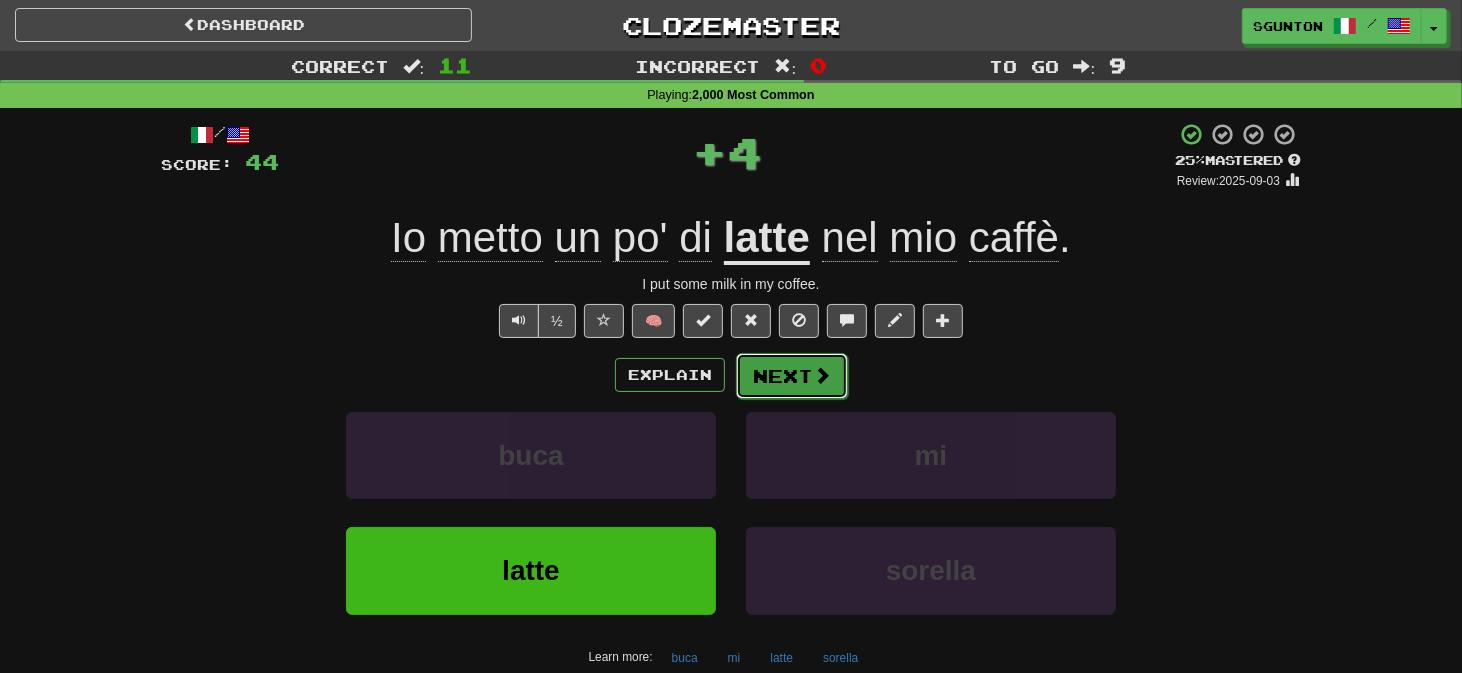 click on "Next" at bounding box center [792, 376] 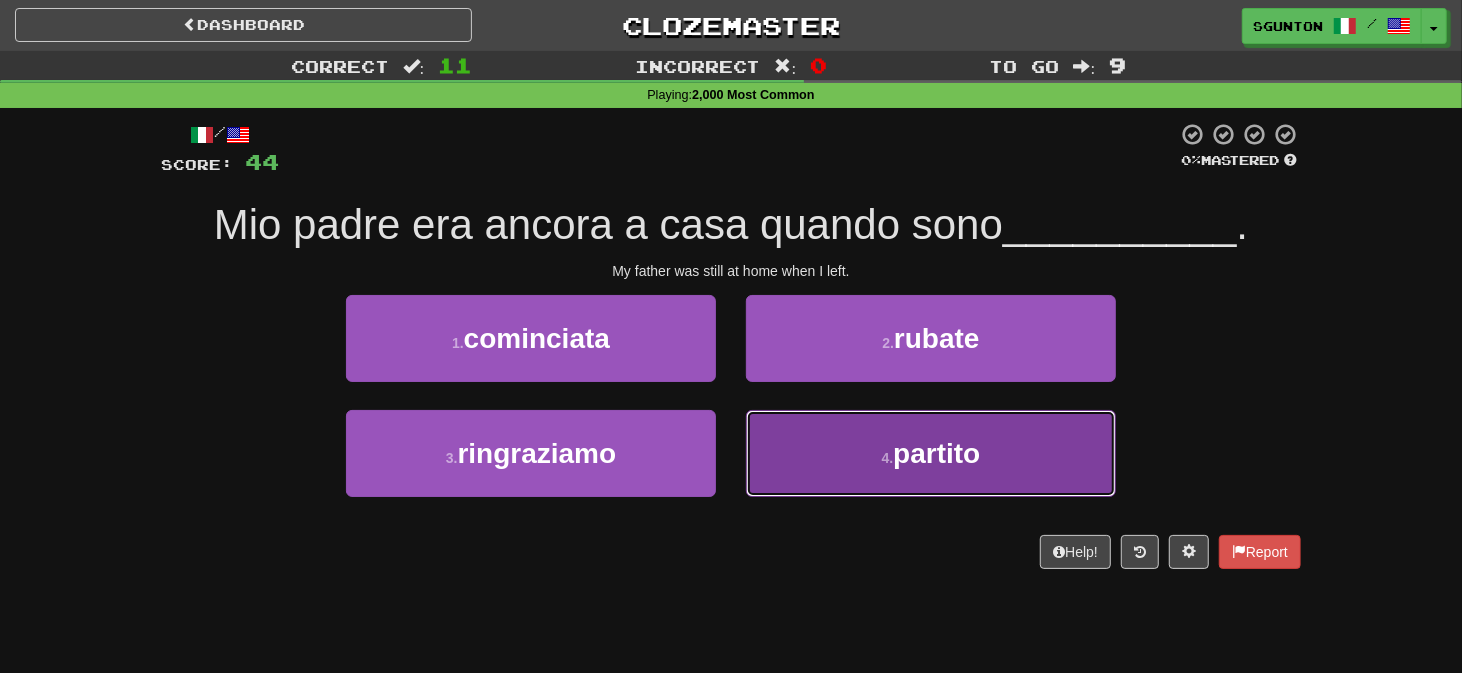 click on "4 .  partito" at bounding box center (931, 453) 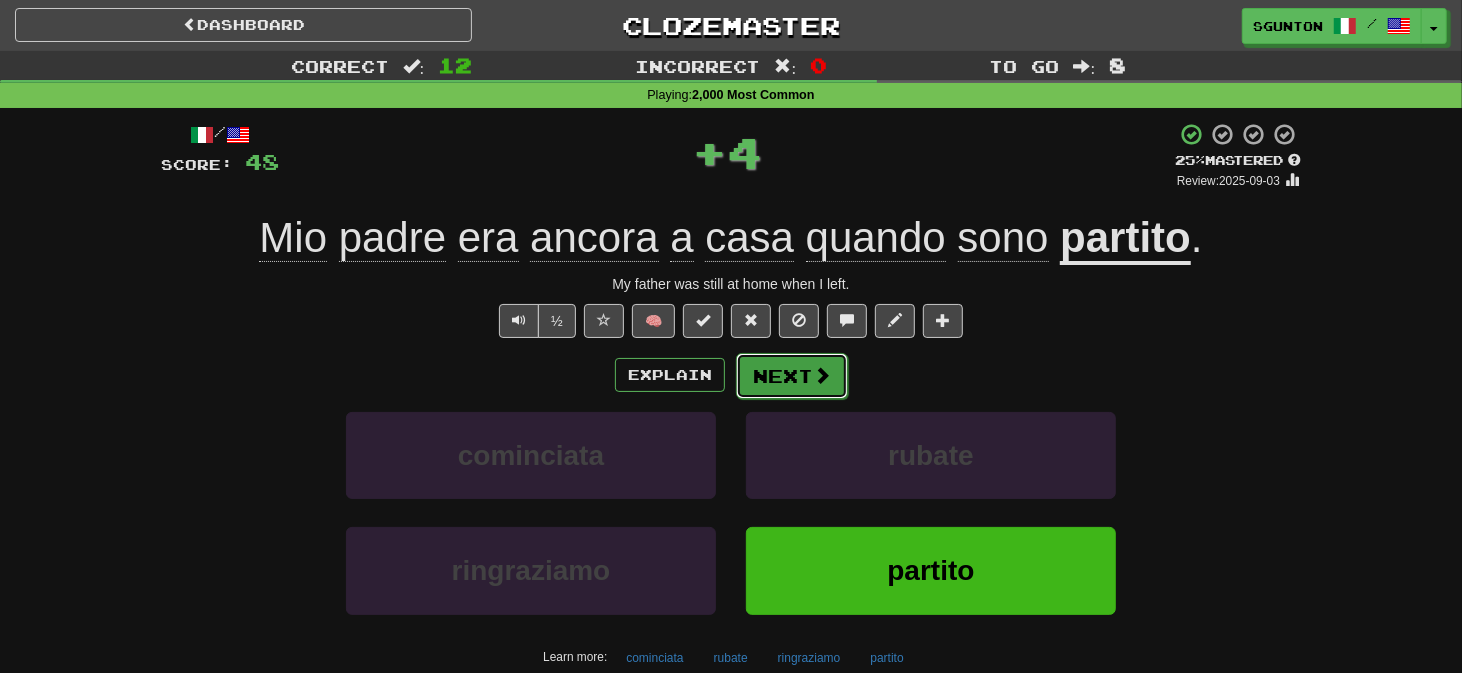 click on "Next" at bounding box center [792, 376] 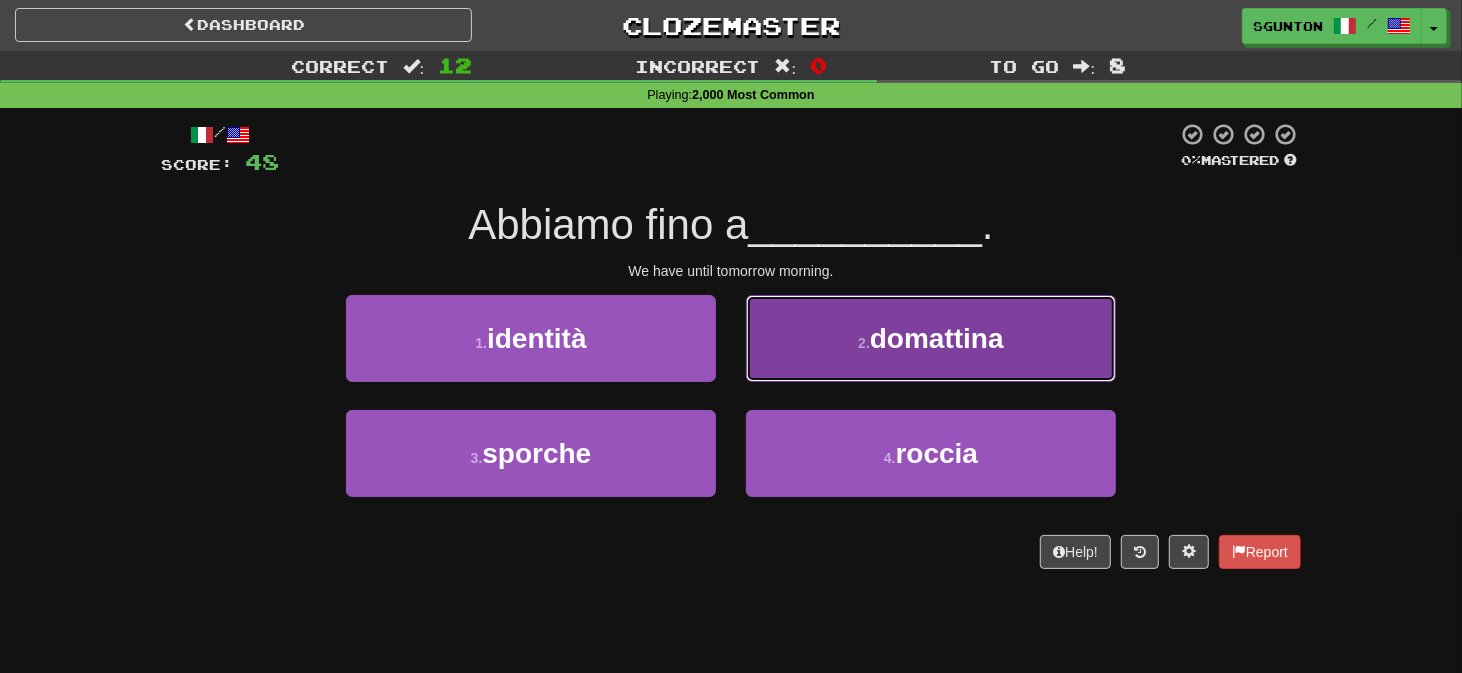 click on "2 .  domattina" at bounding box center [931, 338] 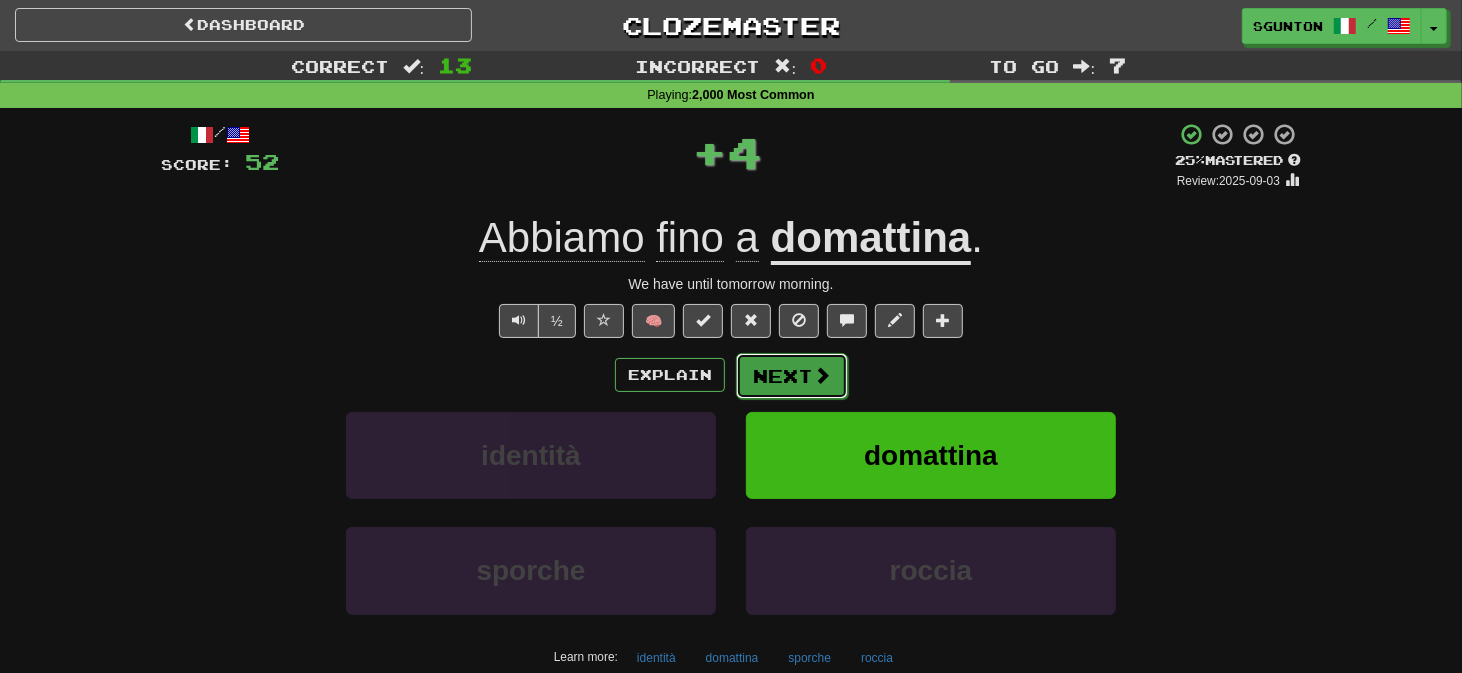 click on "Next" at bounding box center (792, 376) 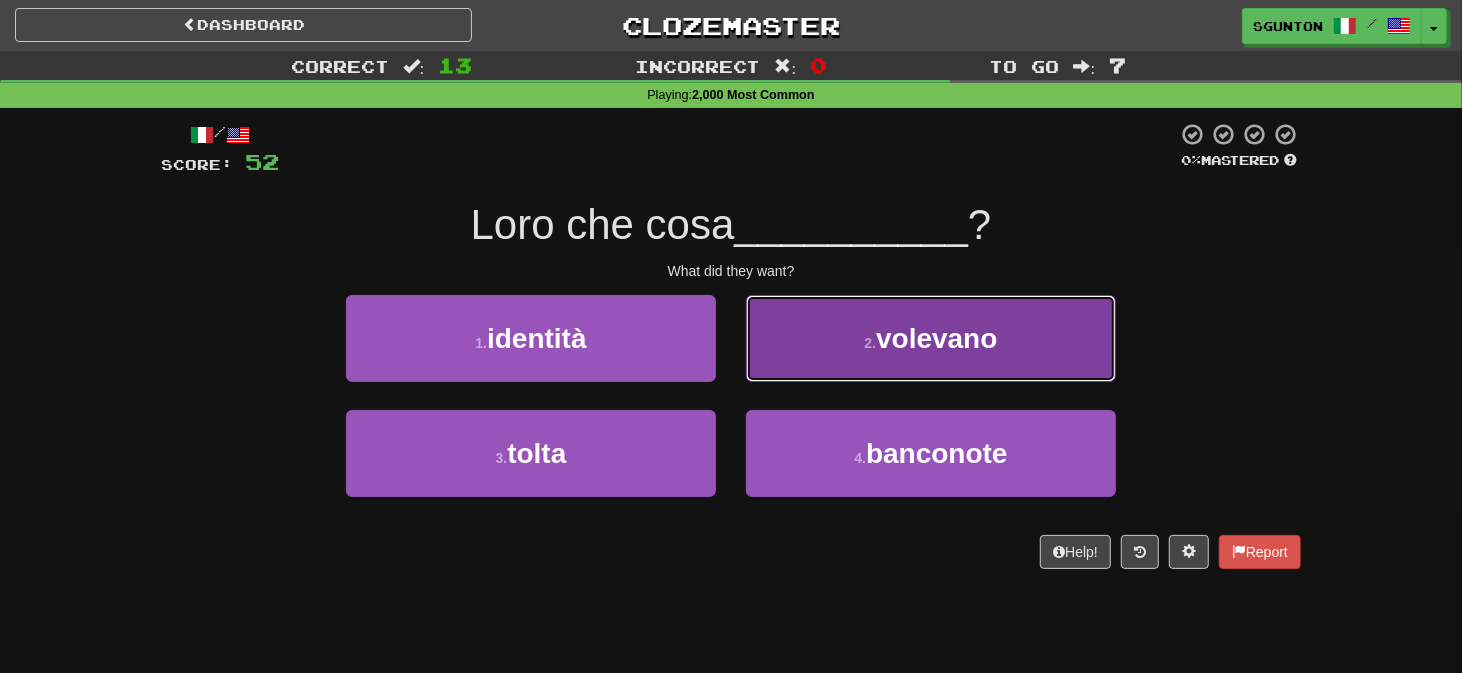 click on "2 .  volevano" at bounding box center (931, 338) 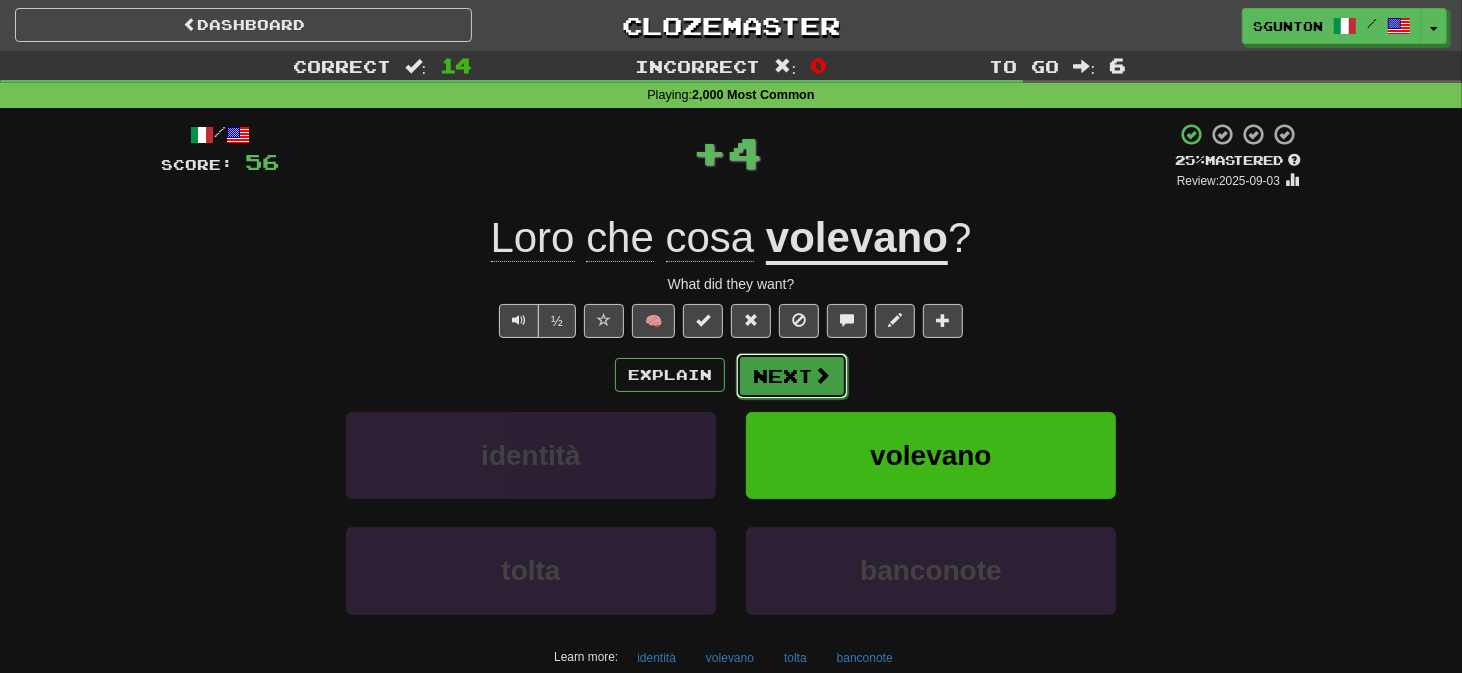 click on "Next" at bounding box center (792, 376) 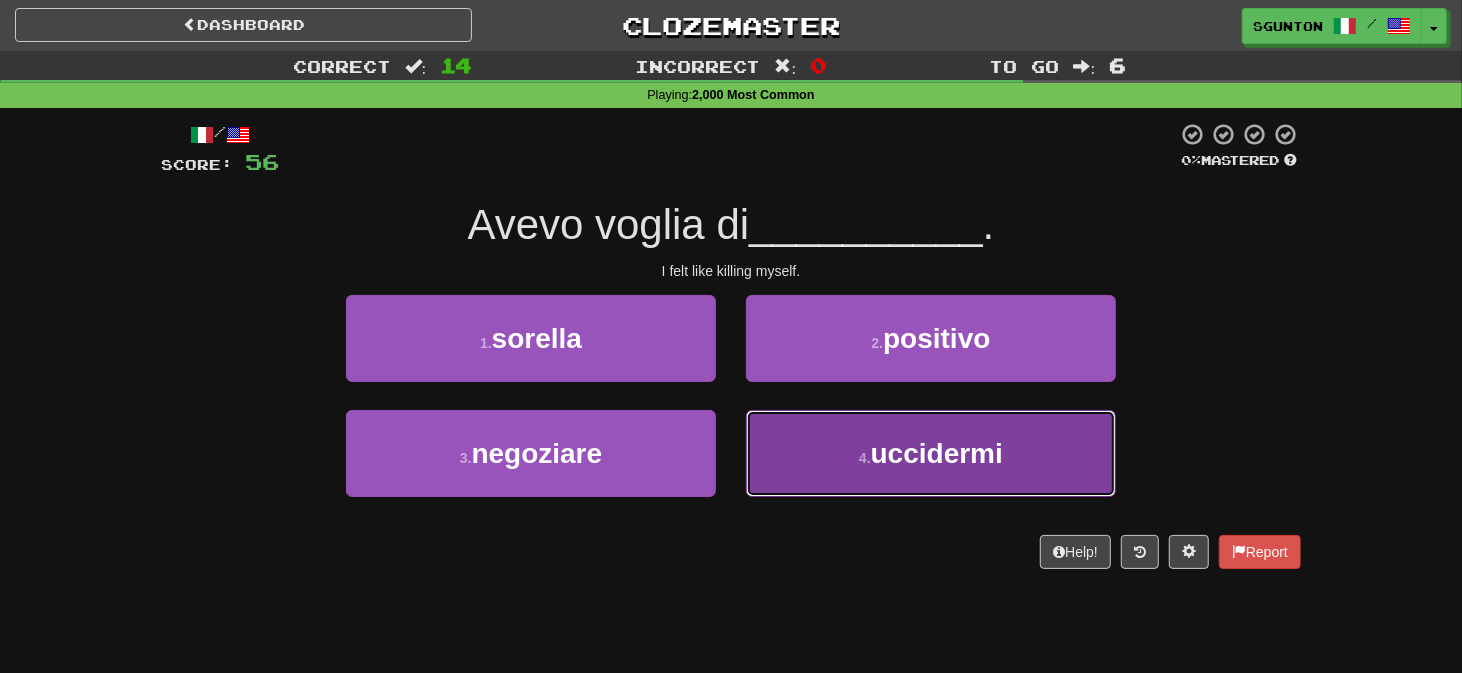 click on "4 .  uccidermi" at bounding box center (931, 453) 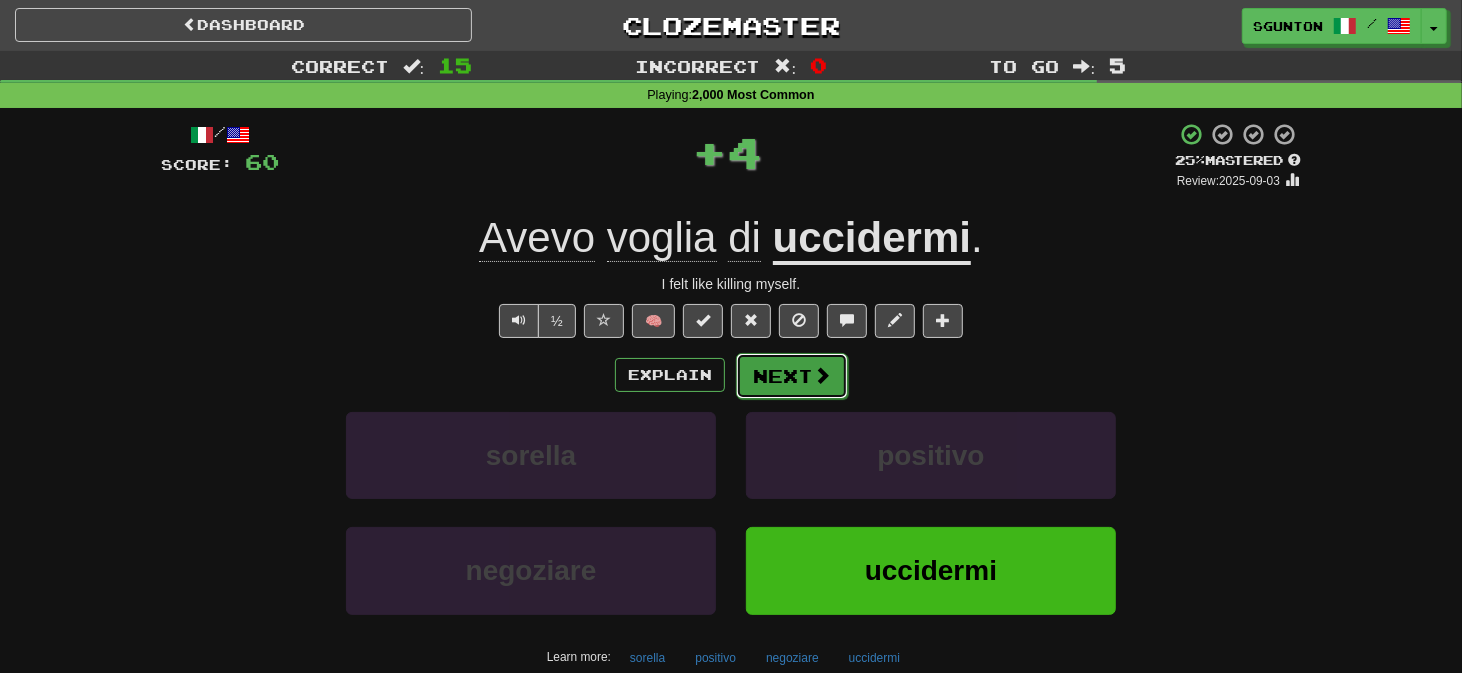 click on "Next" at bounding box center [792, 376] 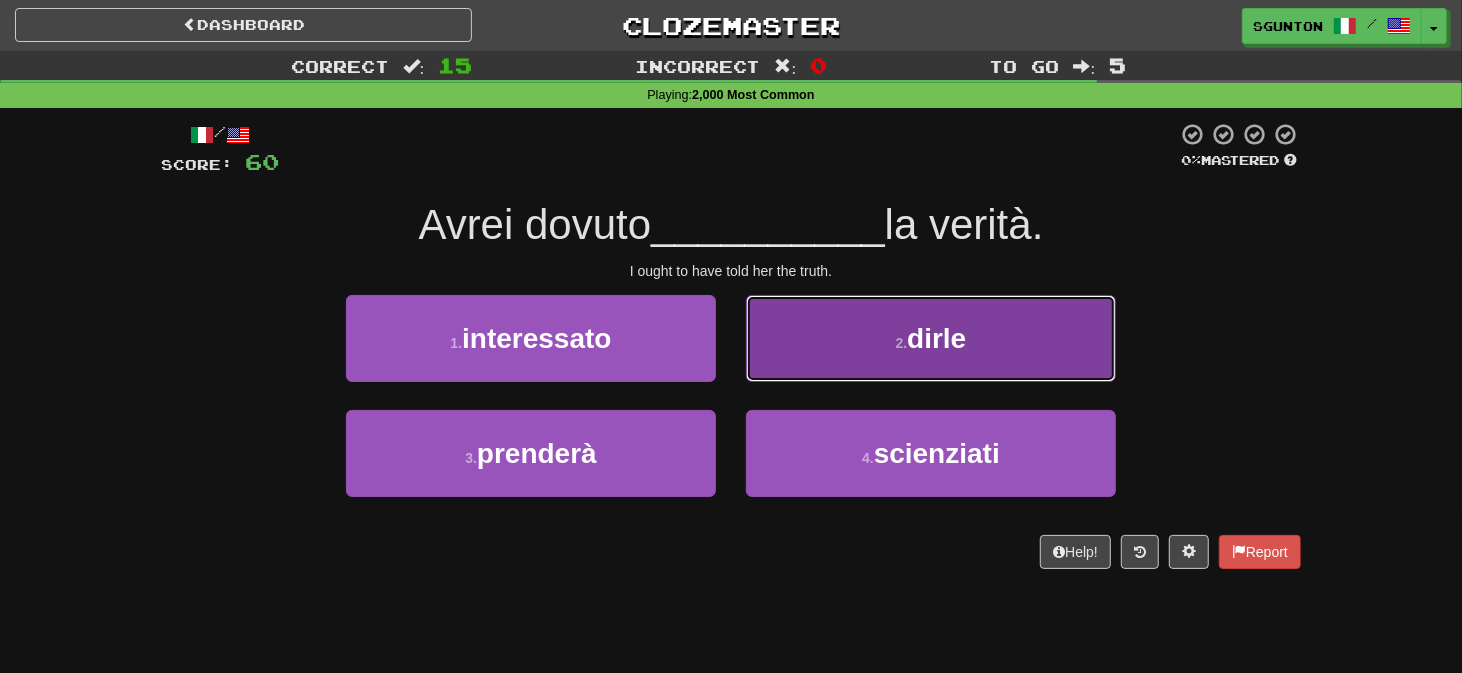 click on "2 .  dirle" at bounding box center [931, 338] 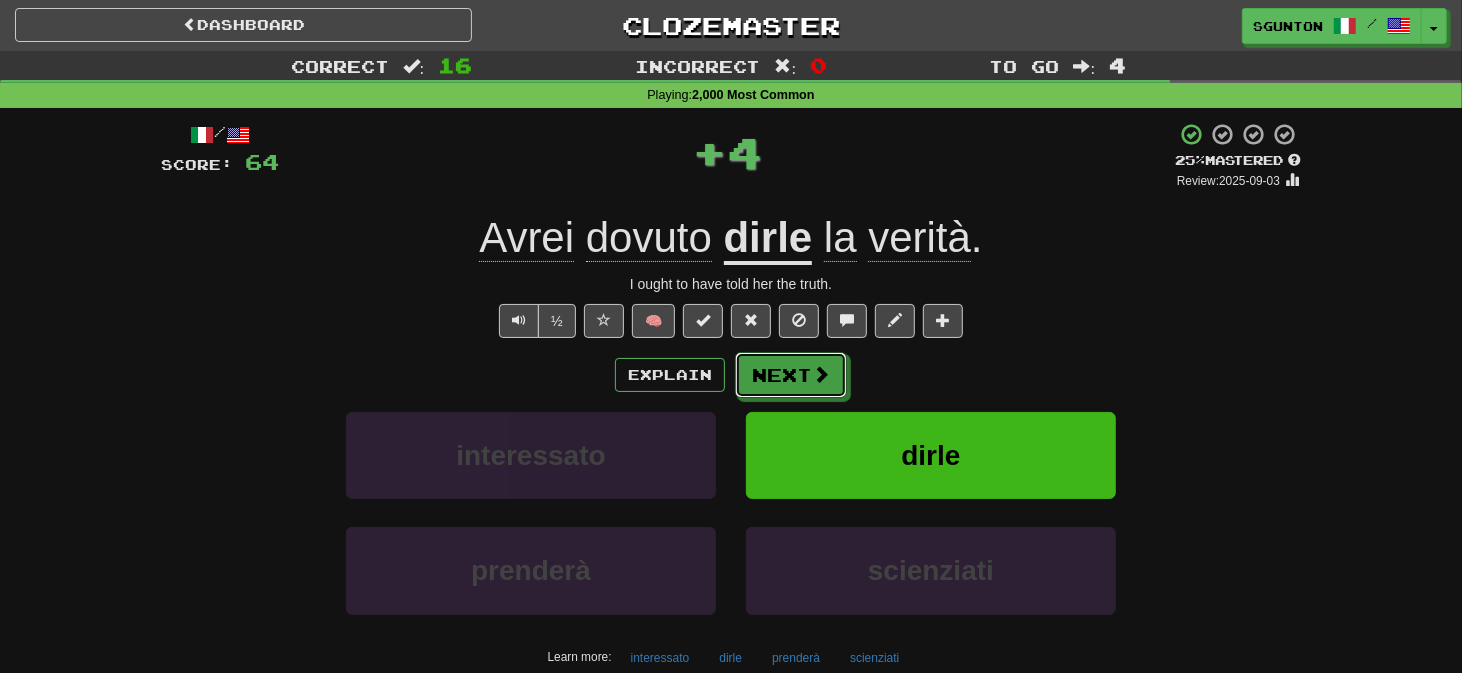 click on "Next" at bounding box center (791, 375) 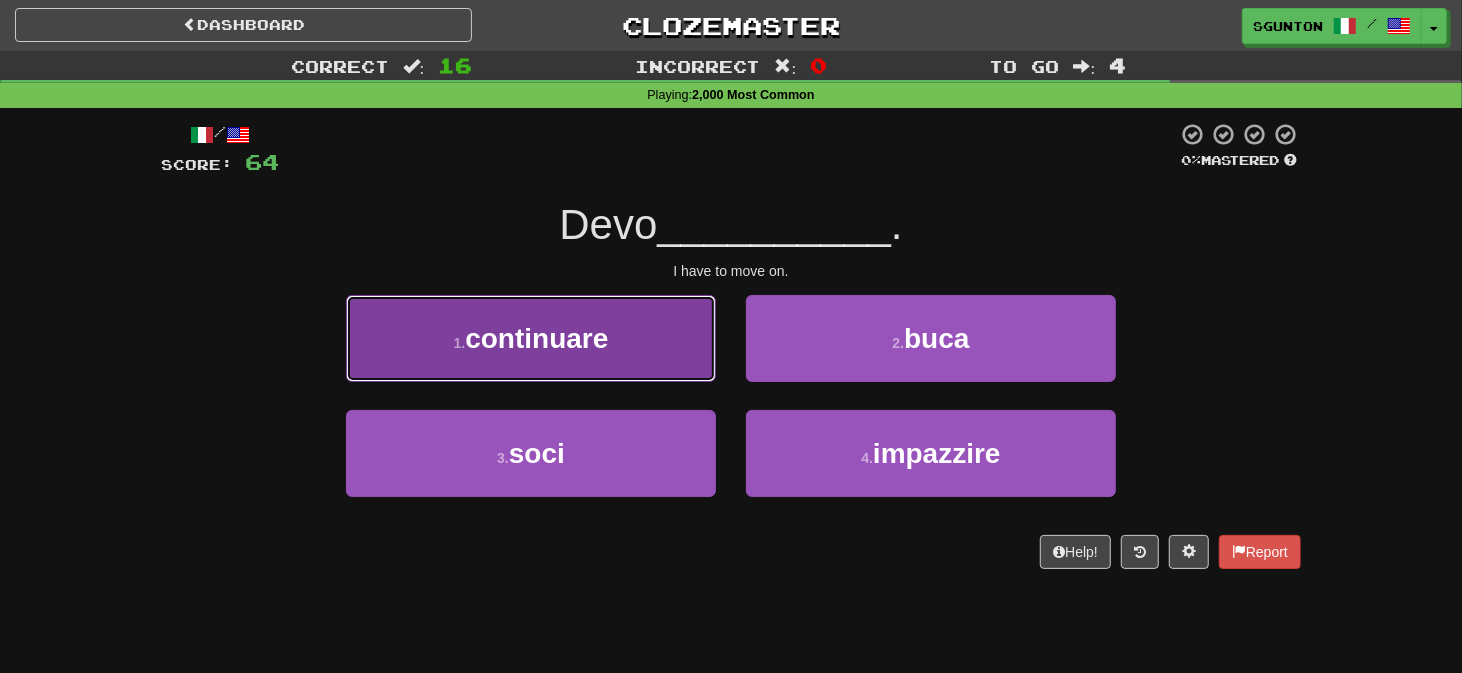 click on "1 .  continuare" at bounding box center (531, 338) 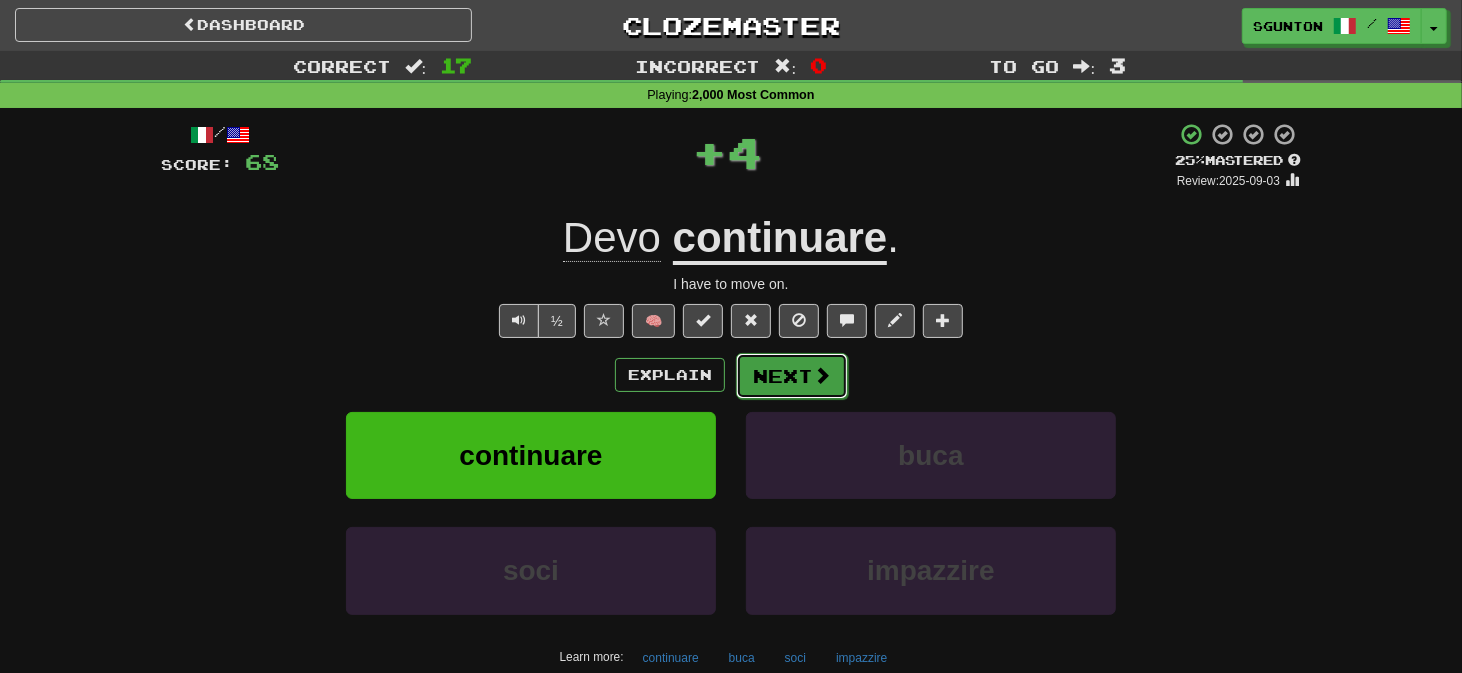 click on "Next" at bounding box center (792, 376) 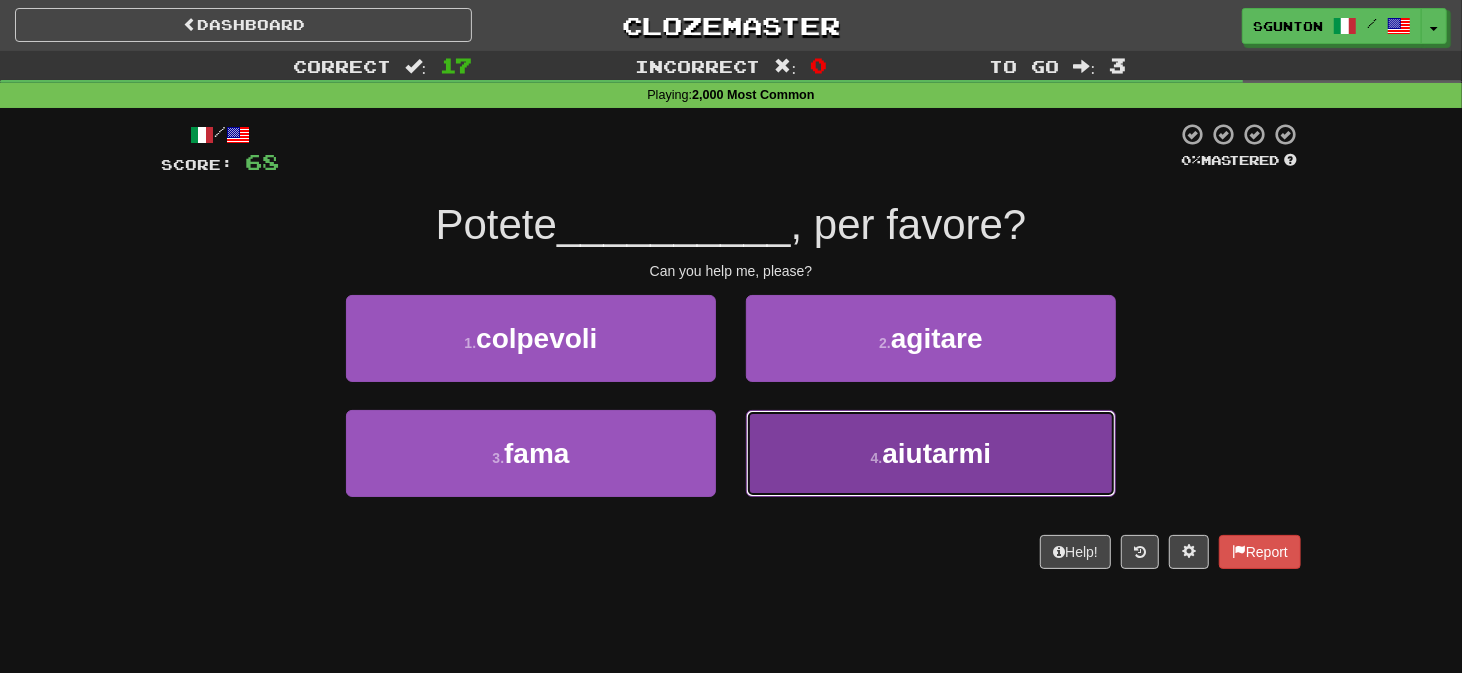 click on "4 .  aiutarmi" at bounding box center (931, 453) 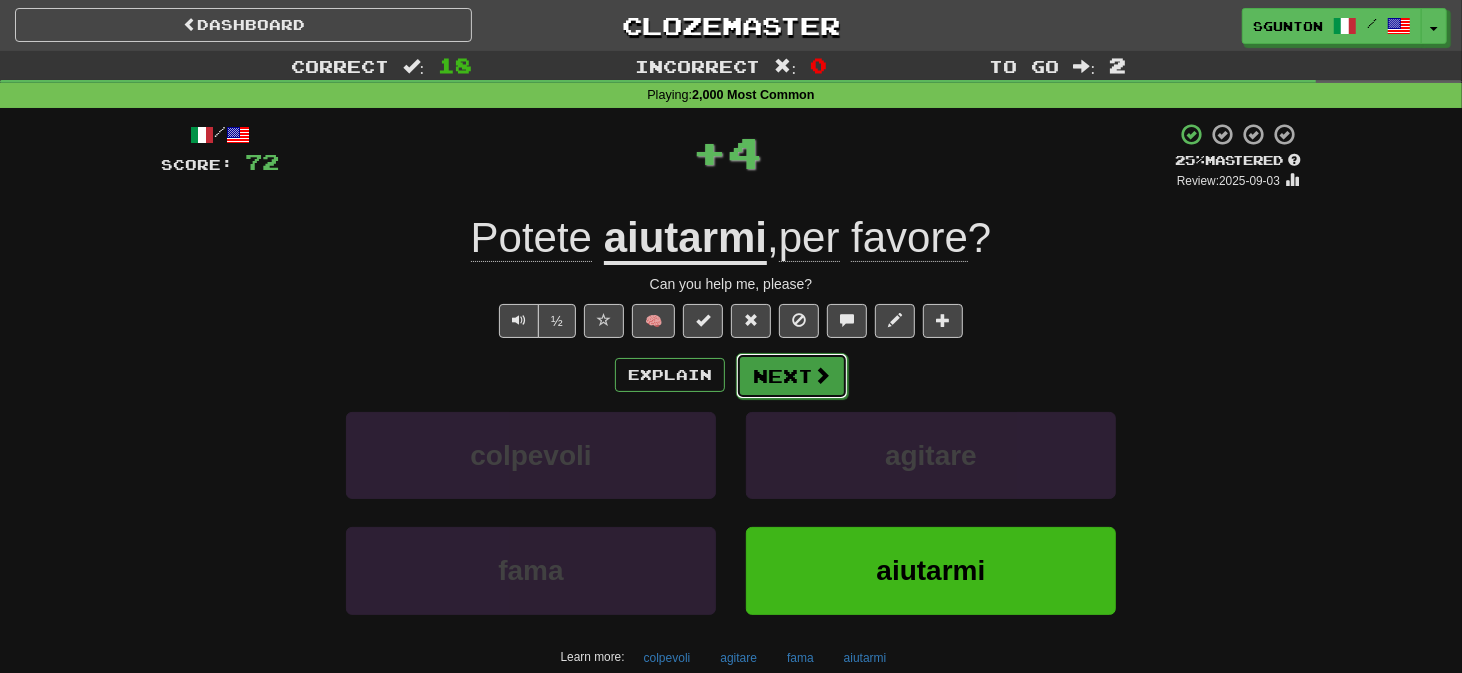 click on "Next" at bounding box center [792, 376] 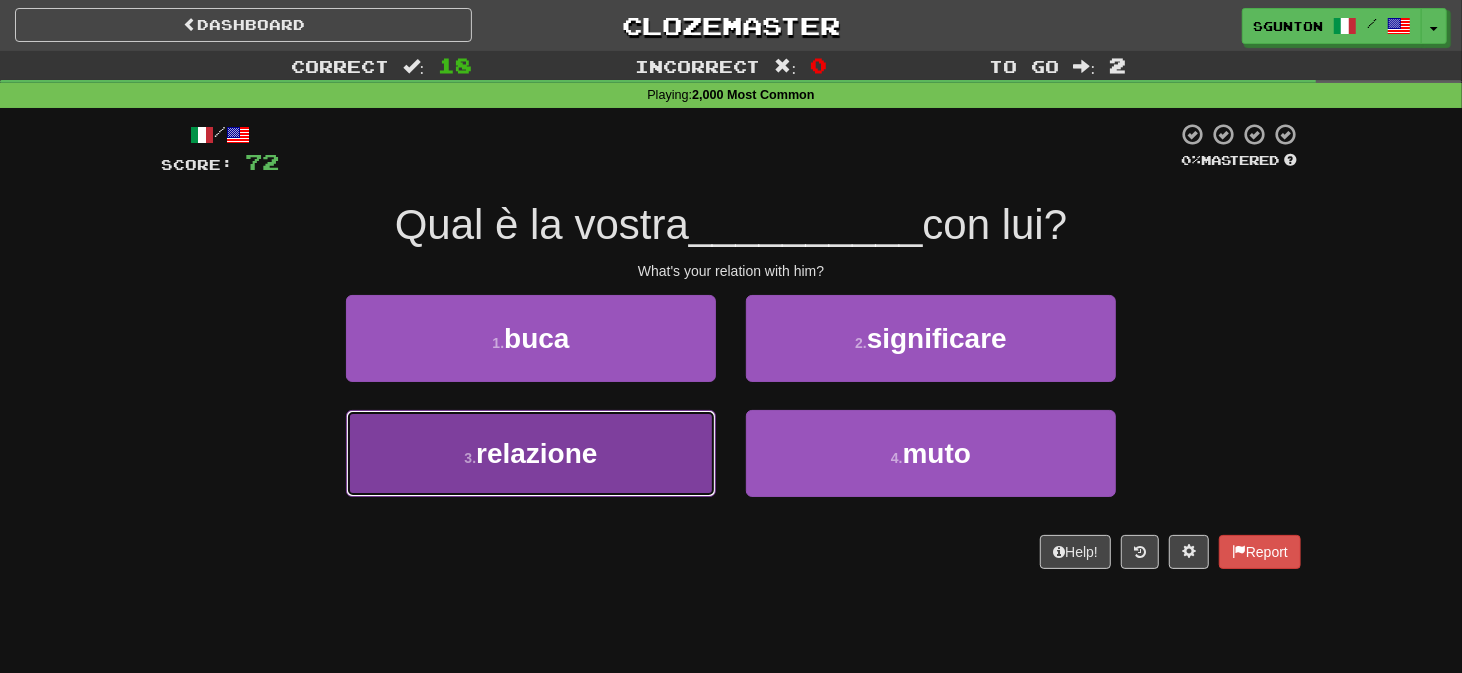 click on "3 .  relazione" at bounding box center [531, 453] 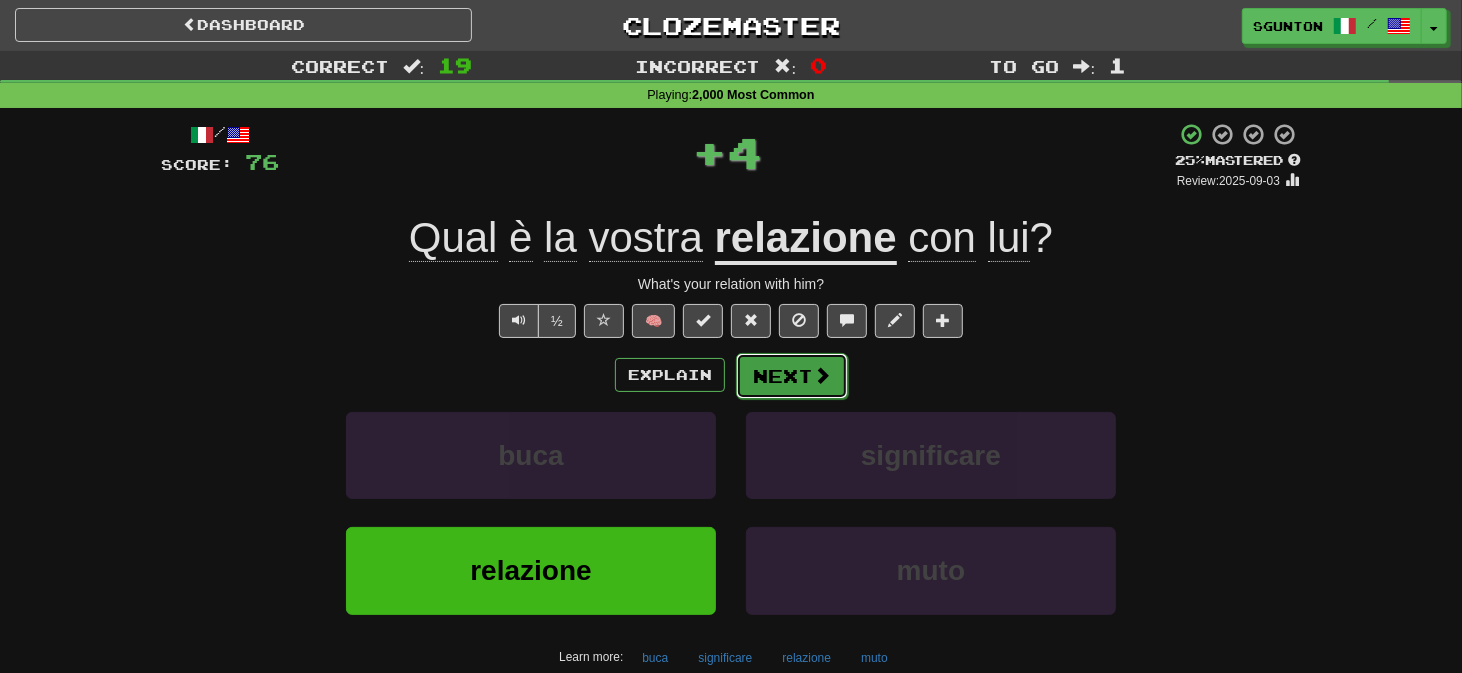 click on "Next" at bounding box center (792, 376) 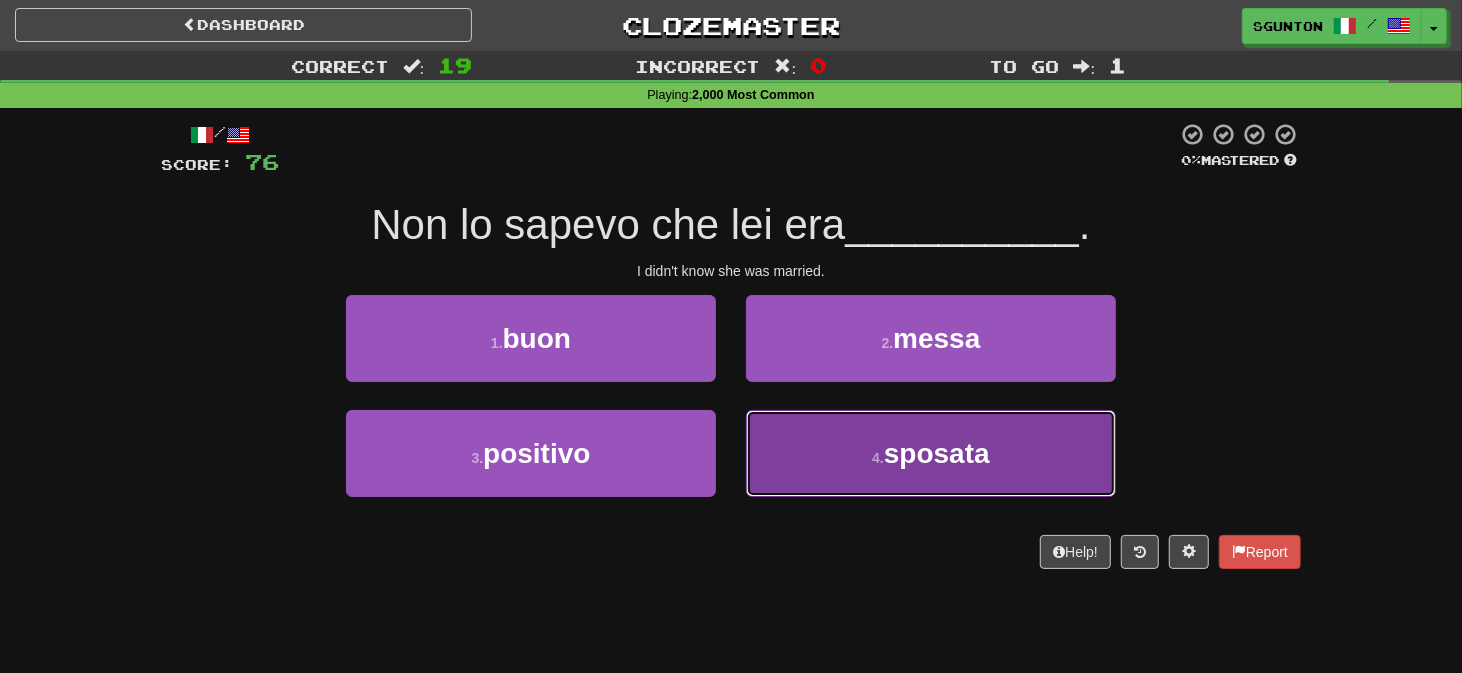 click on "4 .  sposata" at bounding box center (931, 453) 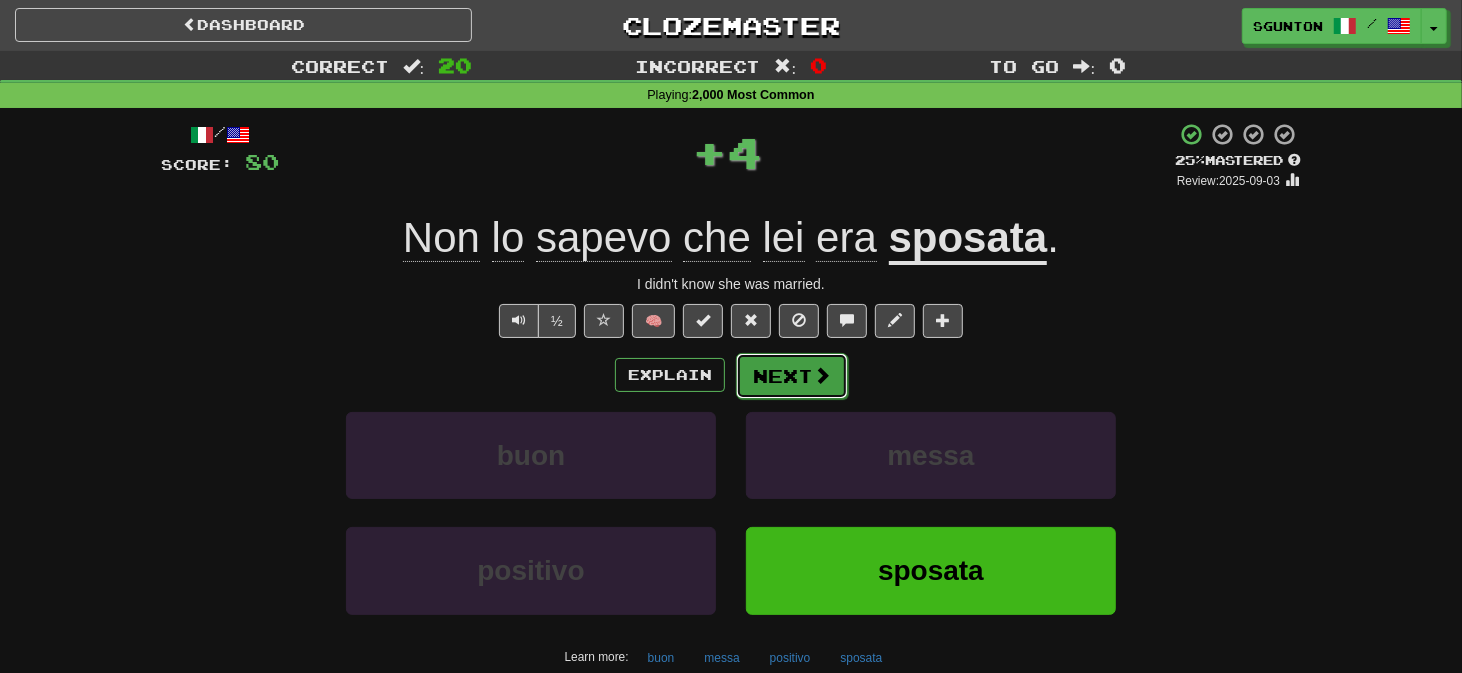 click on "Next" at bounding box center [792, 376] 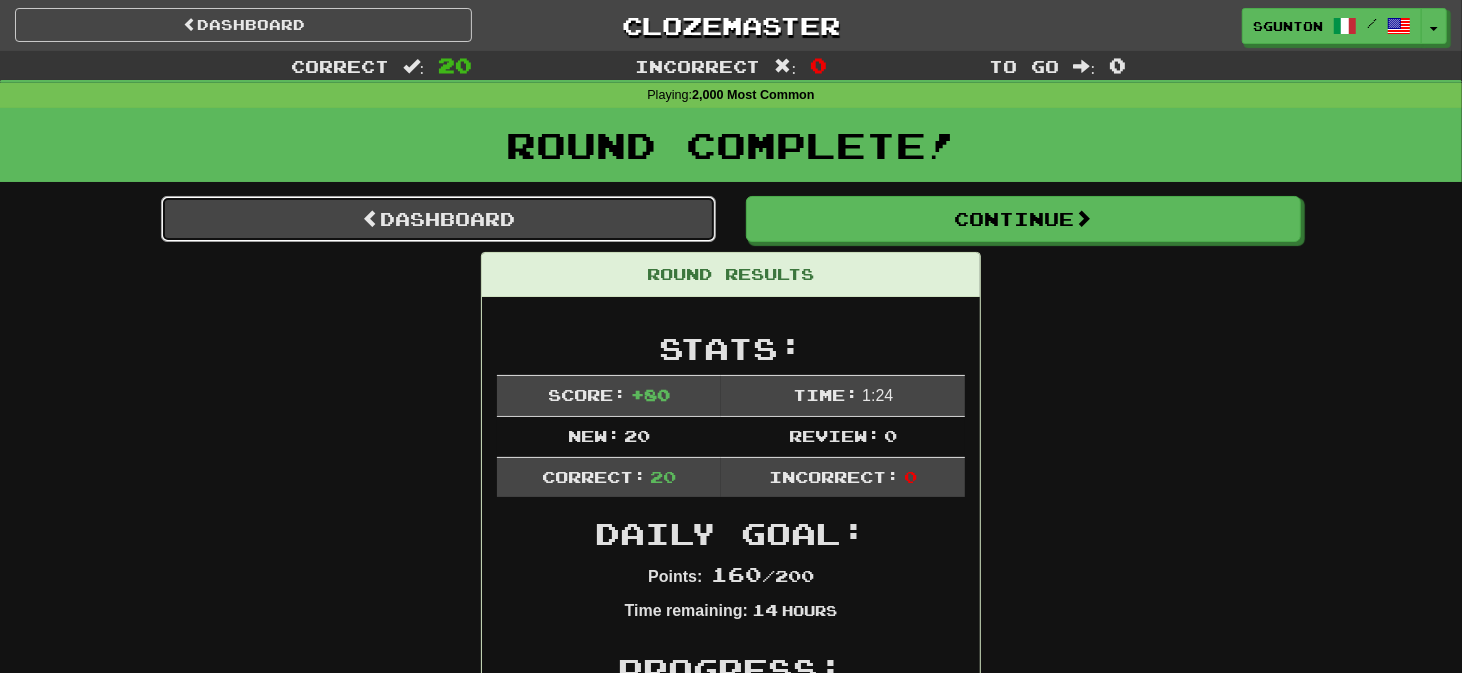 click on "Dashboard" at bounding box center (438, 219) 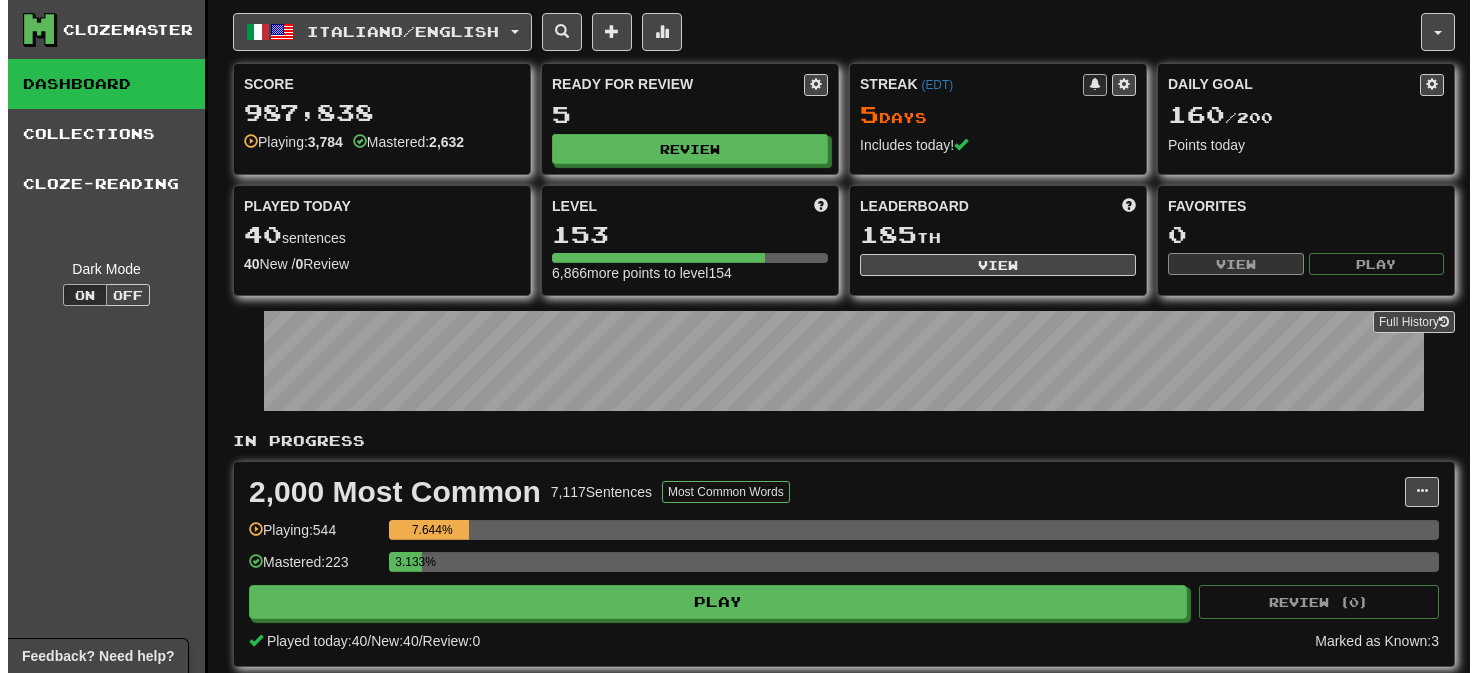 scroll, scrollTop: 0, scrollLeft: 0, axis: both 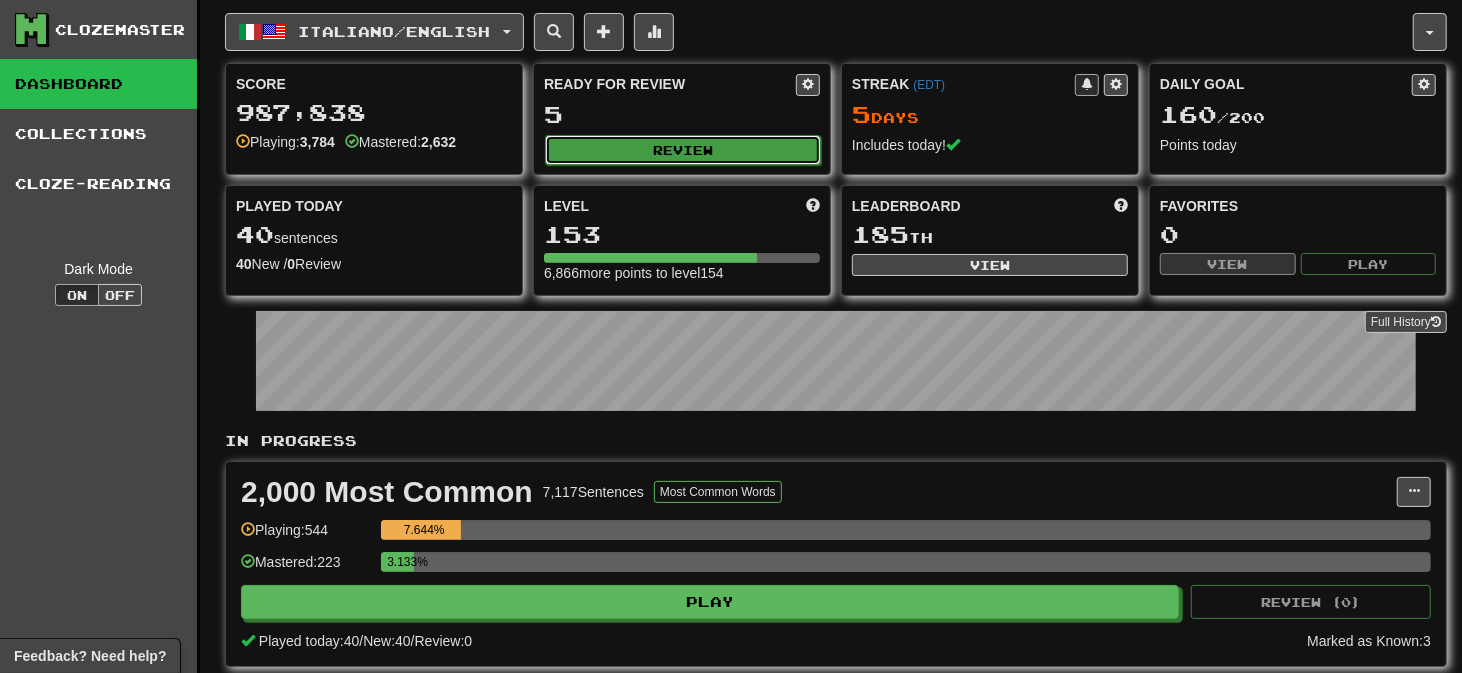 click on "Review" at bounding box center (683, 150) 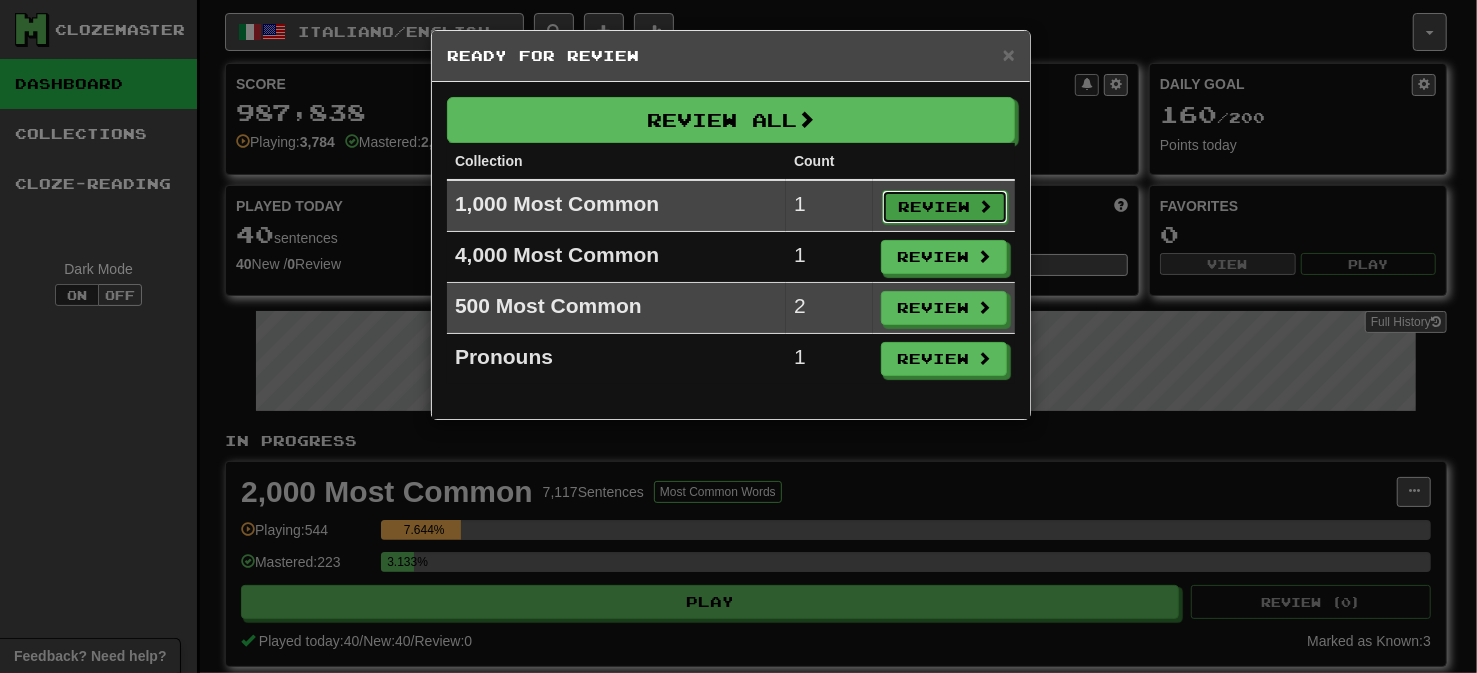 click on "Review" at bounding box center [945, 207] 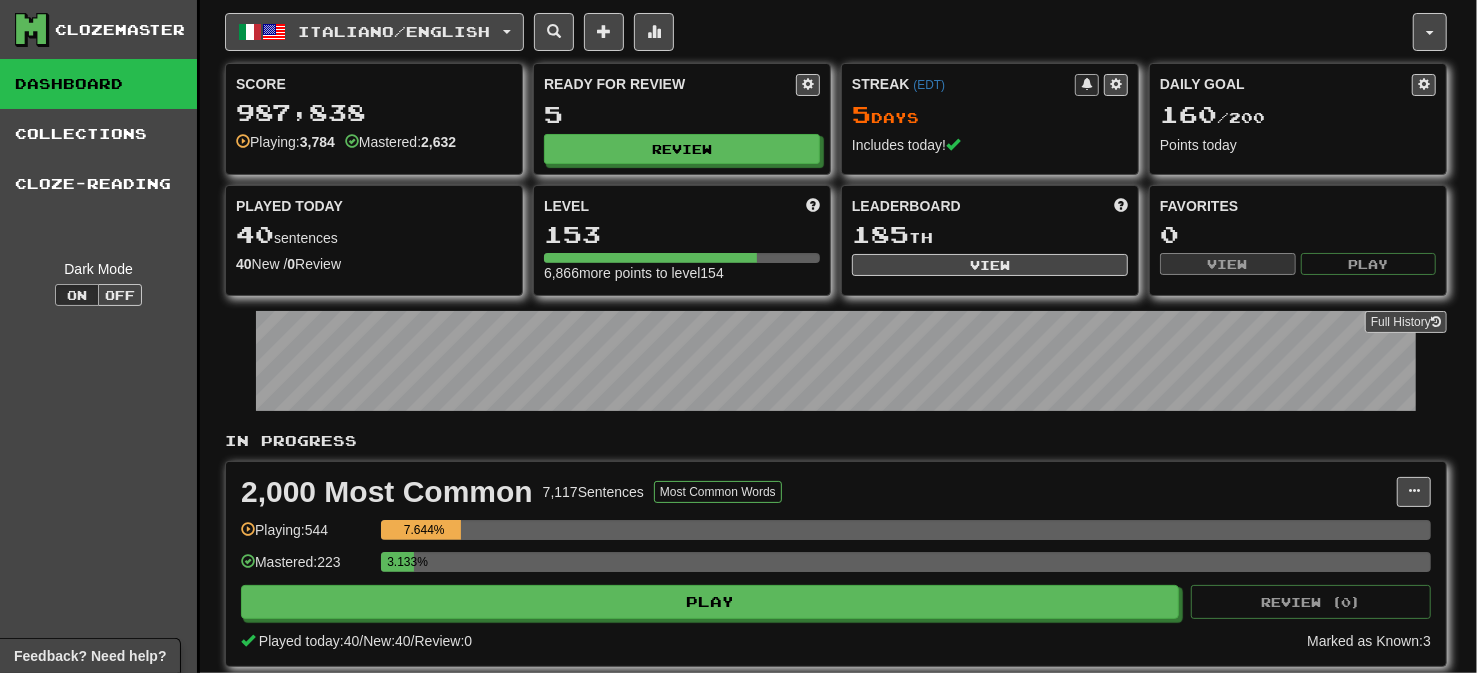 select on "**" 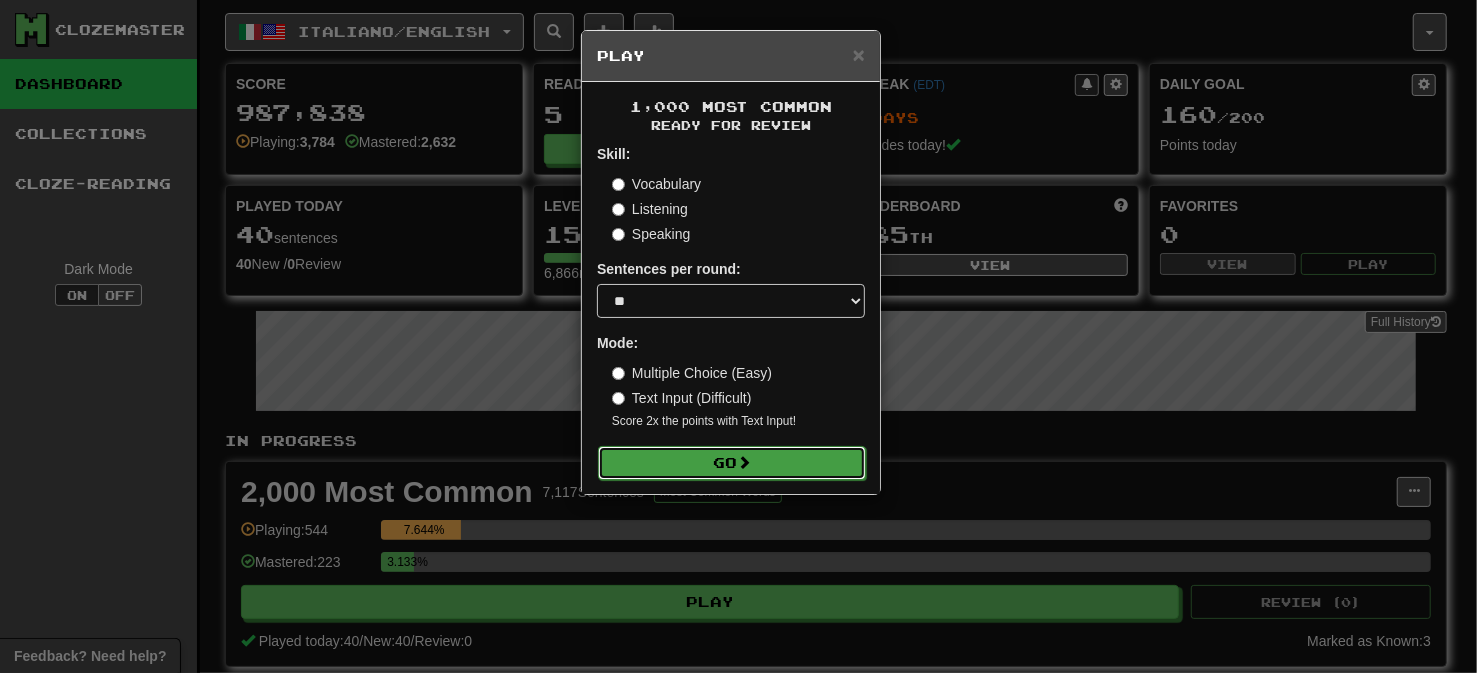 click on "Go" at bounding box center [732, 463] 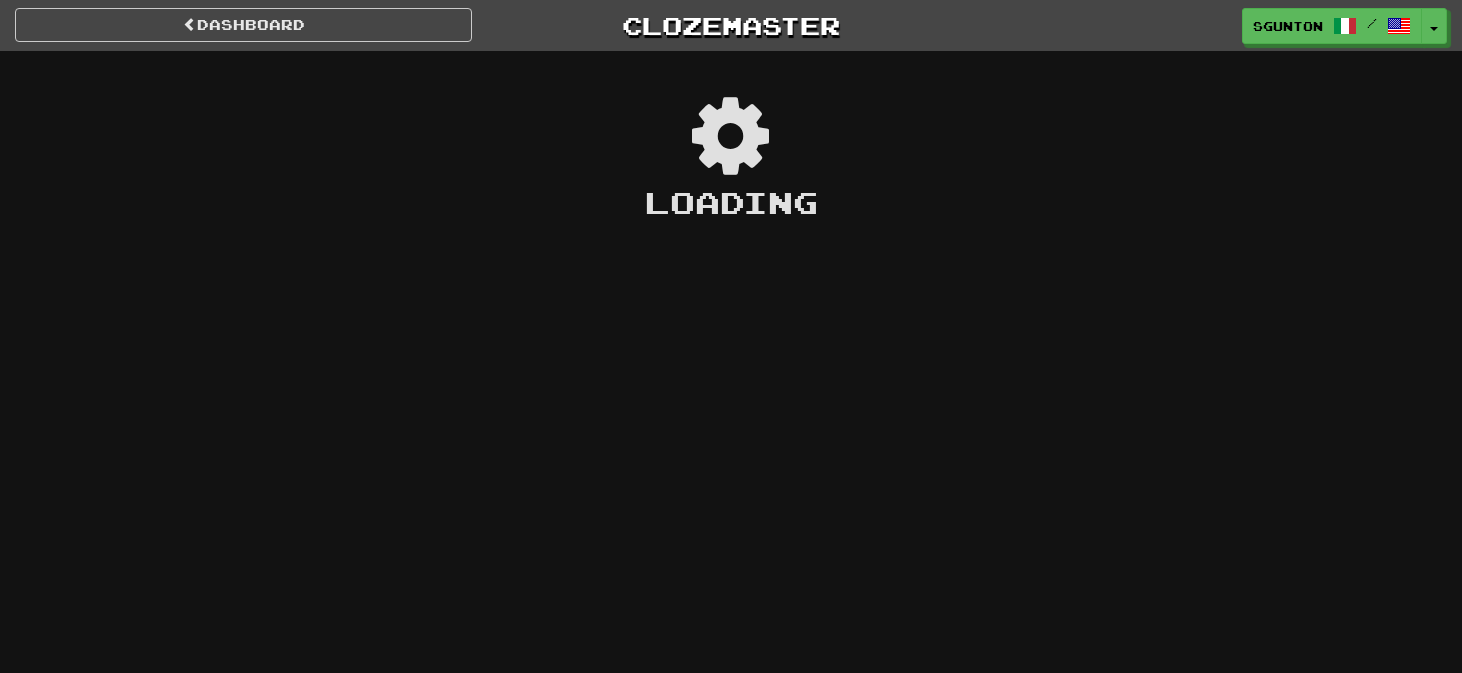 scroll, scrollTop: 0, scrollLeft: 0, axis: both 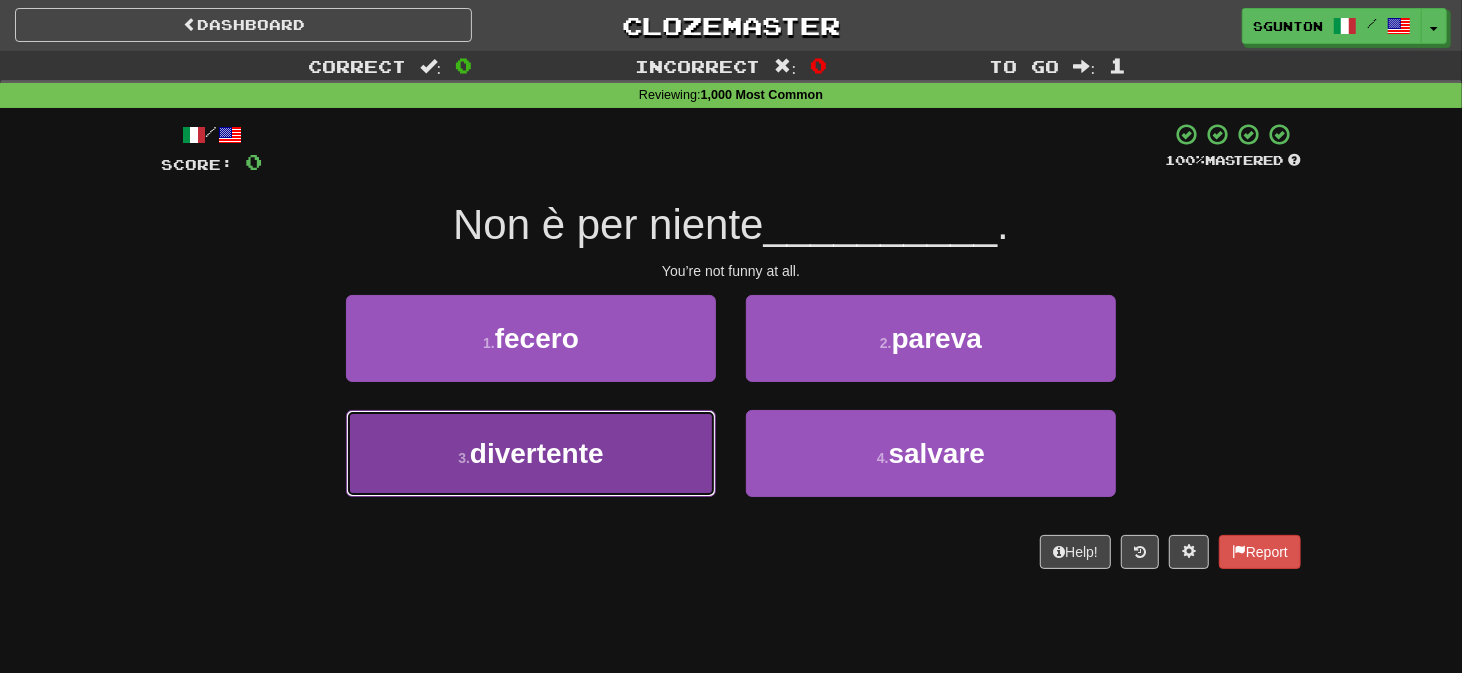 click on "3 .  divertente" at bounding box center (531, 453) 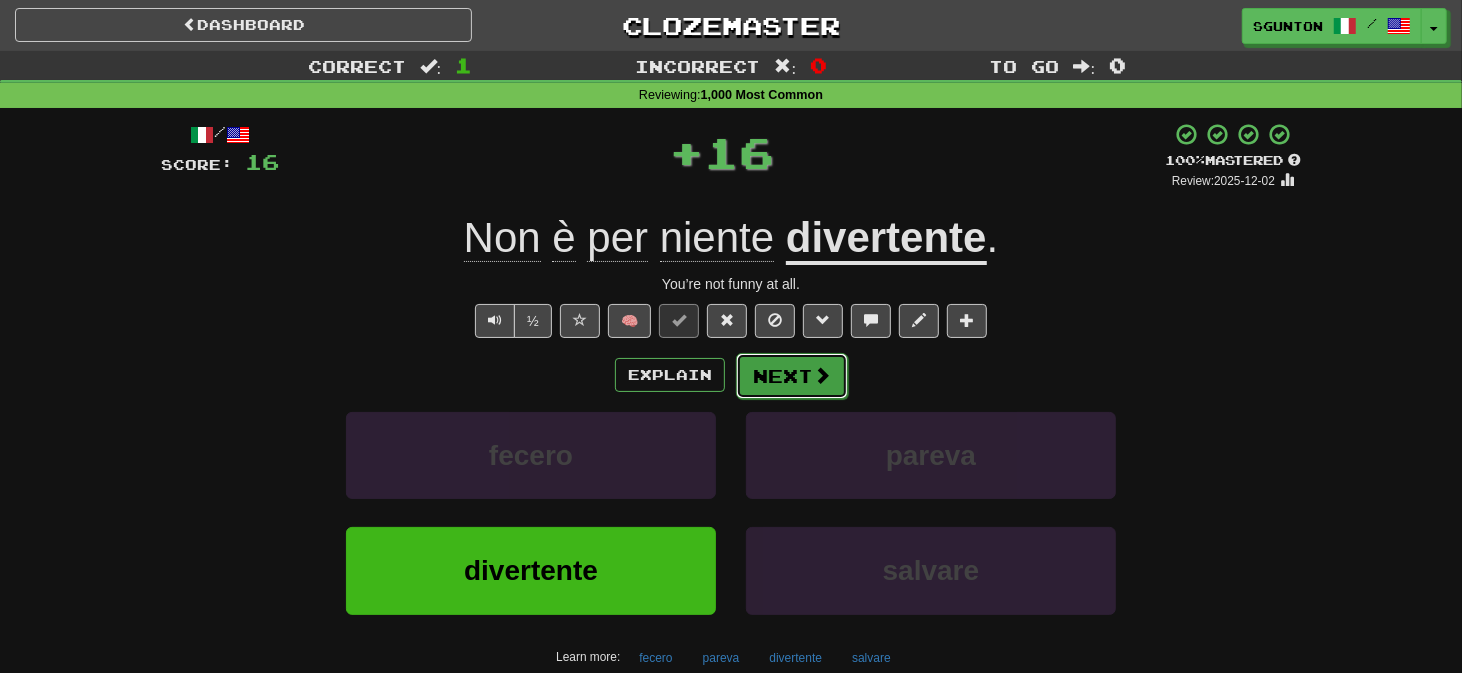 click on "Next" at bounding box center (792, 376) 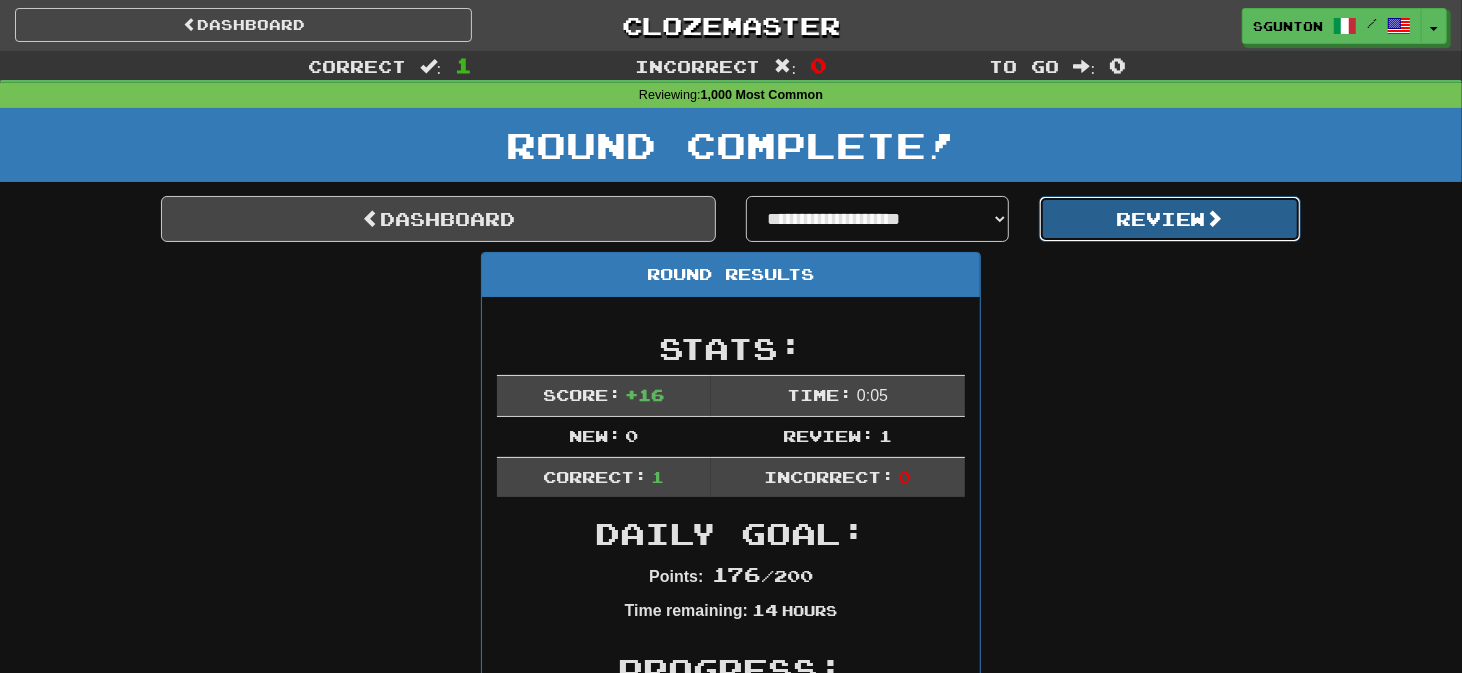 click on "Review" at bounding box center [1170, 219] 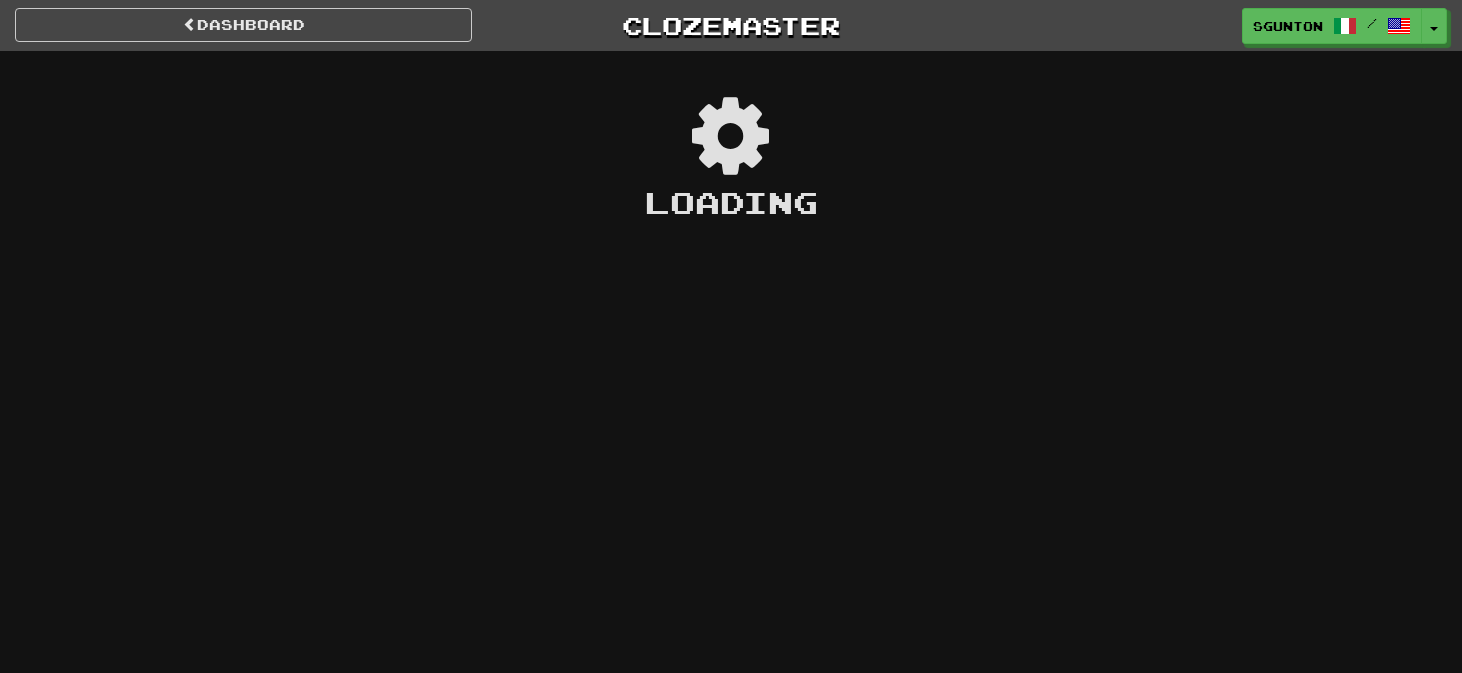 scroll, scrollTop: 0, scrollLeft: 0, axis: both 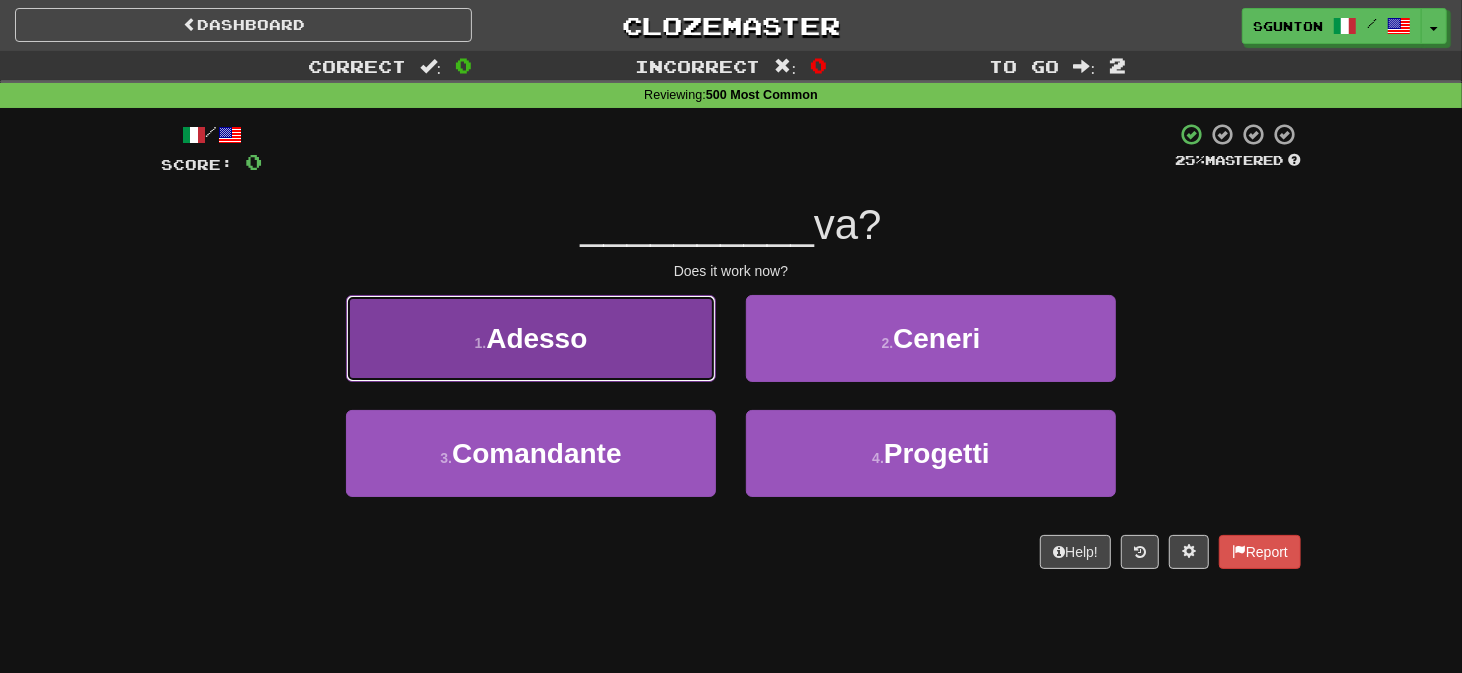 click on "1 .  Adesso" at bounding box center [531, 338] 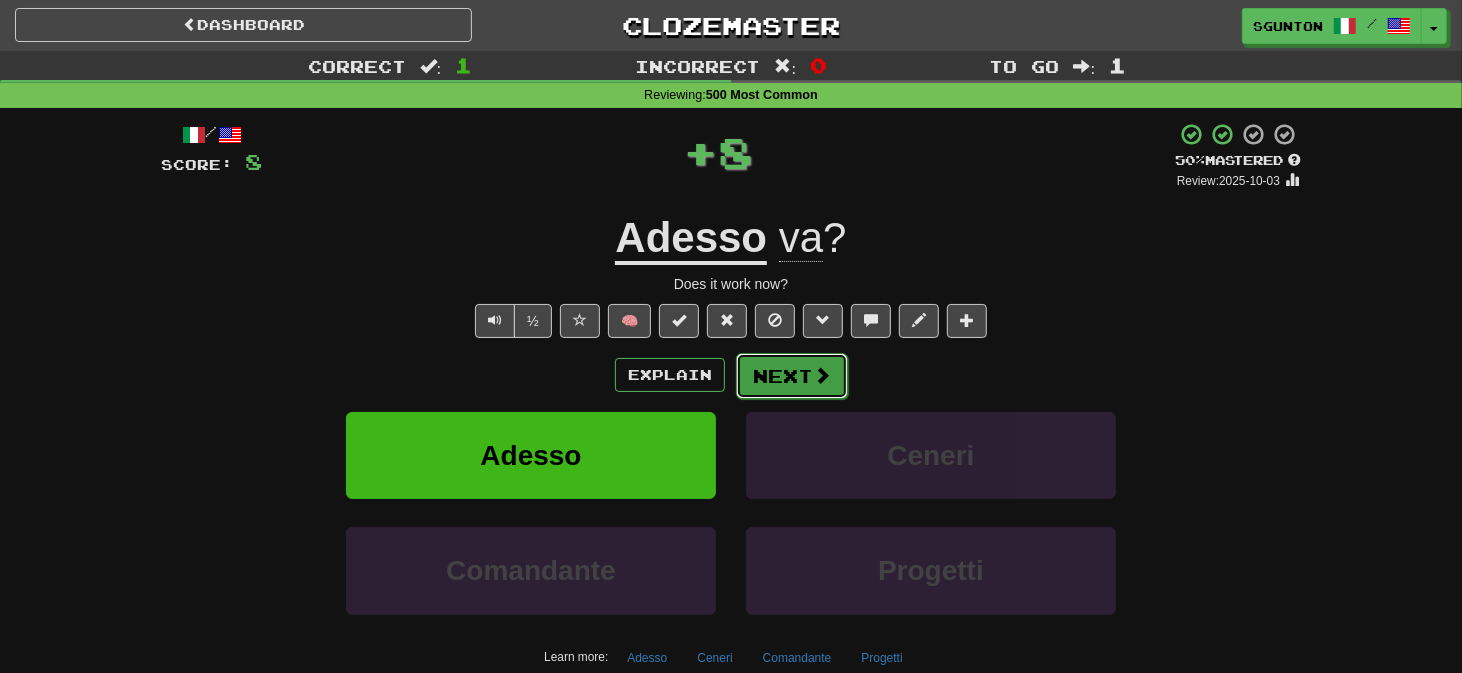 click on "Next" at bounding box center [792, 376] 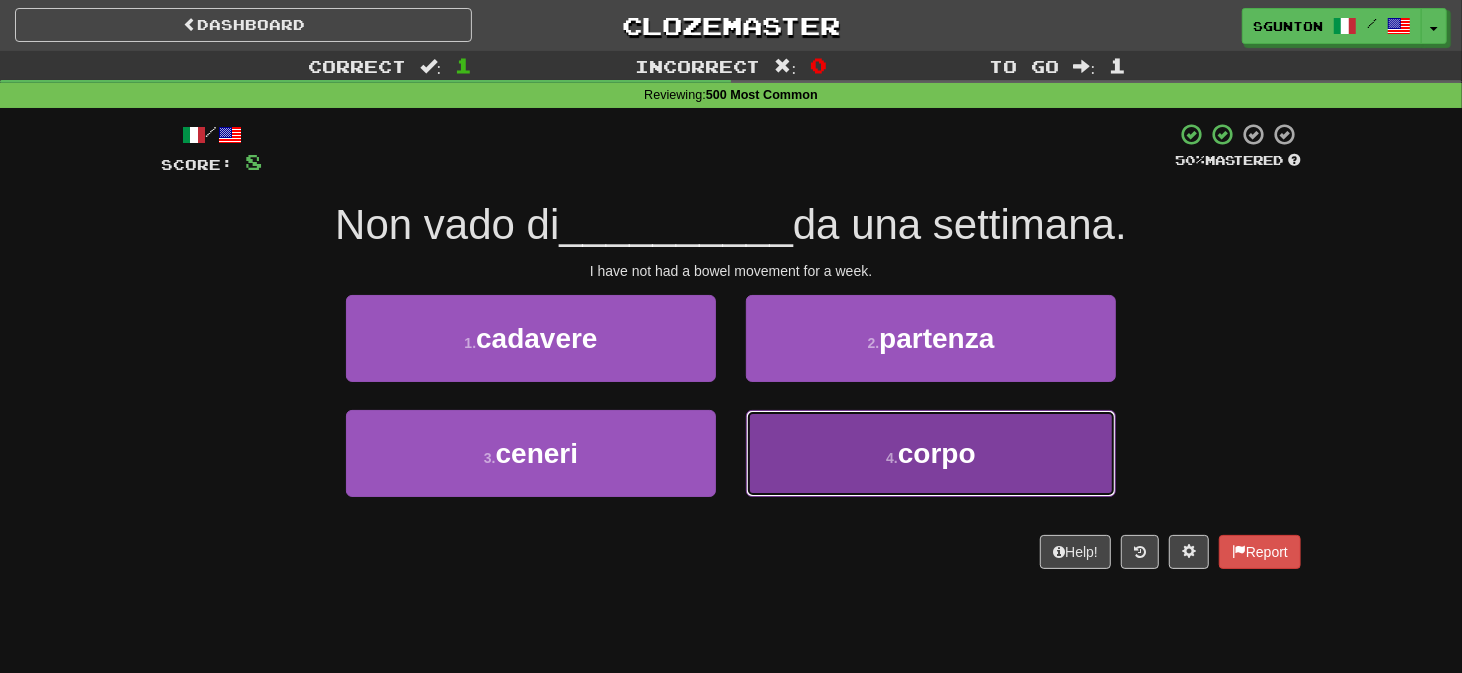 click on "4 .  corpo" at bounding box center (931, 453) 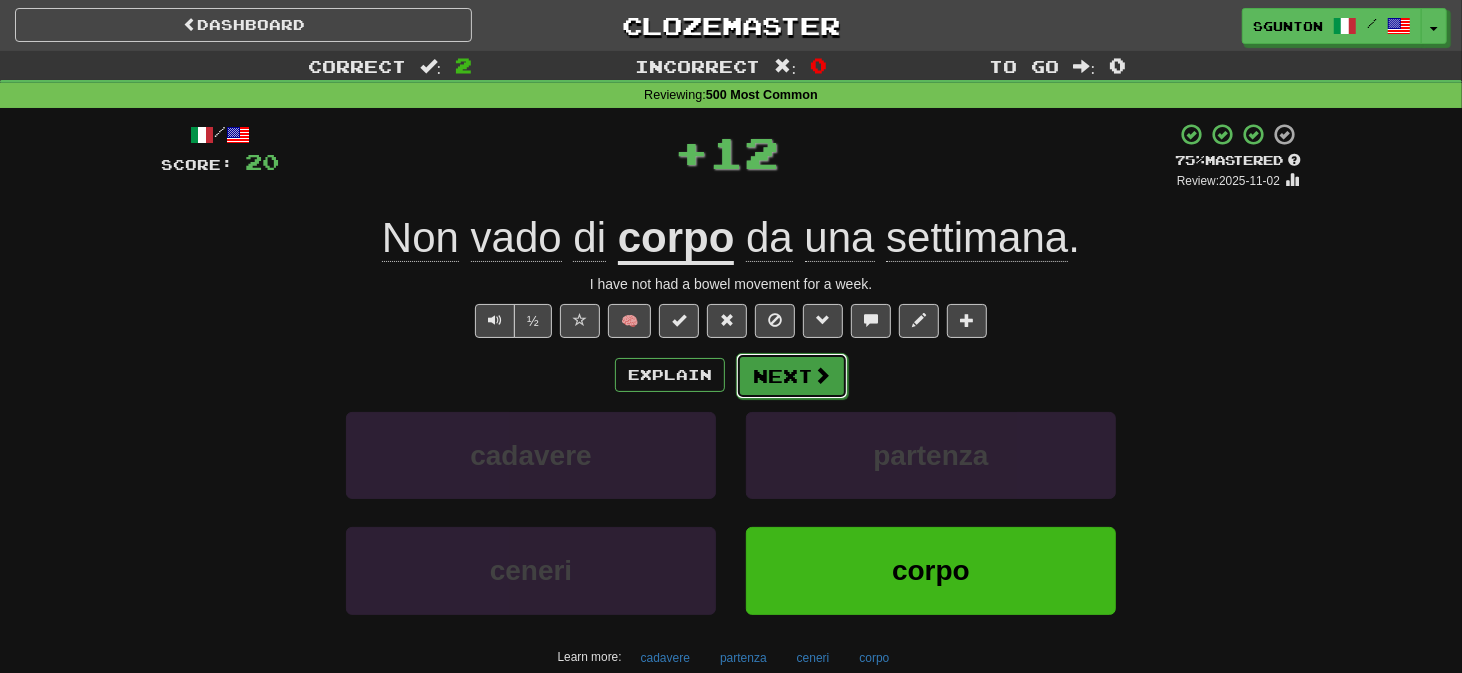 click on "Next" at bounding box center [792, 376] 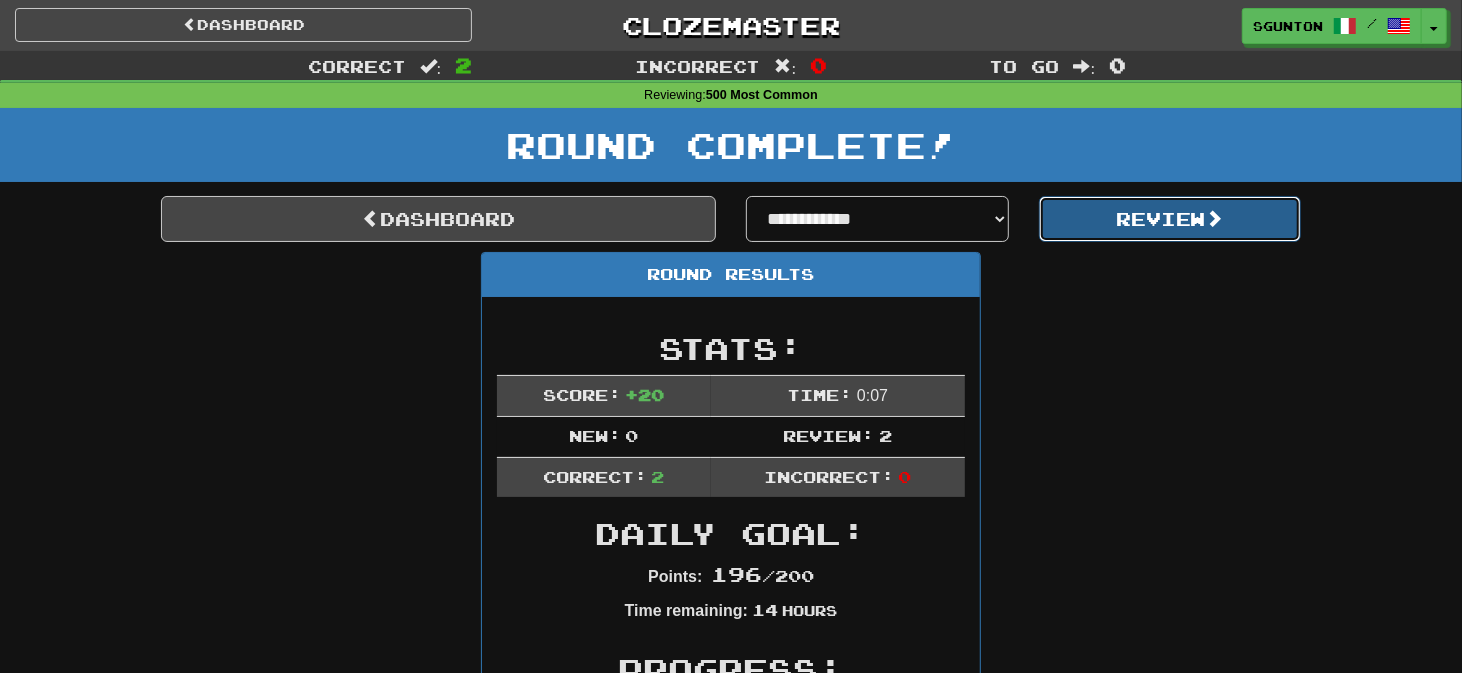 click on "Review" at bounding box center [1170, 219] 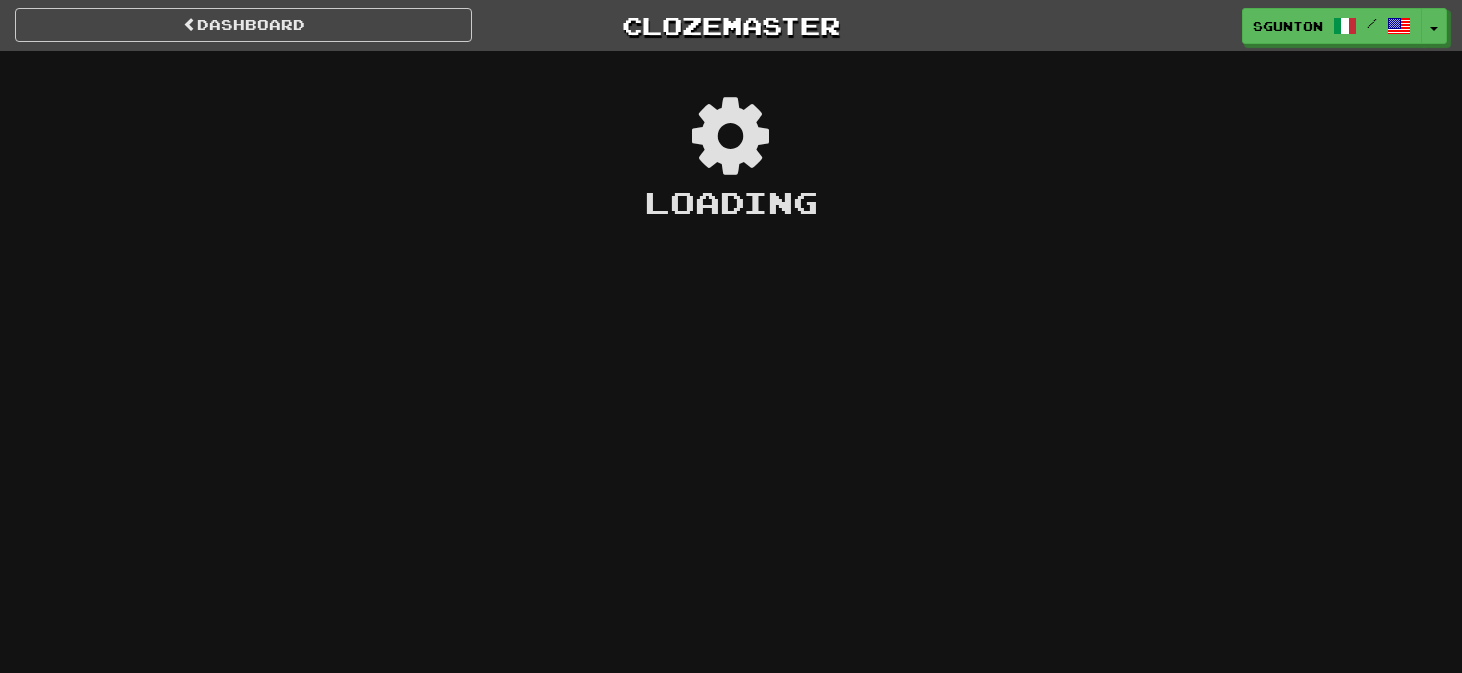 scroll, scrollTop: 0, scrollLeft: 0, axis: both 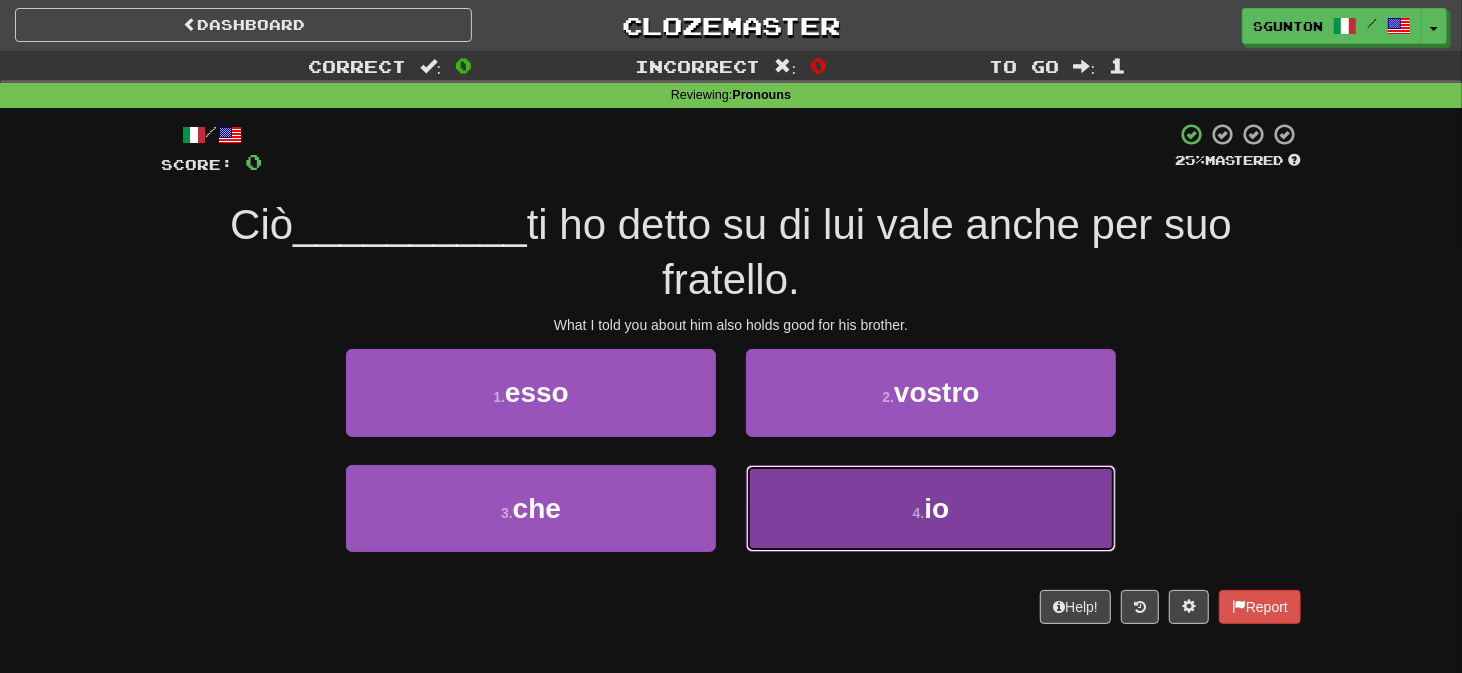 click on "4 .  io" at bounding box center [931, 508] 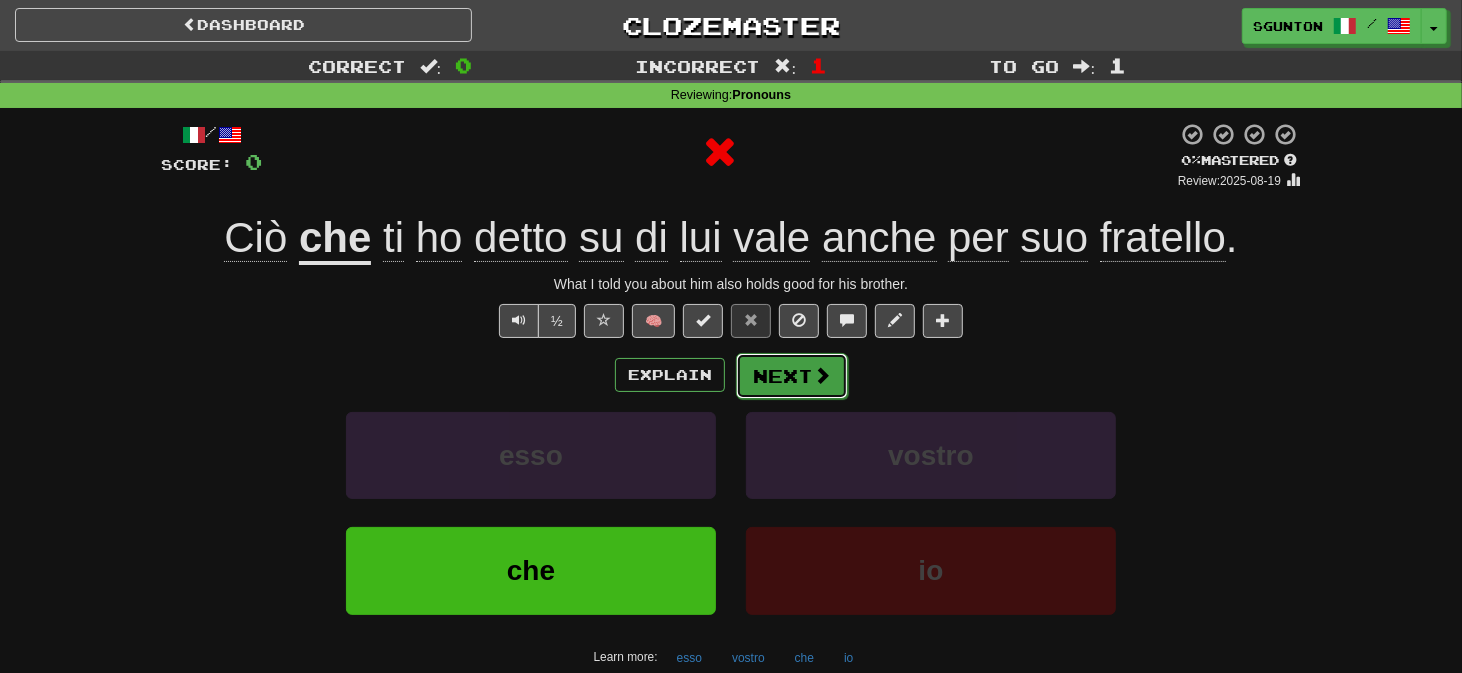 click on "Next" at bounding box center (792, 376) 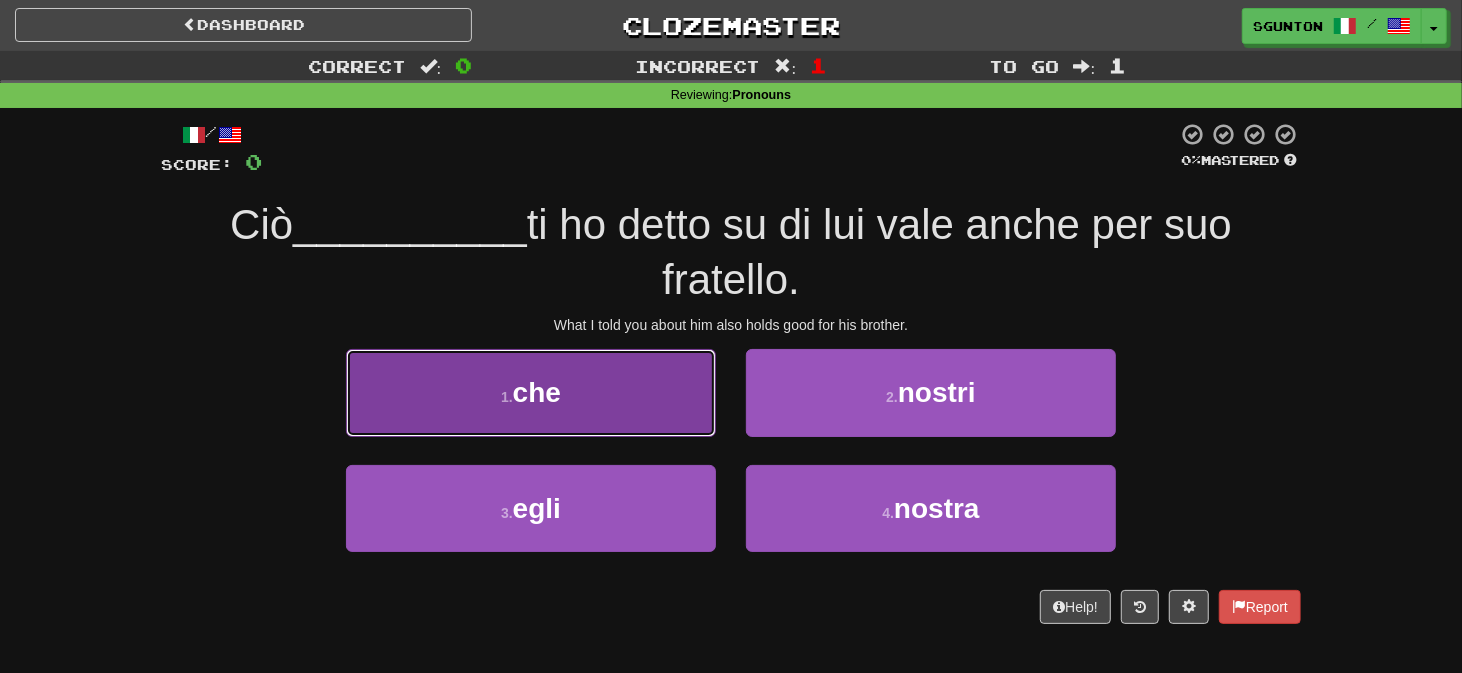 click on "1 .  che" at bounding box center [531, 392] 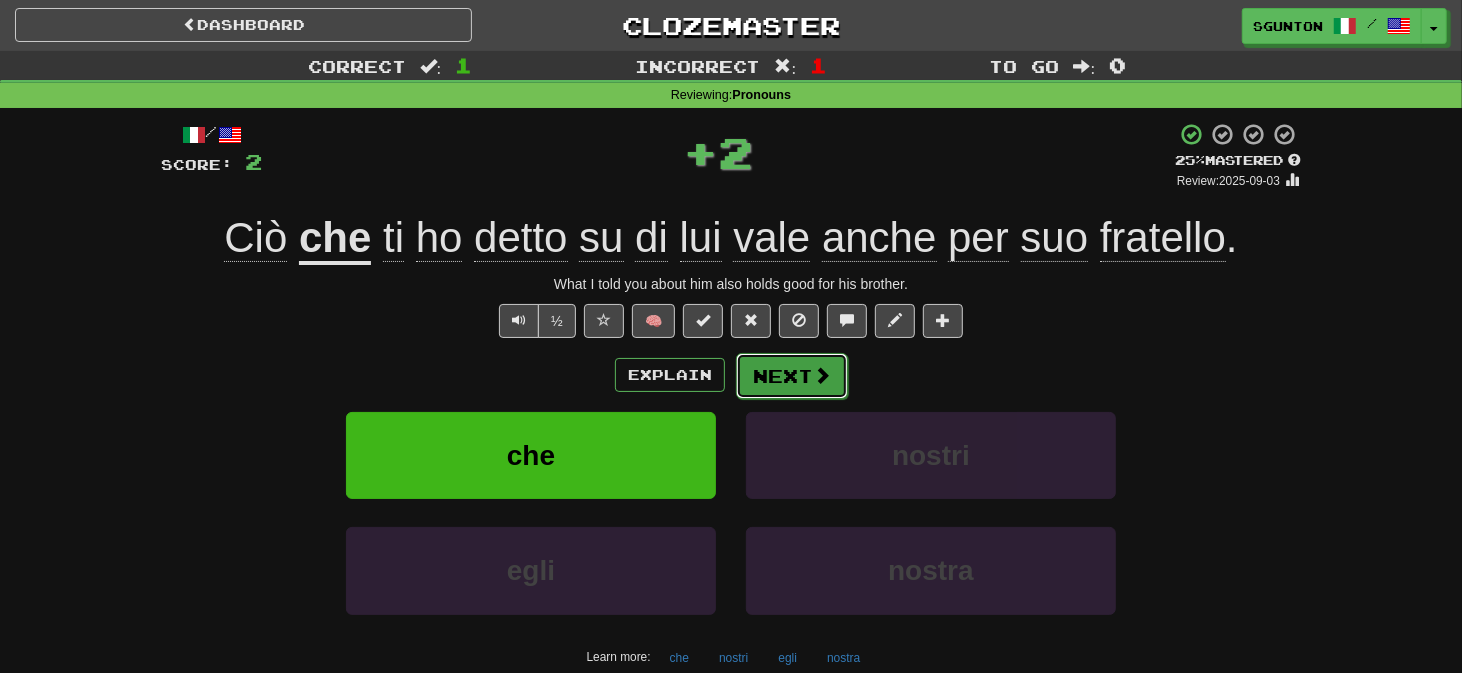 click on "Next" at bounding box center (792, 376) 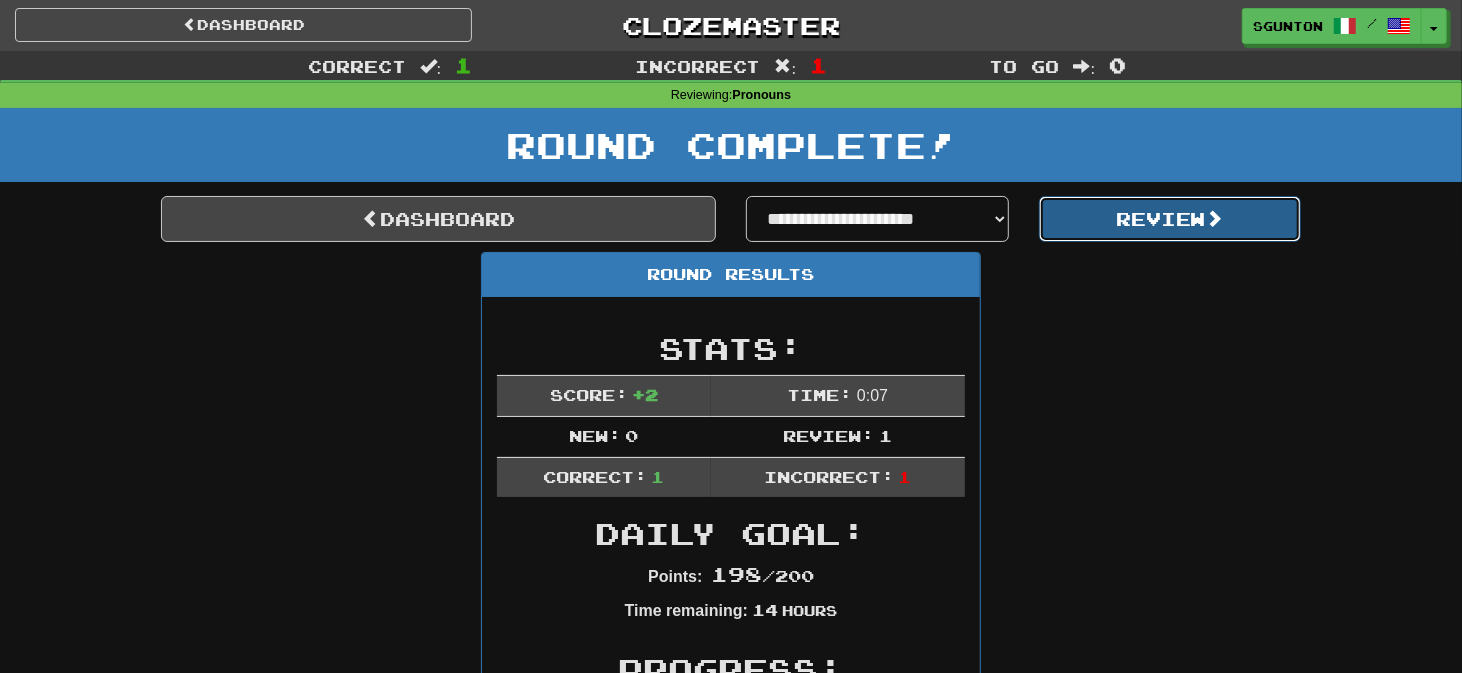 click on "Review" at bounding box center [1170, 219] 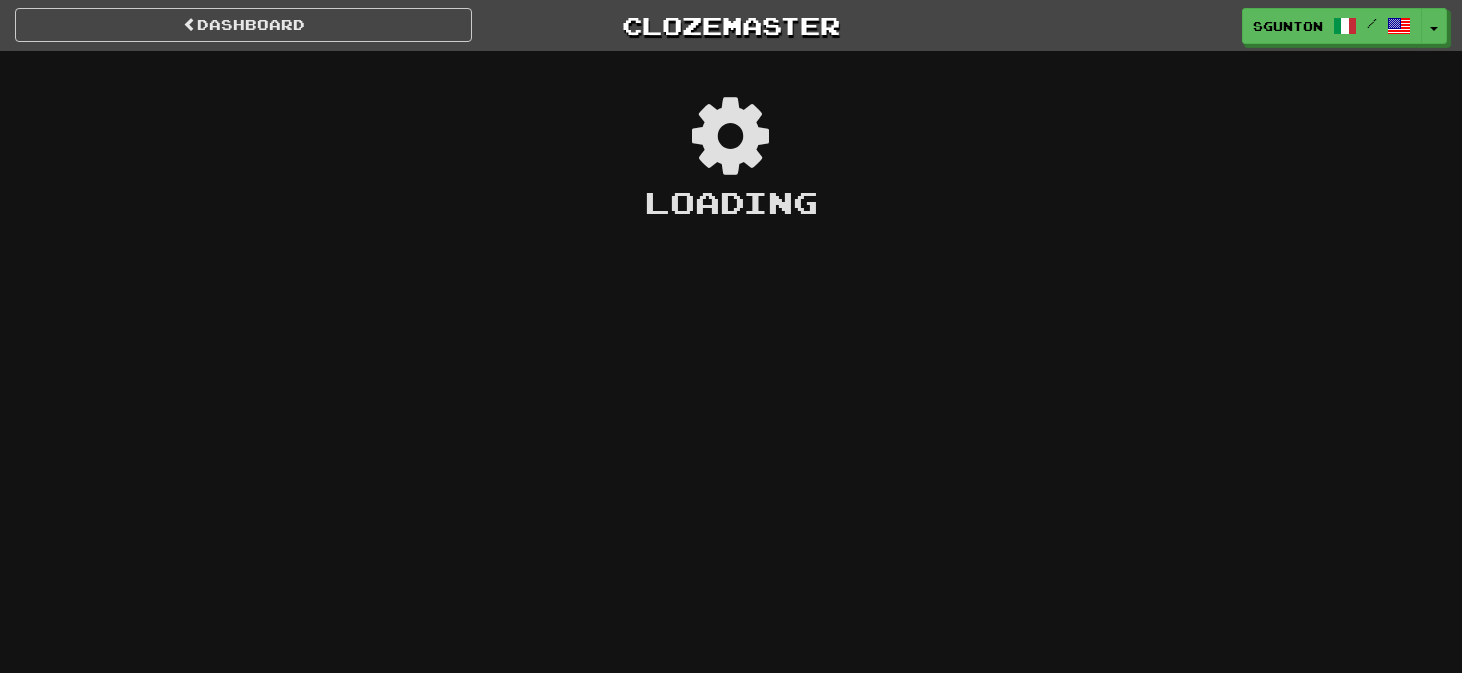 scroll, scrollTop: 0, scrollLeft: 0, axis: both 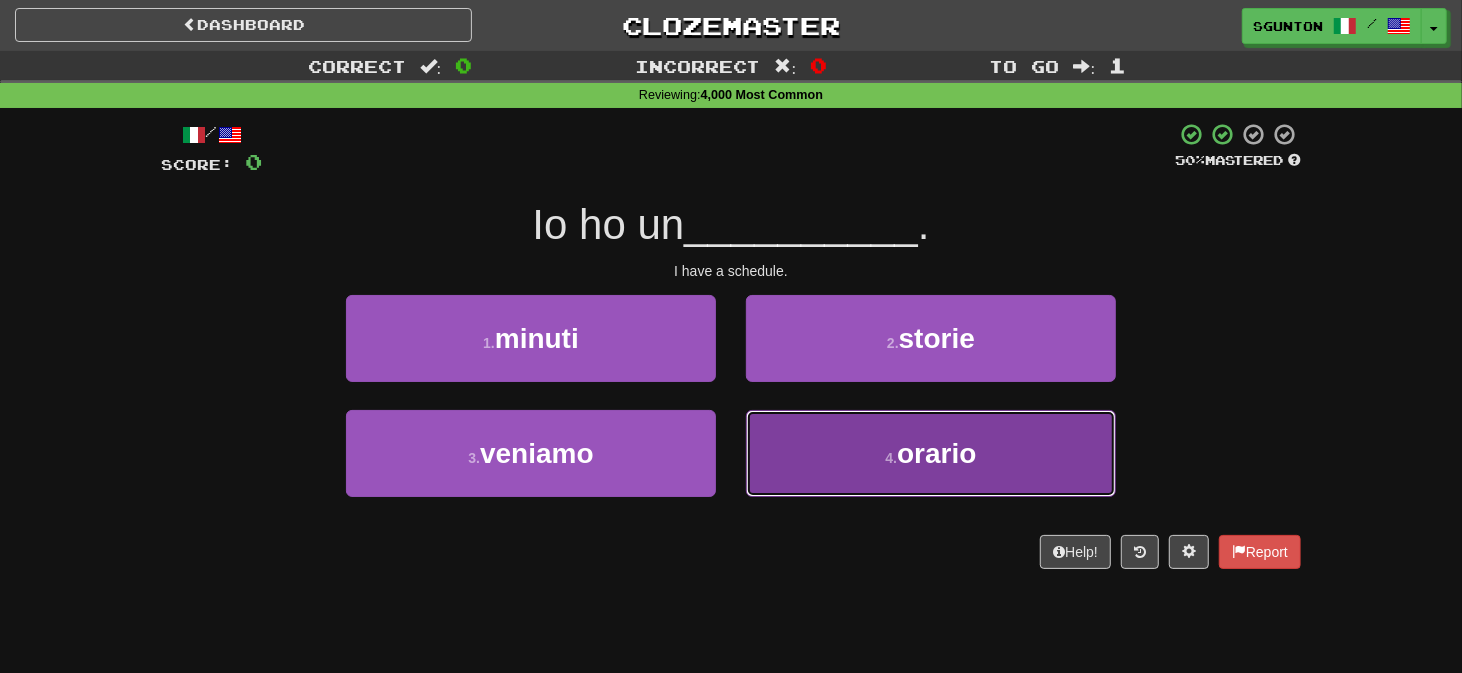 click on "4 .  orario" at bounding box center [931, 453] 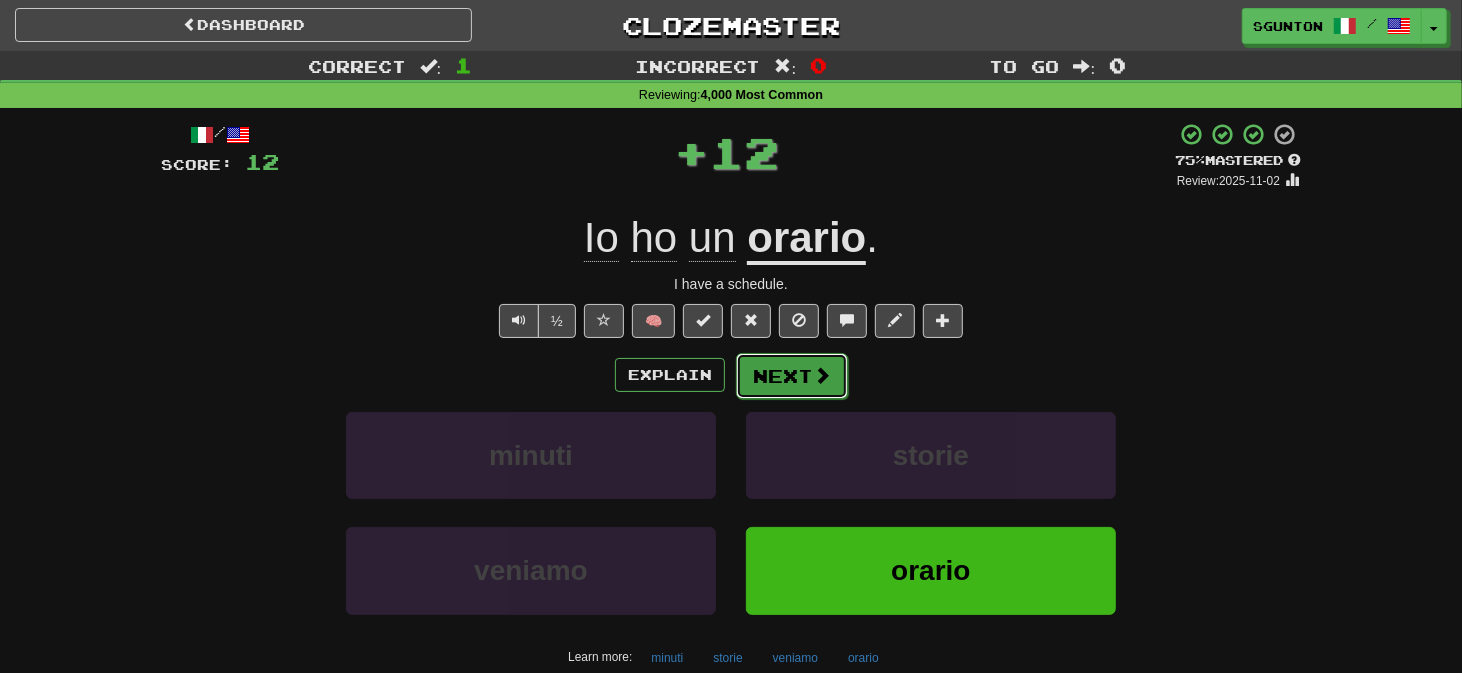 click on "Next" at bounding box center (792, 376) 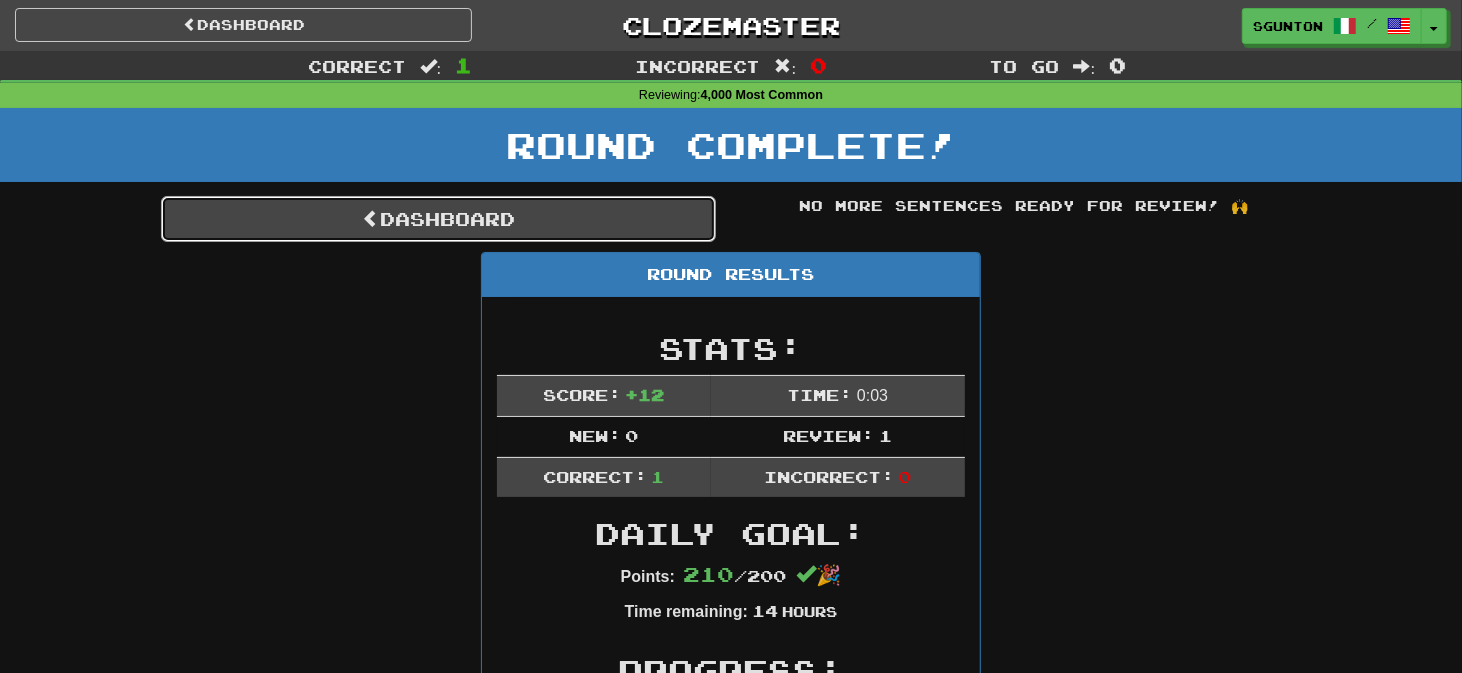 click on "Dashboard" at bounding box center [438, 219] 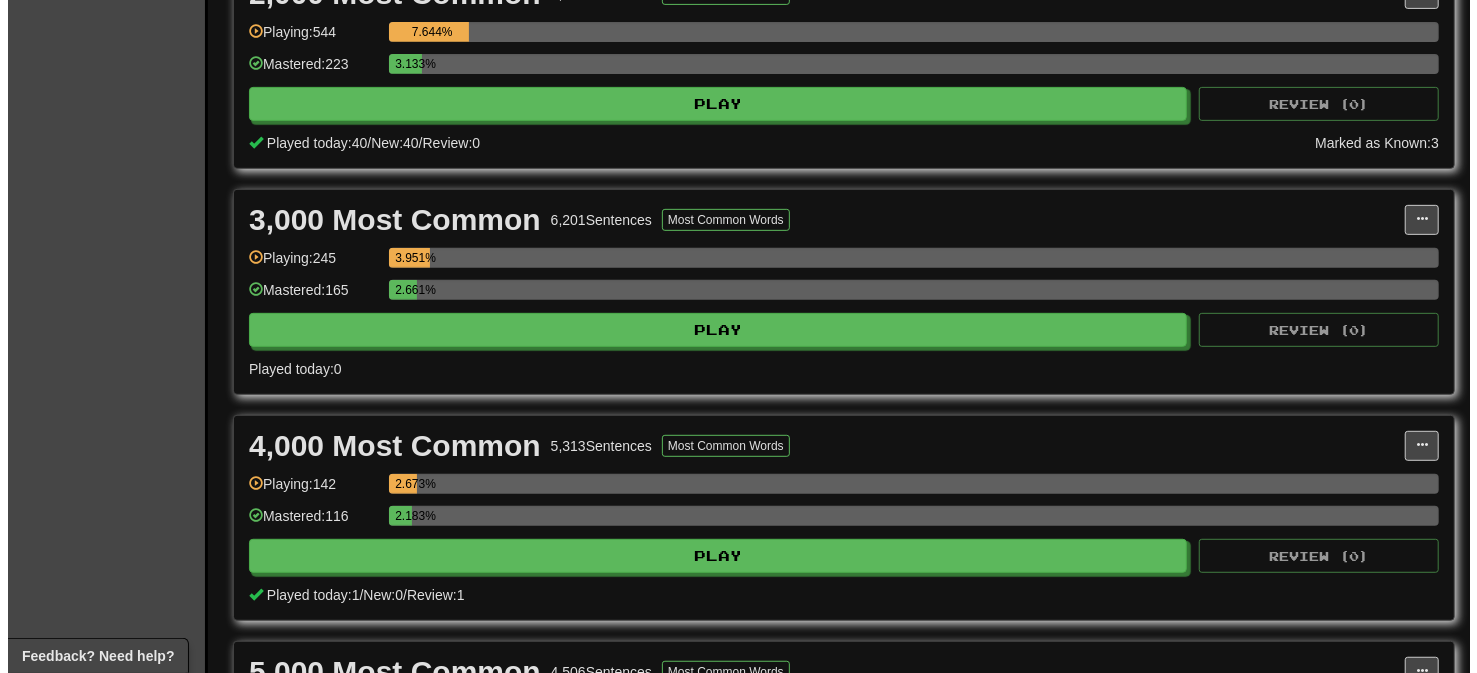 scroll, scrollTop: 499, scrollLeft: 0, axis: vertical 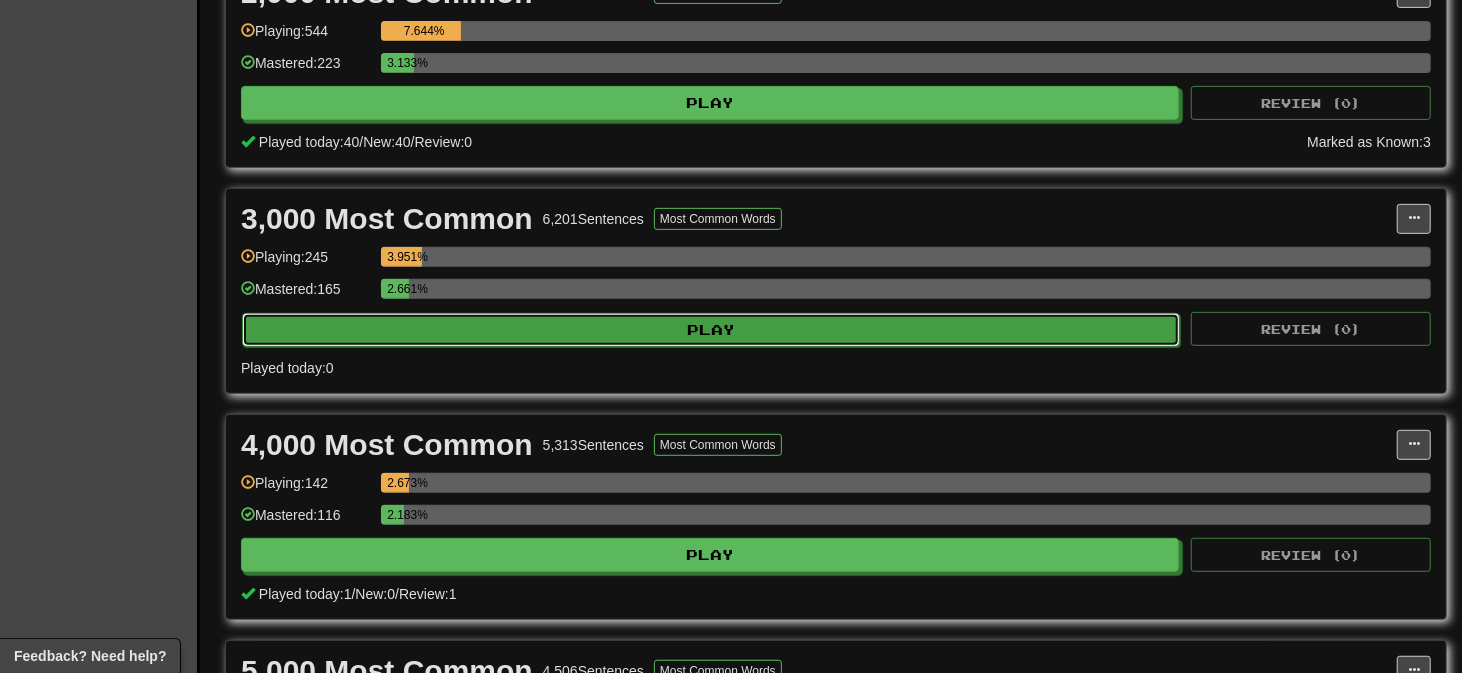 click on "Play" at bounding box center (711, 330) 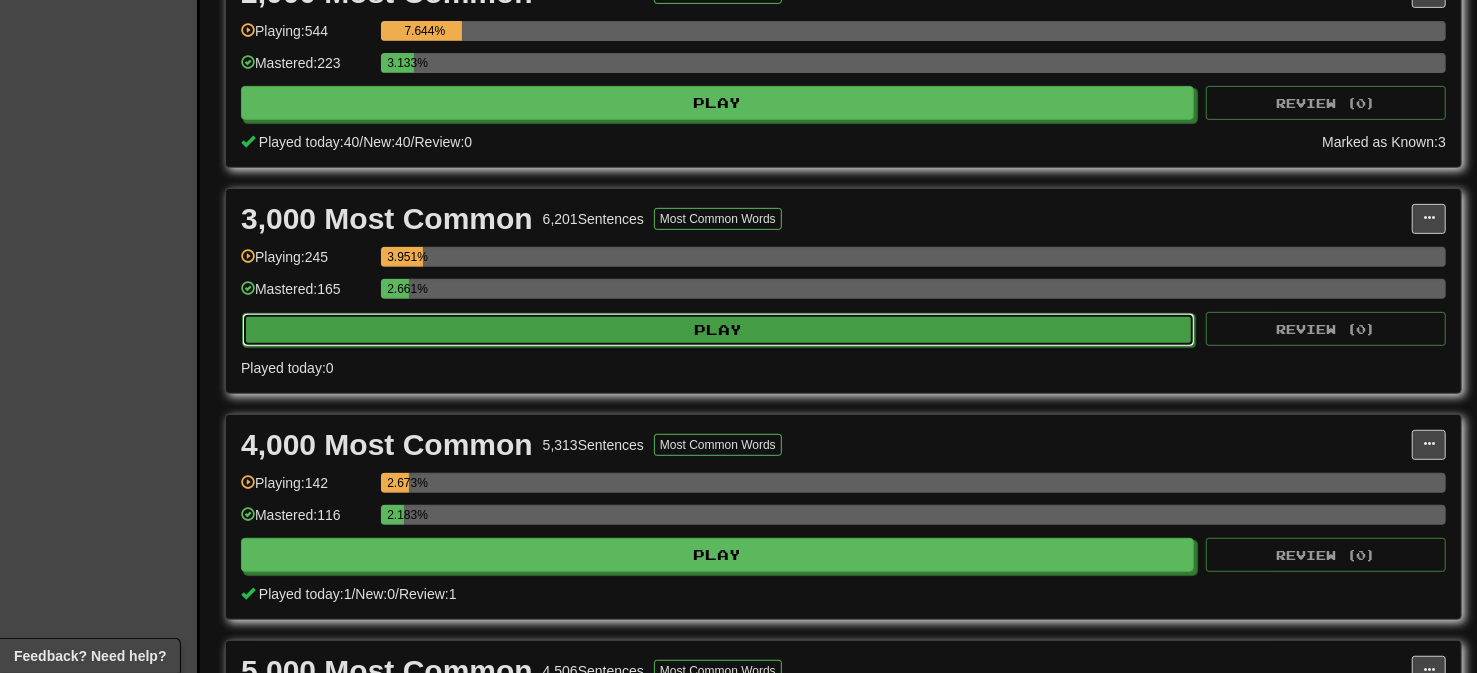select on "**" 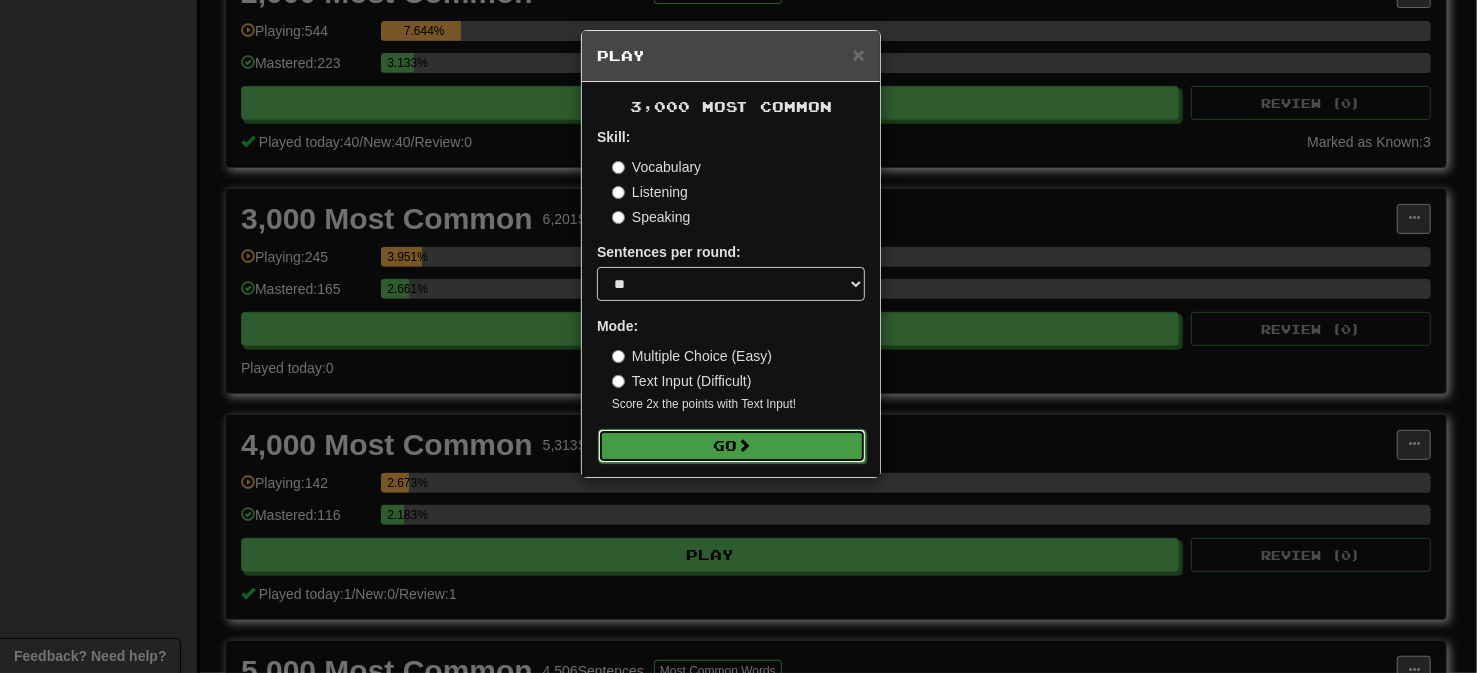 click at bounding box center [744, 445] 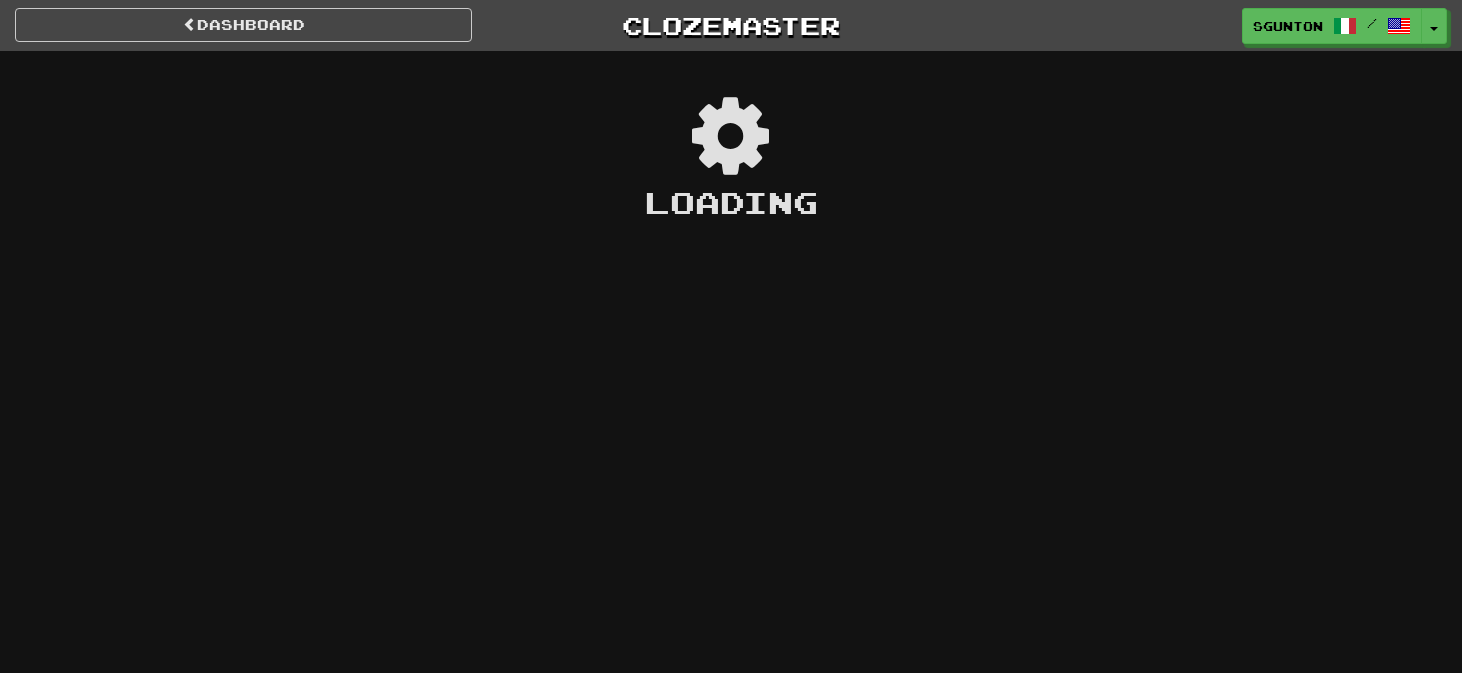scroll, scrollTop: 0, scrollLeft: 0, axis: both 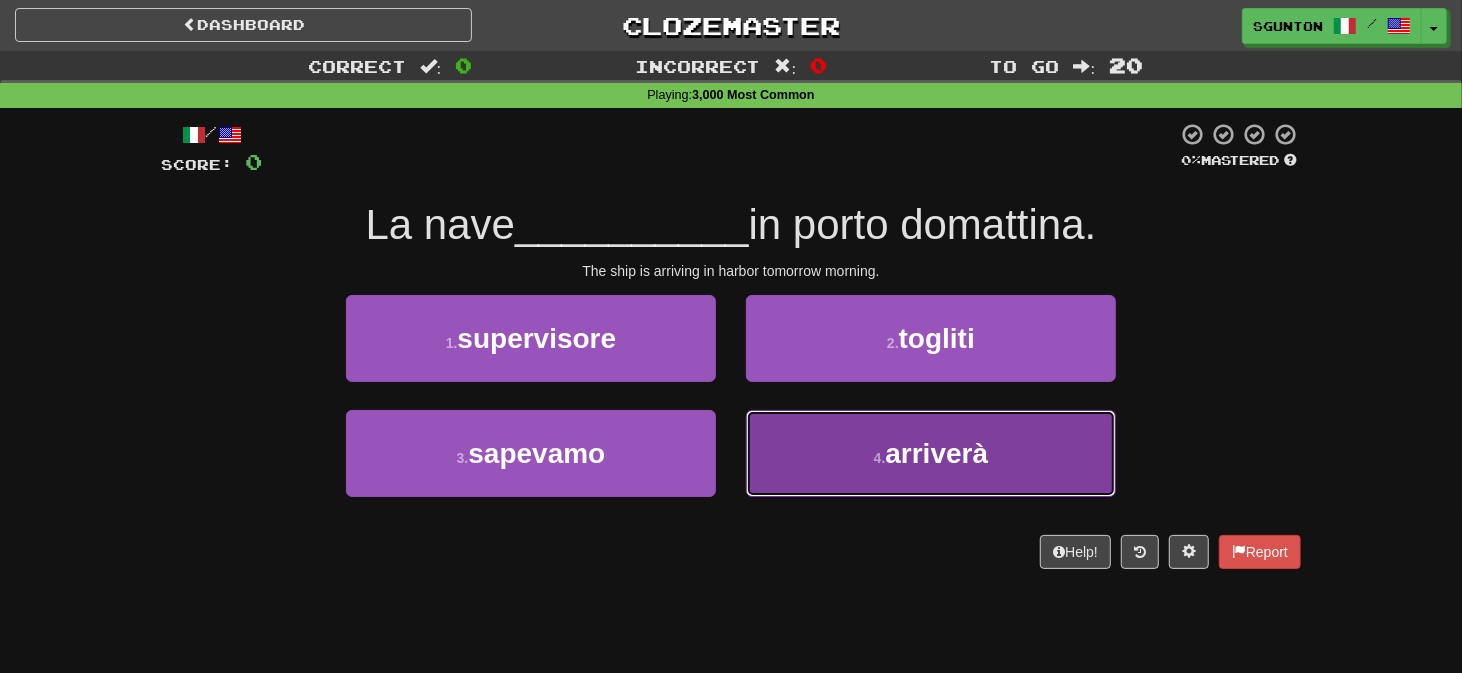 click on "4 .  arriverà" at bounding box center [931, 453] 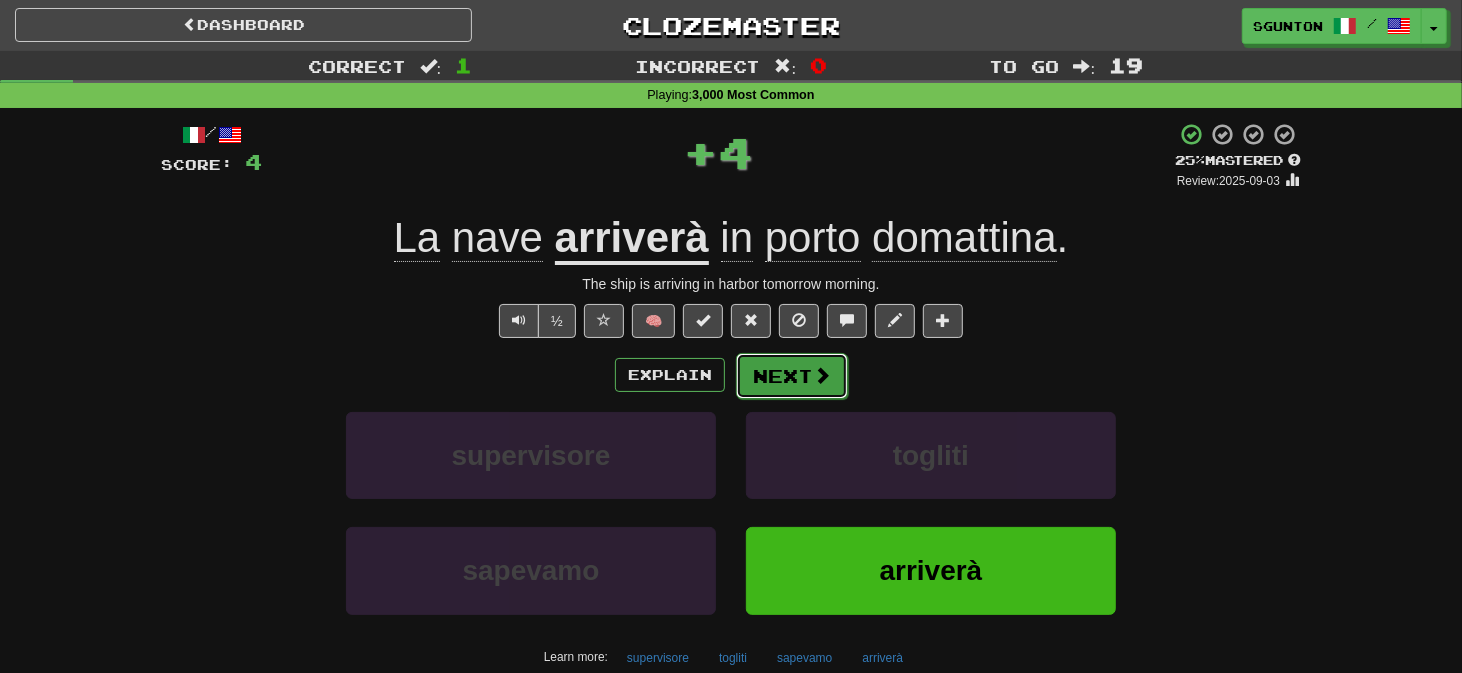 click on "Next" at bounding box center [792, 376] 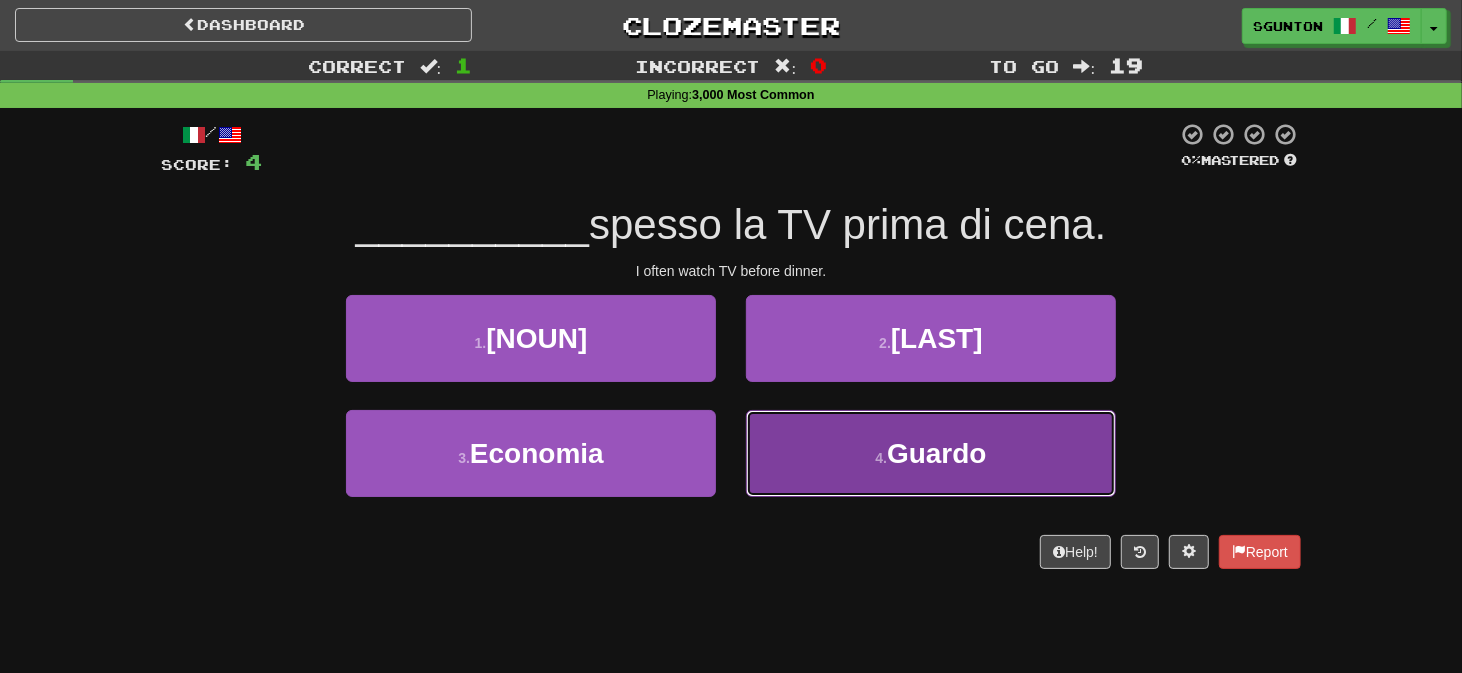 click on "4 .  Guardo" at bounding box center [931, 453] 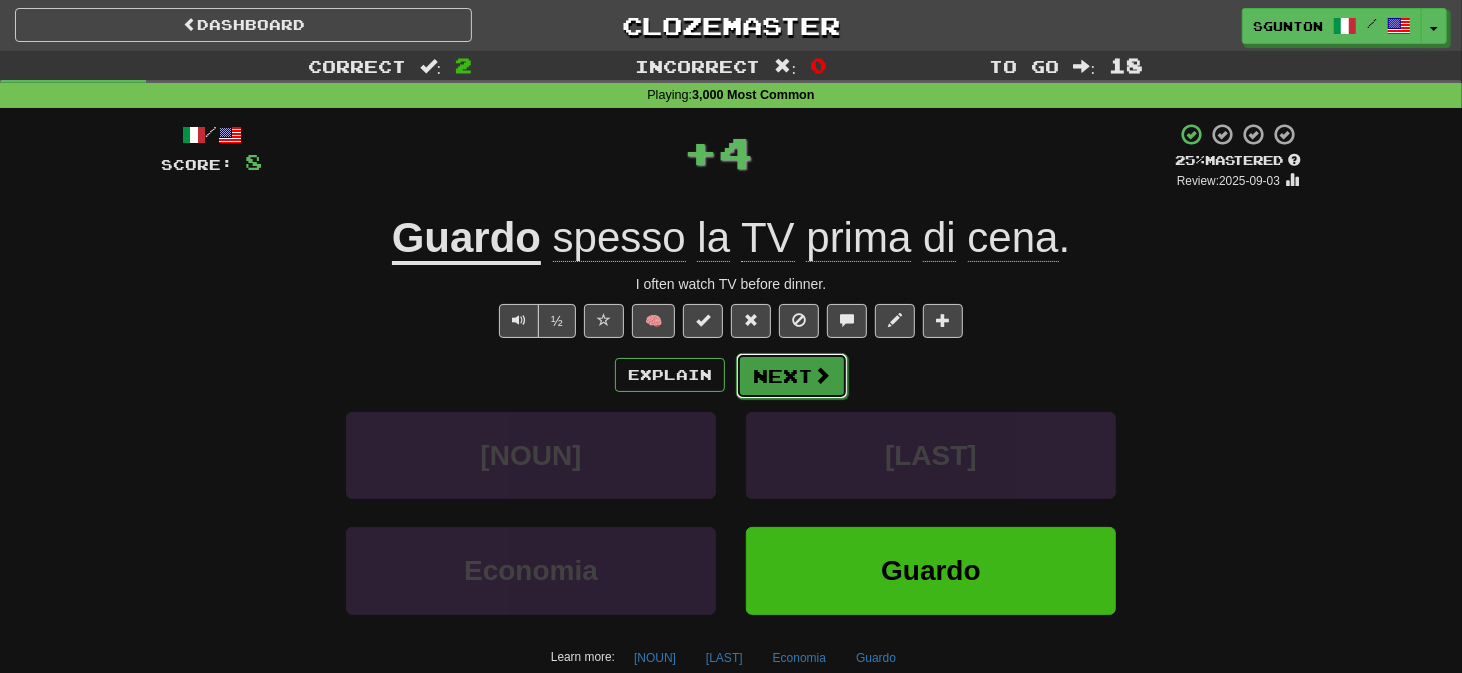 click on "Next" at bounding box center [792, 376] 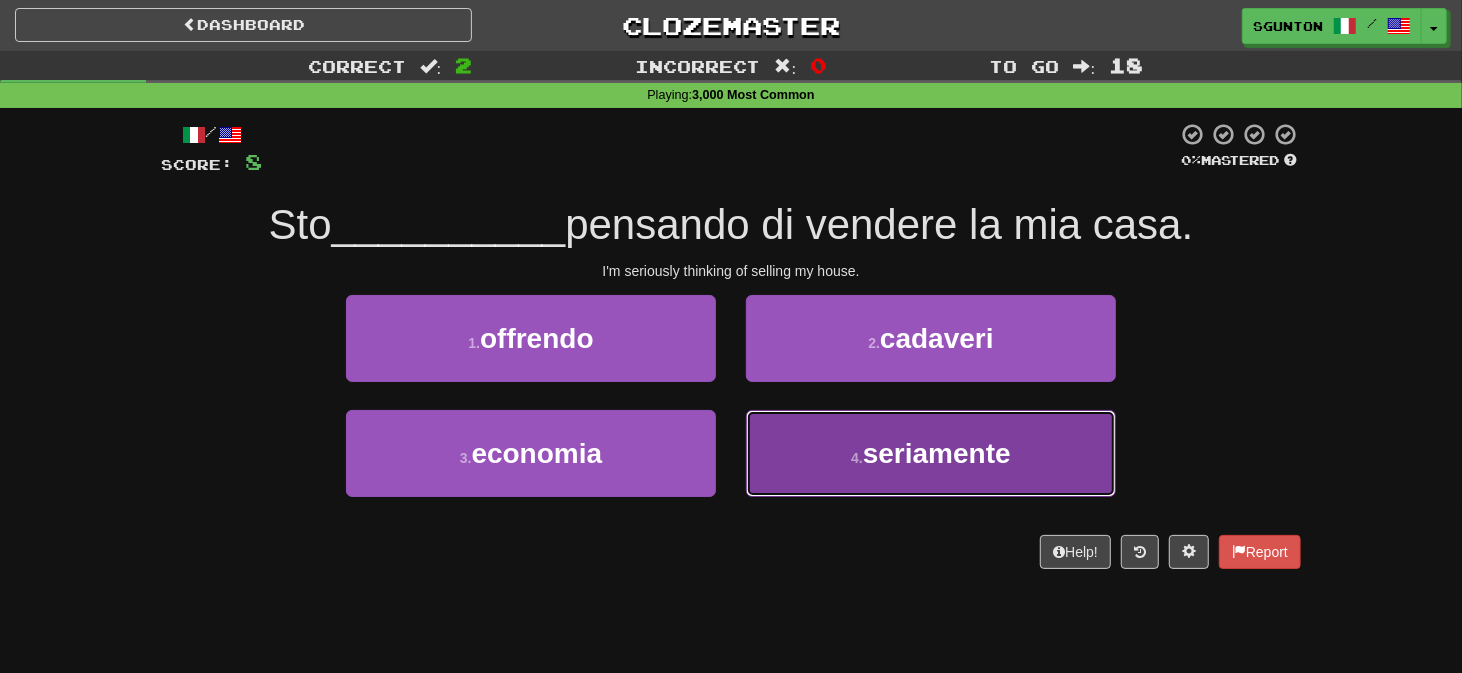 click on "4 .  seriamente" at bounding box center [931, 453] 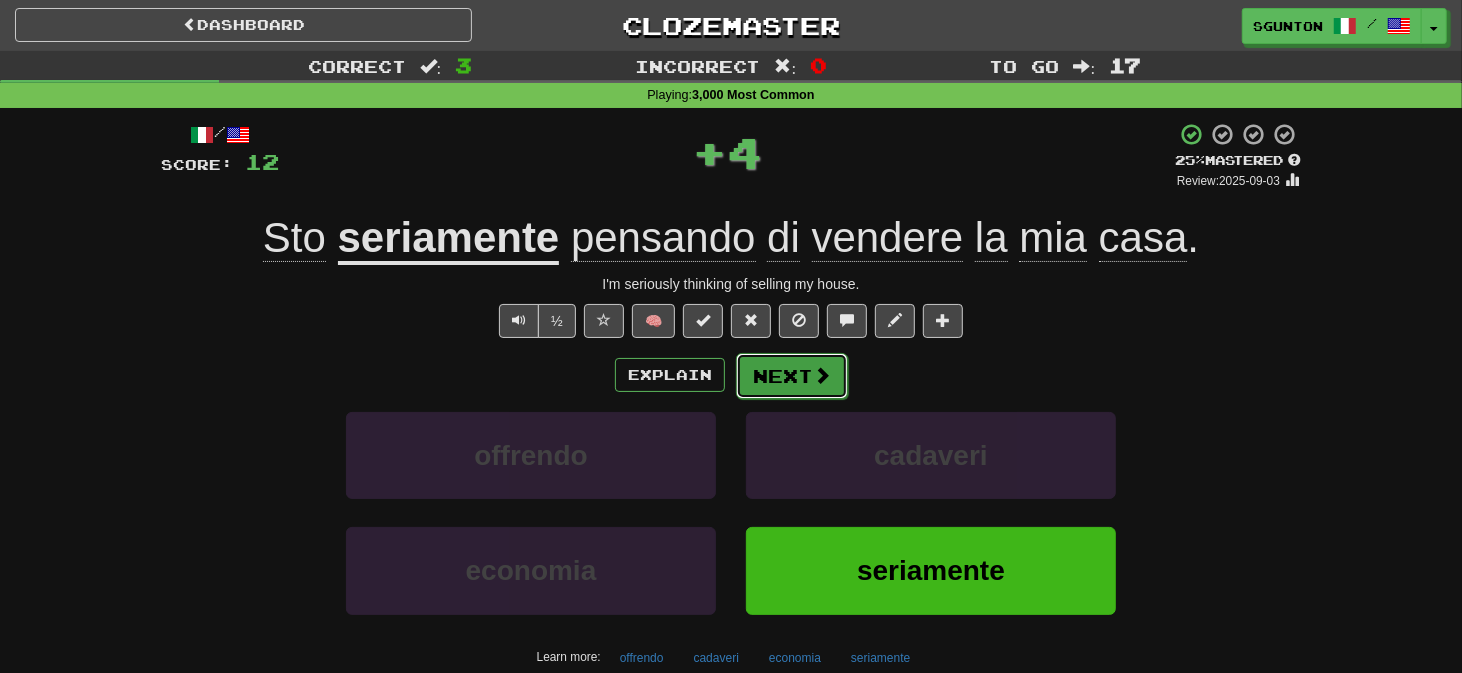 click on "Next" at bounding box center (792, 376) 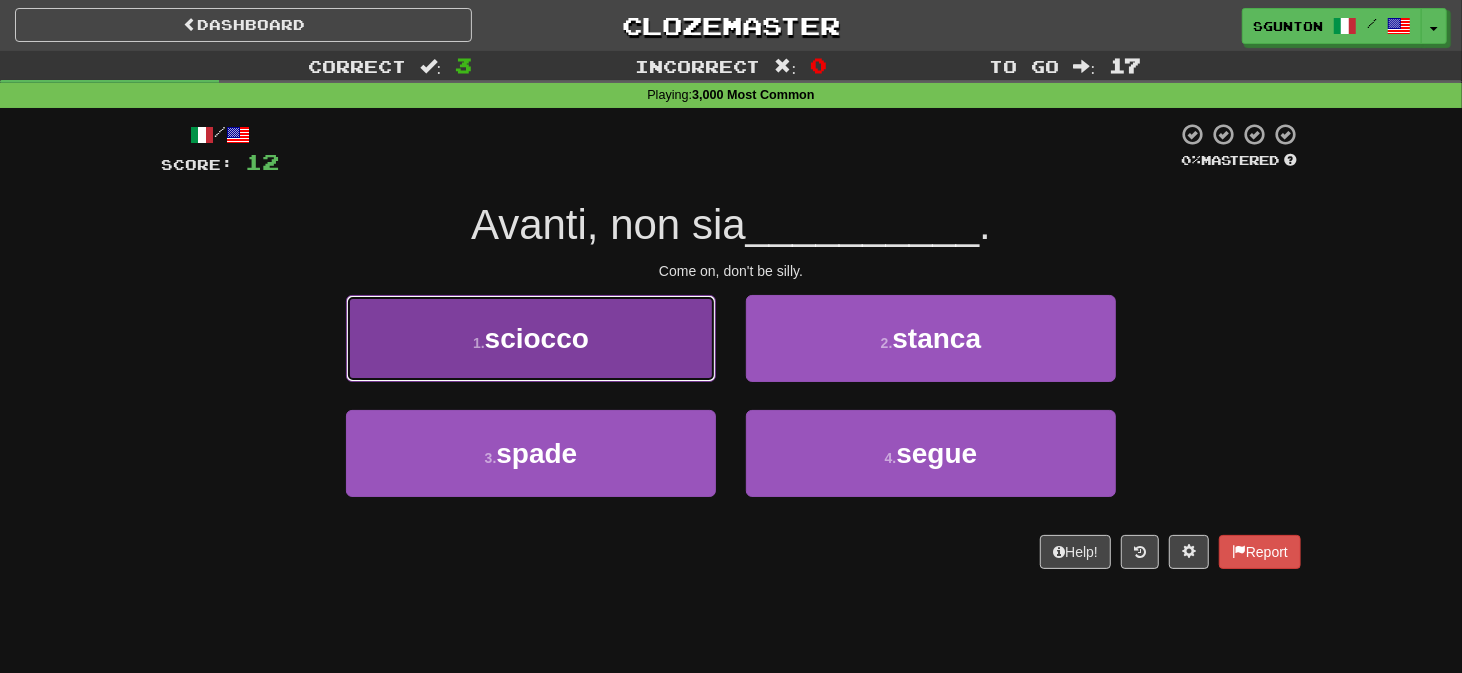 click on "1 .  sciocco" at bounding box center (531, 338) 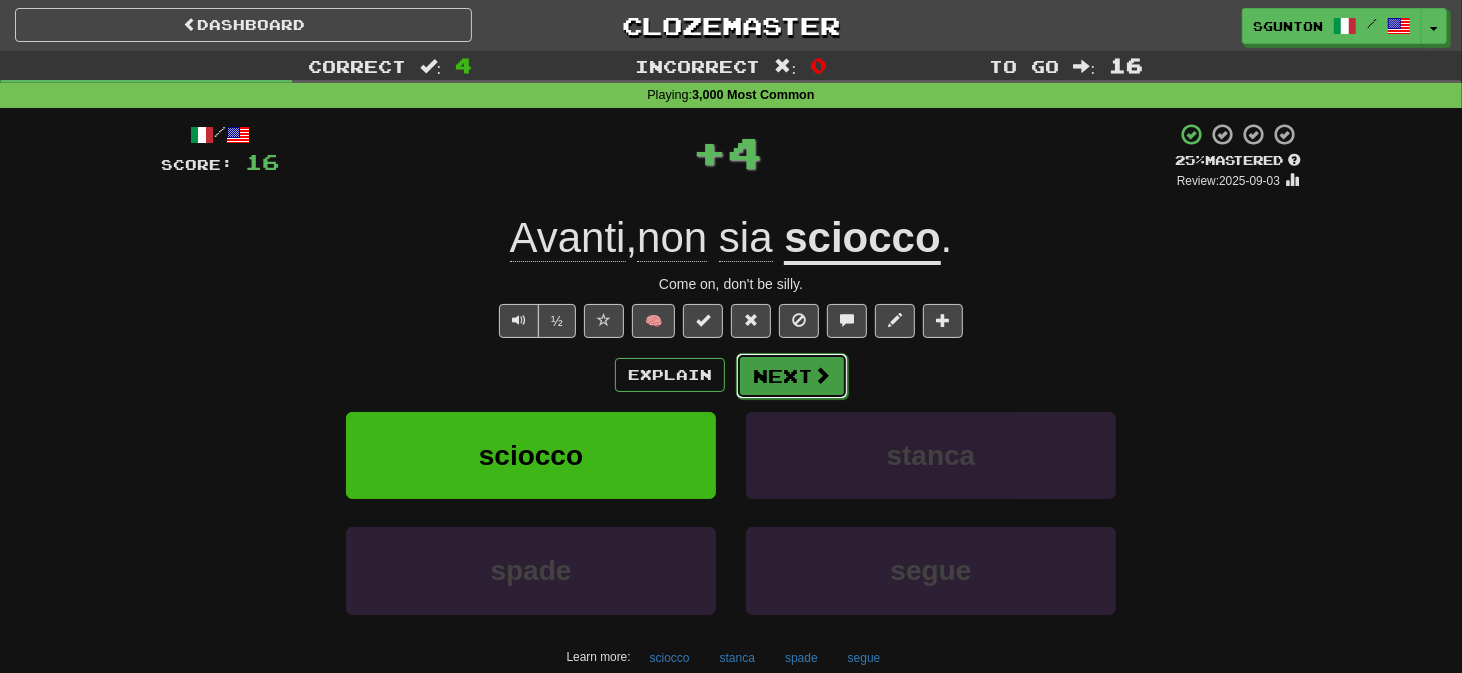 click on "Next" at bounding box center (792, 376) 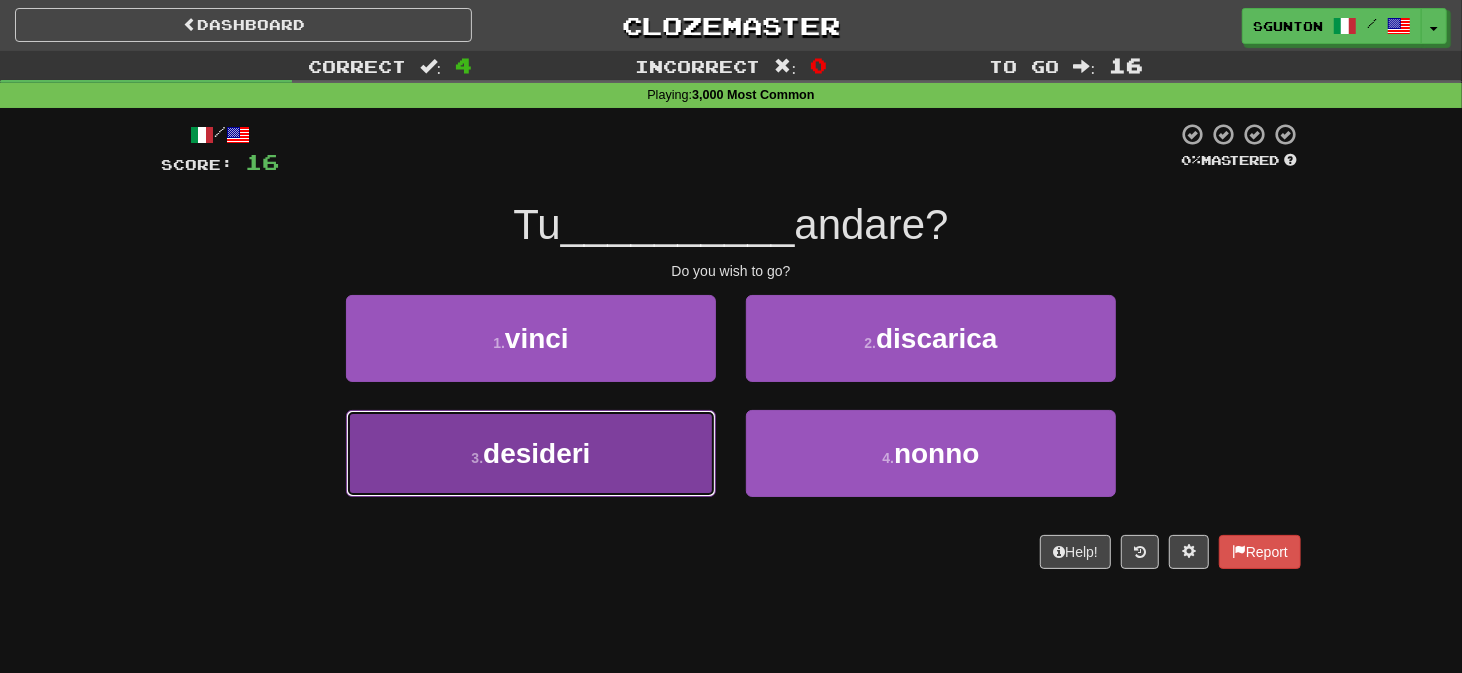 click on "3 .  desideri" at bounding box center (531, 453) 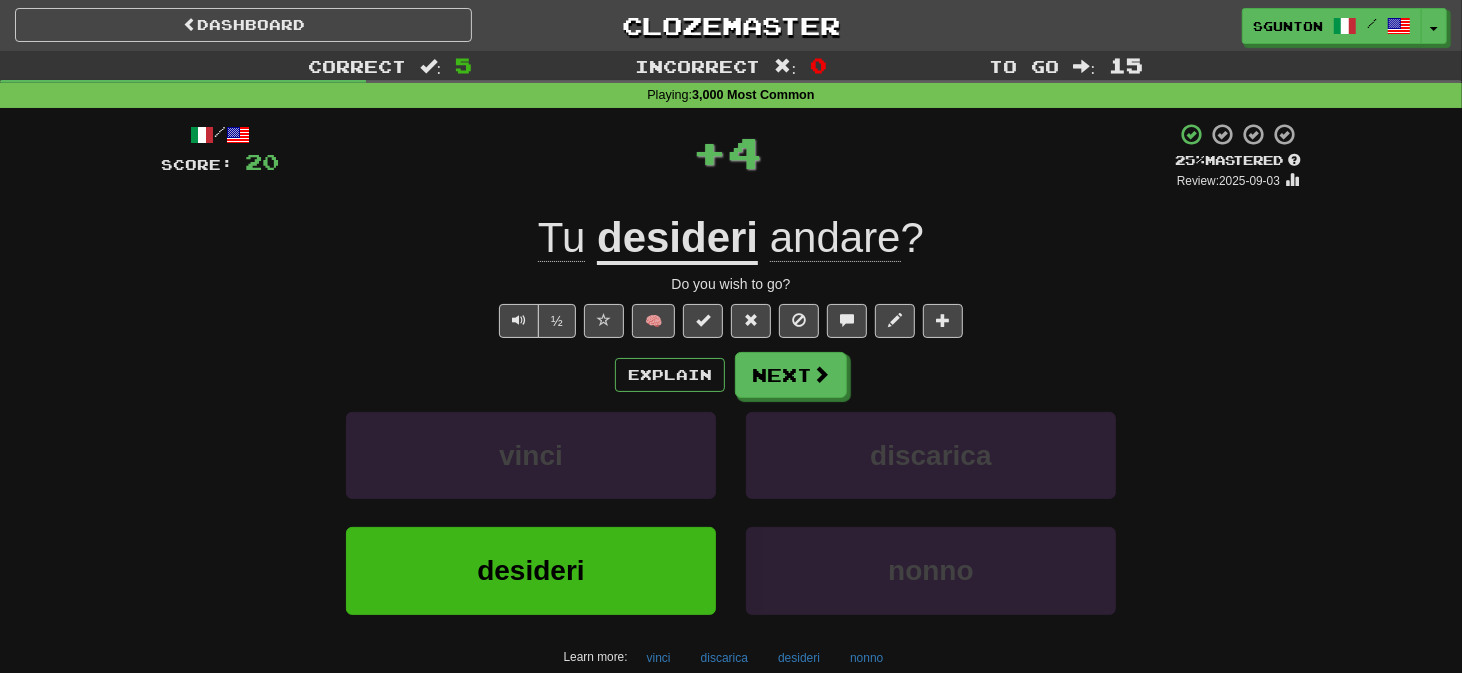 click on "/  Score:   20 + 4 25 %  Mastered Review:  2025-09-03 Tu   desideri   andare ? Do you wish to go? ½ 🧠 Explain Next vinci discarica desideri nonno Learn more: vinci discarica desideri nonno  Help!  Report Sentence Source" at bounding box center (731, 435) 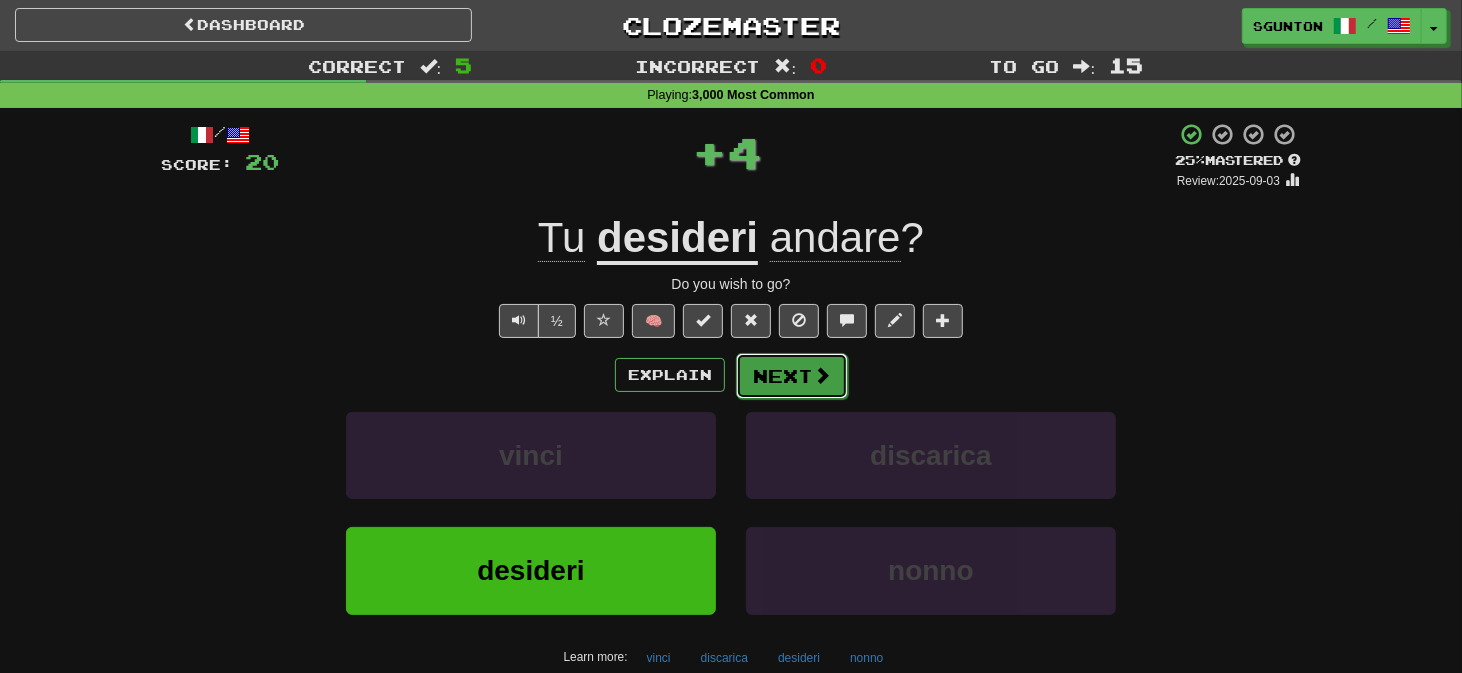 click on "Next" at bounding box center (792, 376) 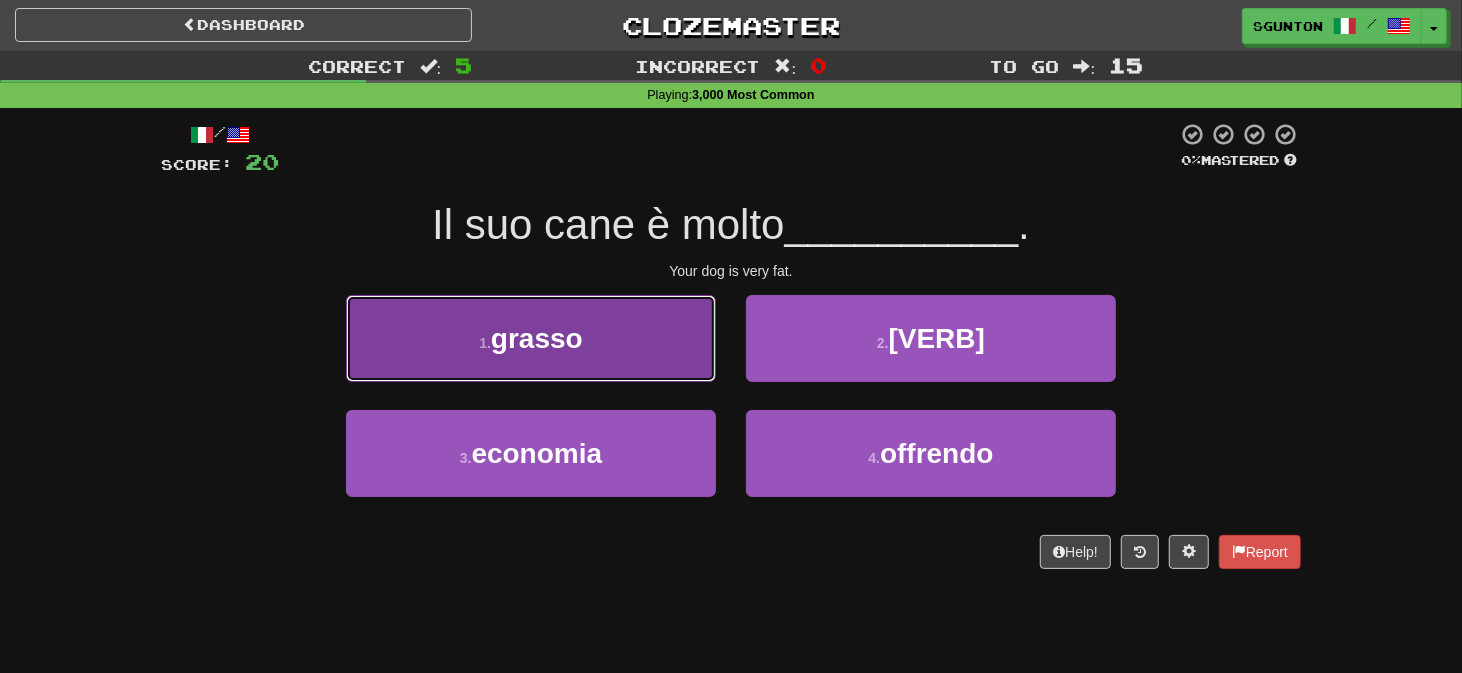 click on "1 .  grasso" at bounding box center (531, 338) 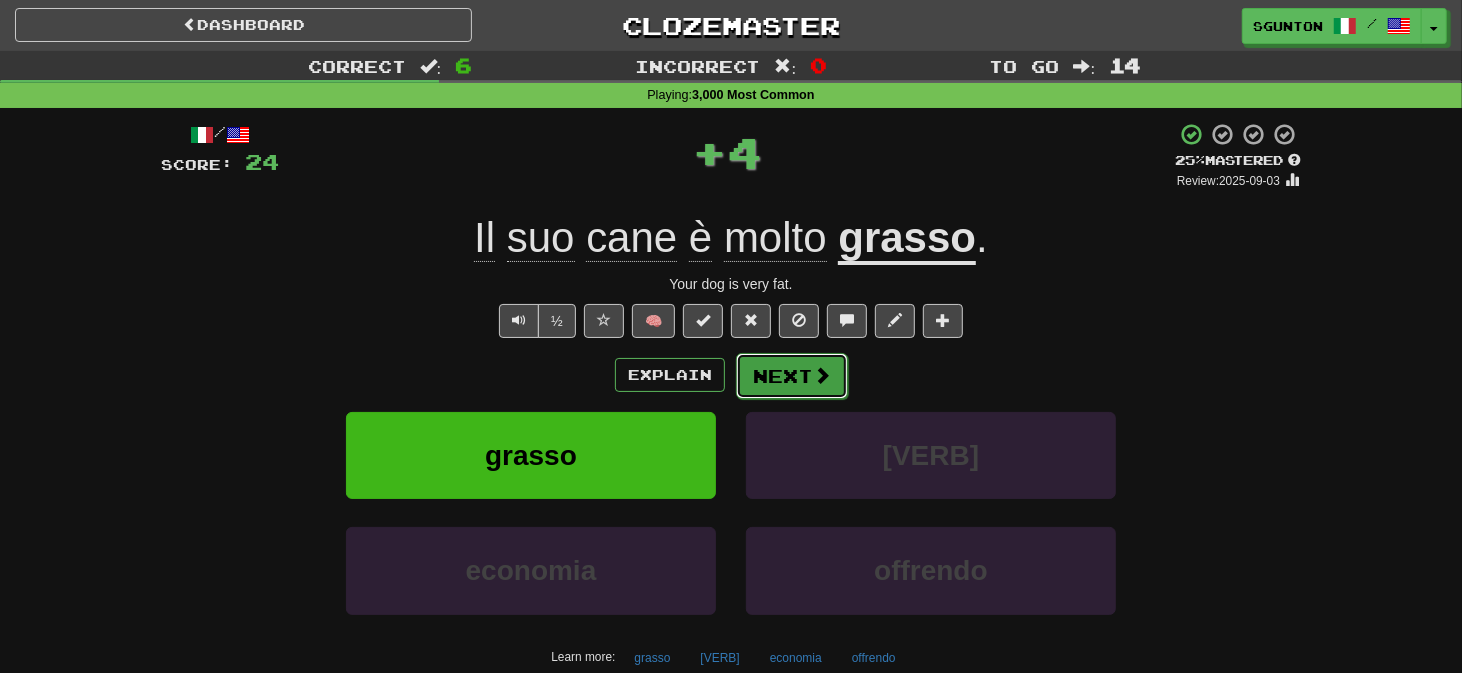 click on "Next" at bounding box center [792, 376] 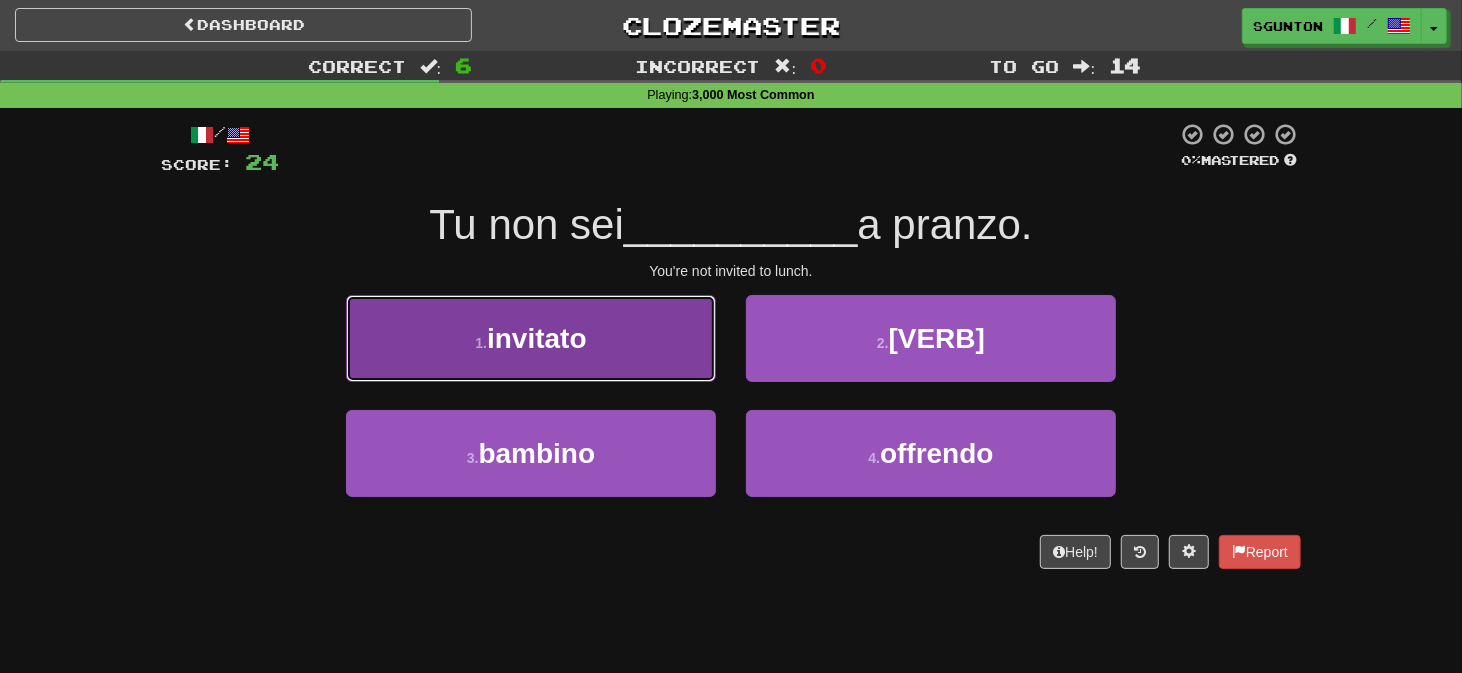 click on "1 .  invitato" at bounding box center (531, 338) 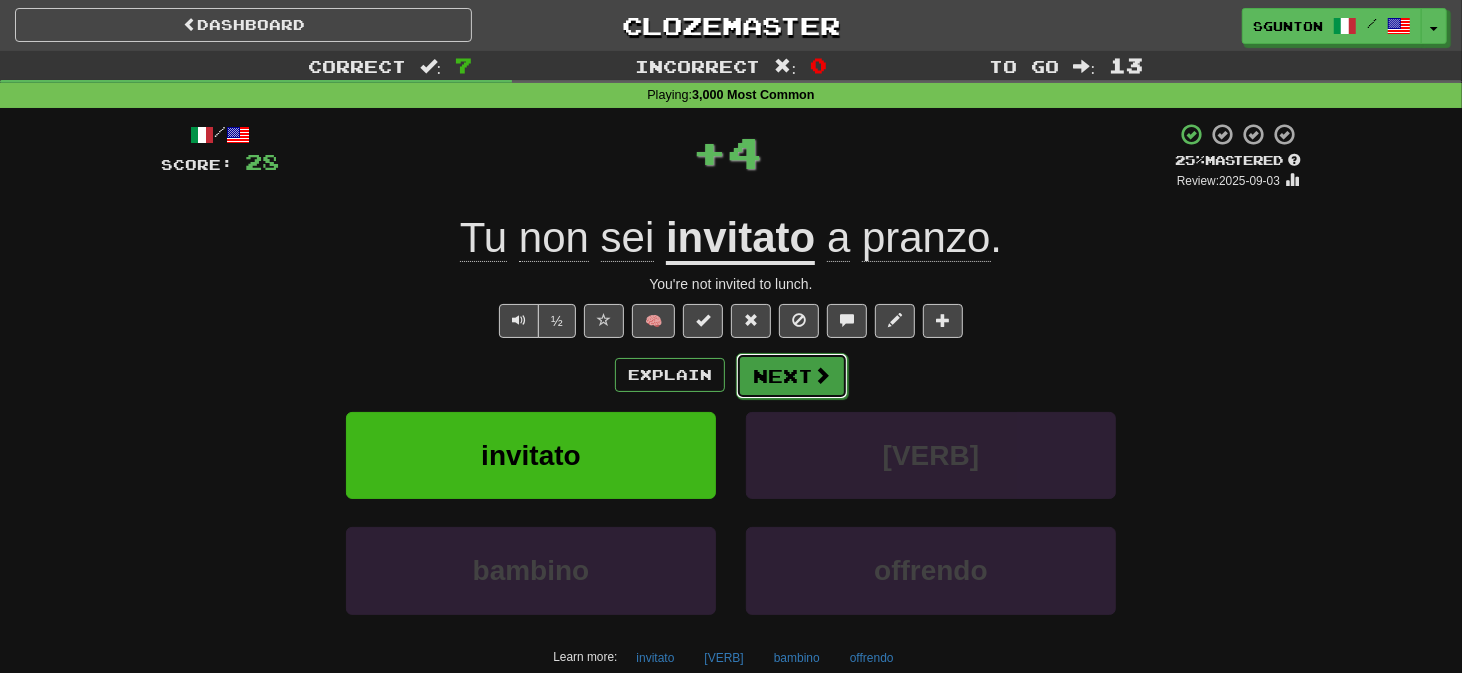 click on "Next" at bounding box center (792, 376) 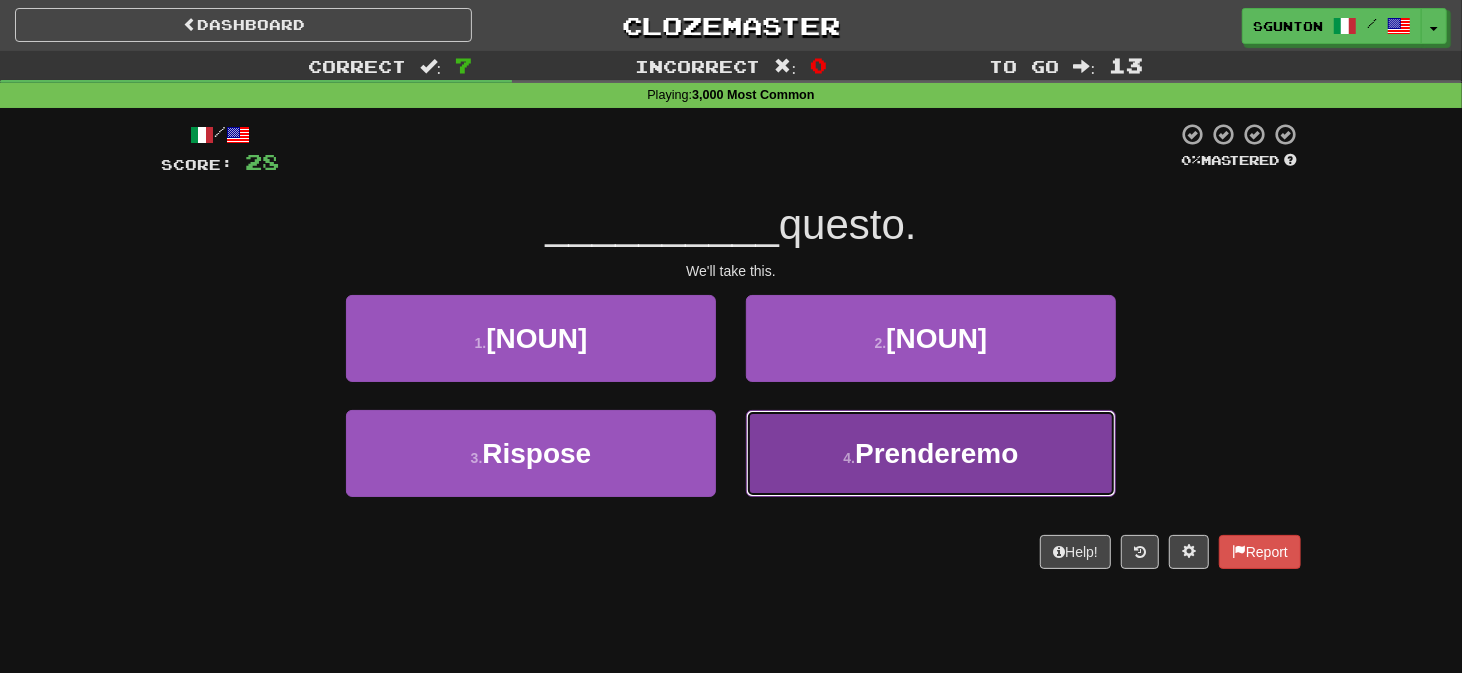 click on "4 .  Prenderemo" at bounding box center [931, 453] 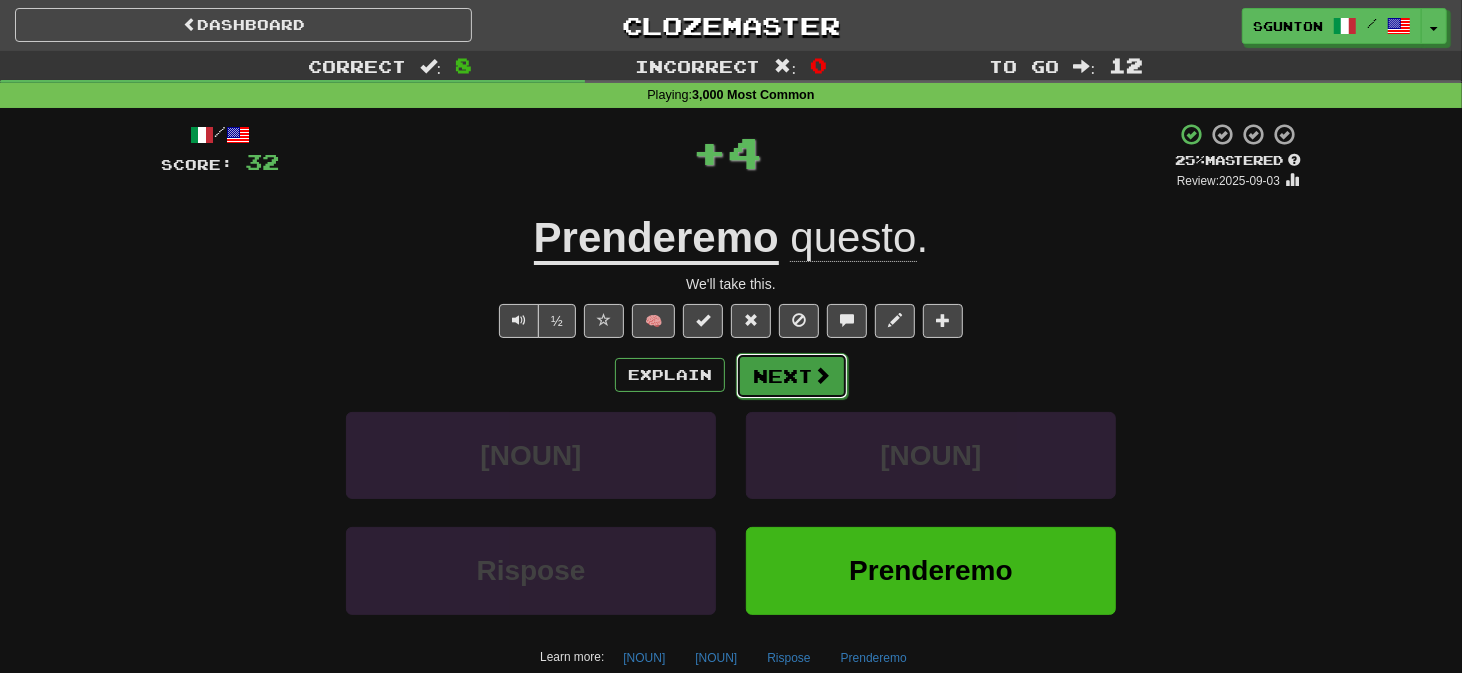 click on "Next" at bounding box center (792, 376) 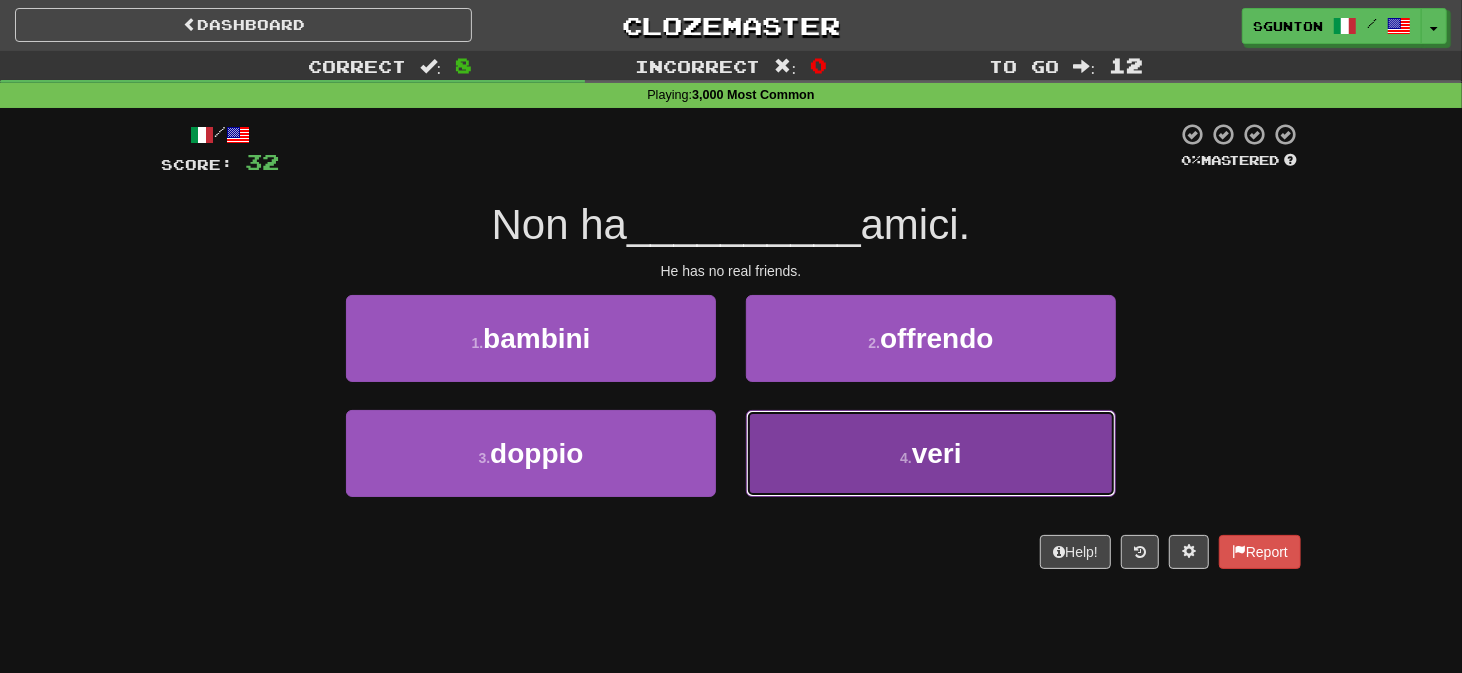 click on "4 .  veri" at bounding box center (931, 453) 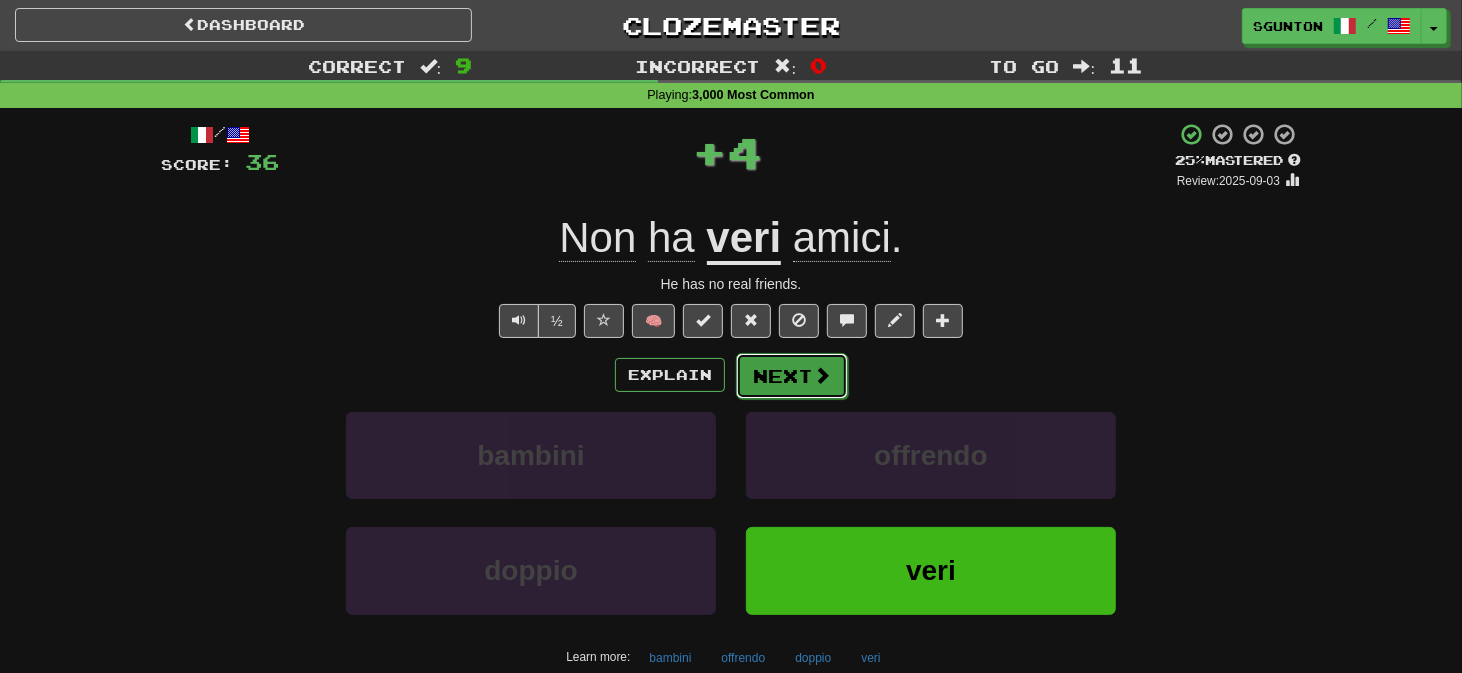 click on "Next" at bounding box center [792, 376] 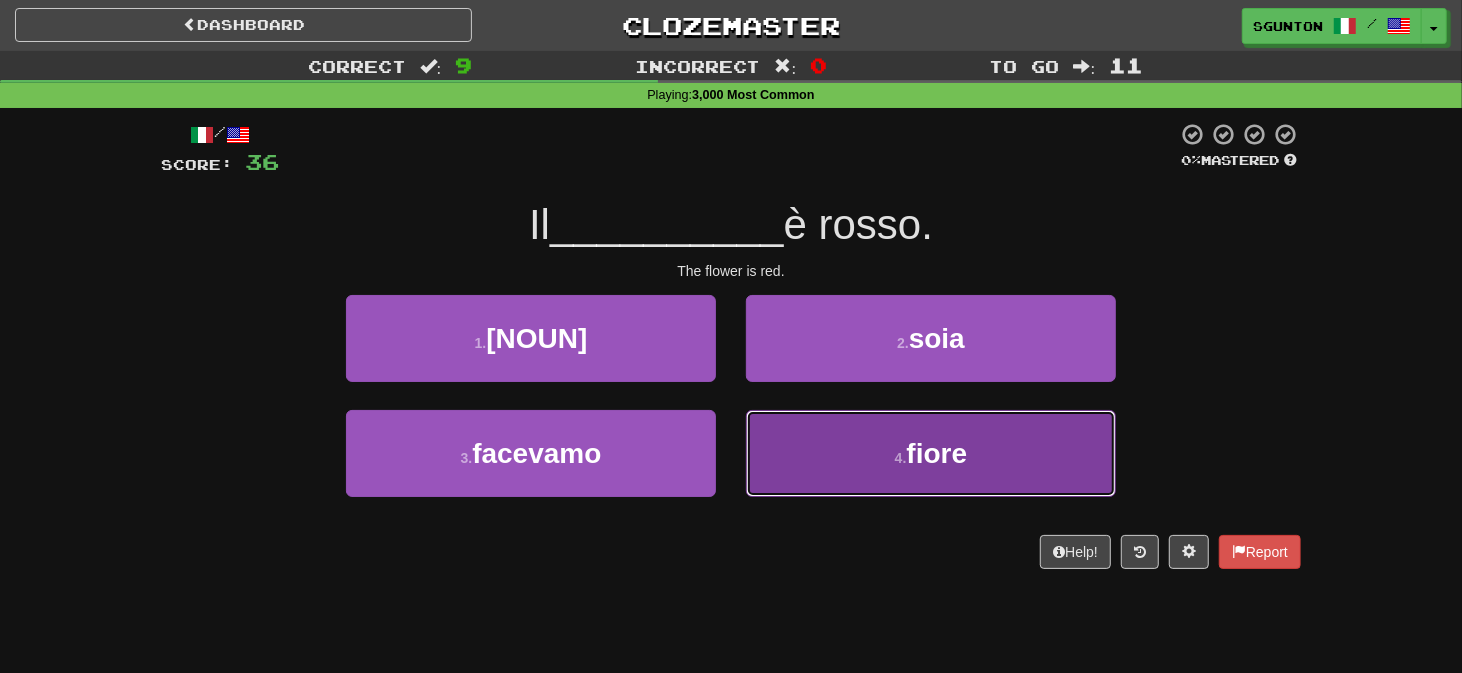 click on "4 .  fiore" at bounding box center [931, 453] 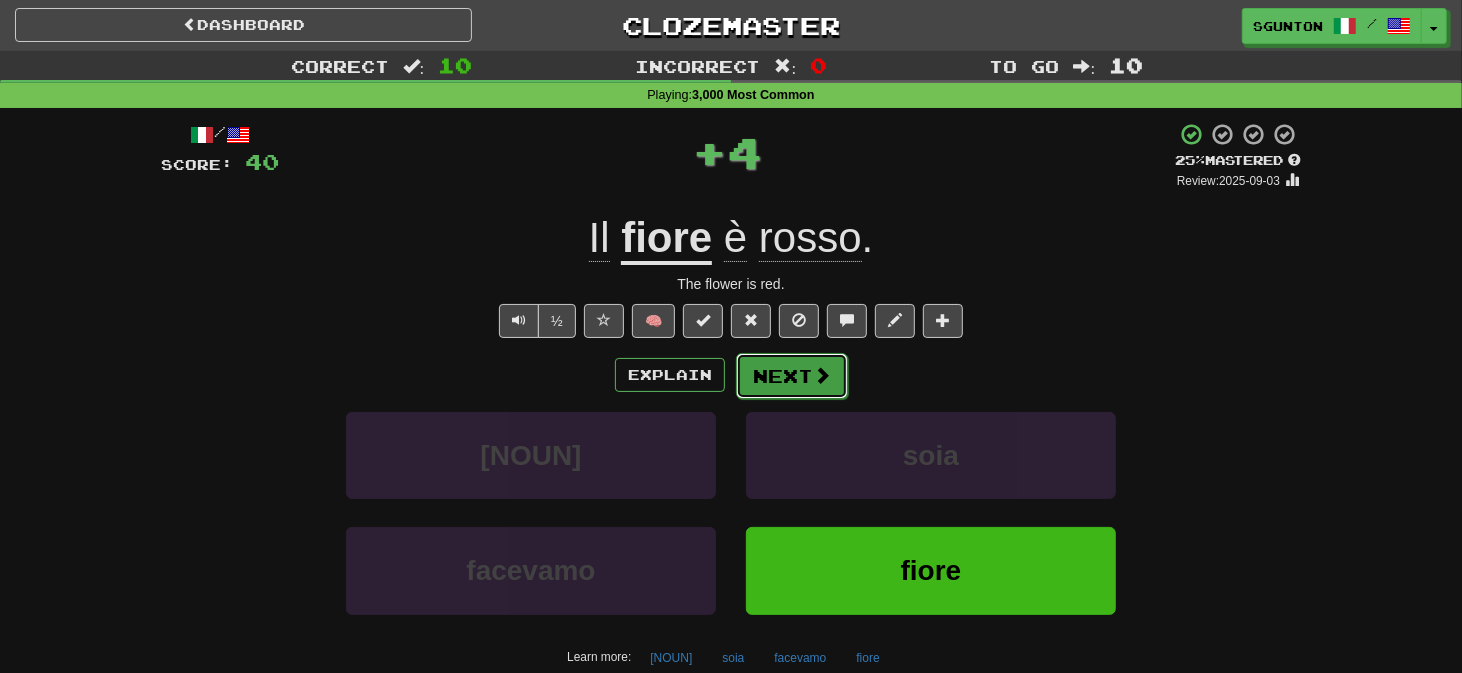 click on "Next" at bounding box center (792, 376) 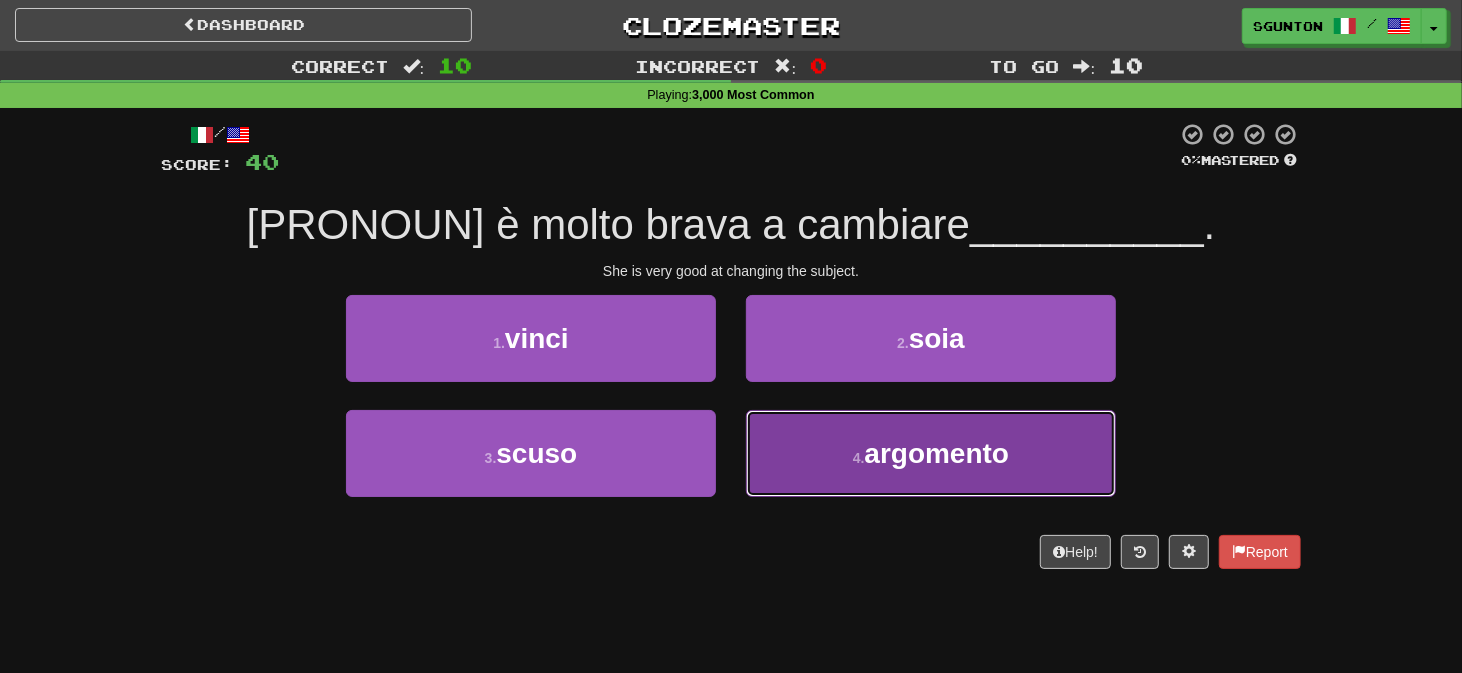 click on "4 .  argomento" at bounding box center [931, 453] 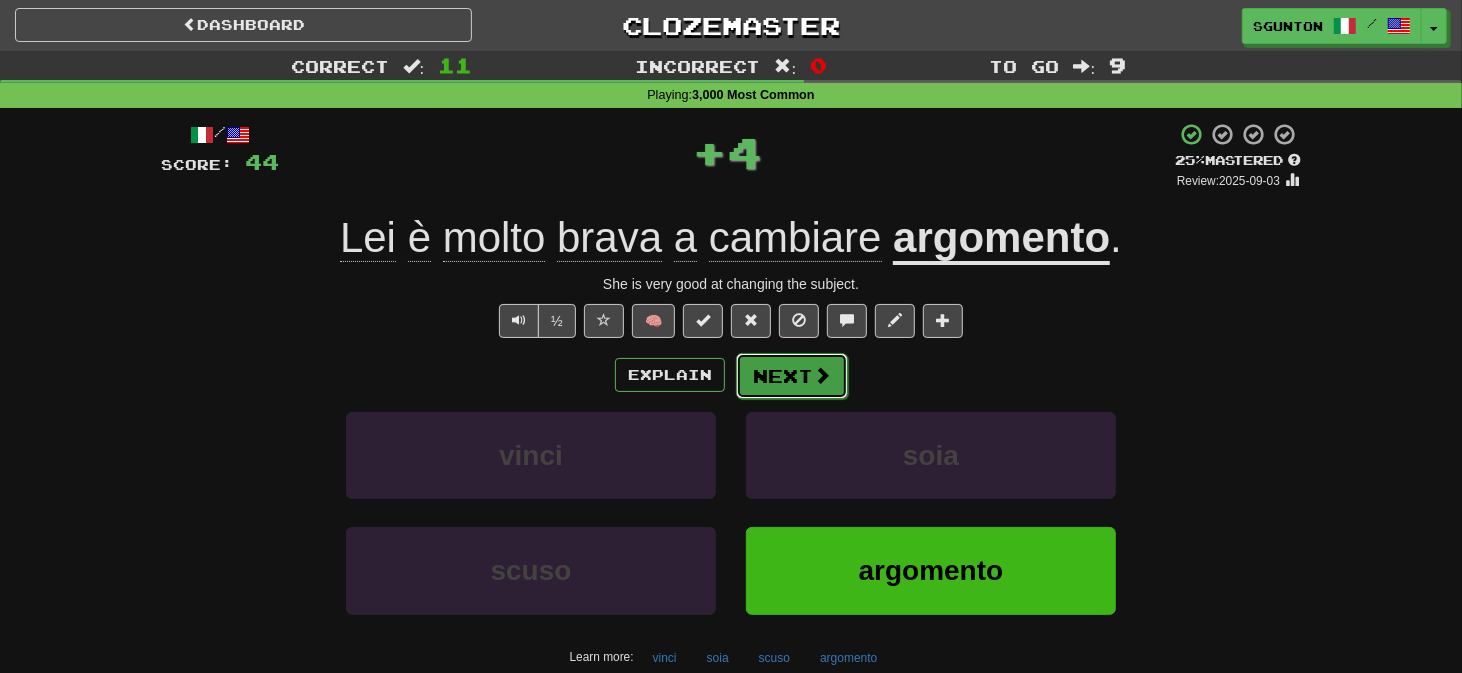 click on "Next" at bounding box center (792, 376) 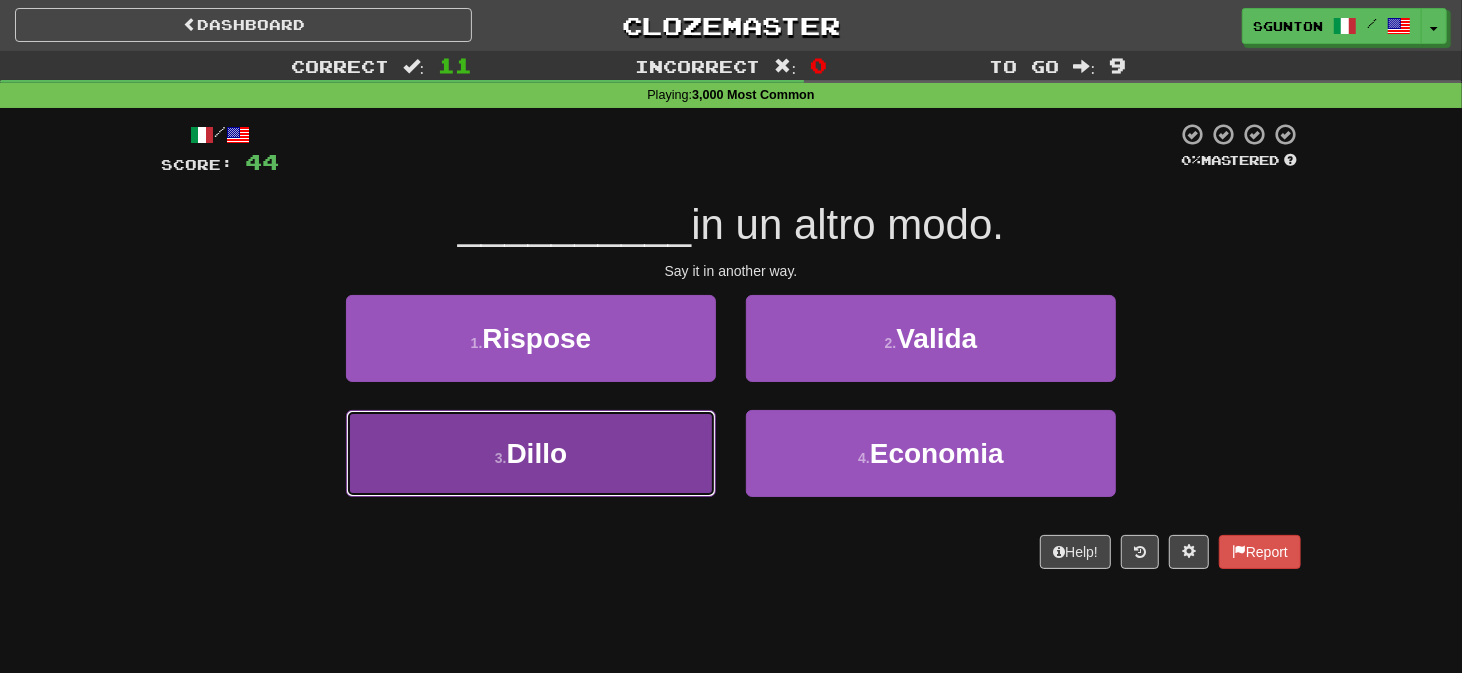 click on "3 .  Dillo" at bounding box center (531, 453) 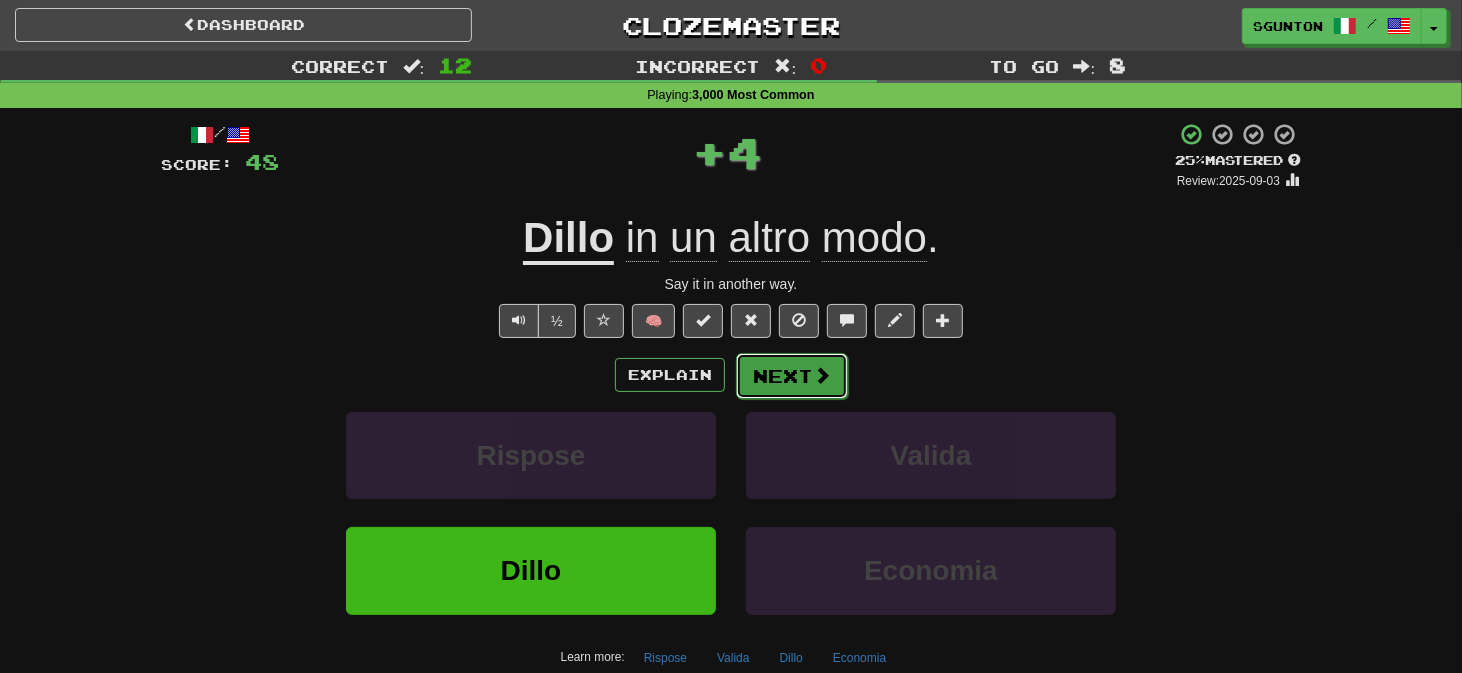 click on "Next" at bounding box center [792, 376] 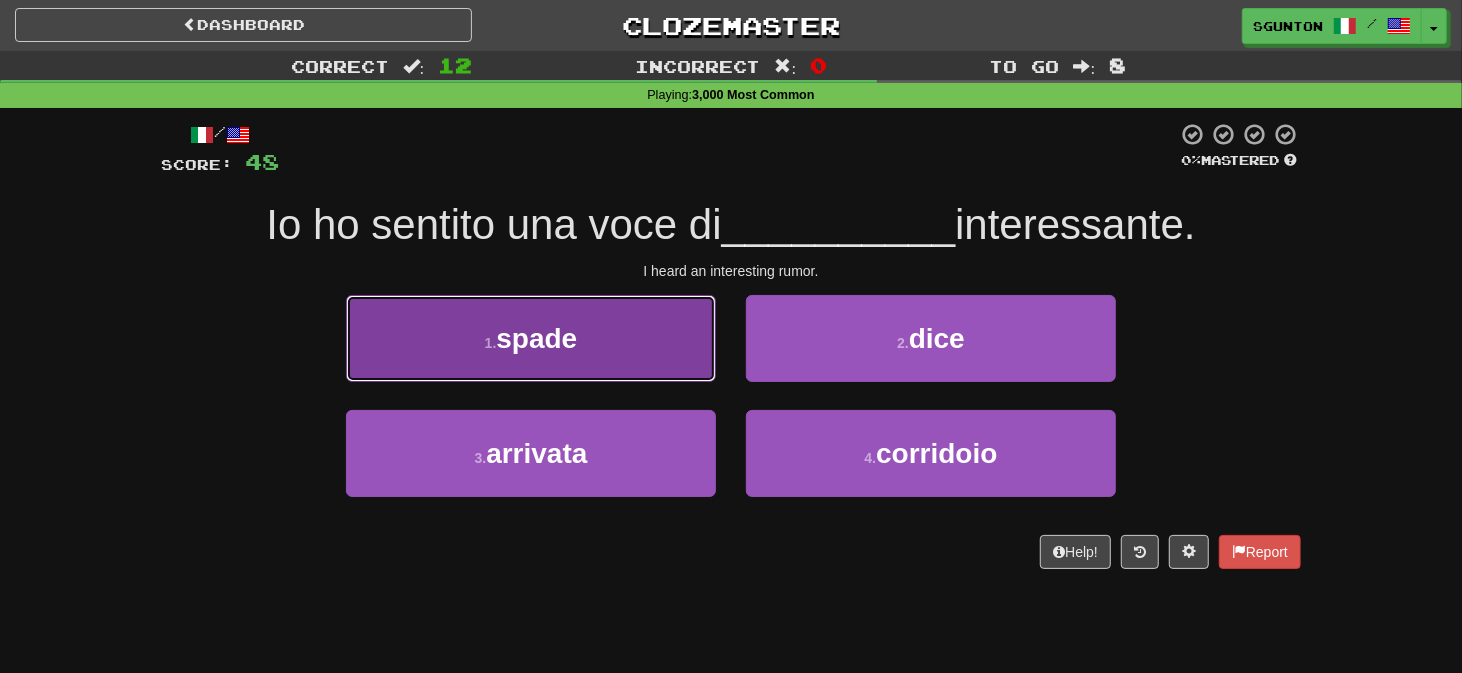 click on "1 .  spade" at bounding box center [531, 338] 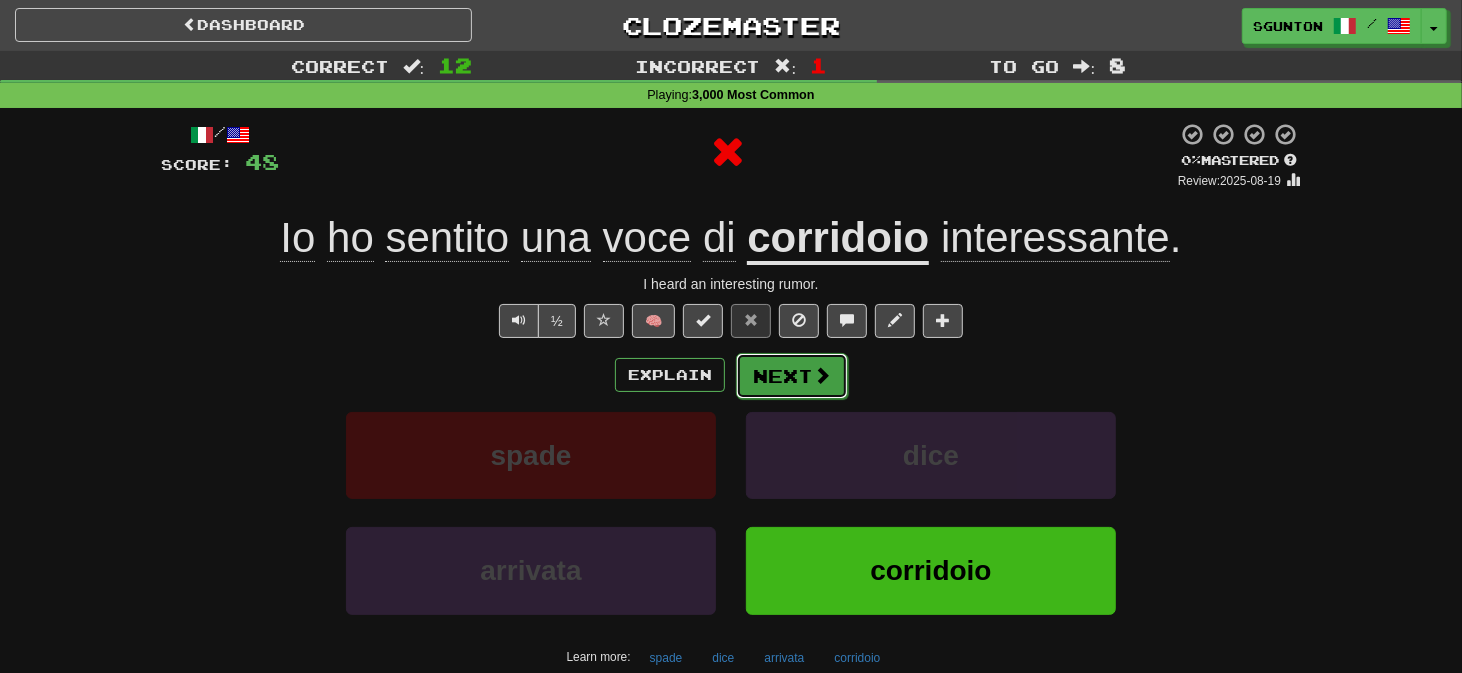 click on "Next" at bounding box center (792, 376) 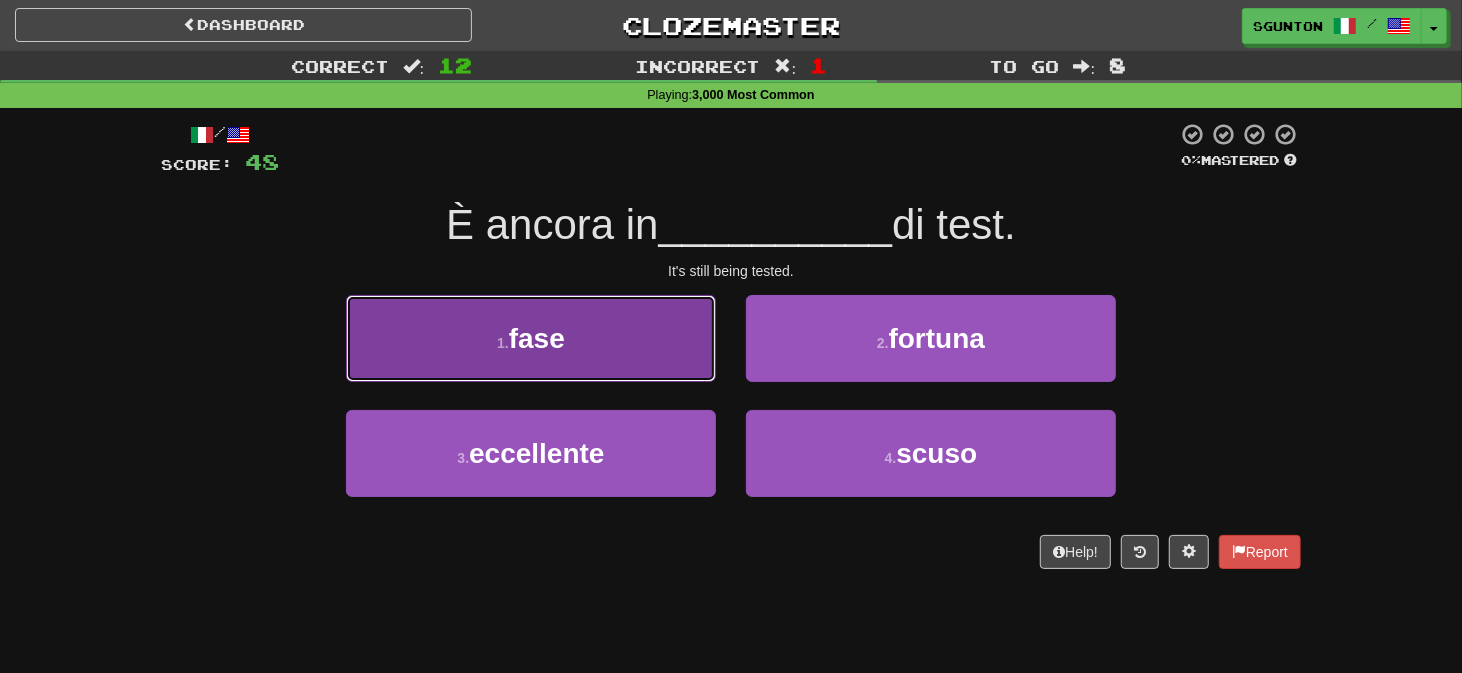click on "1 .  fase" at bounding box center [531, 338] 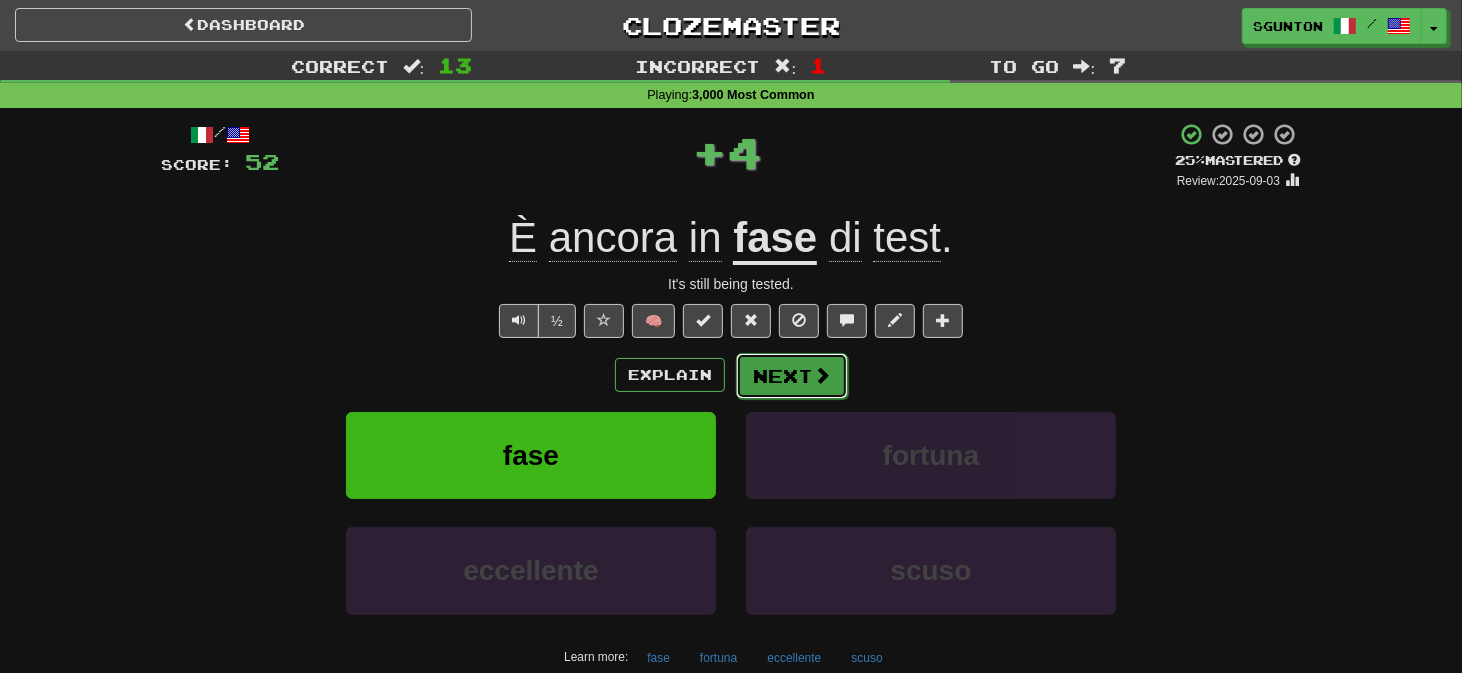 click on "Next" at bounding box center [792, 376] 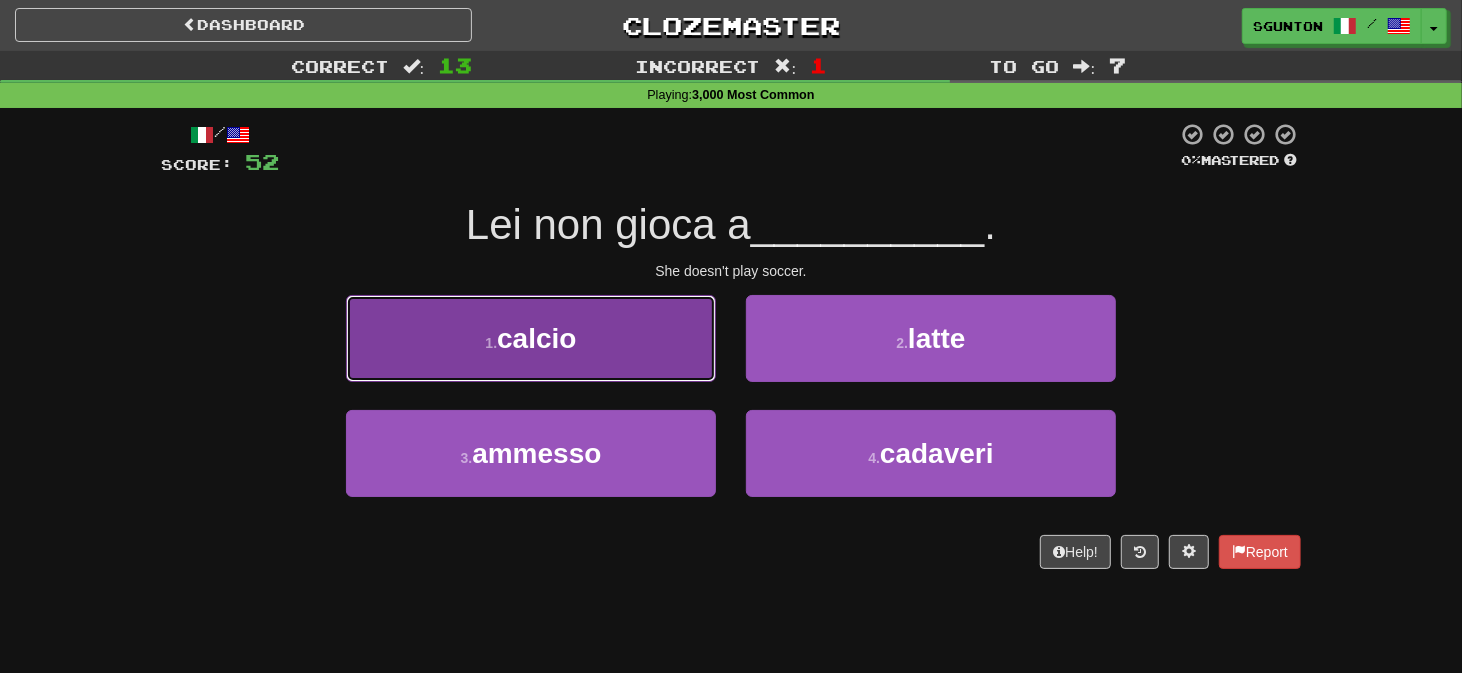 click on "1 .  calcio" at bounding box center [531, 338] 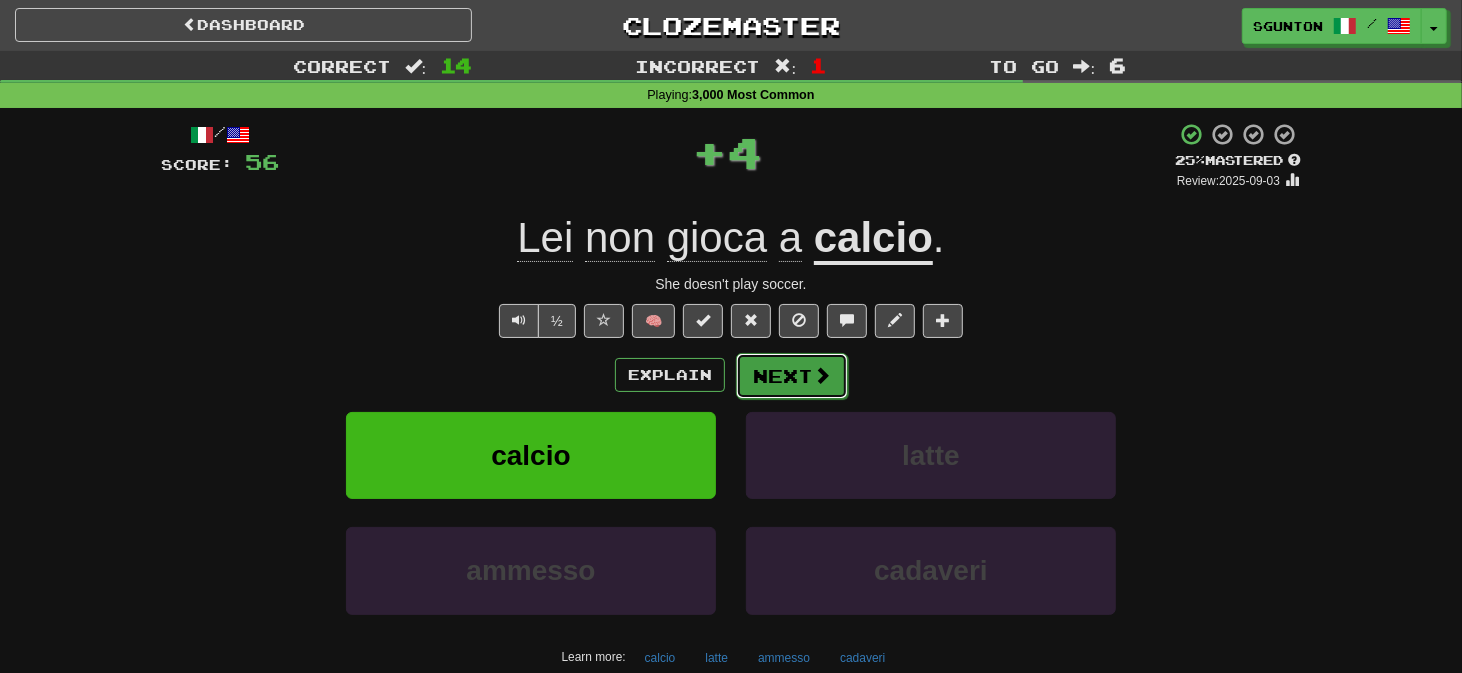 click on "Next" at bounding box center [792, 376] 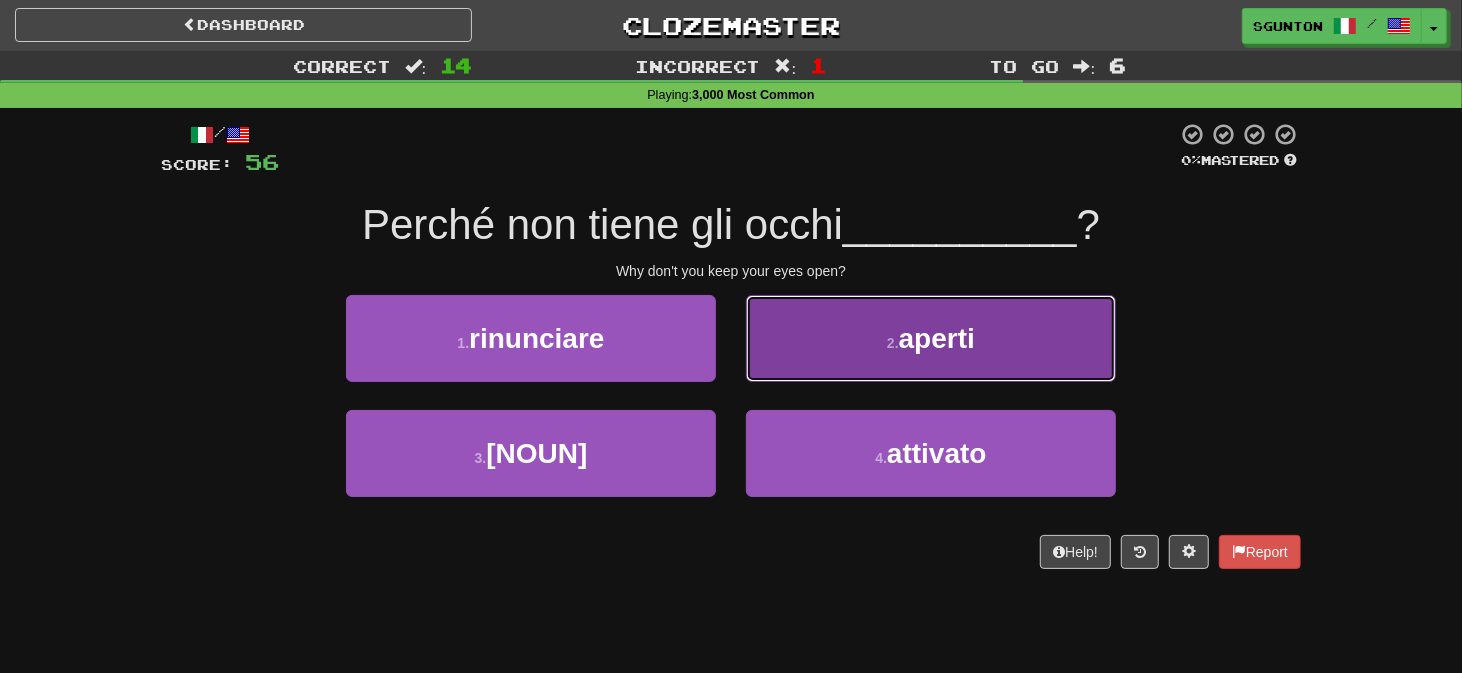 click on "2 .  aperti" at bounding box center (931, 338) 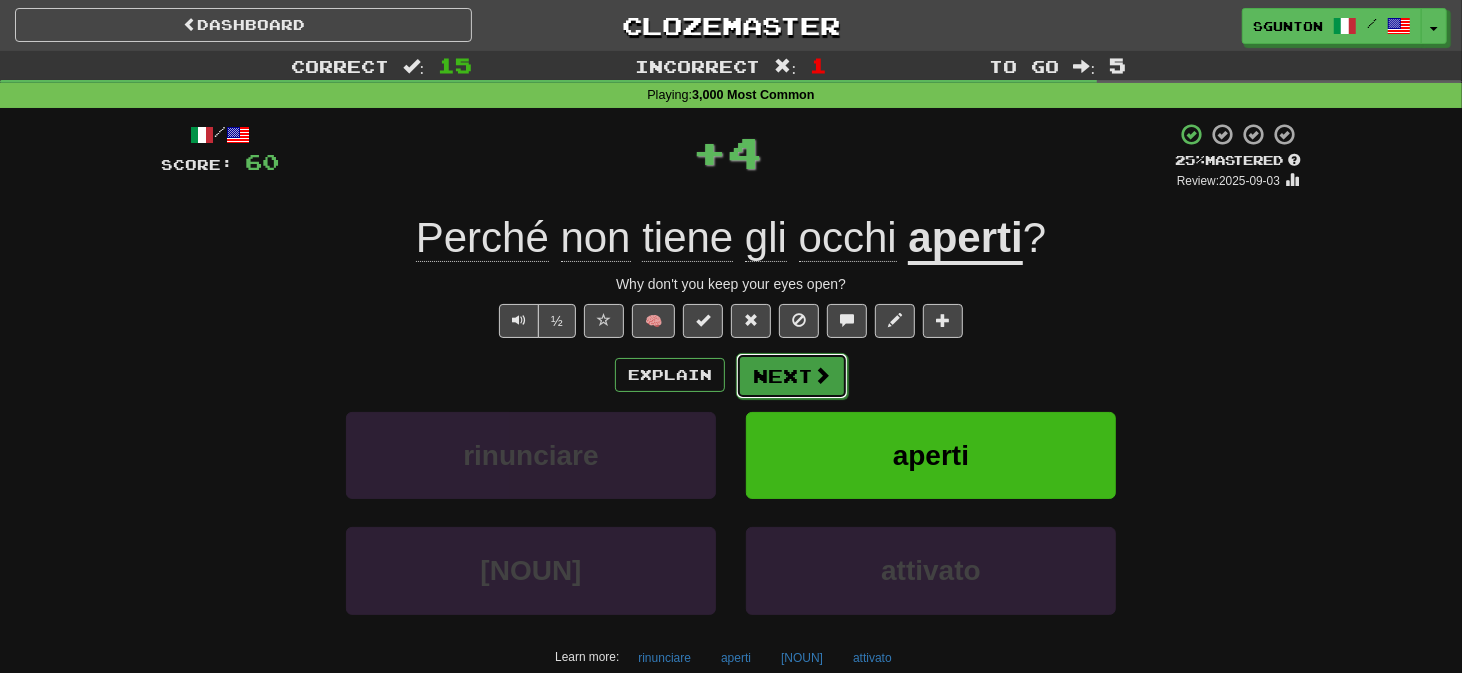 click on "Next" at bounding box center [792, 376] 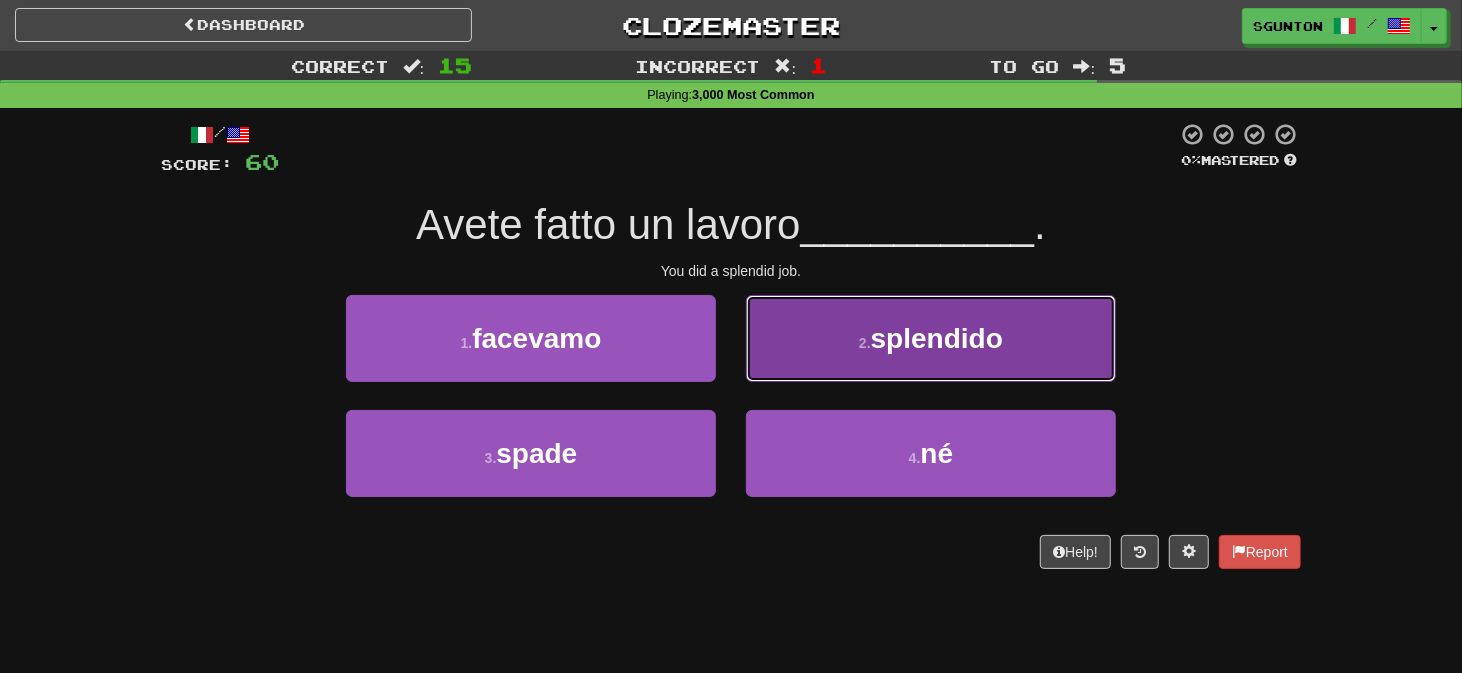 click on "2 .  splendido" at bounding box center (931, 338) 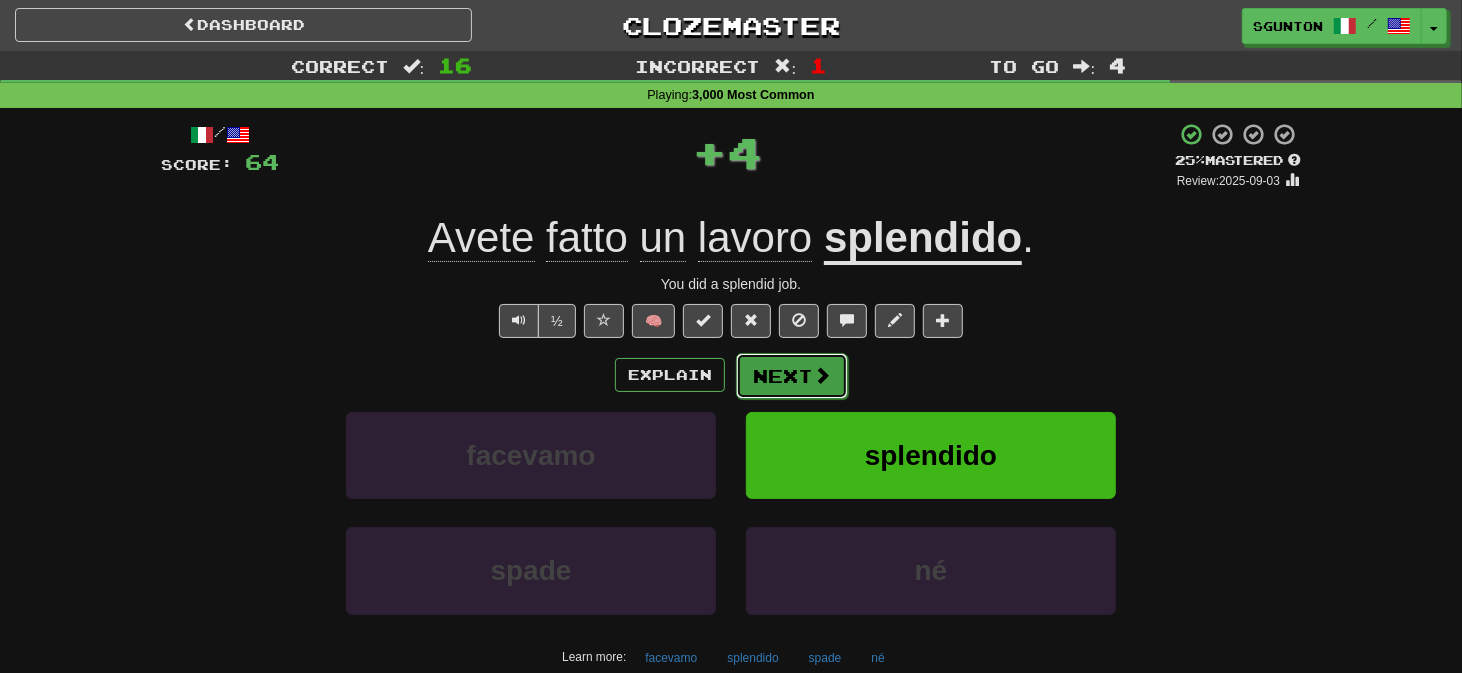 click on "Next" at bounding box center [792, 376] 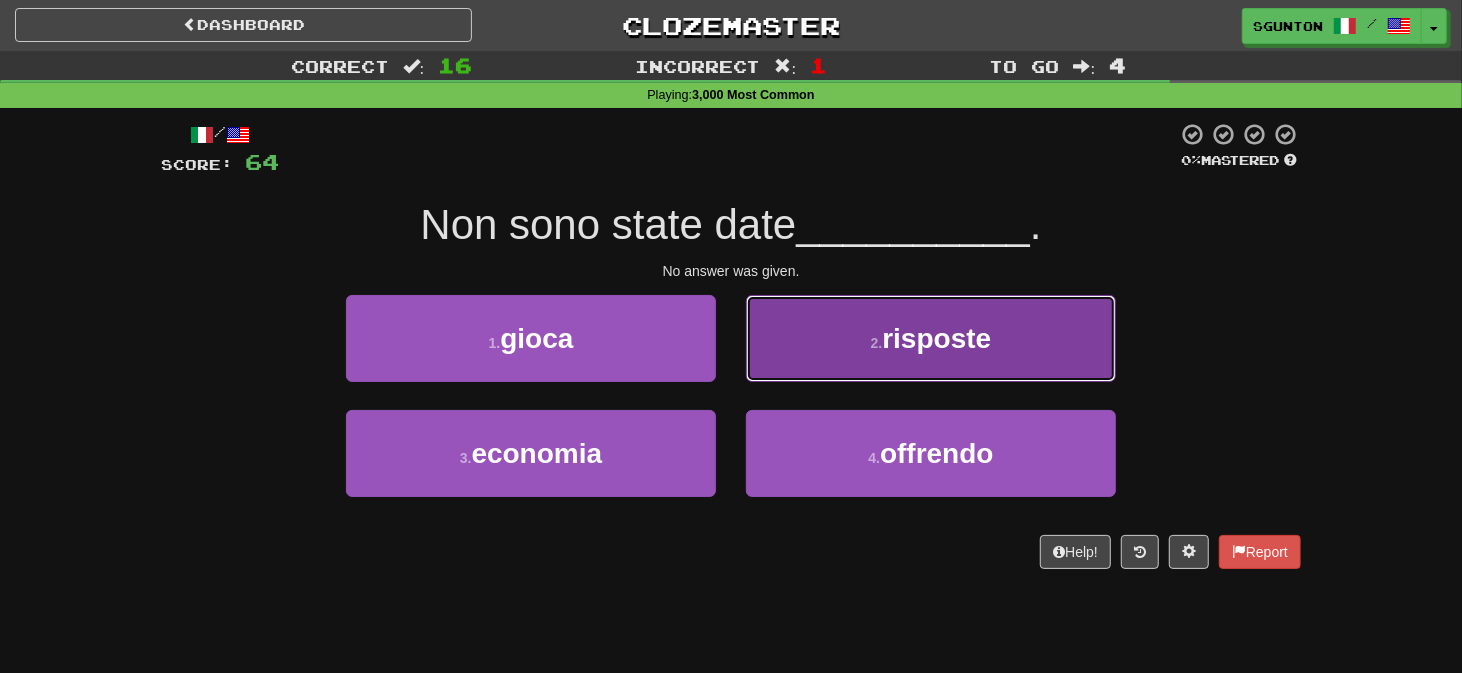 click on "2 .  risposte" at bounding box center [931, 338] 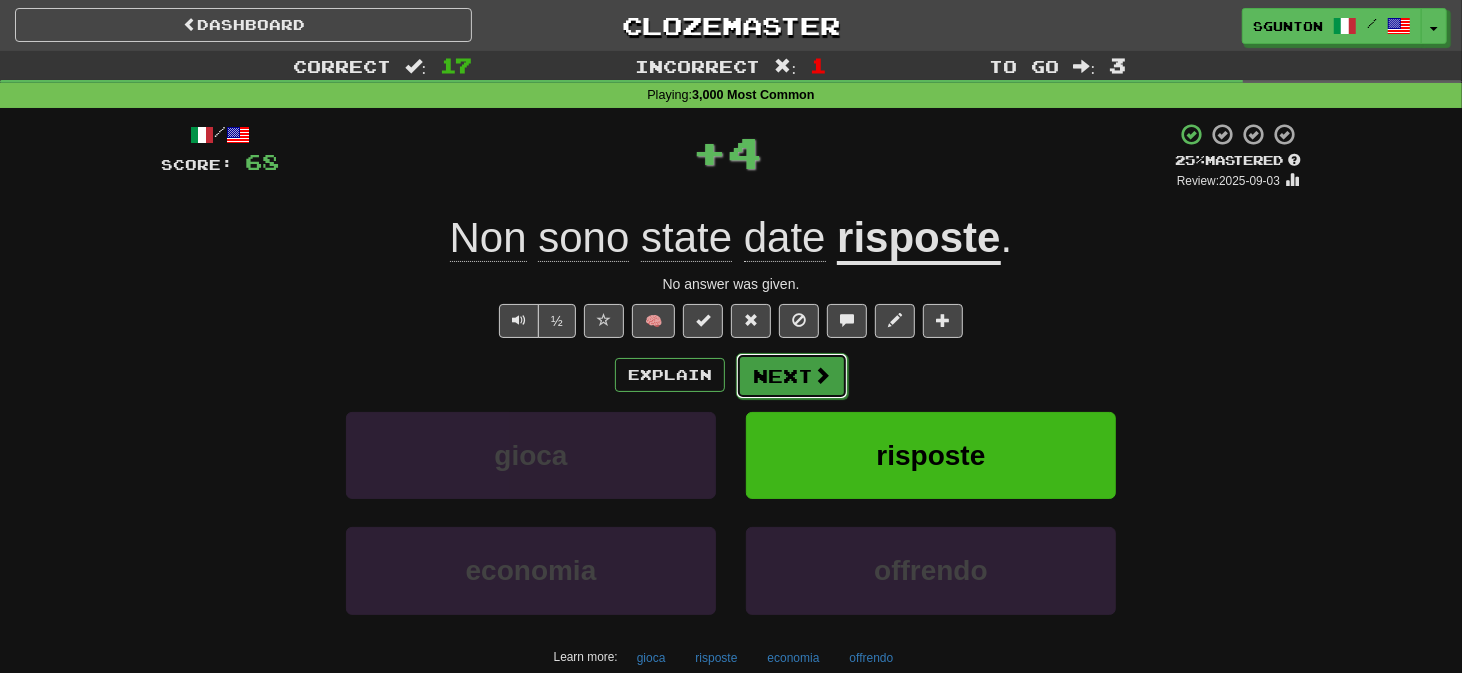 click on "Next" at bounding box center (792, 376) 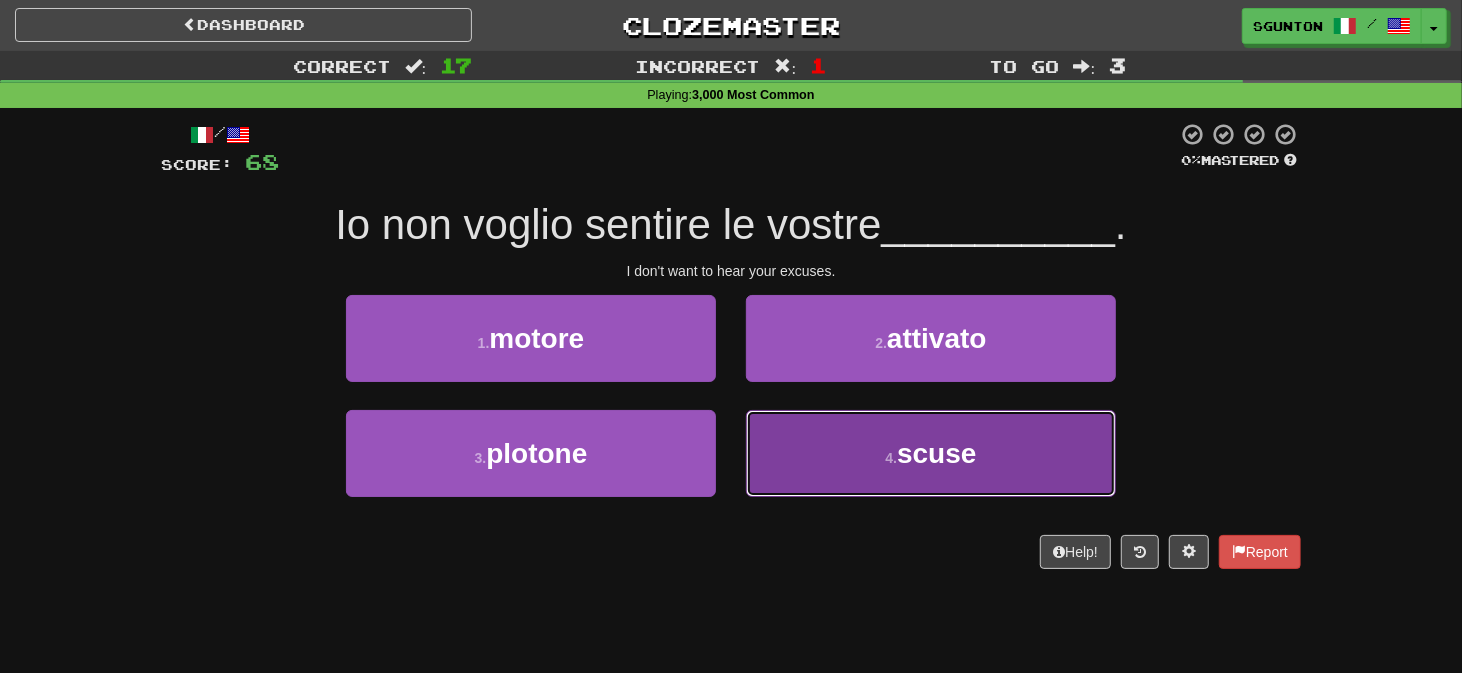 click on "4 .  scuse" at bounding box center (931, 453) 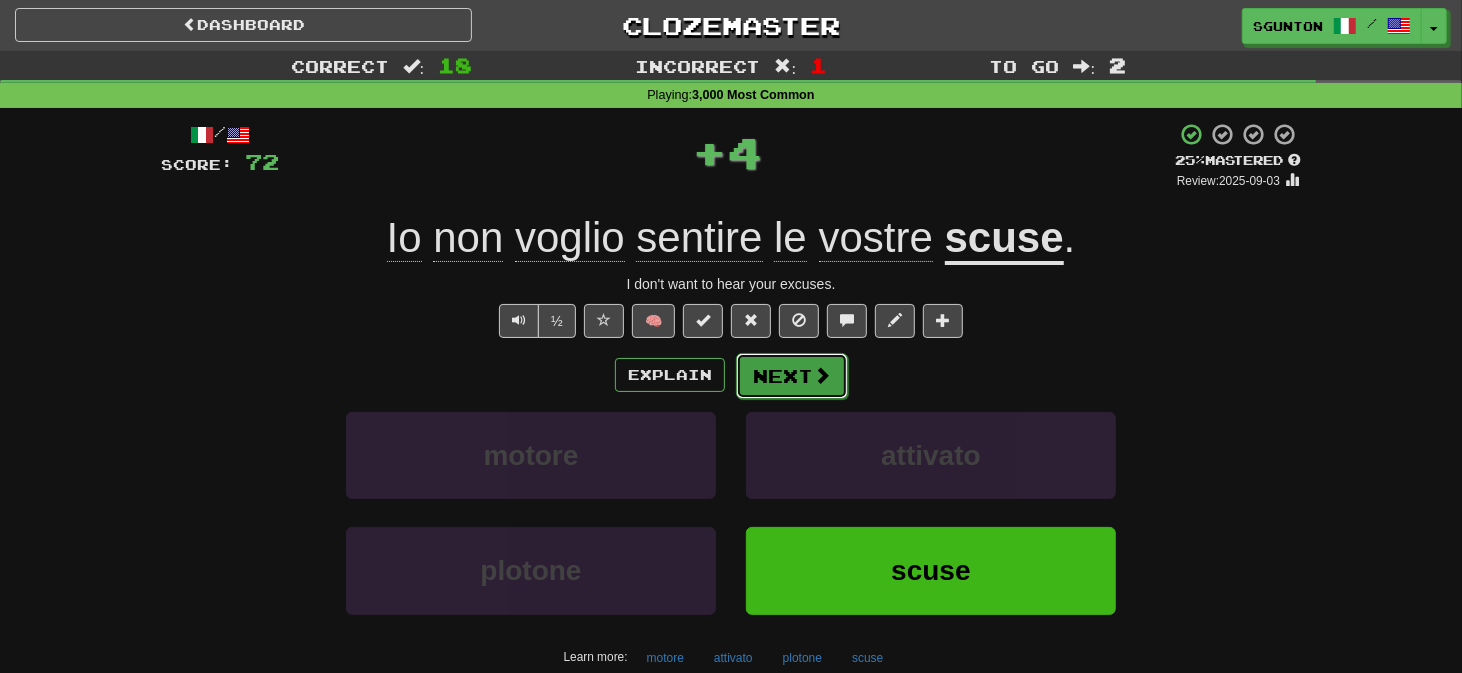 click on "Next" at bounding box center [792, 376] 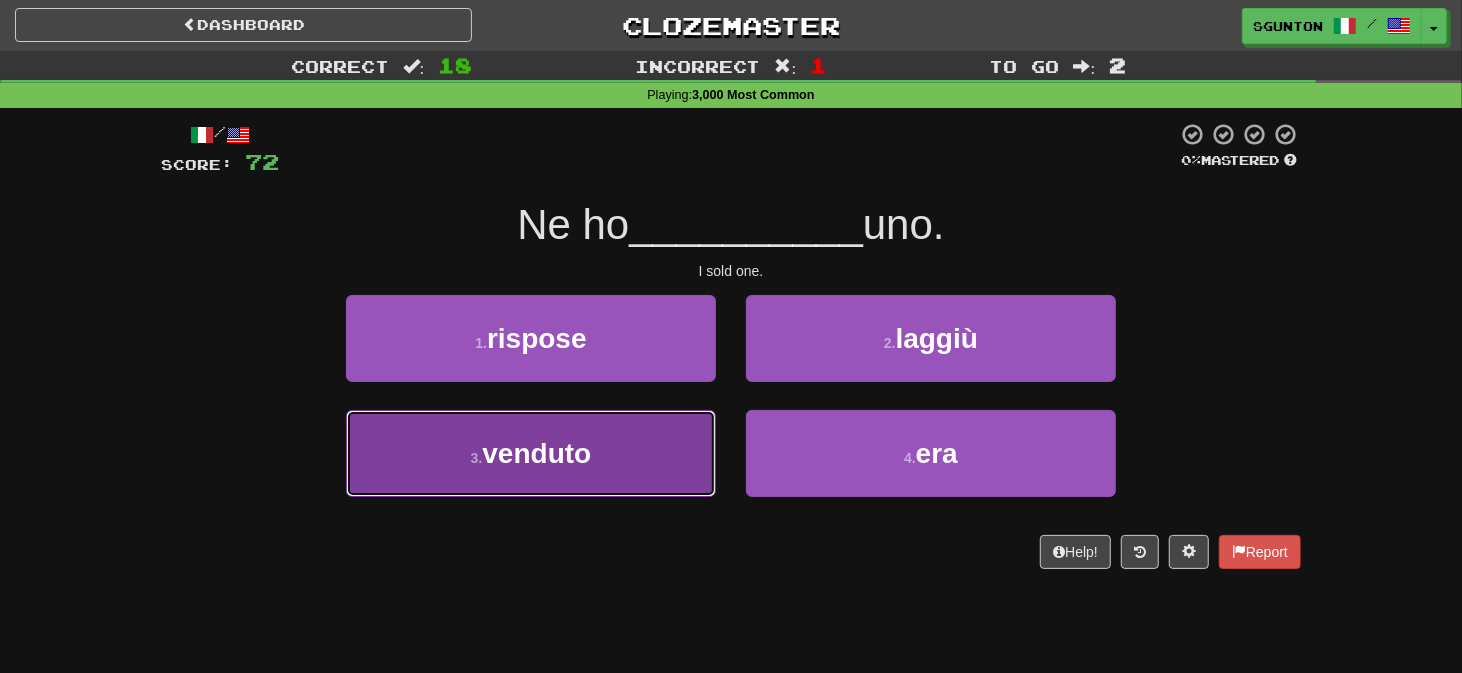 click on "3 .  venduto" at bounding box center [531, 453] 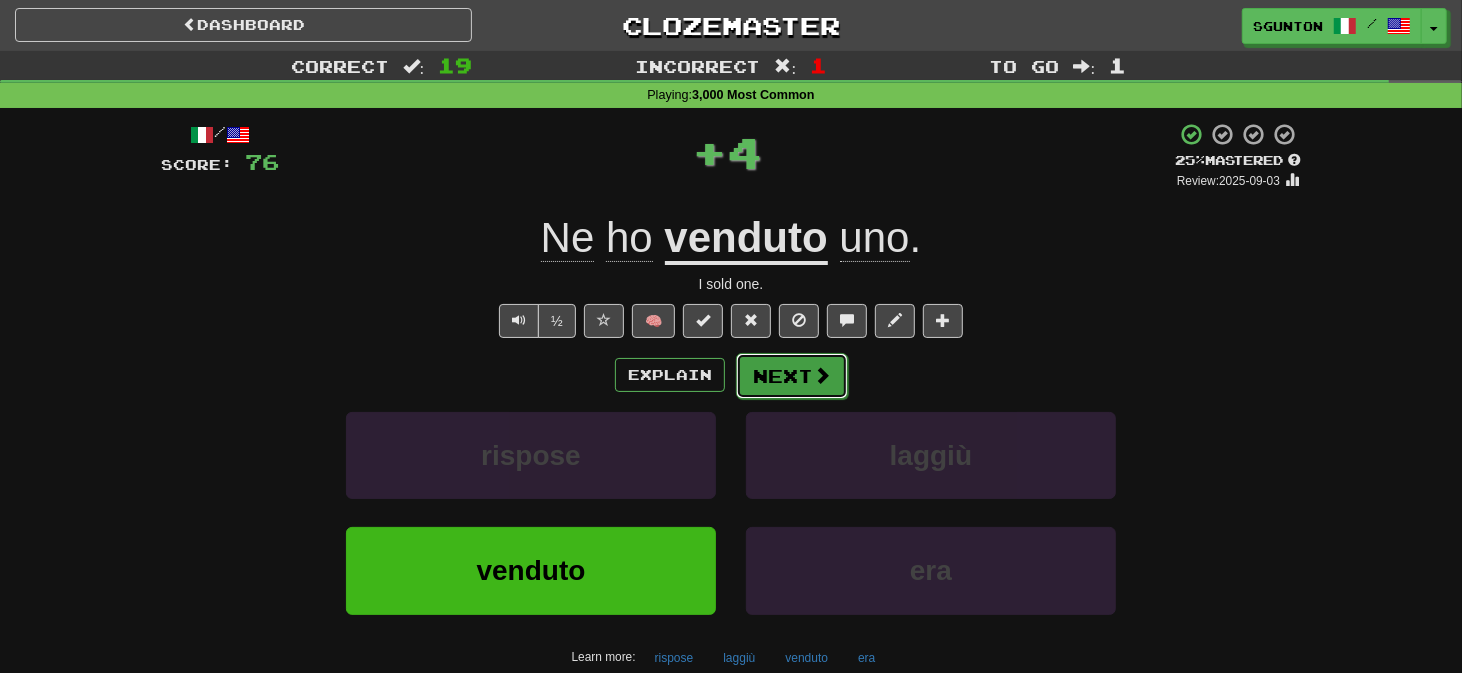 click on "Next" at bounding box center (792, 376) 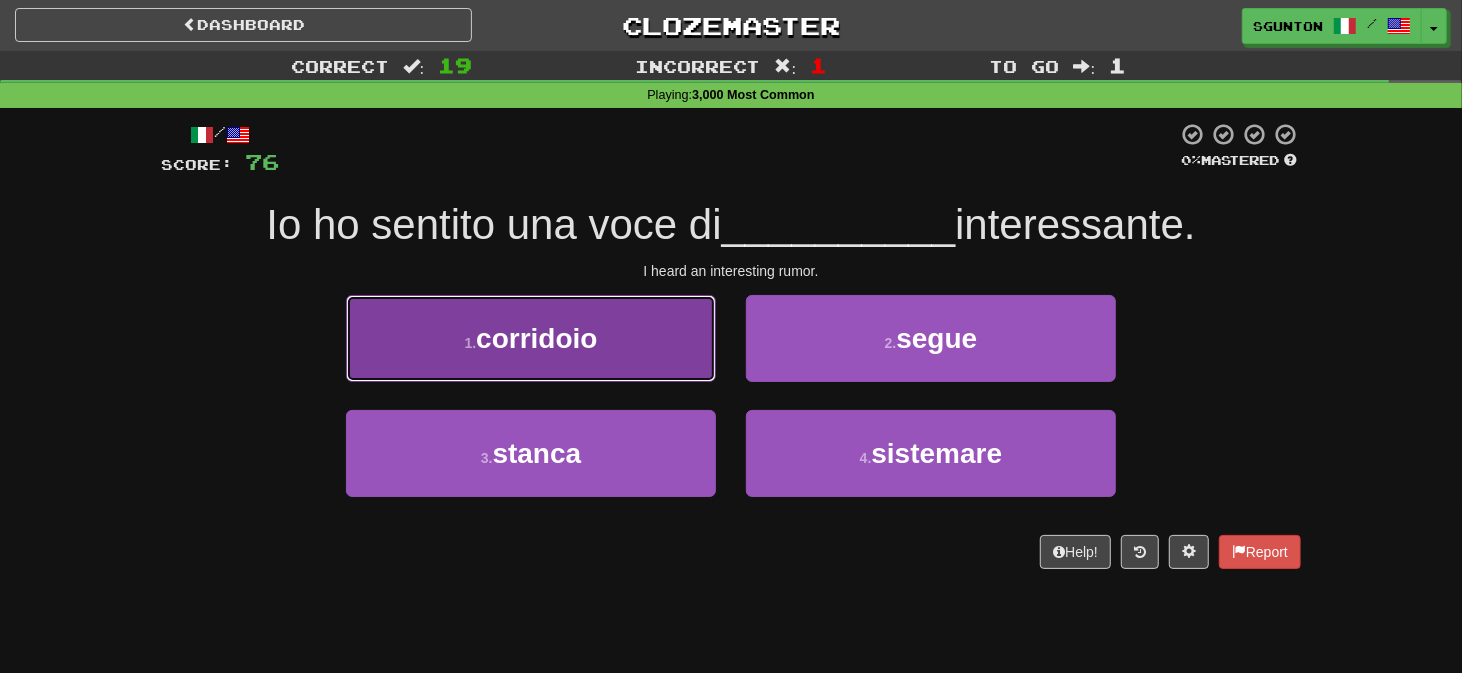 click on "1 .  corridoio" at bounding box center (531, 338) 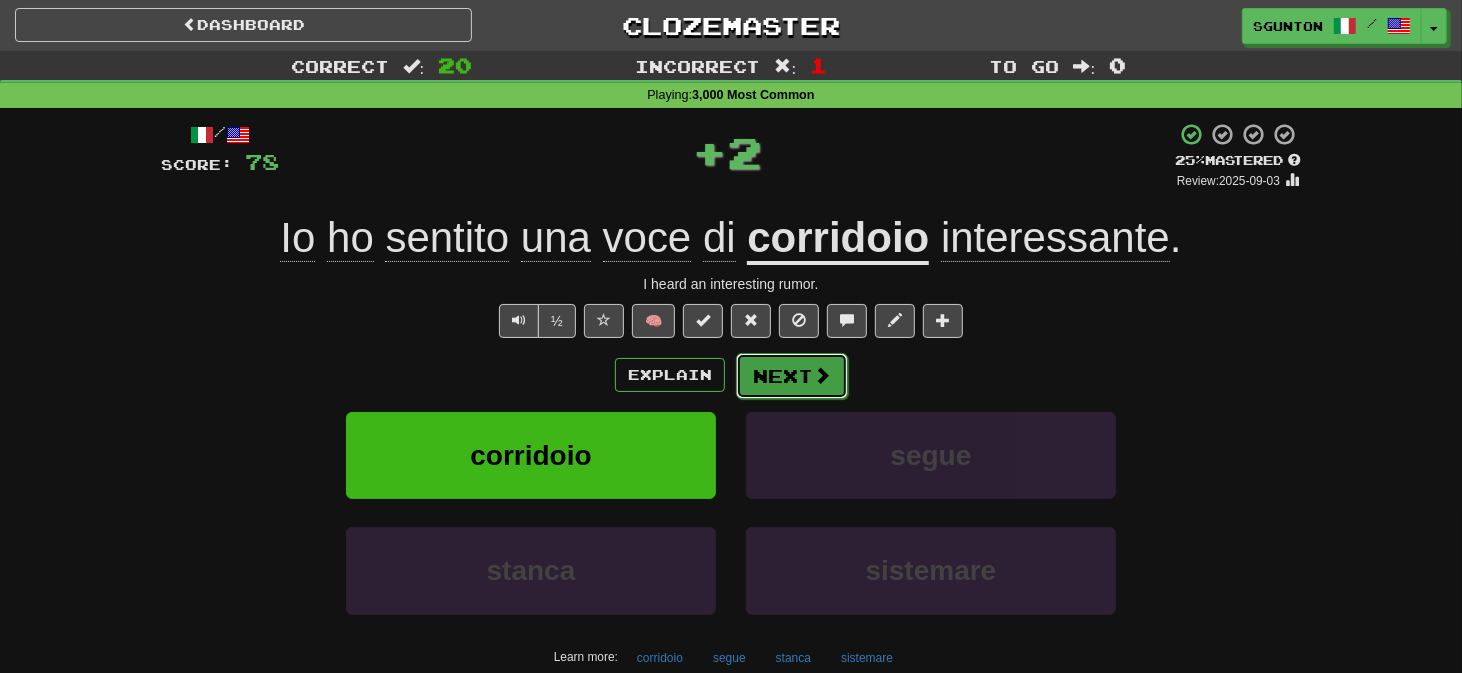 click on "Next" at bounding box center (792, 376) 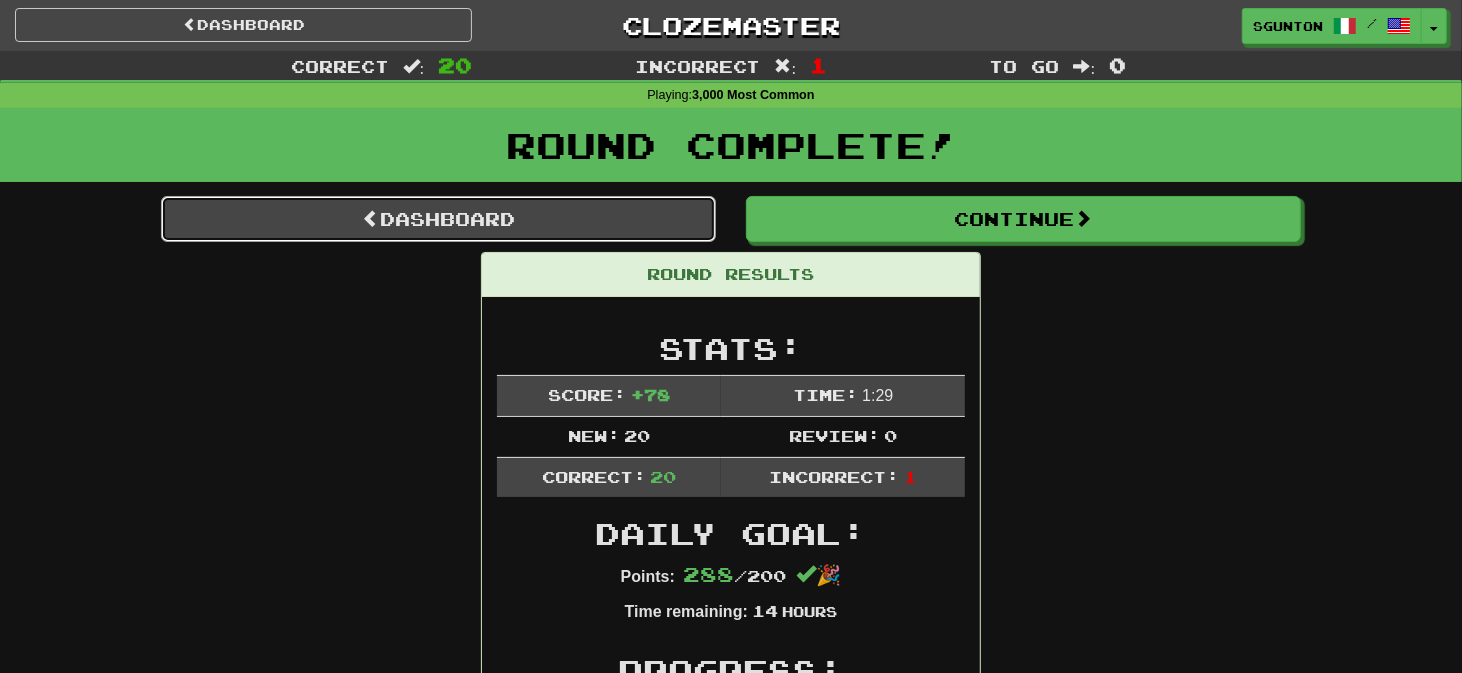 click on "Dashboard" at bounding box center [438, 219] 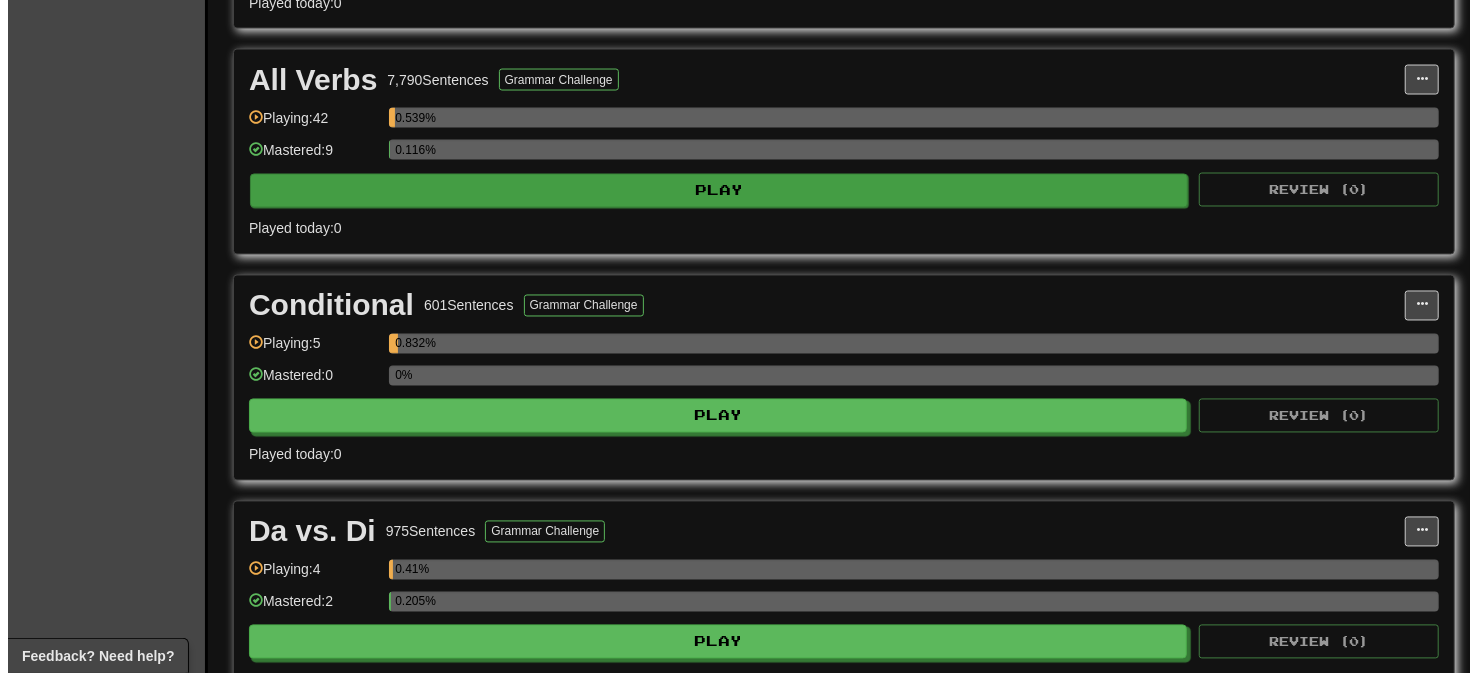 scroll, scrollTop: 2200, scrollLeft: 0, axis: vertical 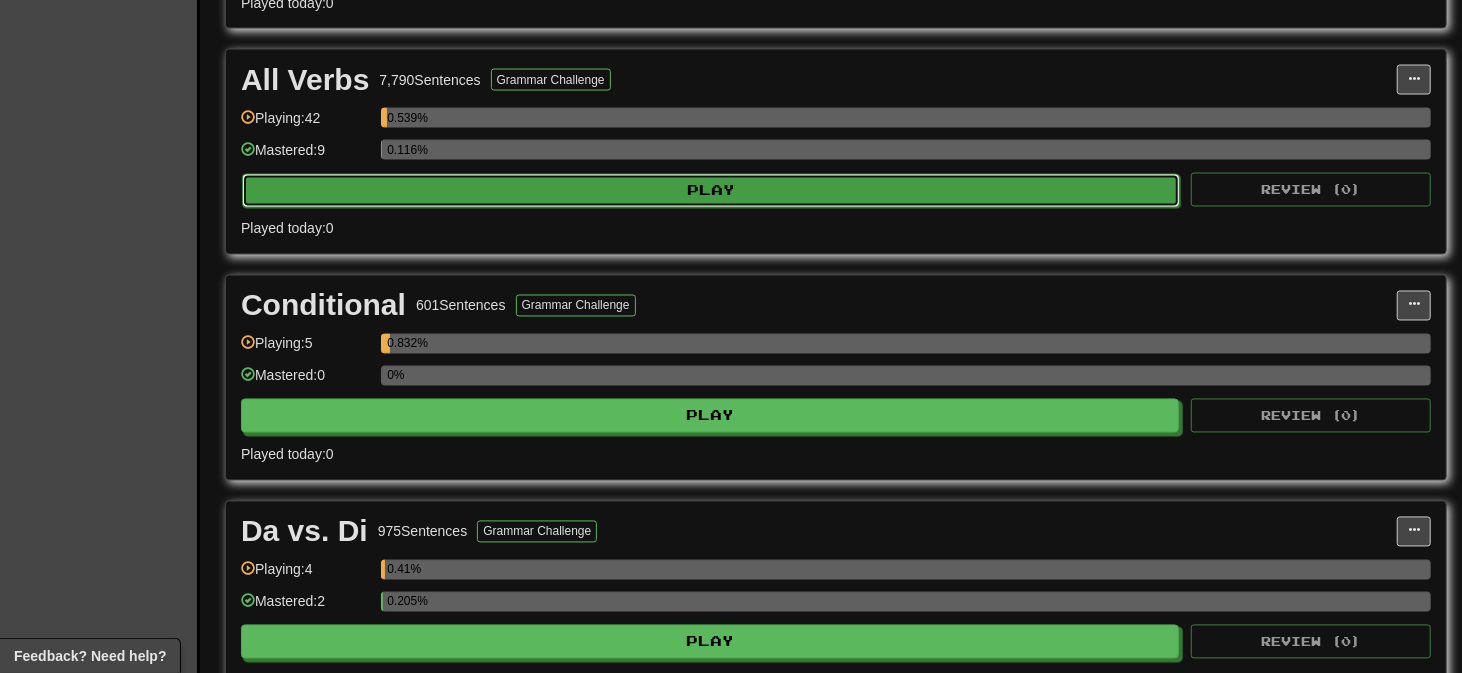 click on "Play" at bounding box center (711, 191) 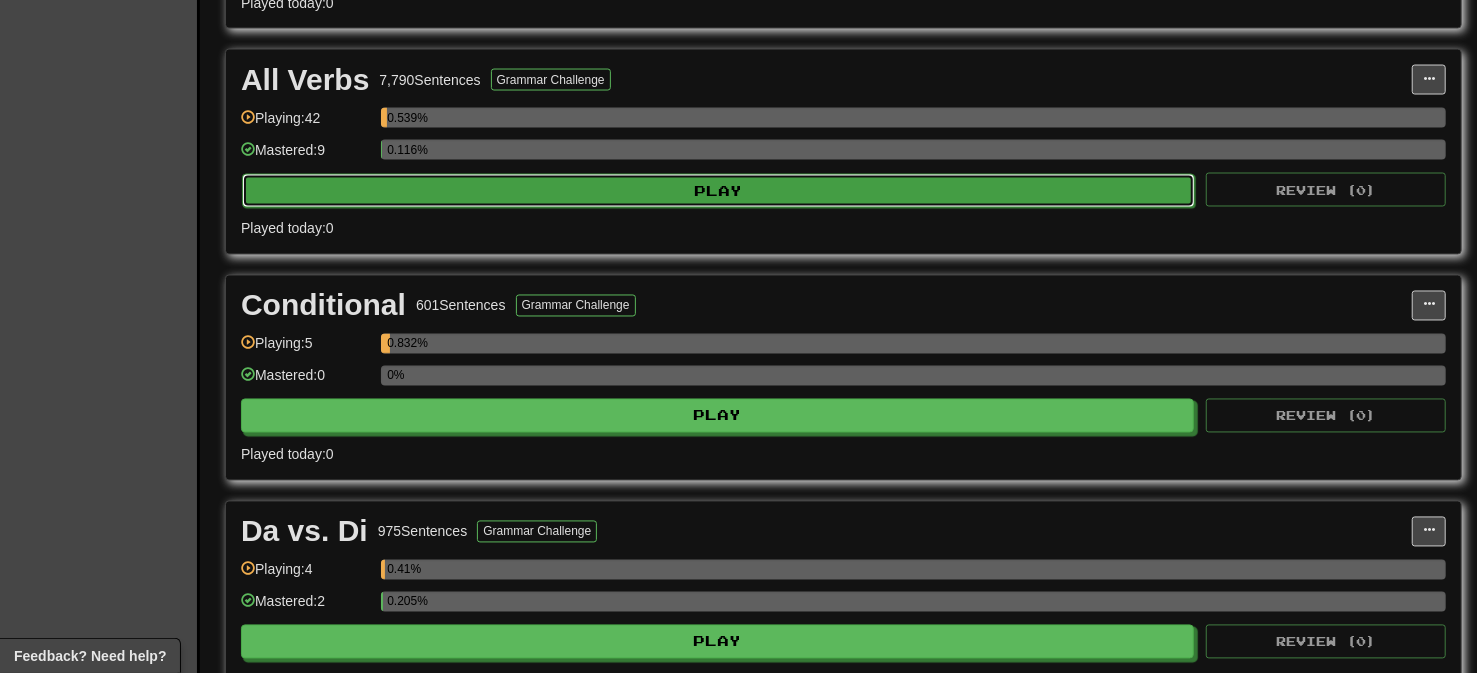select on "**" 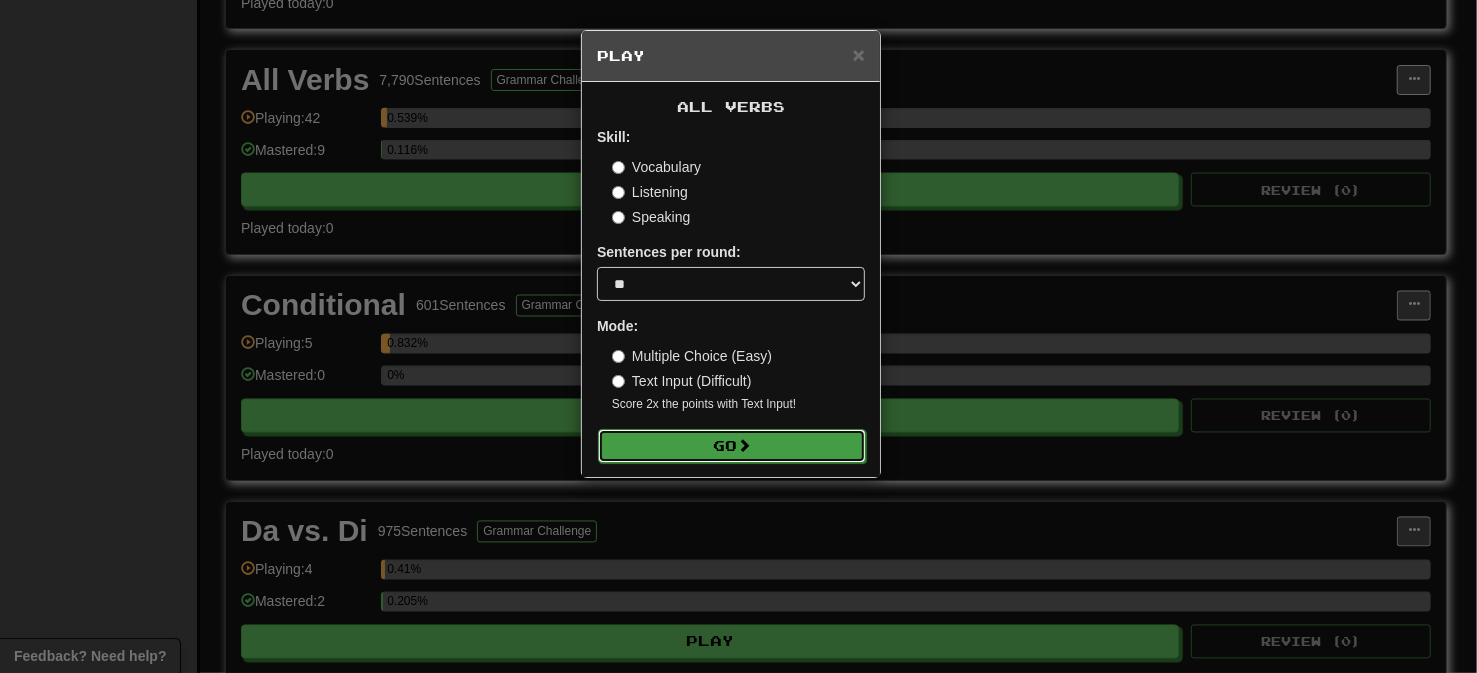 click on "Go" at bounding box center (732, 446) 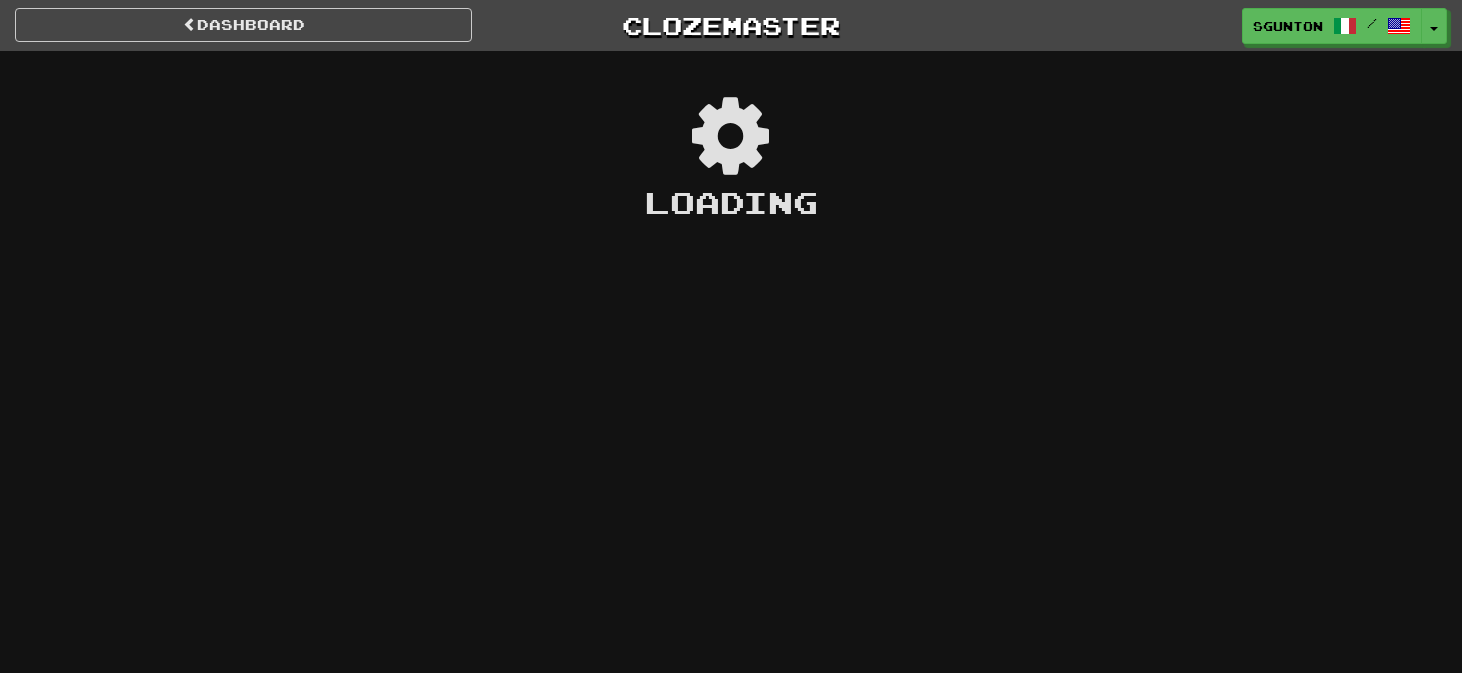 scroll, scrollTop: 0, scrollLeft: 0, axis: both 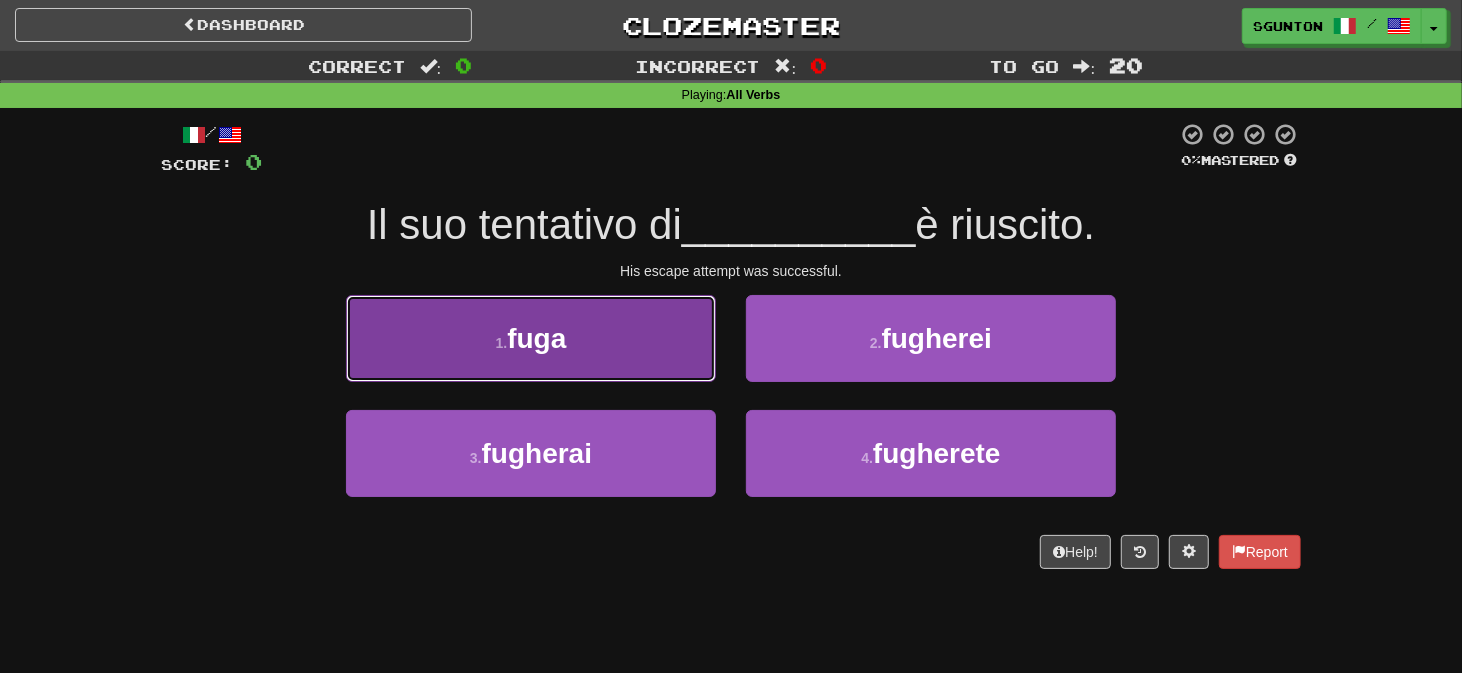 click on "1 .  fuga" at bounding box center (531, 338) 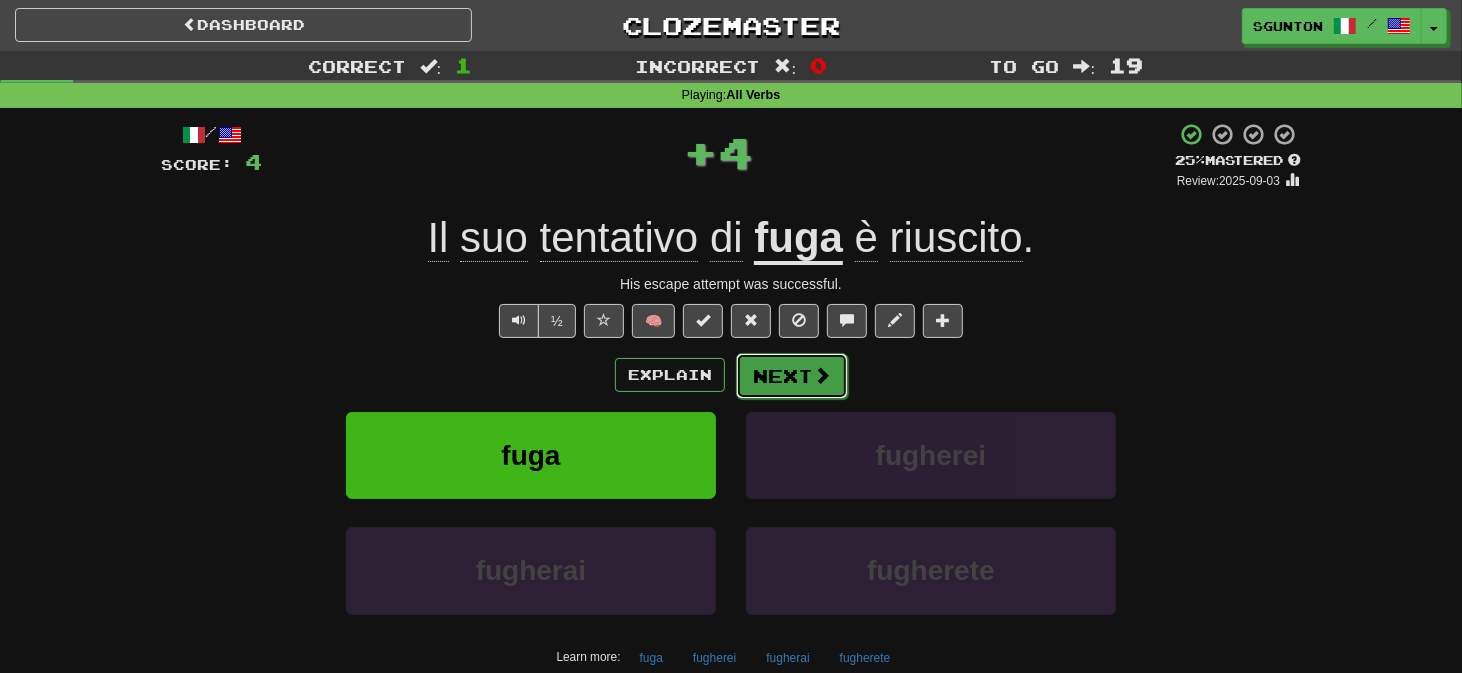 click on "Next" at bounding box center (792, 376) 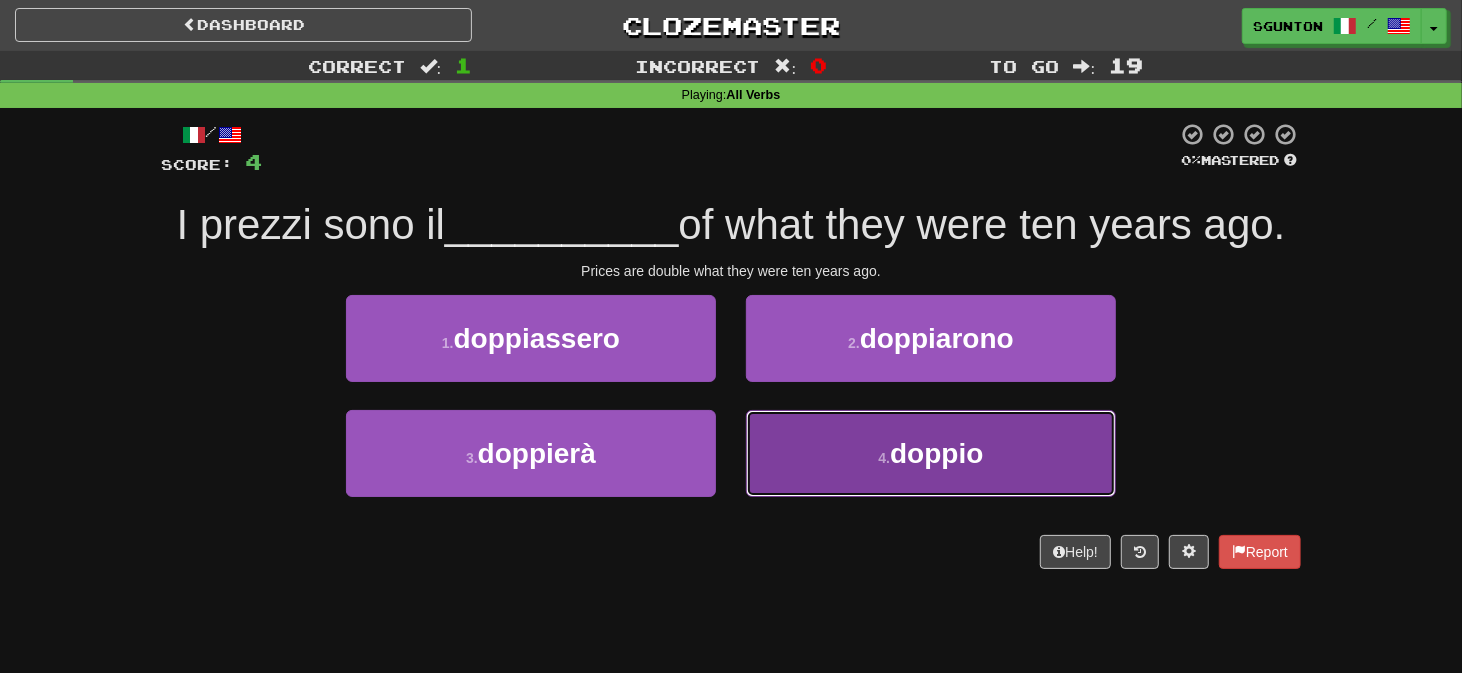 click on "4 .  doppio" at bounding box center [931, 453] 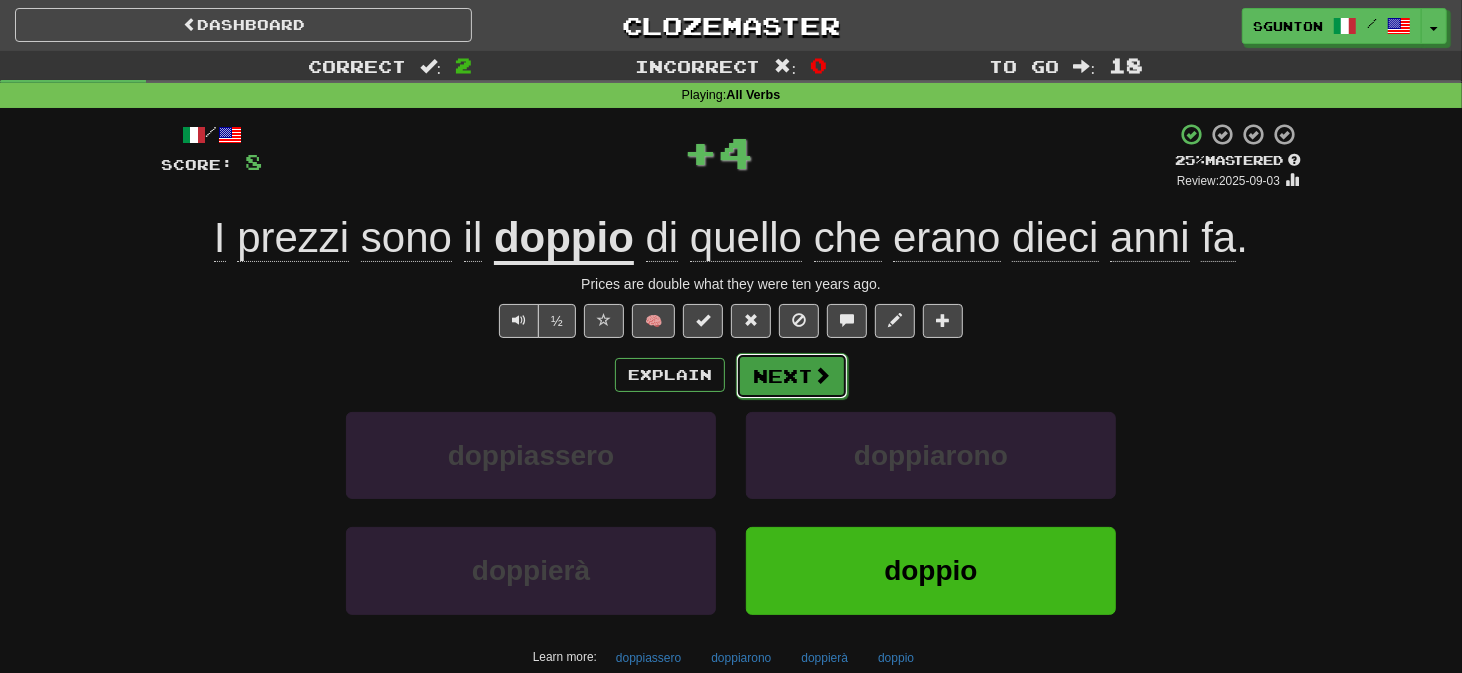 click on "Next" at bounding box center [792, 376] 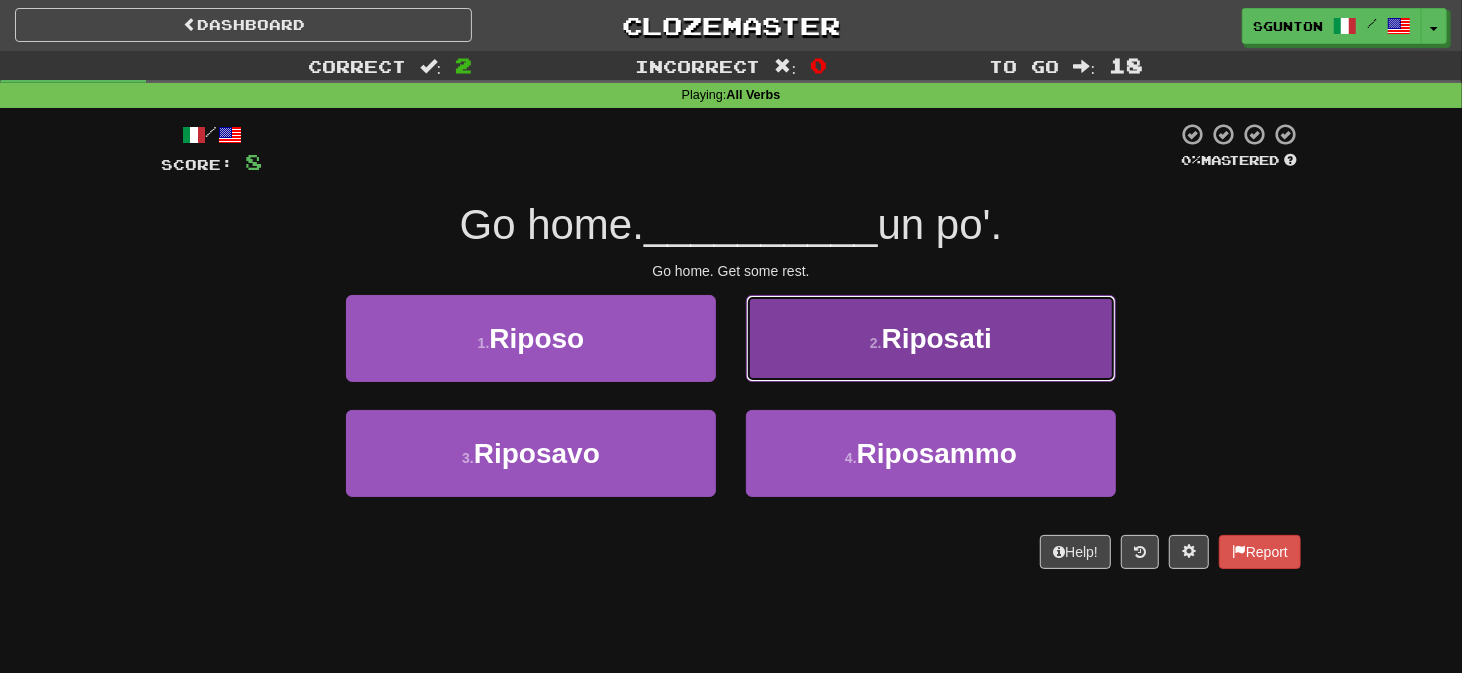 click on "2 .  Riposati" at bounding box center (931, 338) 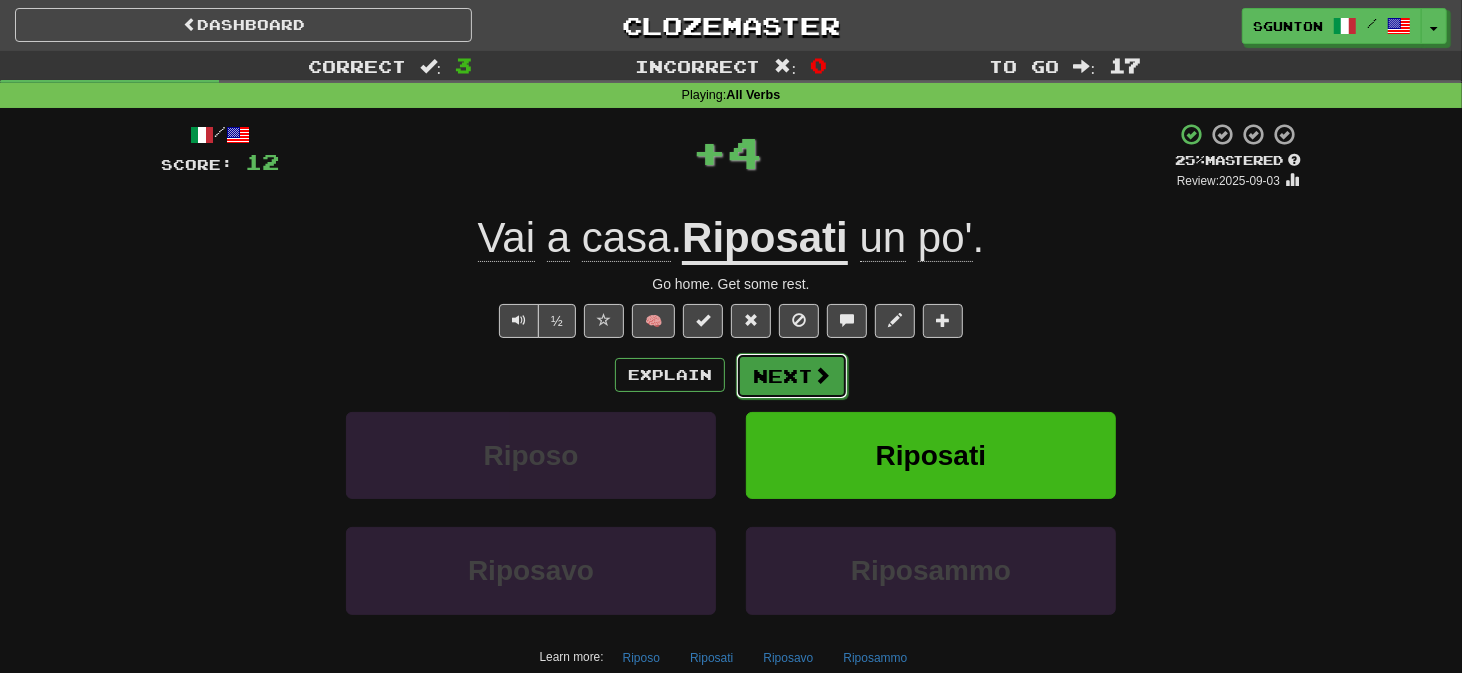 click on "Next" at bounding box center (792, 376) 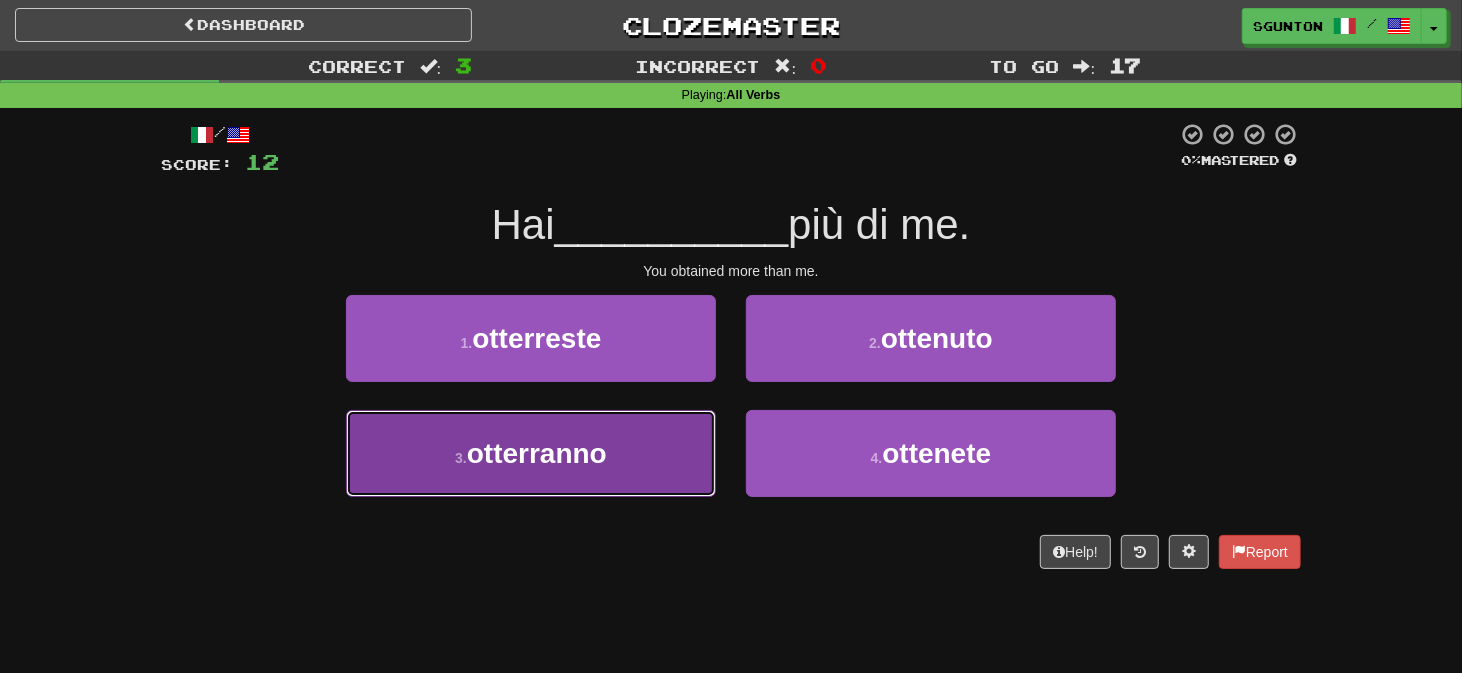 click on "3 .  otterranno" at bounding box center [531, 453] 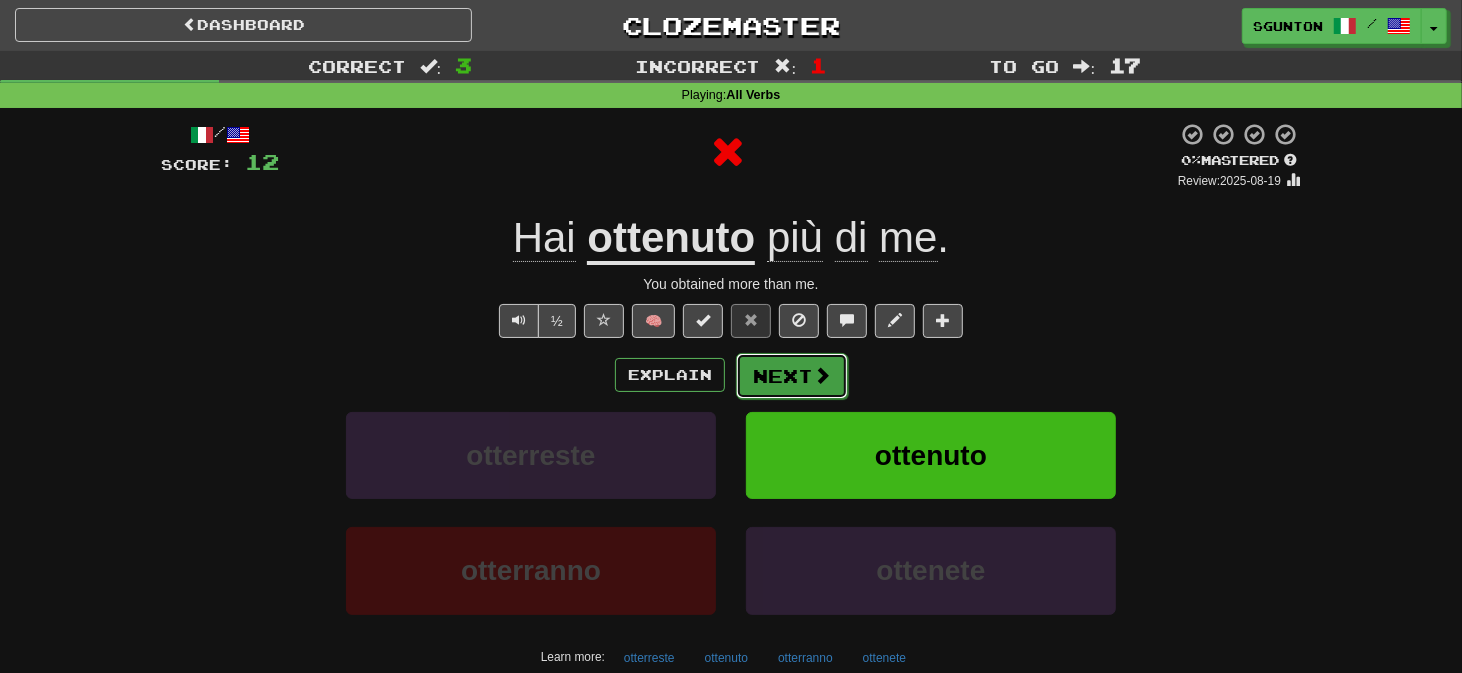 click on "Next" at bounding box center (792, 376) 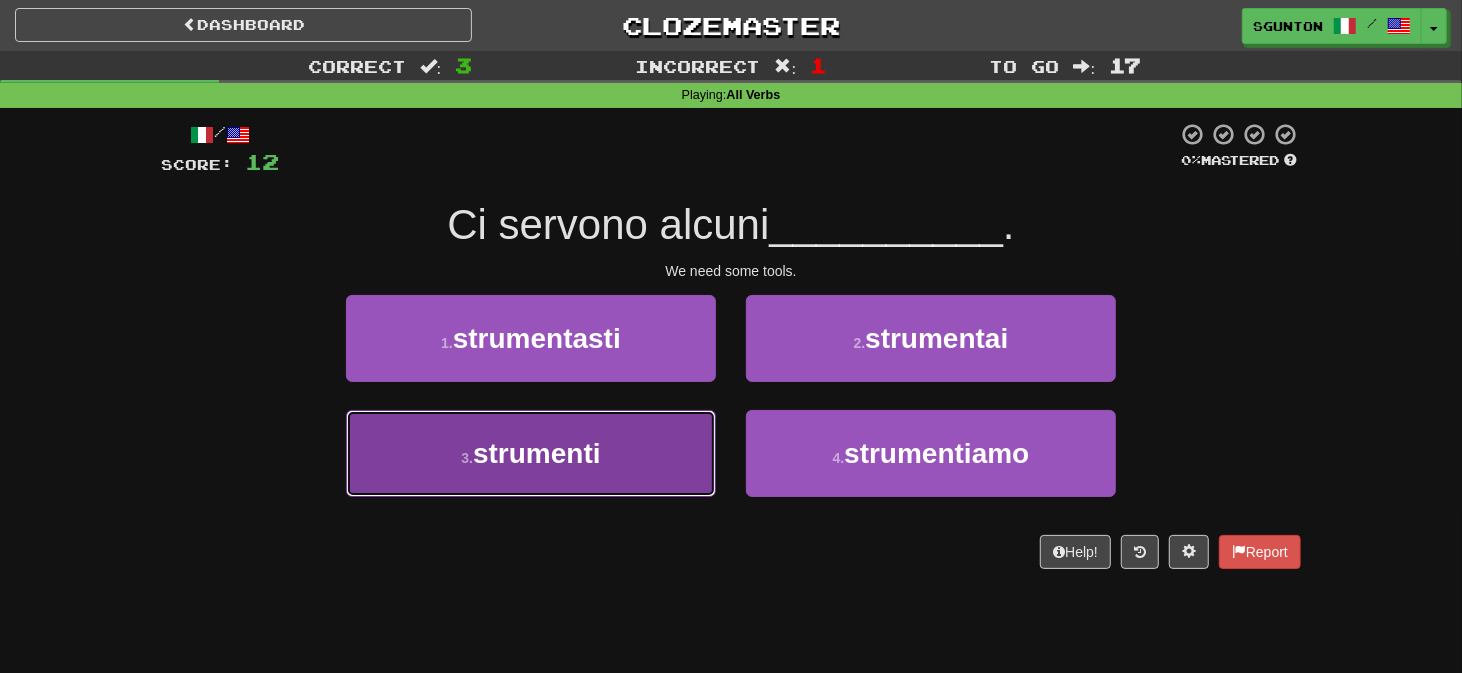 click on "3 .  strumenti" at bounding box center [531, 453] 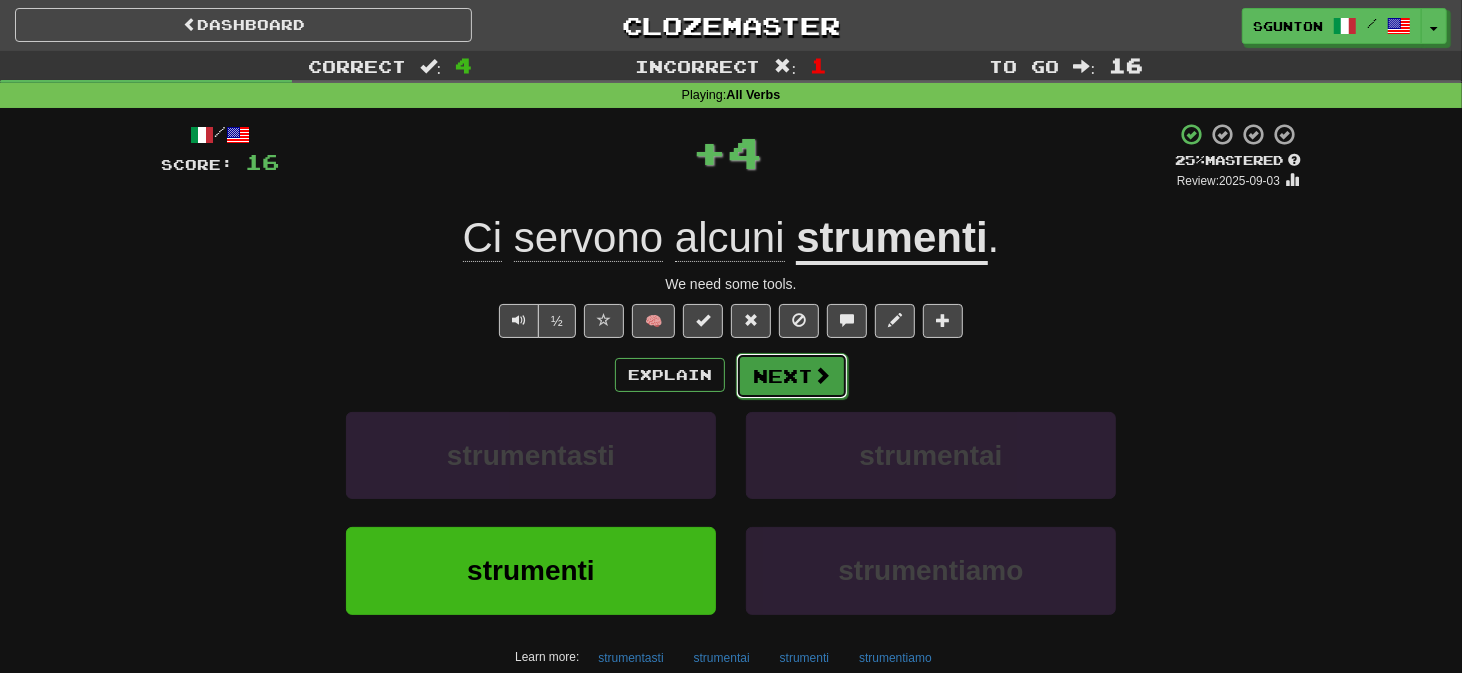 click on "Next" at bounding box center (792, 376) 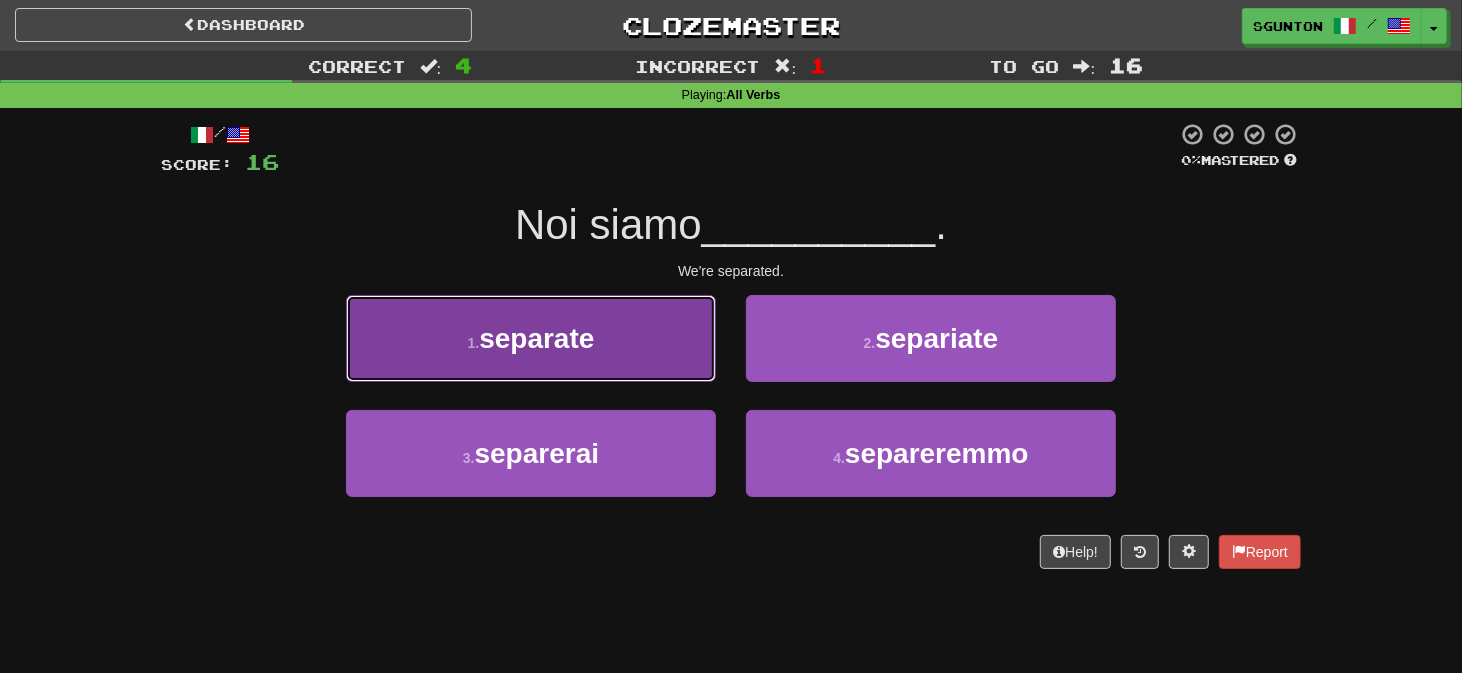click on "1 .  separate" at bounding box center (531, 338) 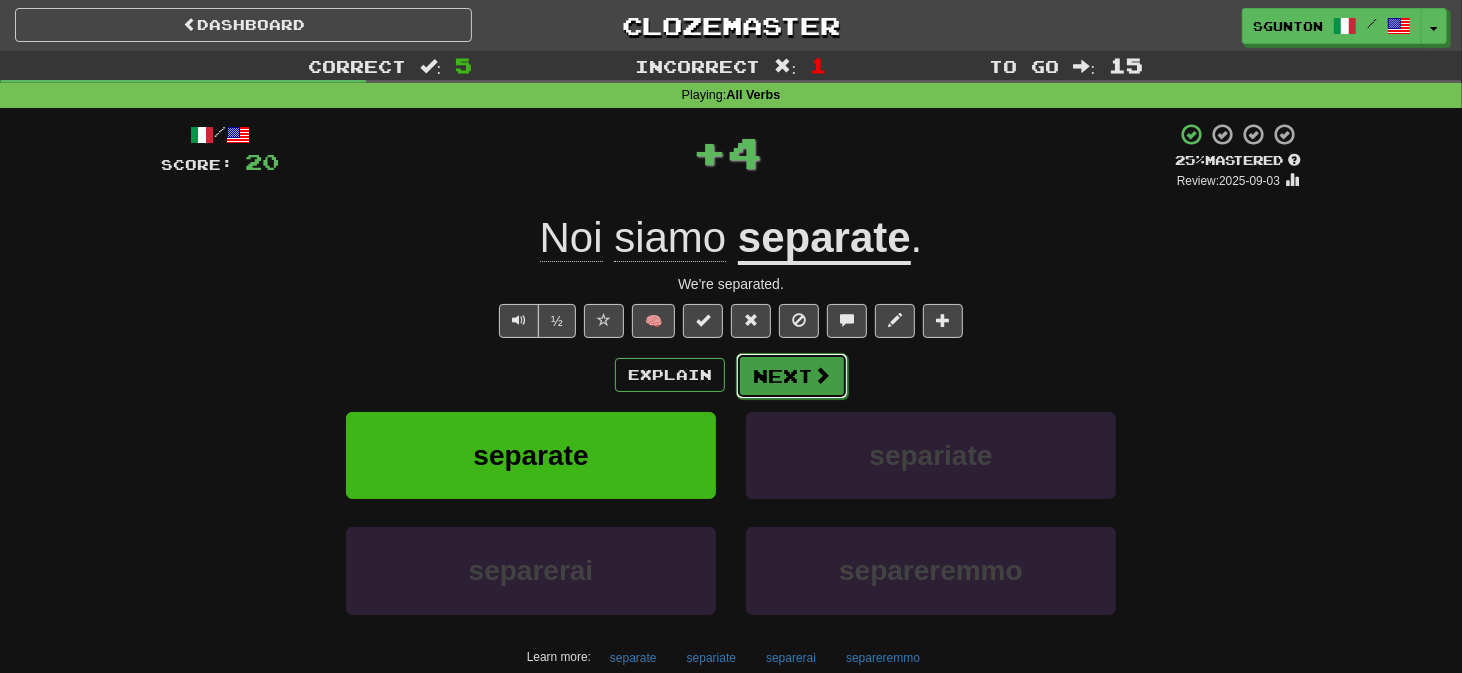 click on "Next" at bounding box center (792, 376) 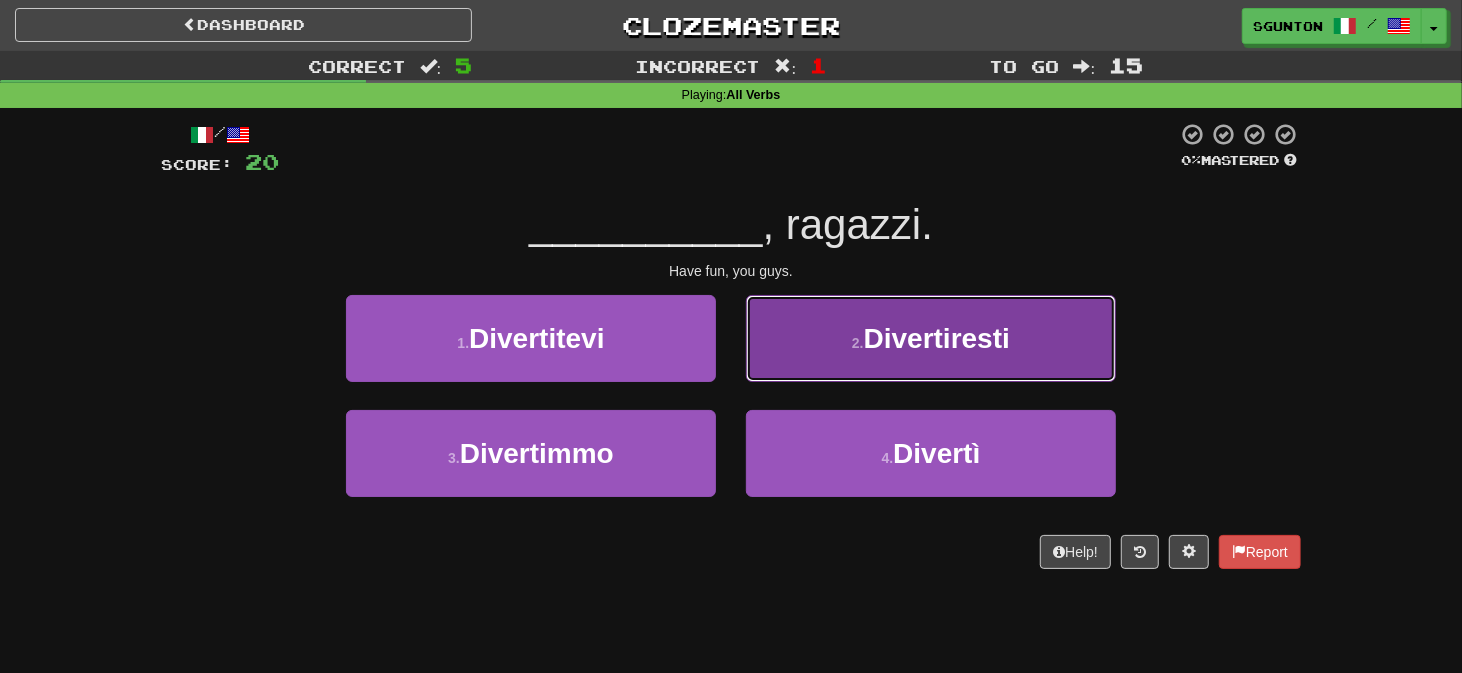 click on "2 .  Divertiresti" at bounding box center (931, 338) 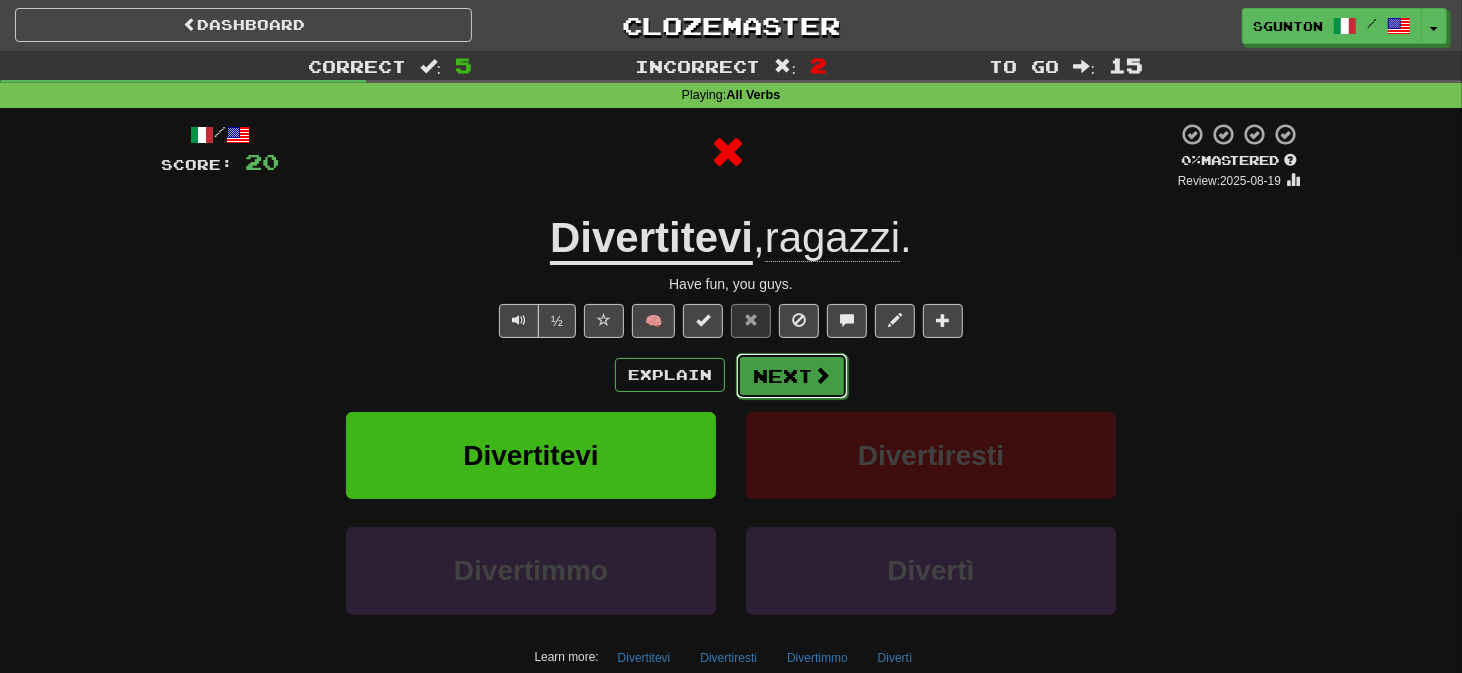 click on "Next" at bounding box center (792, 376) 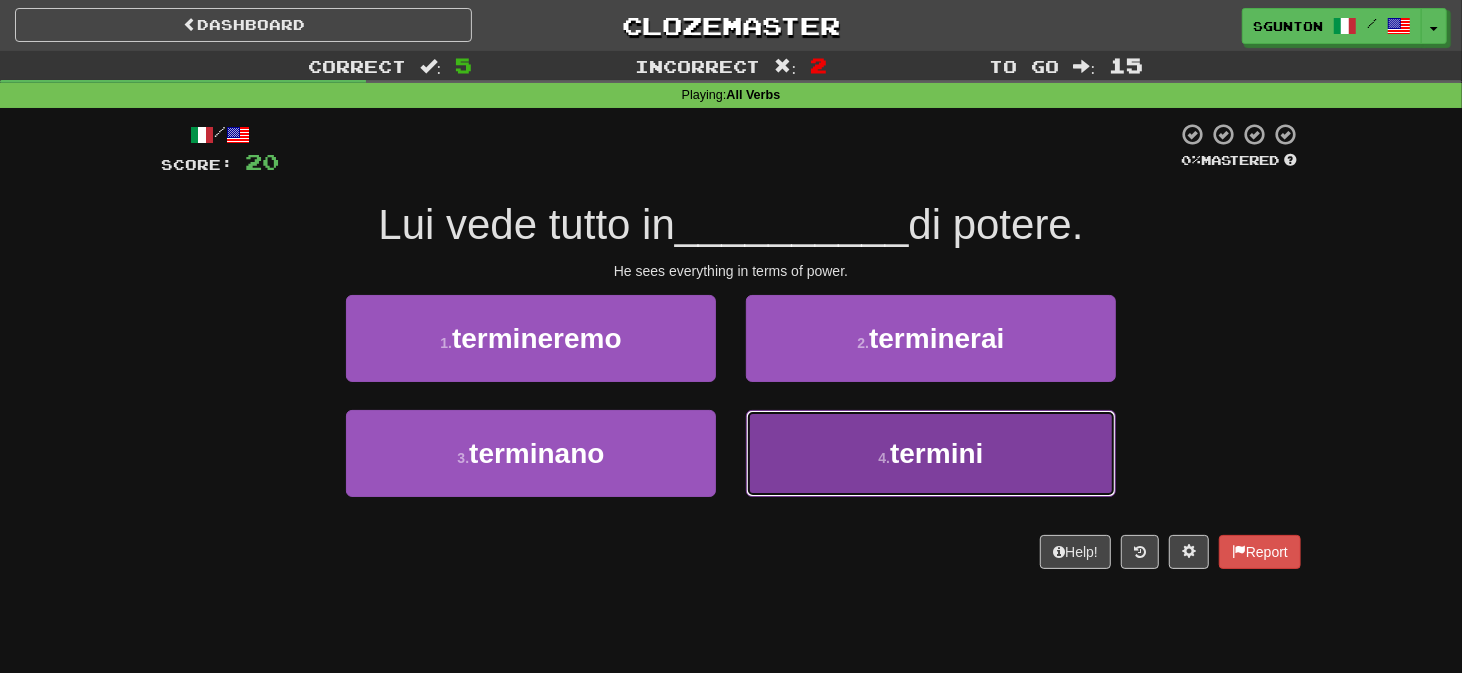 click on "4 .  termini" at bounding box center [931, 453] 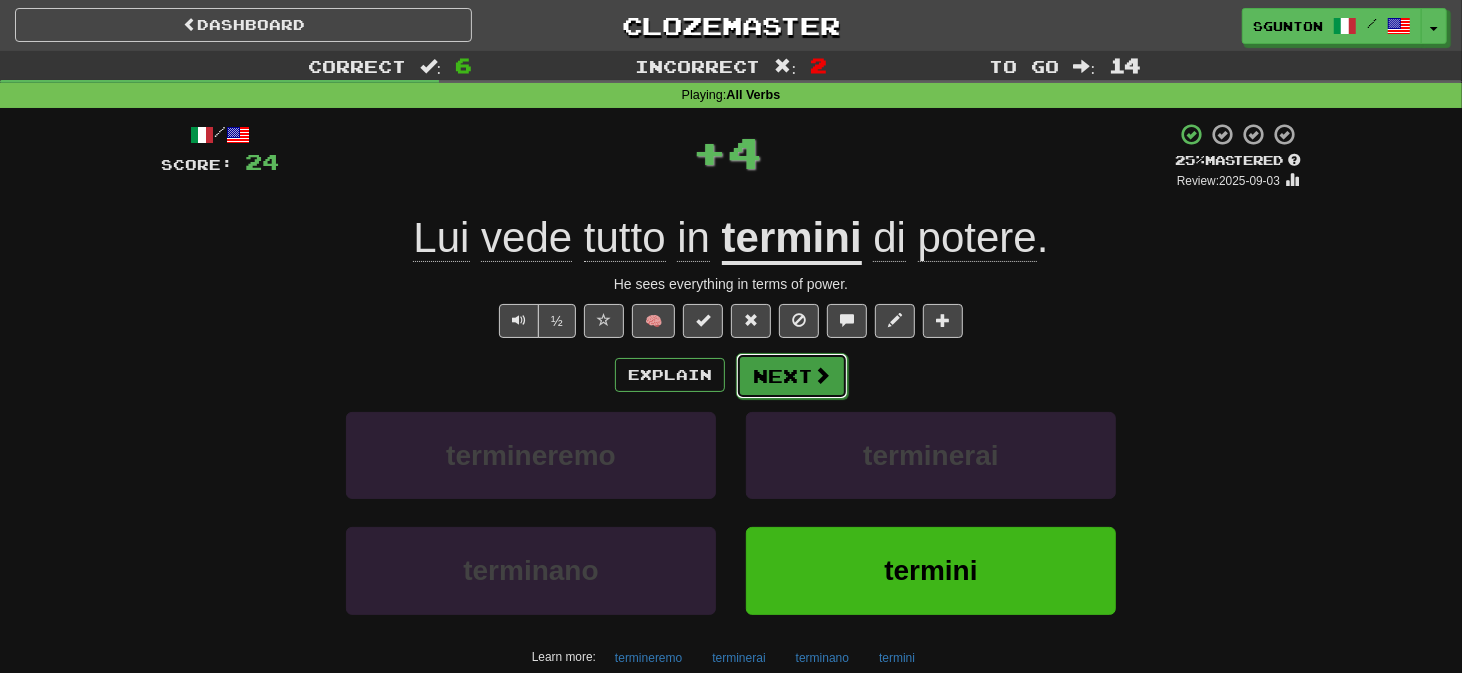 click on "Next" at bounding box center [792, 376] 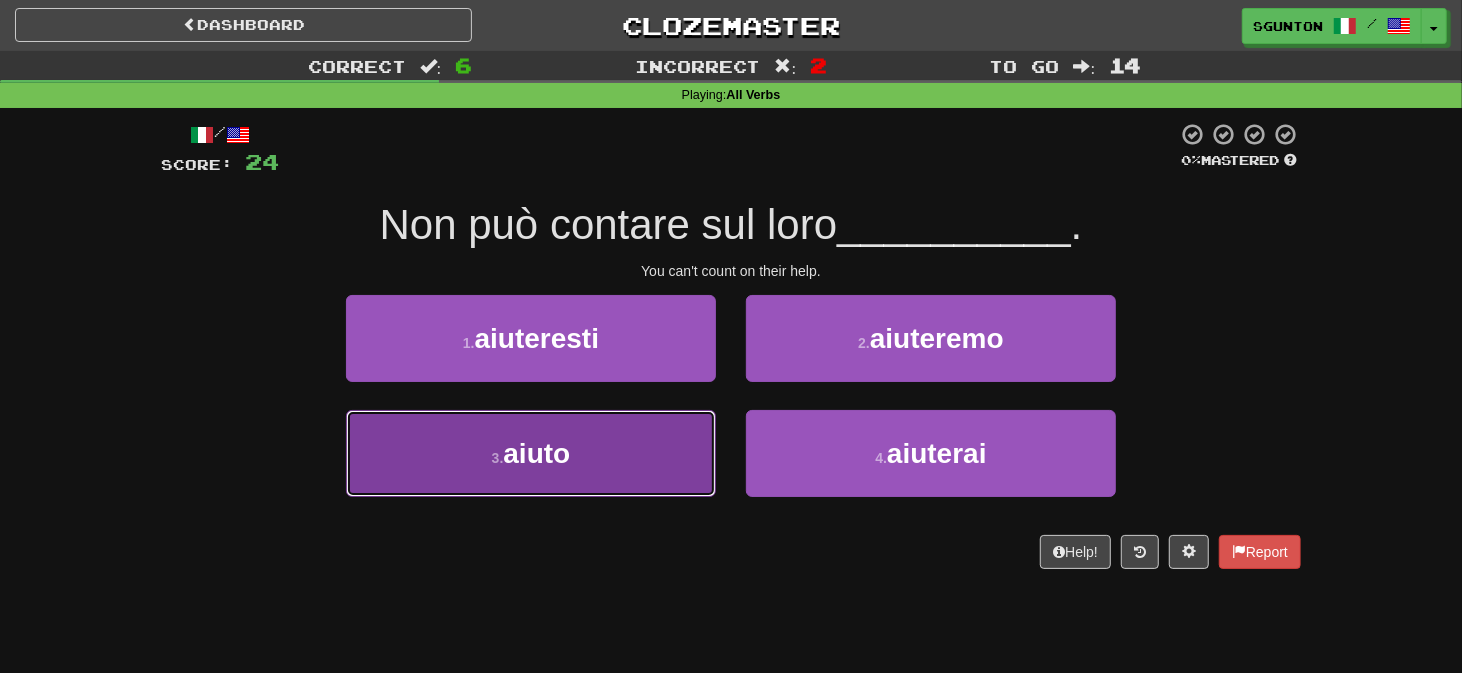 click on "3 .  aiuto" at bounding box center (531, 453) 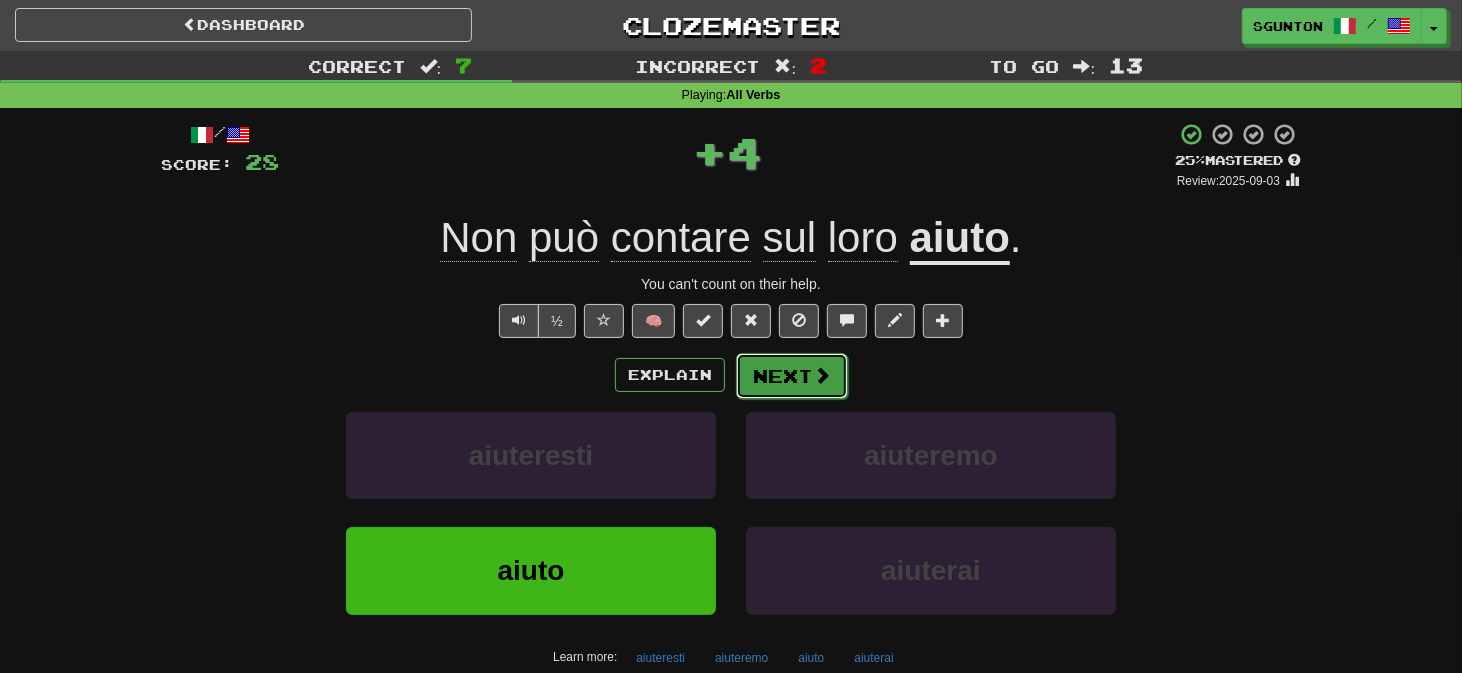click on "Next" at bounding box center (792, 376) 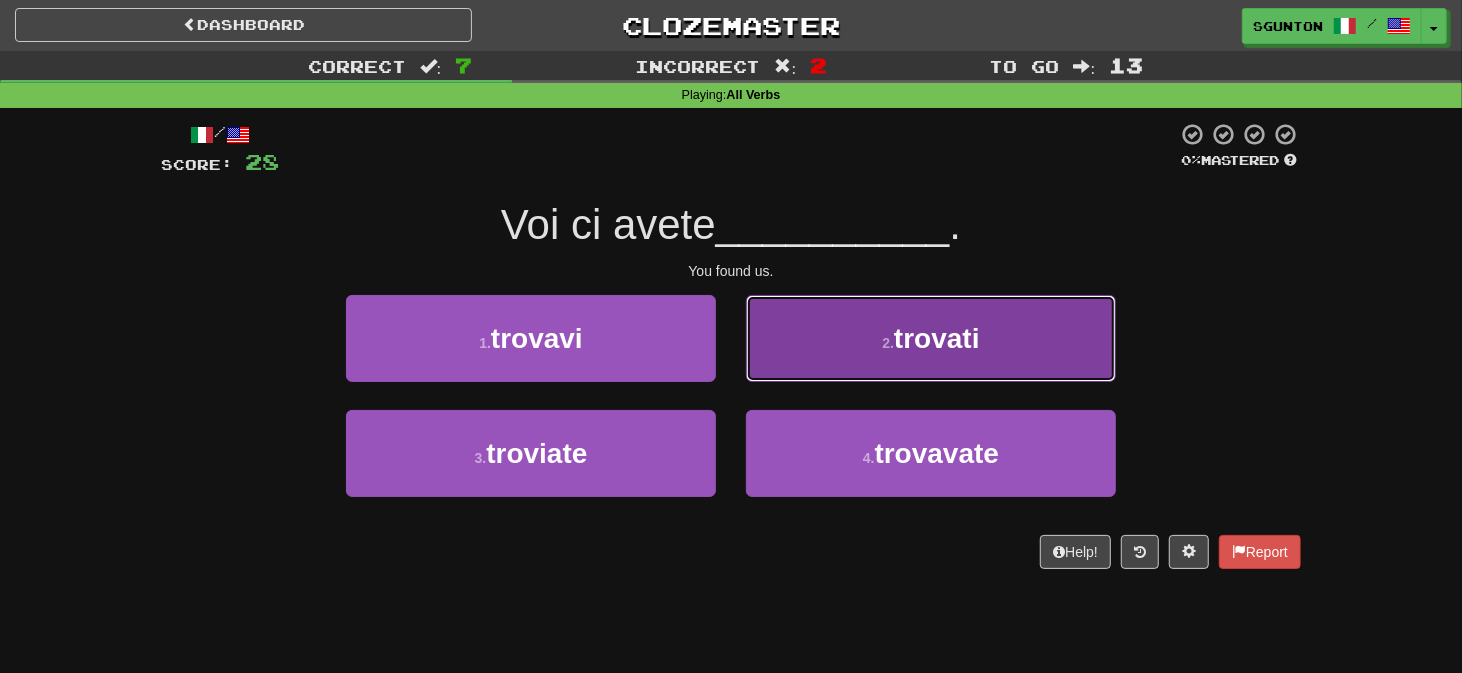 click on "2 .  trovati" at bounding box center (931, 338) 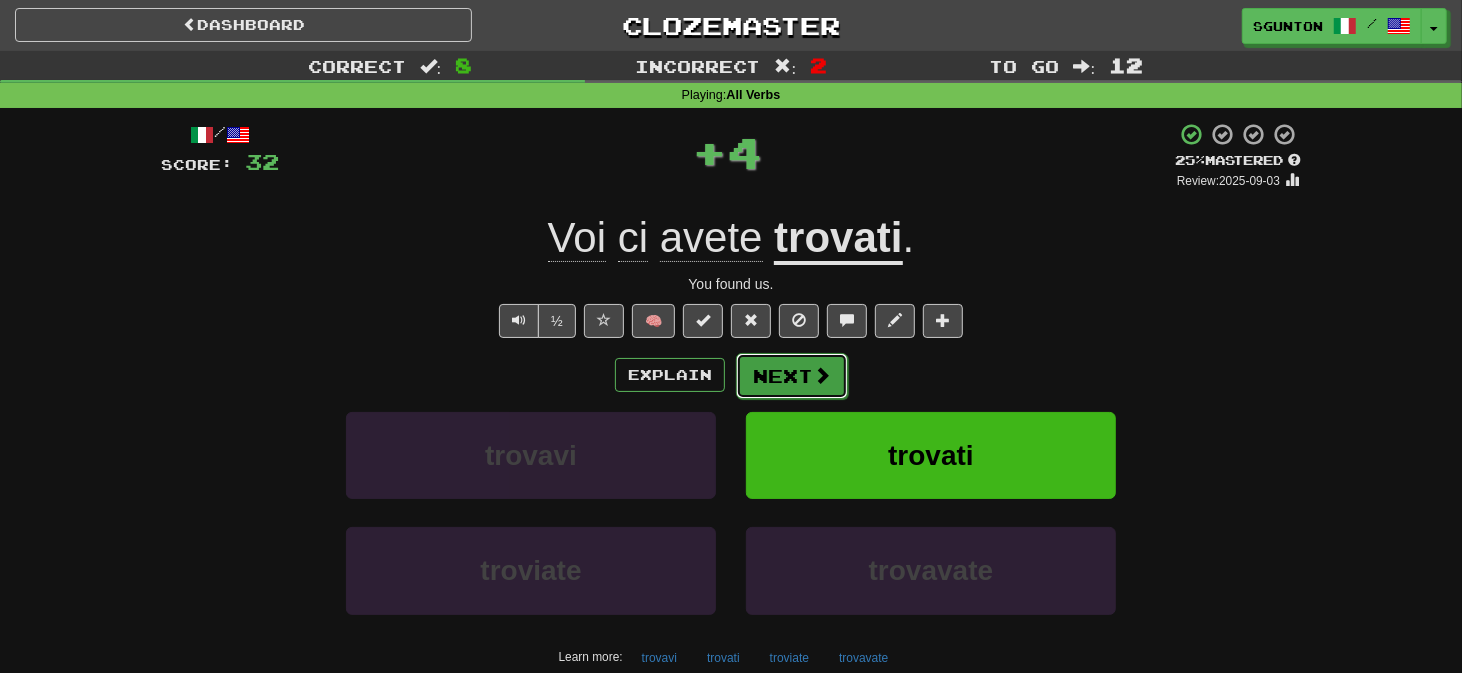 click on "Next" at bounding box center (792, 376) 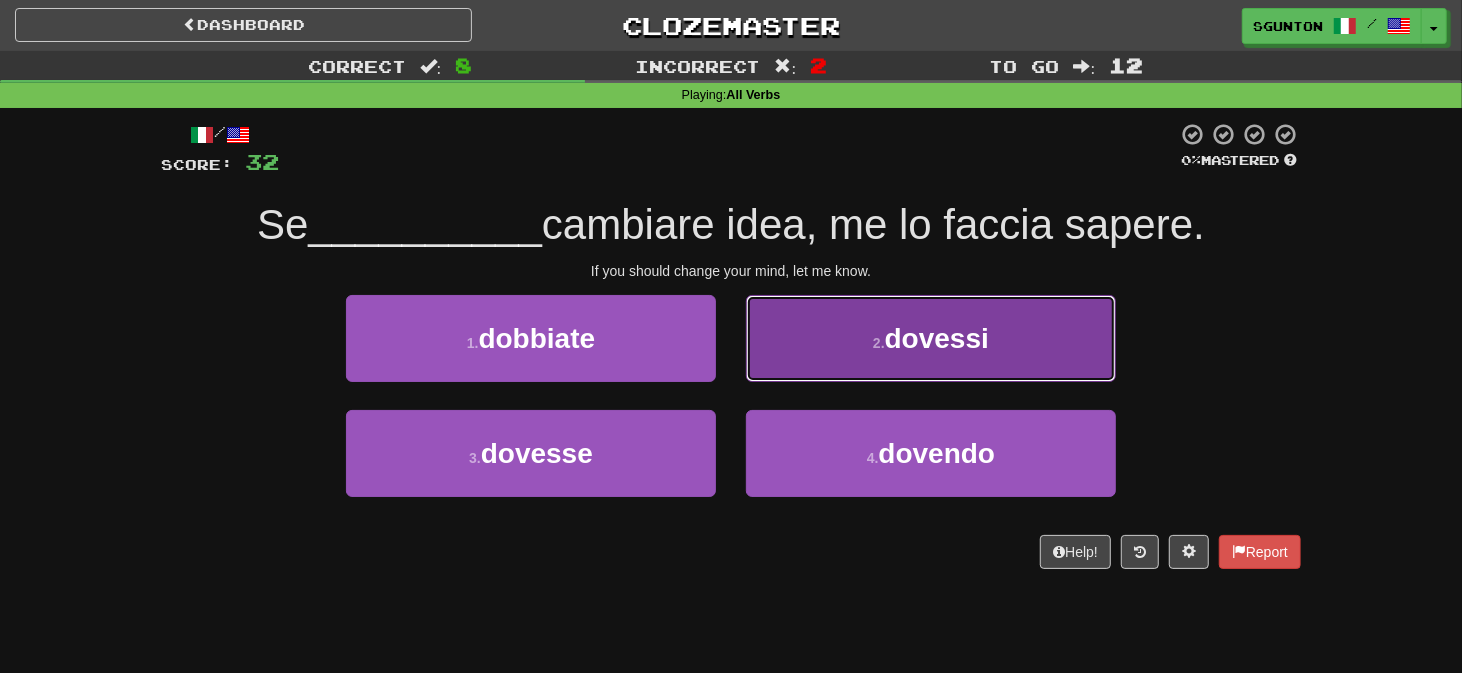click on "2 .  dovessi" at bounding box center [931, 338] 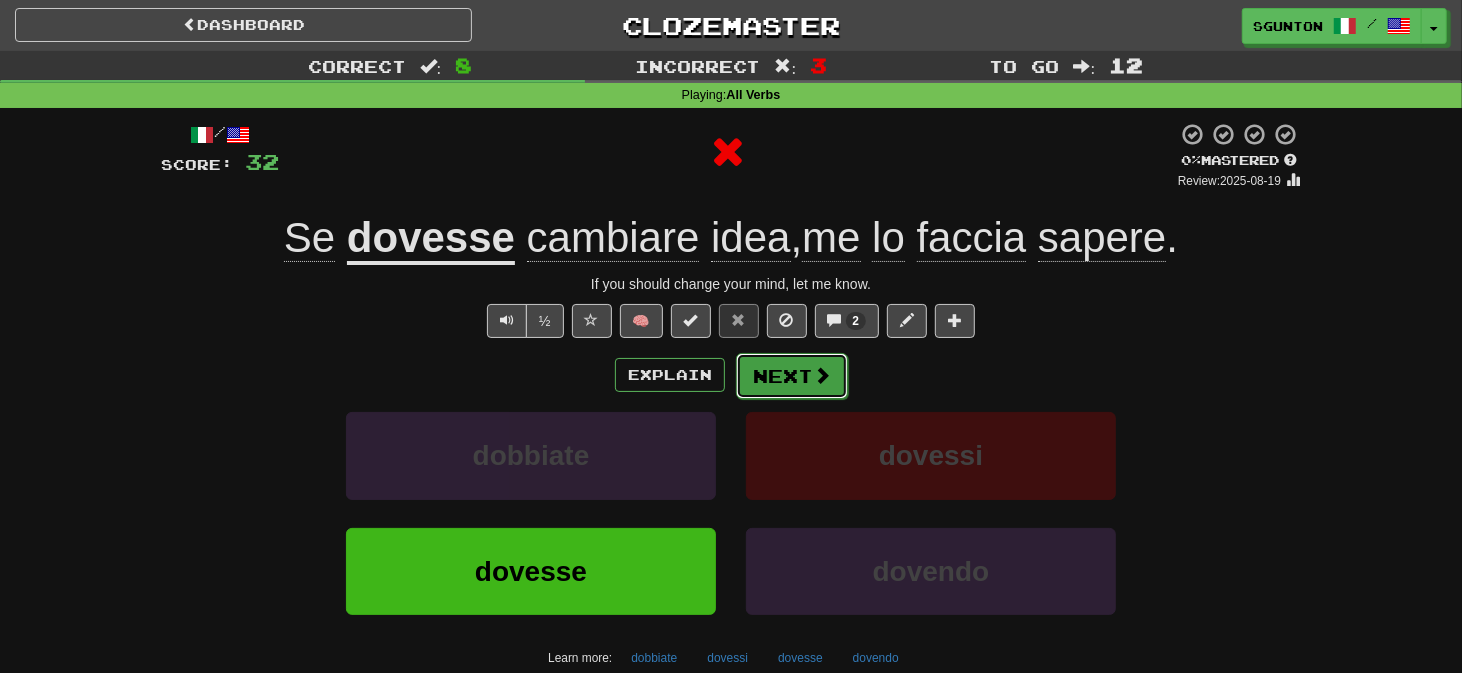 click on "Next" at bounding box center (792, 376) 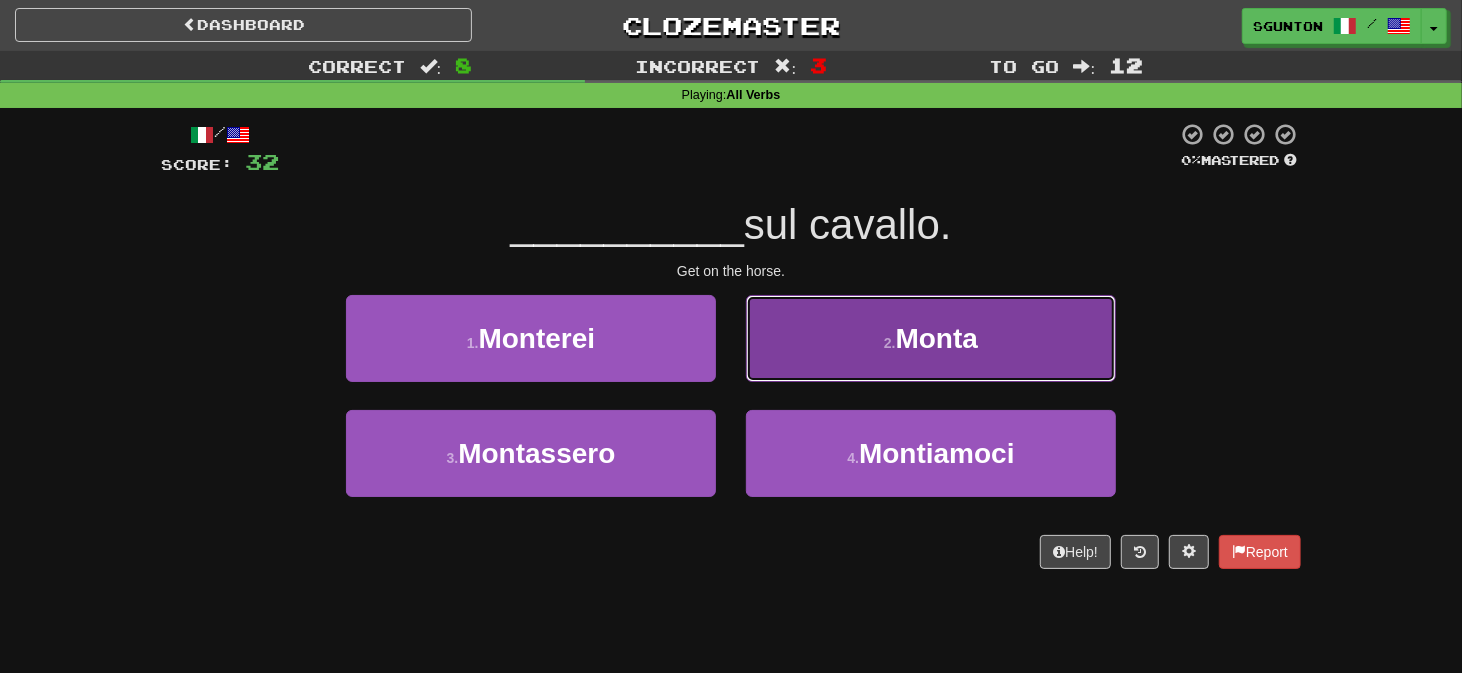 click on "2 .  Monta" at bounding box center (931, 338) 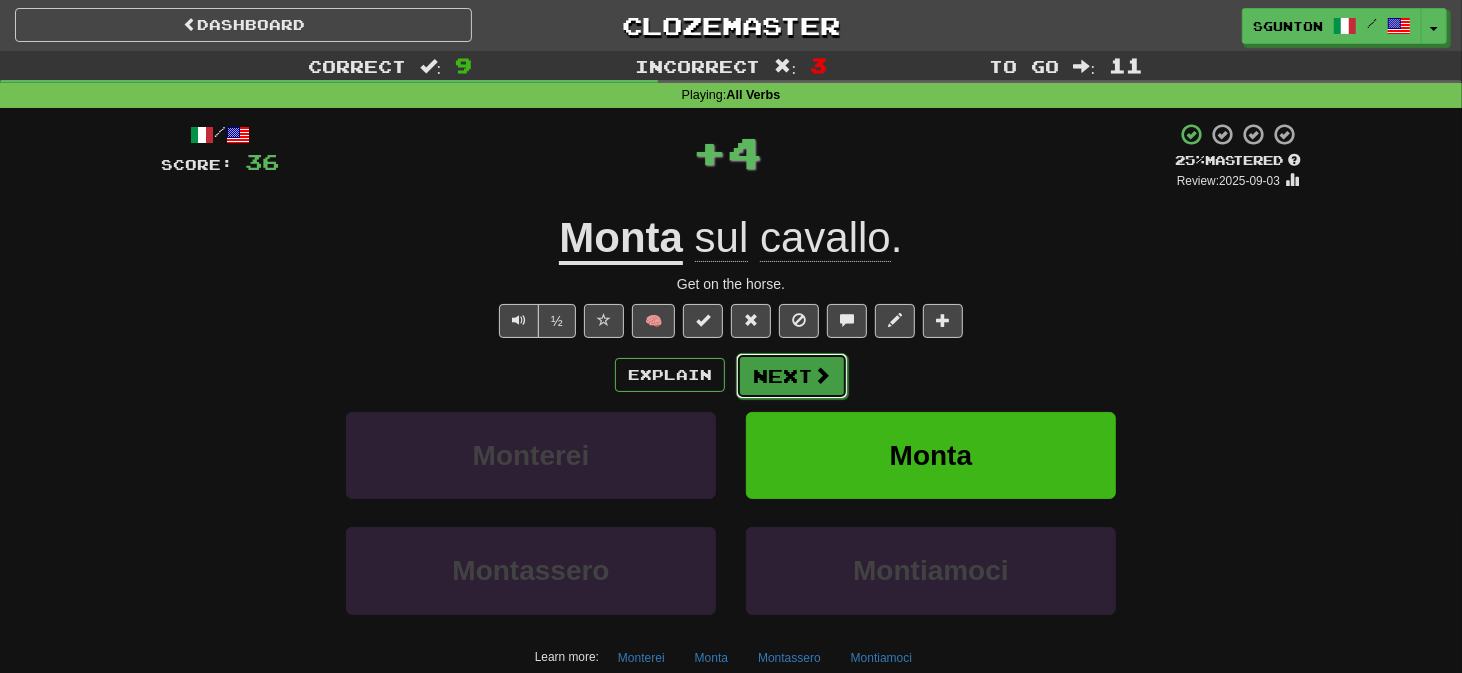 click on "Next" at bounding box center (792, 376) 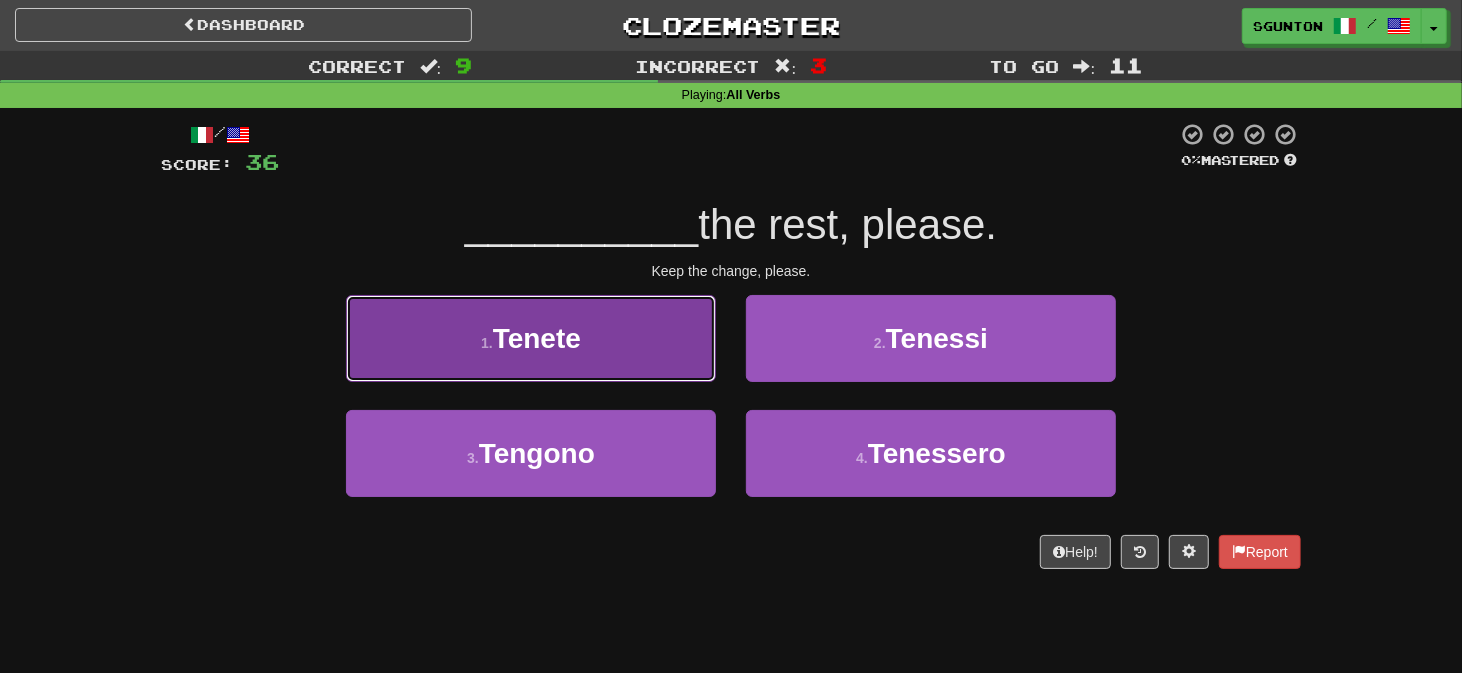 click on "1 .  Tenete" at bounding box center [531, 338] 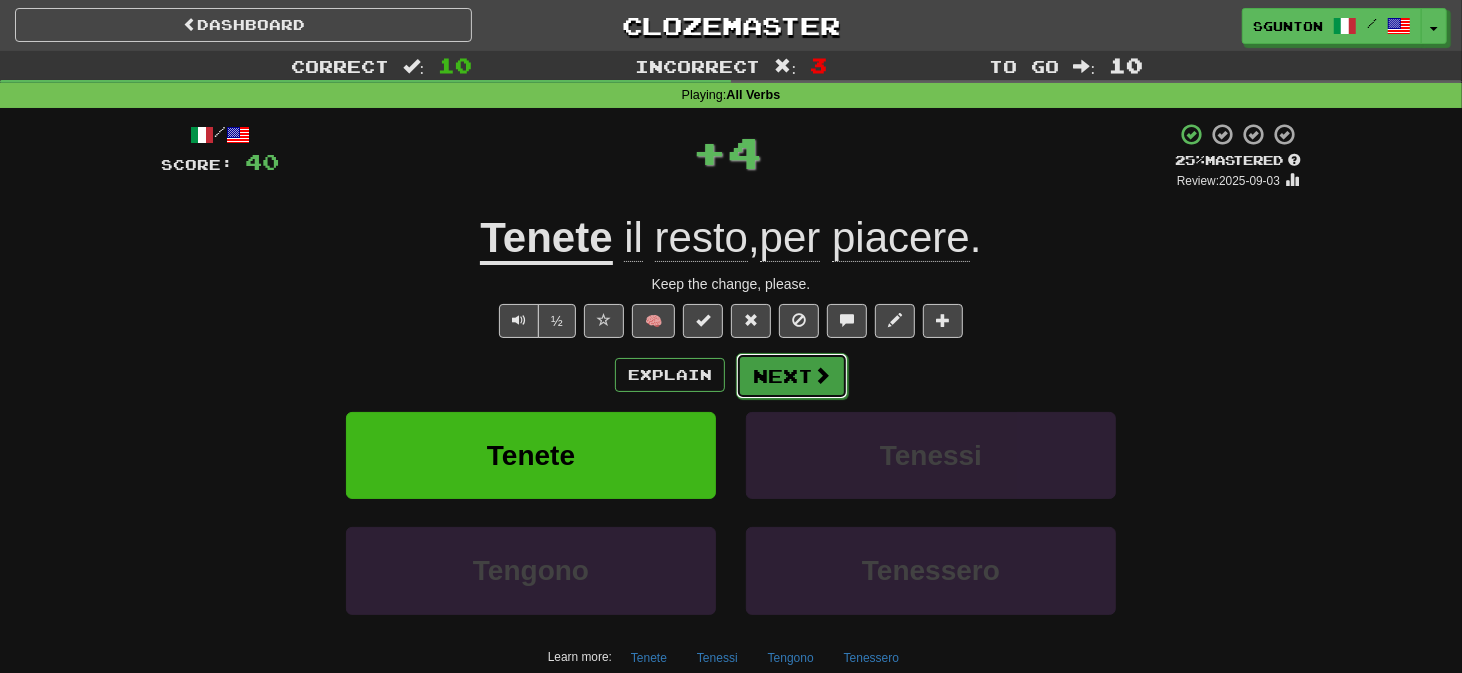 click on "Next" at bounding box center [792, 376] 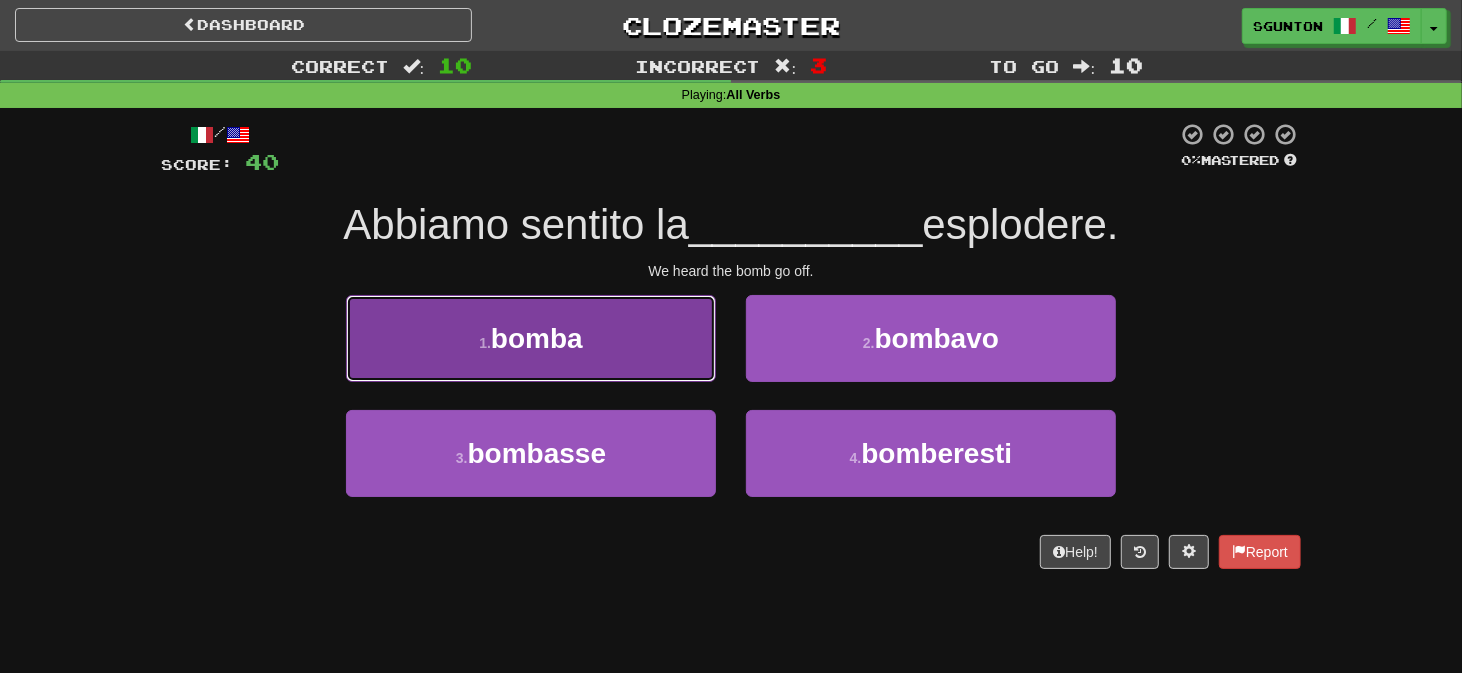 click on "1 .  bomba" at bounding box center (531, 338) 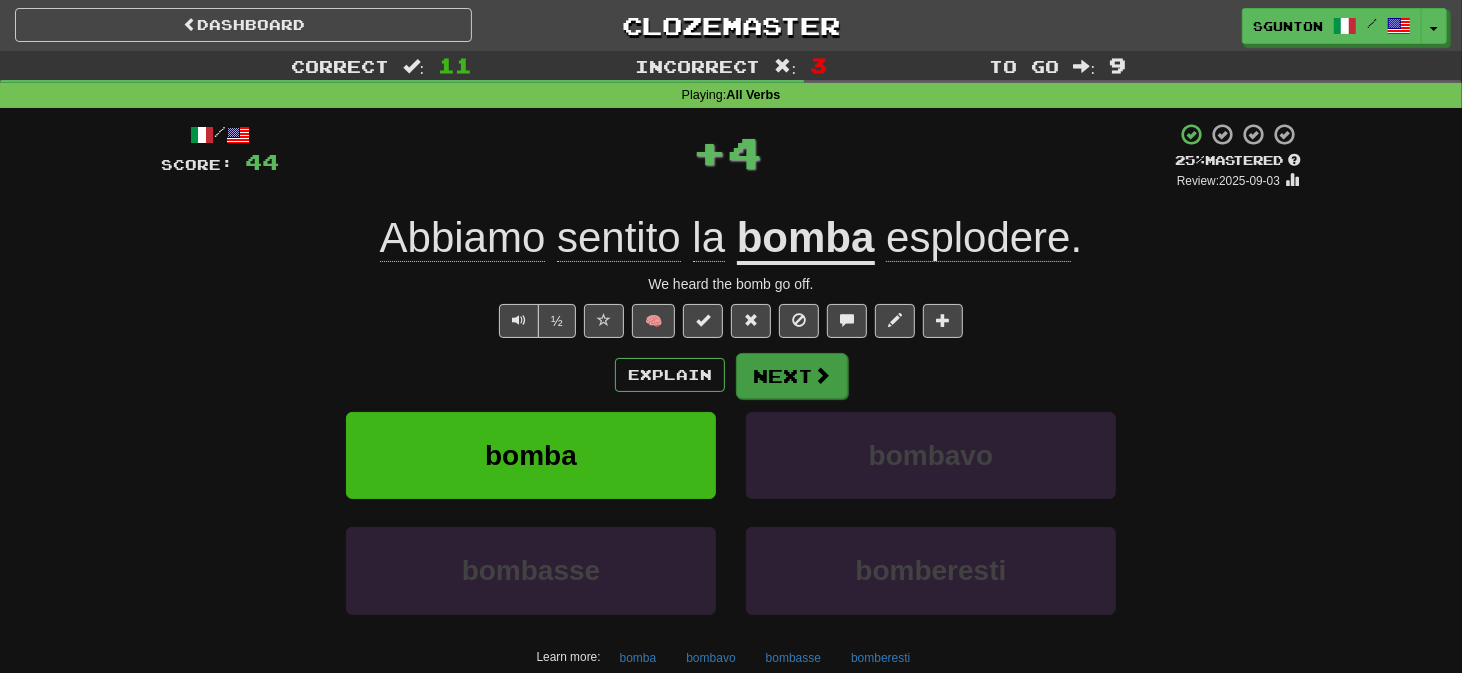 click on "Explain Next" at bounding box center [731, 375] 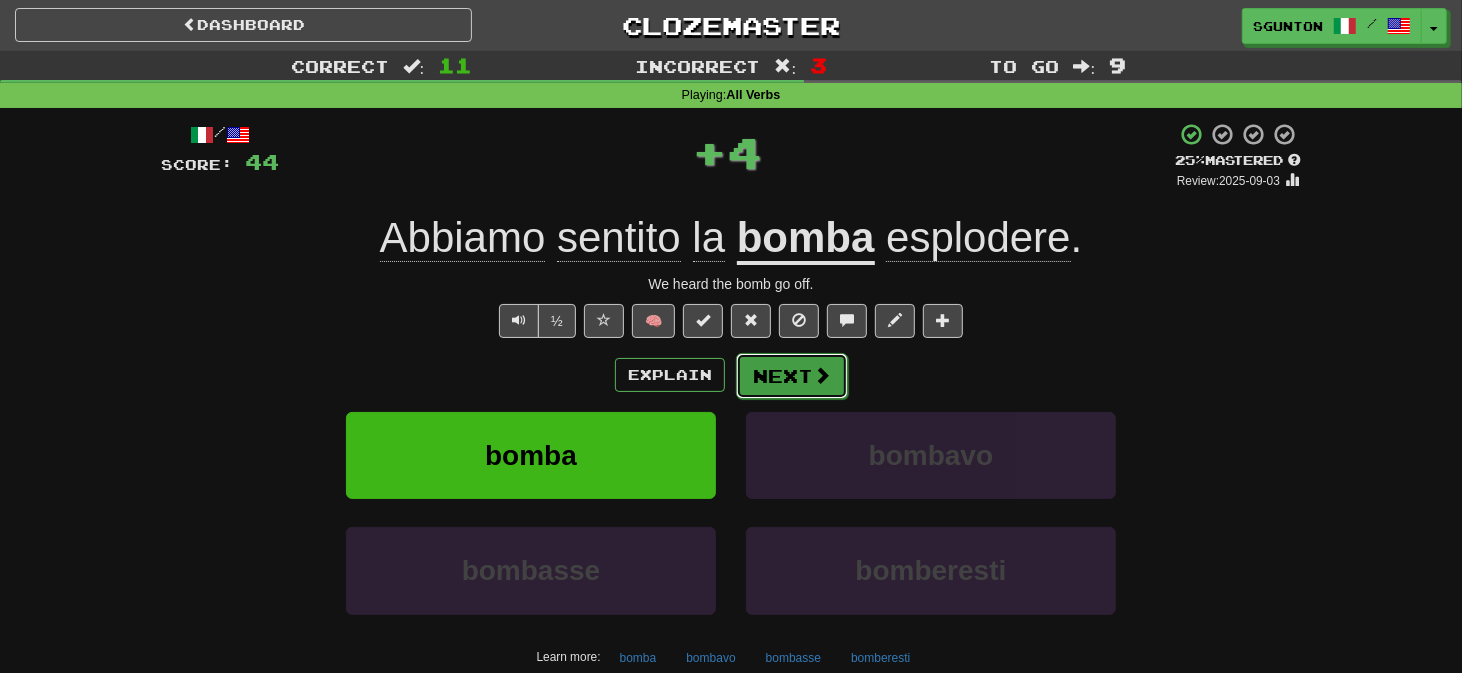 click on "Next" at bounding box center (792, 376) 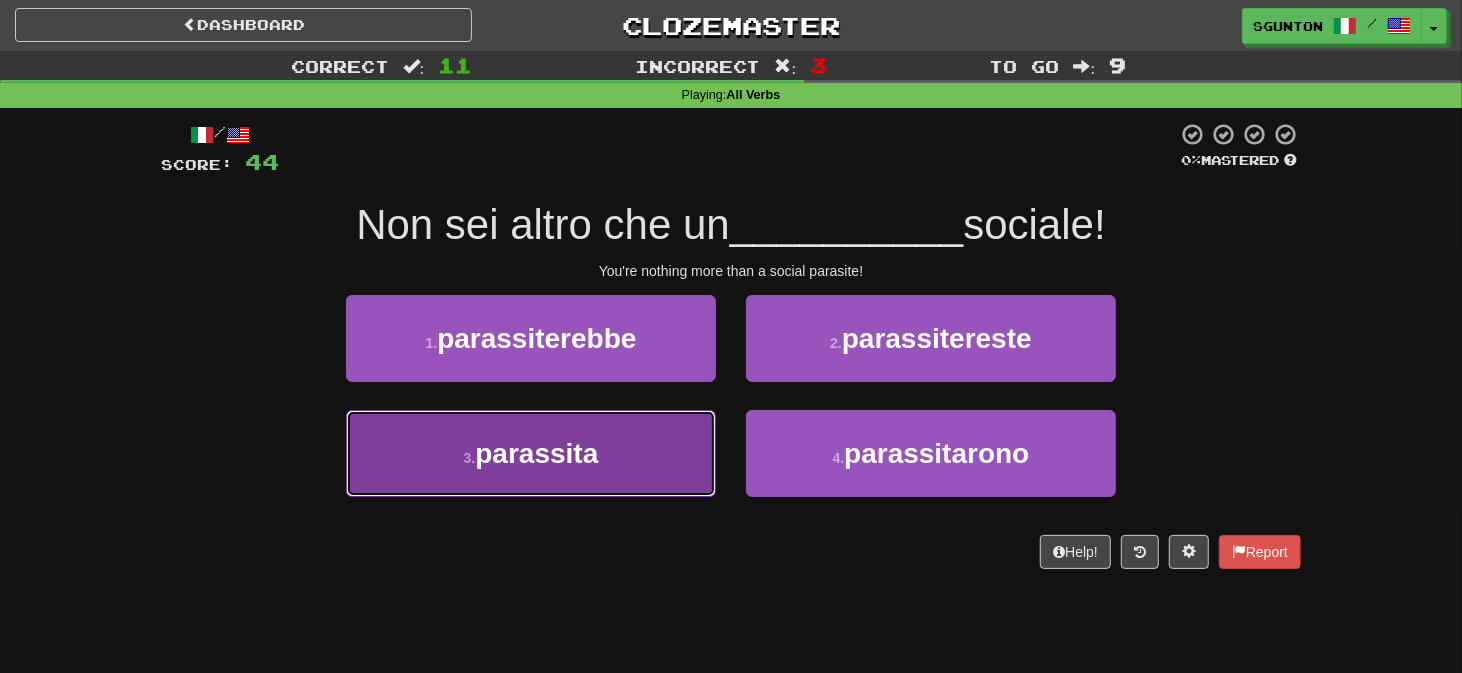 click on "3 .  parassita" at bounding box center (531, 453) 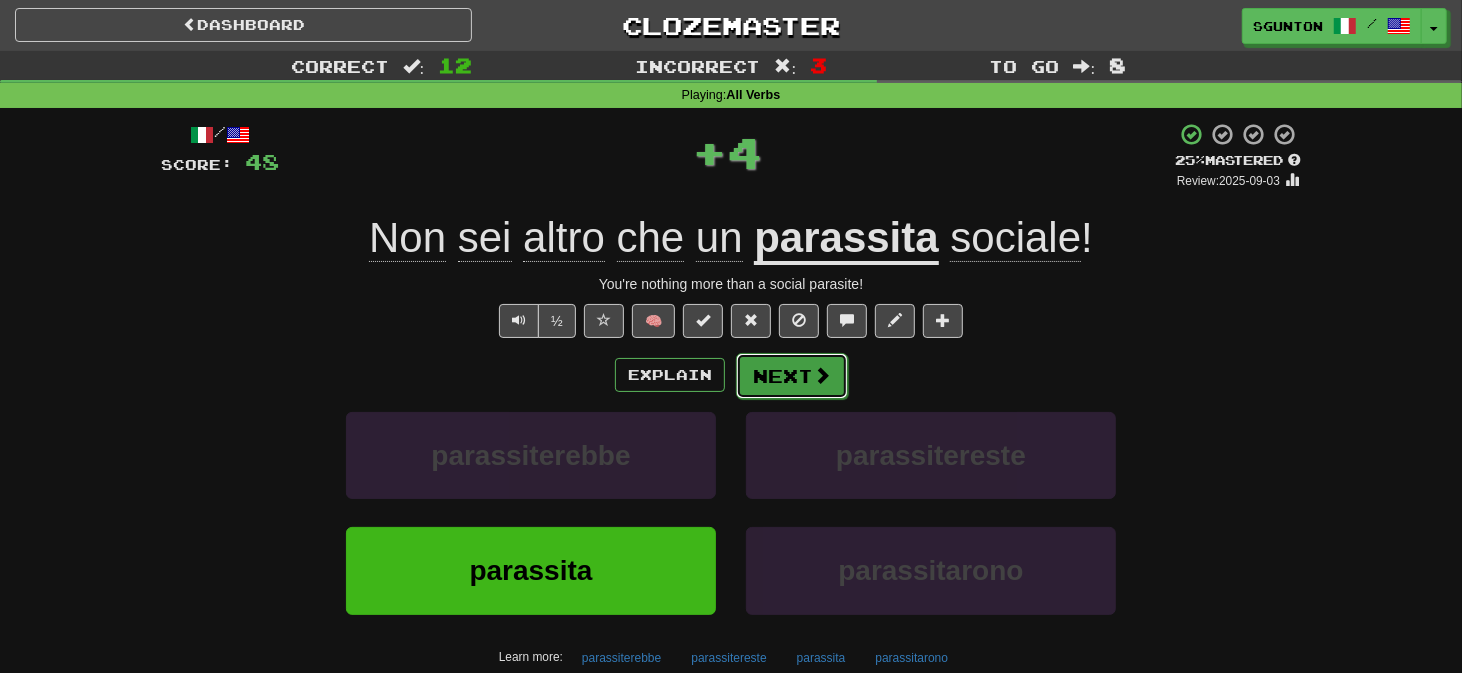 click on "Next" at bounding box center (792, 376) 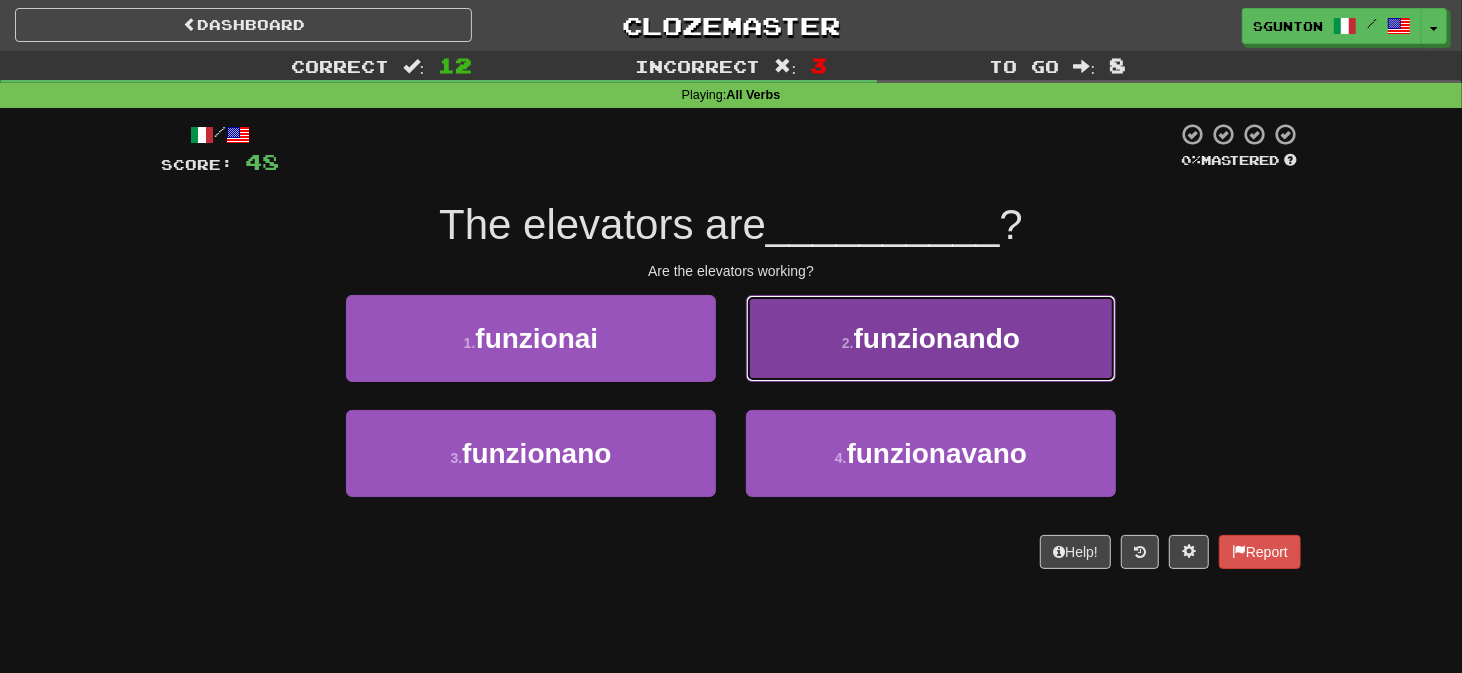 click on "2 .  funzionando" at bounding box center [931, 338] 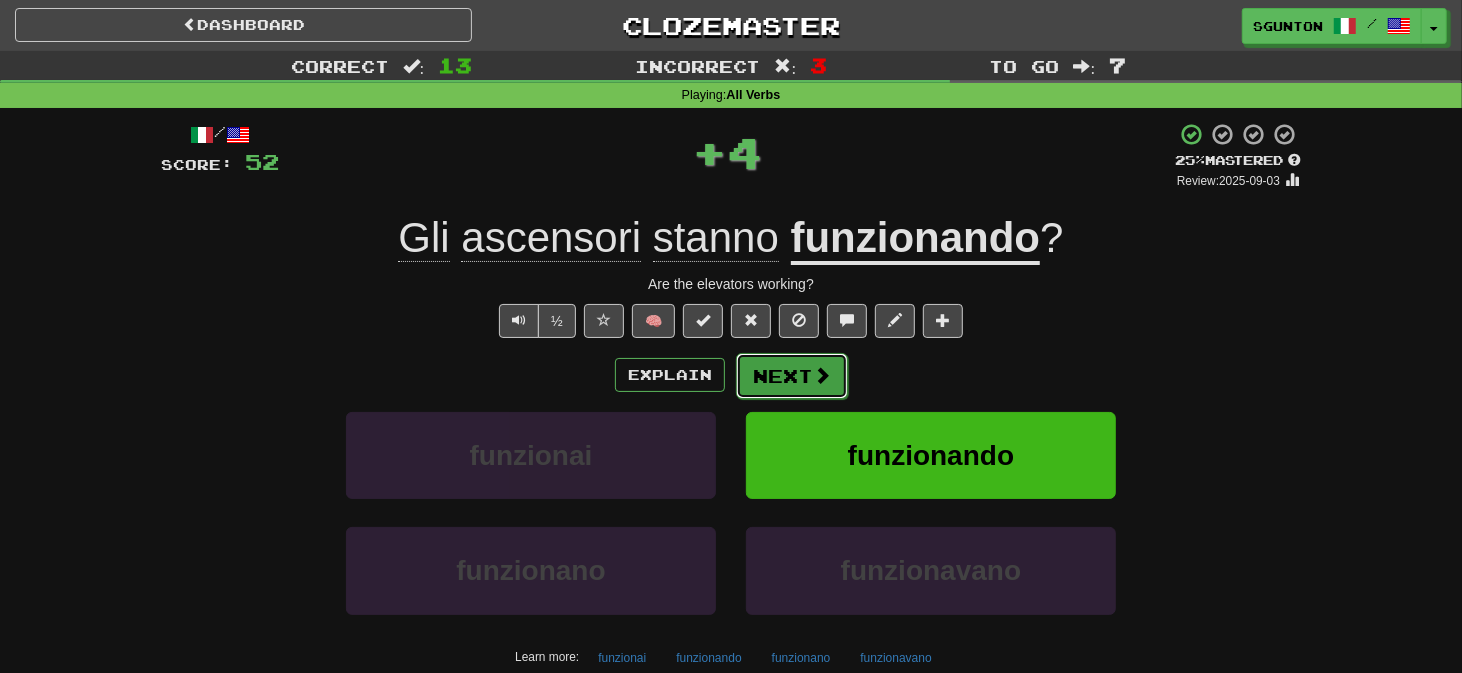 click on "Next" at bounding box center [792, 376] 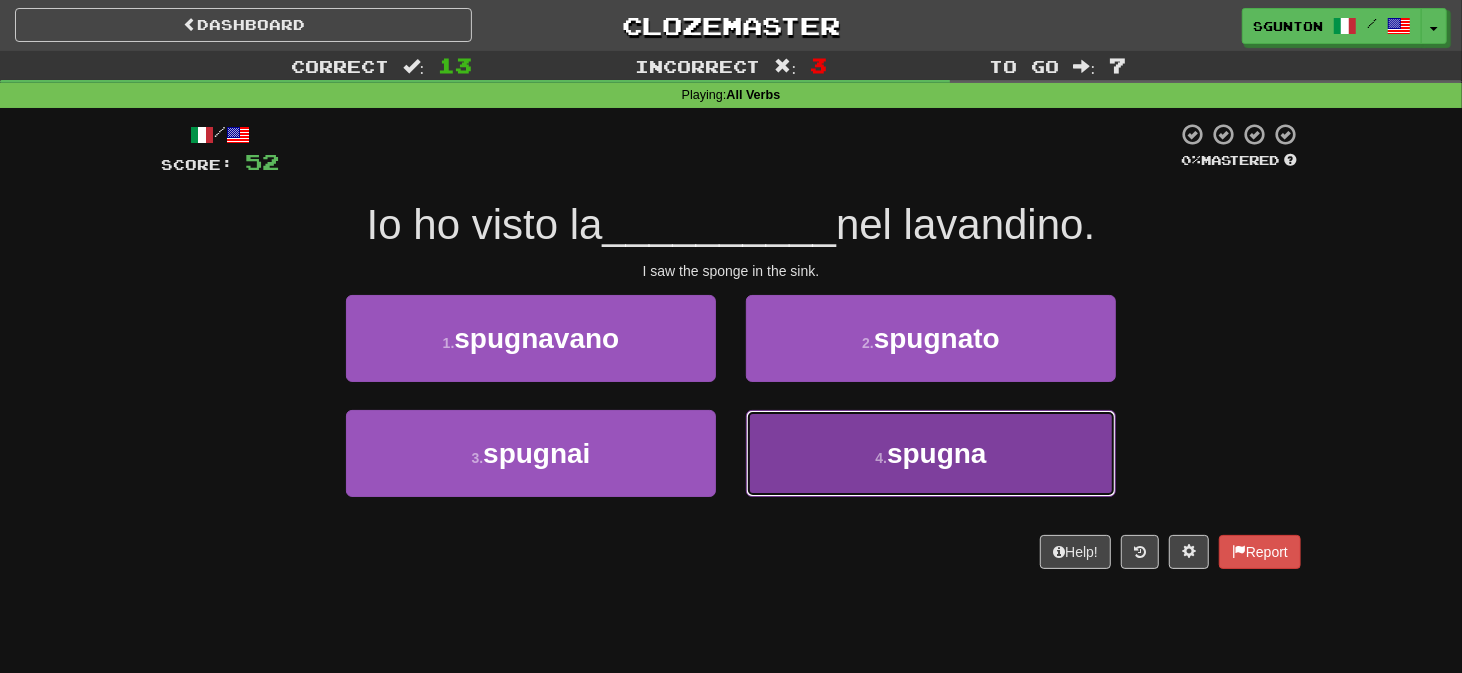 click on "4 .  spugna" at bounding box center (931, 453) 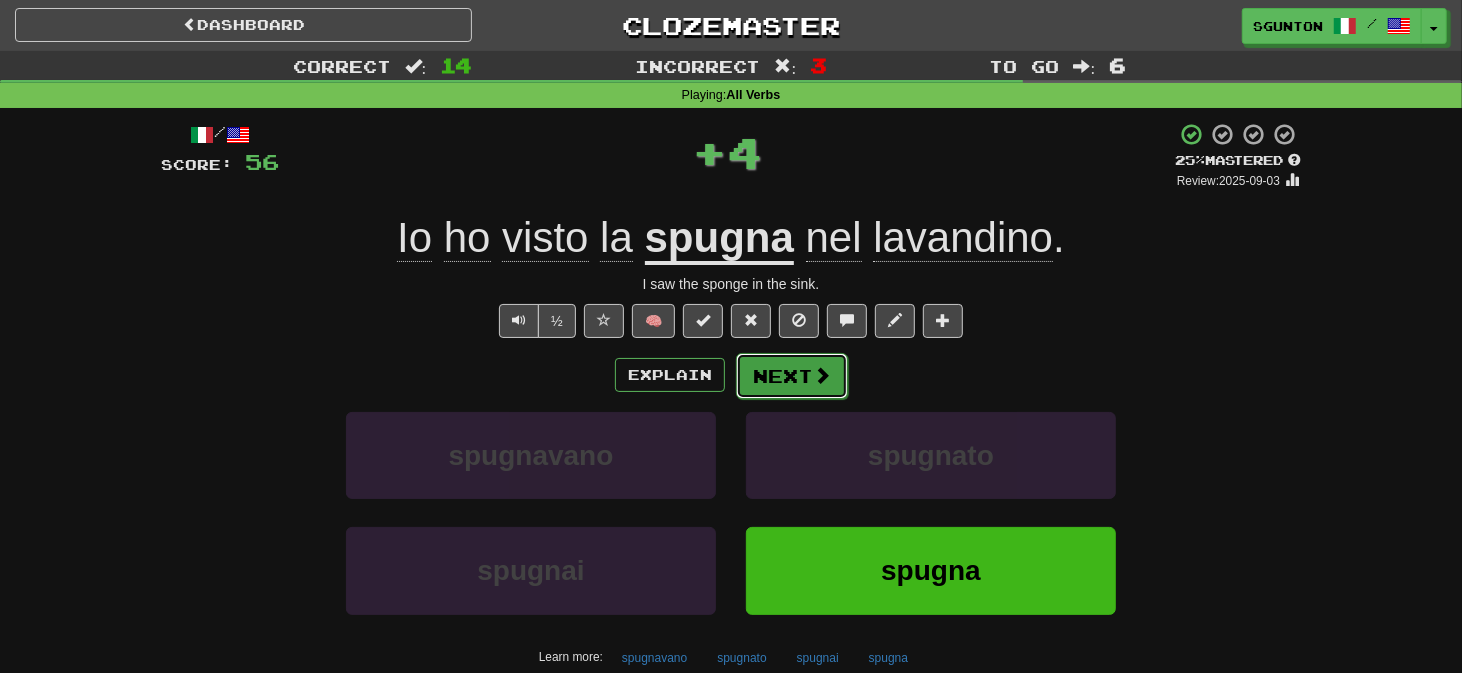click on "Next" at bounding box center [792, 376] 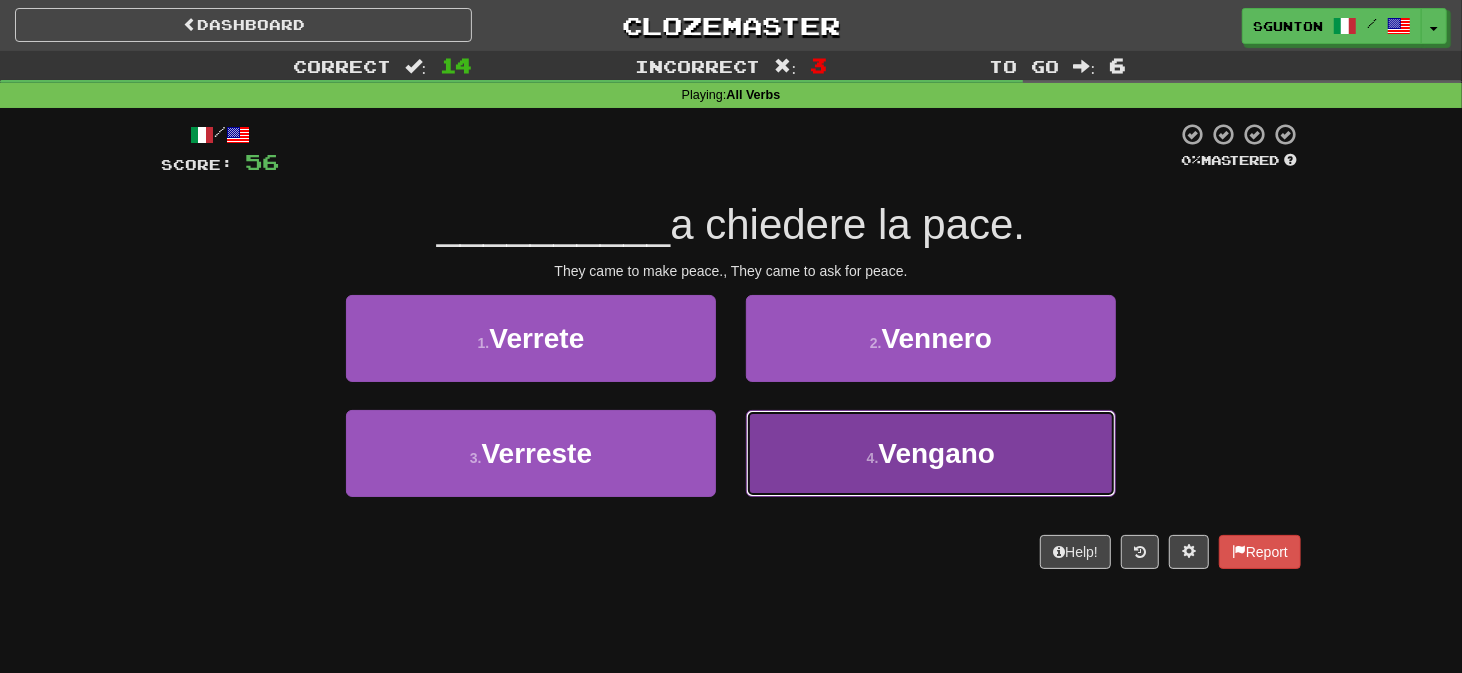 click on "4 .  Vengano" at bounding box center (931, 453) 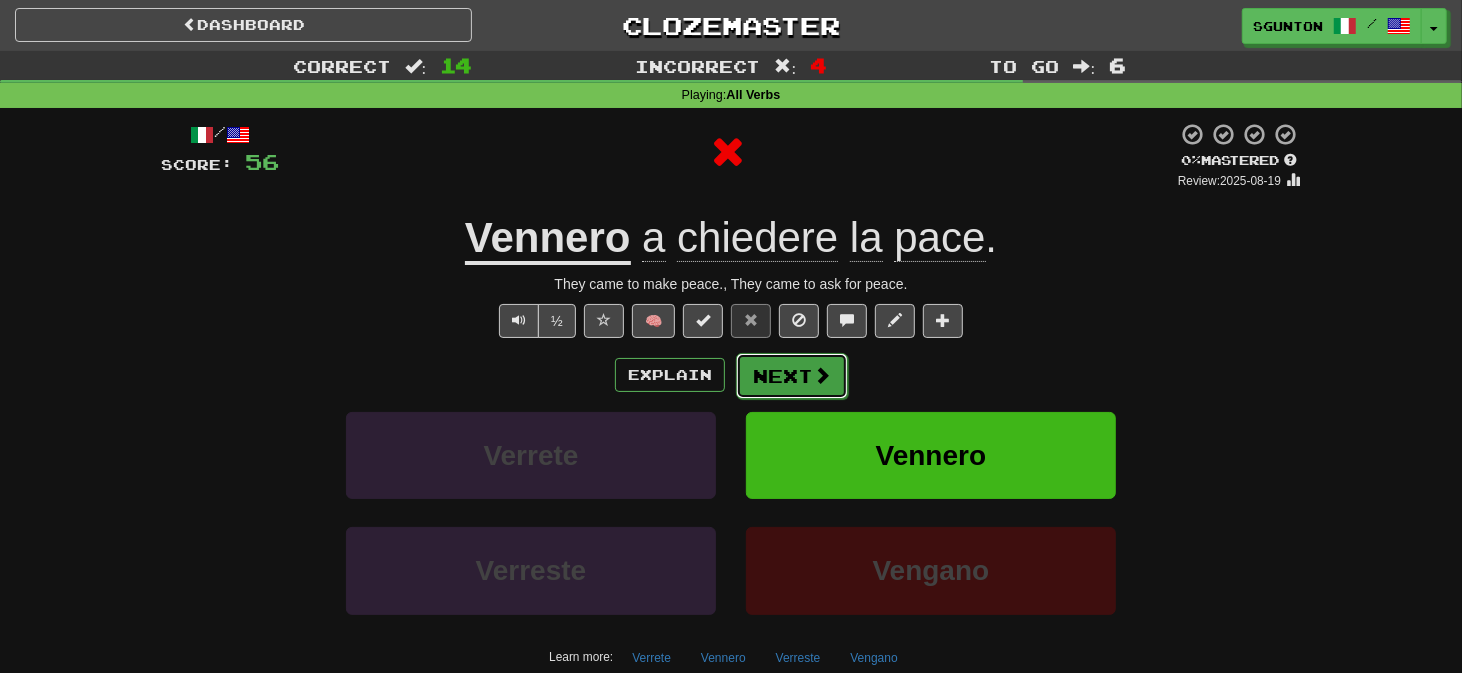 click on "Next" at bounding box center (792, 376) 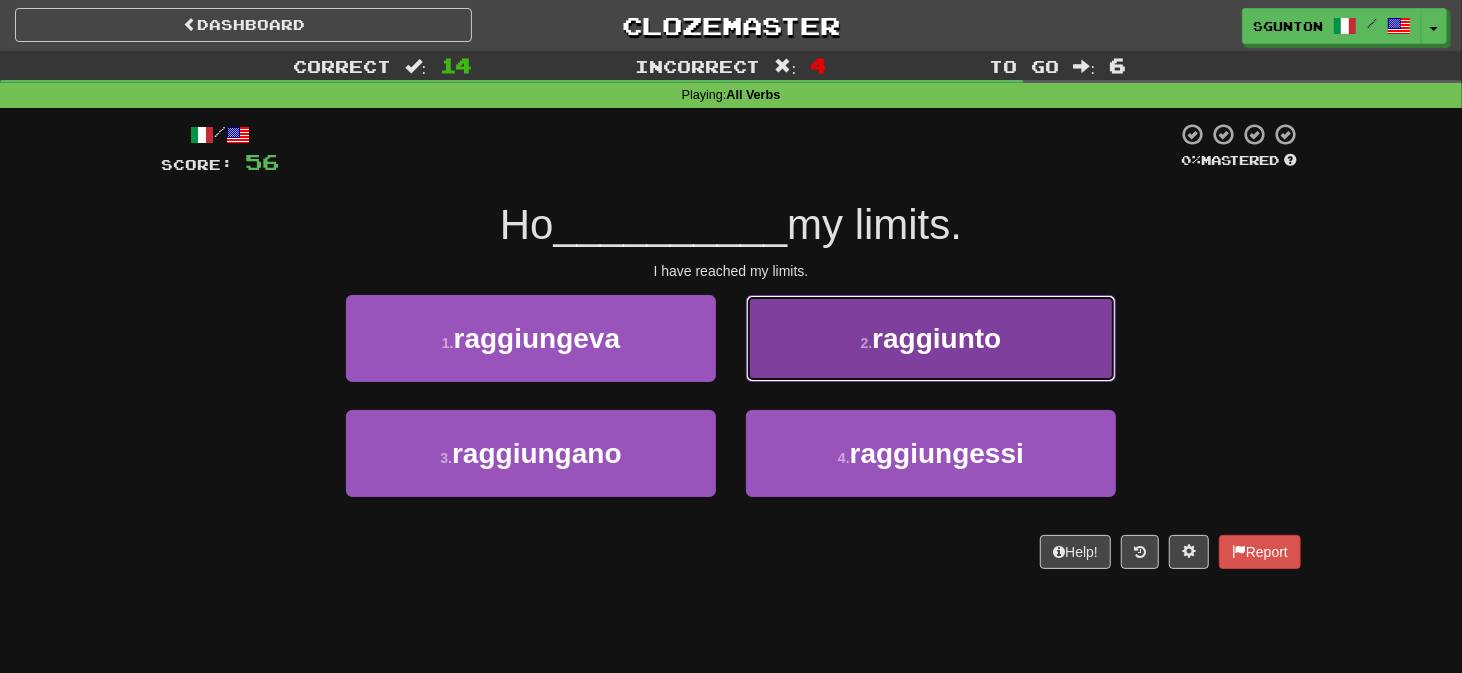 click on "2 .  raggiunto" at bounding box center [931, 338] 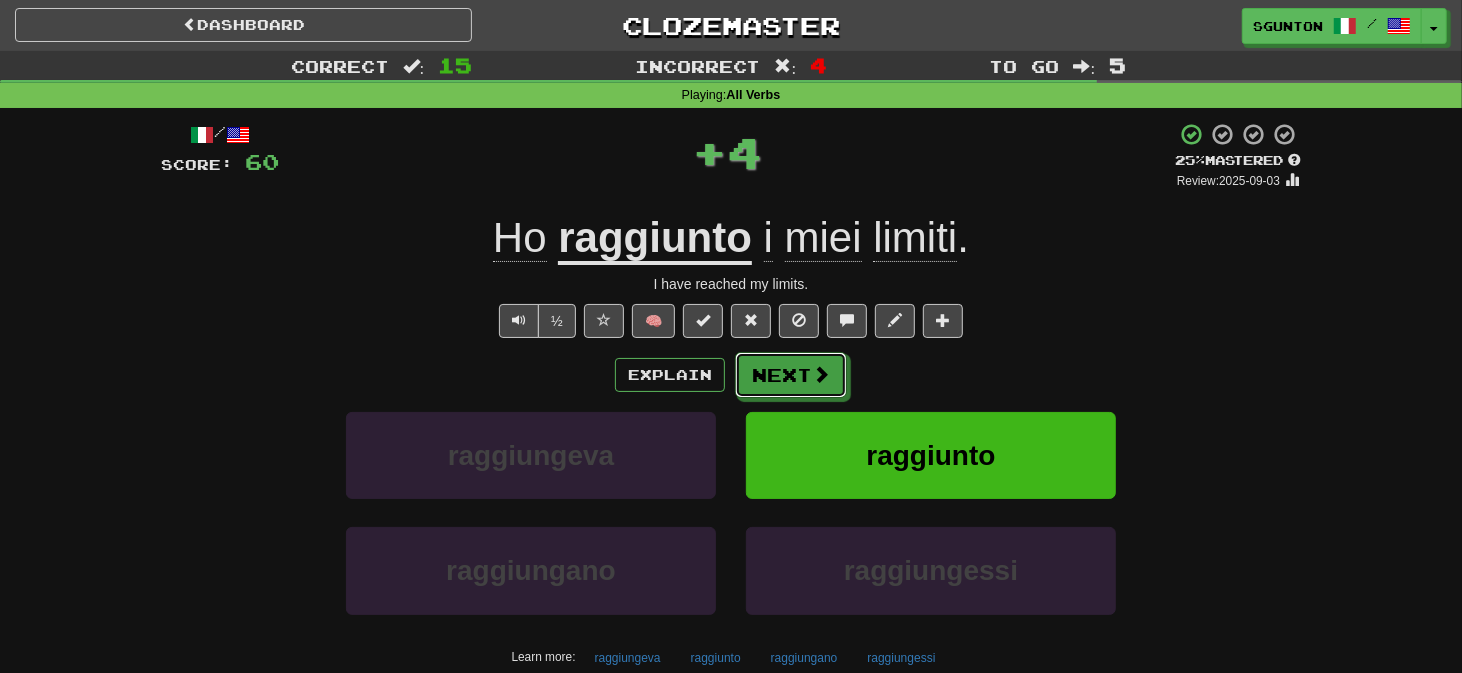 click on "Next" at bounding box center [791, 375] 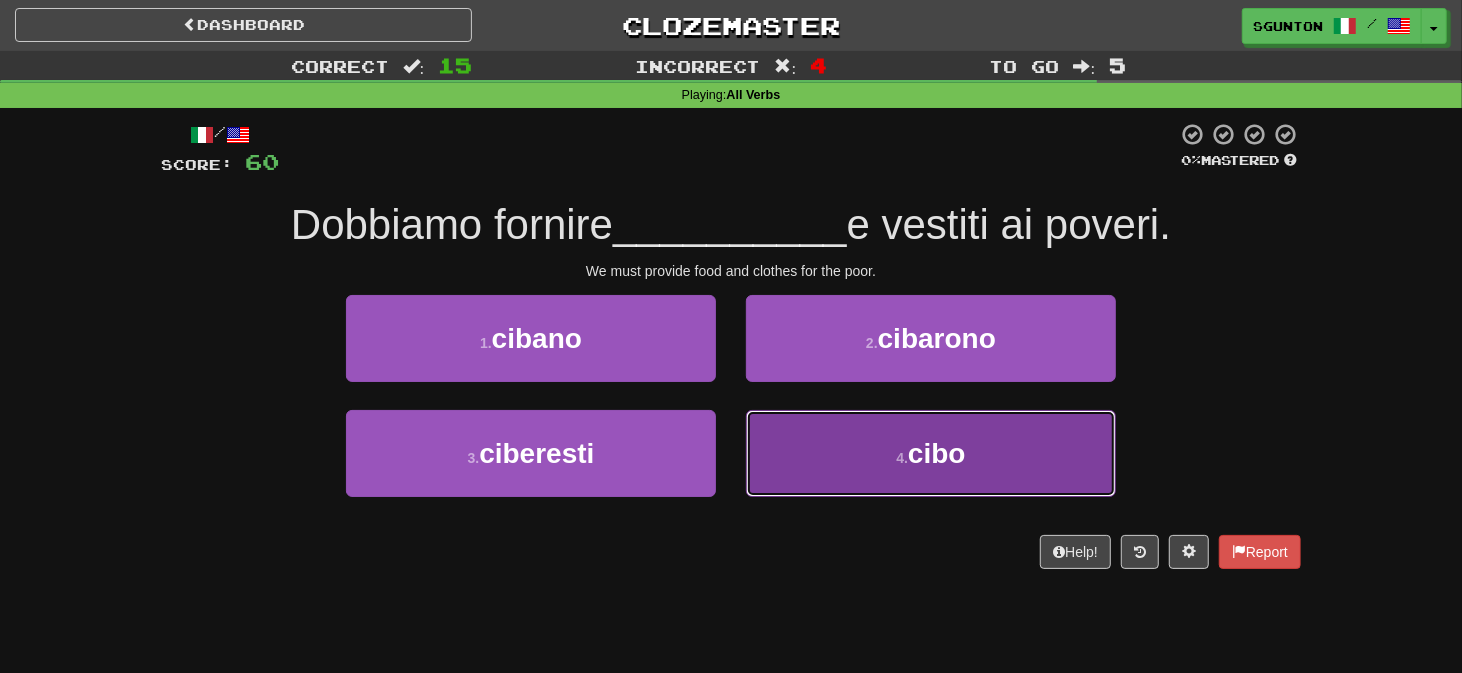 click on "4 .  cibo" at bounding box center (931, 453) 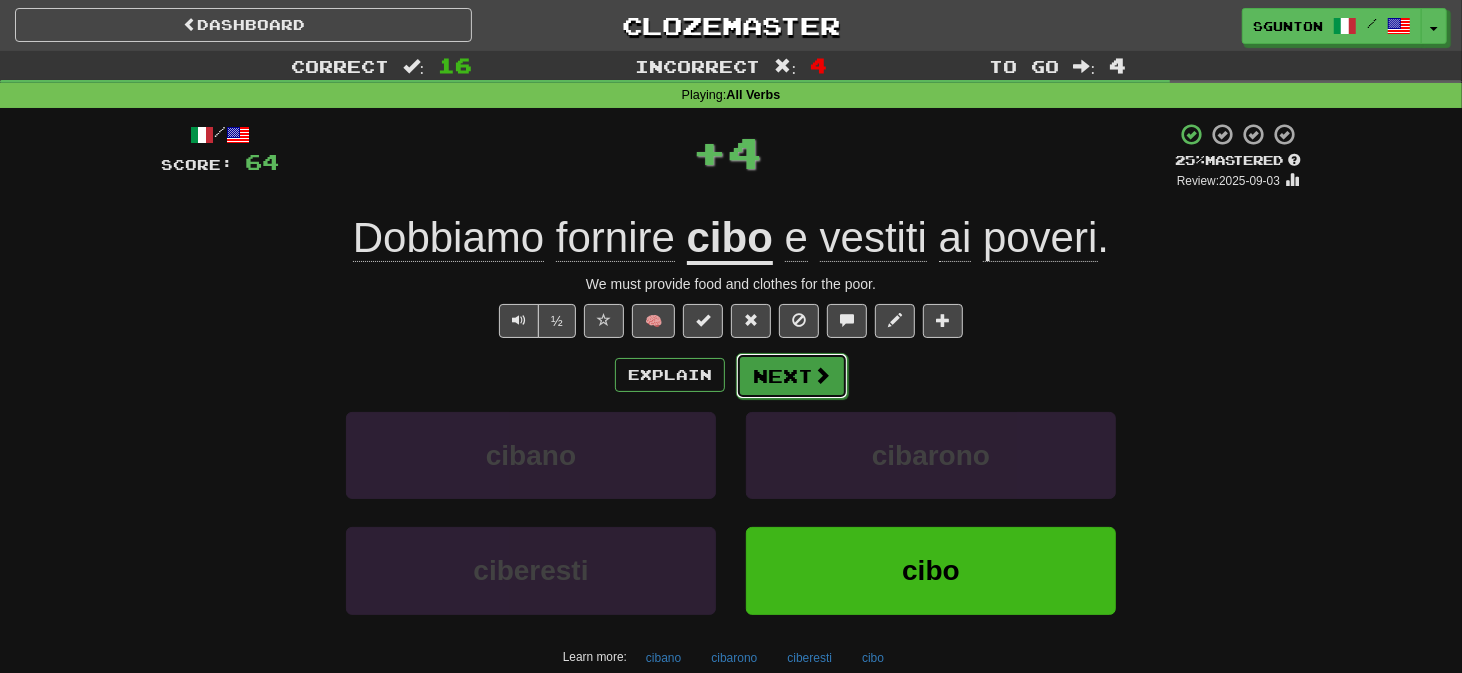 click on "Next" at bounding box center (792, 376) 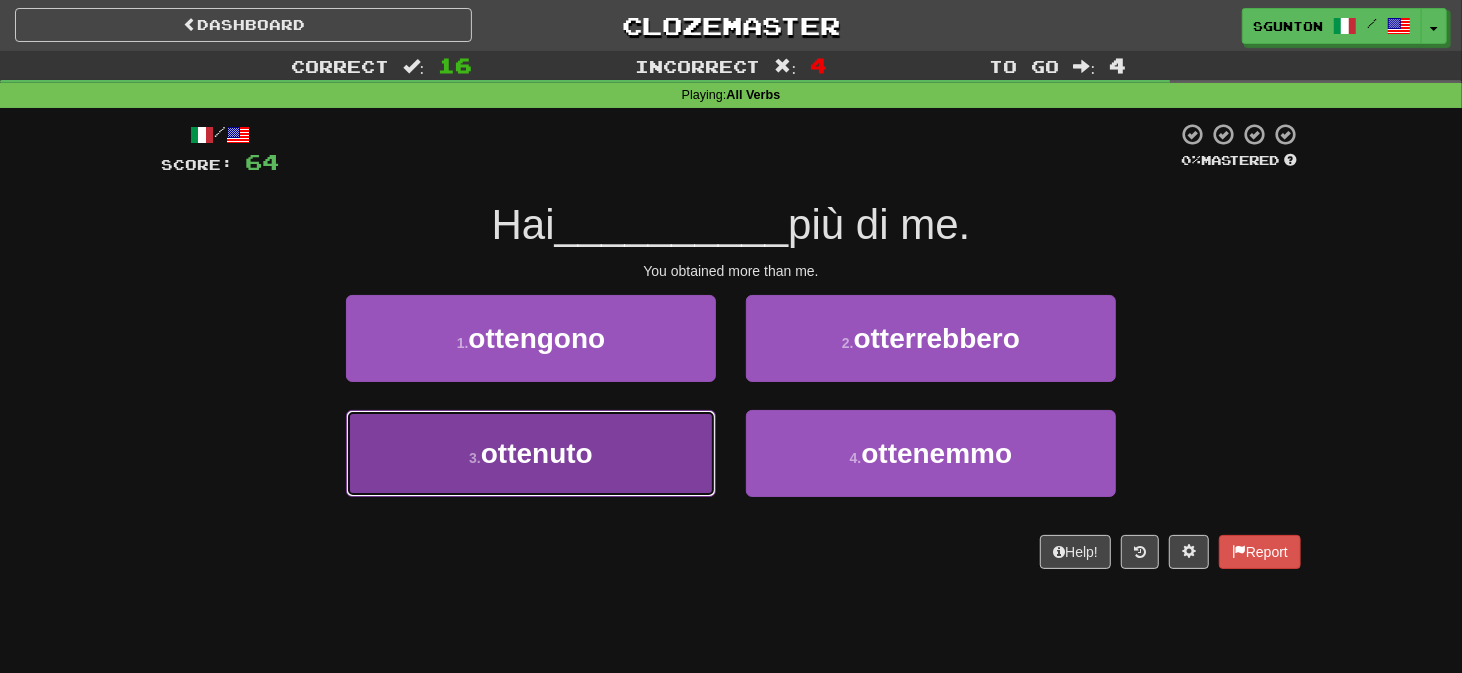 click on "3 .  ottenuto" at bounding box center [531, 453] 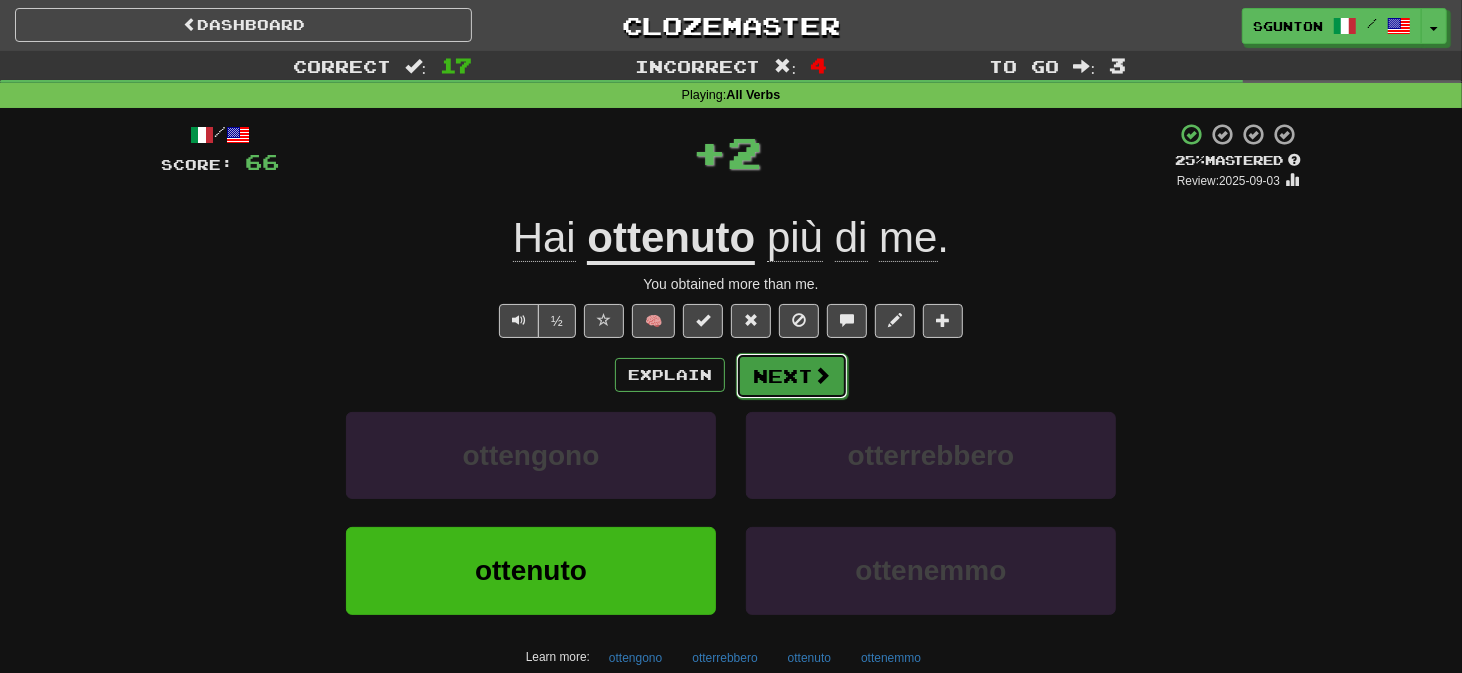 click on "Next" at bounding box center [792, 376] 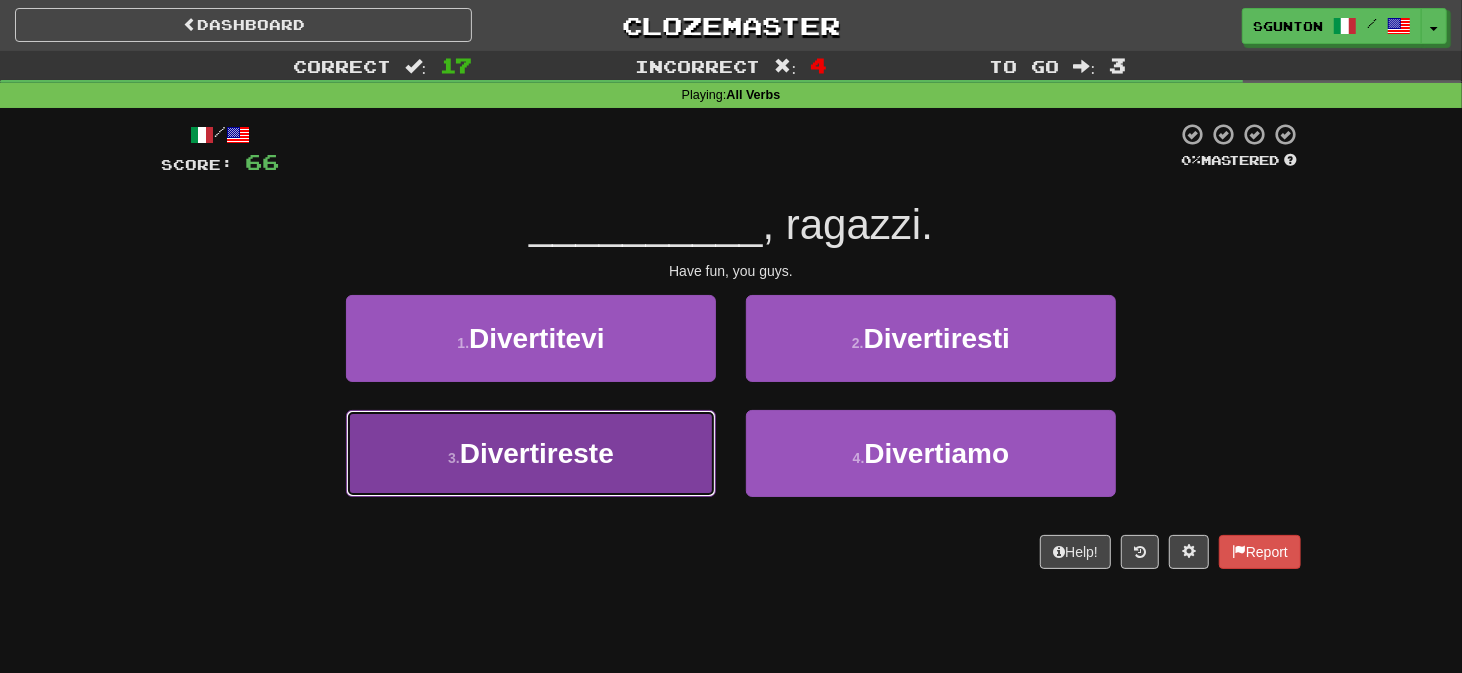 click on "3 .  Divertireste" at bounding box center (531, 453) 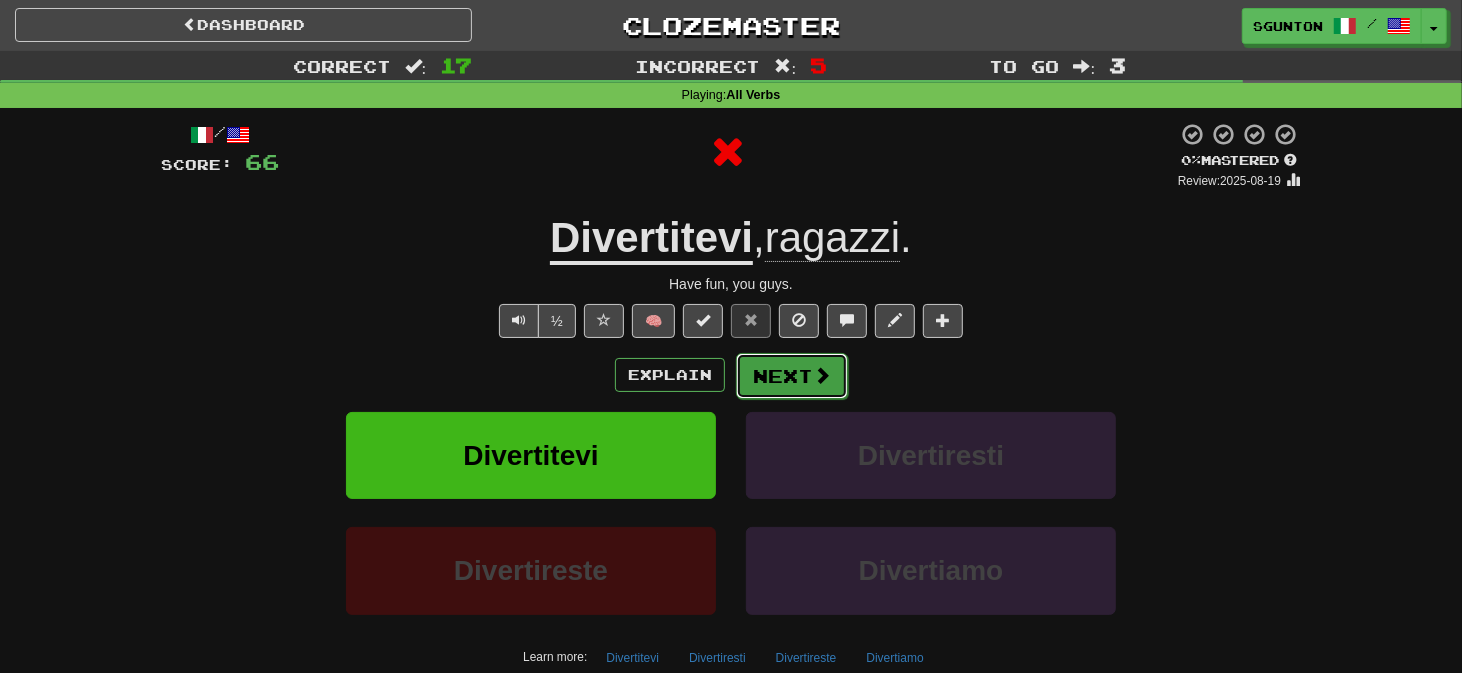 click on "Next" at bounding box center (792, 376) 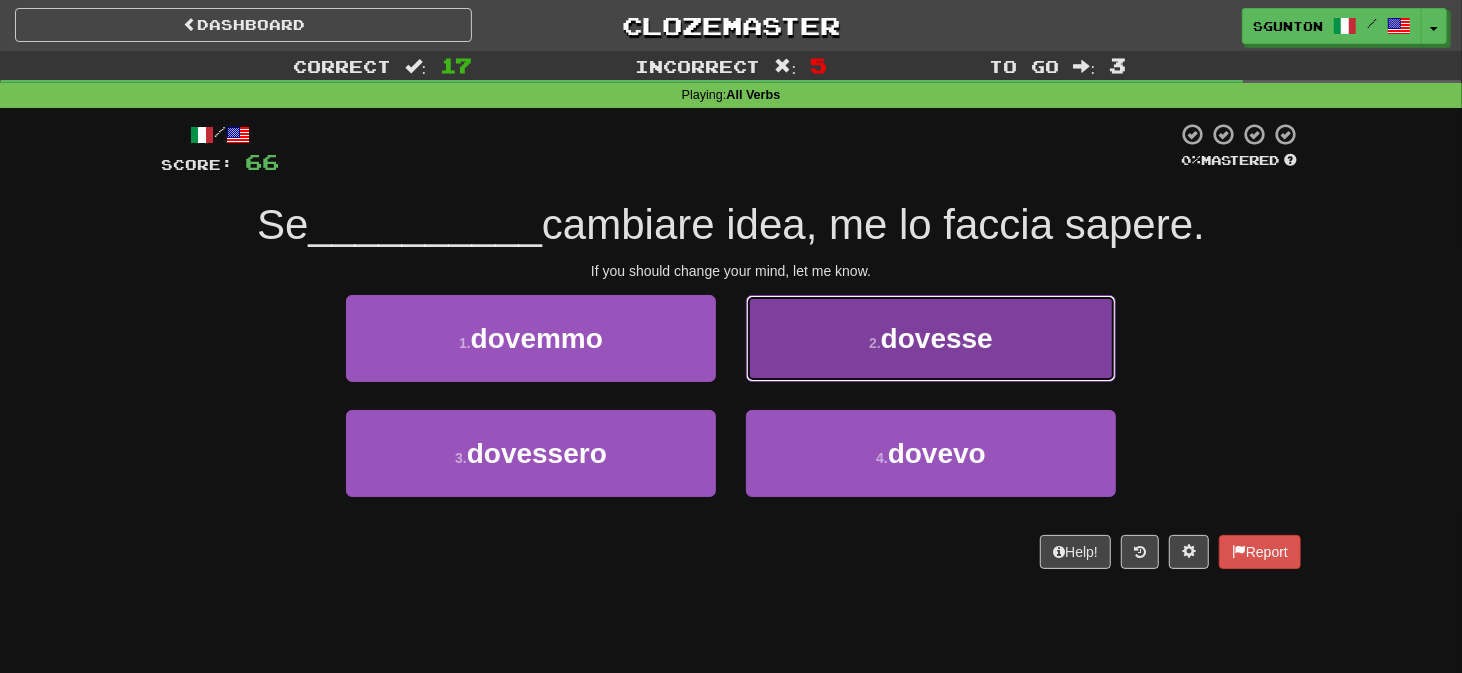 click on "2 .  dovesse" at bounding box center (931, 338) 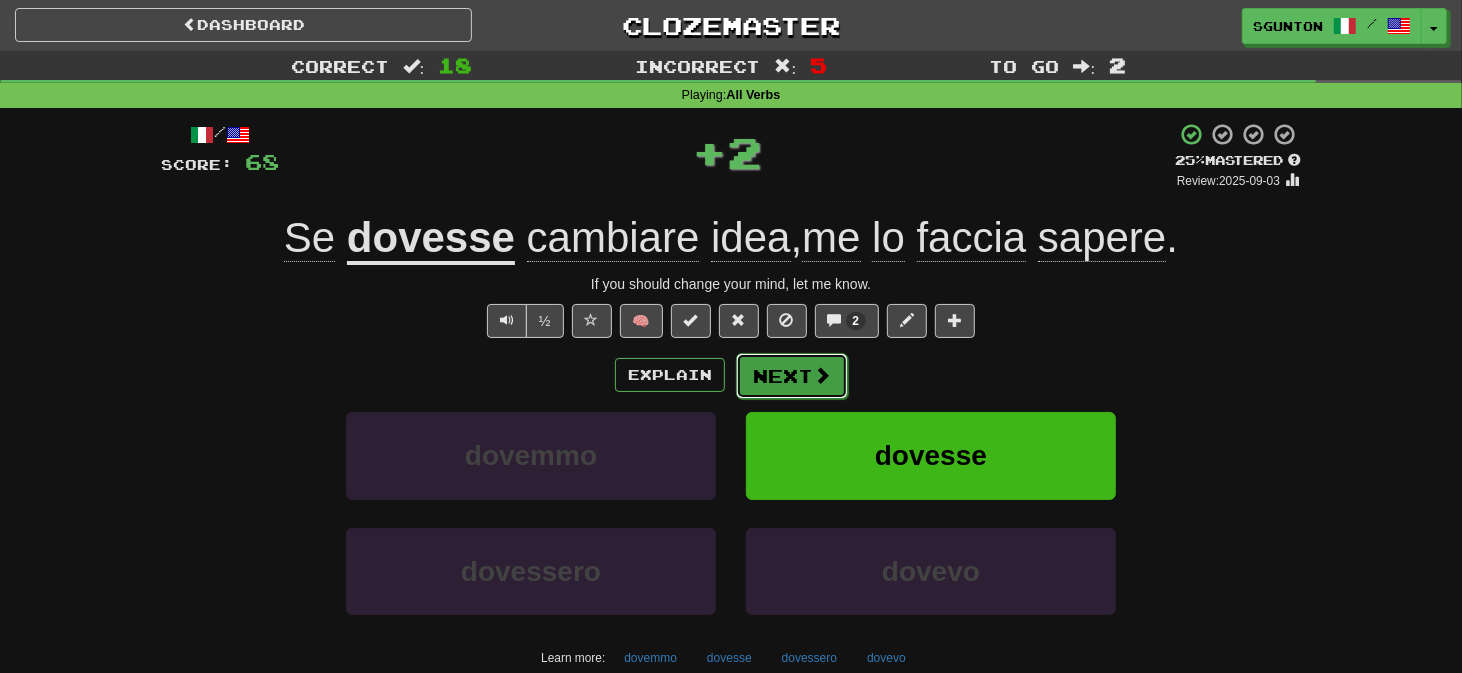 click on "Next" at bounding box center [792, 376] 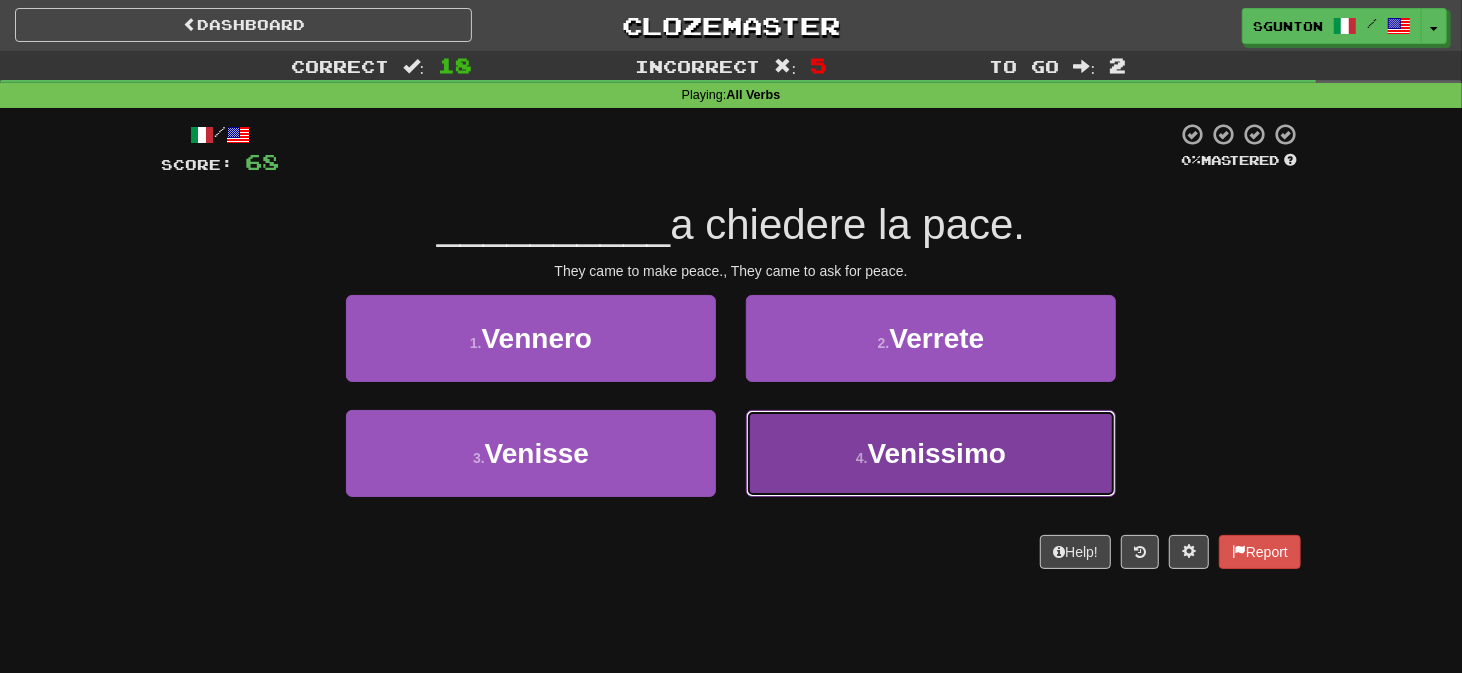 click on "4 .  Venissimo" at bounding box center (931, 453) 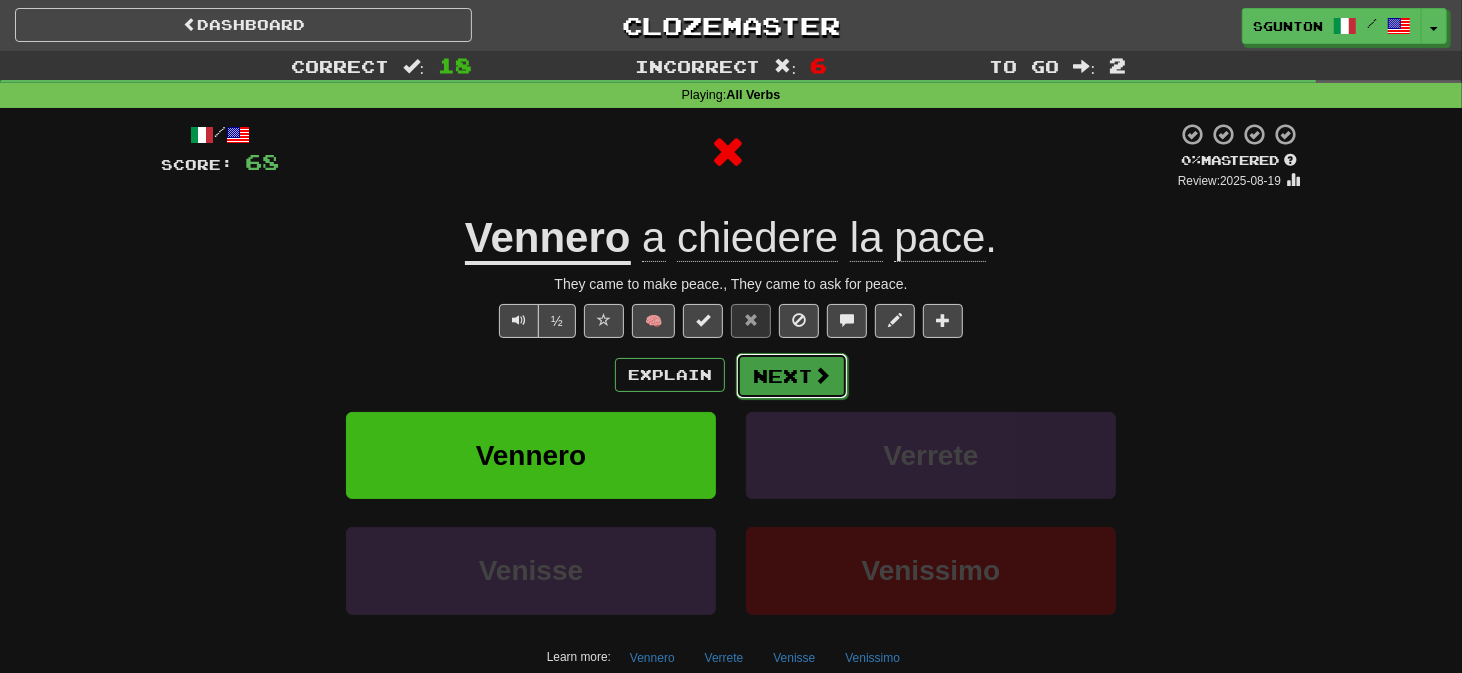 click on "Next" at bounding box center (792, 376) 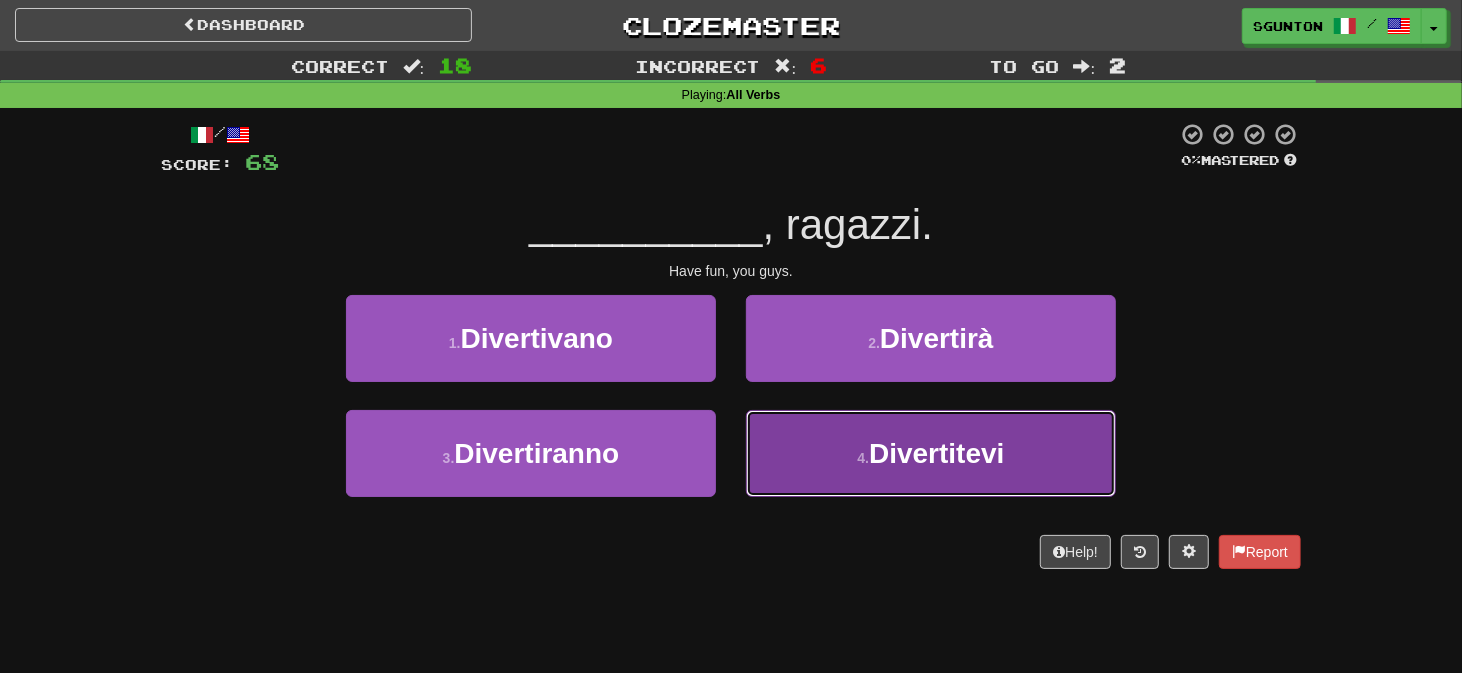 click on "4 .  Divertitevi" at bounding box center (931, 453) 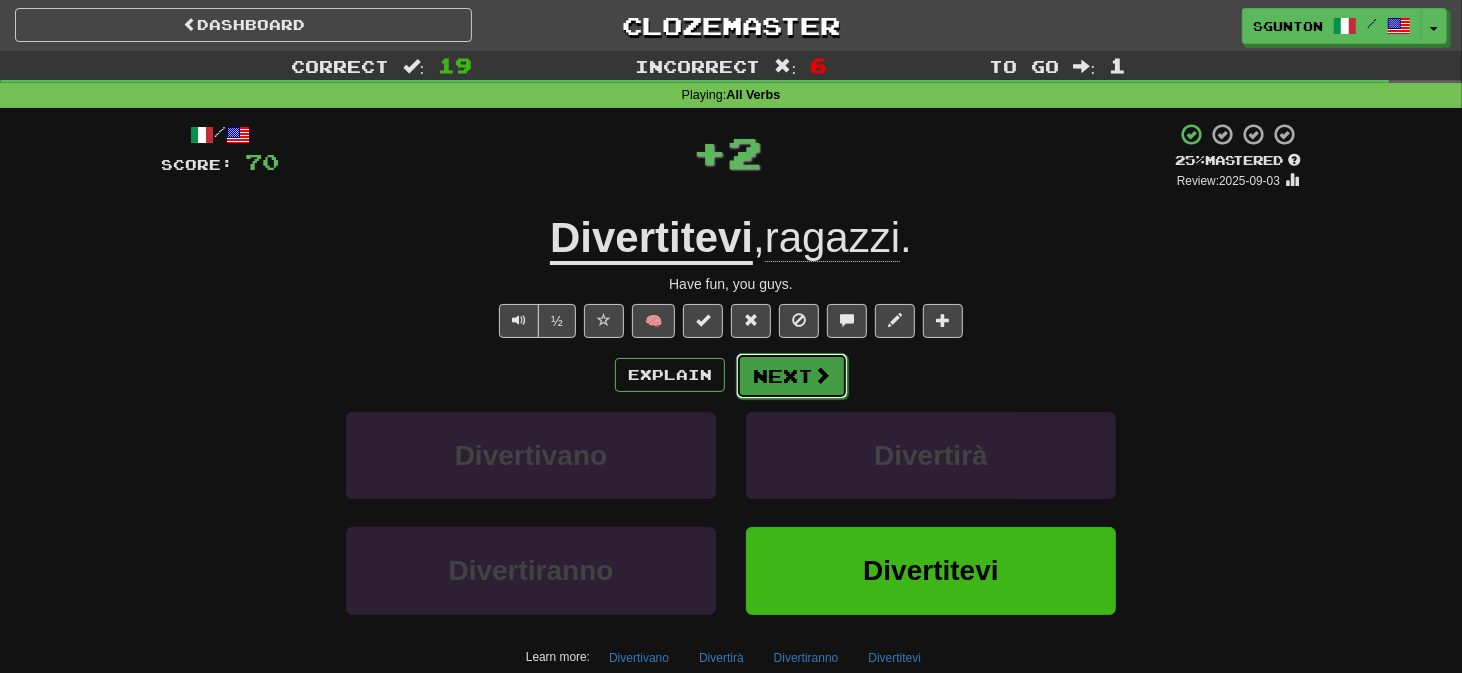 click on "Next" at bounding box center [792, 376] 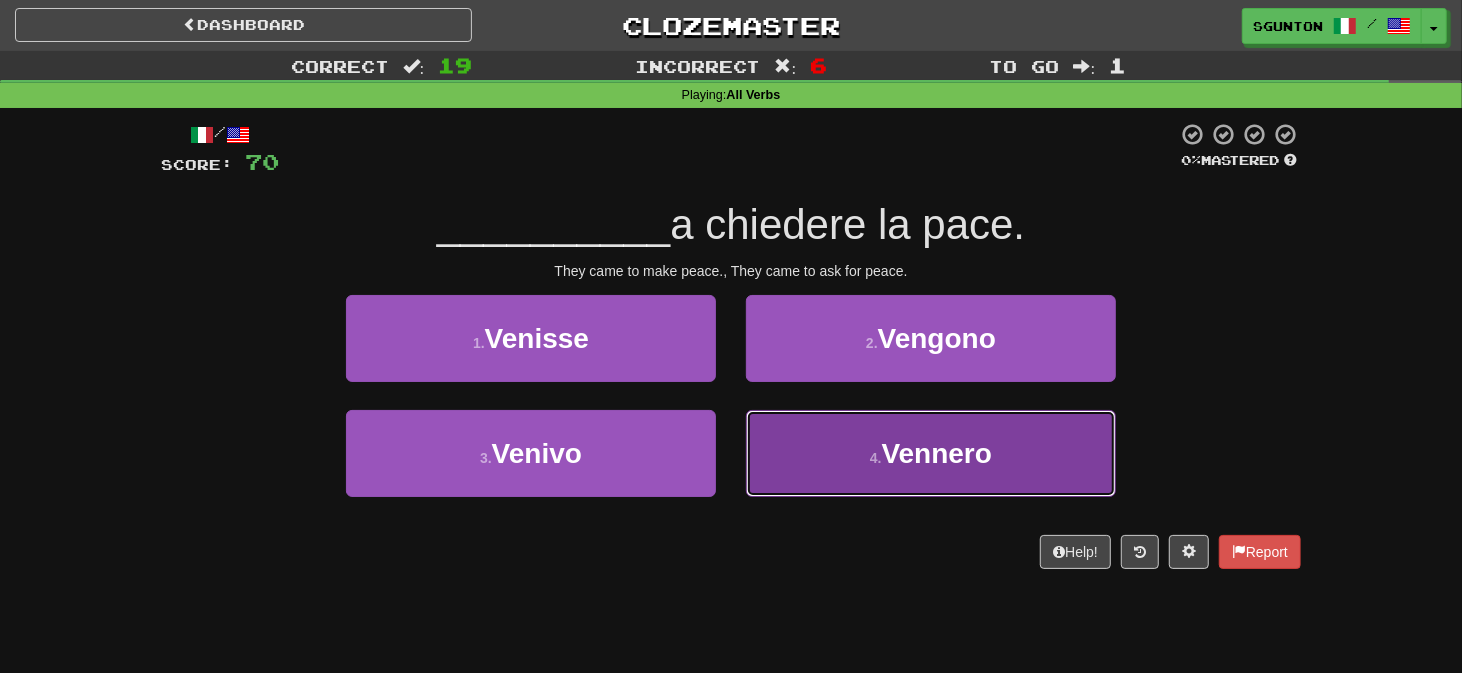 click on "4 .  Vennero" at bounding box center [931, 453] 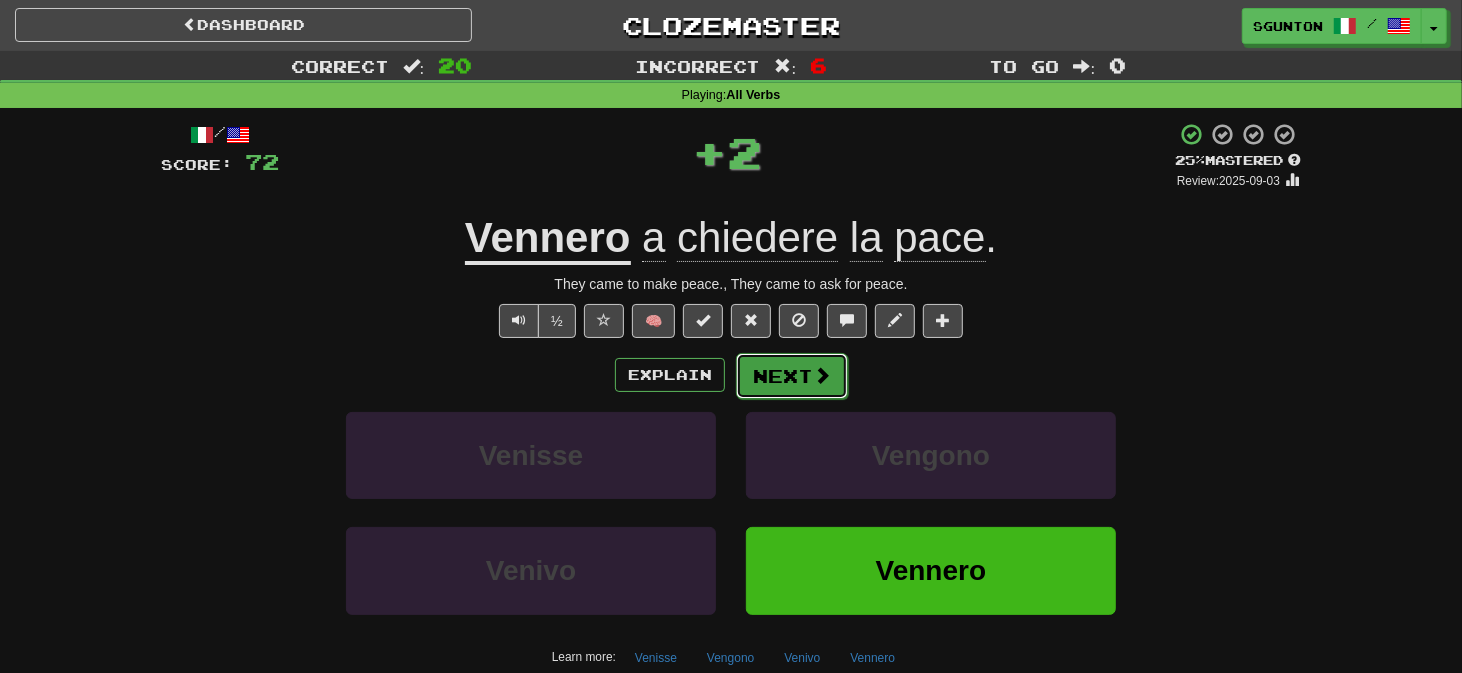click on "Next" at bounding box center (792, 376) 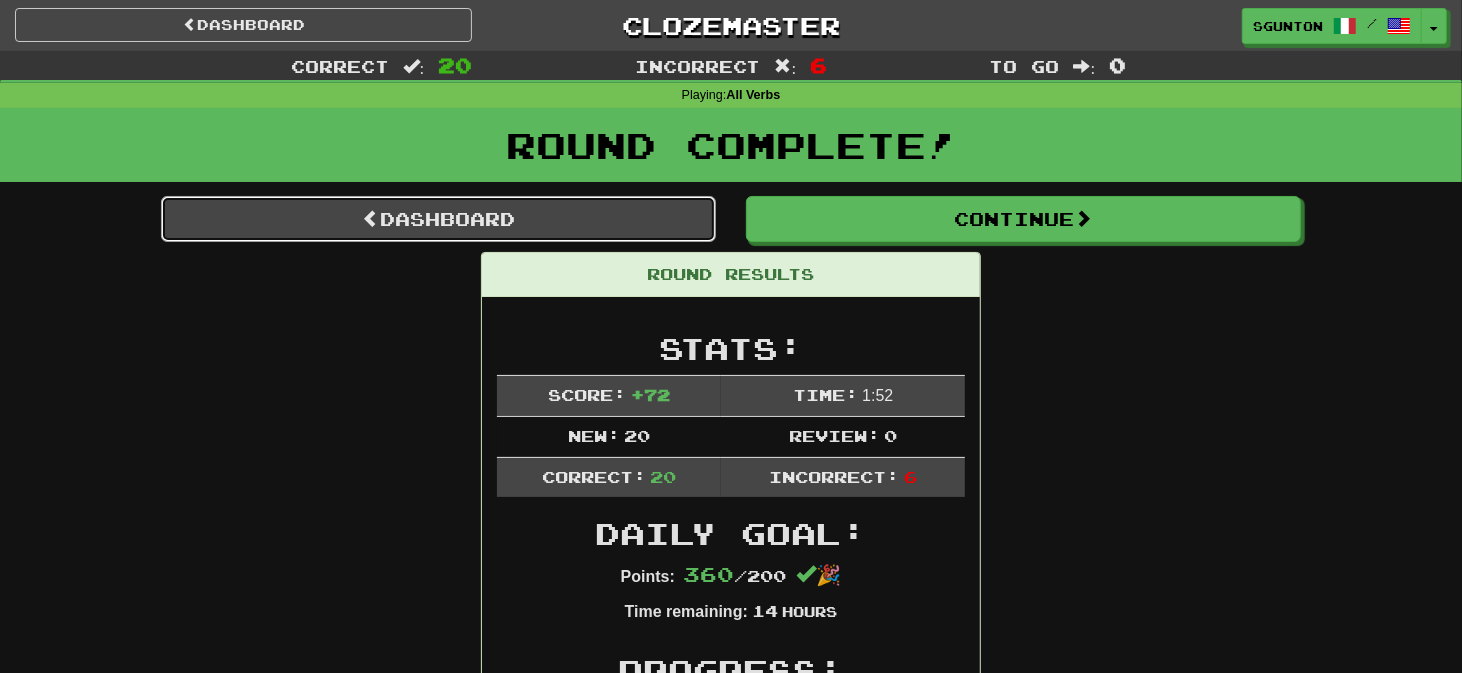 click on "Dashboard" at bounding box center (438, 219) 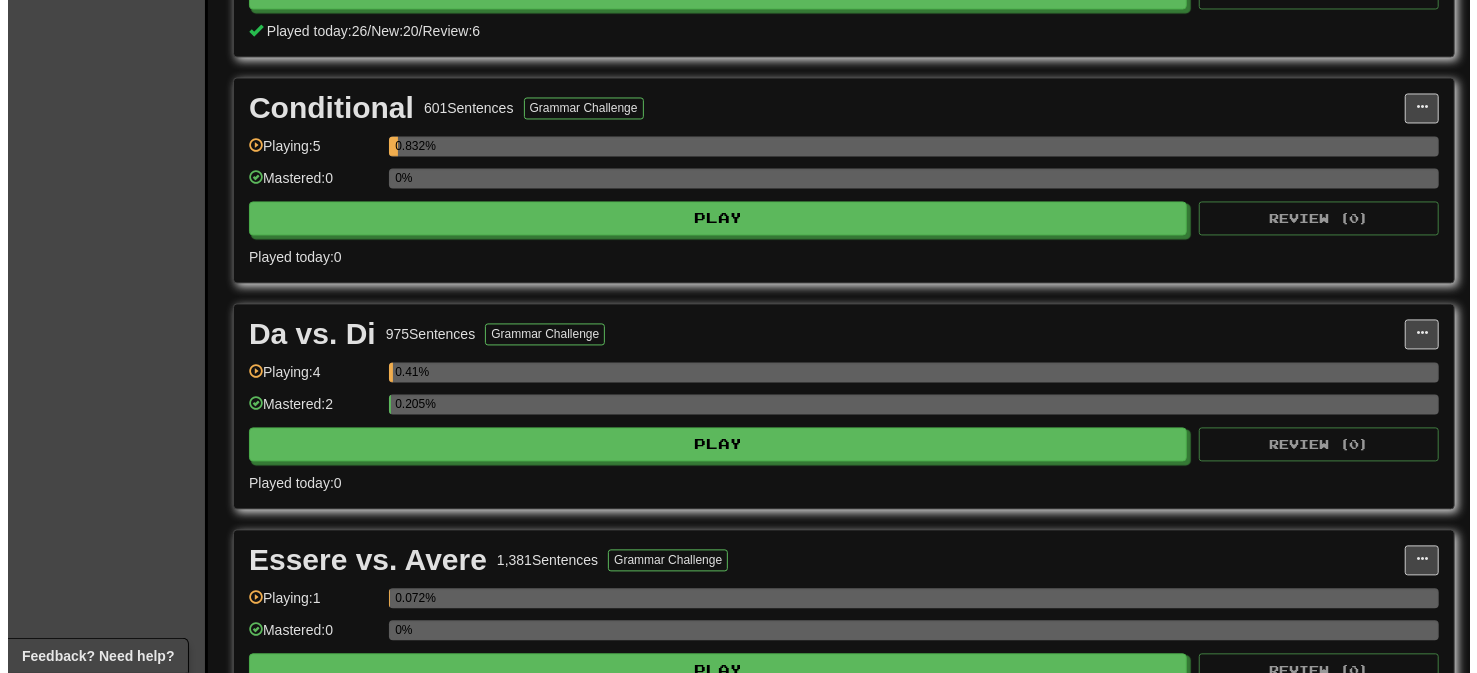 scroll, scrollTop: 2399, scrollLeft: 0, axis: vertical 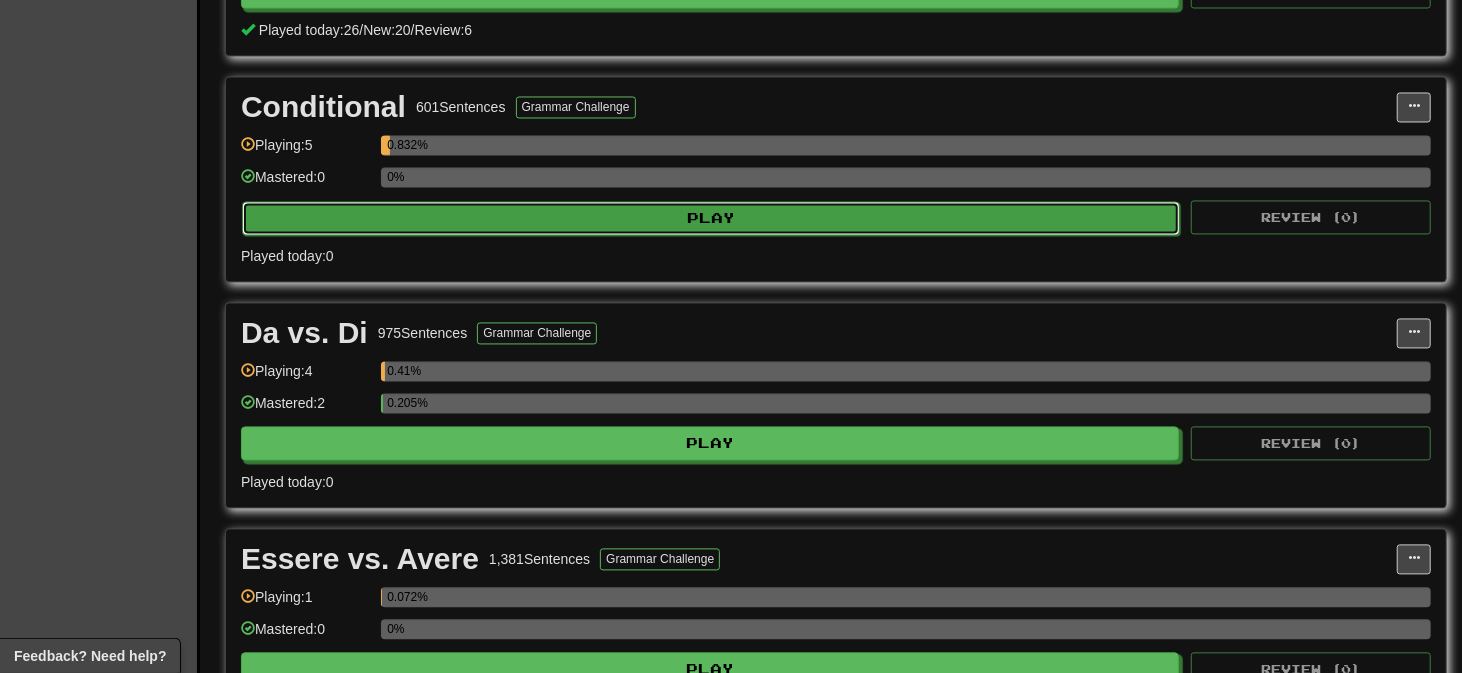 click on "Play" at bounding box center [711, 218] 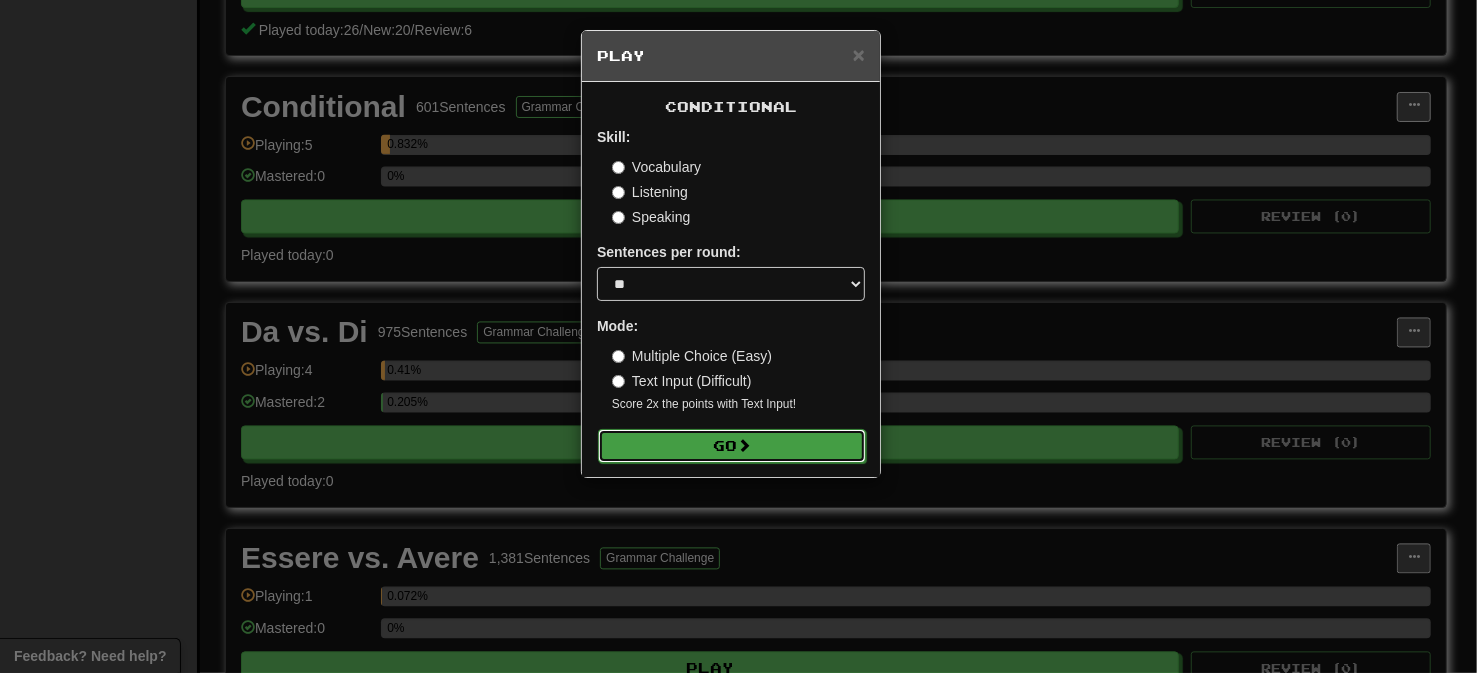 click on "Go" at bounding box center [732, 446] 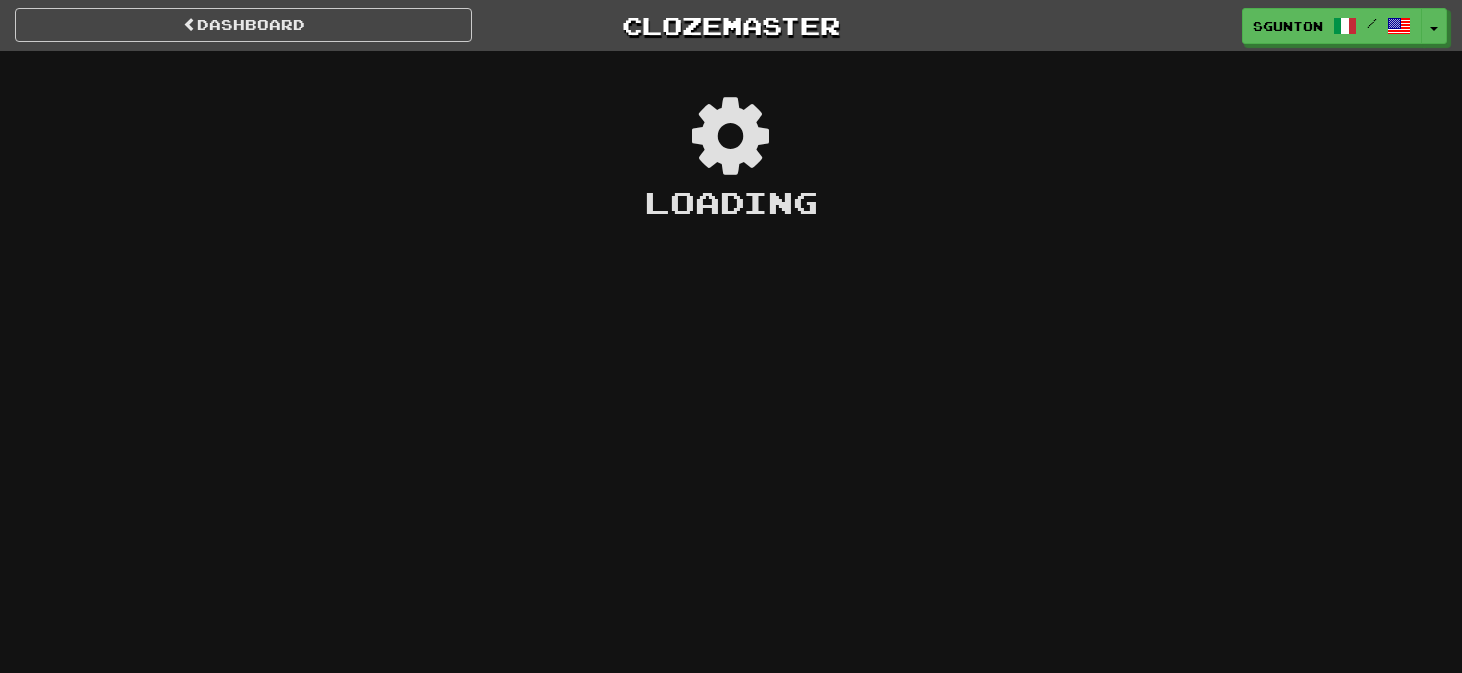 scroll, scrollTop: 0, scrollLeft: 0, axis: both 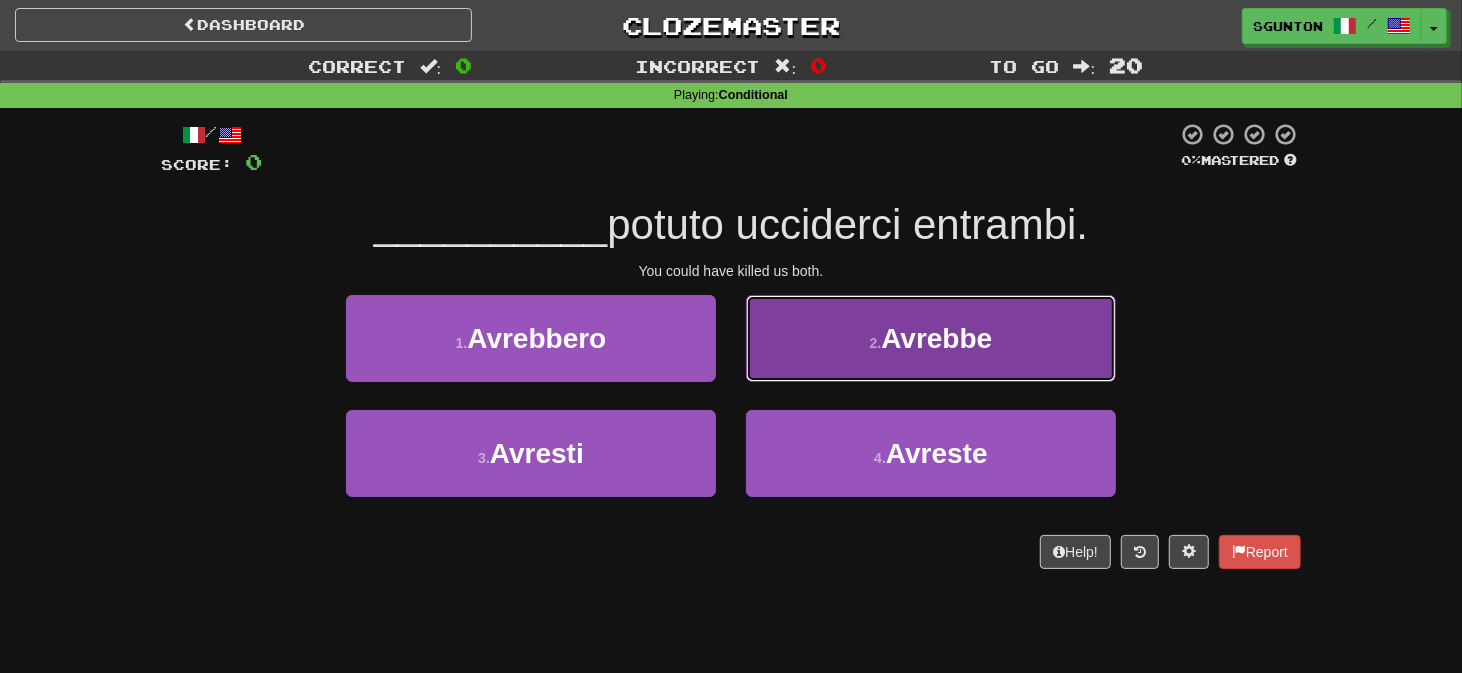 click on "2 .  Avrebbe" at bounding box center [931, 338] 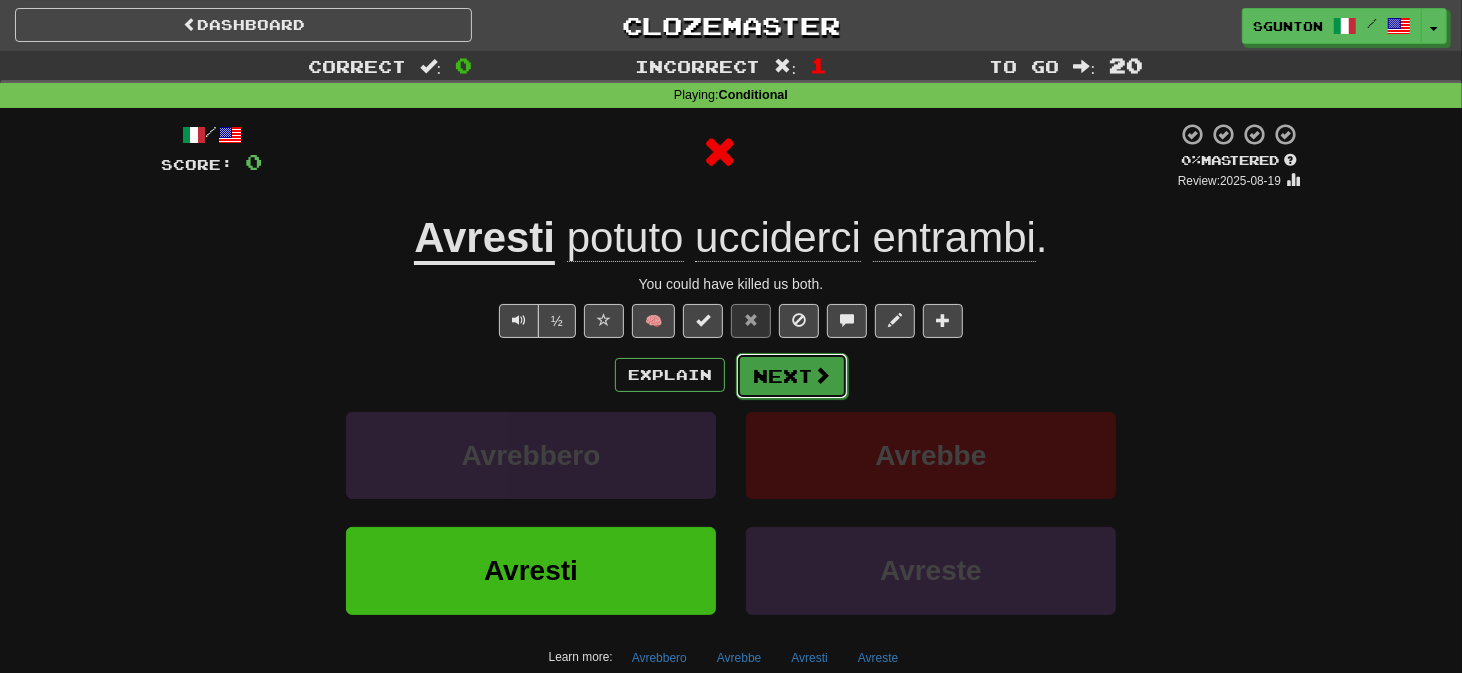 click on "Next" at bounding box center (792, 376) 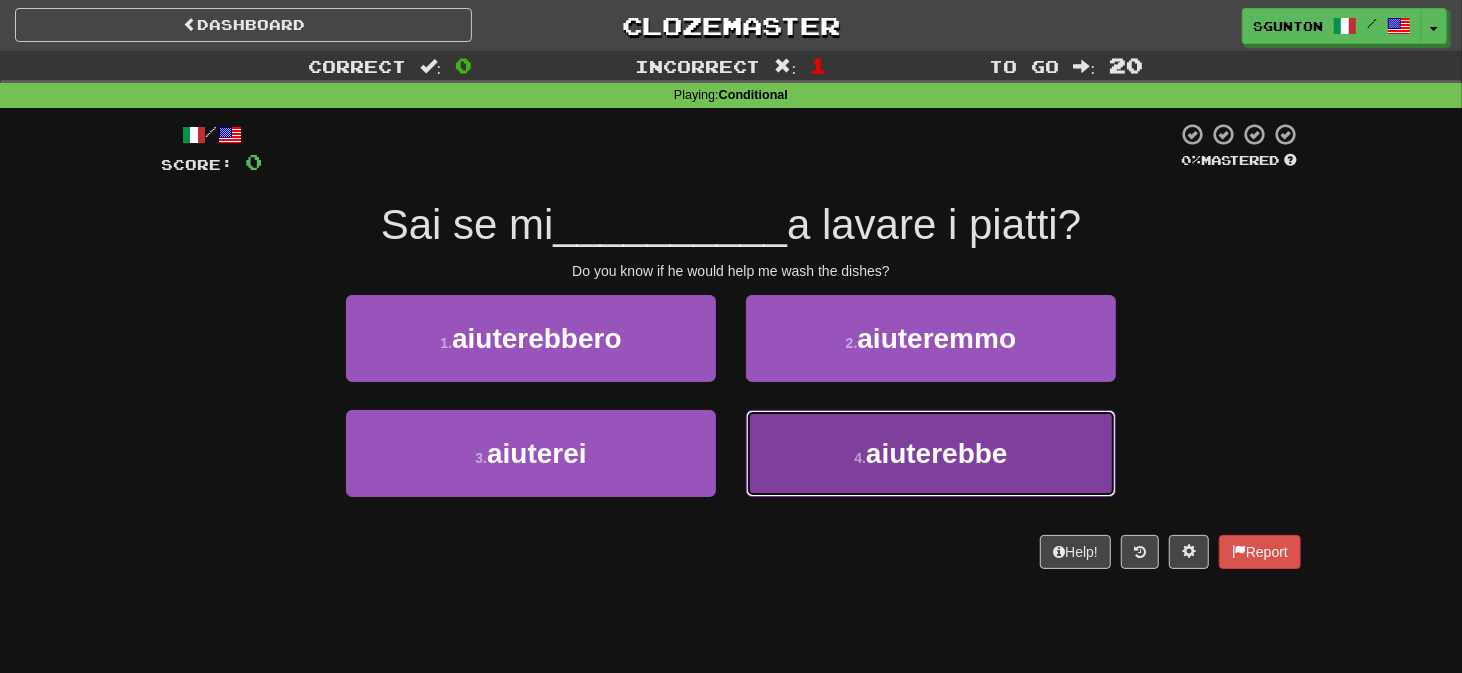 click on "4 .  aiuterebbe" at bounding box center [931, 453] 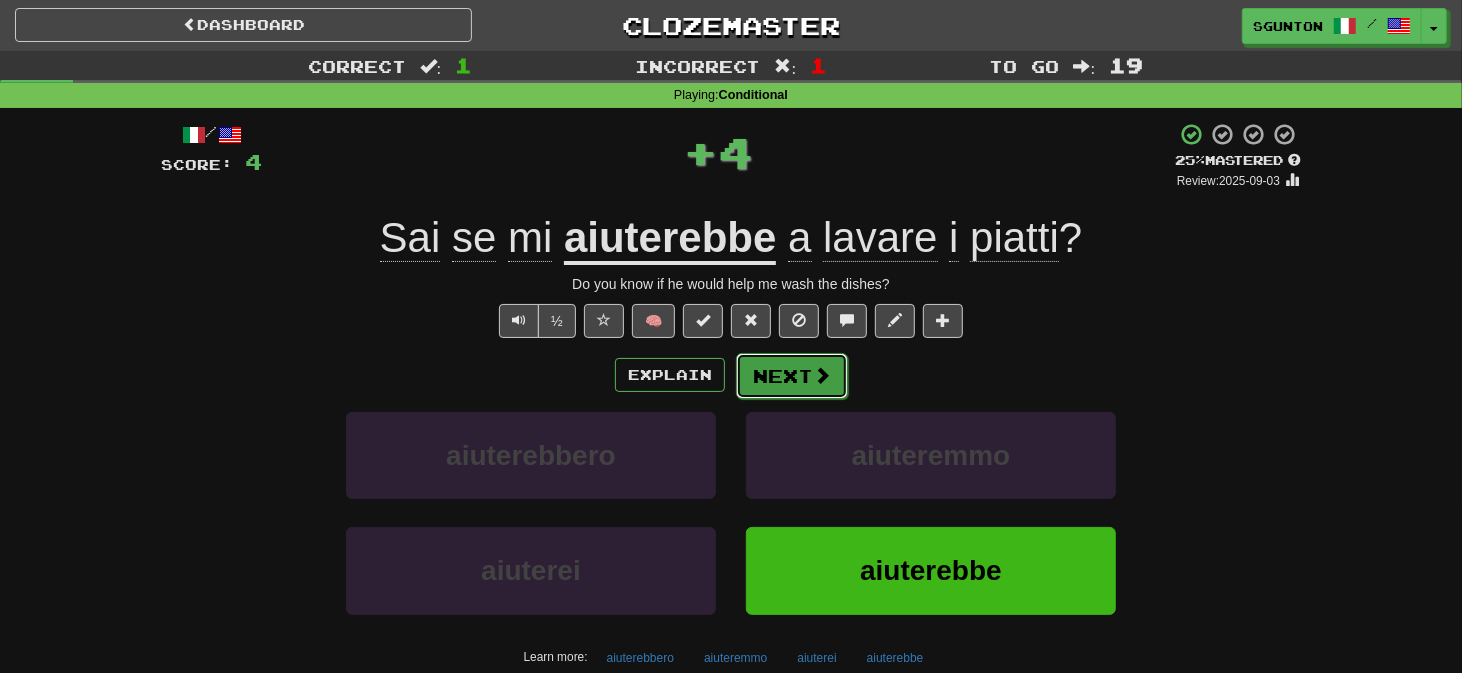 click on "Next" at bounding box center (792, 376) 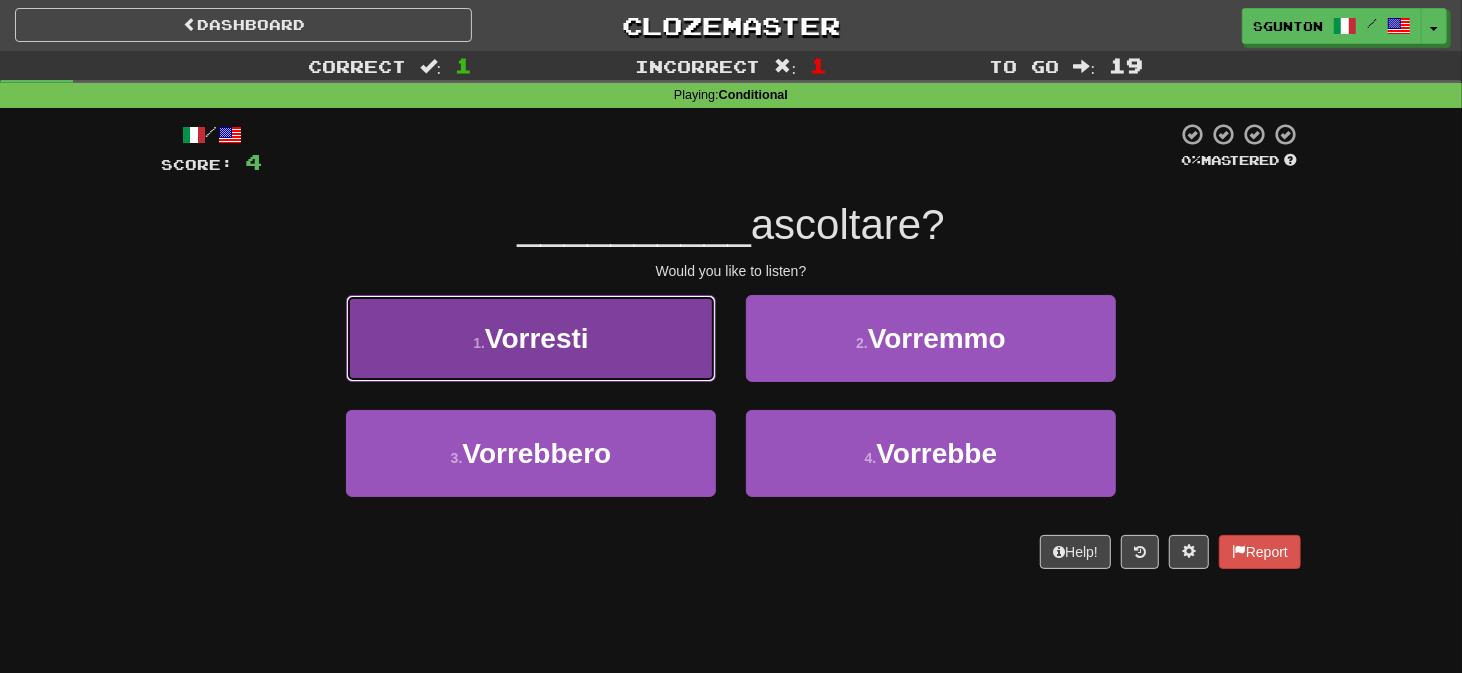 click on "1 .  Vorresti" at bounding box center [531, 338] 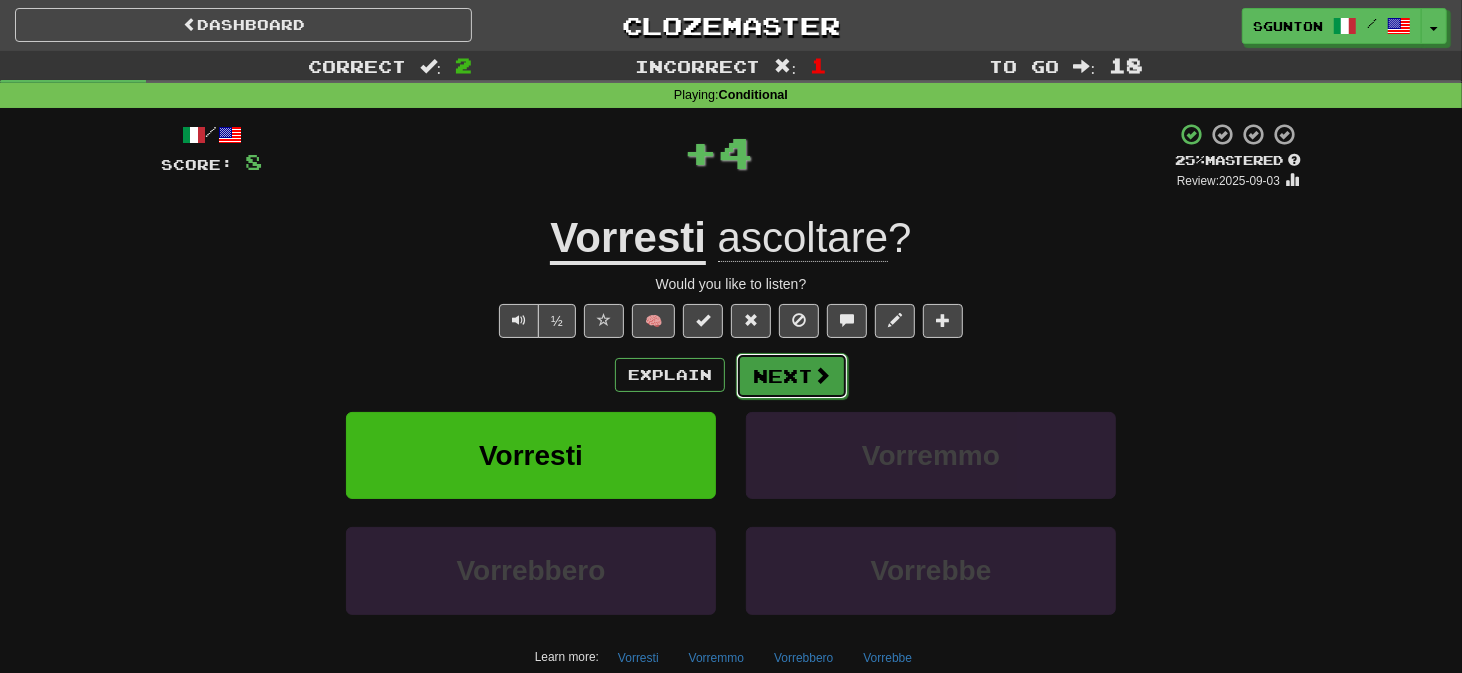 click on "Next" at bounding box center [792, 376] 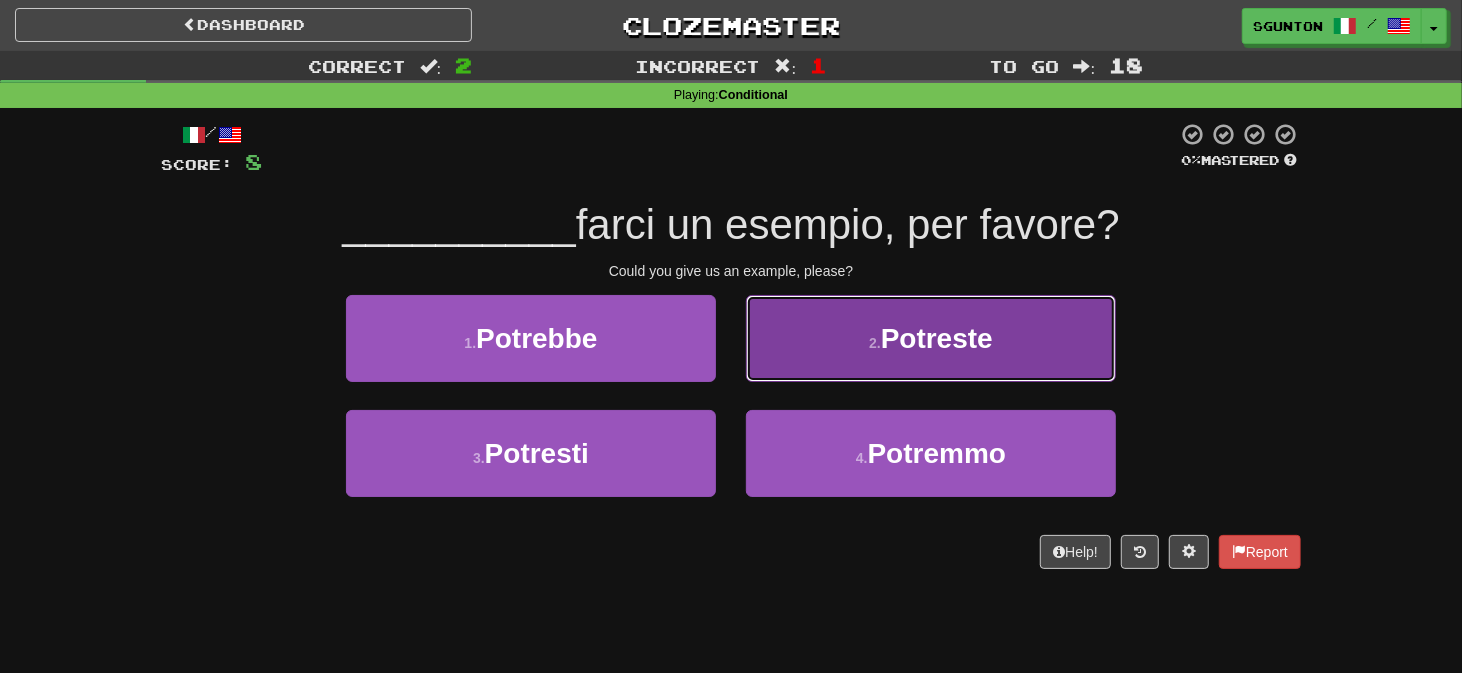 click on "2 .  Potreste" at bounding box center (931, 338) 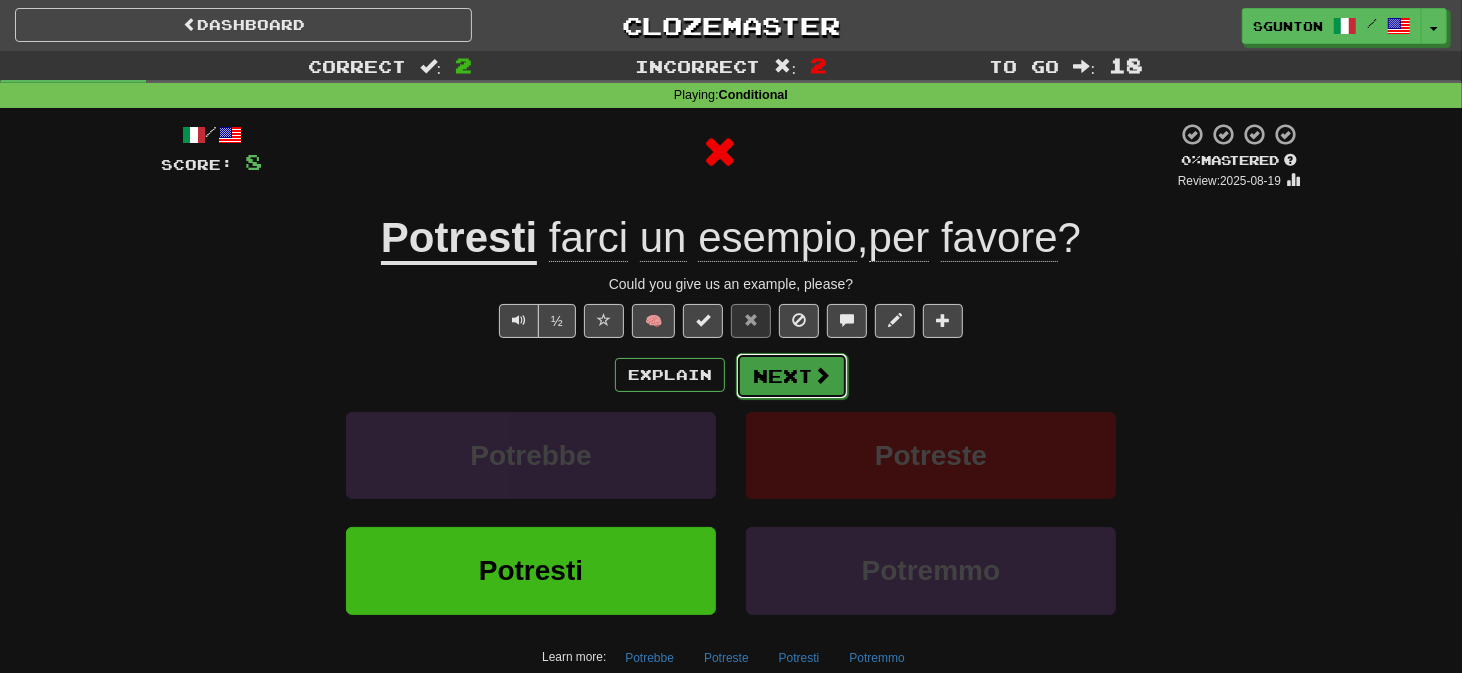 click on "Next" at bounding box center (792, 376) 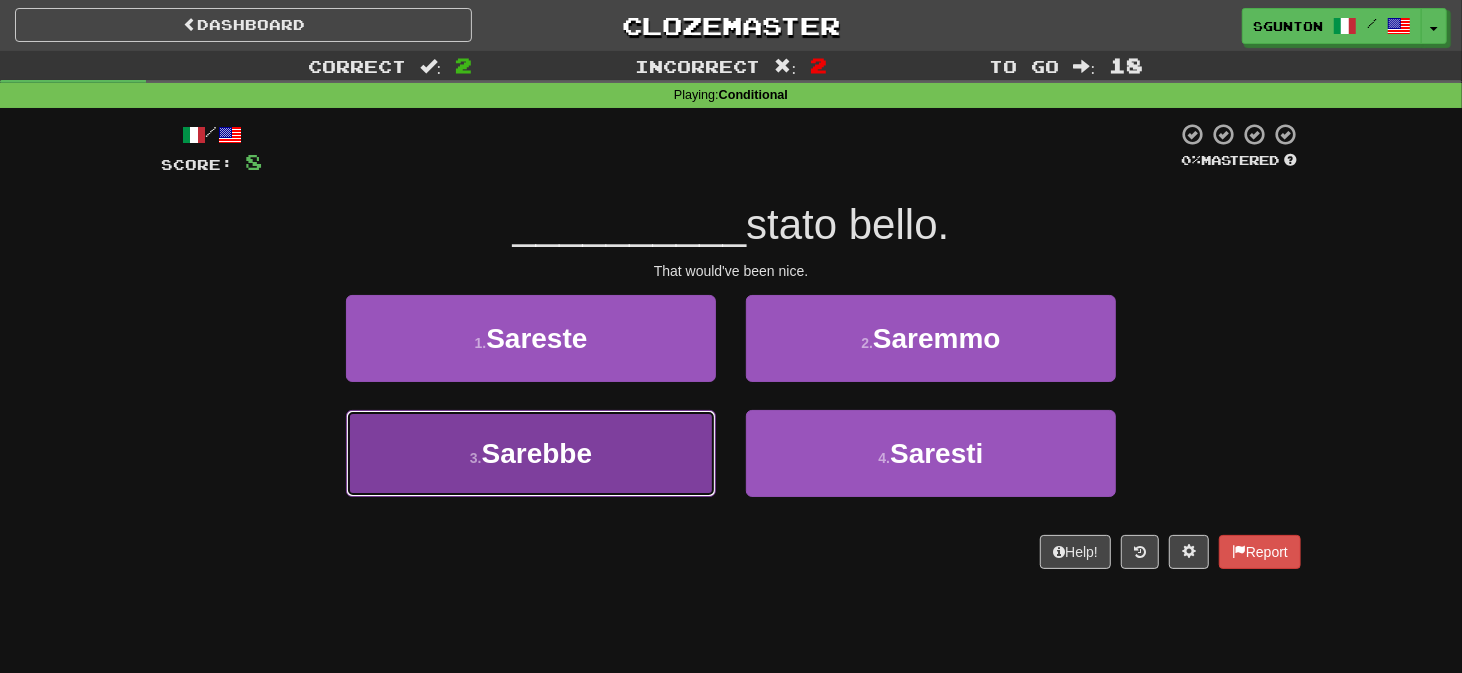 click on "3 .  Sarebbe" at bounding box center (531, 453) 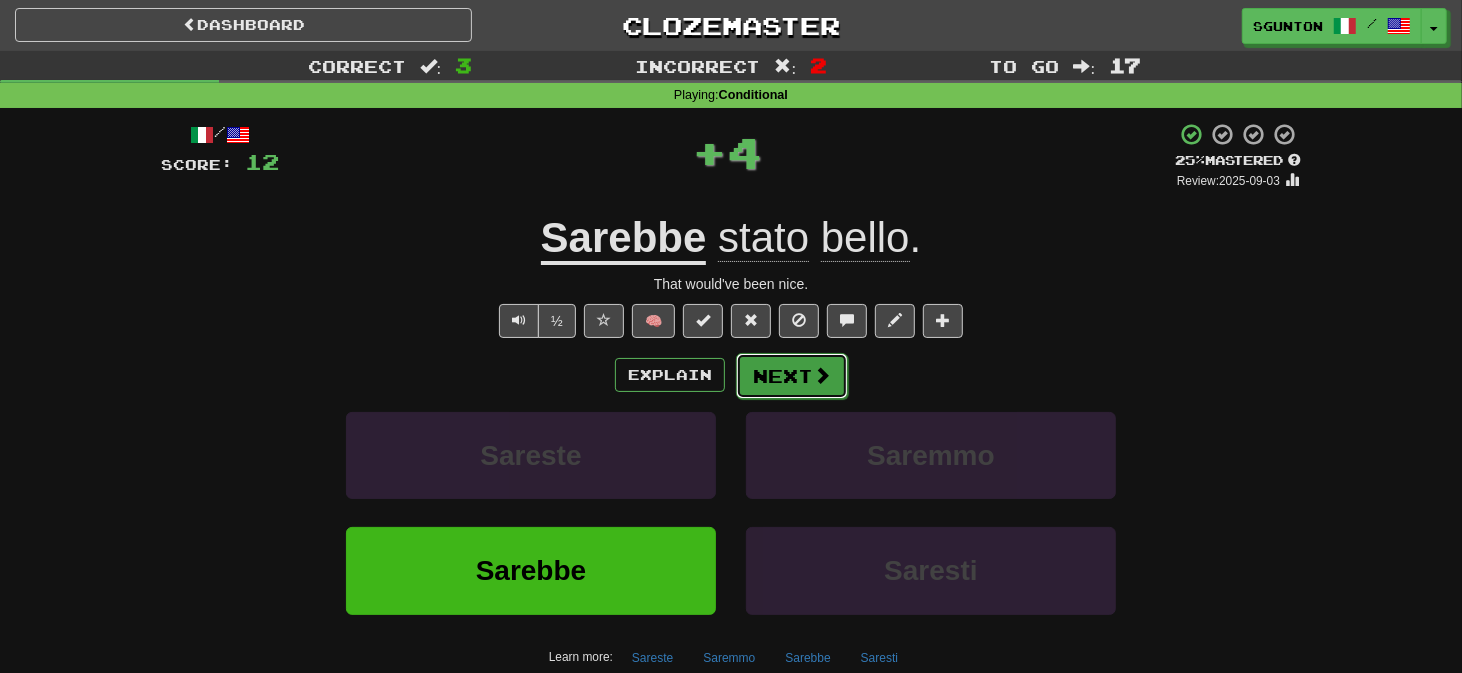 click on "Next" at bounding box center [792, 376] 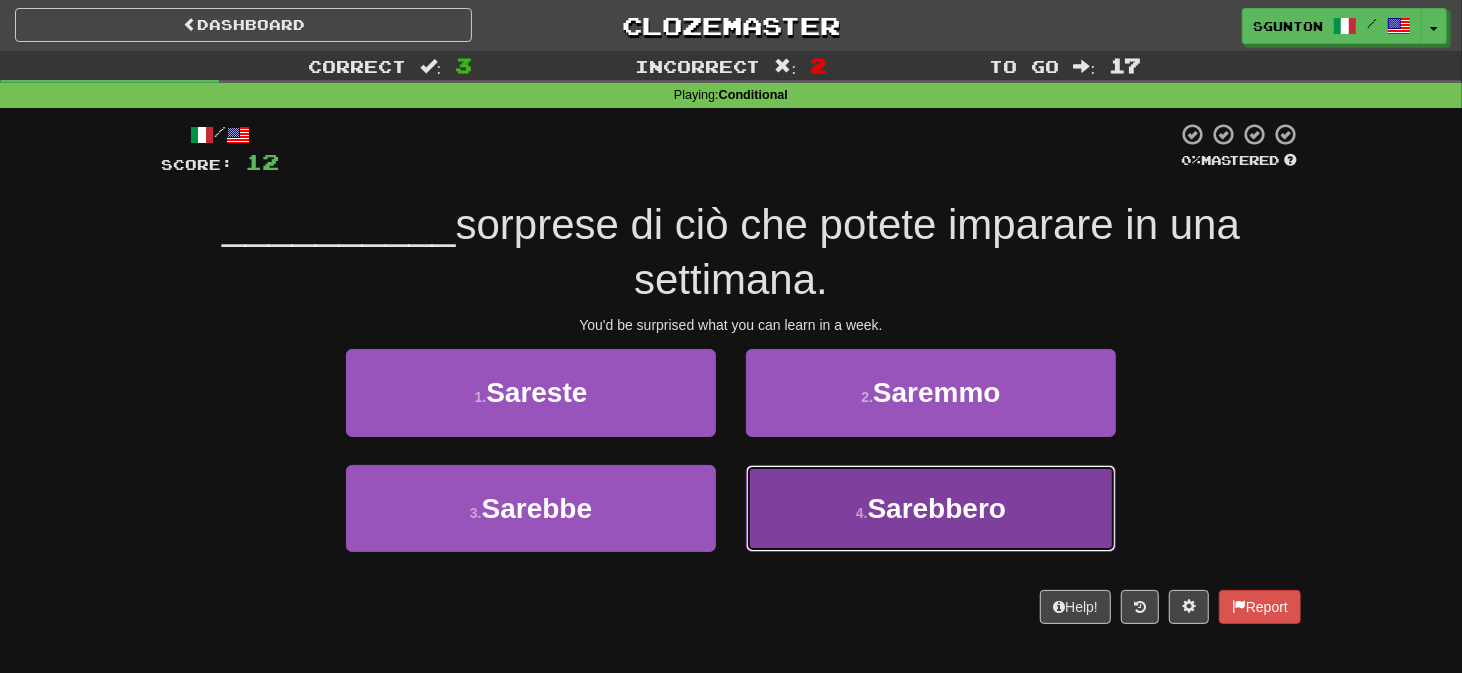 click on "4 .  Sarebbero" at bounding box center [931, 508] 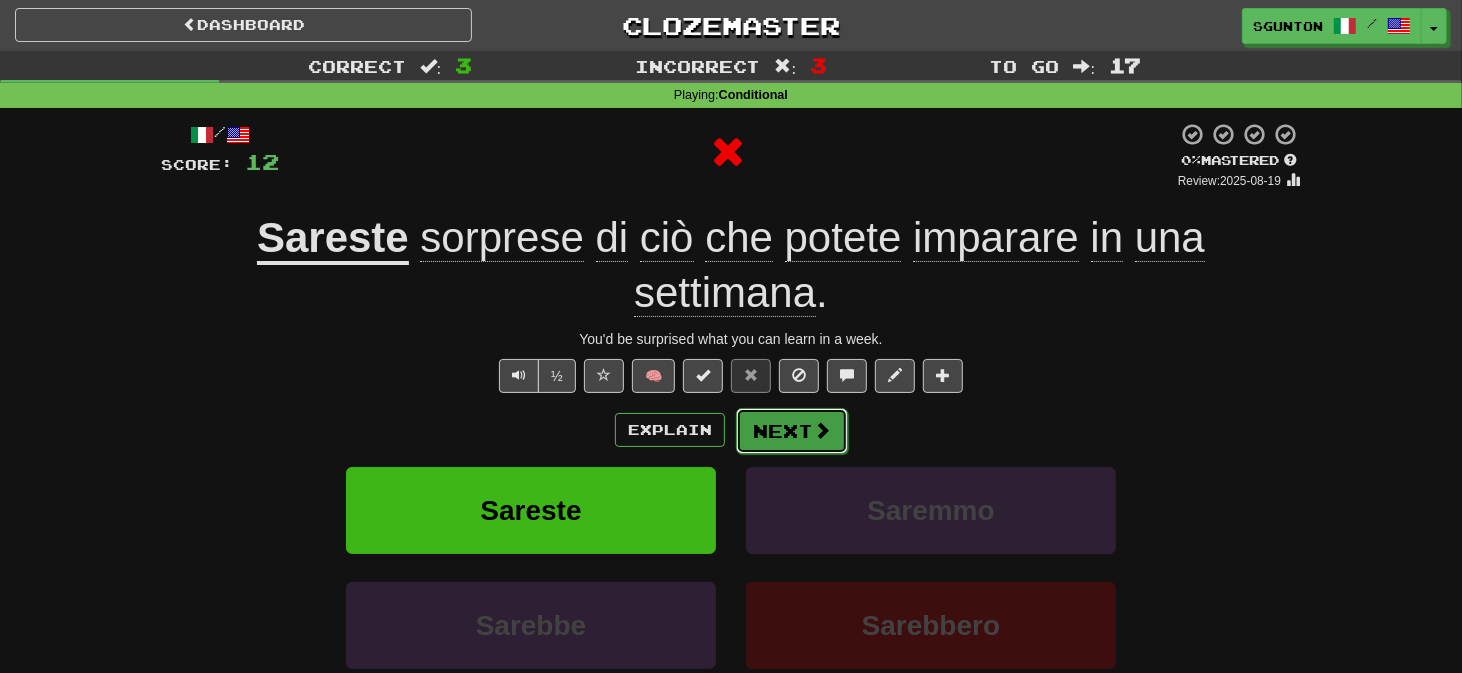 click on "Next" at bounding box center (792, 431) 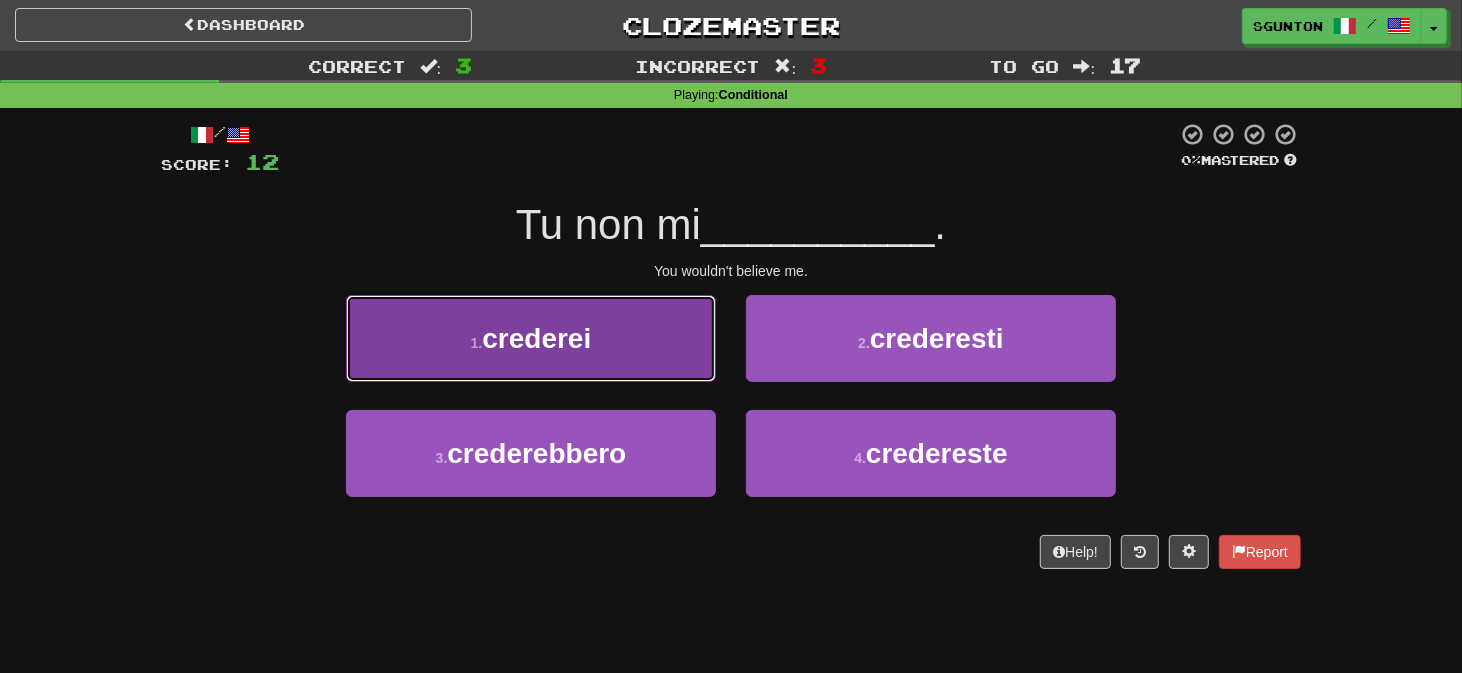 click on "1 .  crederei" at bounding box center (531, 338) 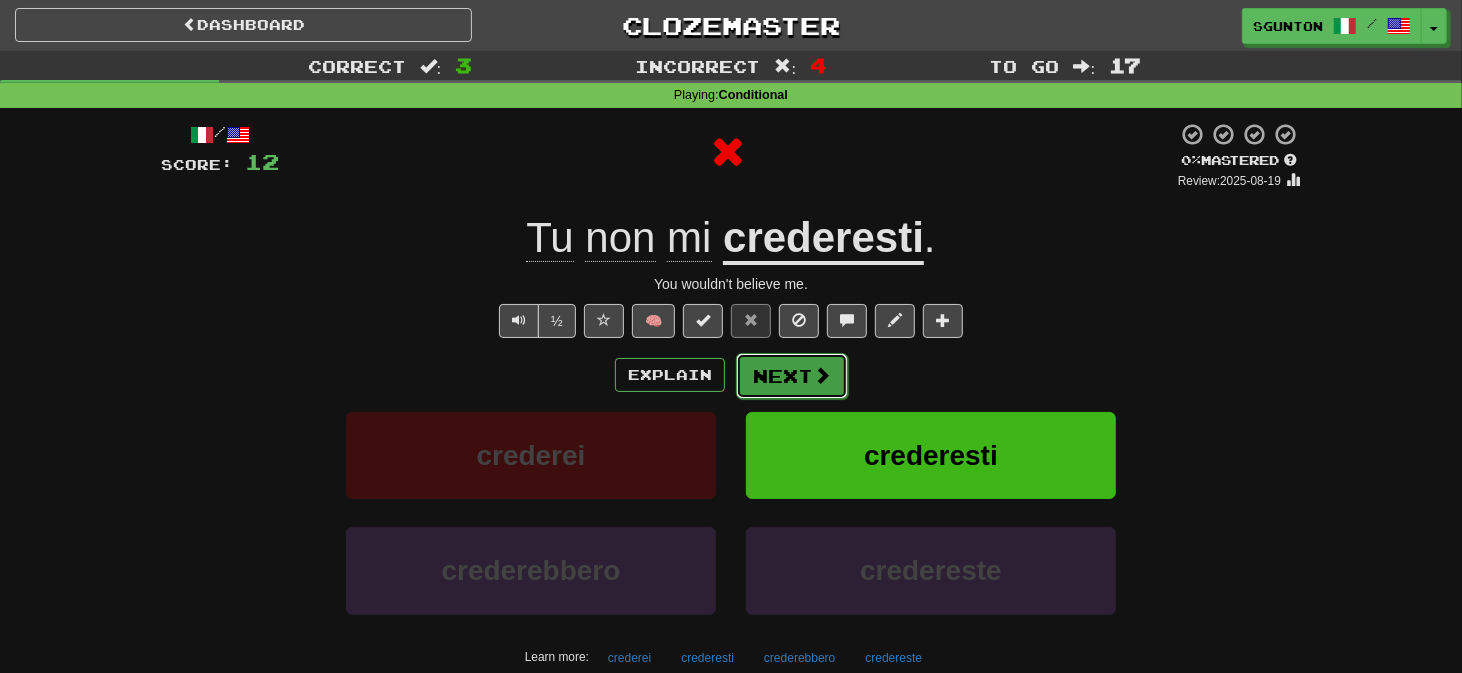 click on "Next" at bounding box center [792, 376] 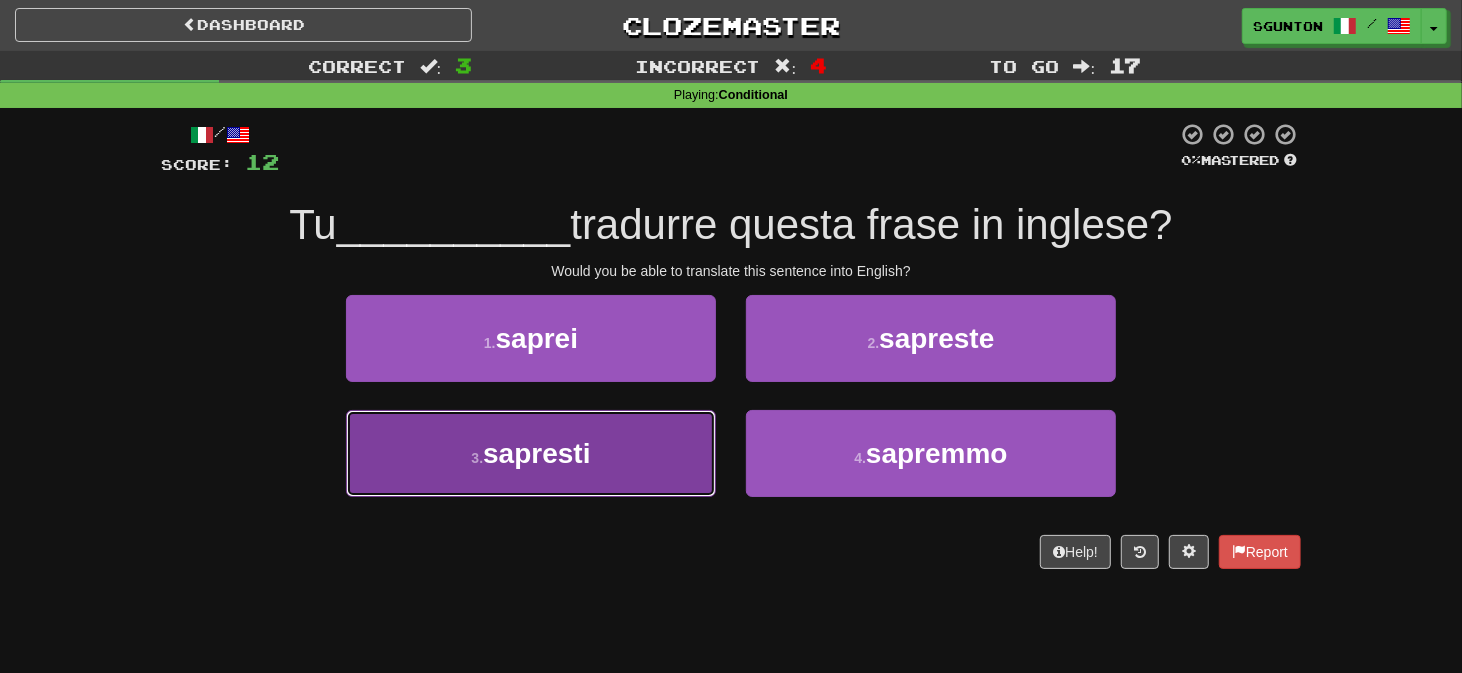 click on "3 .  sapresti" at bounding box center [531, 453] 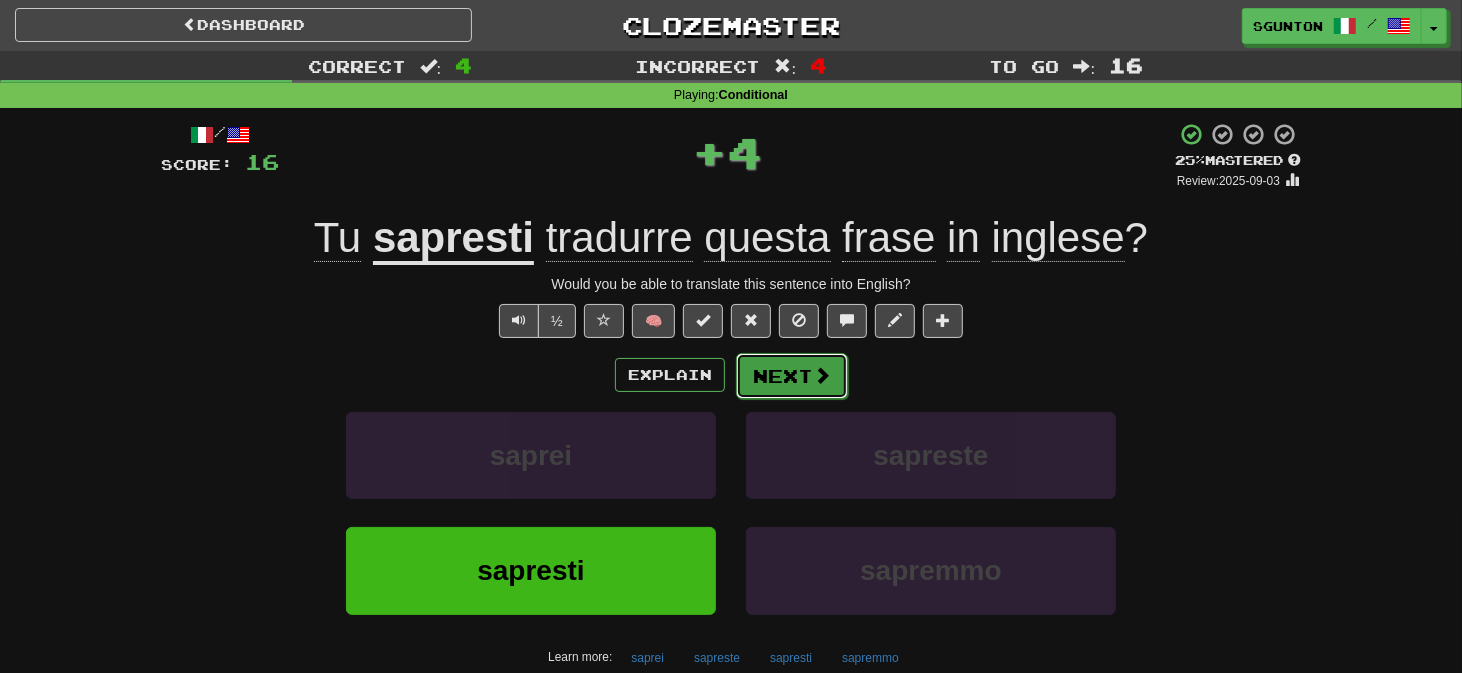 click on "Next" at bounding box center [792, 376] 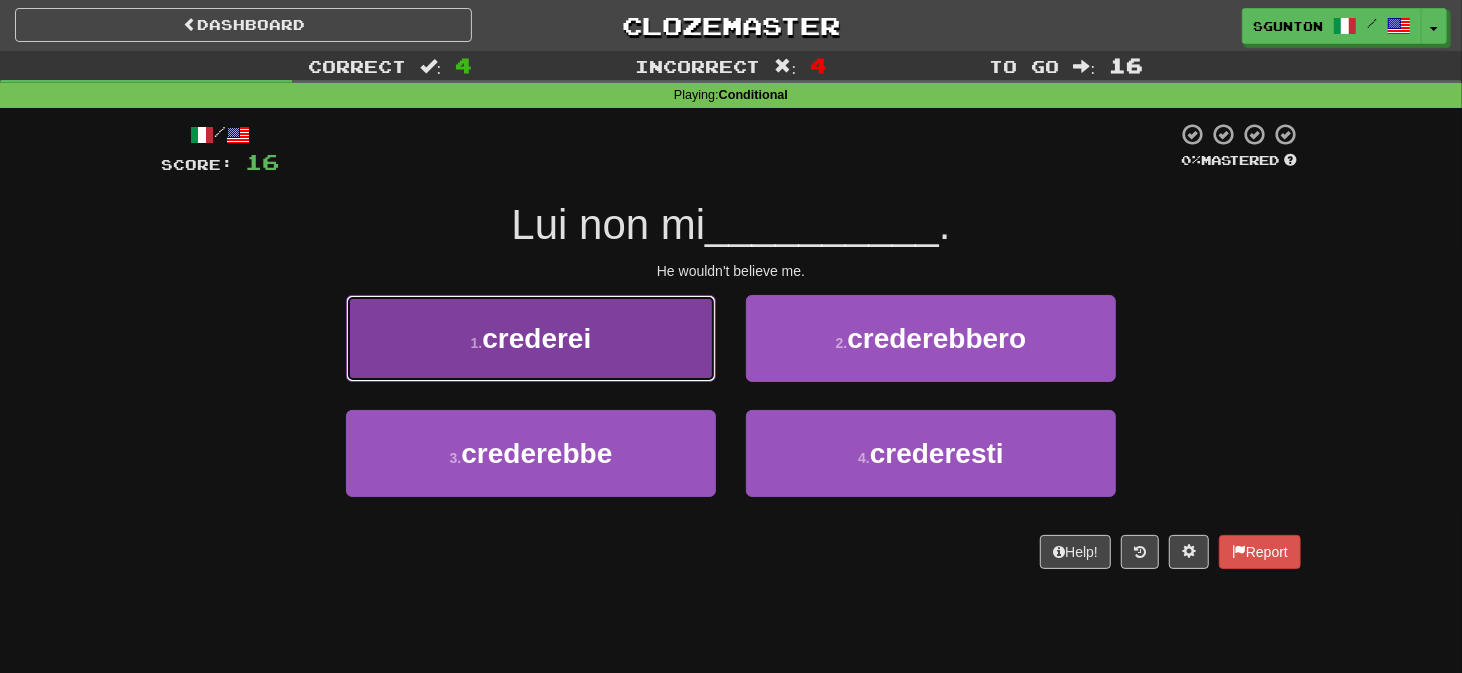 click on "1 .  crederei" at bounding box center [531, 338] 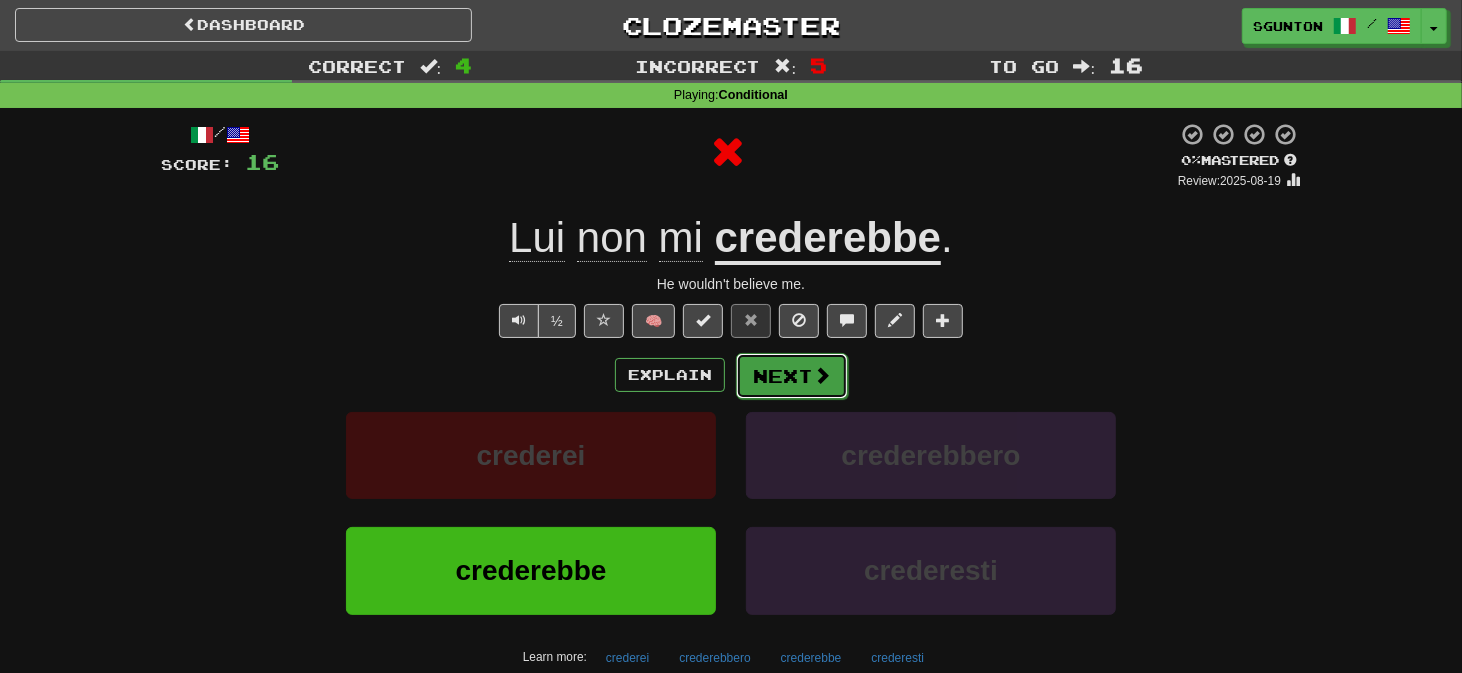 click on "Next" at bounding box center [792, 376] 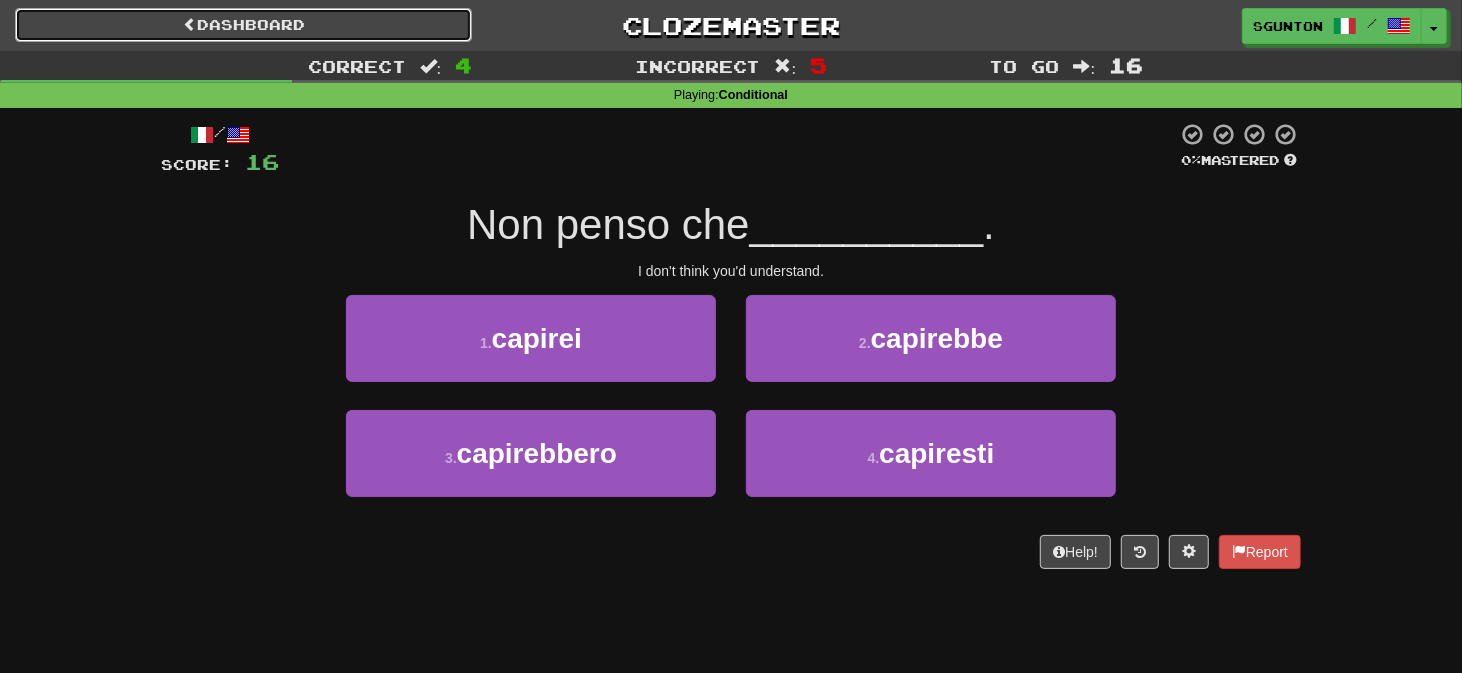 click on "Dashboard" at bounding box center (243, 25) 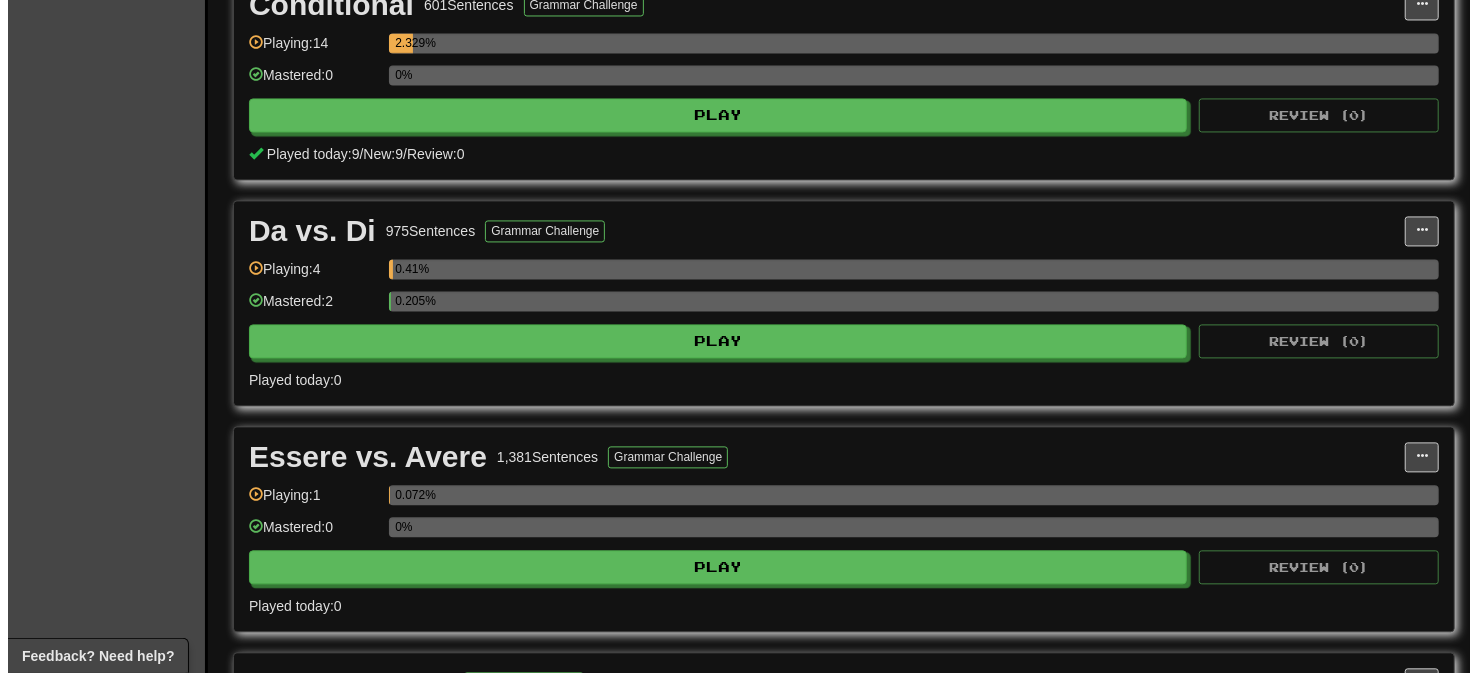 scroll, scrollTop: 2500, scrollLeft: 0, axis: vertical 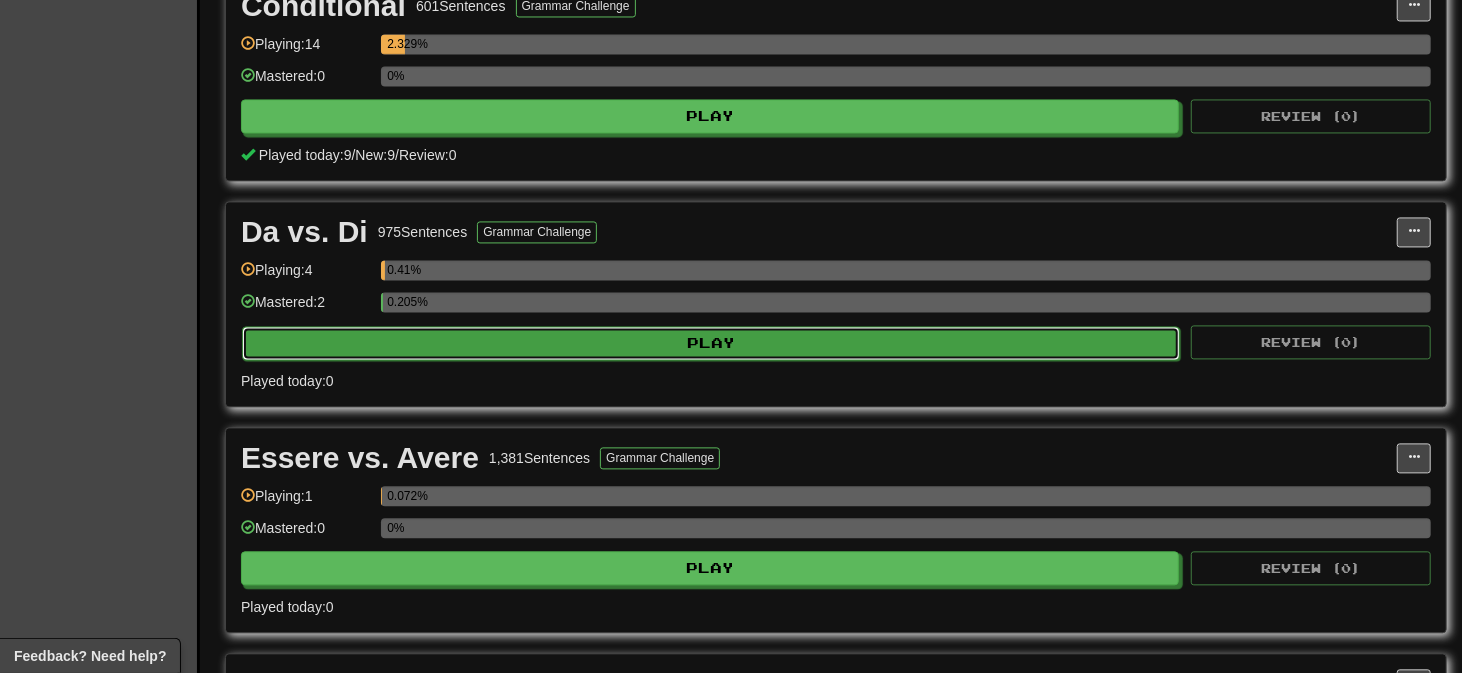 click on "Play" at bounding box center (711, 343) 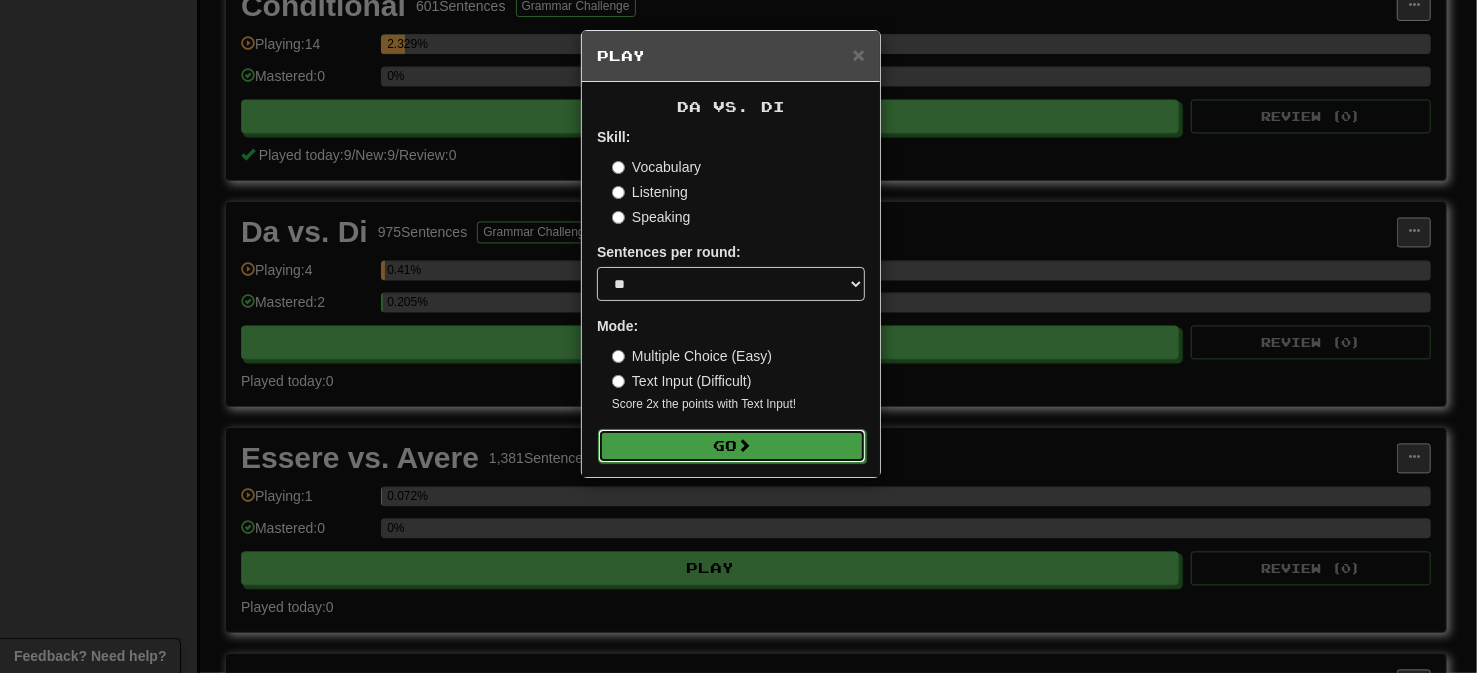 click on "Go" at bounding box center (732, 446) 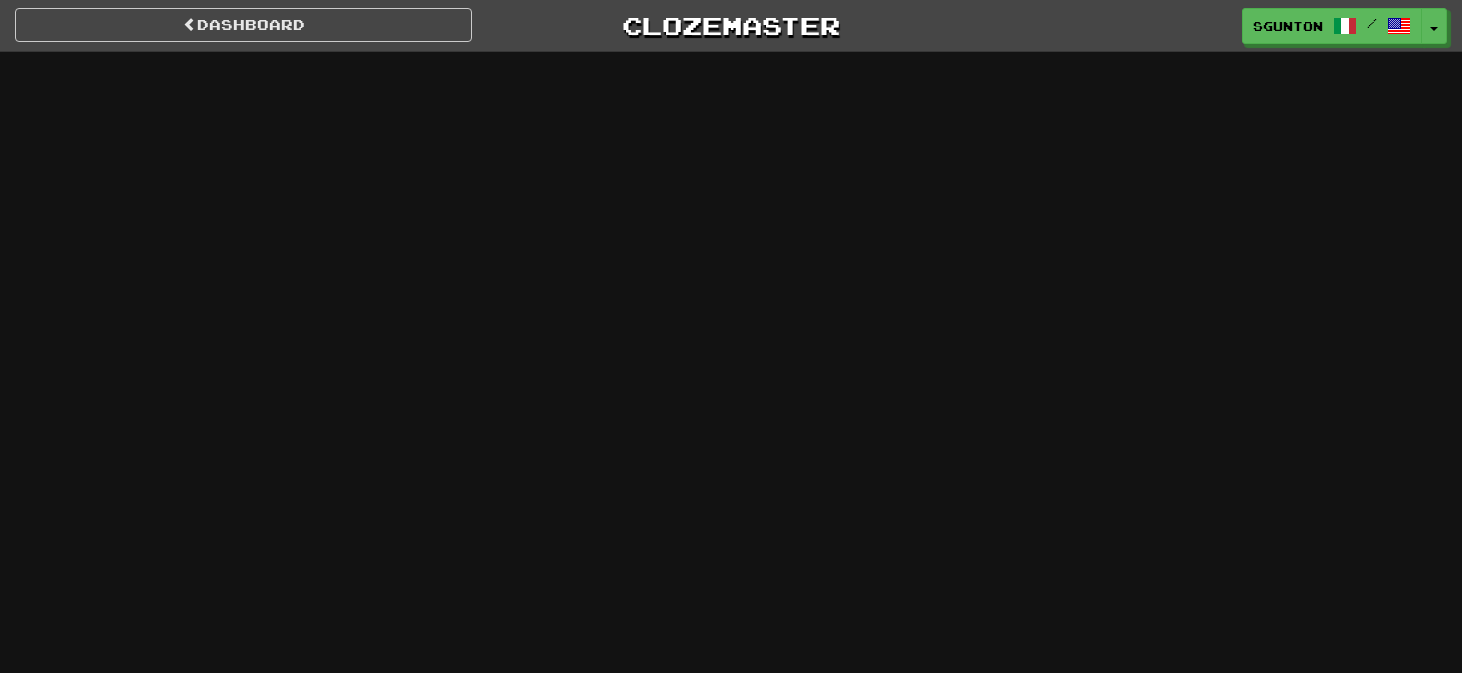 scroll, scrollTop: 0, scrollLeft: 0, axis: both 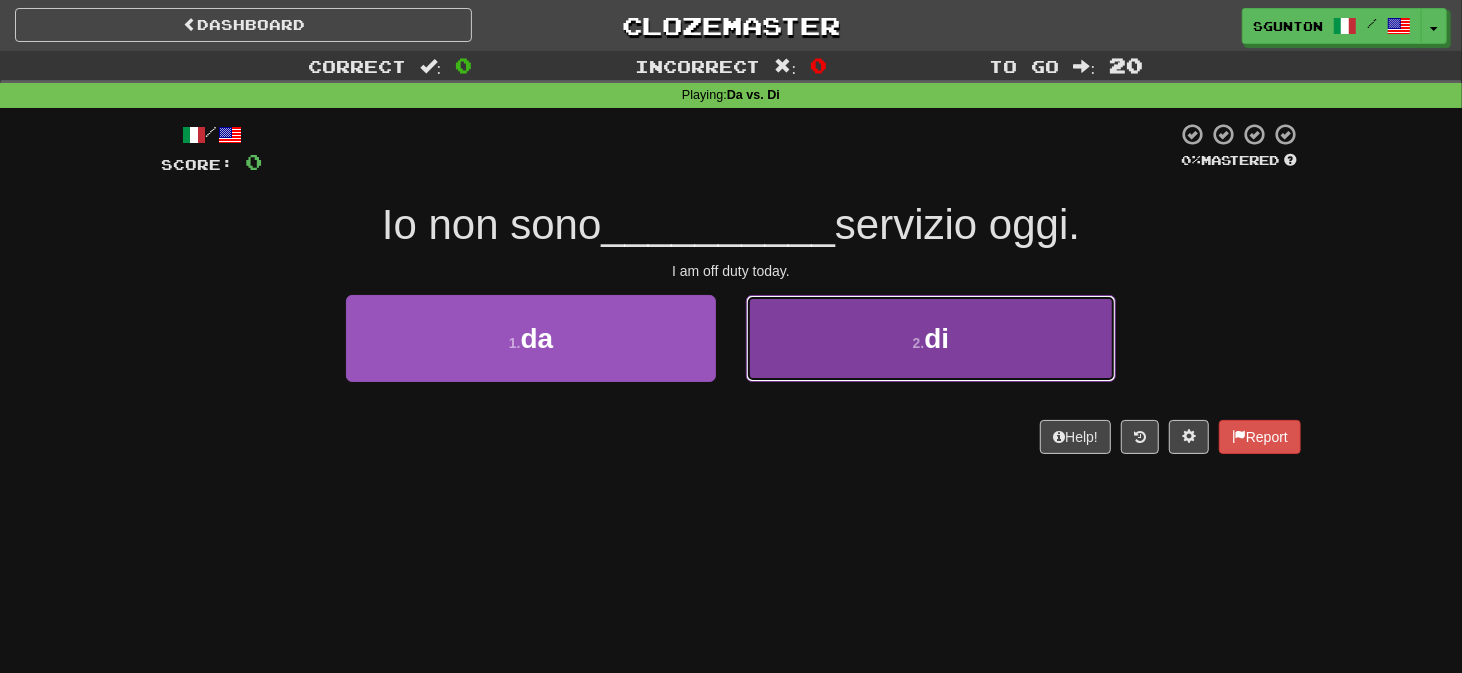 click on "2 .  di" at bounding box center (931, 338) 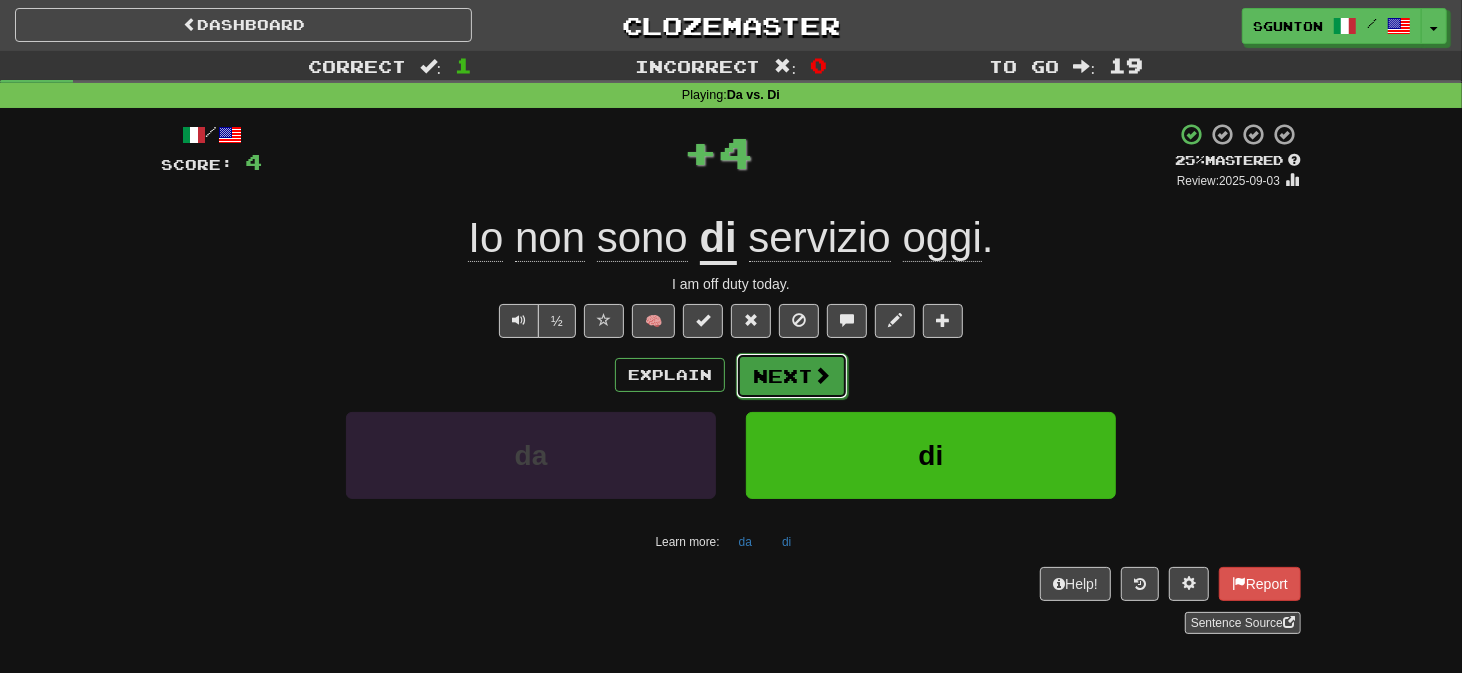 click on "Next" at bounding box center [792, 376] 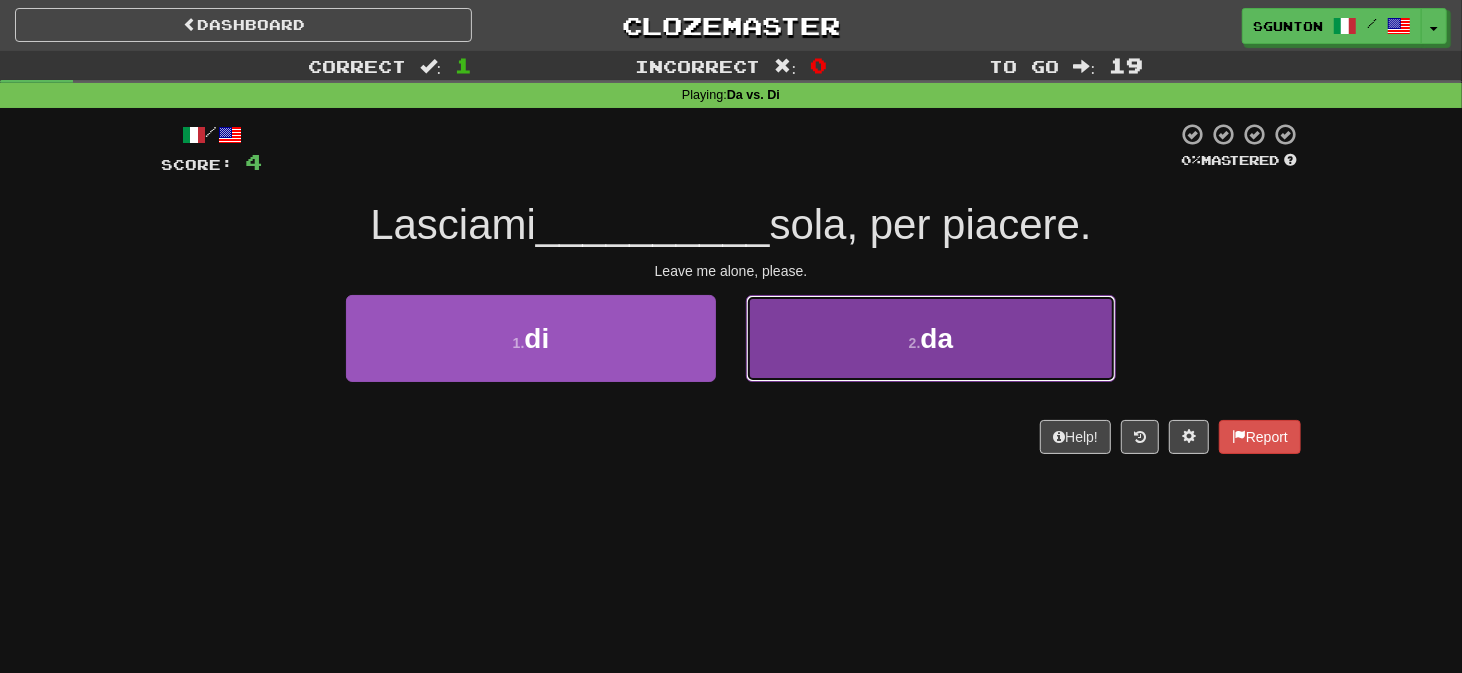 click on "2 .  da" at bounding box center [931, 338] 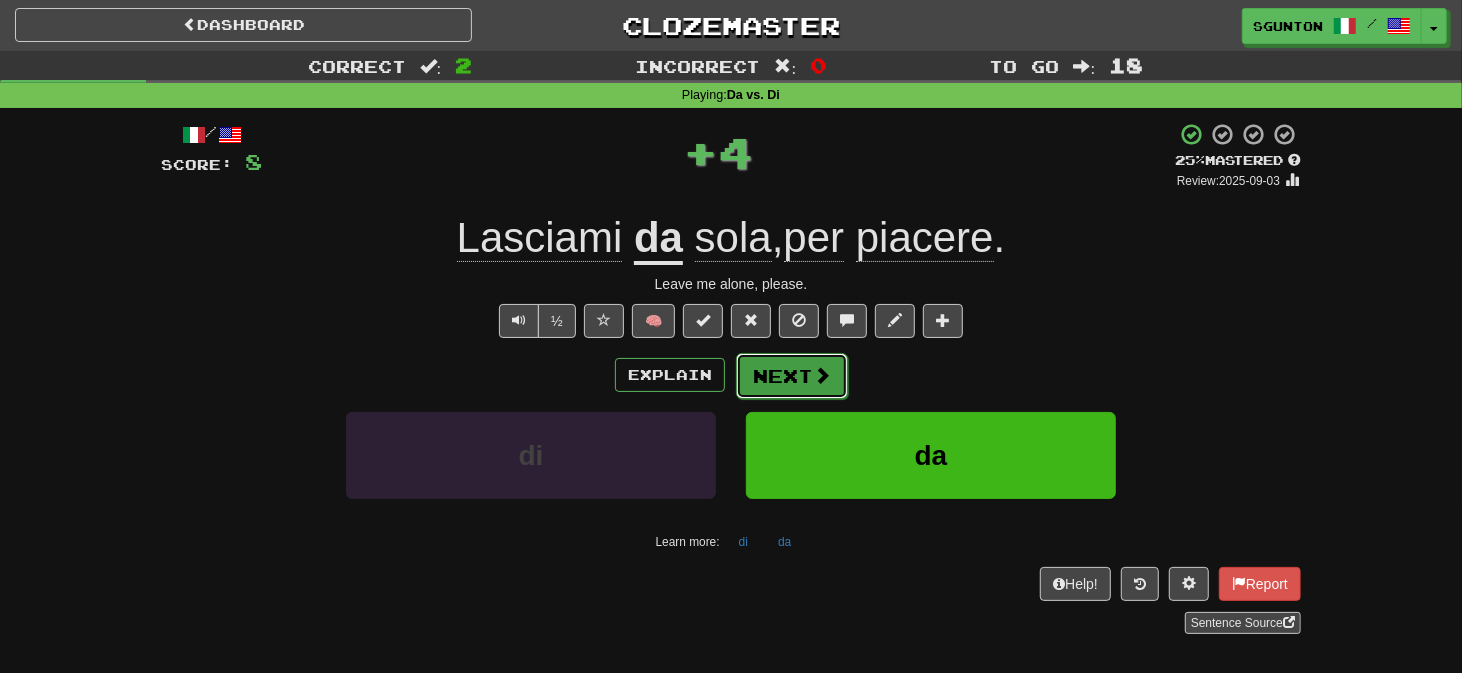 click on "Next" at bounding box center [792, 376] 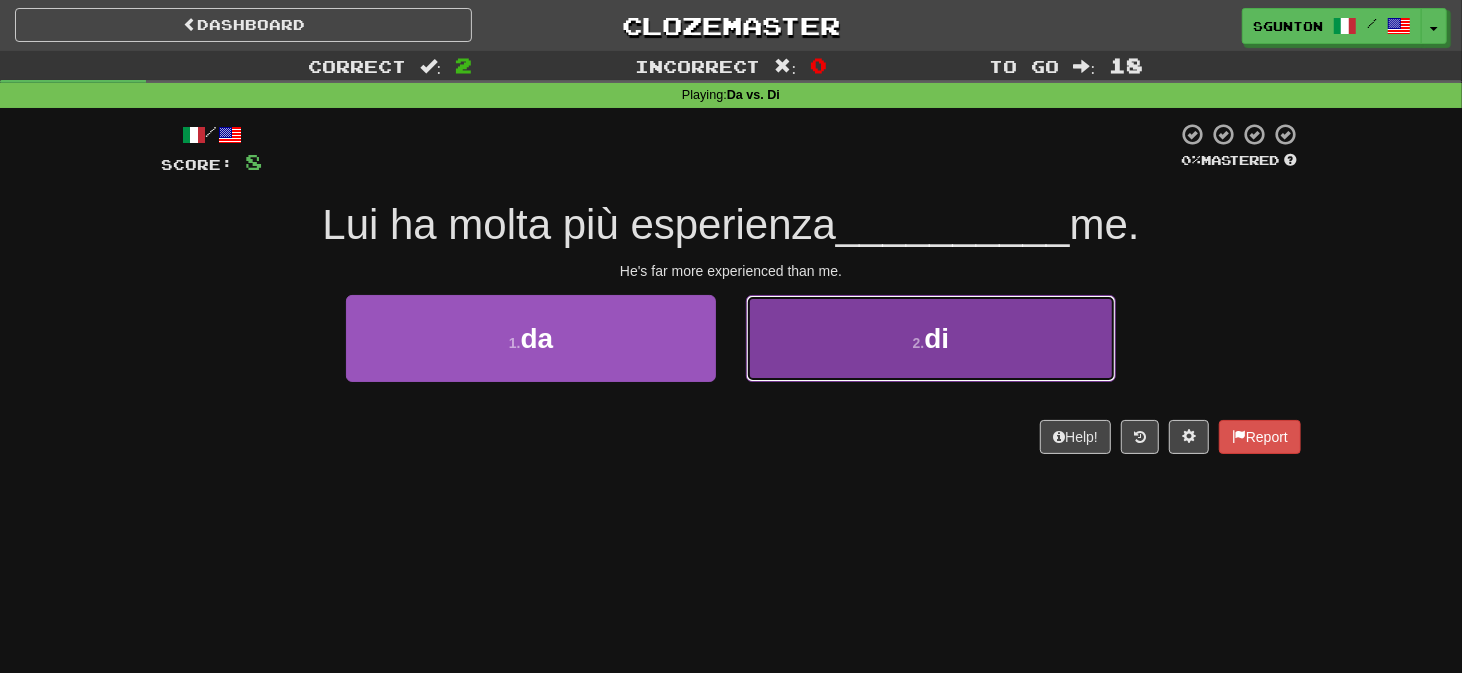 click on "2 .  di" at bounding box center (931, 338) 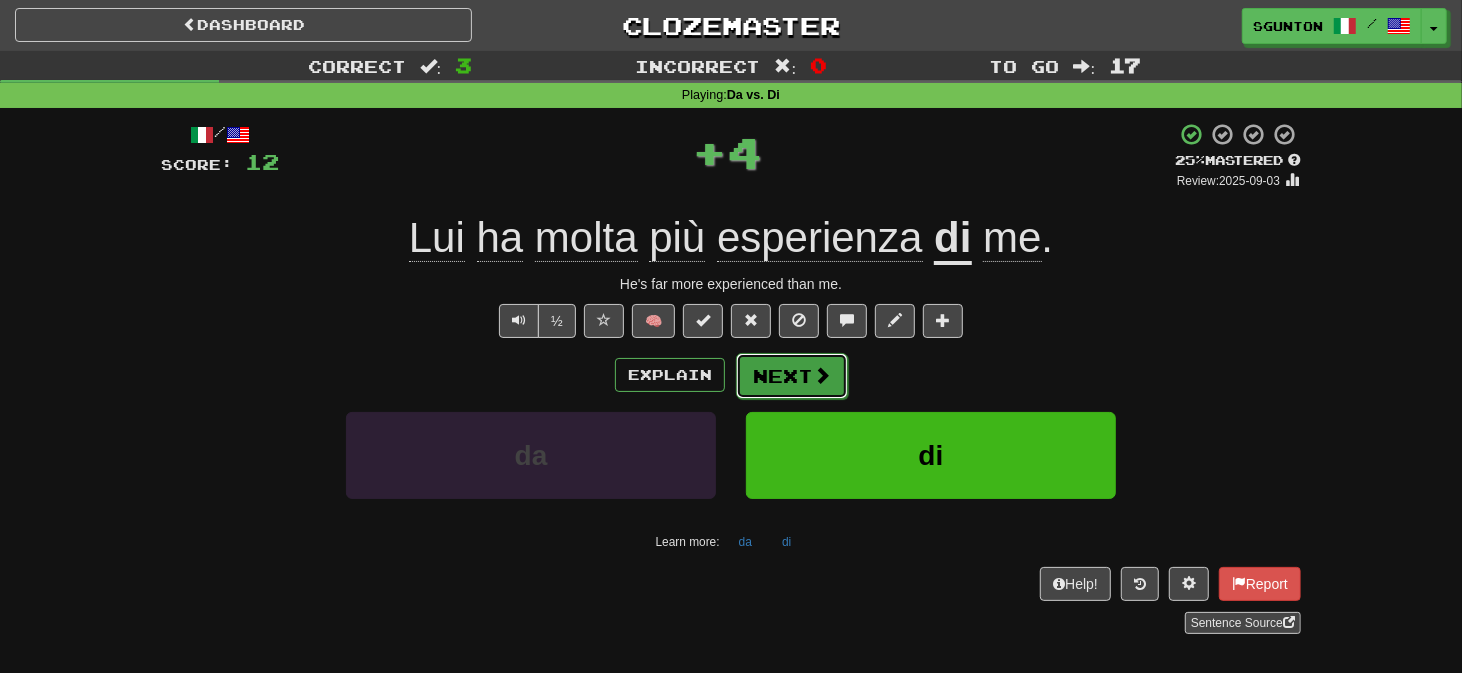 click on "Next" at bounding box center (792, 376) 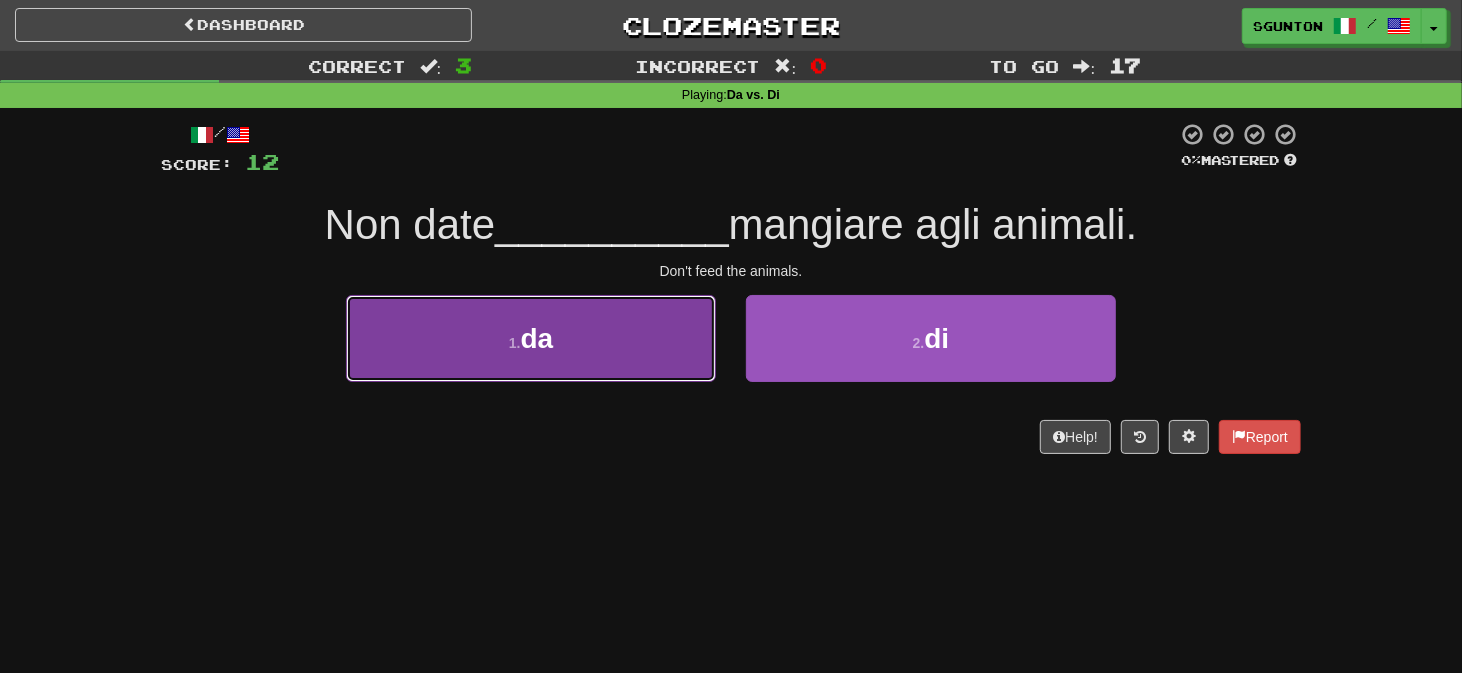 click on "1 .  da" at bounding box center (531, 338) 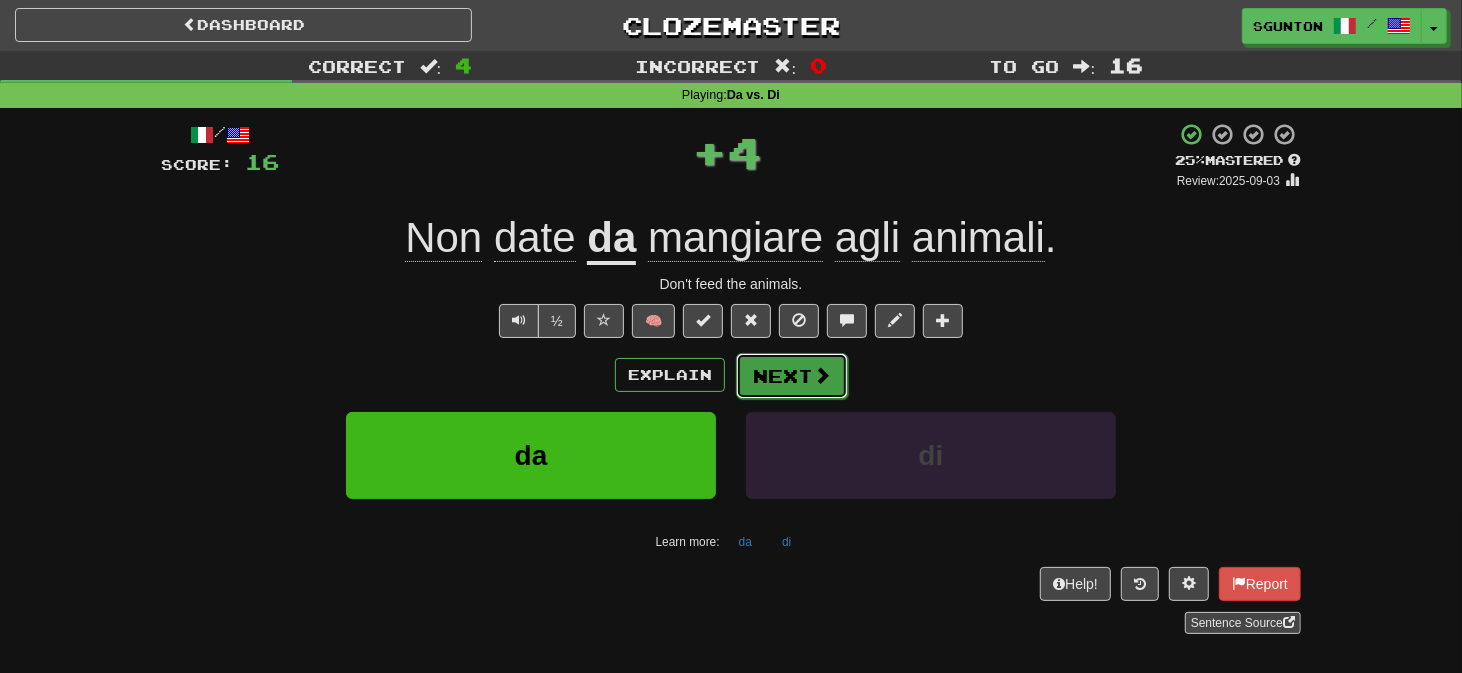 click on "Next" at bounding box center [792, 376] 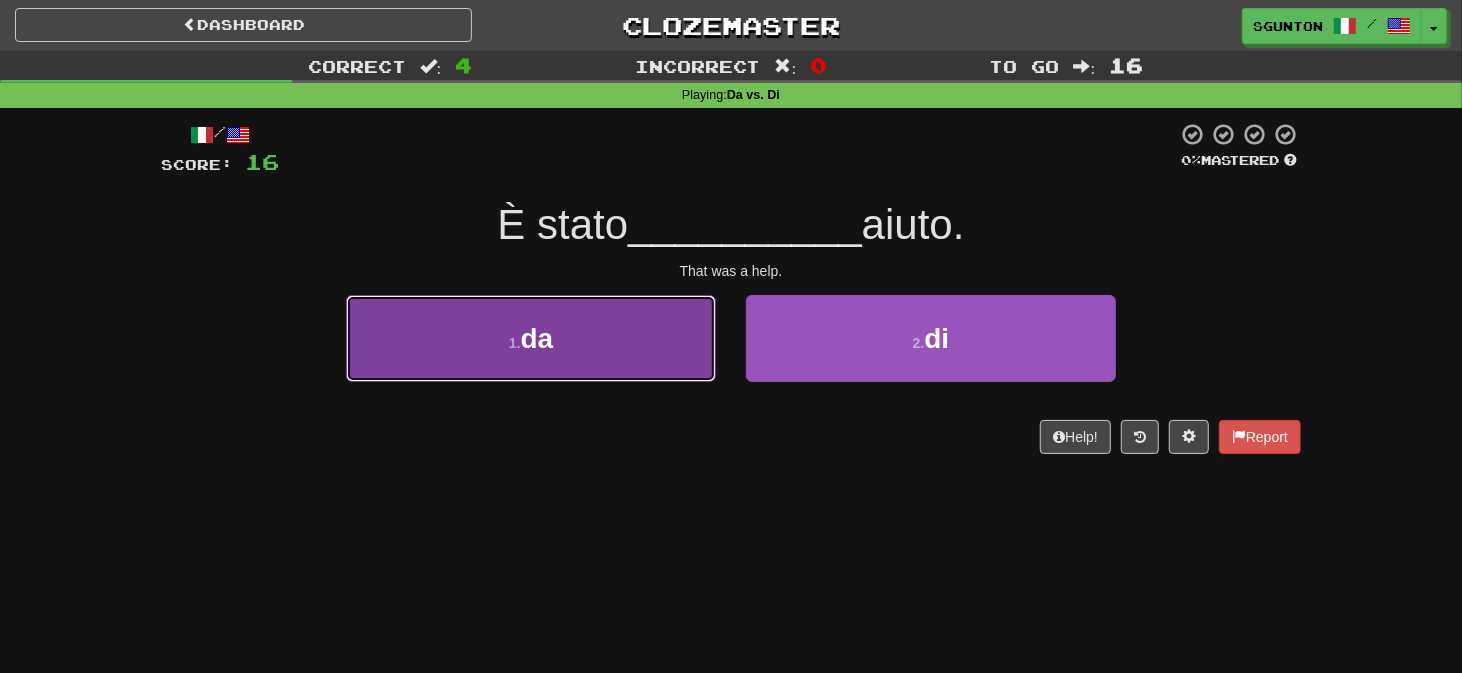 click on "1 .  da" at bounding box center [531, 338] 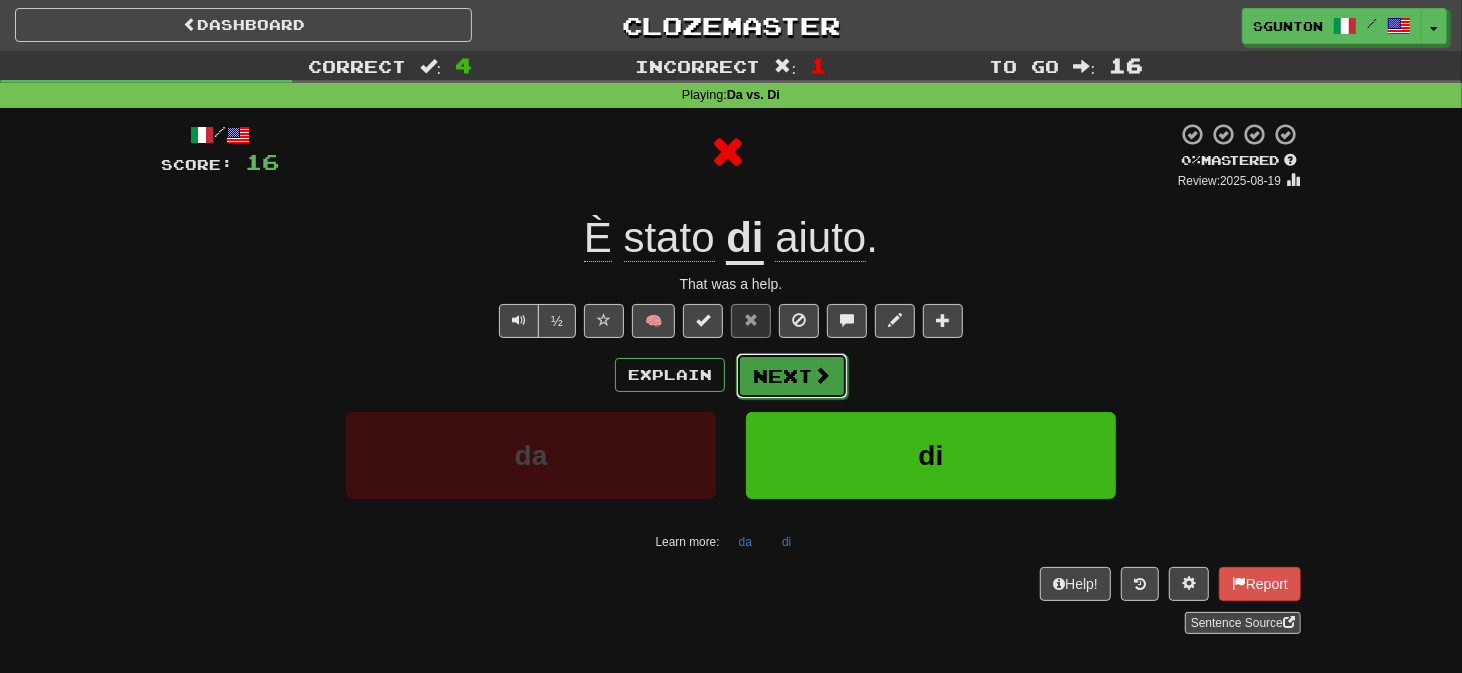 click on "Next" at bounding box center [792, 376] 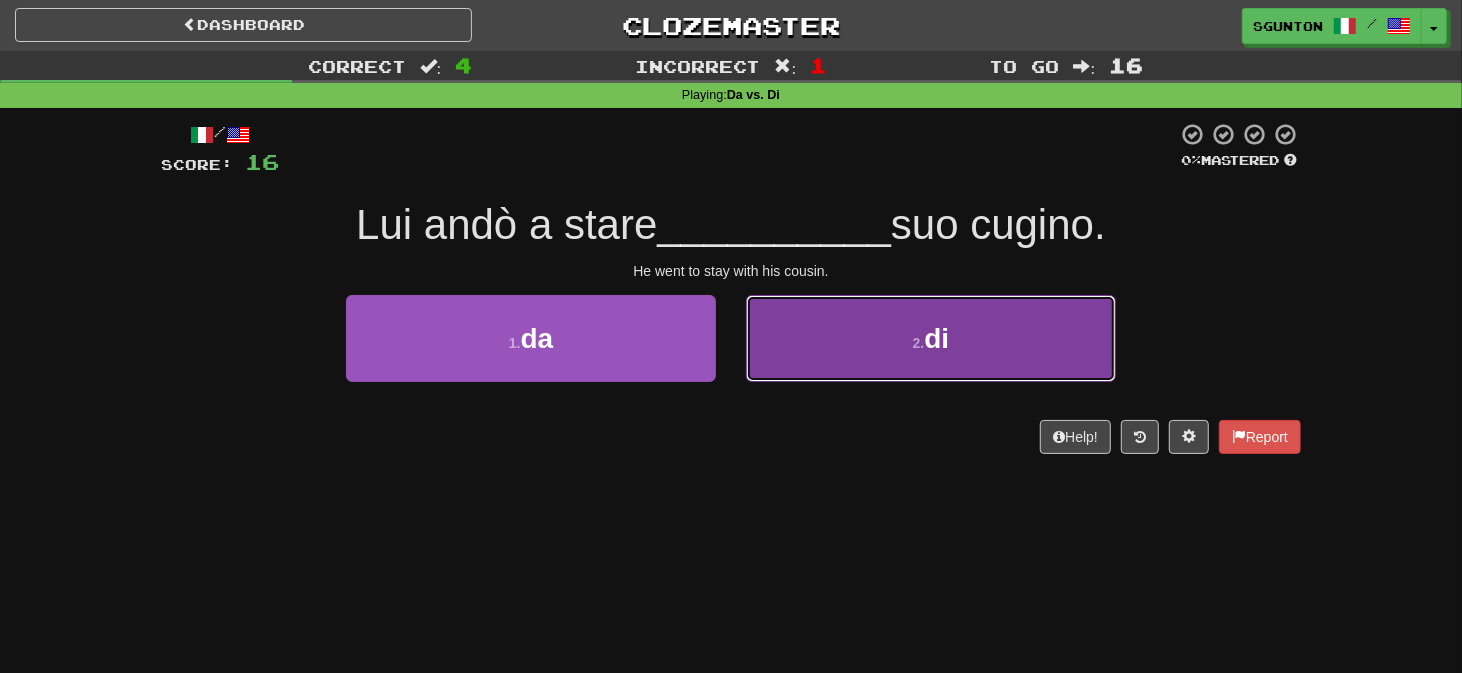 click on "2 .  di" at bounding box center [931, 338] 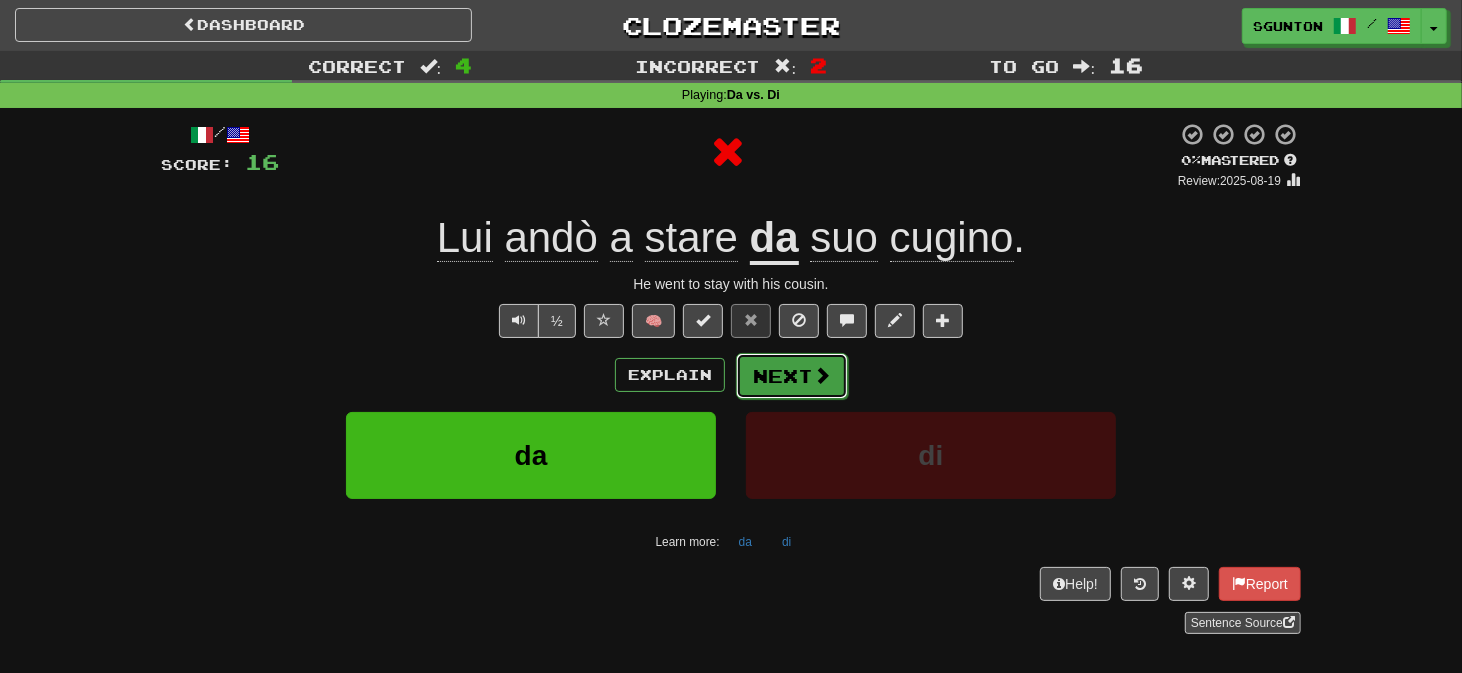 click on "Next" at bounding box center [792, 376] 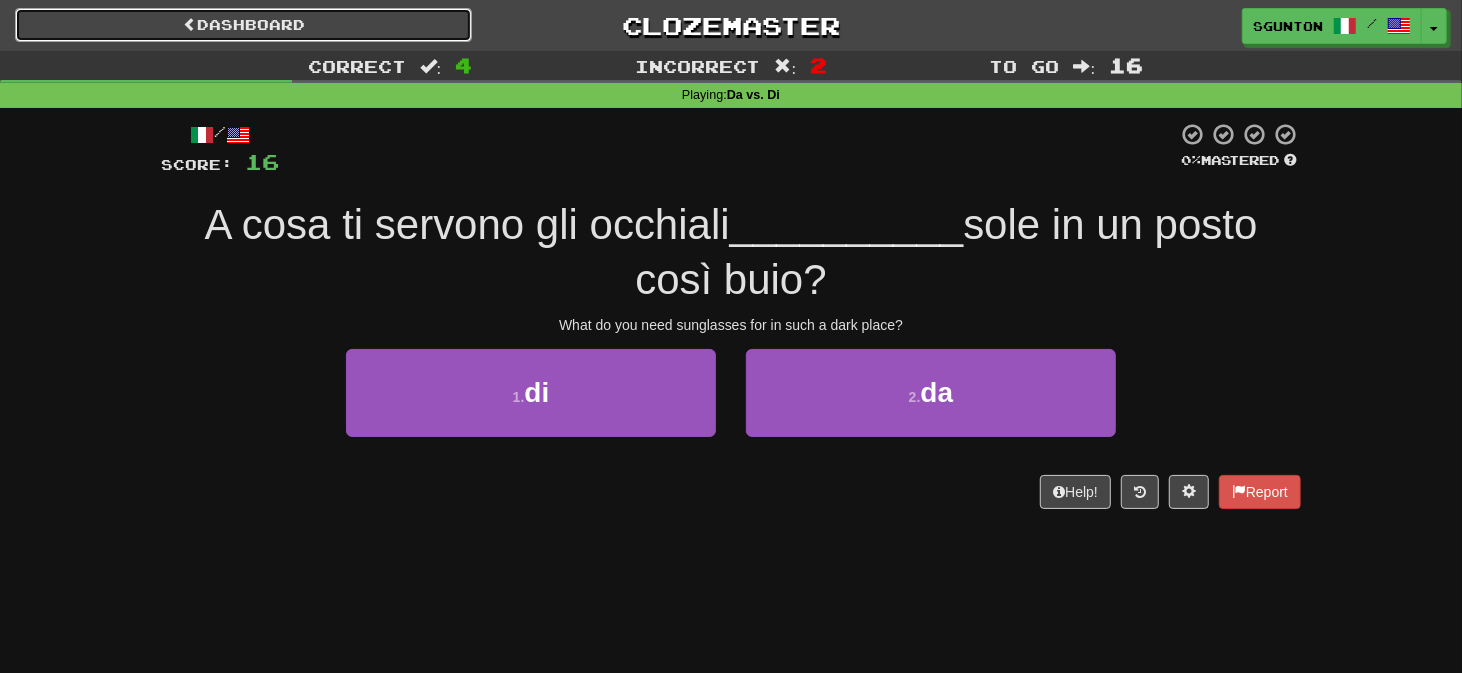 click on "Dashboard" at bounding box center [243, 25] 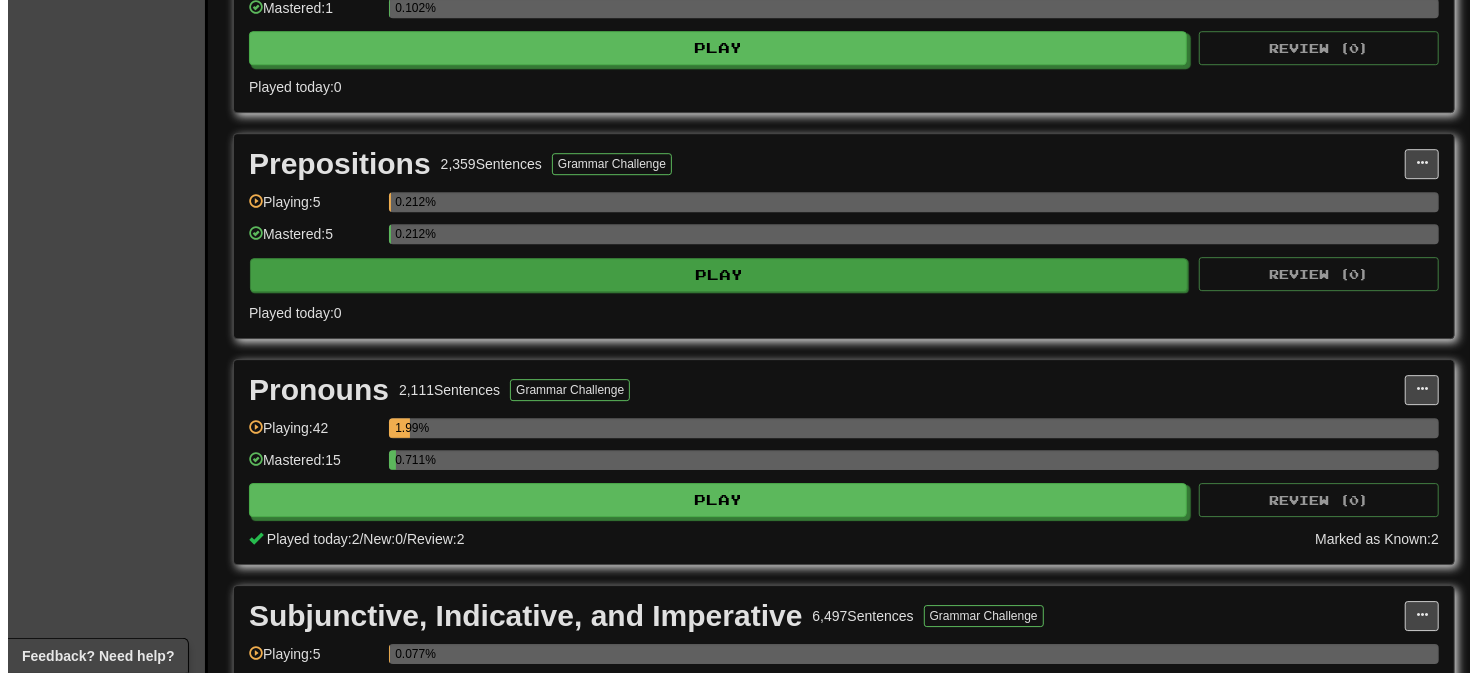 scroll, scrollTop: 3699, scrollLeft: 0, axis: vertical 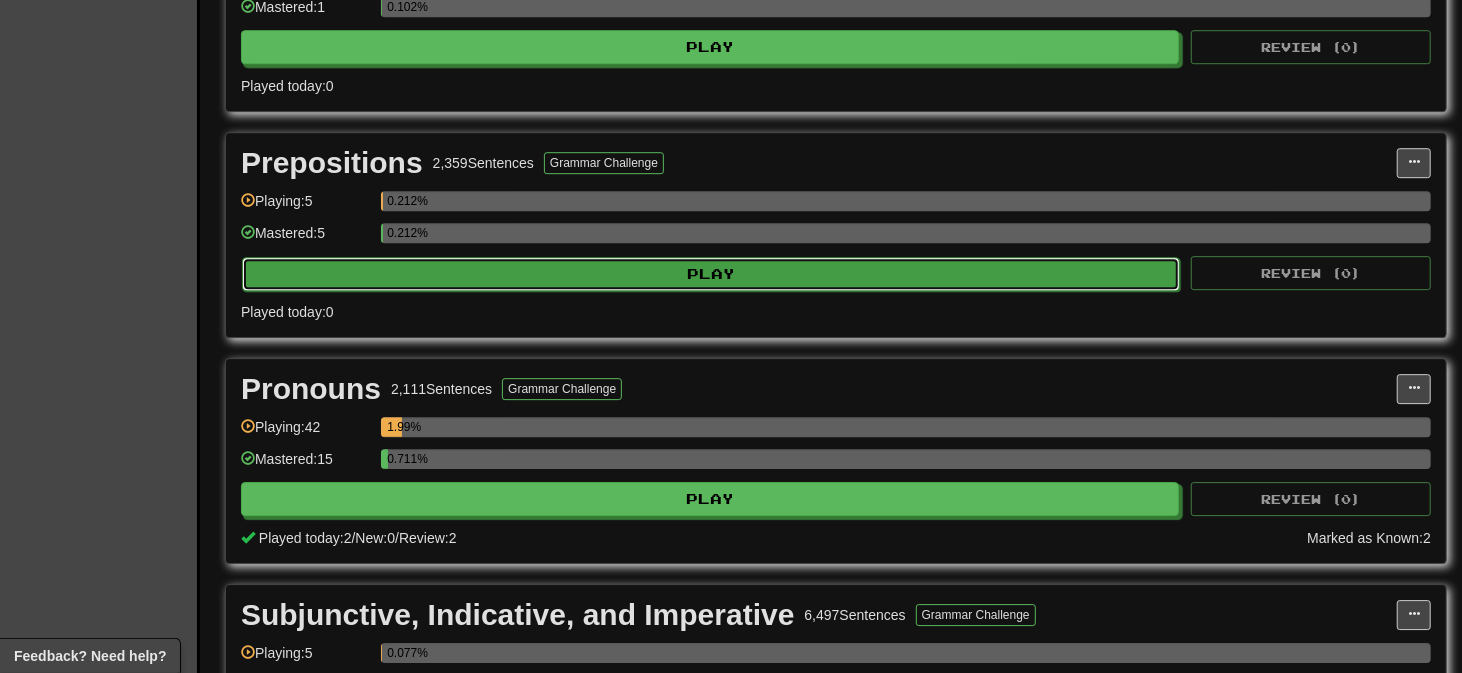 click on "Play" at bounding box center (711, 274) 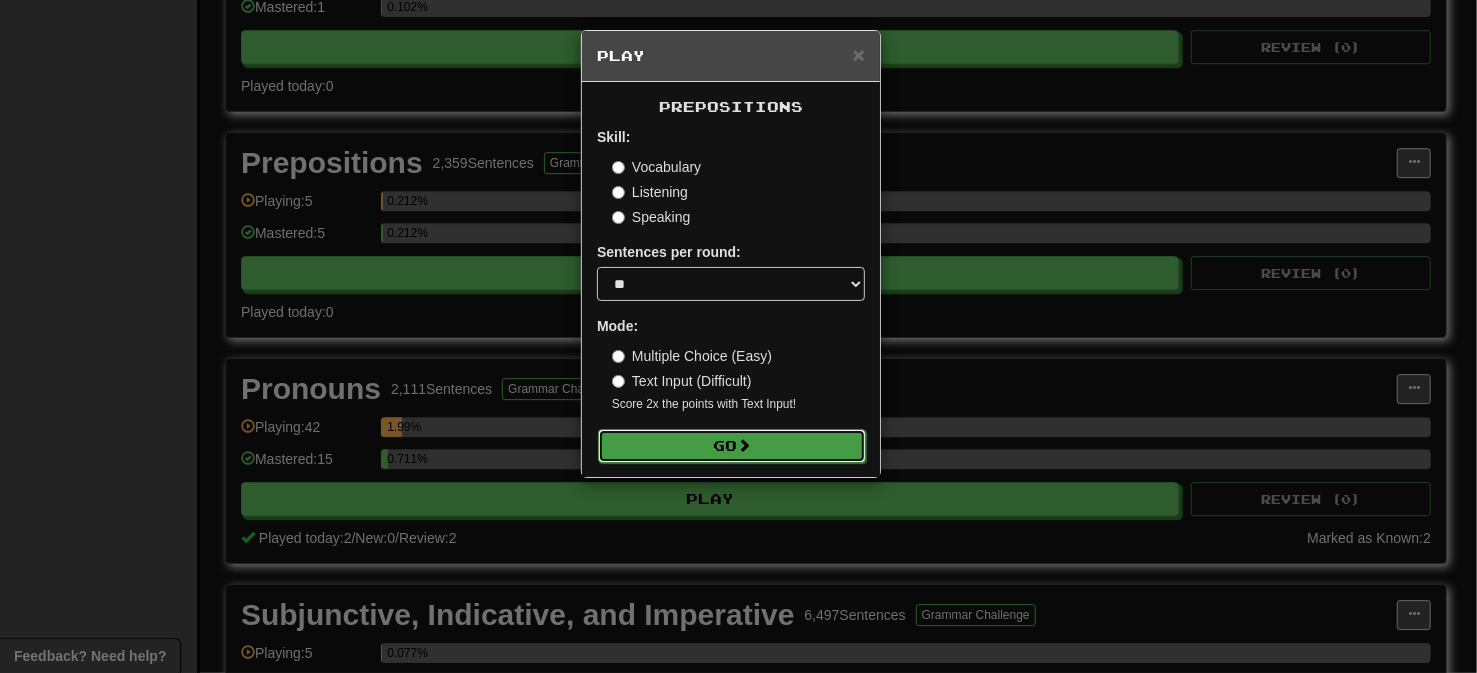 click on "Go" at bounding box center (732, 446) 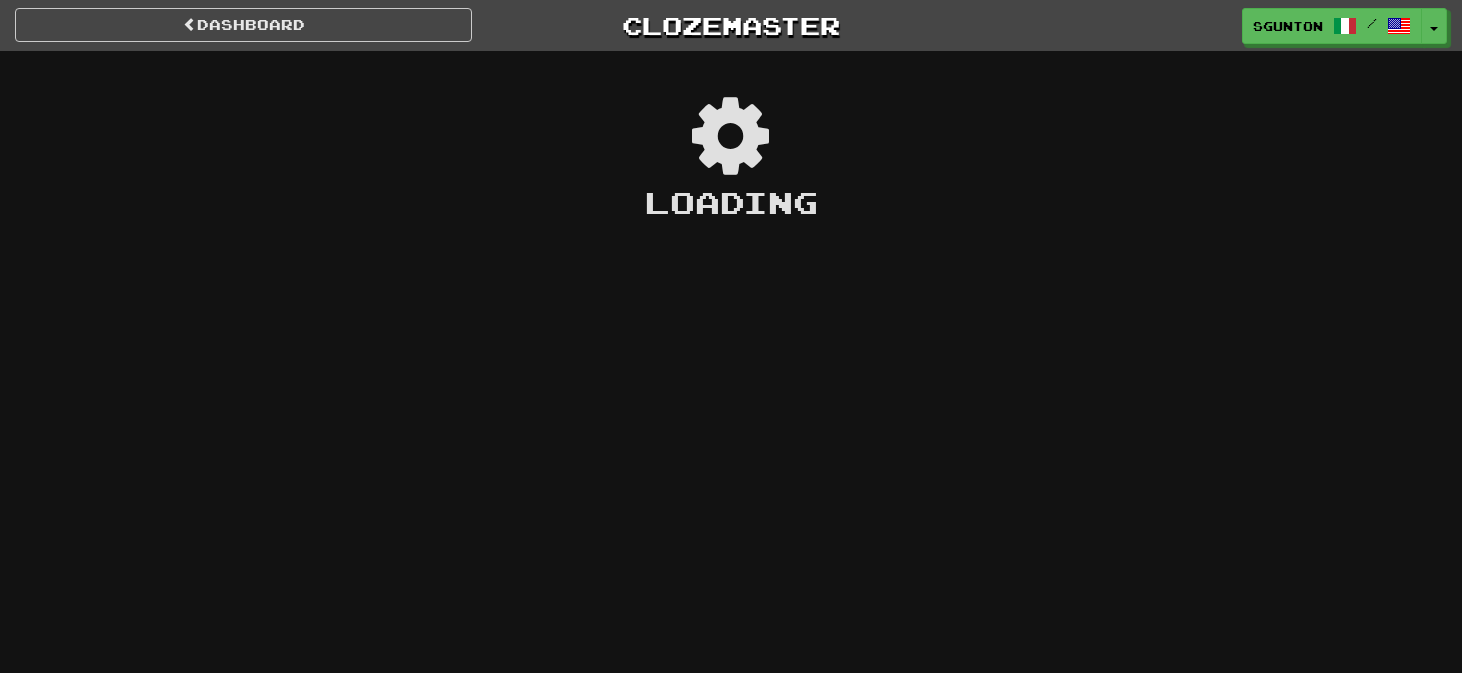 scroll, scrollTop: 0, scrollLeft: 0, axis: both 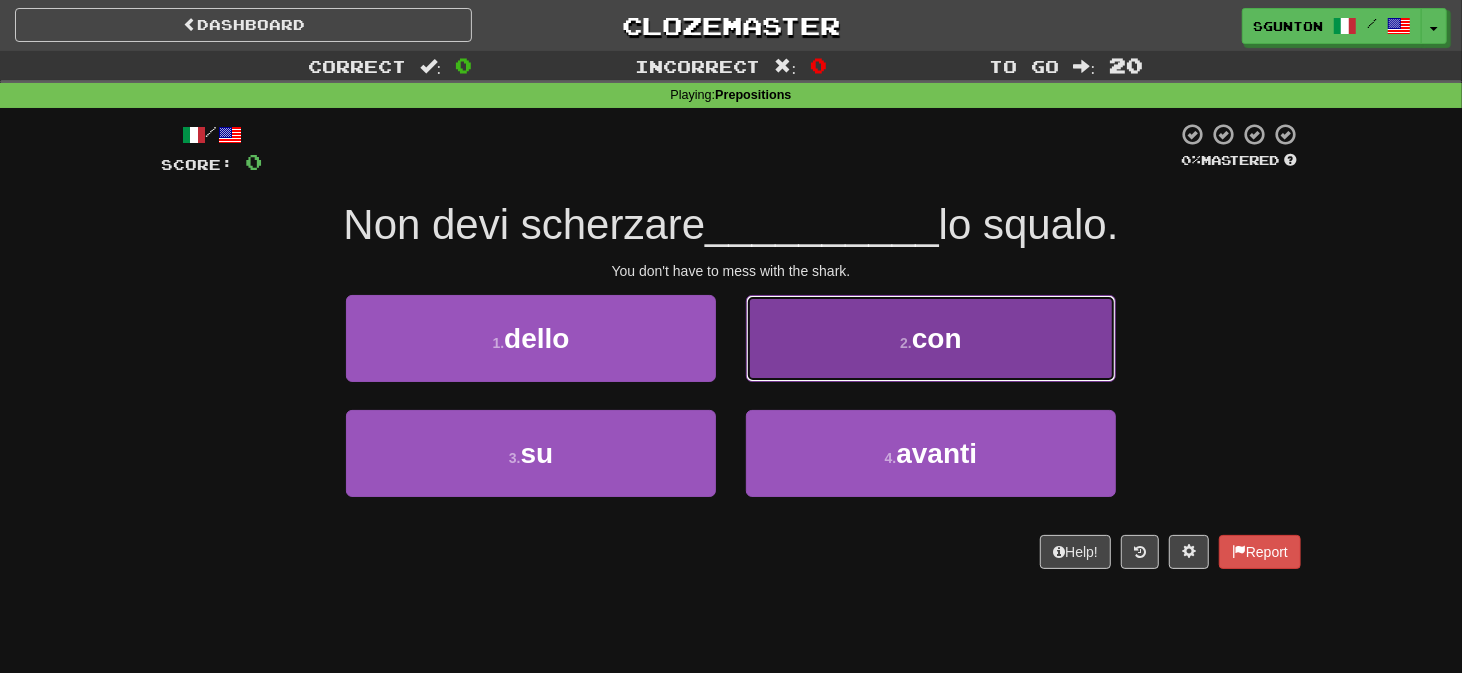 click on "2 .  con" at bounding box center [931, 338] 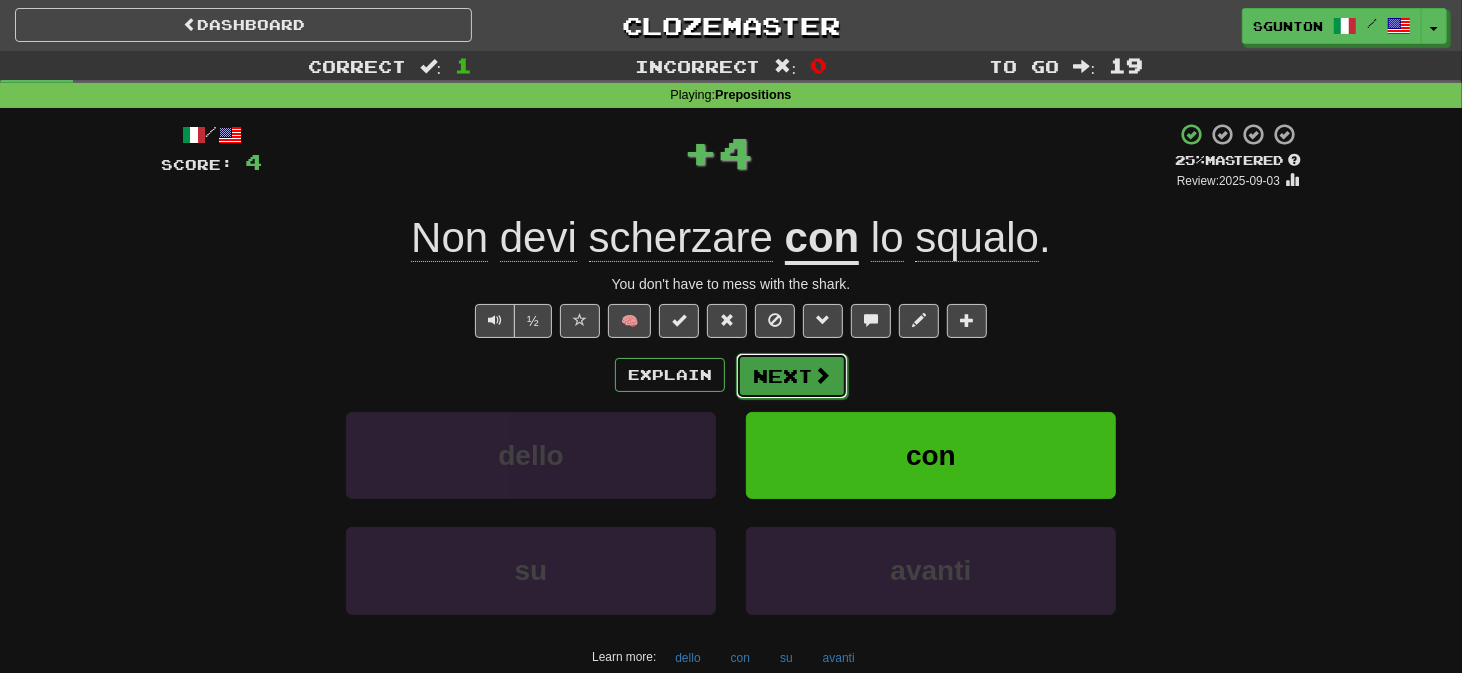 click on "Next" at bounding box center [792, 376] 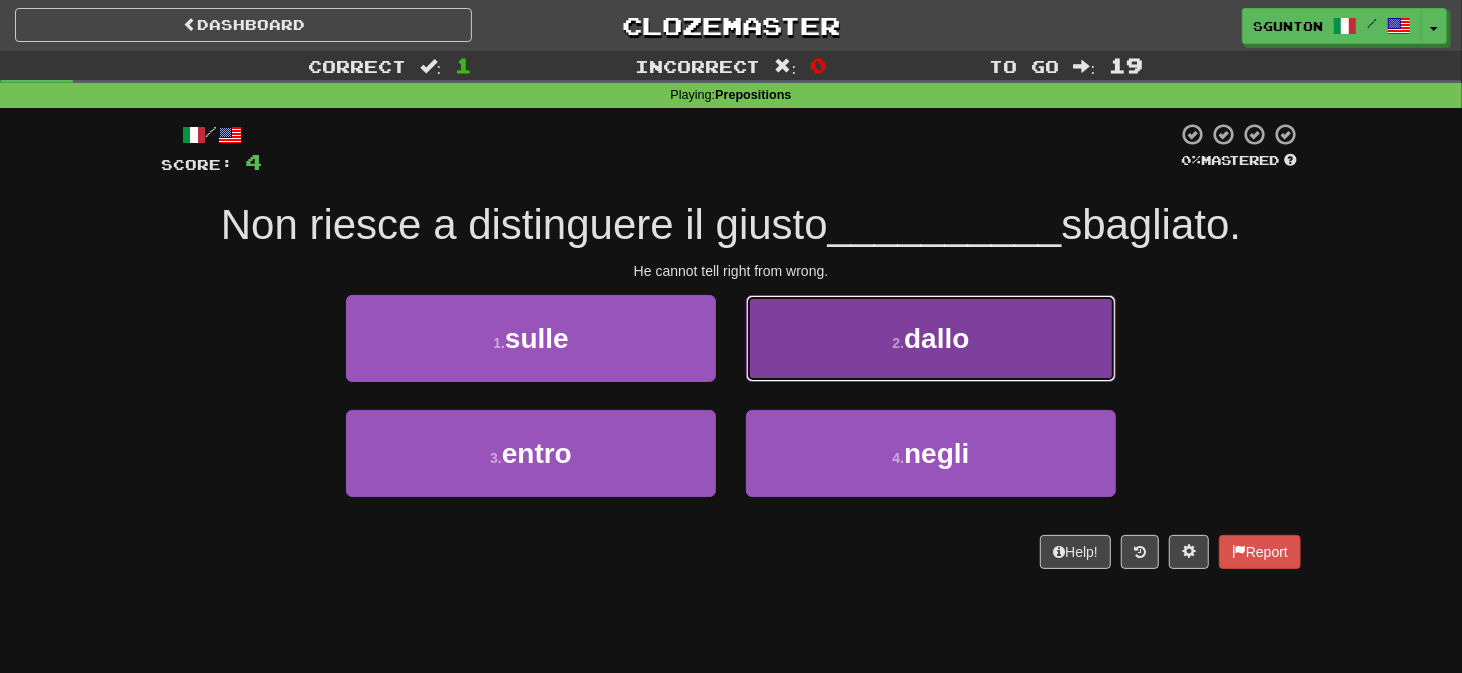 click on "2 .  dallo" at bounding box center (931, 338) 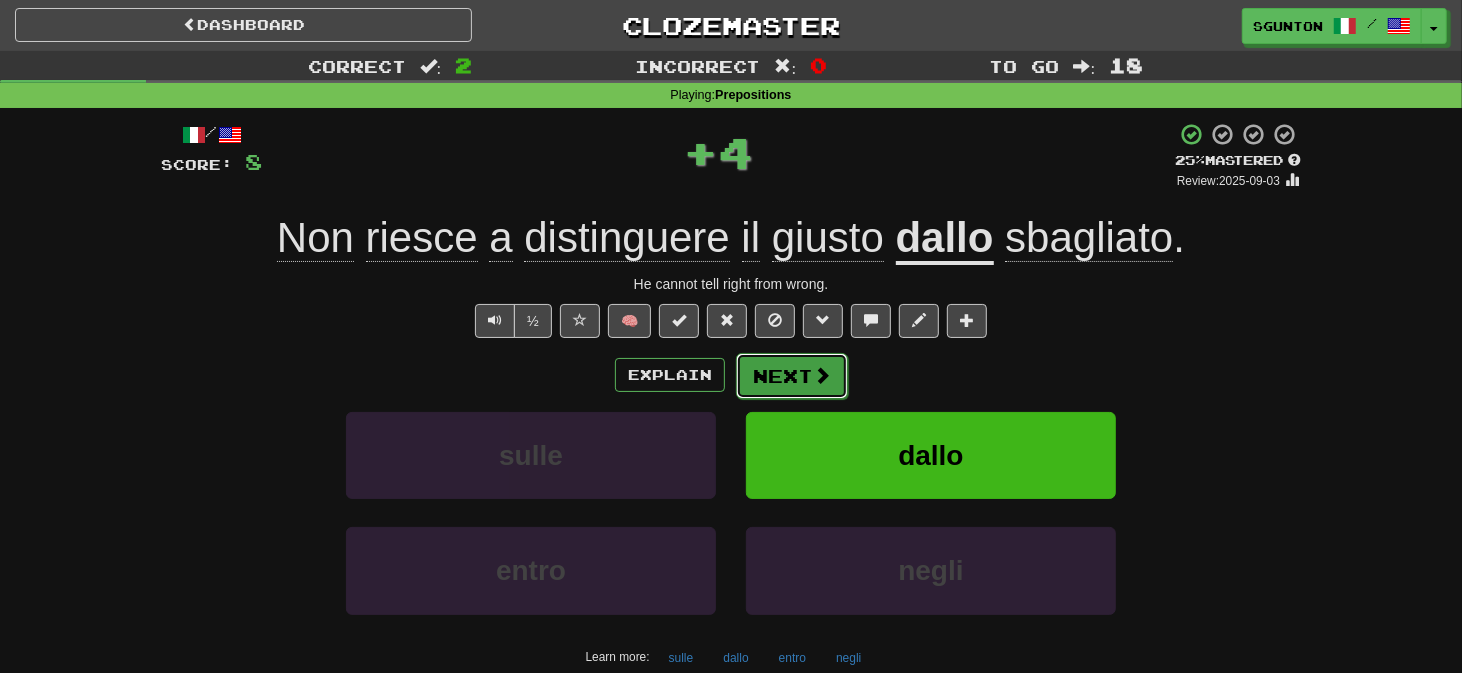 click on "Next" at bounding box center (792, 376) 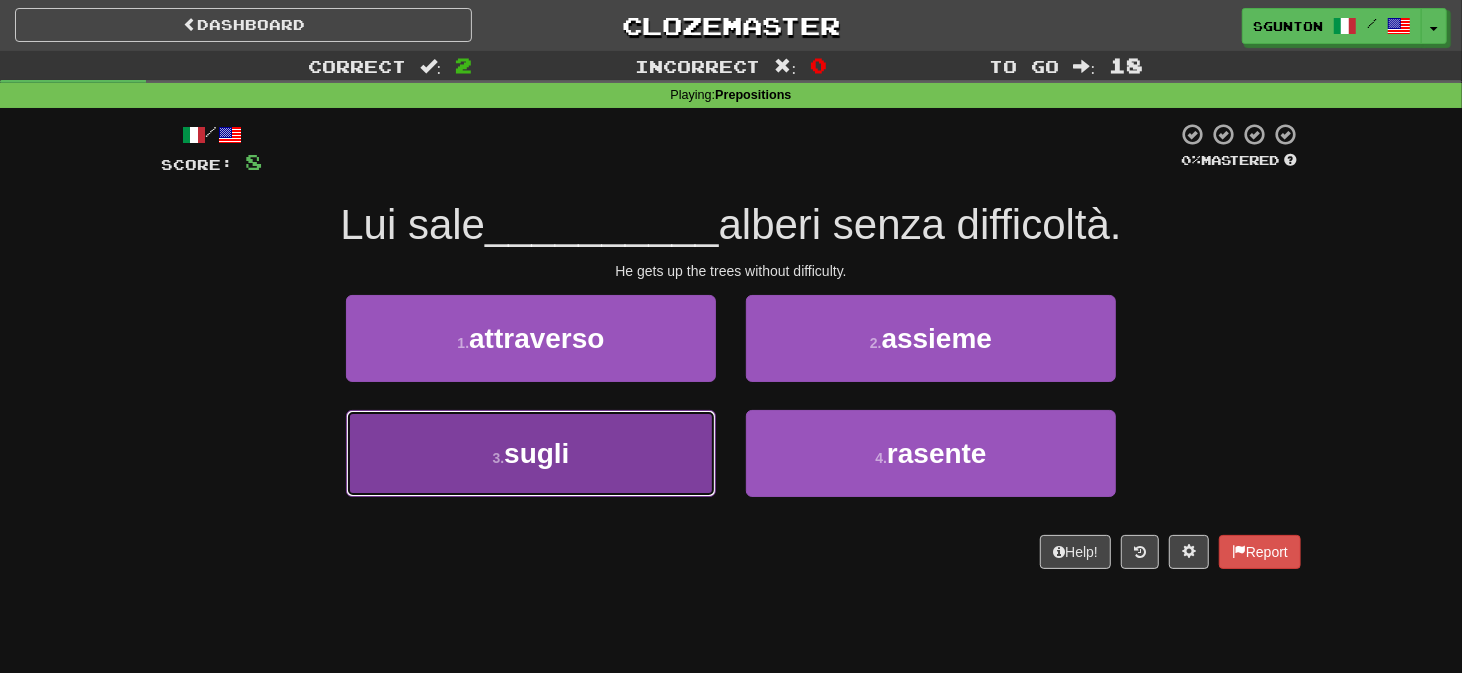 click on "3 .  sugli" at bounding box center (531, 453) 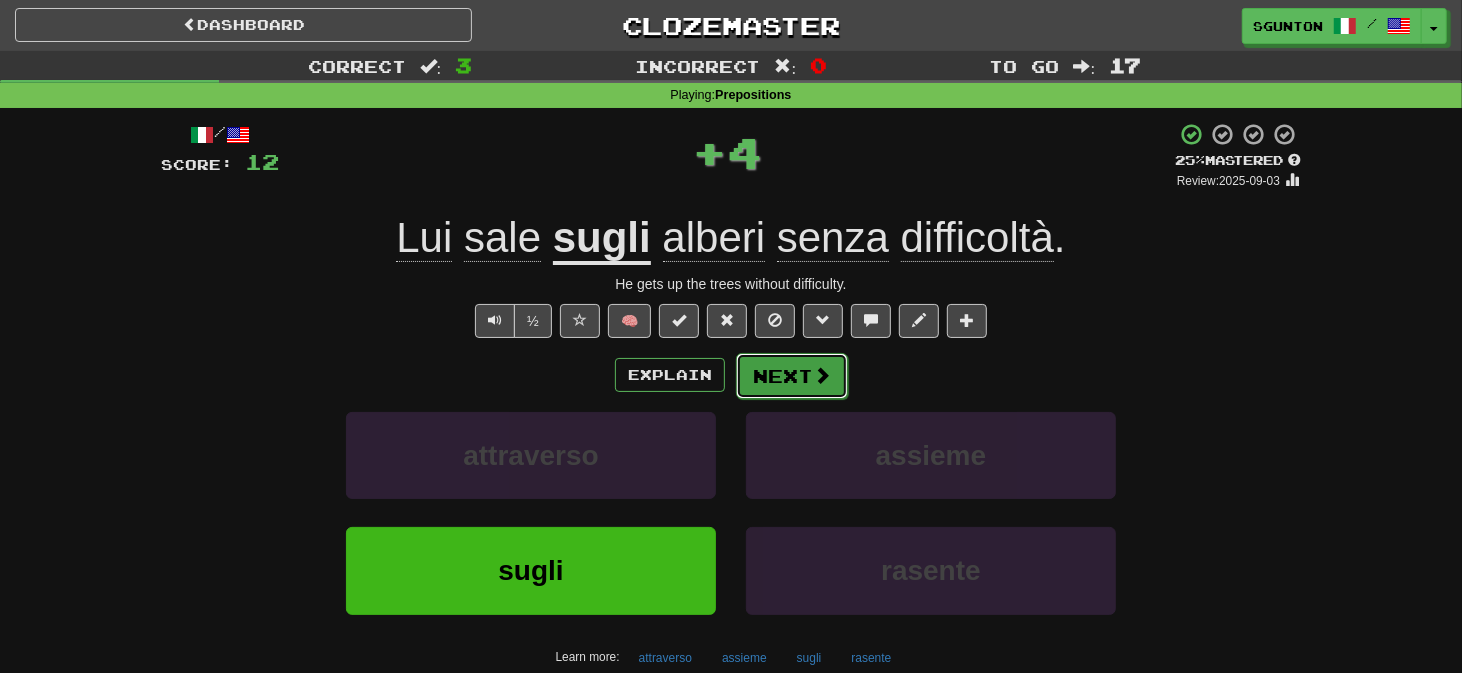 click on "Next" at bounding box center [792, 376] 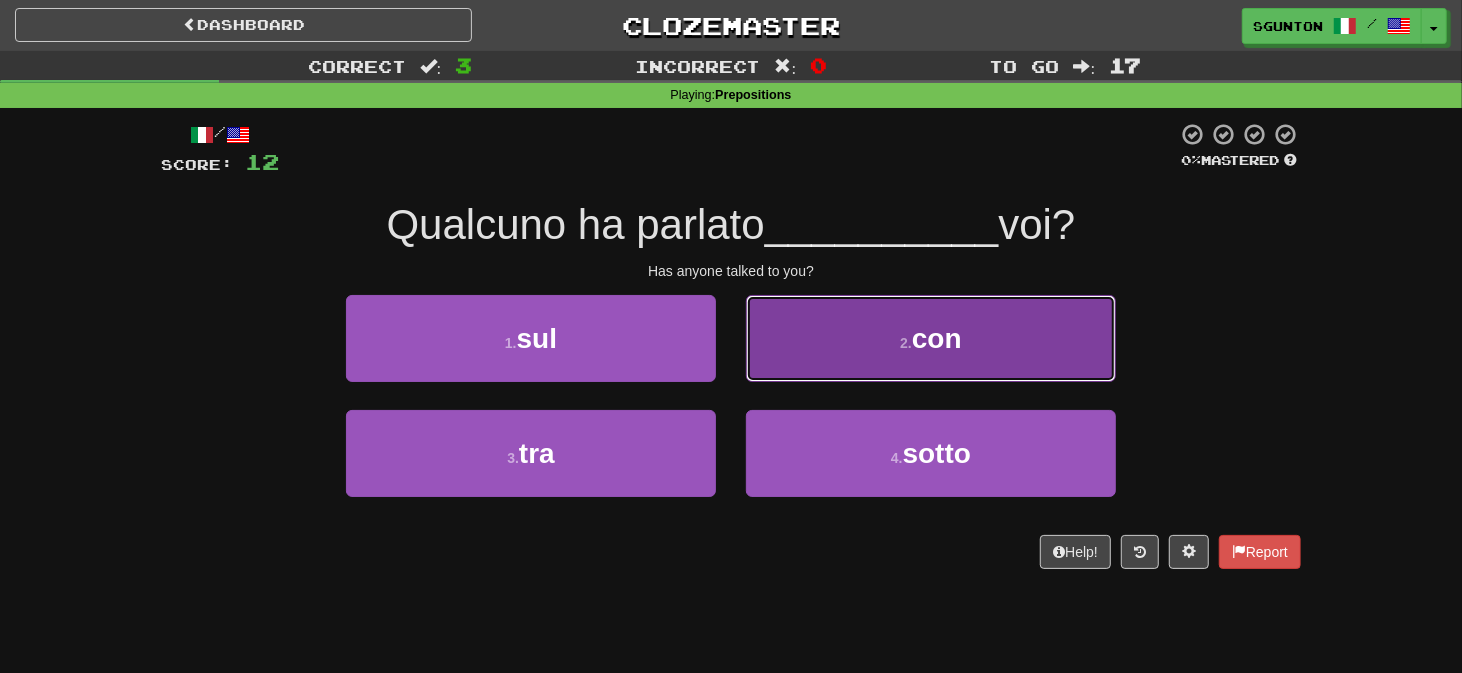 click on "2 .  con" at bounding box center (931, 338) 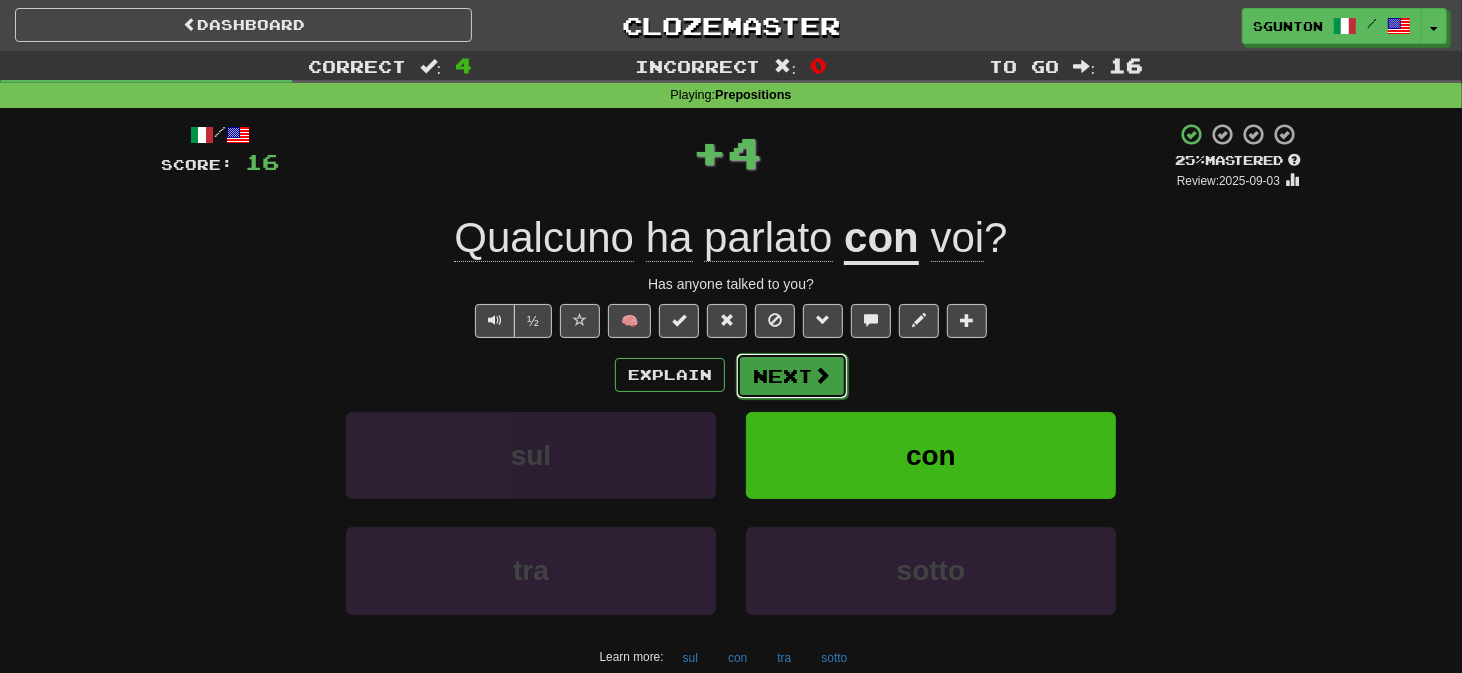 click on "Next" at bounding box center (792, 376) 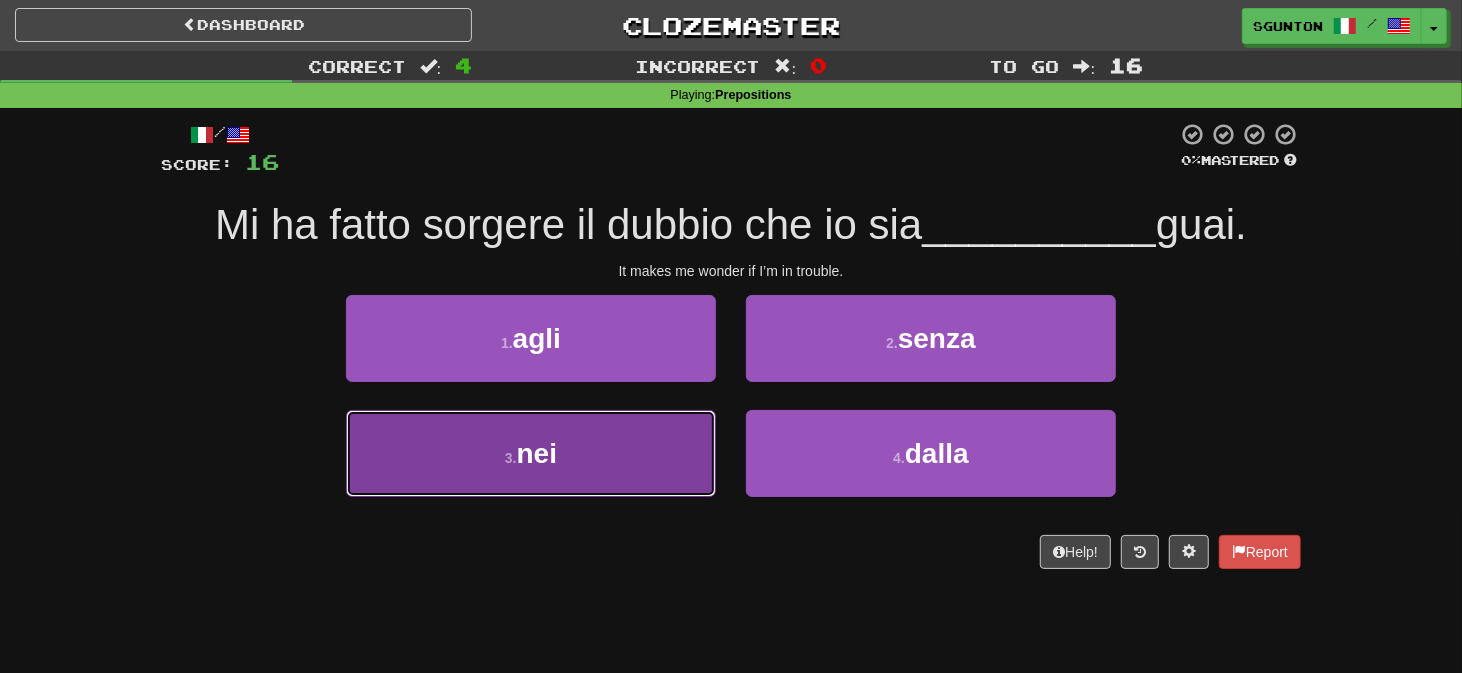 click on "3 .  nei" at bounding box center (531, 453) 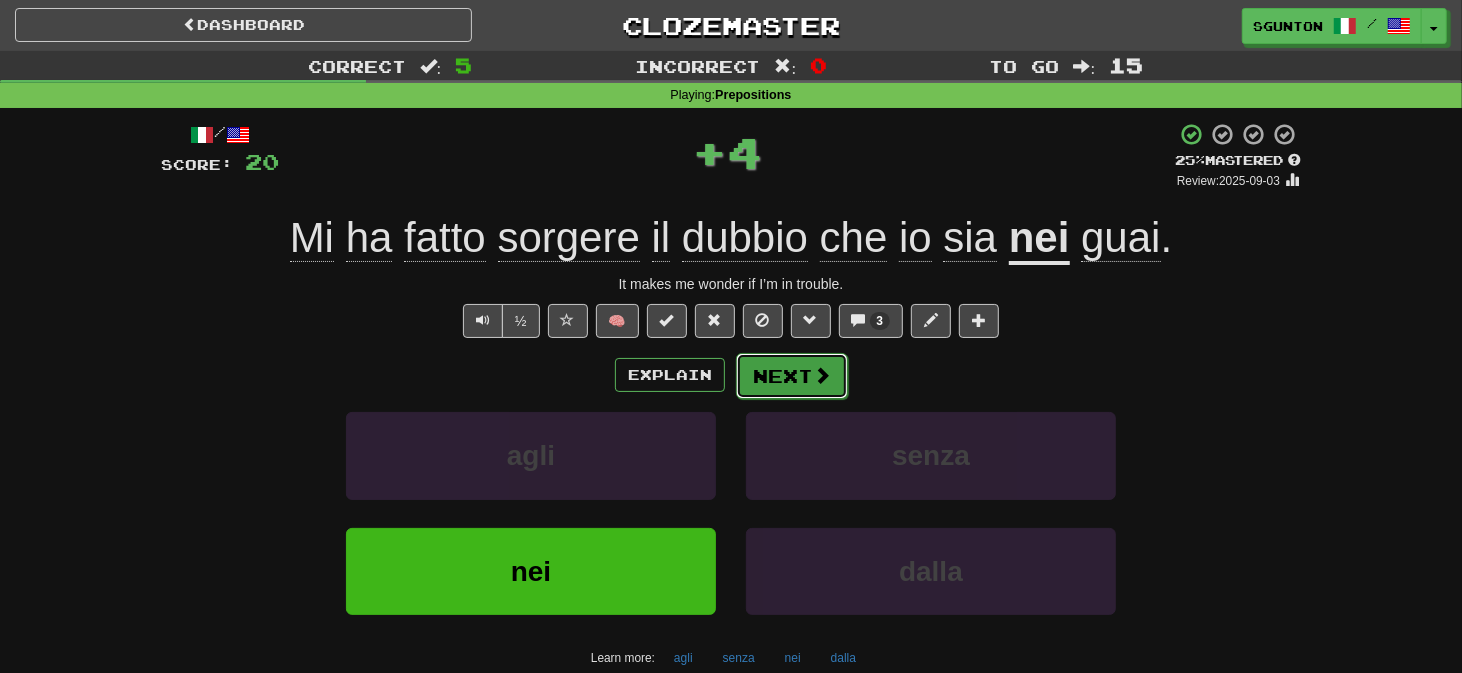 click on "Next" at bounding box center (792, 376) 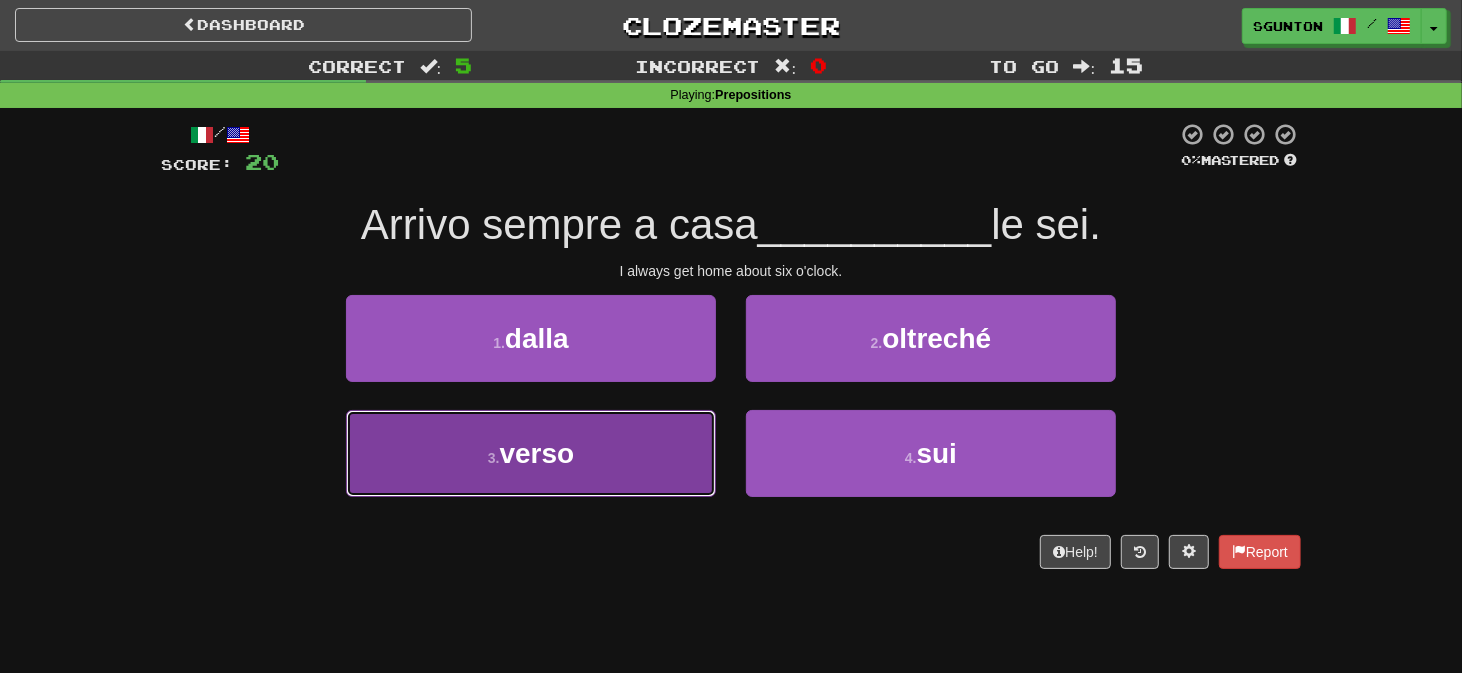 click on "3 .  verso" at bounding box center [531, 453] 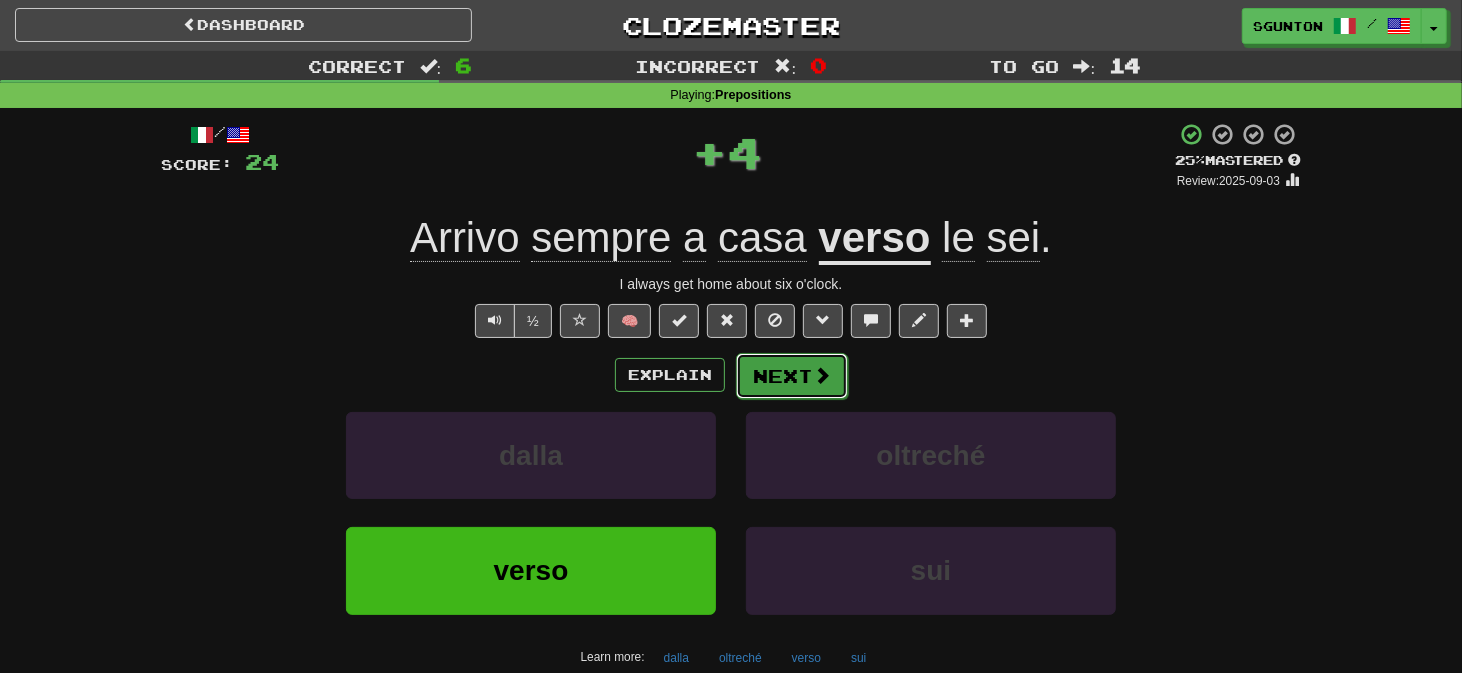click on "Next" at bounding box center (792, 376) 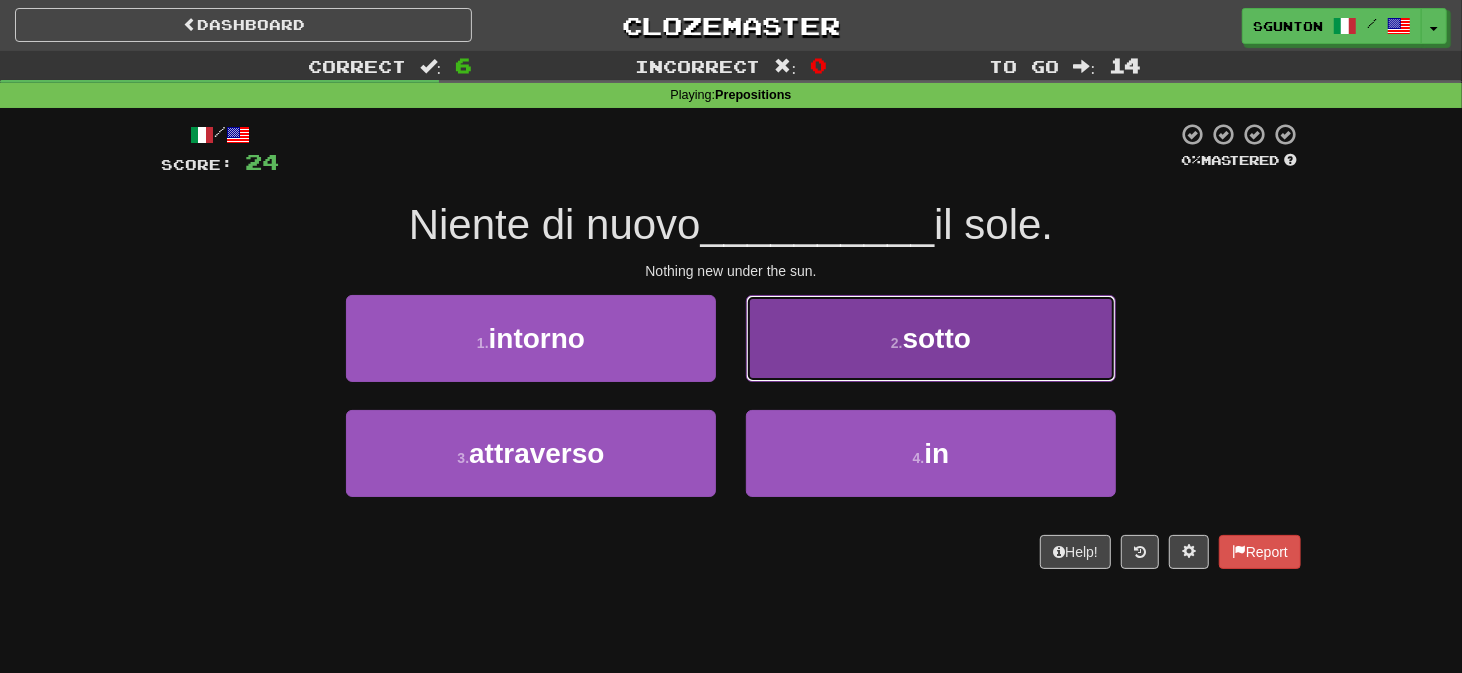 click on "2 .  sotto" at bounding box center (931, 338) 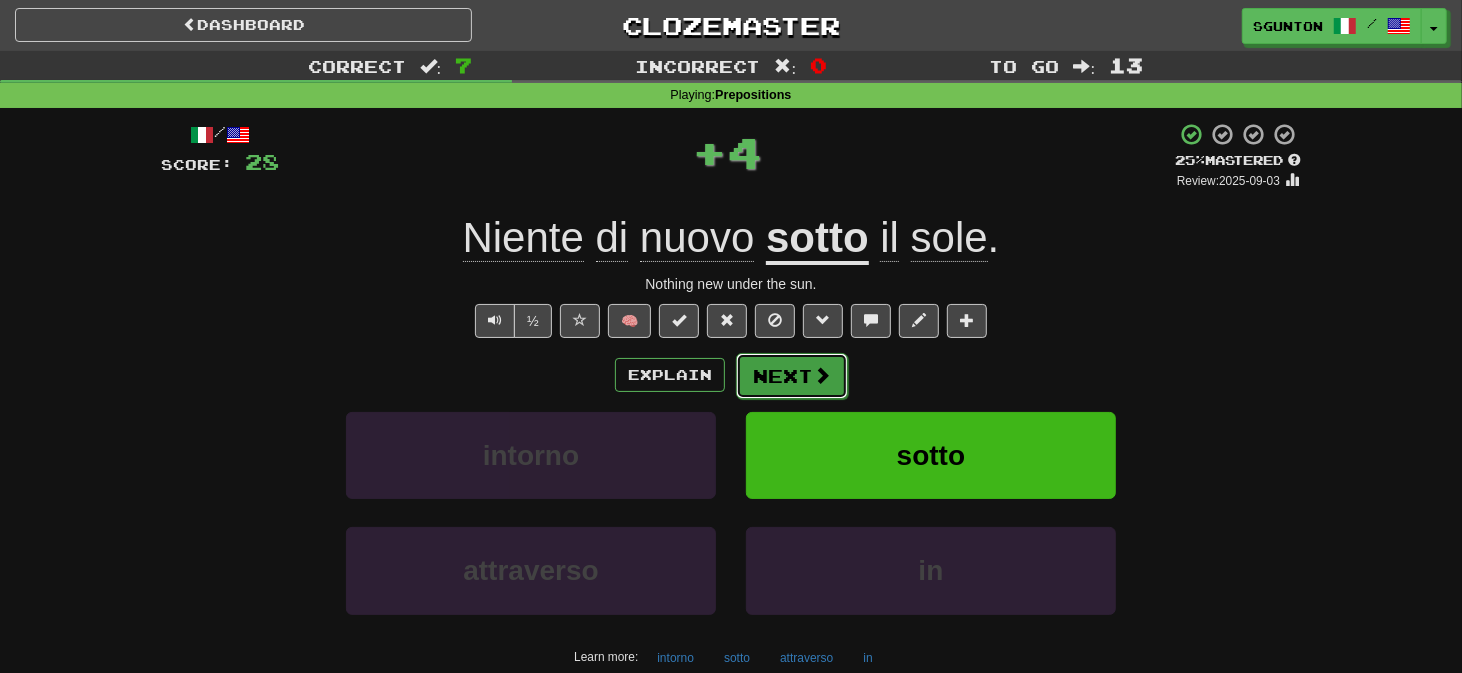 click on "Next" at bounding box center (792, 376) 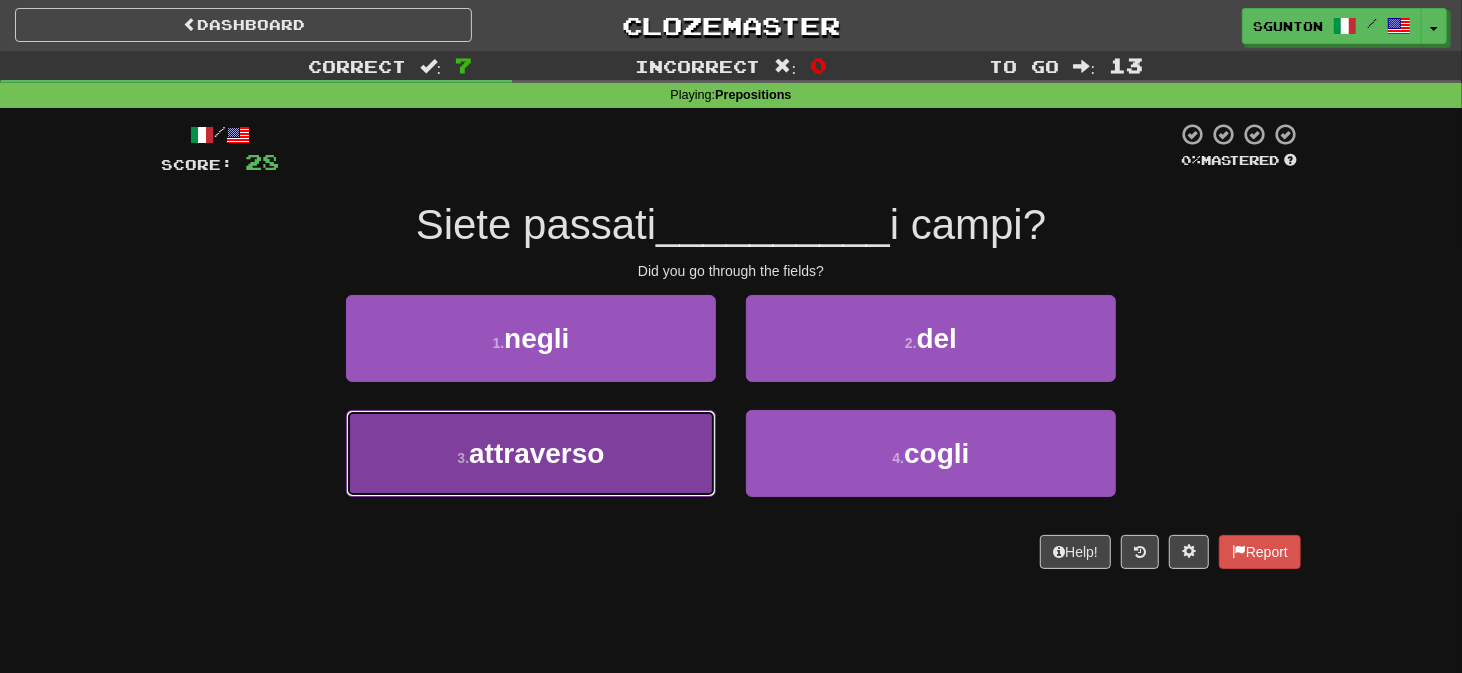 click on "3 .  attraverso" at bounding box center (531, 453) 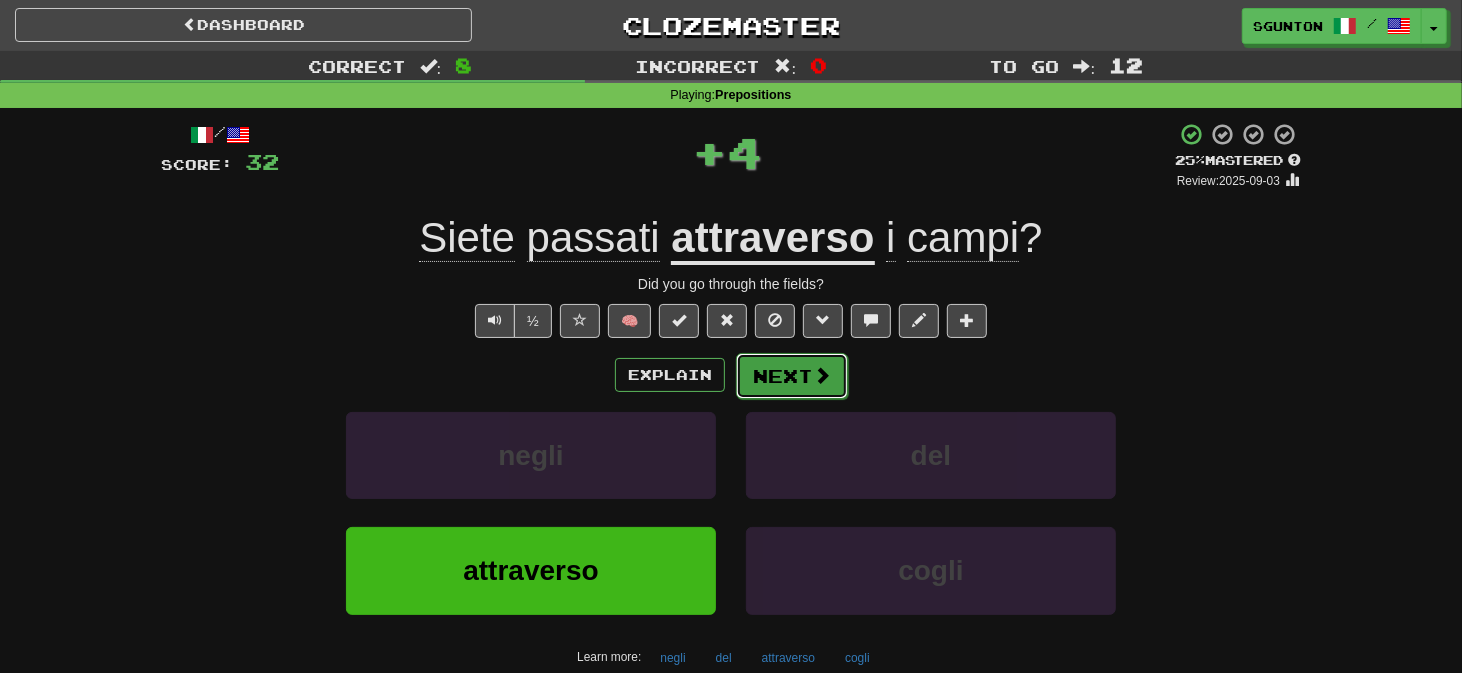 click on "Next" at bounding box center [792, 376] 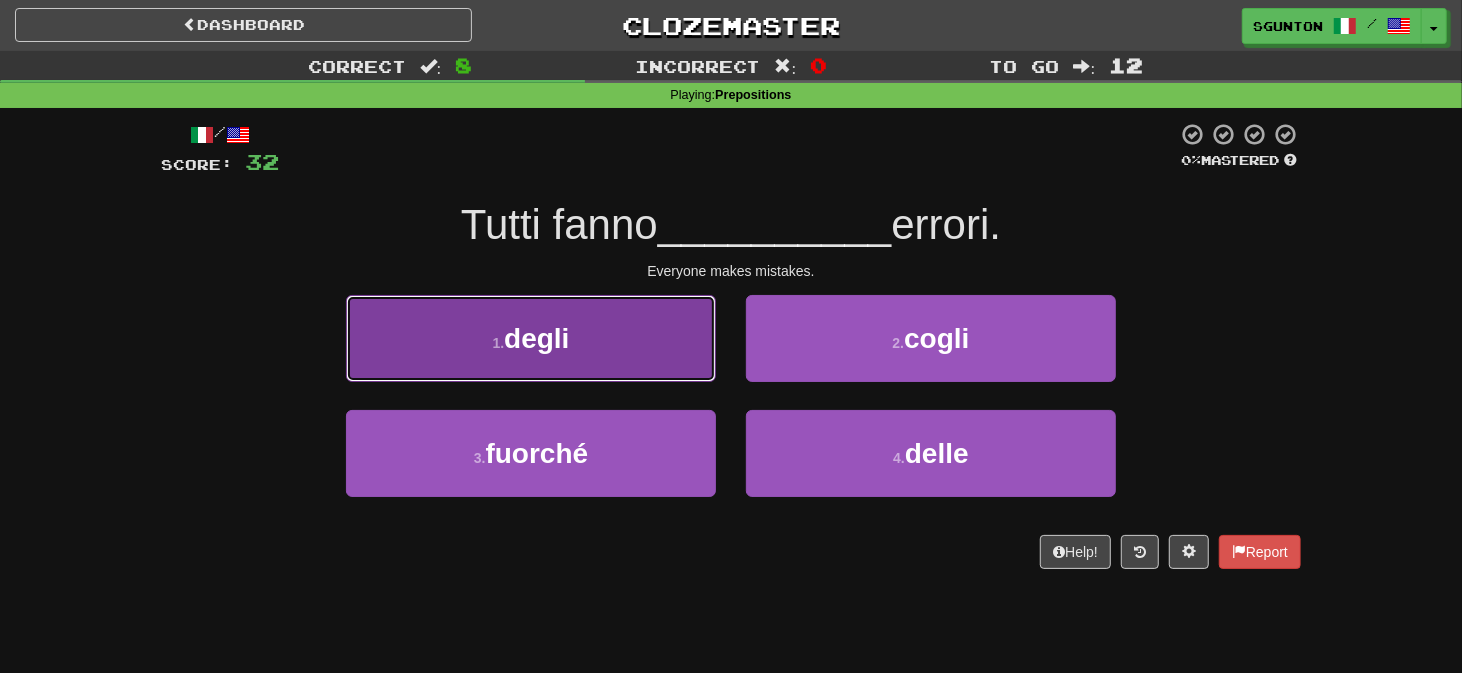 click on "1 .  degli" at bounding box center (531, 338) 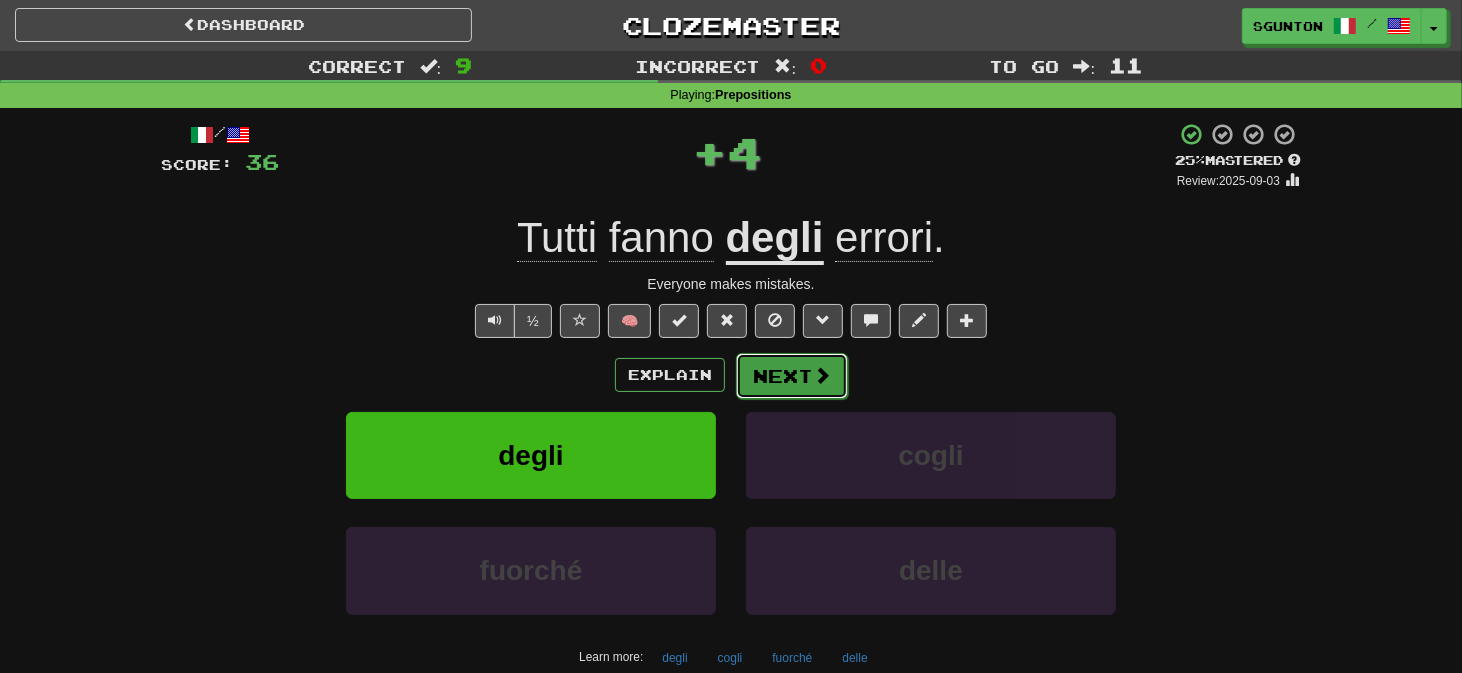 click on "Next" at bounding box center [792, 376] 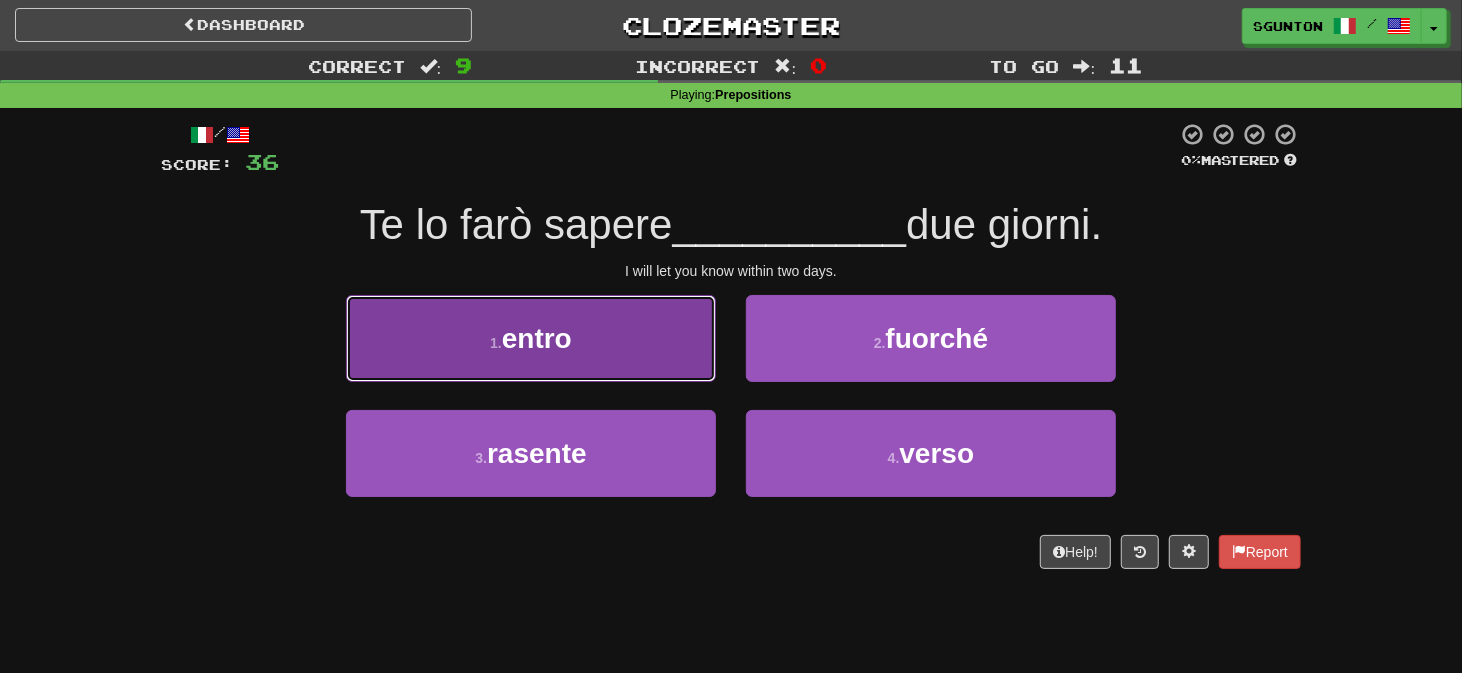 click on "1 .  entro" at bounding box center (531, 338) 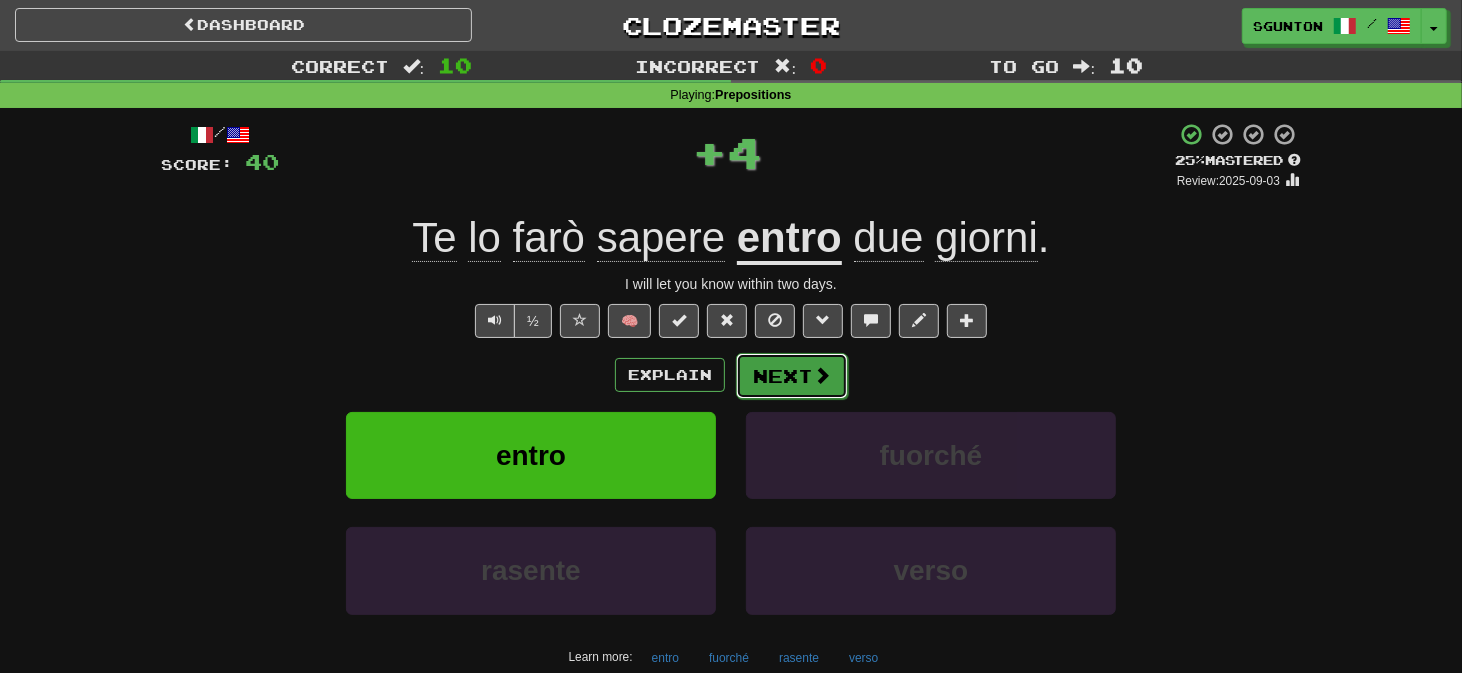 click on "Next" at bounding box center (792, 376) 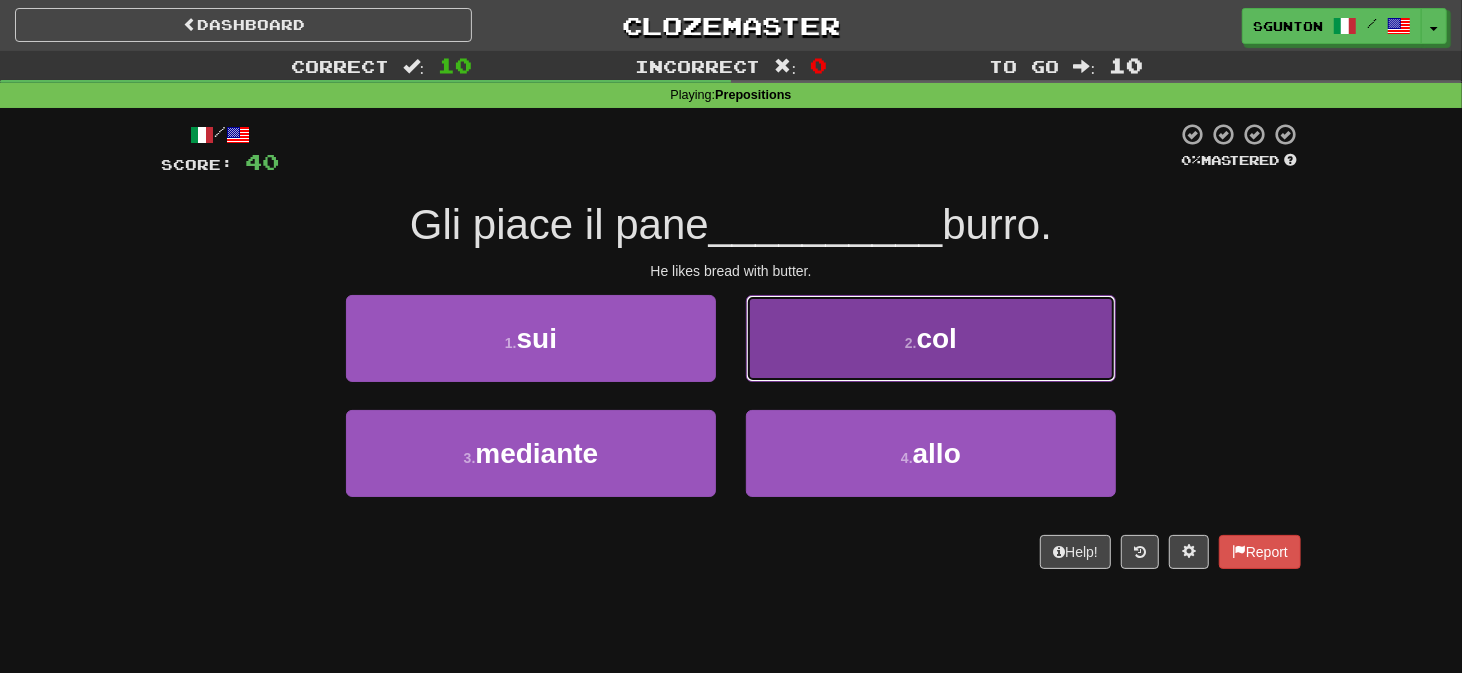 click on "2 .  col" at bounding box center (931, 338) 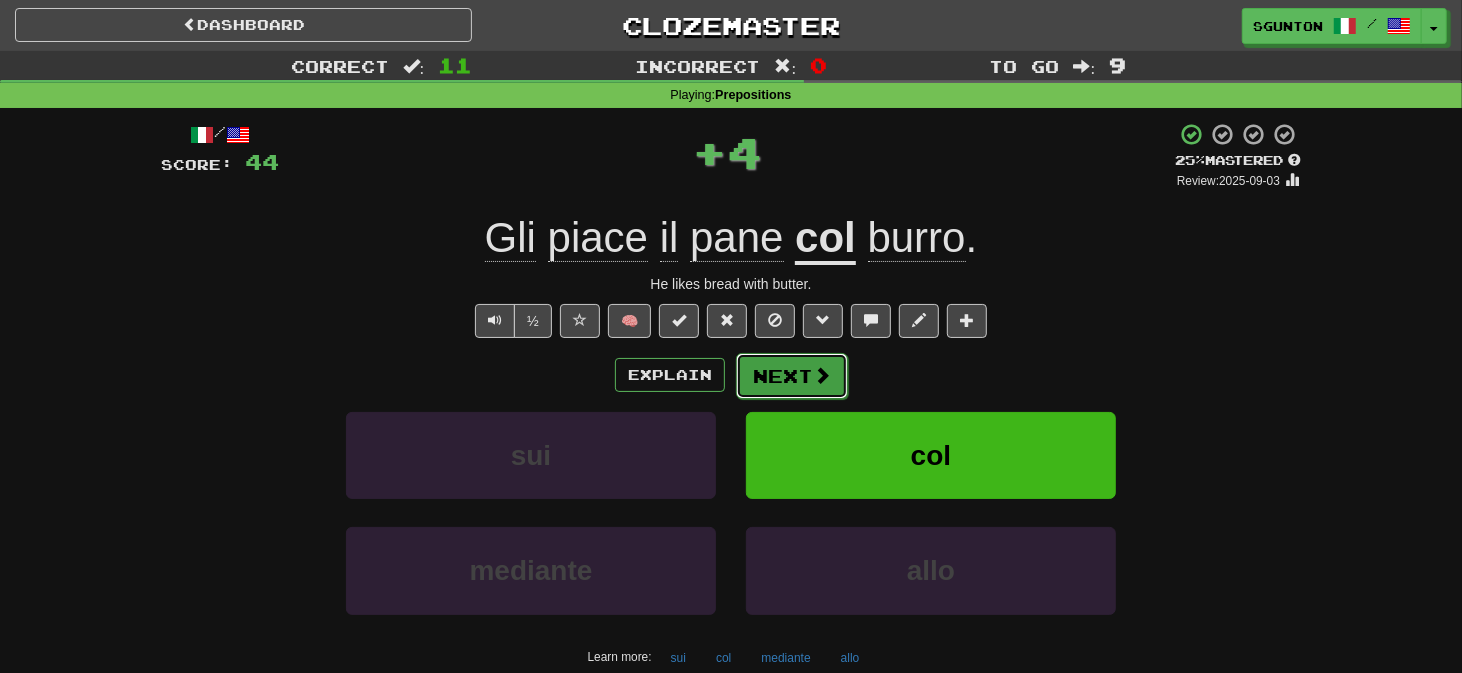 click on "Next" at bounding box center (792, 376) 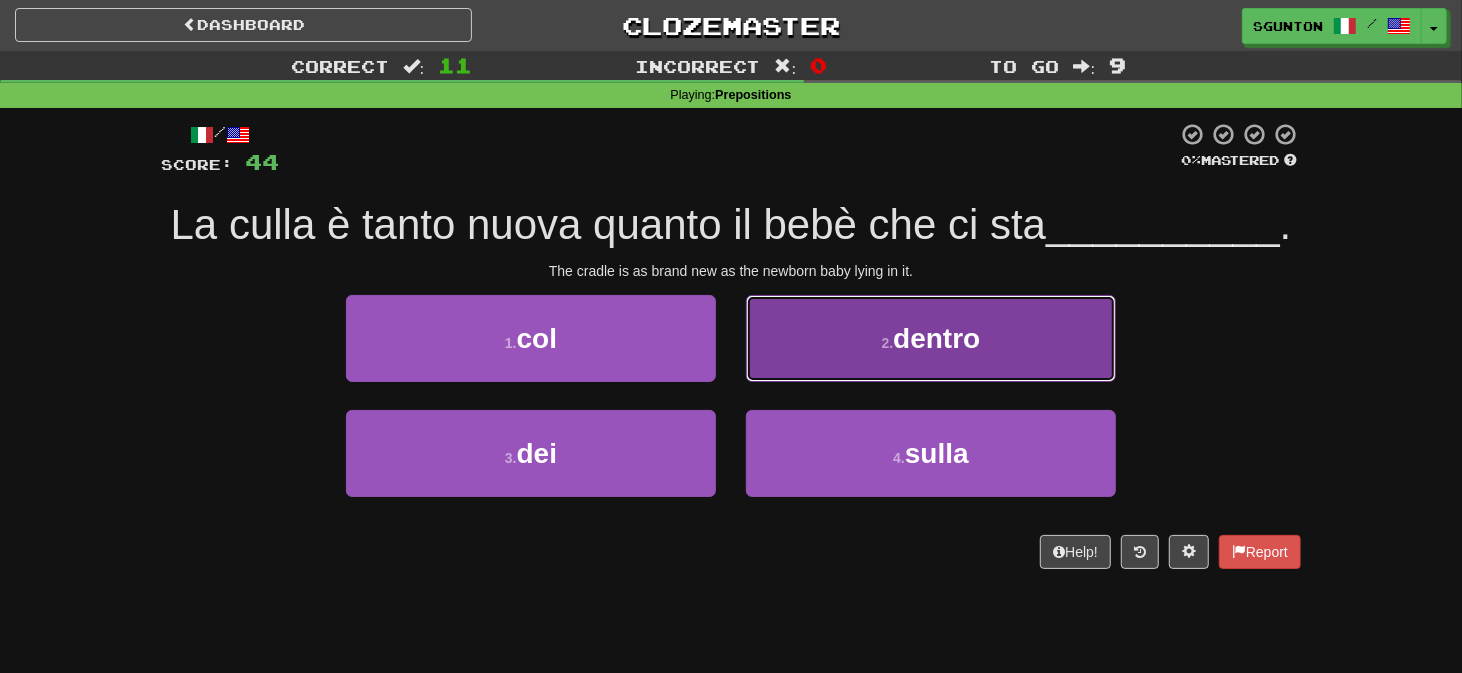 click on "2 .  dentro" at bounding box center (931, 338) 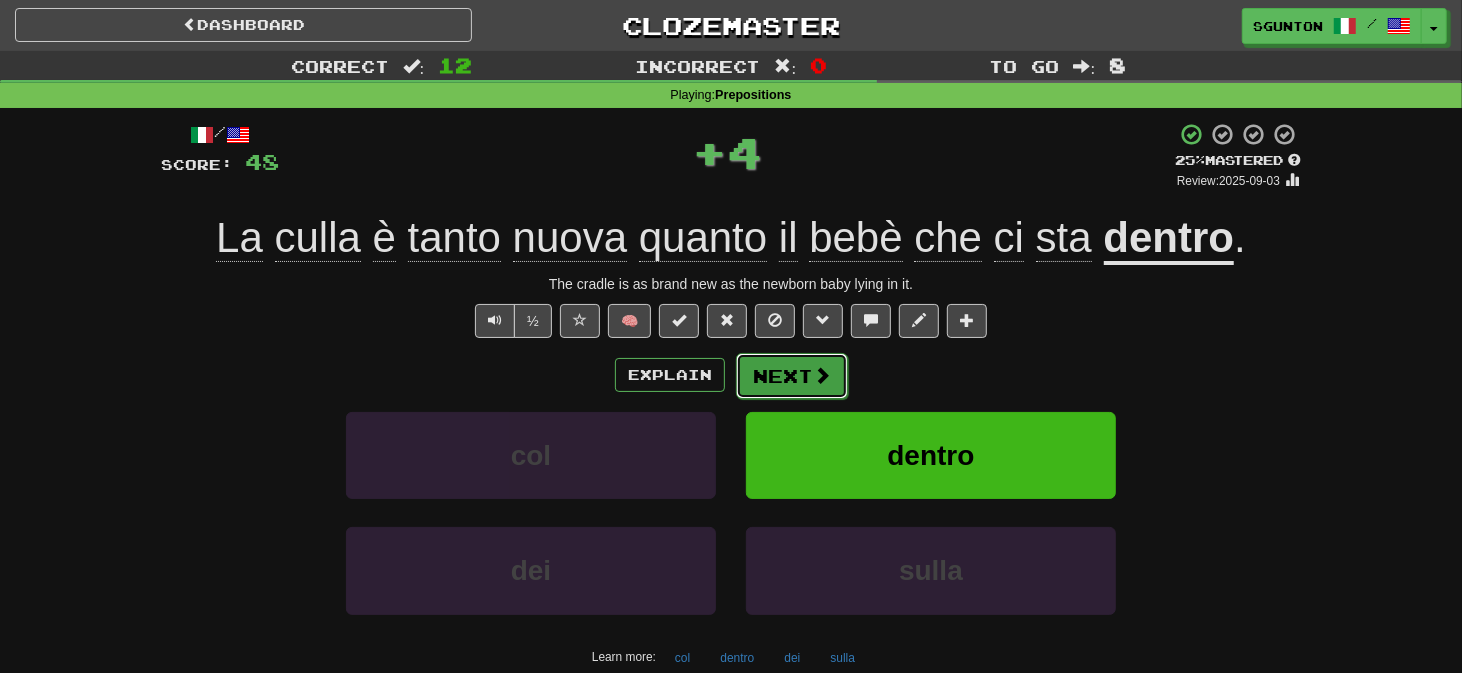 click on "Next" at bounding box center (792, 376) 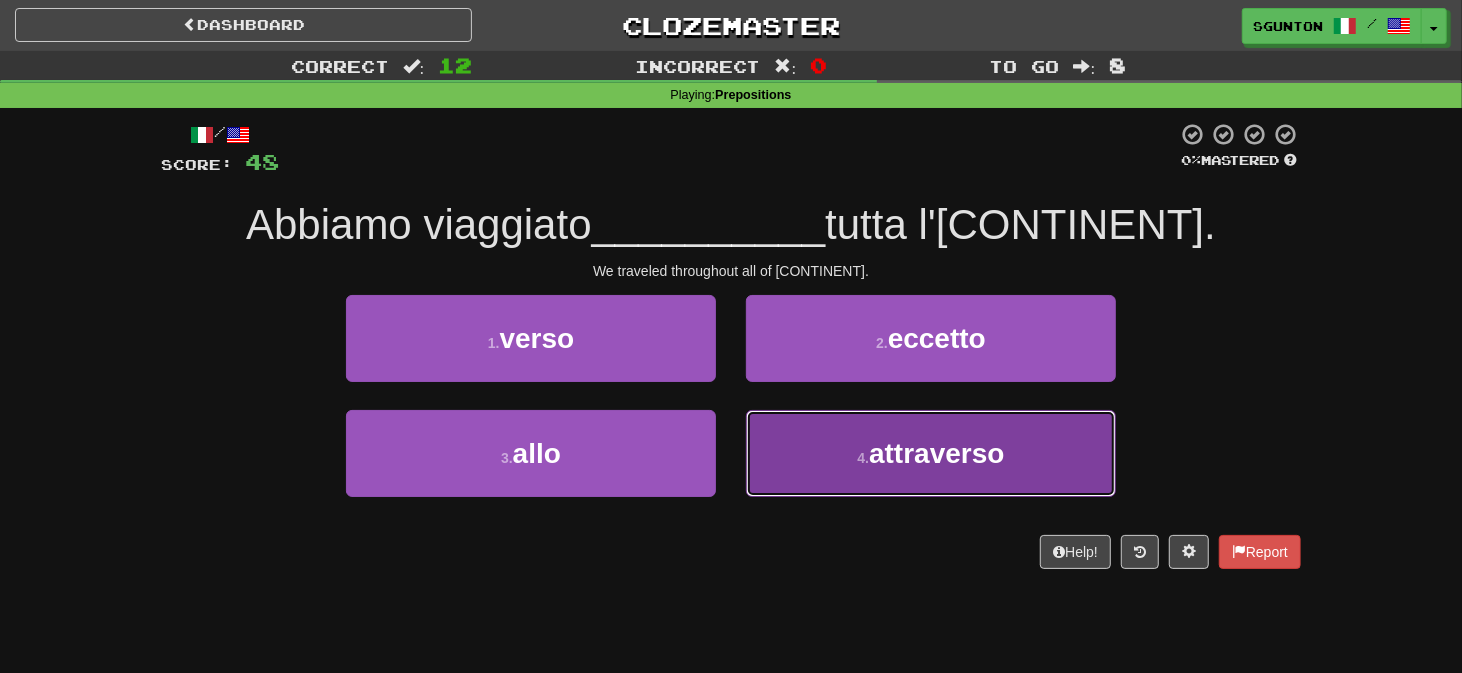 click on "4 .  attraverso" at bounding box center (931, 453) 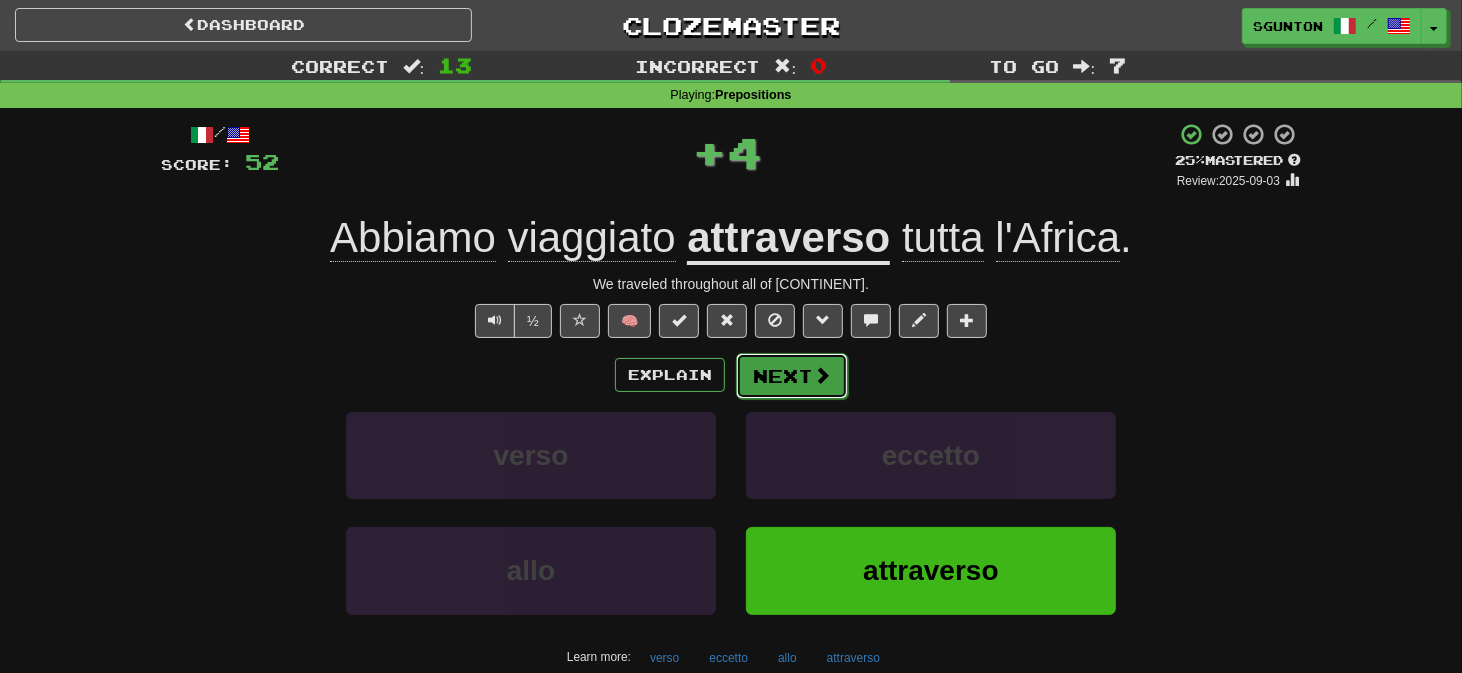 click on "Next" at bounding box center (792, 376) 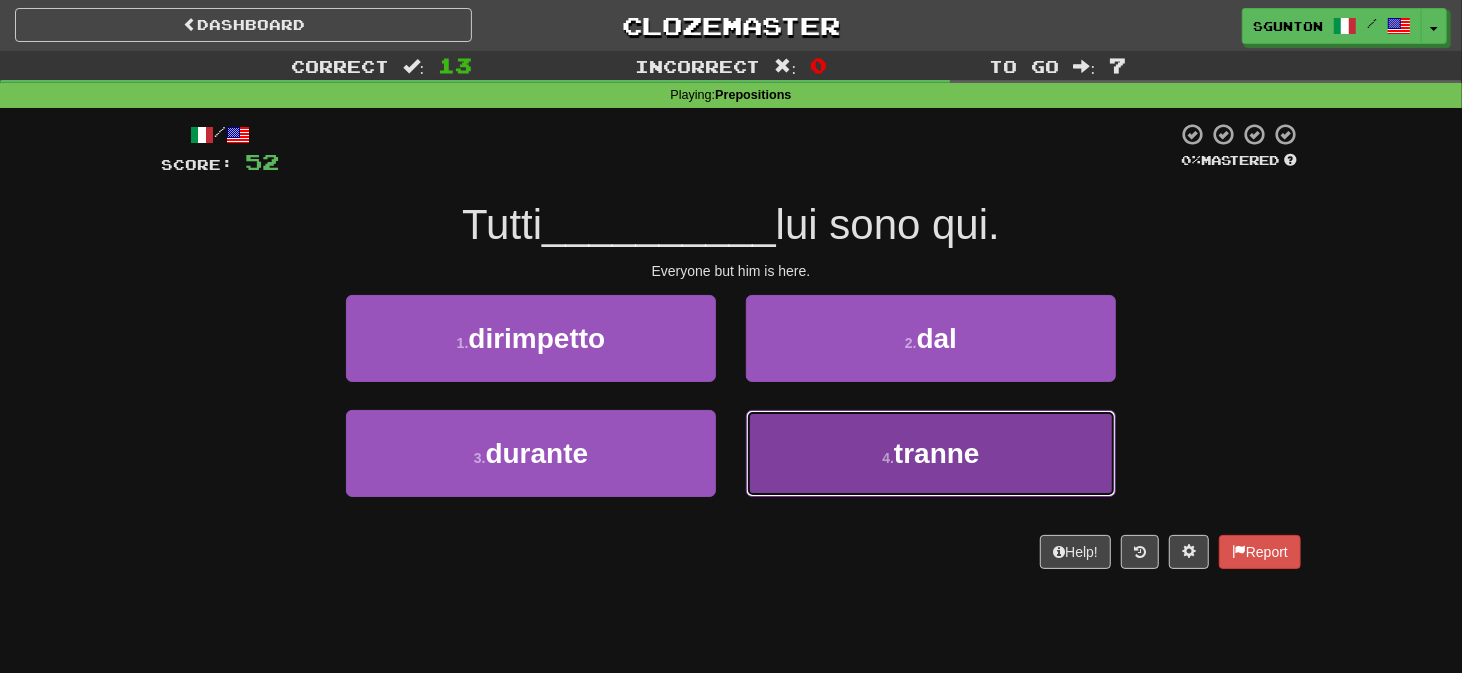click on "4 .  tranne" at bounding box center (931, 453) 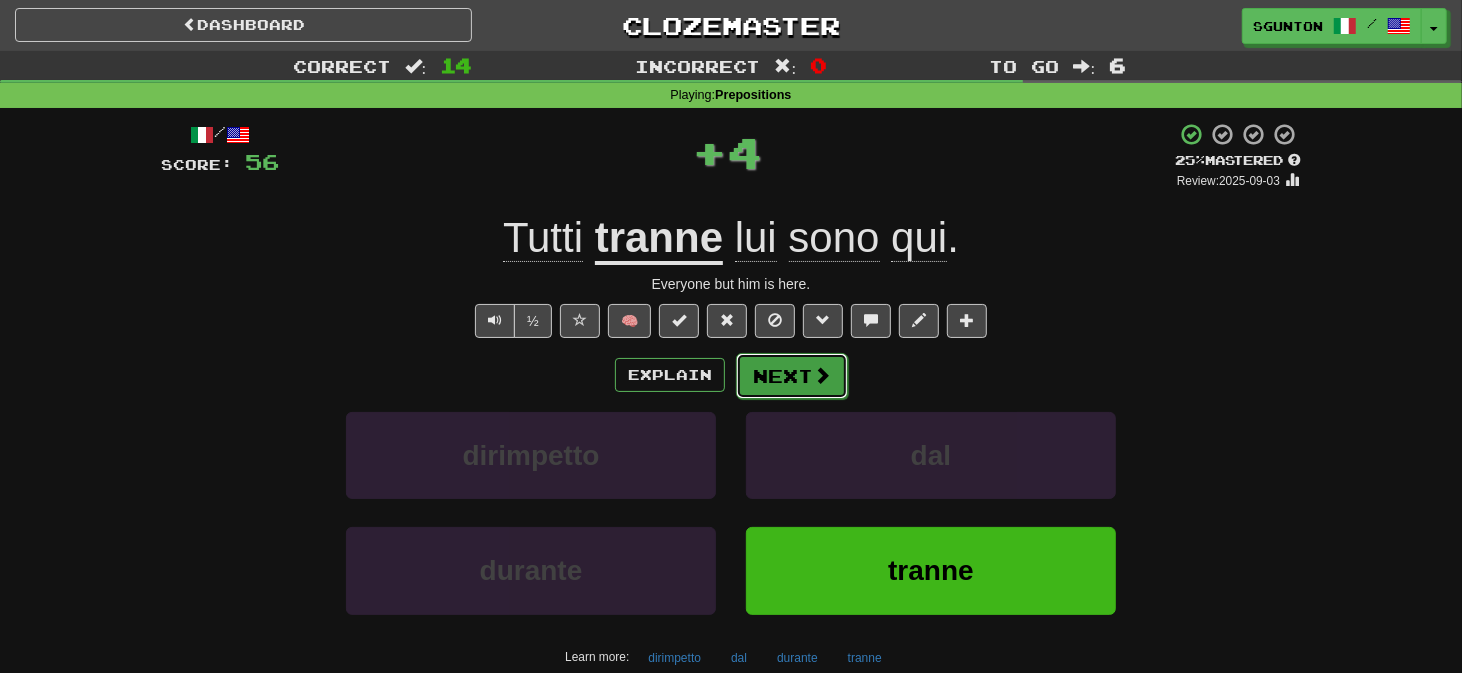 click on "Next" at bounding box center (792, 376) 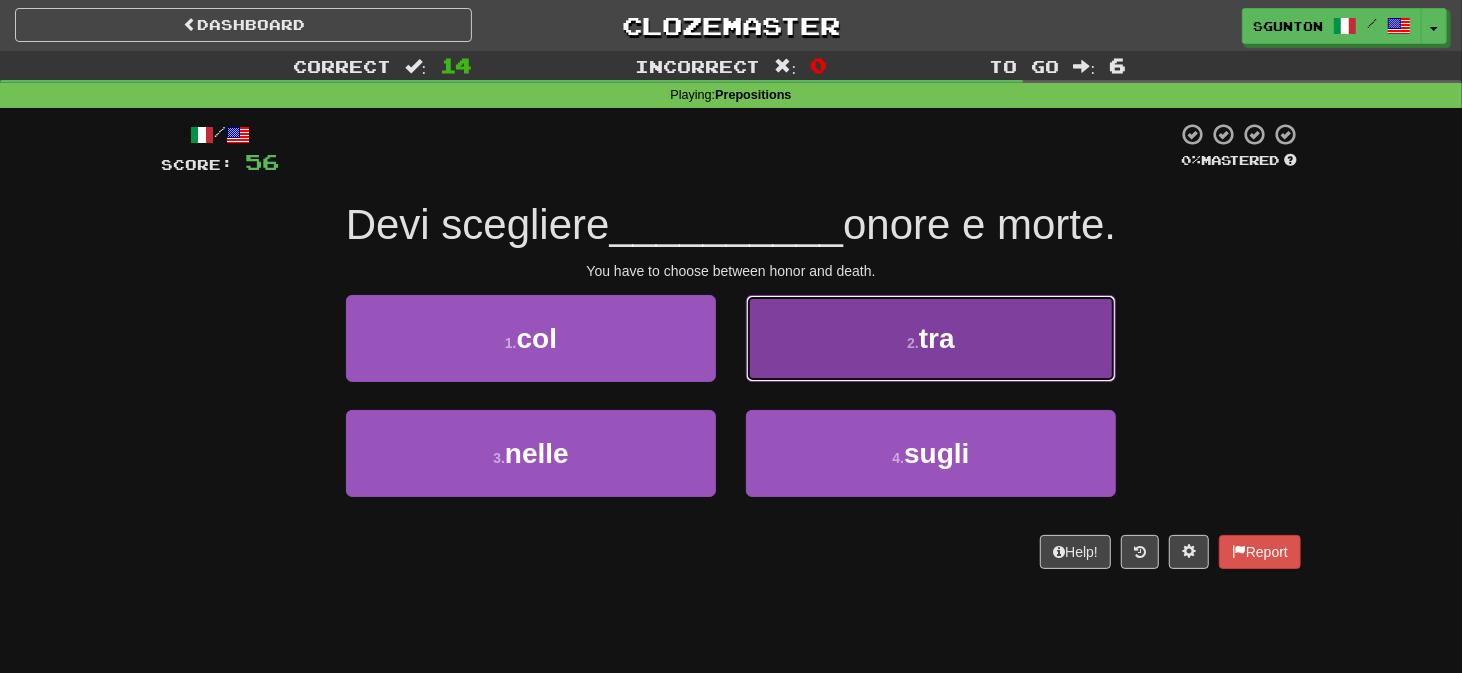 click on "2 .  tra" at bounding box center [931, 338] 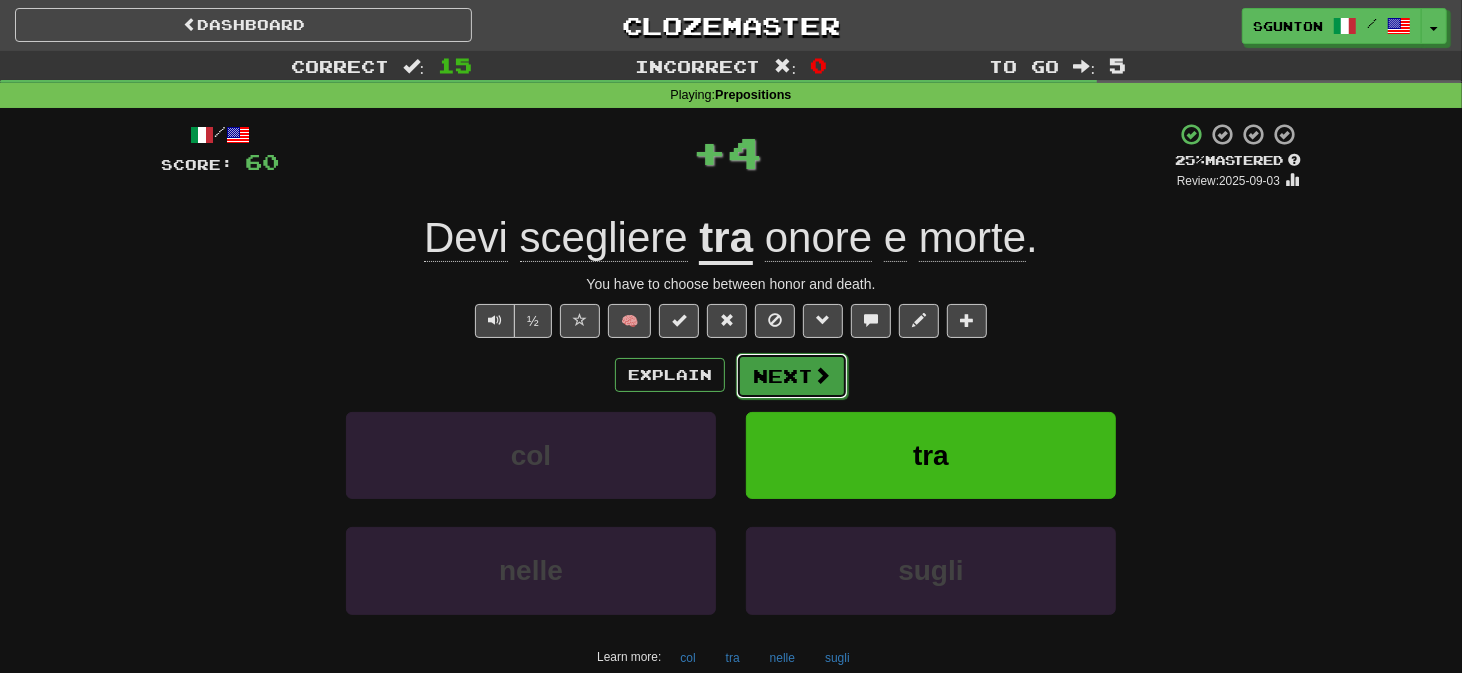click on "Next" at bounding box center (792, 376) 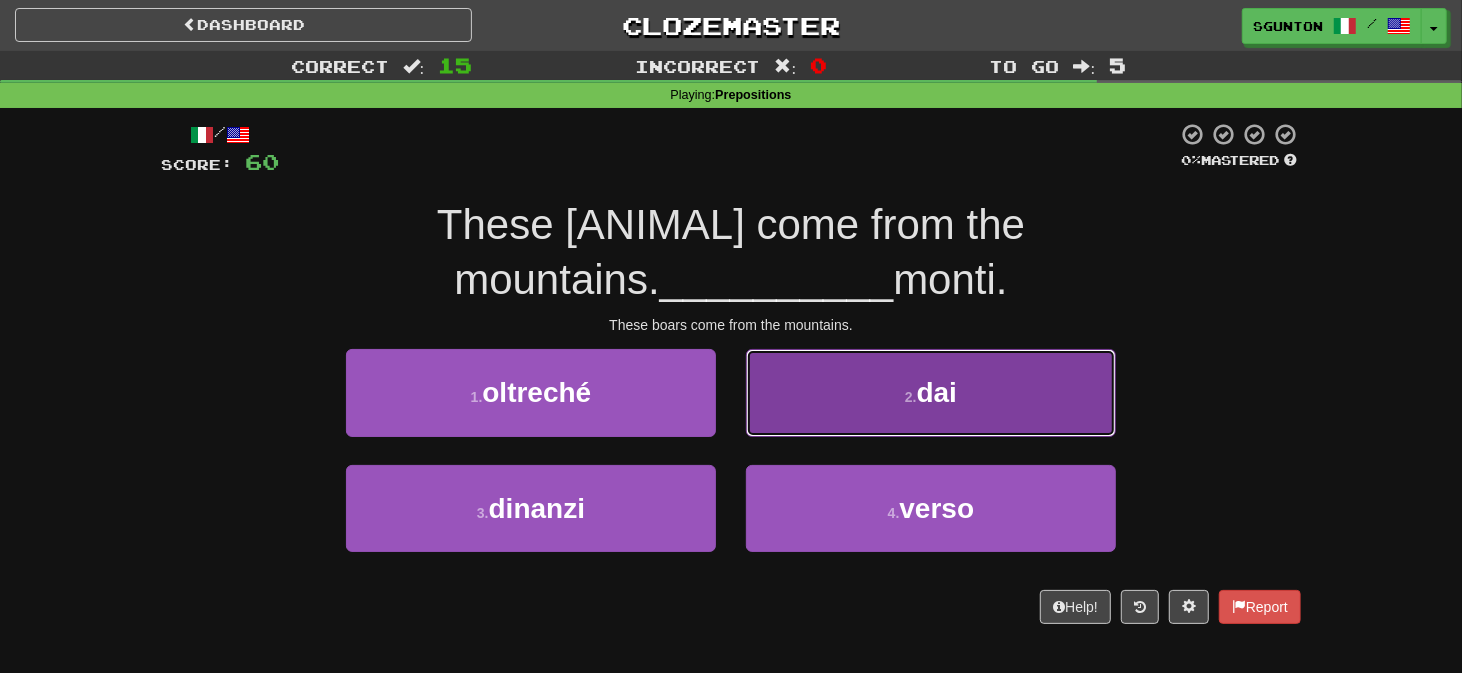 click on "2 .  dai" at bounding box center [931, 392] 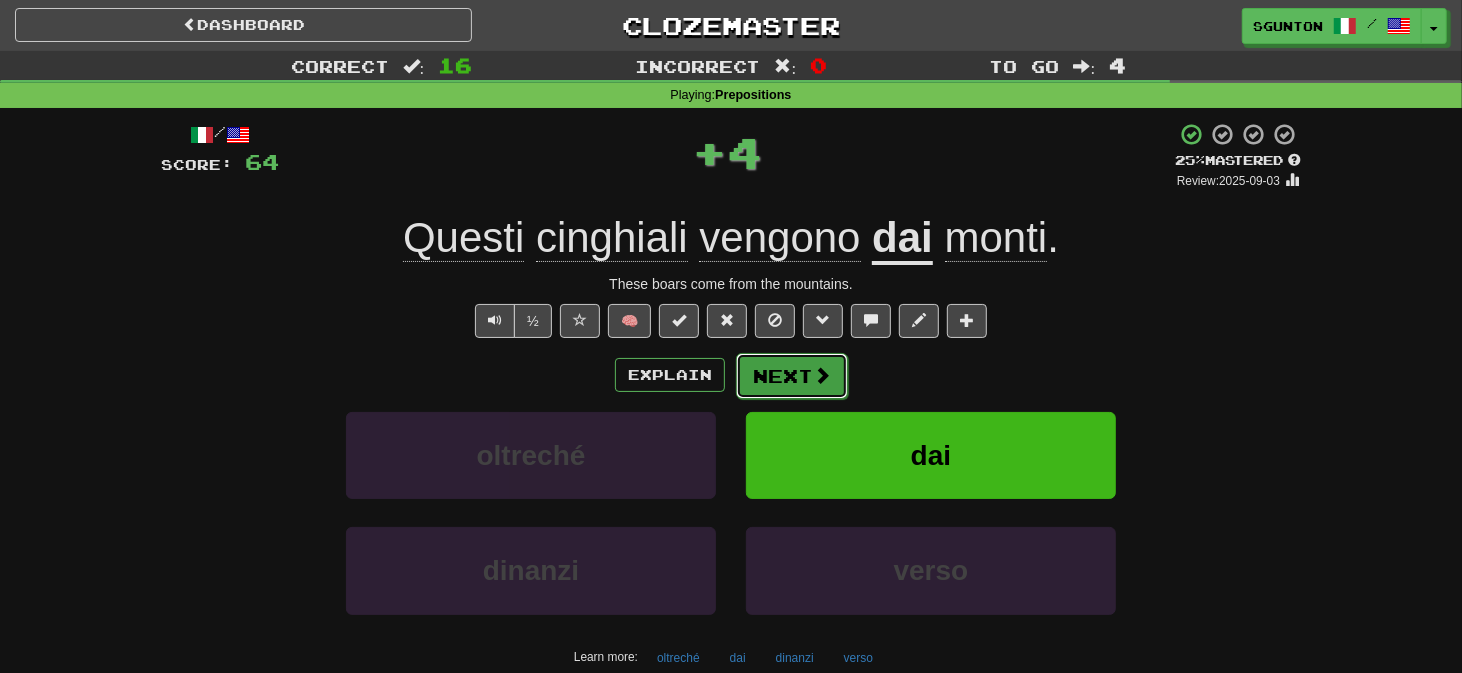 click on "Next" at bounding box center (792, 376) 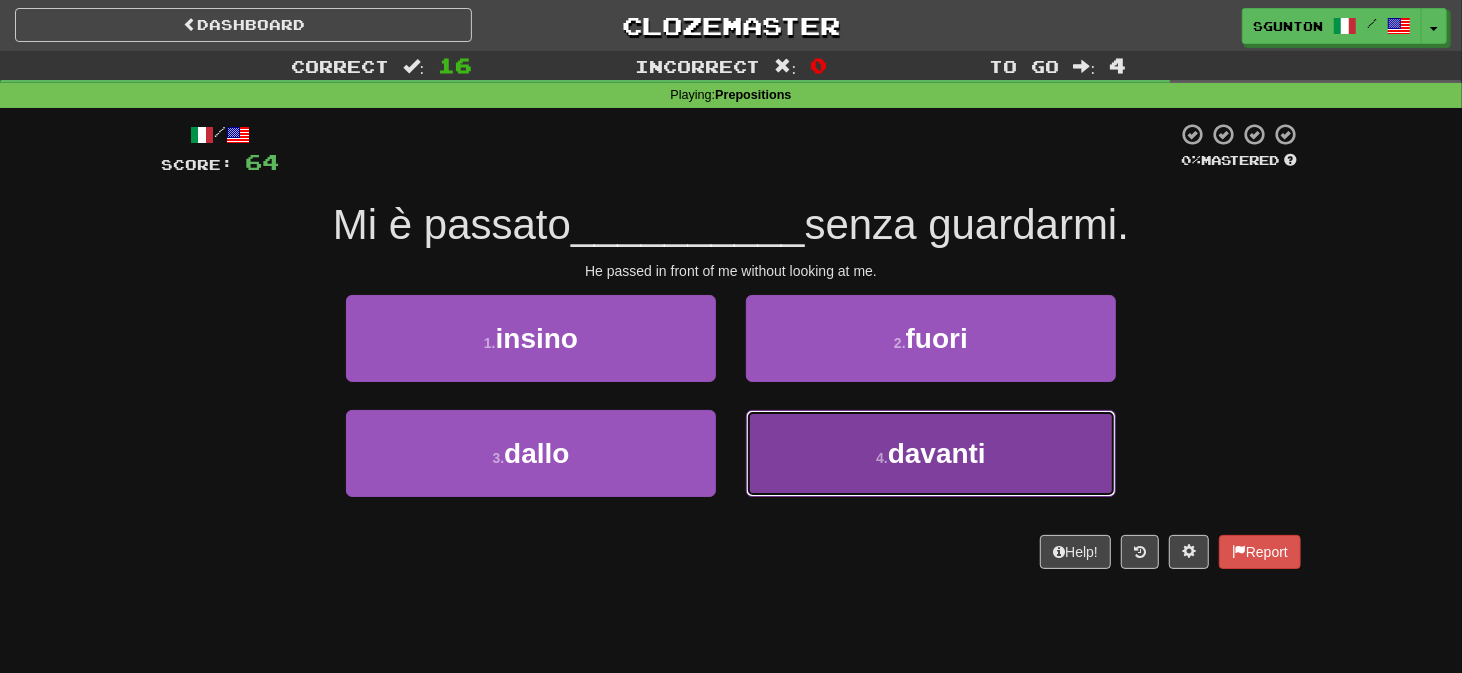 click on "4 .  davanti" at bounding box center [931, 453] 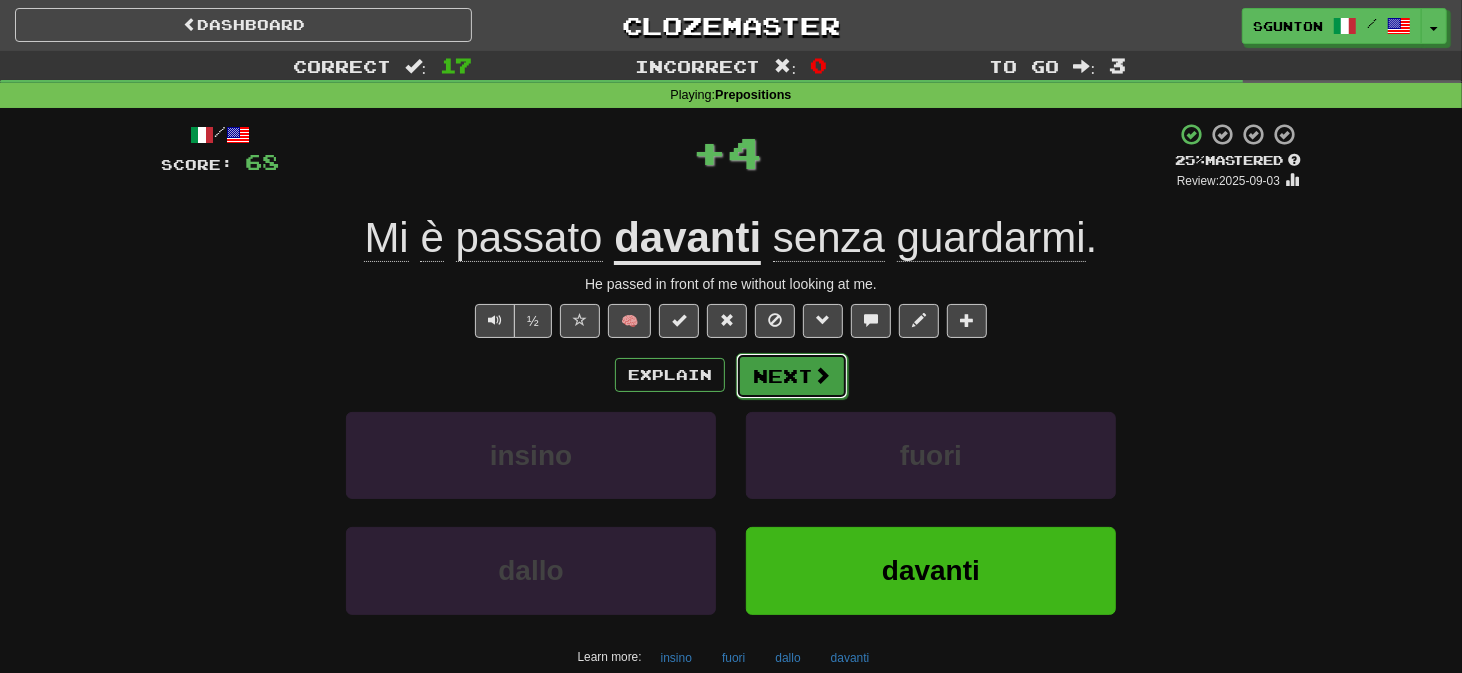 click on "Next" at bounding box center (792, 376) 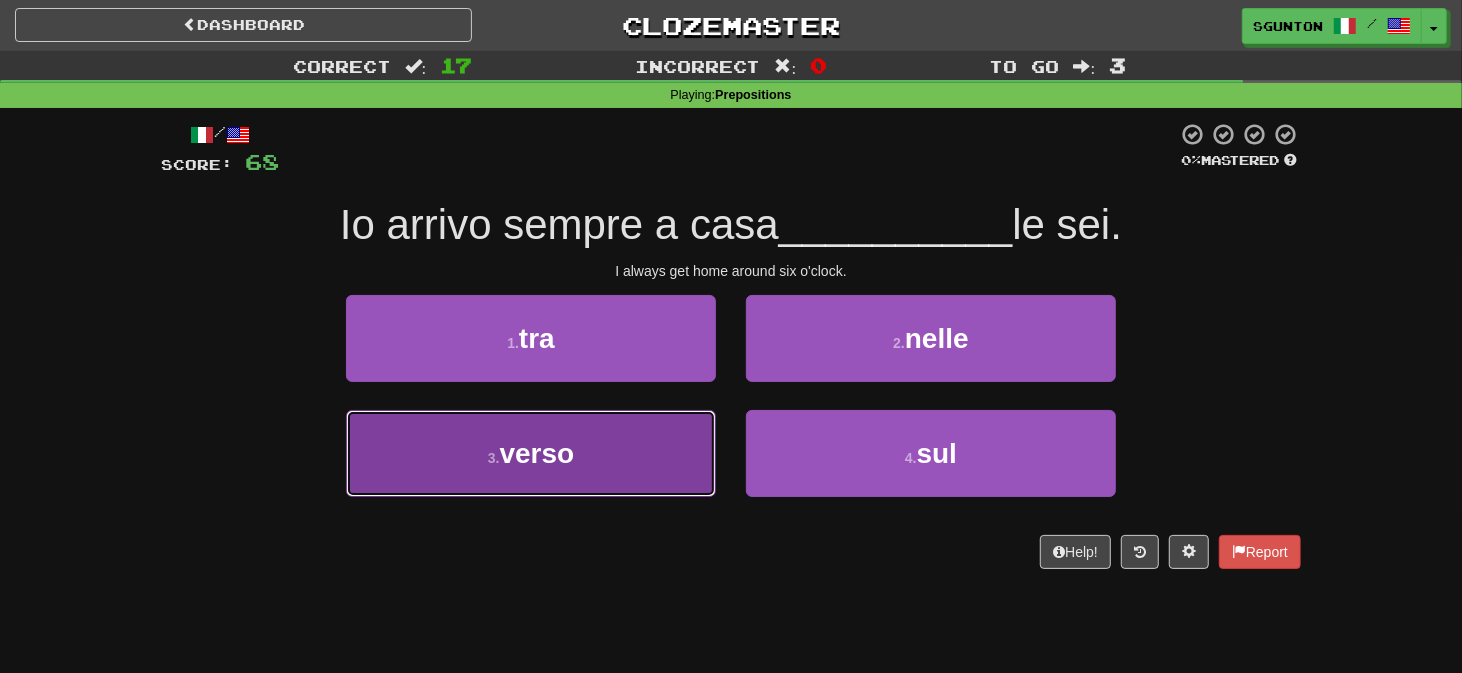 click on "3 .  verso" at bounding box center (531, 453) 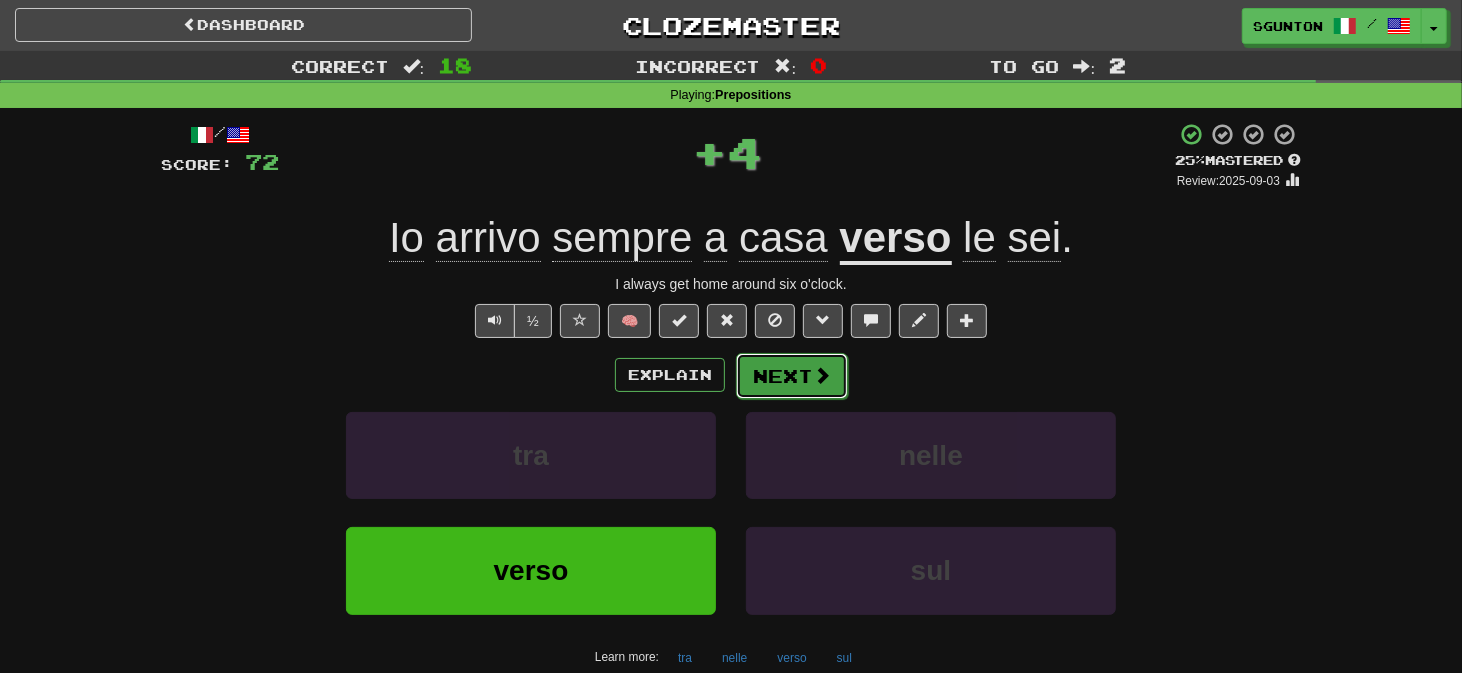 click on "Next" at bounding box center (792, 376) 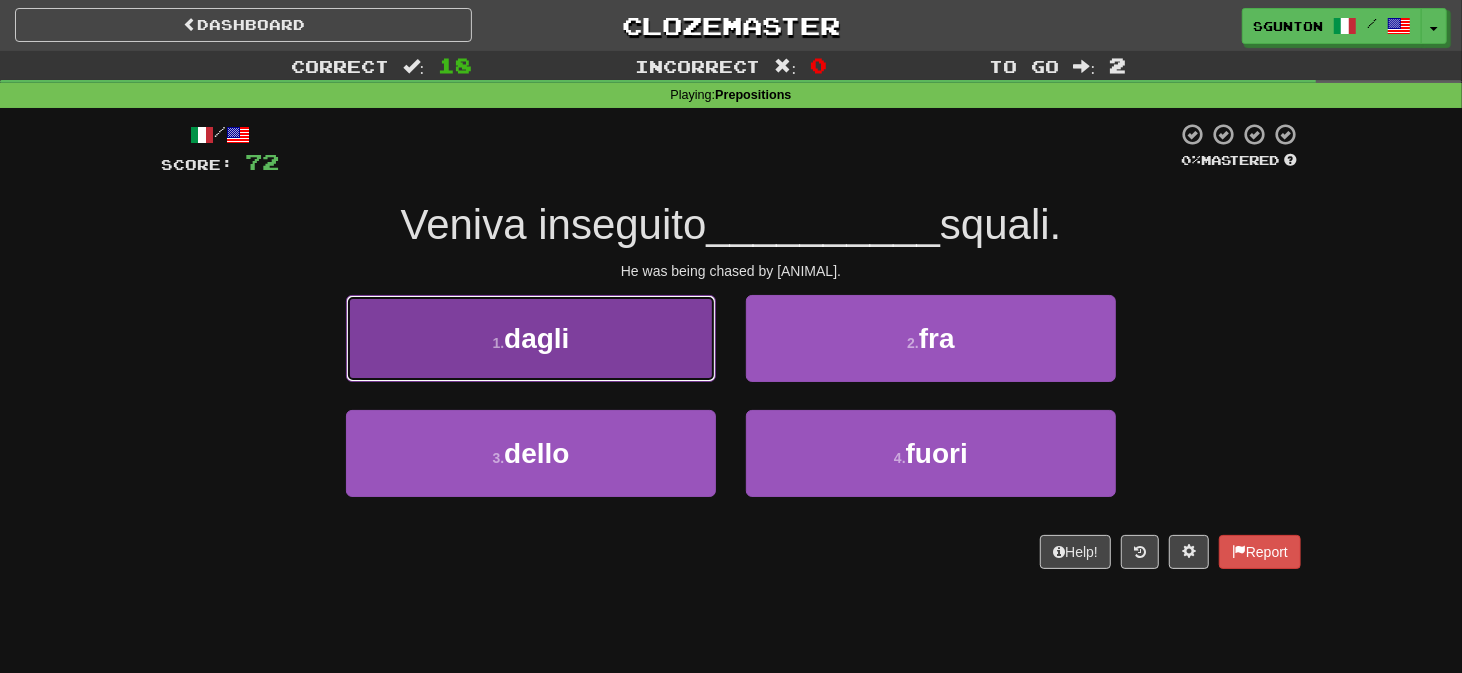 click on "1 .  dagli" at bounding box center (531, 338) 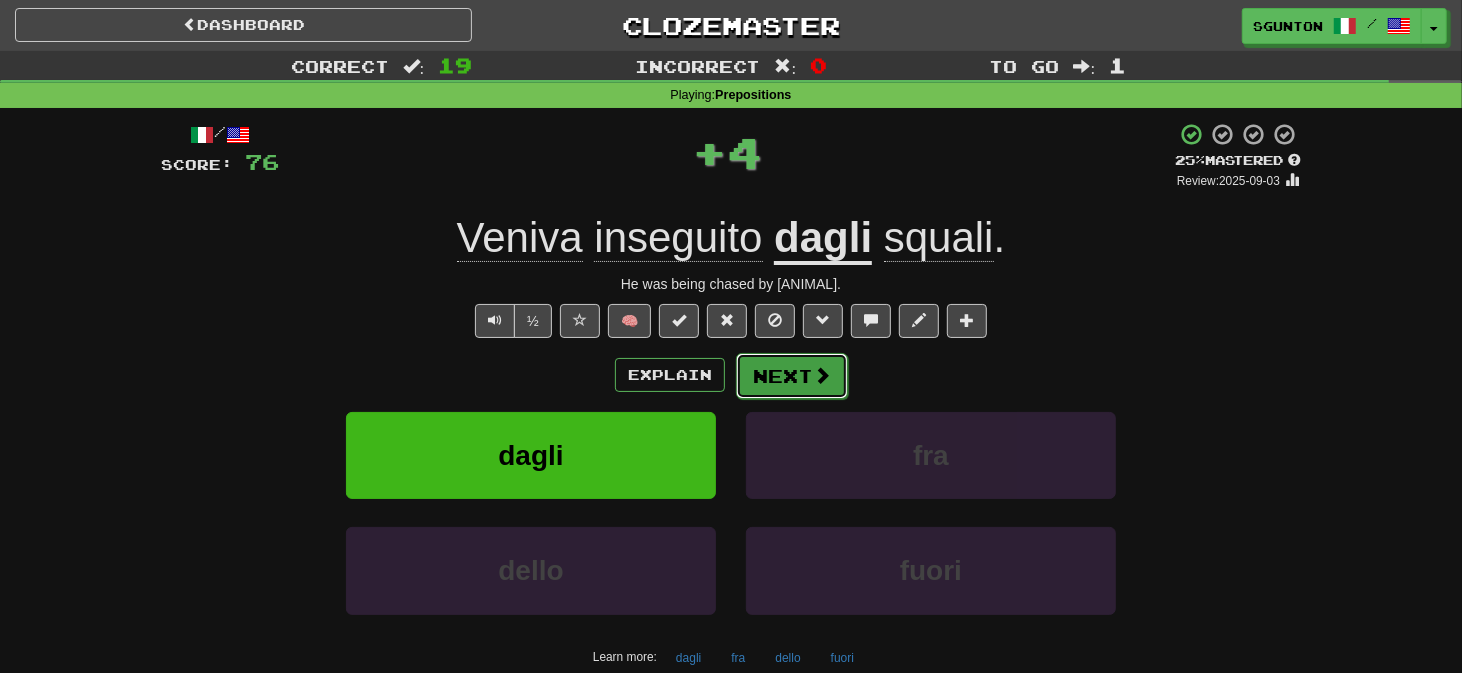 click on "Next" at bounding box center [792, 376] 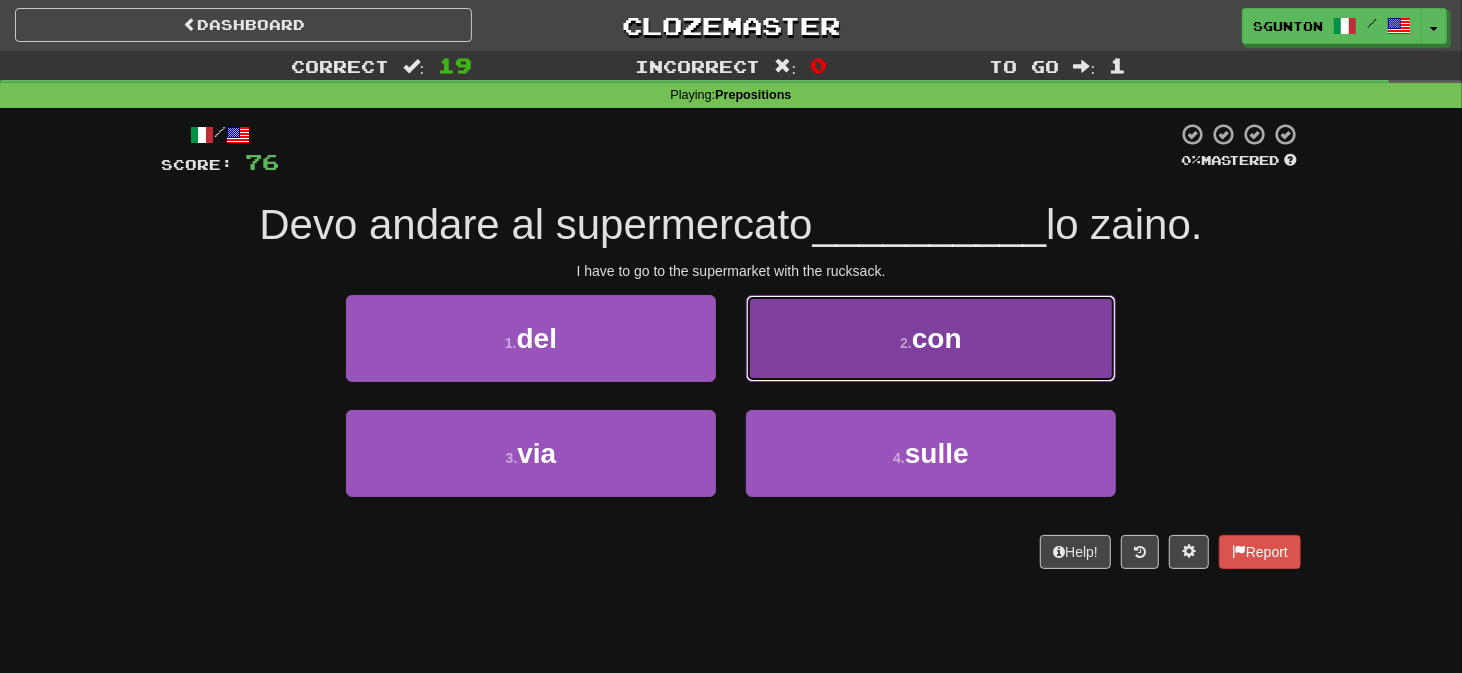 click on "2 .  con" at bounding box center (931, 338) 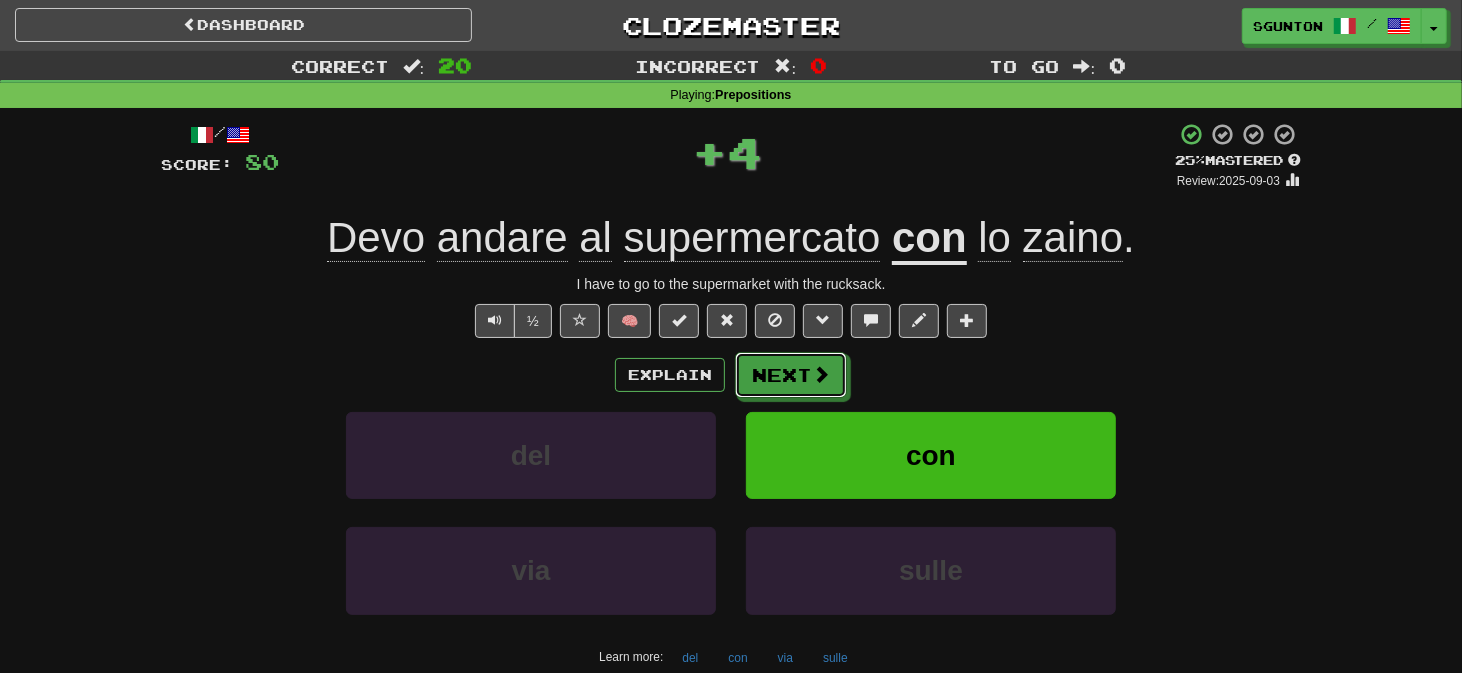 click on "Next" at bounding box center [791, 375] 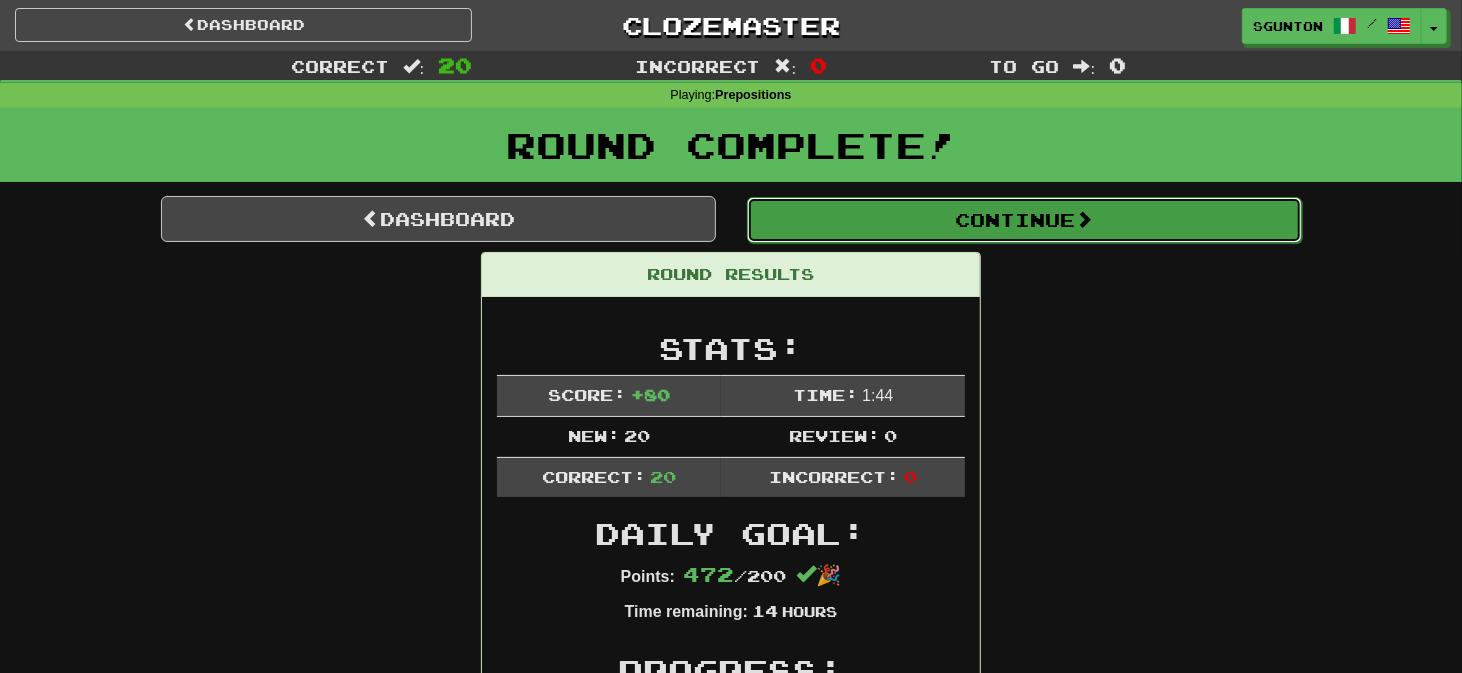 click on "Continue" at bounding box center (1024, 220) 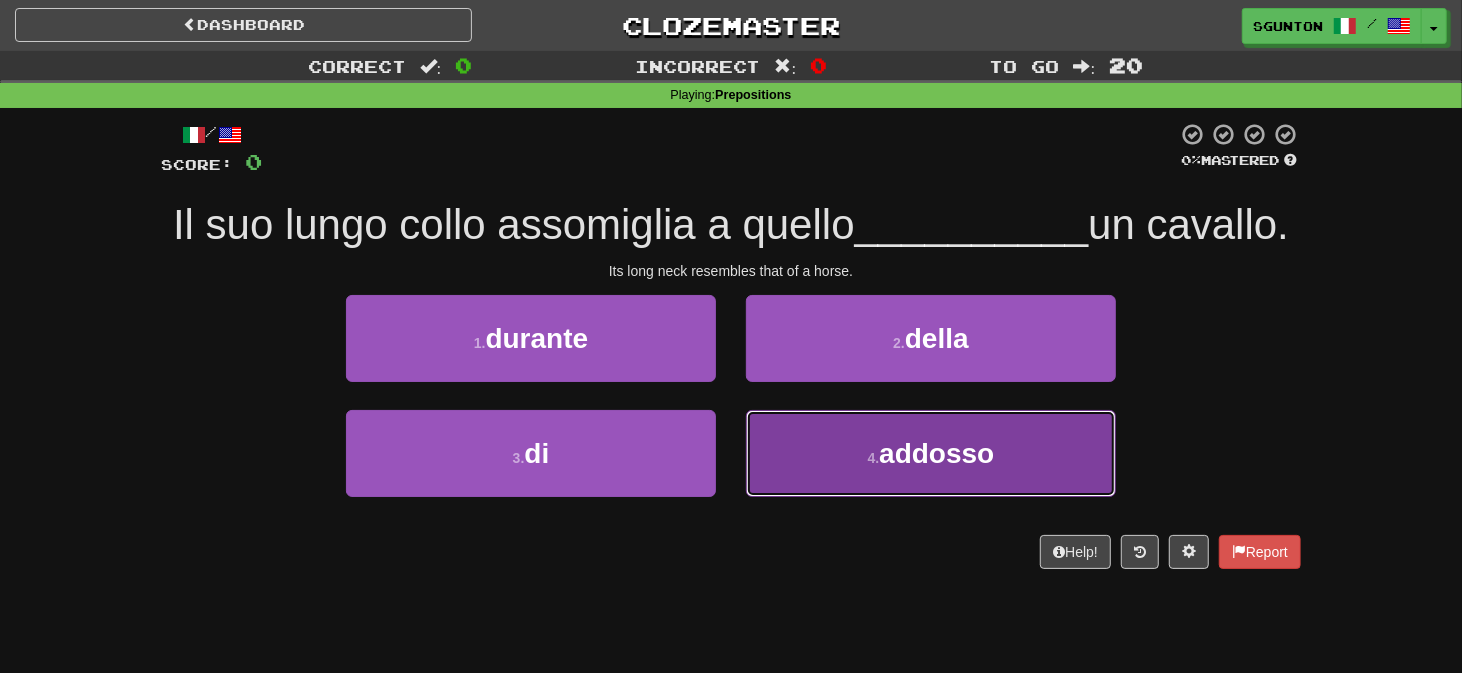 click on "4 .  addosso" at bounding box center (931, 453) 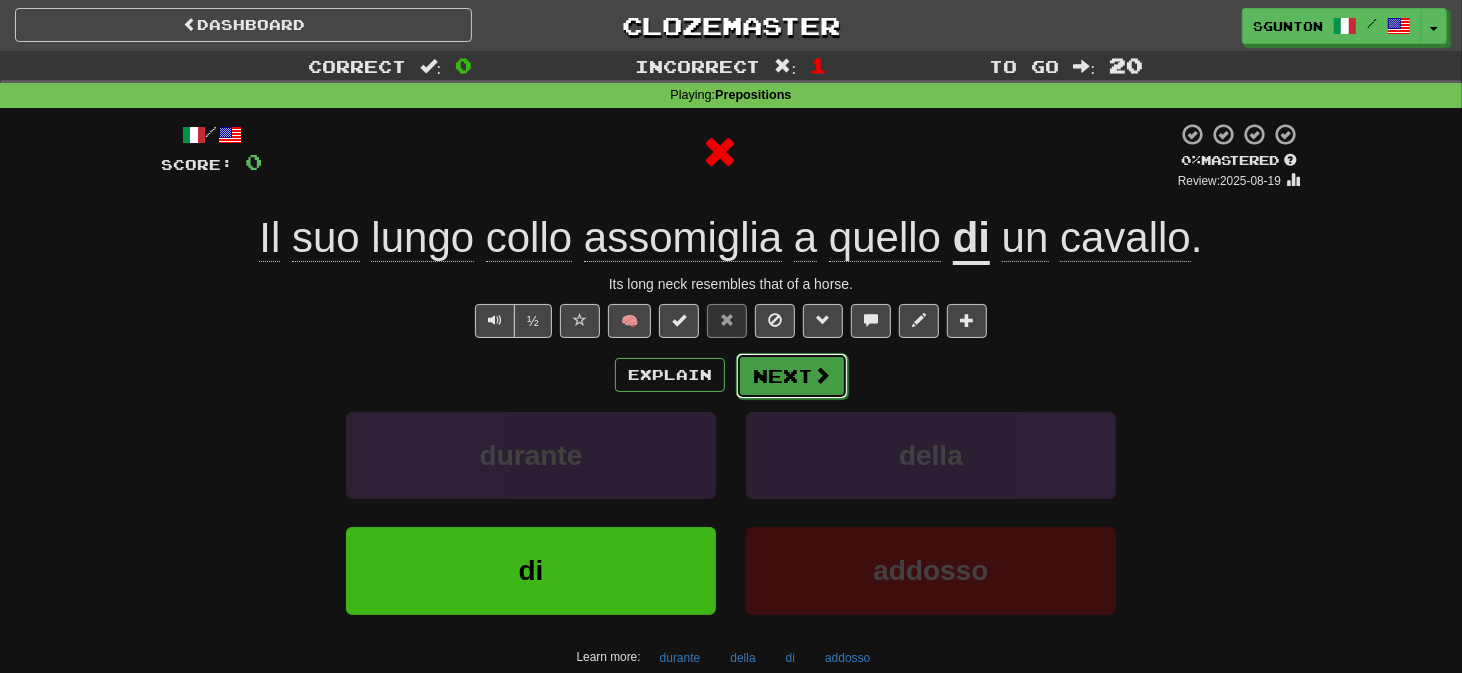 click on "Next" at bounding box center [792, 376] 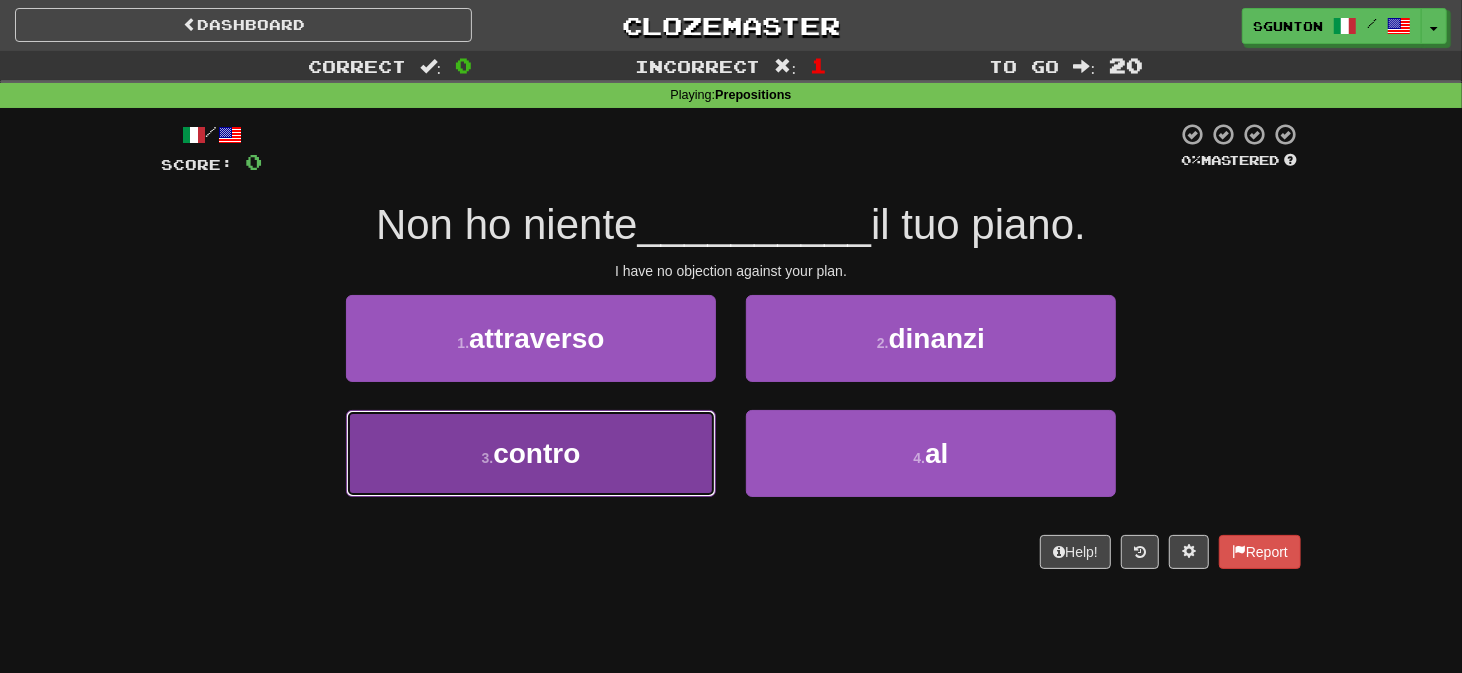 click on "3 .  contro" at bounding box center [531, 453] 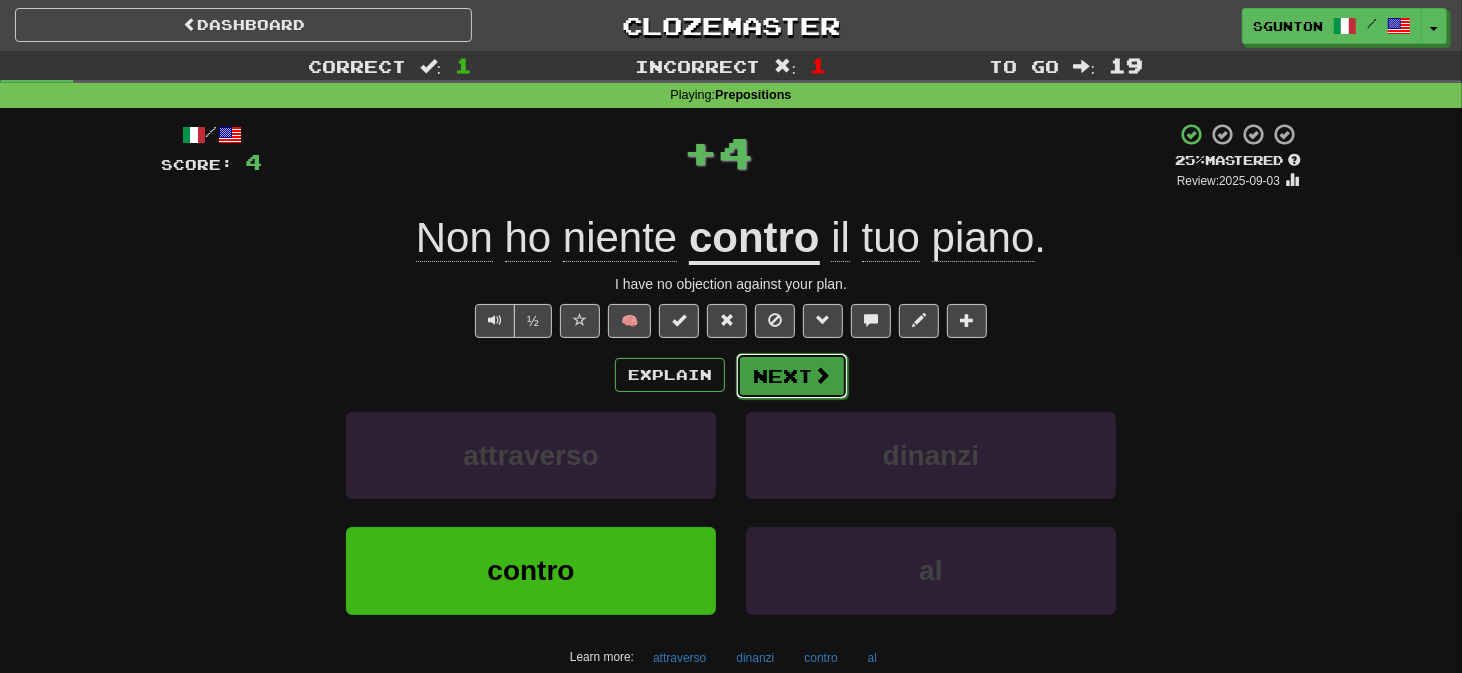 click on "Next" at bounding box center [792, 376] 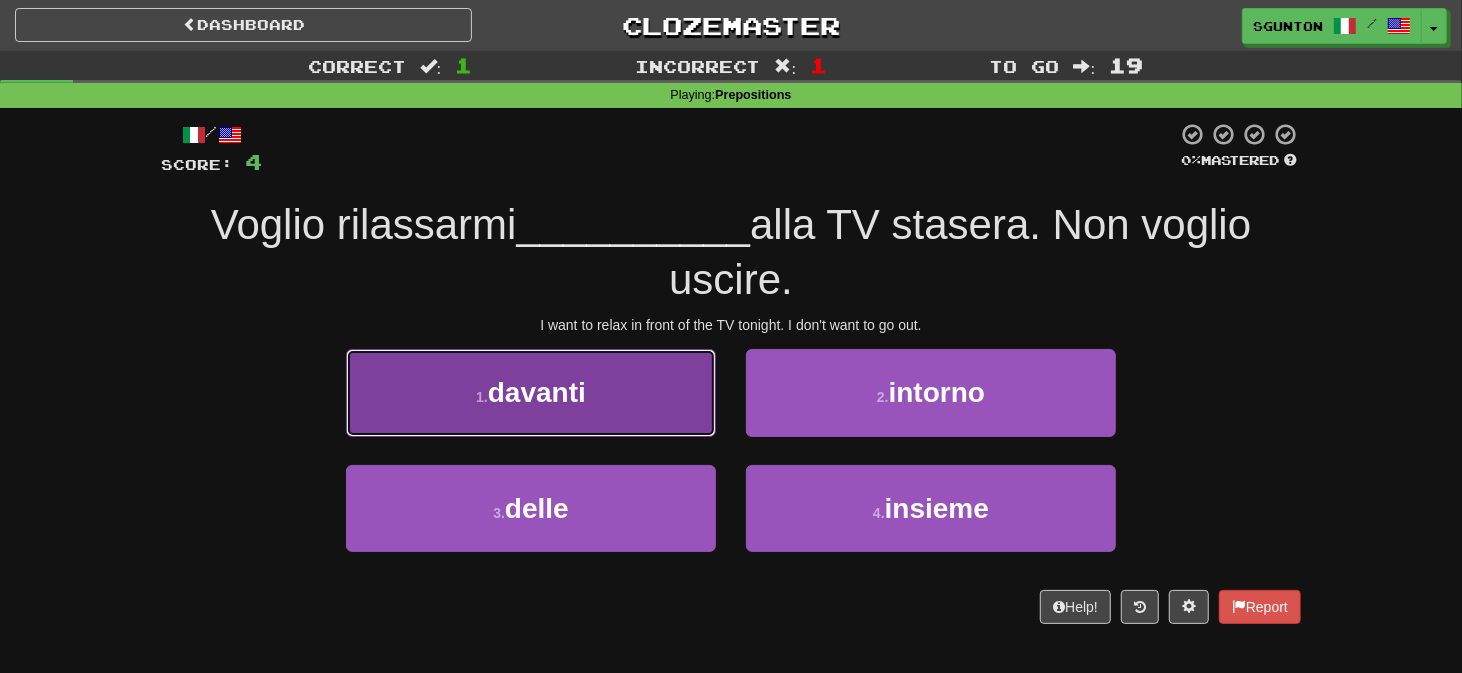 click on "1 .  davanti" at bounding box center [531, 392] 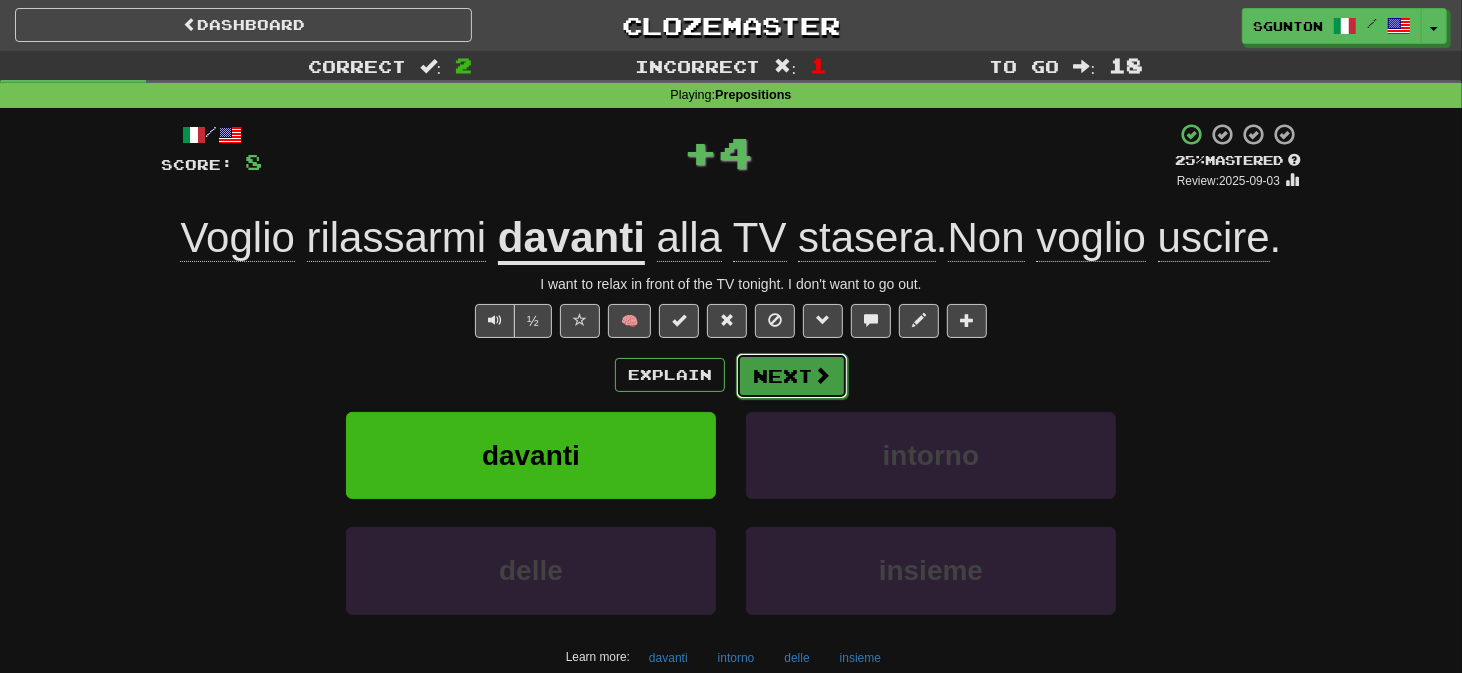 click on "Next" at bounding box center [792, 376] 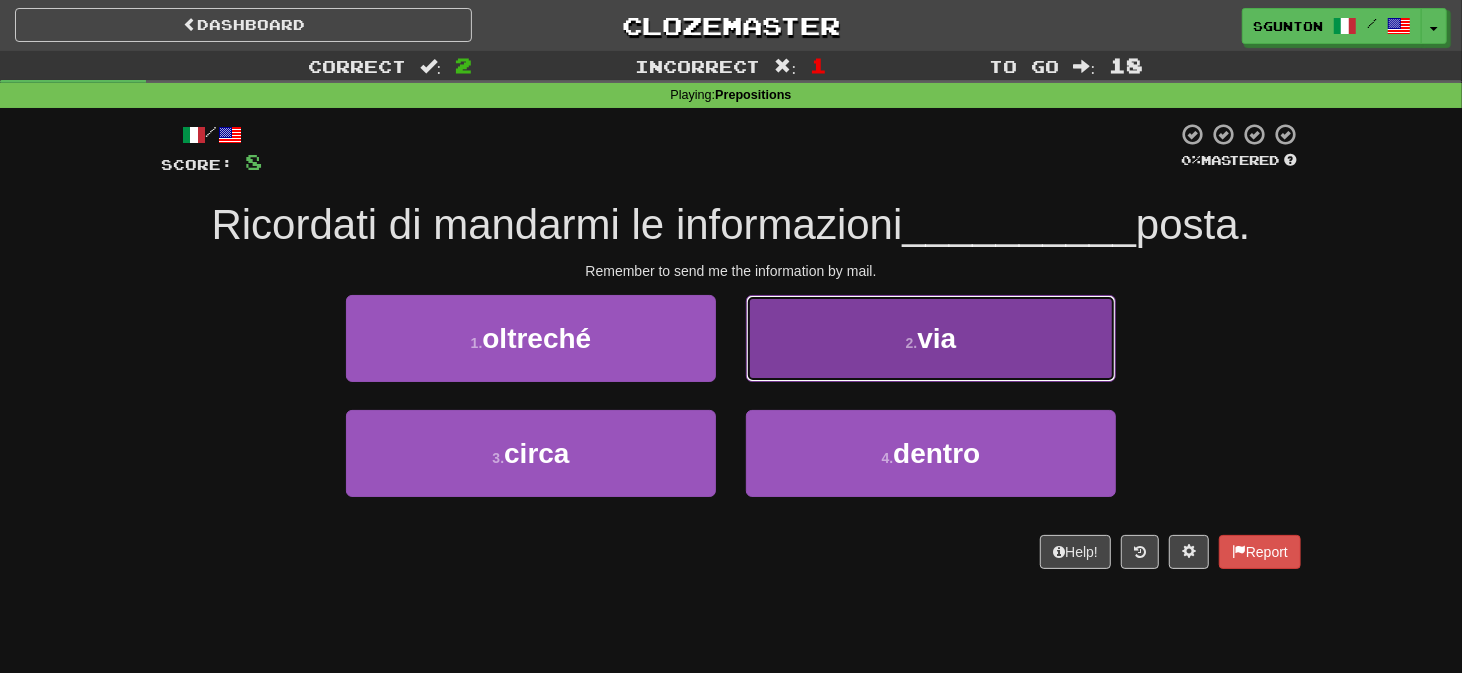 click on "2 .  via" at bounding box center (931, 338) 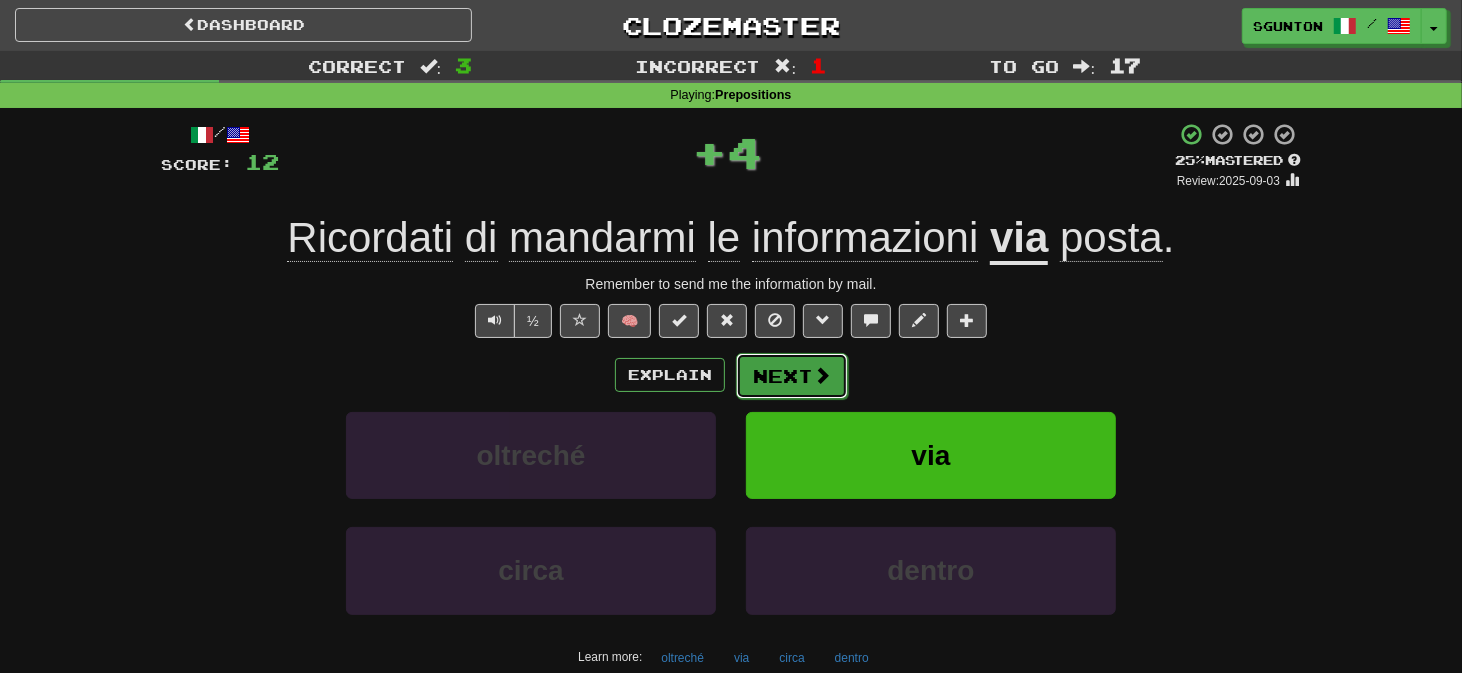 click on "Next" at bounding box center [792, 376] 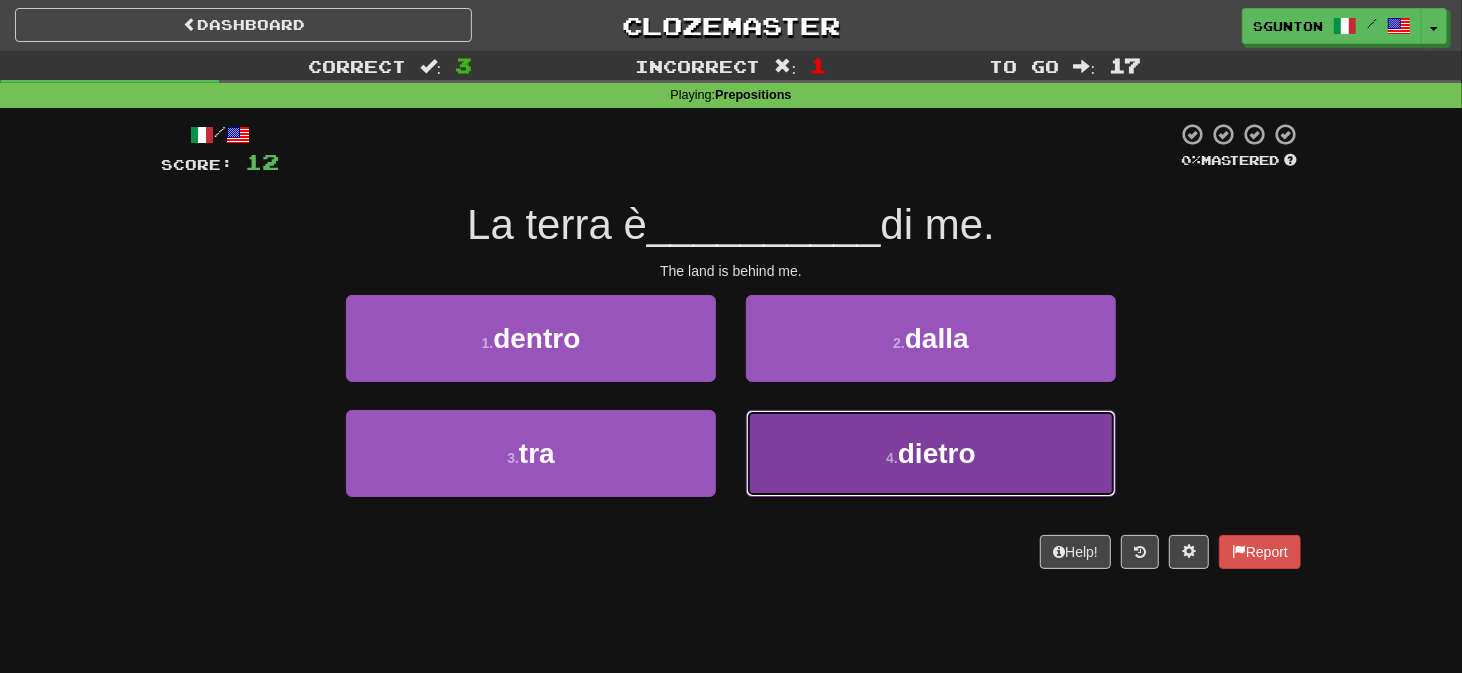 click on "4 .  dietro" at bounding box center (931, 453) 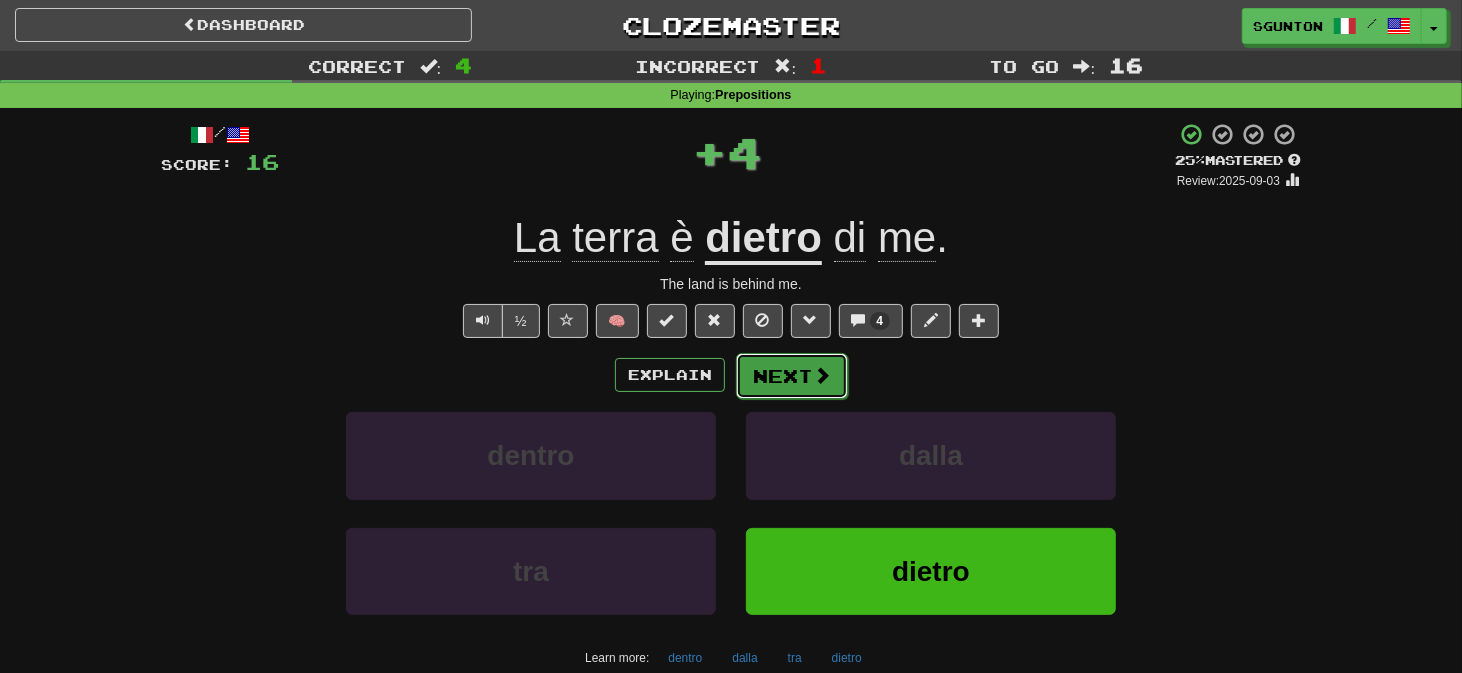 click on "Next" at bounding box center (792, 376) 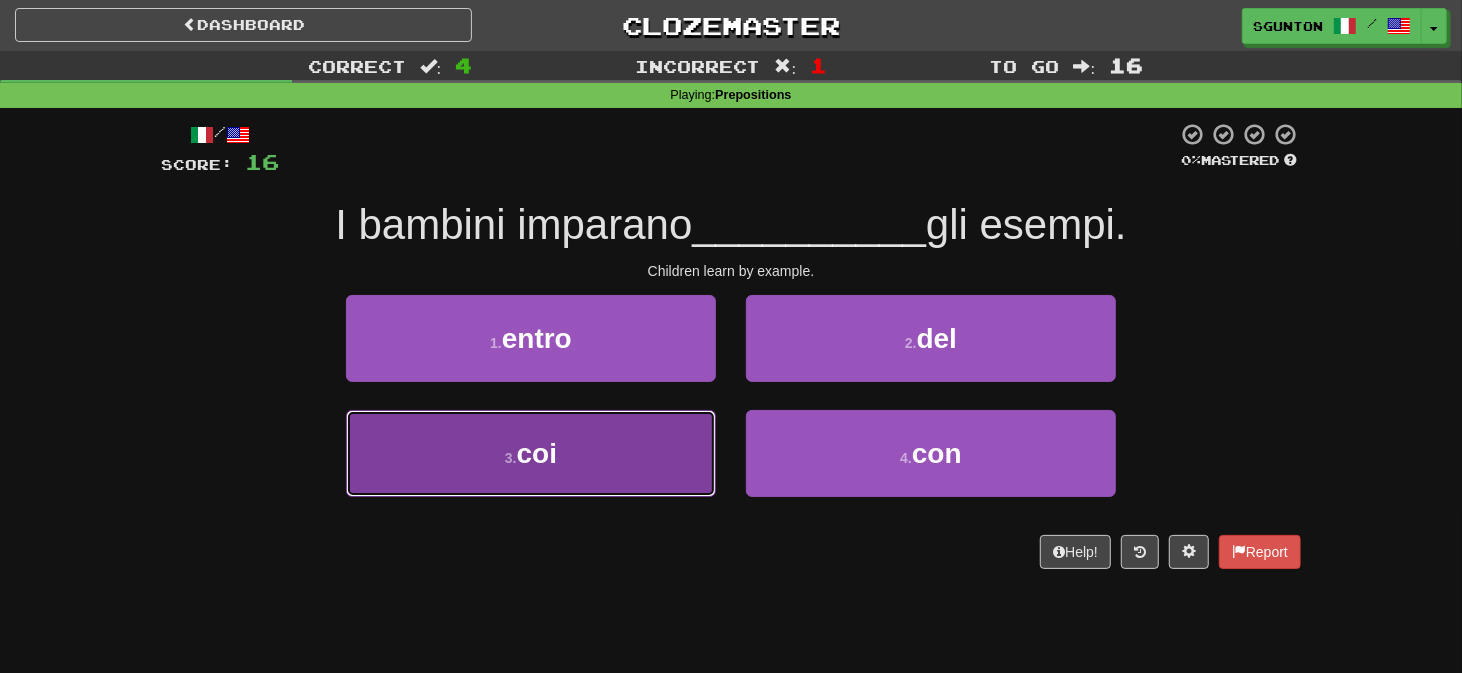 click on "3 .  coi" at bounding box center (531, 453) 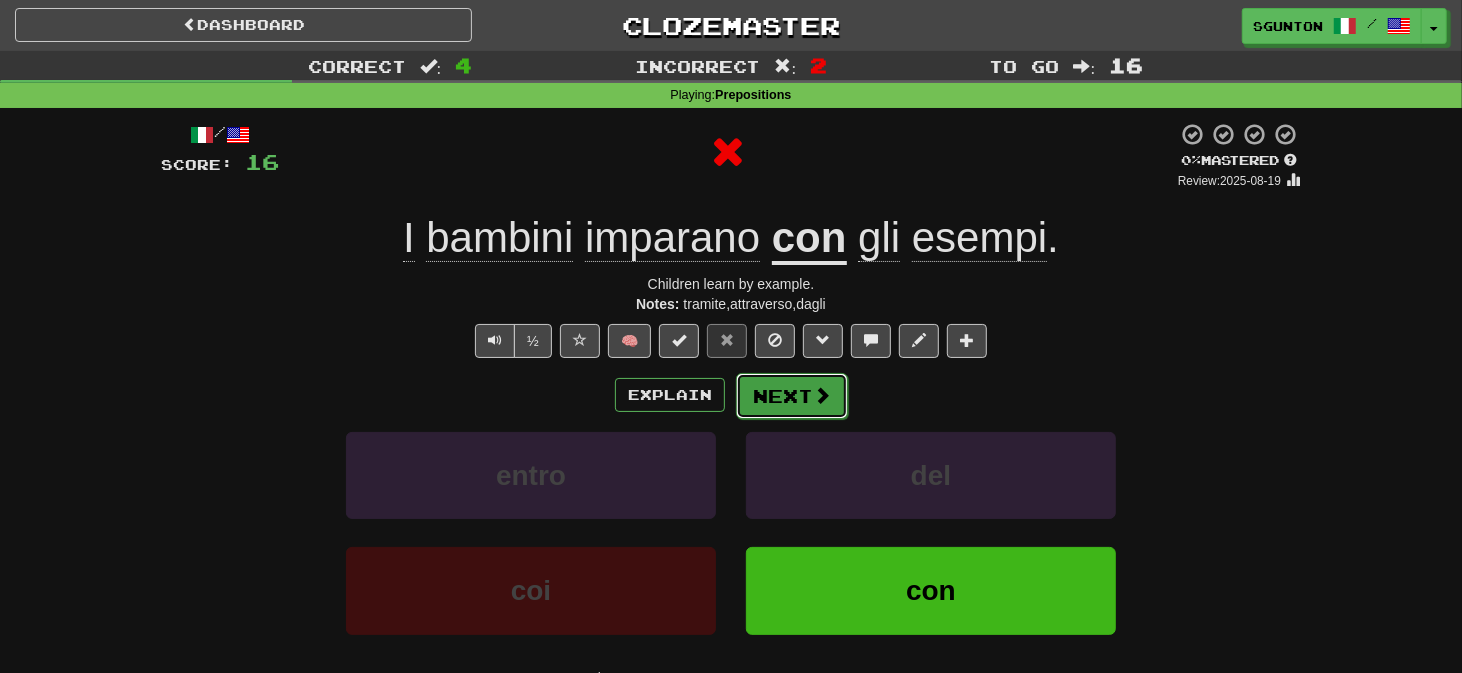 click on "Next" at bounding box center [792, 396] 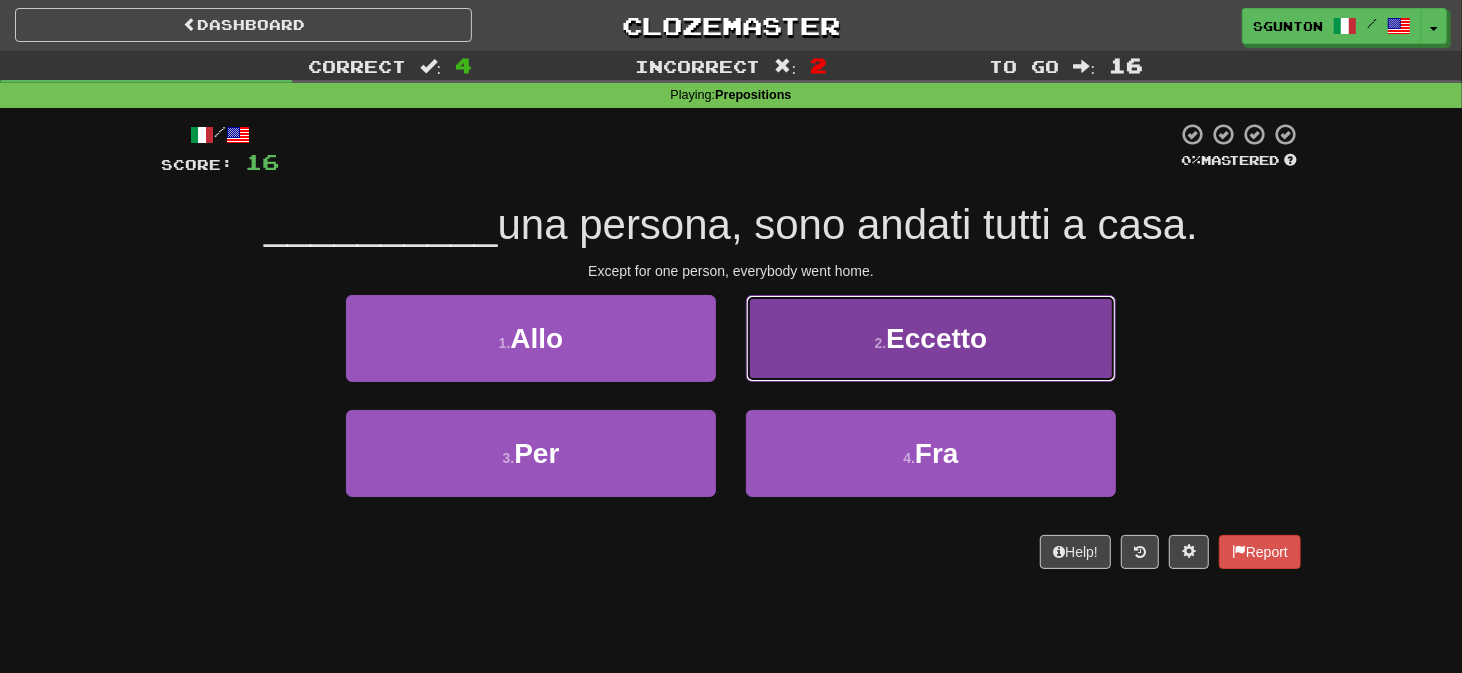click on "2 .  Eccetto" at bounding box center (931, 338) 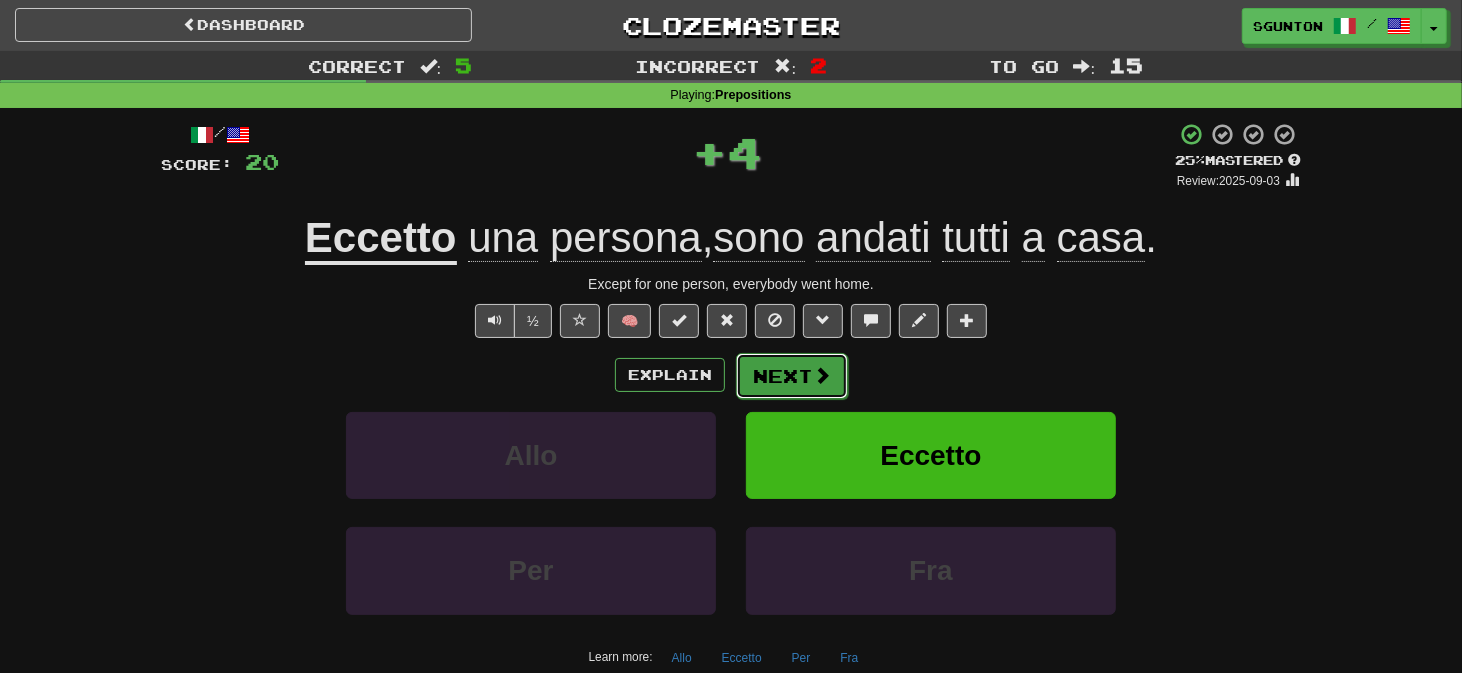 click on "Next" at bounding box center (792, 376) 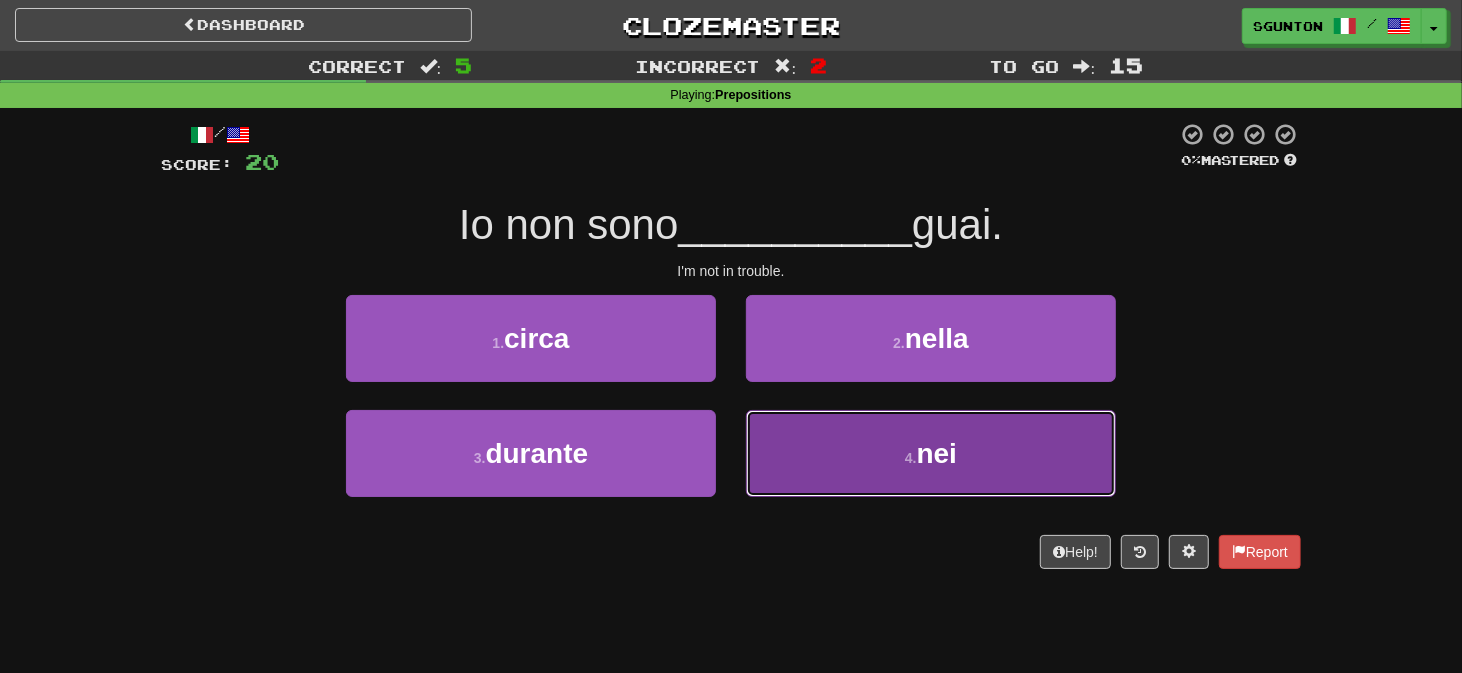 click on "4 .  nei" at bounding box center (931, 453) 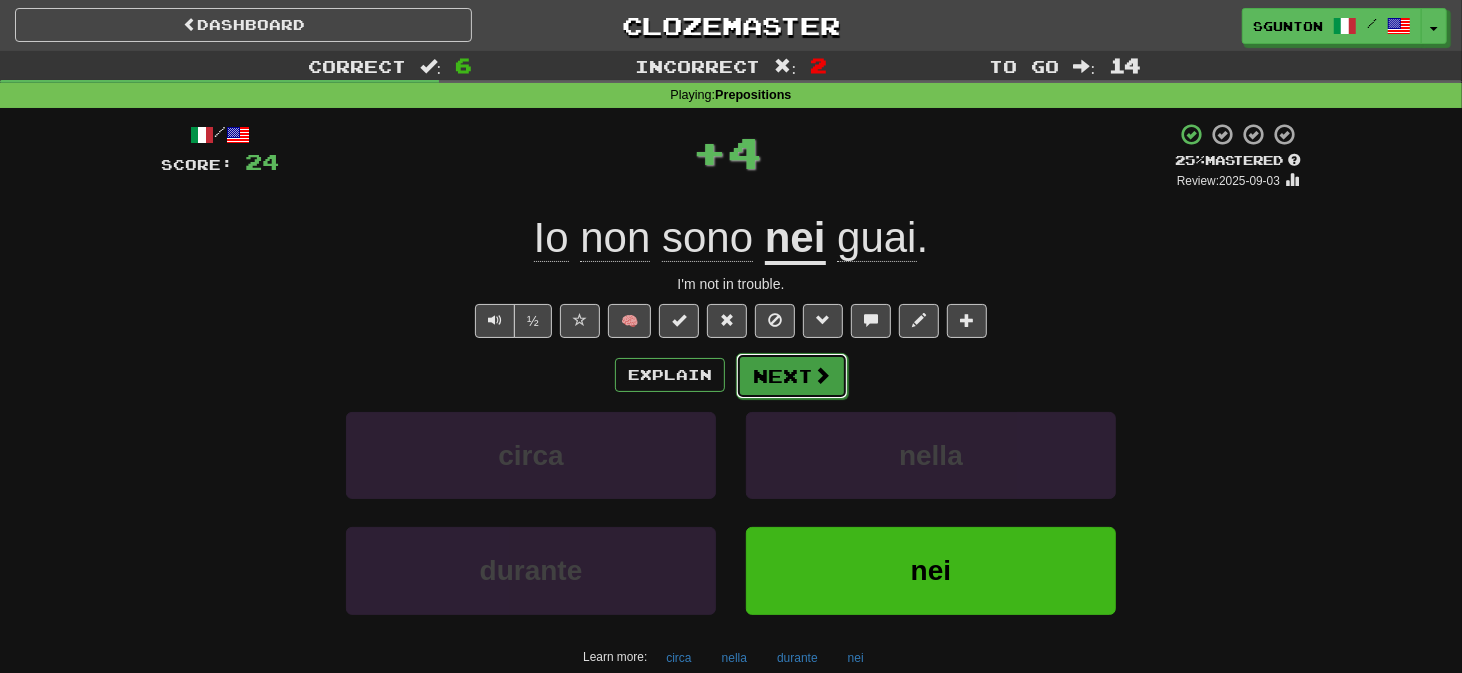 click on "Next" at bounding box center (792, 376) 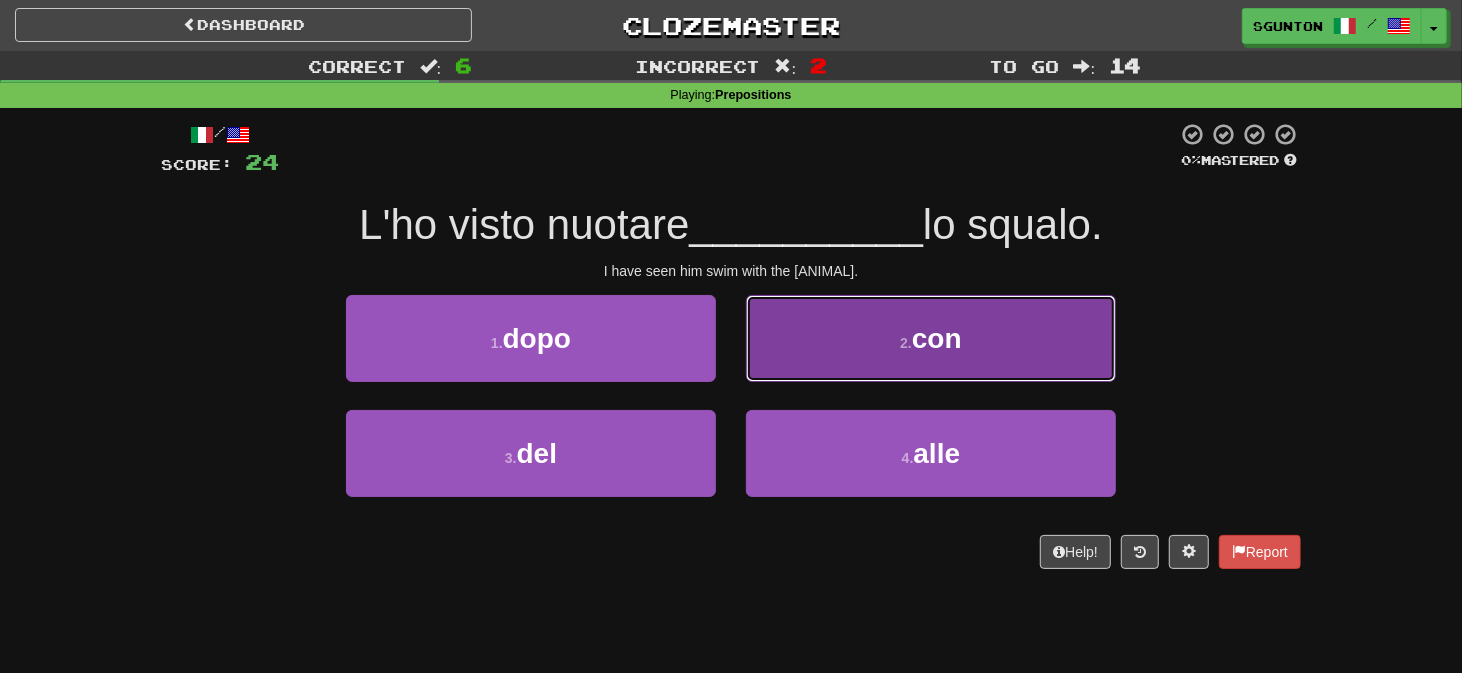 click on "2 .  con" at bounding box center [931, 338] 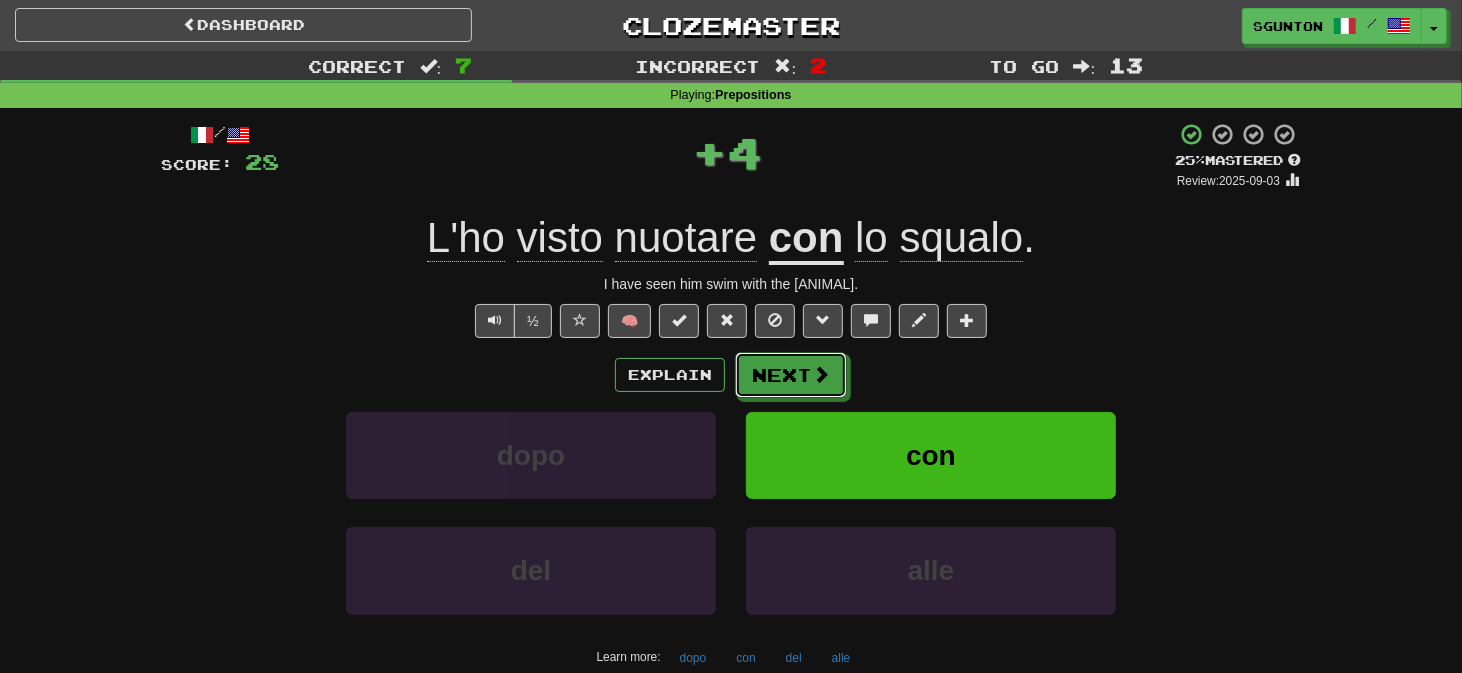 click on "Next" at bounding box center (791, 375) 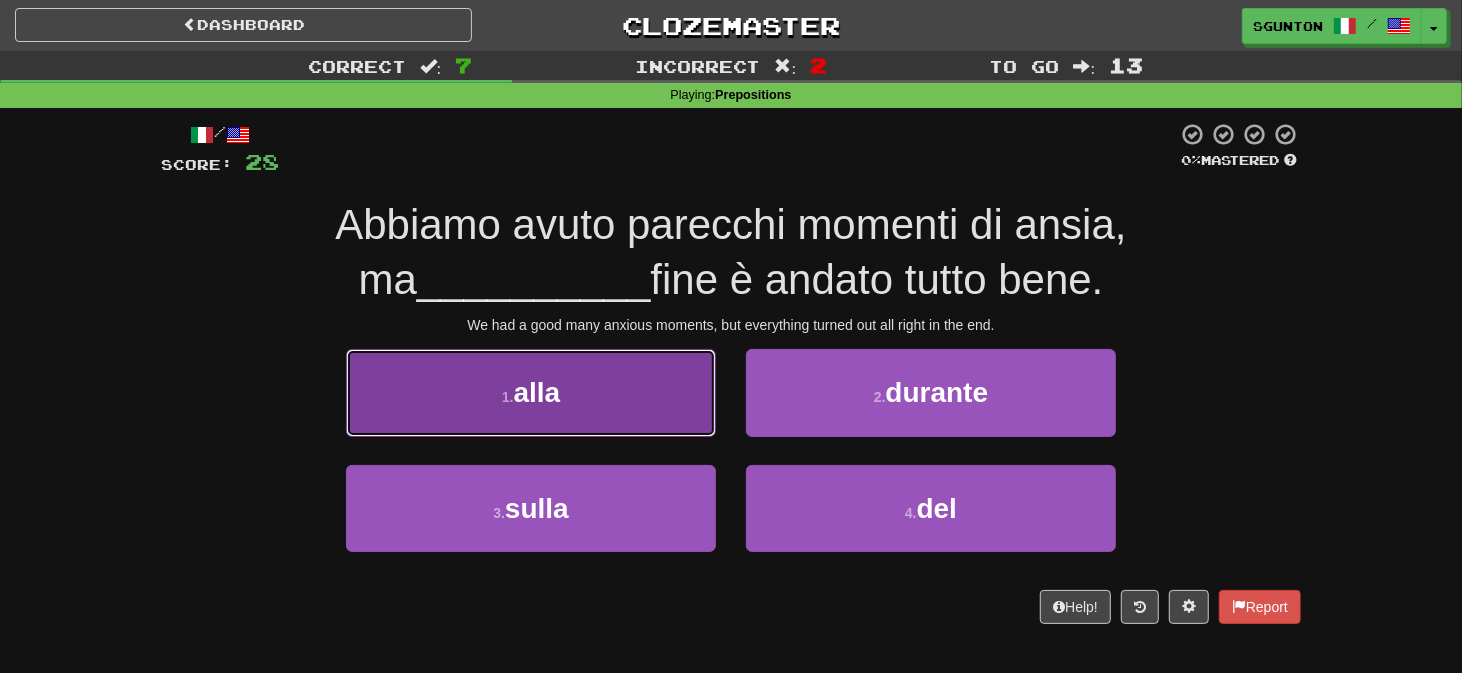 click on "1 .  alla" at bounding box center (531, 392) 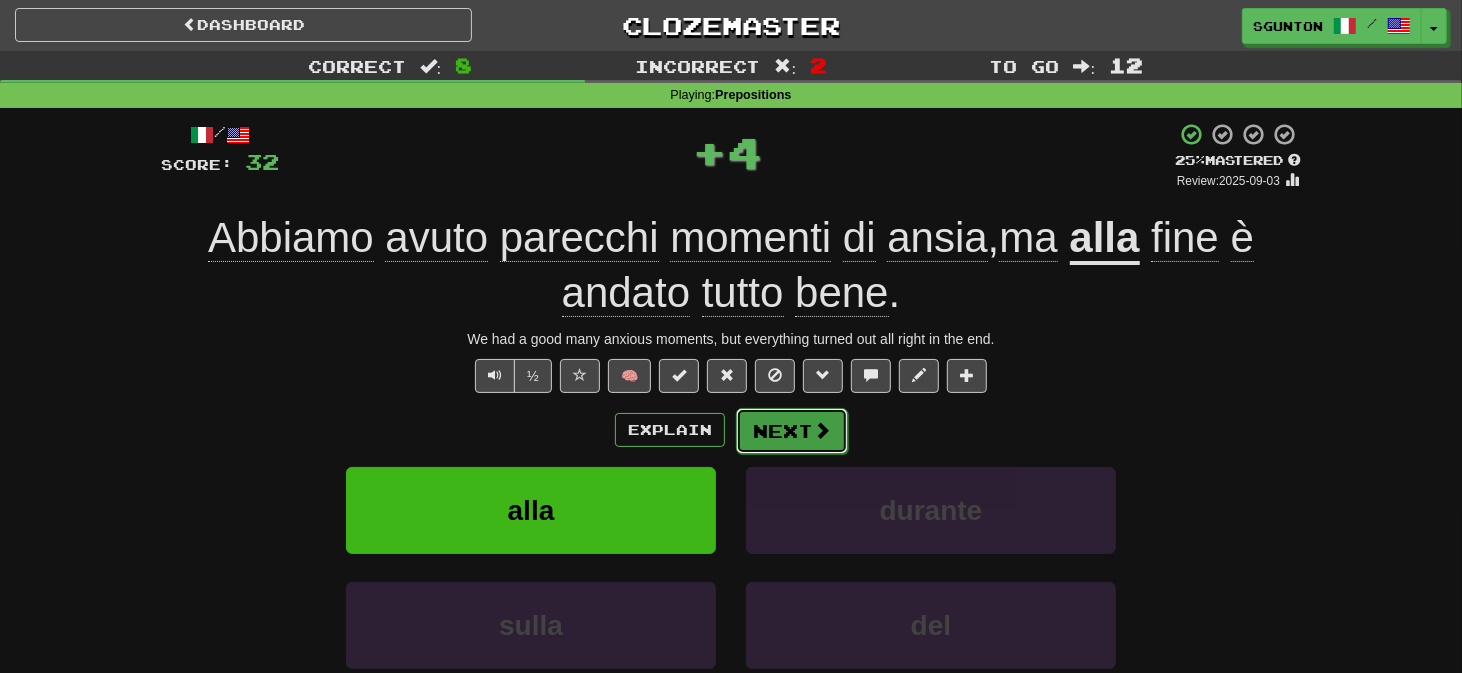 click on "Next" at bounding box center [792, 431] 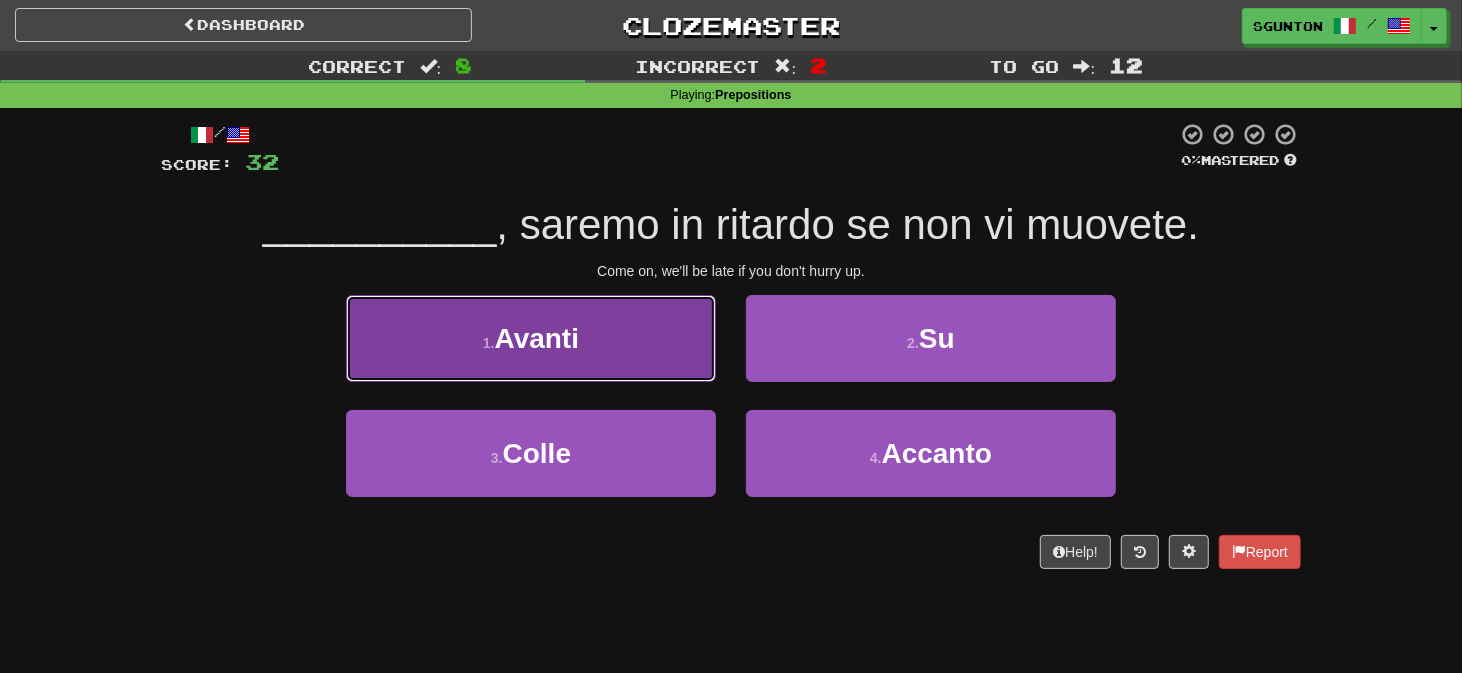 click on "1 .  Avanti" at bounding box center [531, 338] 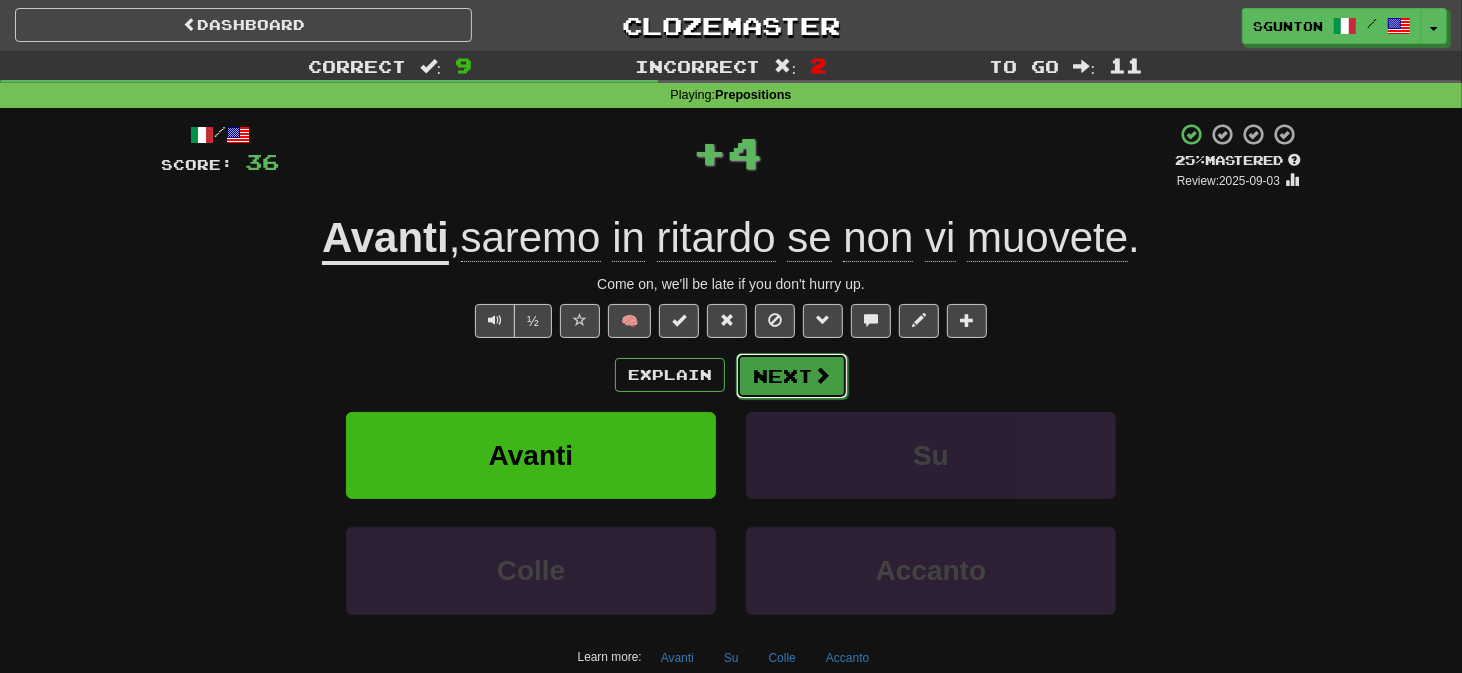 click on "Next" at bounding box center (792, 376) 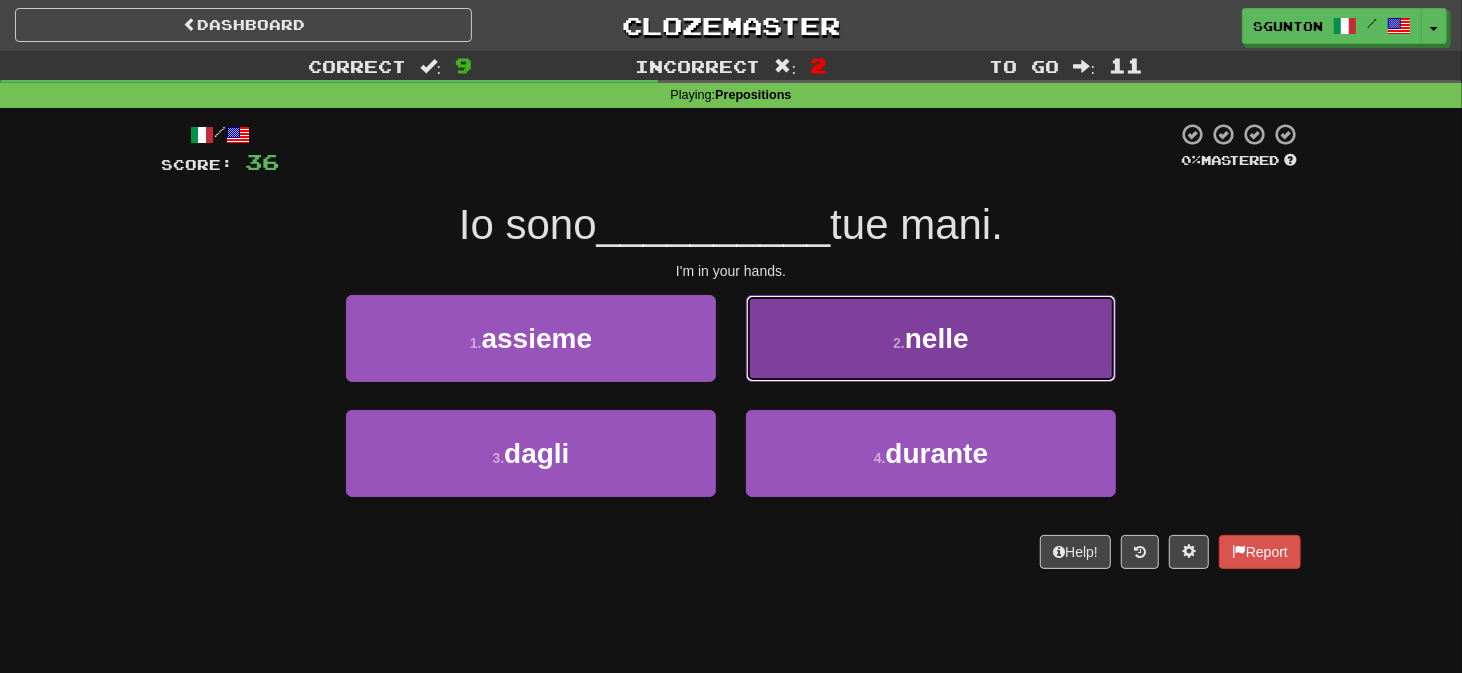 click on "2 .  nelle" at bounding box center (931, 338) 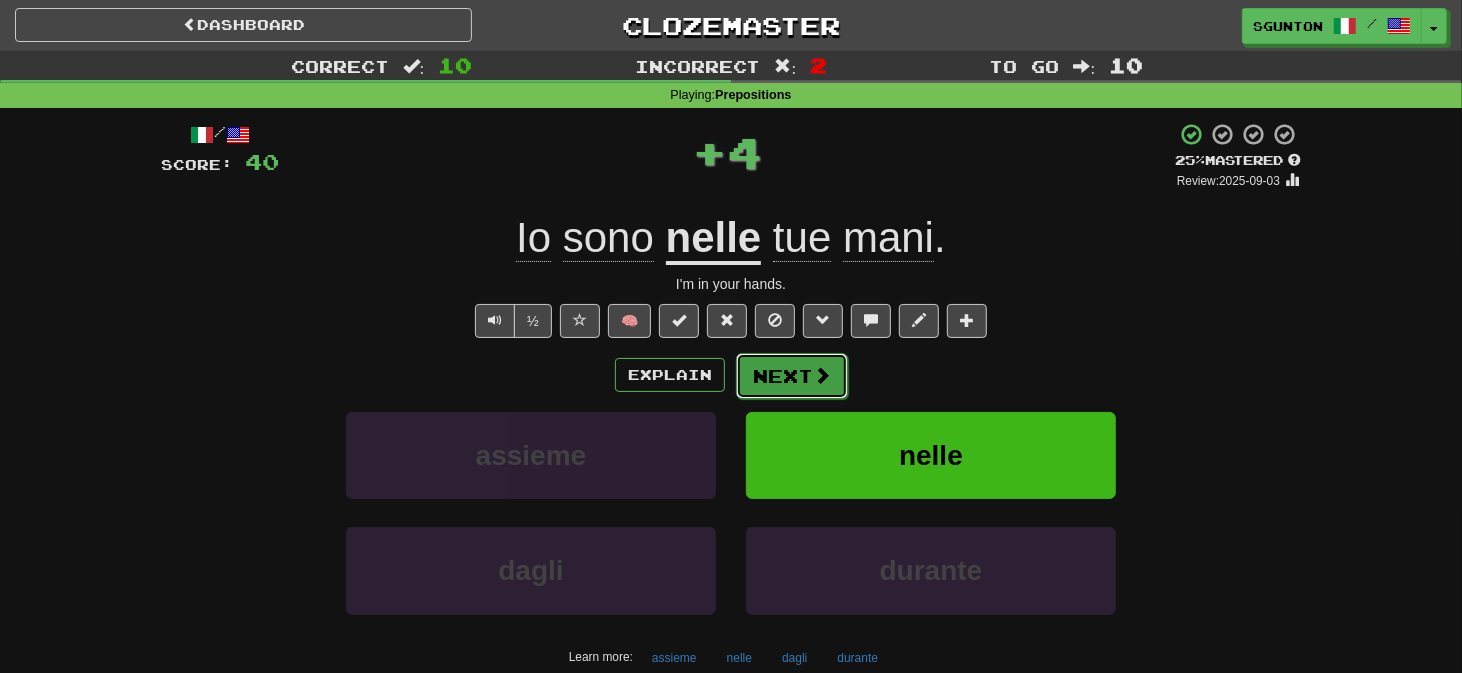click on "Next" at bounding box center (792, 376) 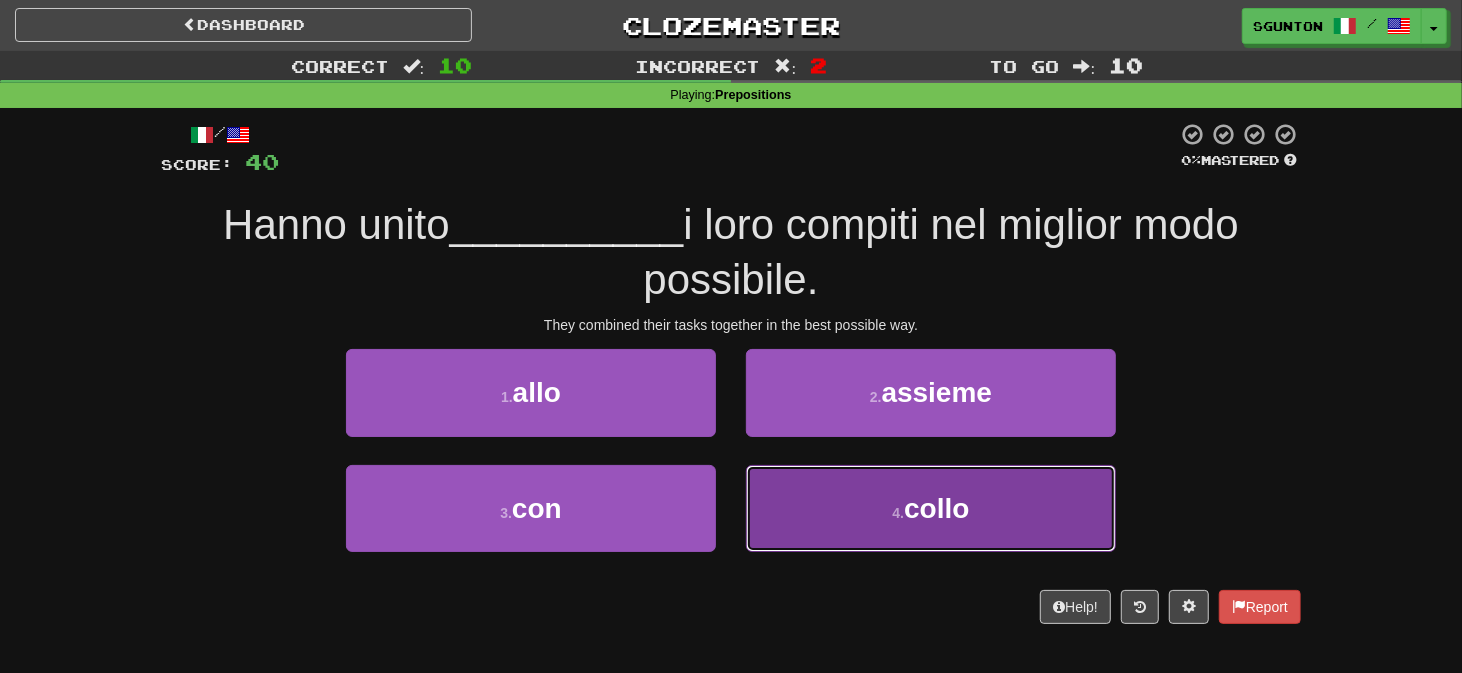 click on "4 .  collo" at bounding box center [931, 508] 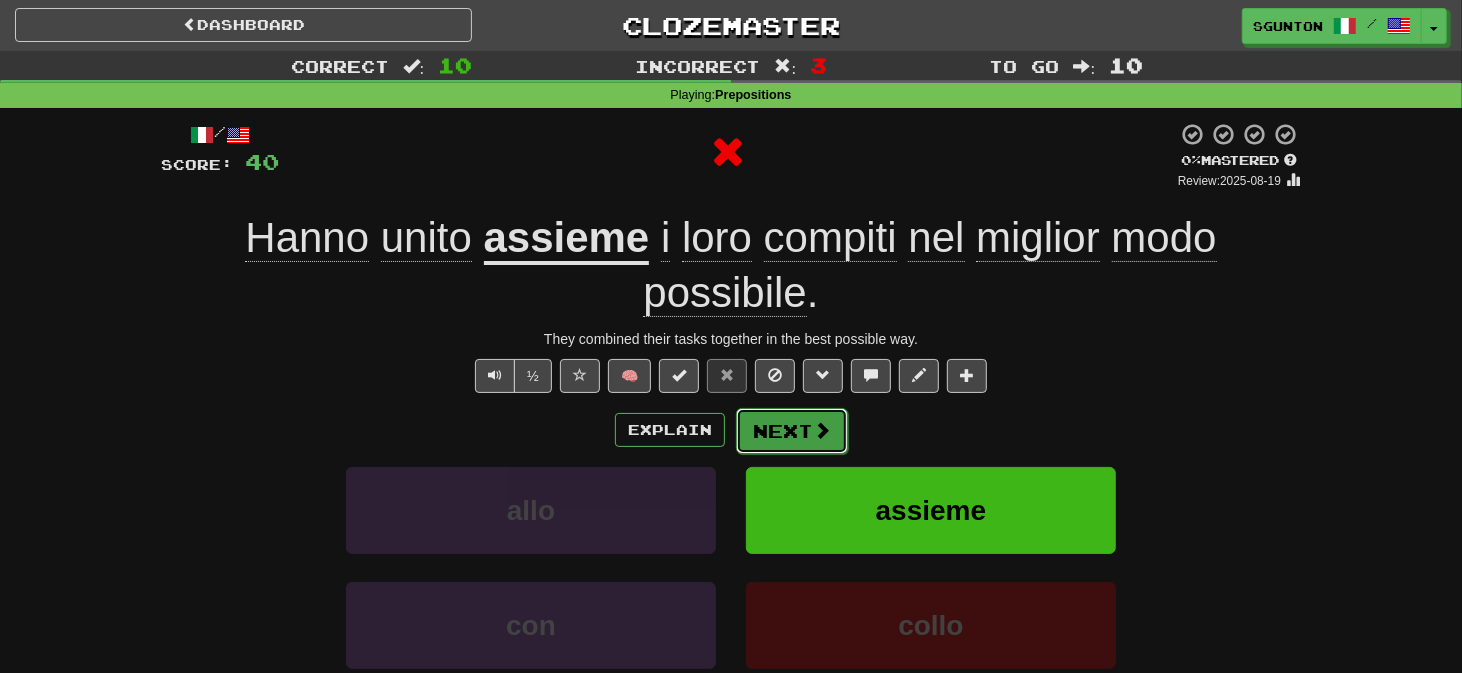 click on "Next" at bounding box center (792, 431) 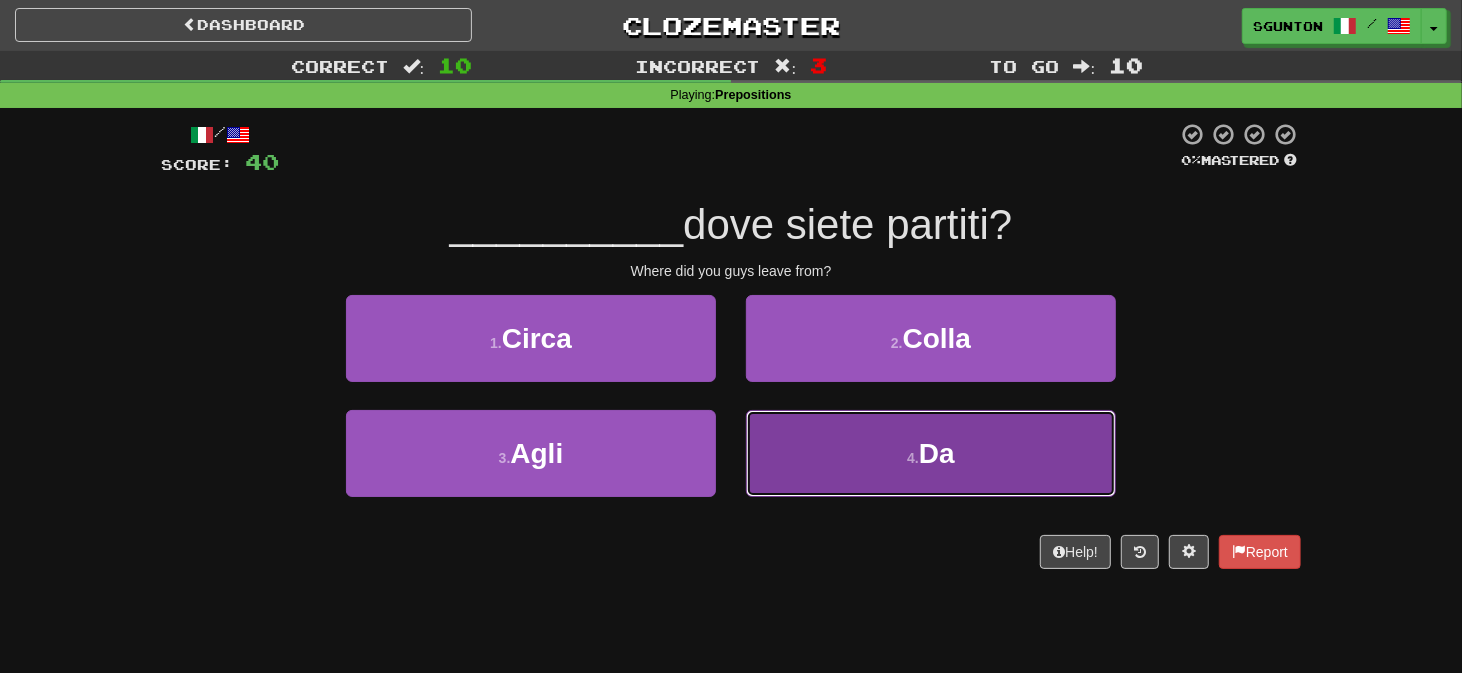 click on "4 .  Da" at bounding box center (931, 453) 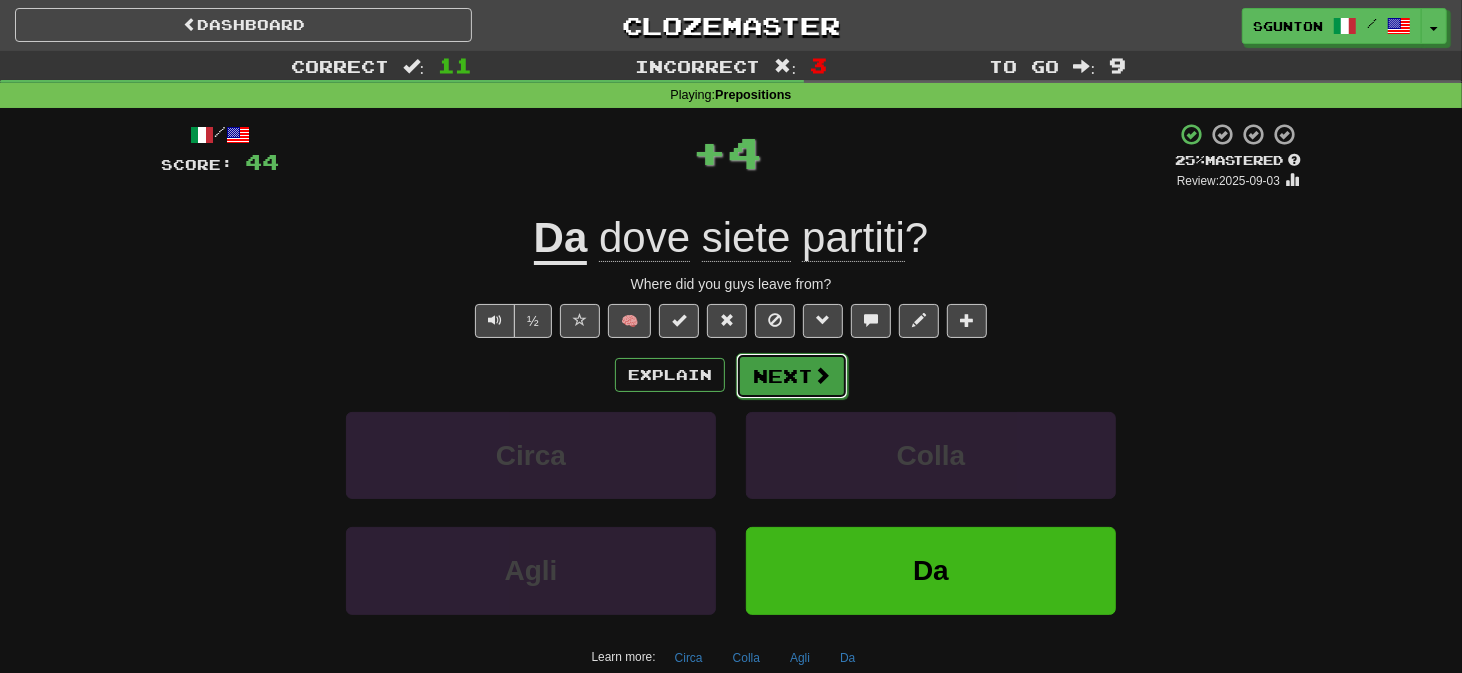 click on "Next" at bounding box center [792, 376] 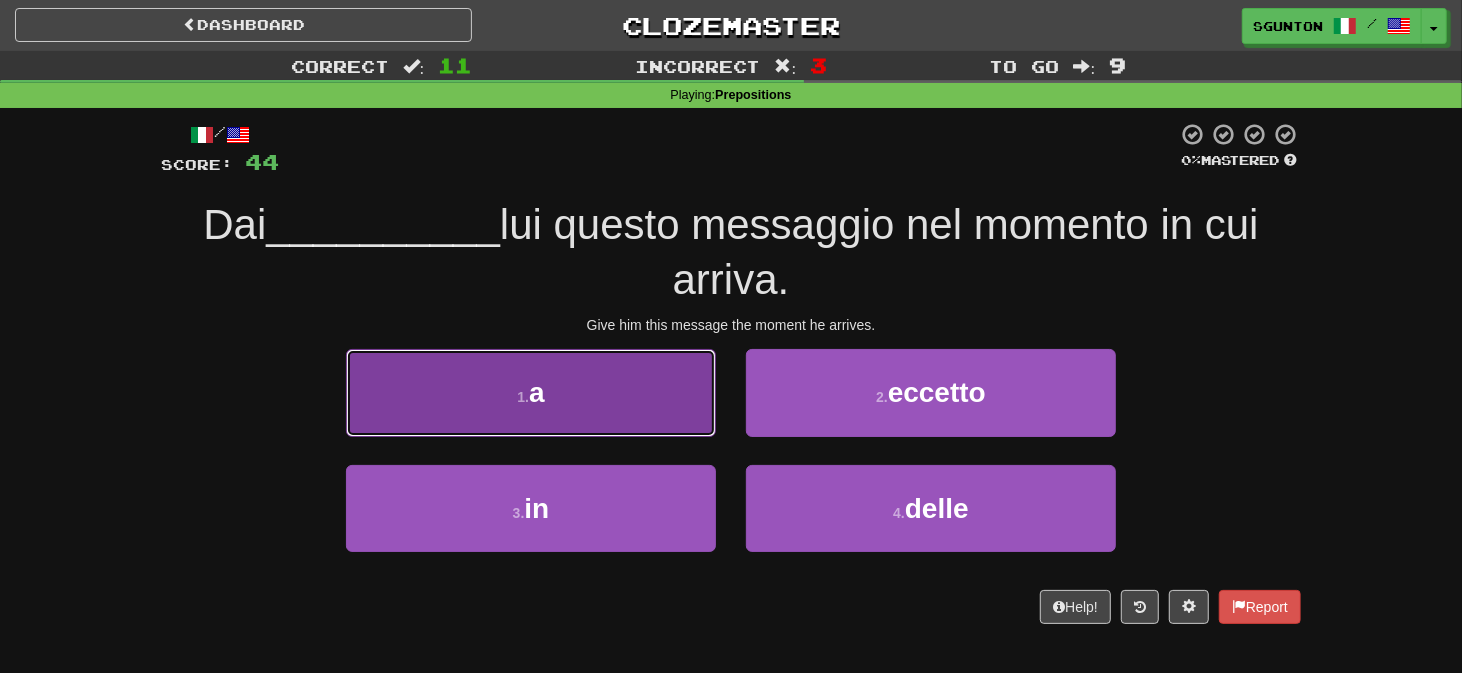 click on "1 .  a" at bounding box center (531, 392) 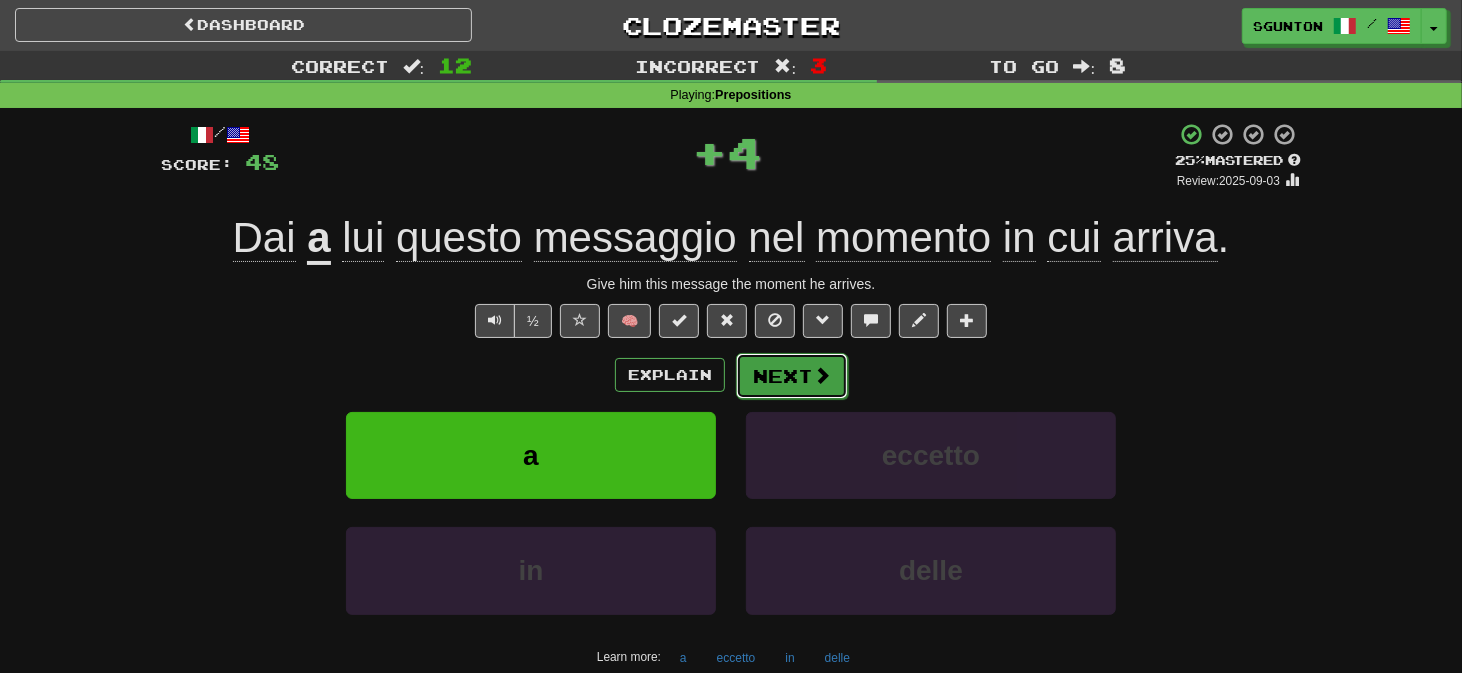 click on "Next" at bounding box center (792, 376) 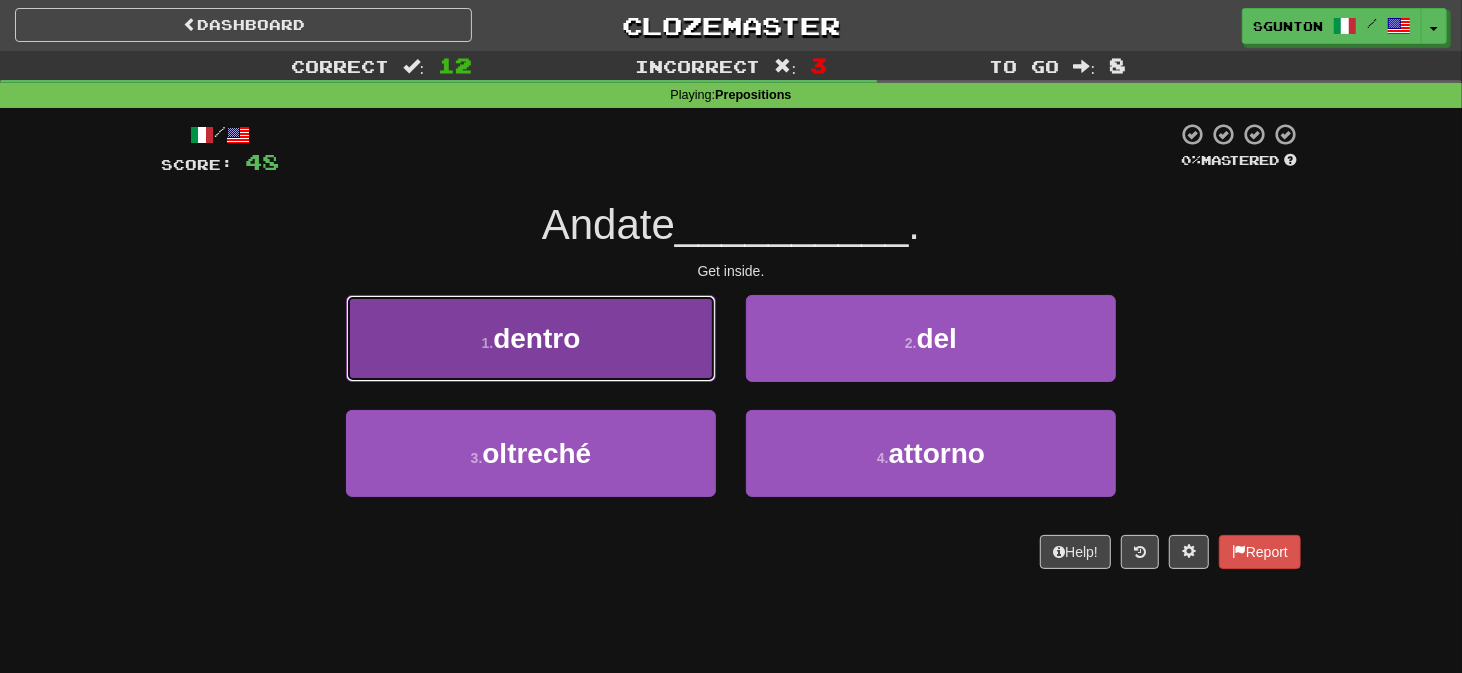 click on "1 .  dentro" at bounding box center (531, 338) 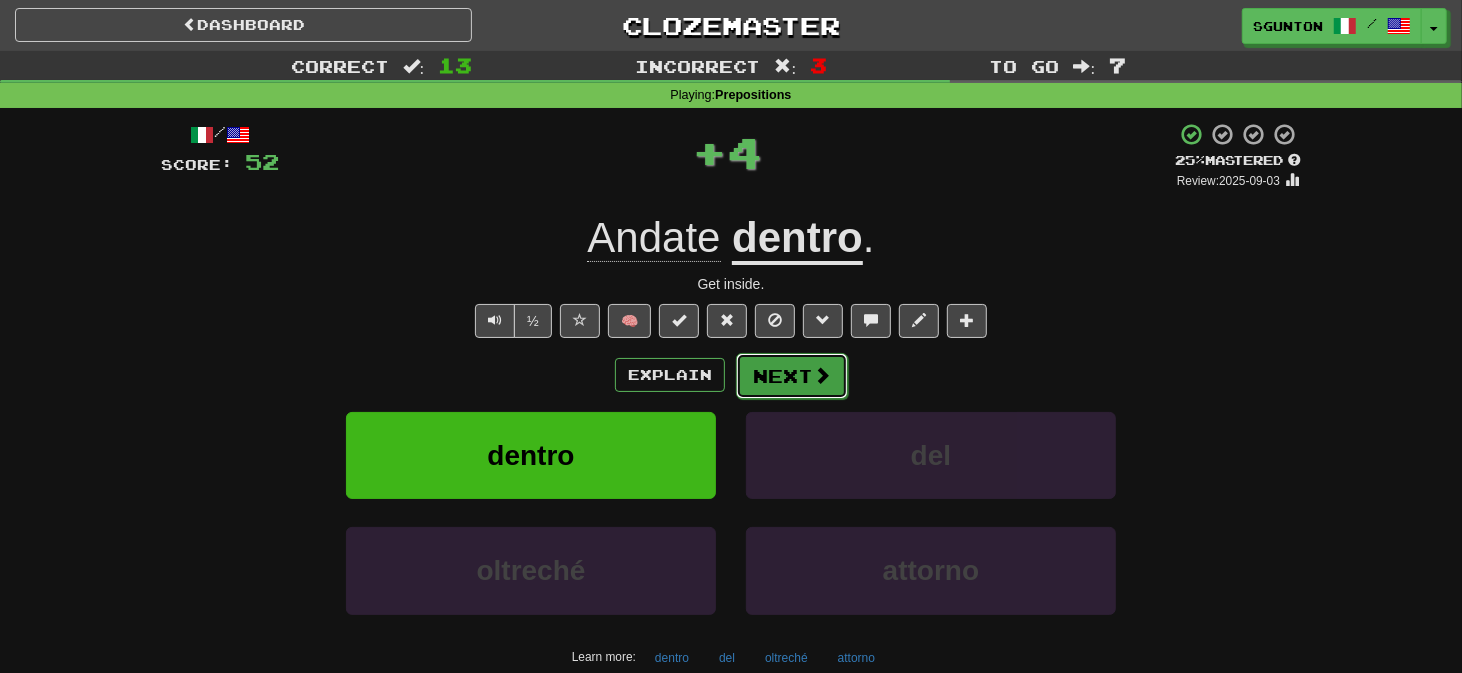 click on "Next" at bounding box center [792, 376] 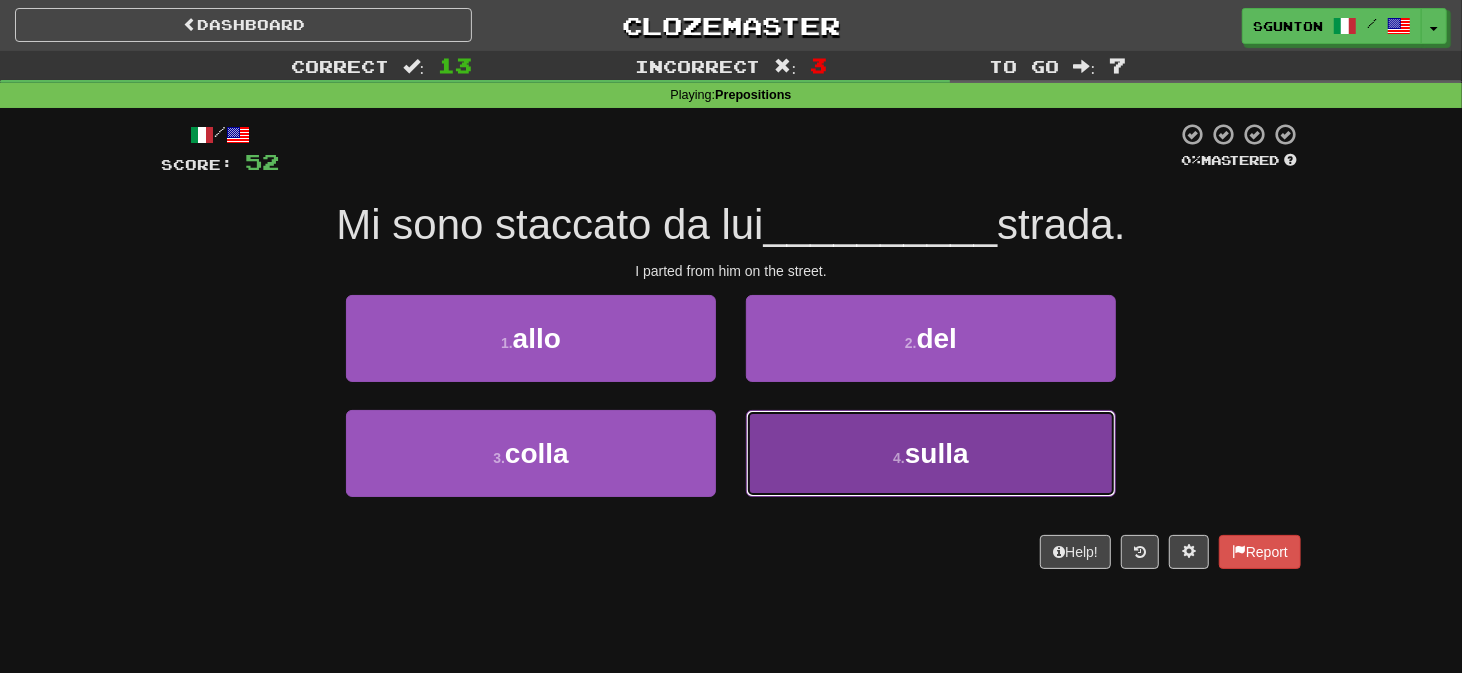 click on "4 .  sulla" at bounding box center (931, 453) 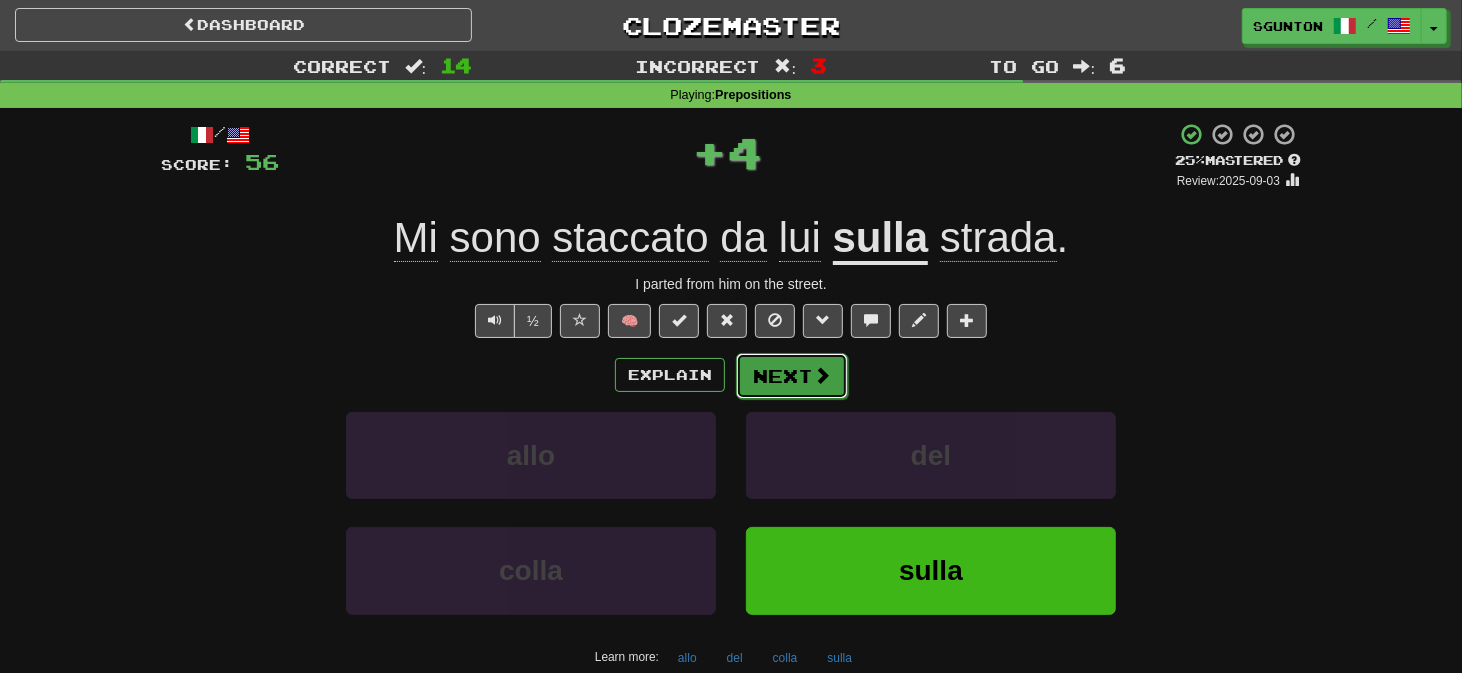 click on "Next" at bounding box center [792, 376] 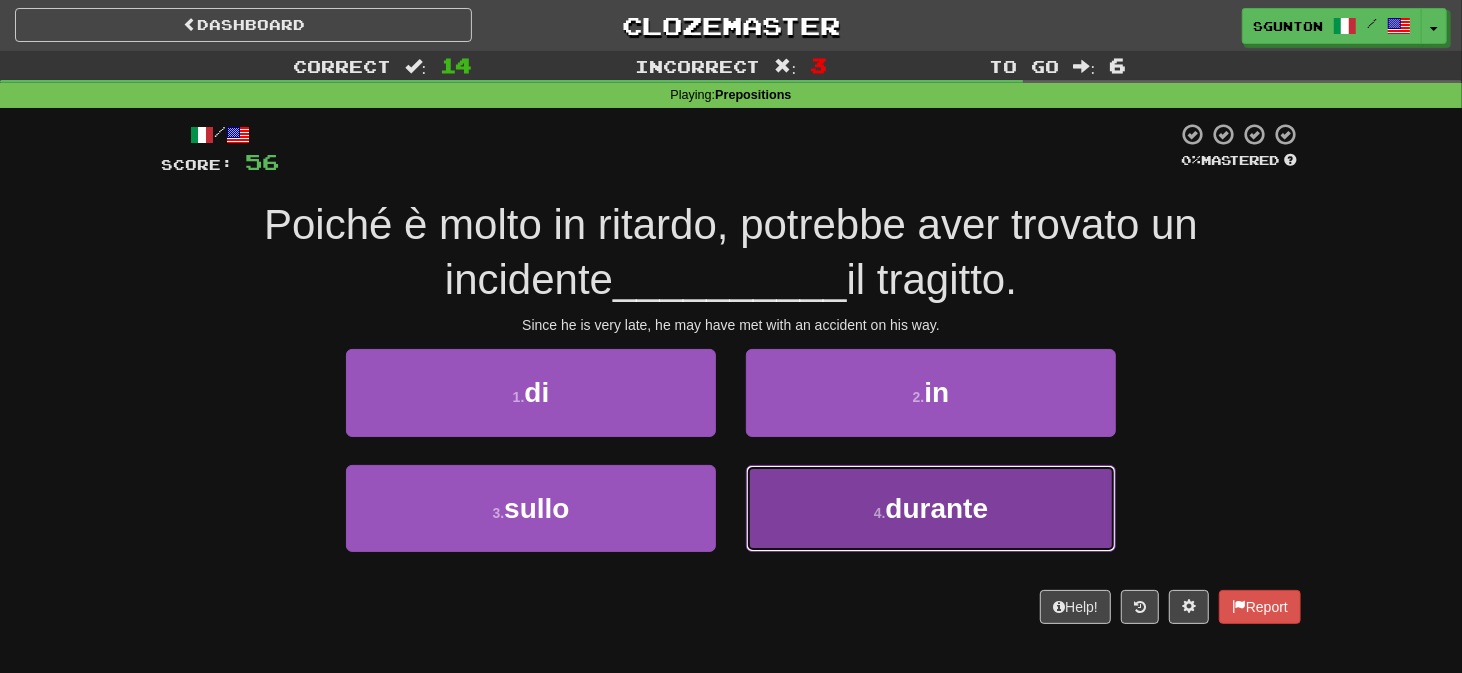 click on "4 .  durante" at bounding box center [931, 508] 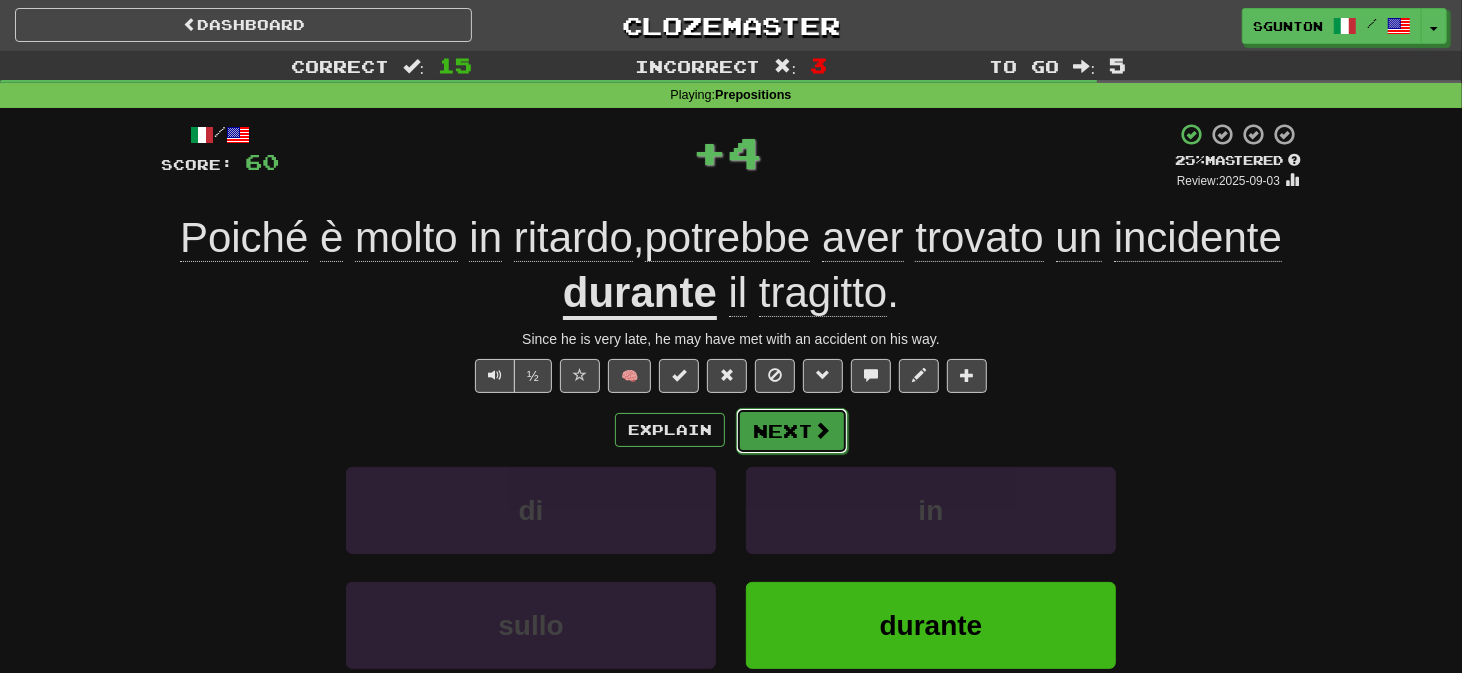 click on "Next" at bounding box center [792, 431] 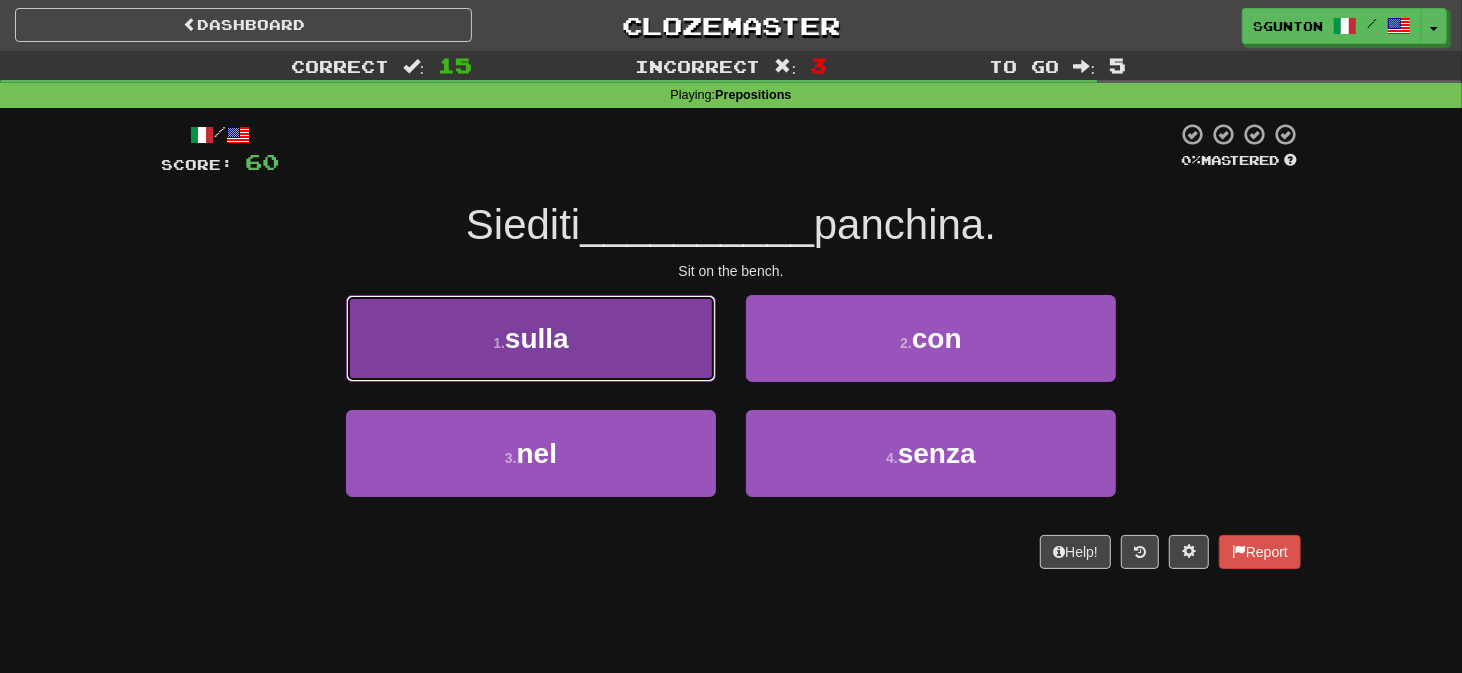 click on "1 .  sulla" at bounding box center (531, 338) 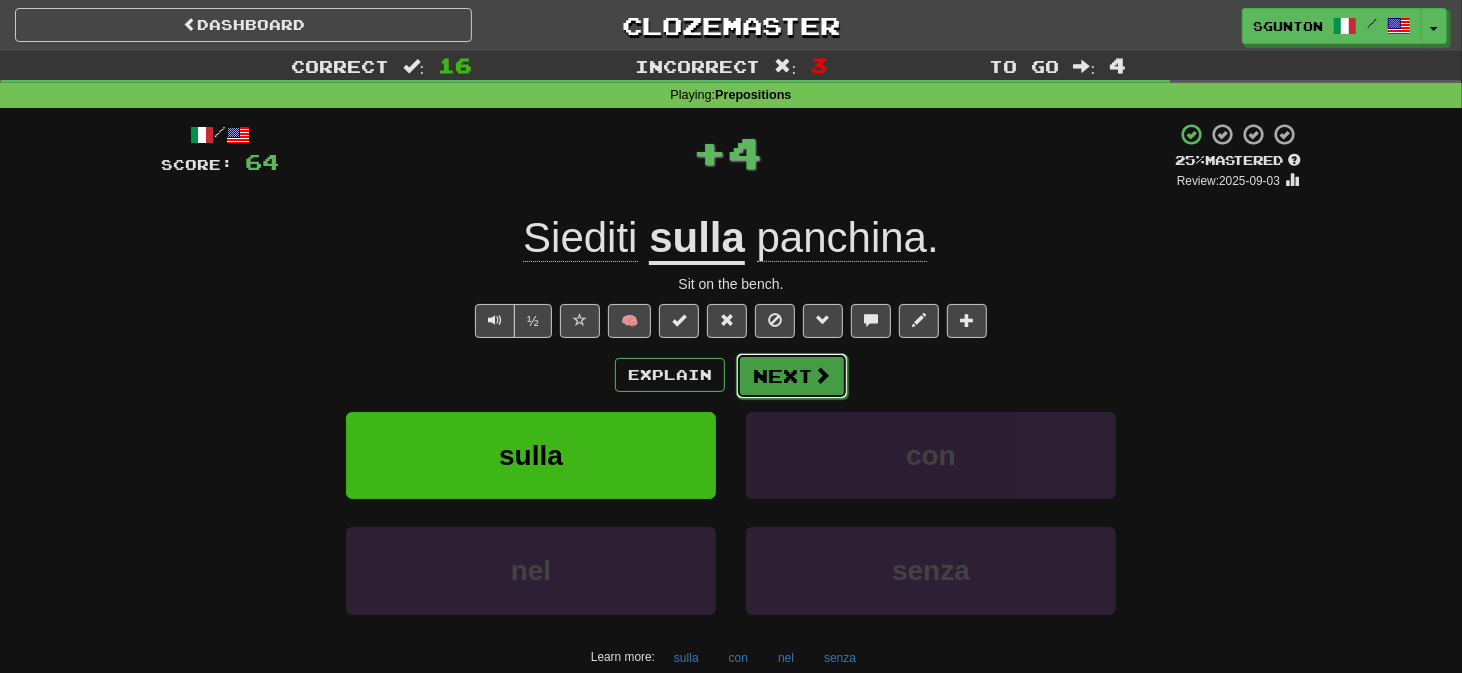 click on "Next" at bounding box center [792, 376] 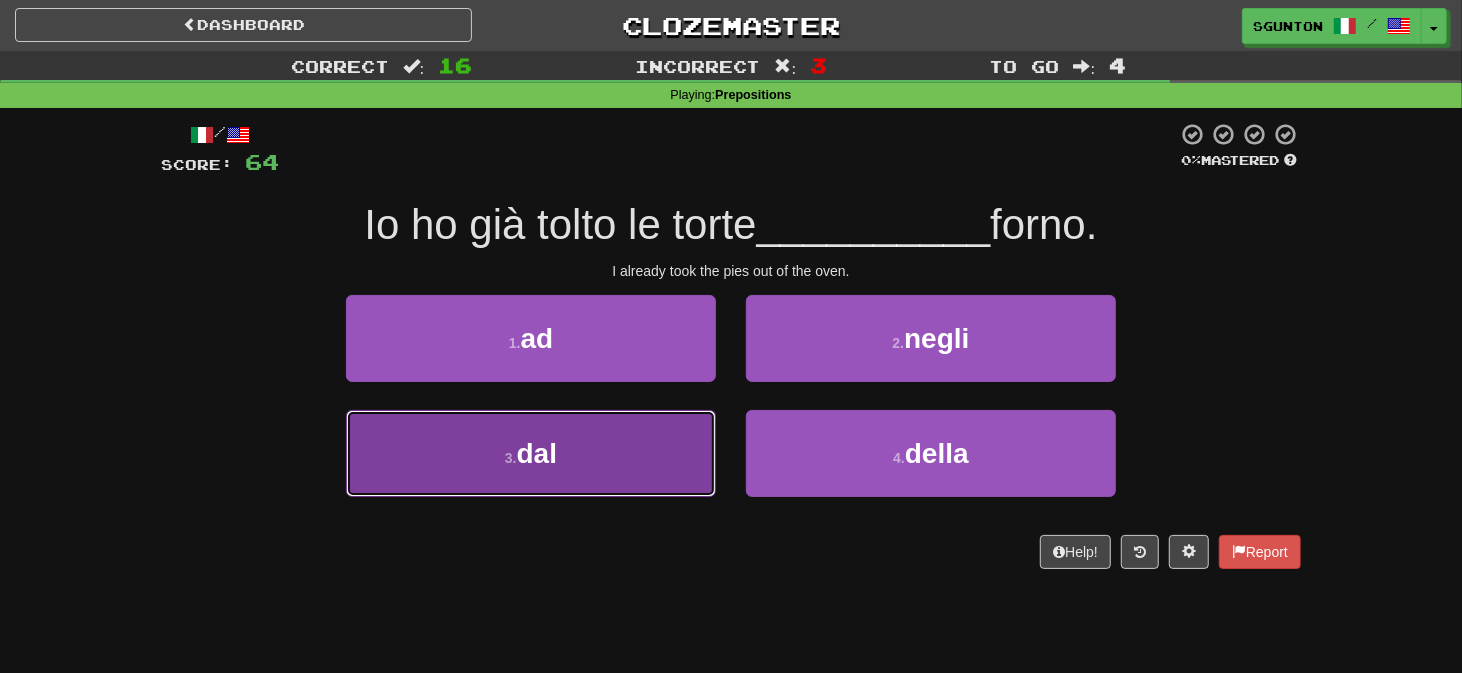 click on "3 .  dal" at bounding box center (531, 453) 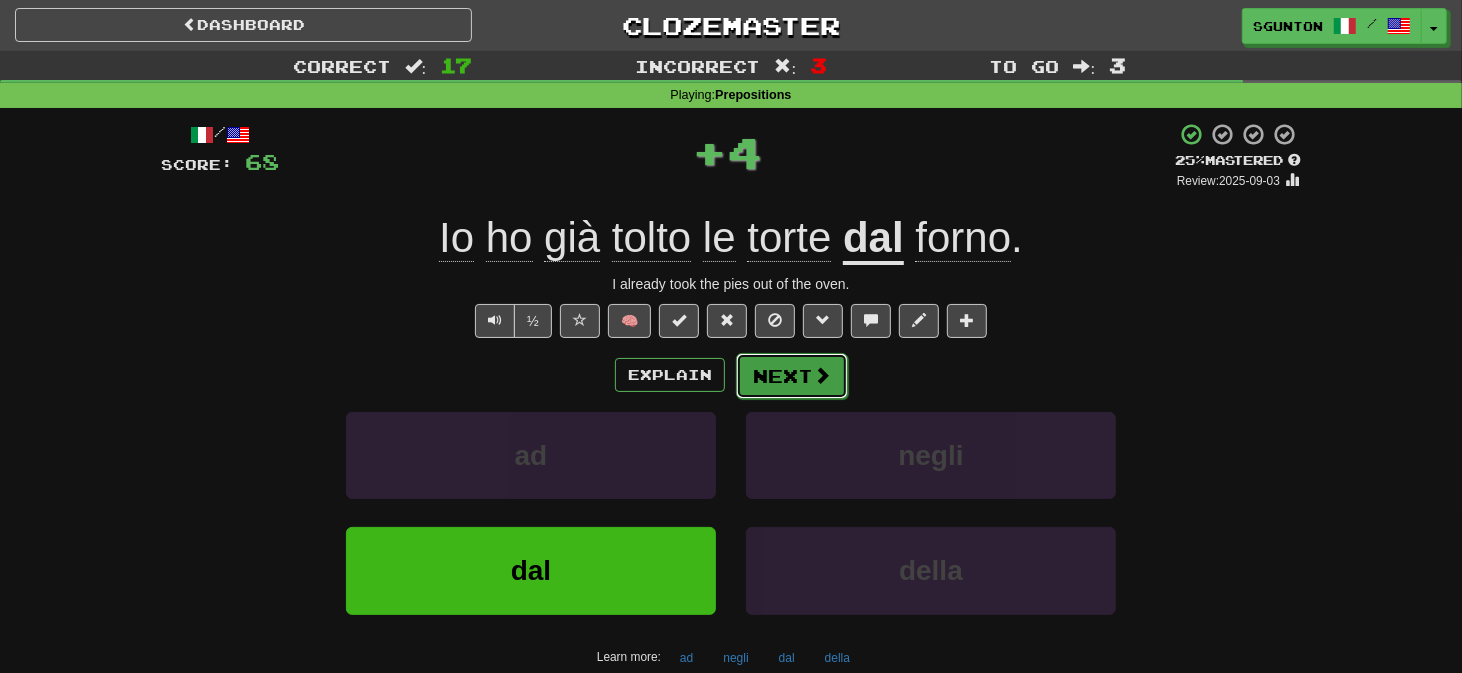 click on "Next" at bounding box center [792, 376] 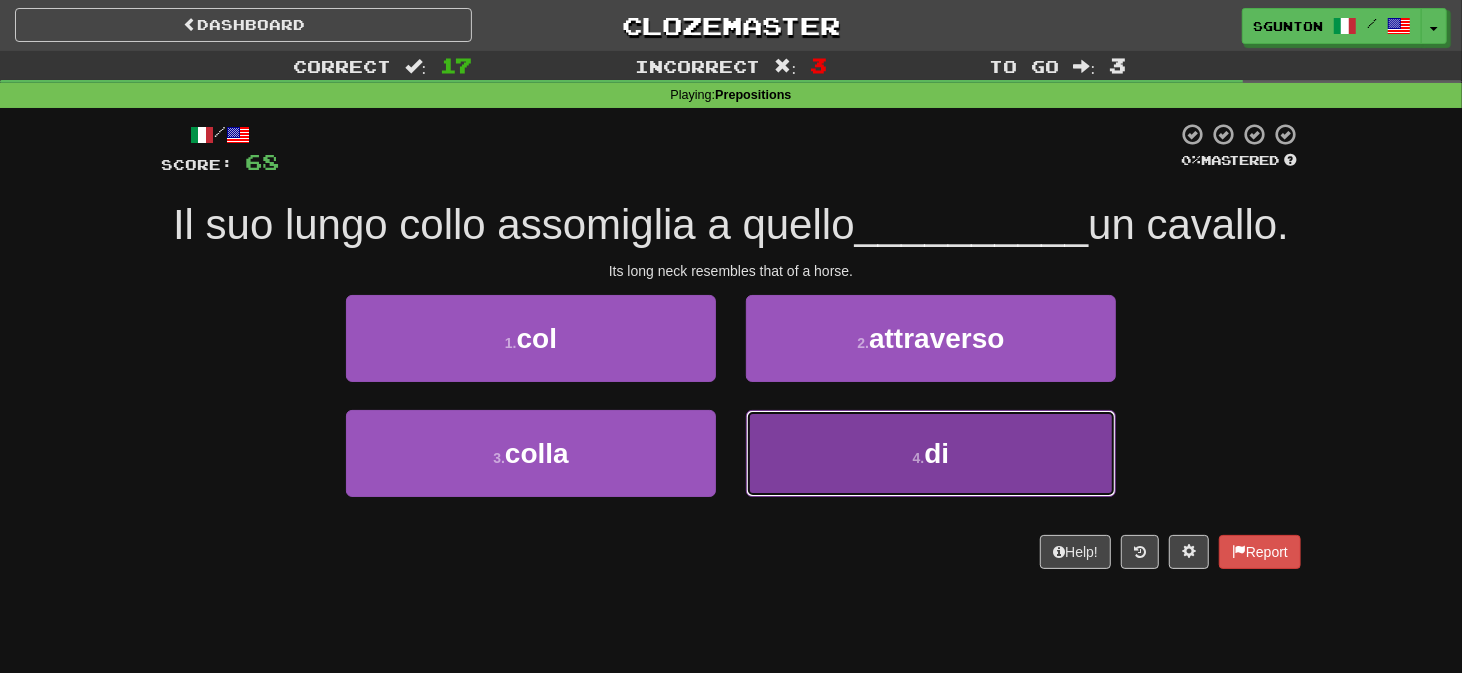click on "4 .  di" at bounding box center [931, 453] 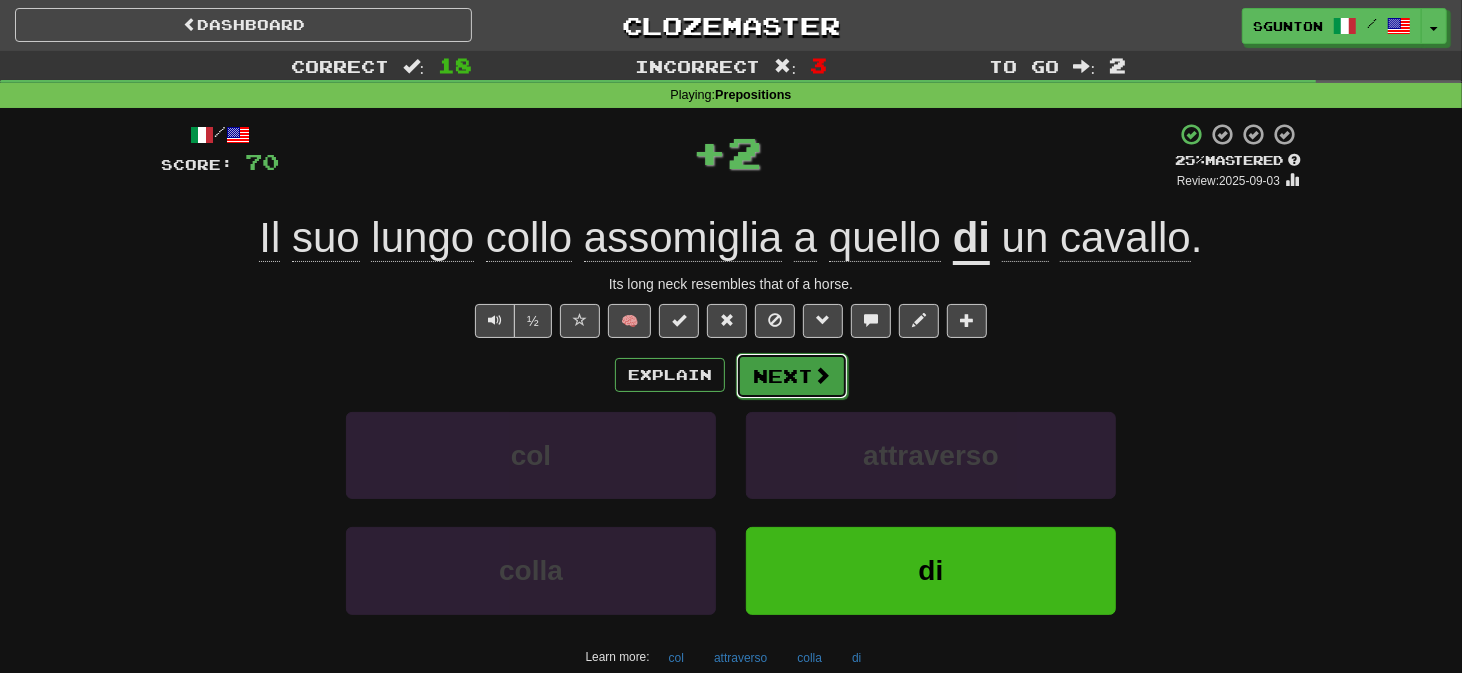 click on "Next" at bounding box center (792, 376) 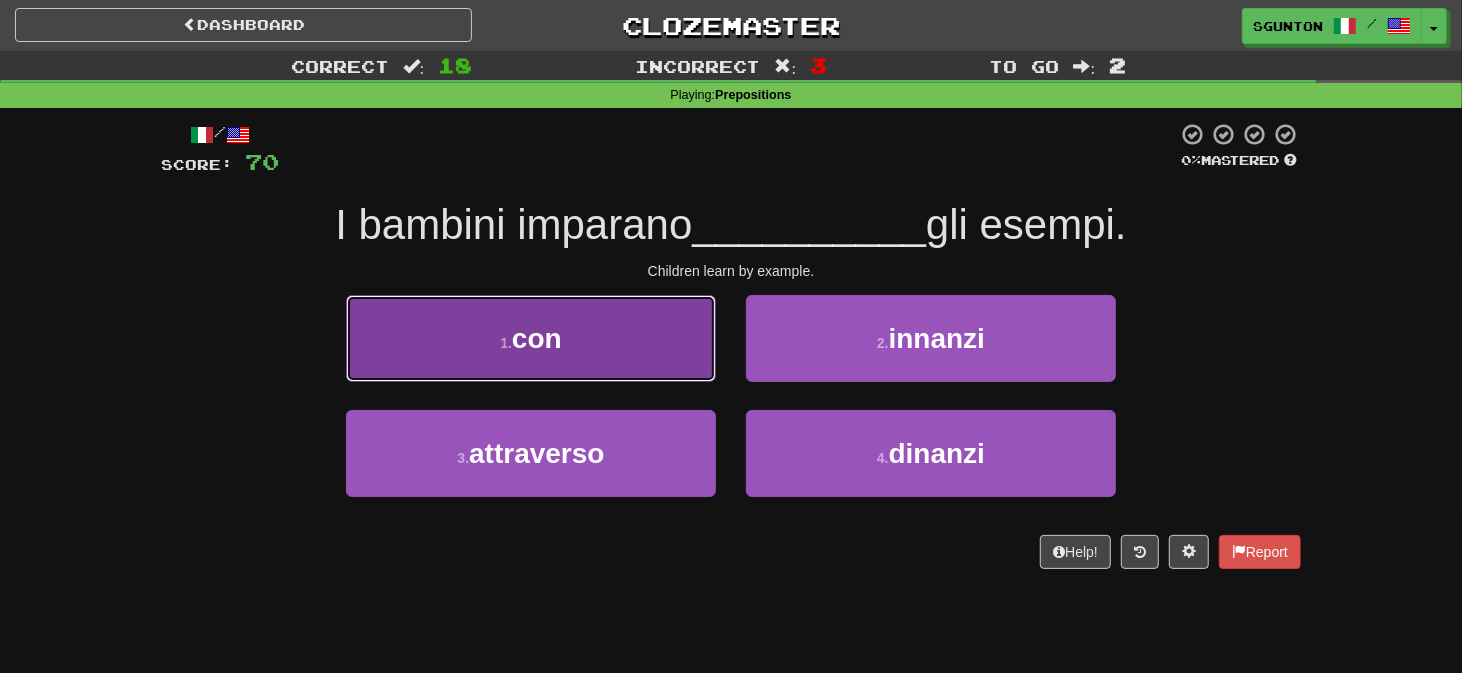 click on "1 .  con" at bounding box center [531, 338] 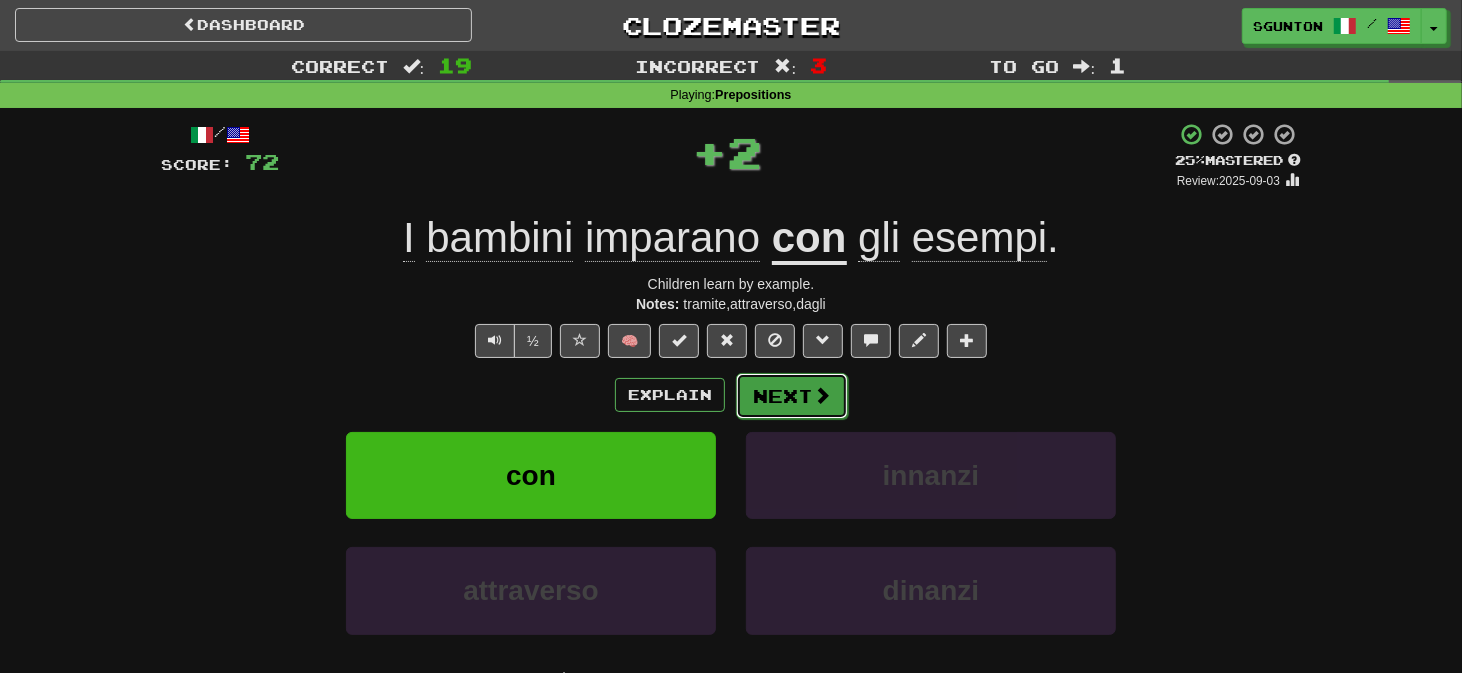 click on "Next" at bounding box center (792, 396) 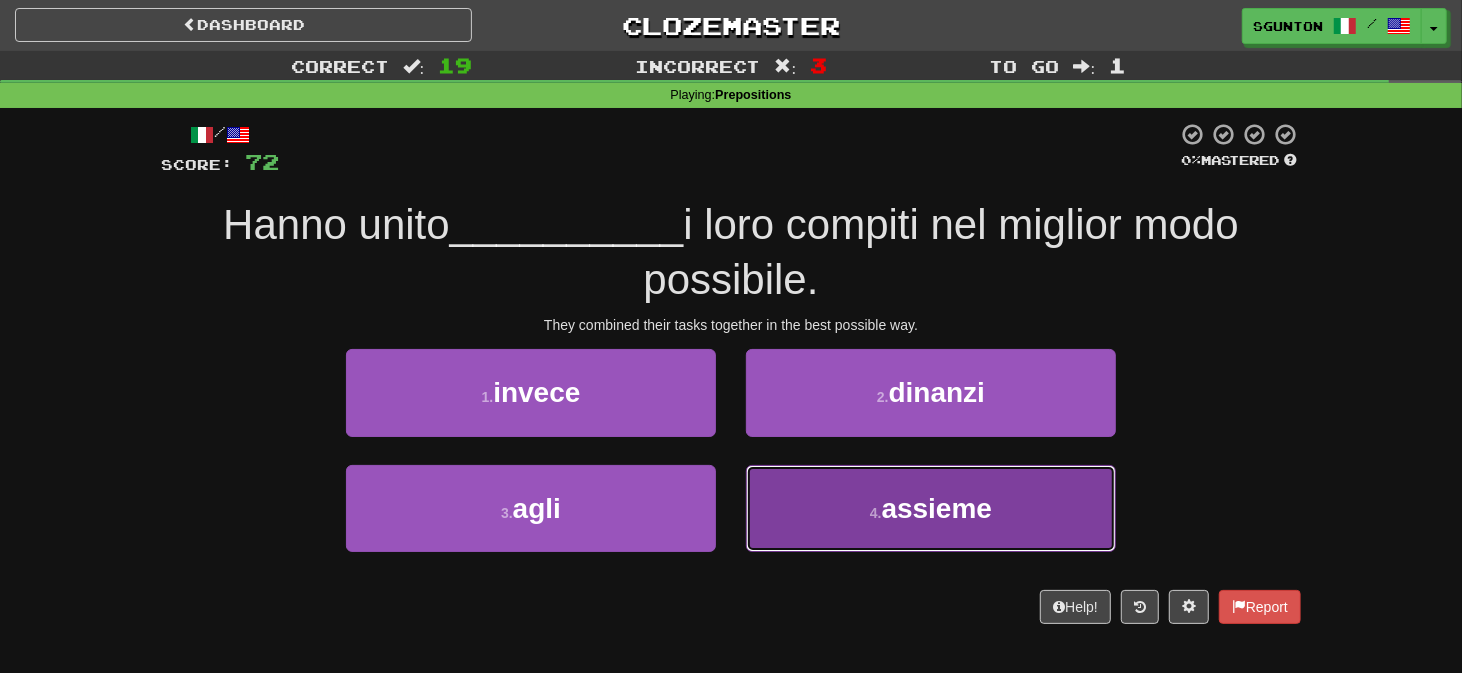 click on "4 .  assieme" at bounding box center (931, 508) 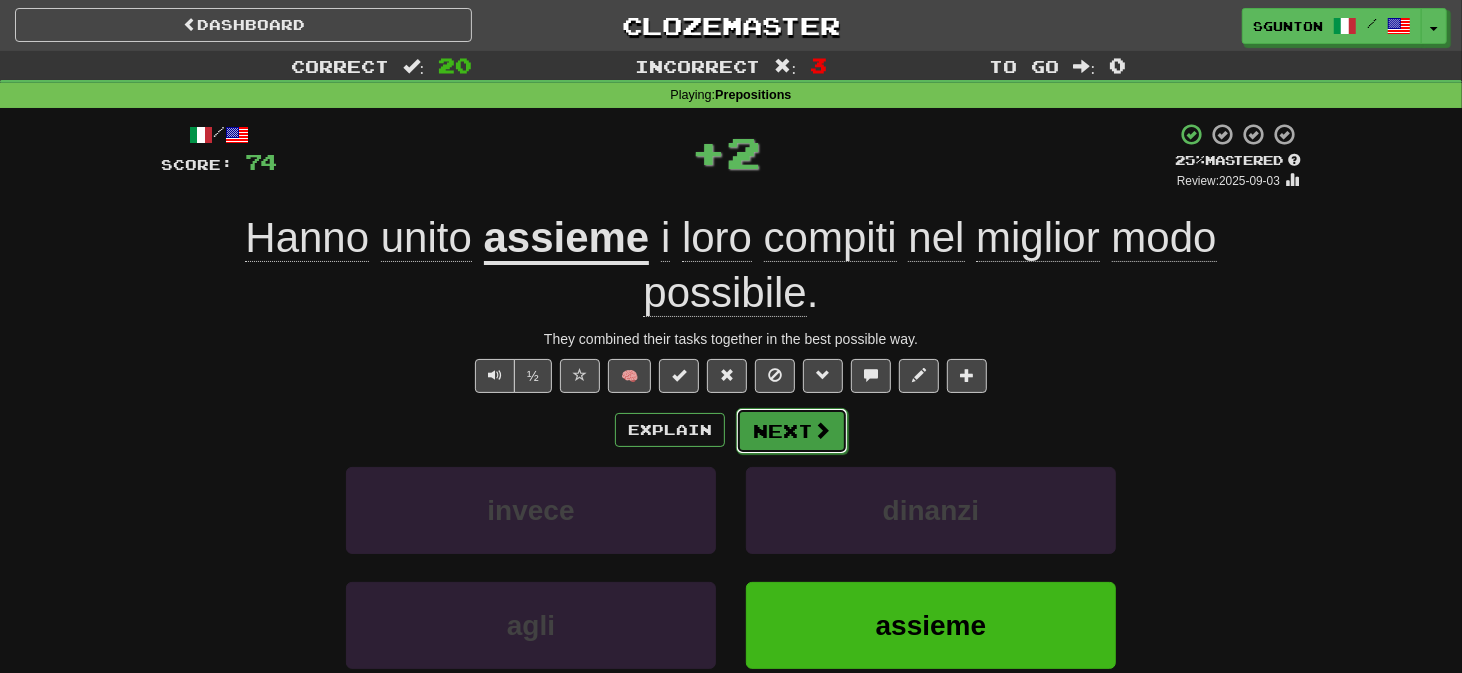 click on "Next" at bounding box center (792, 431) 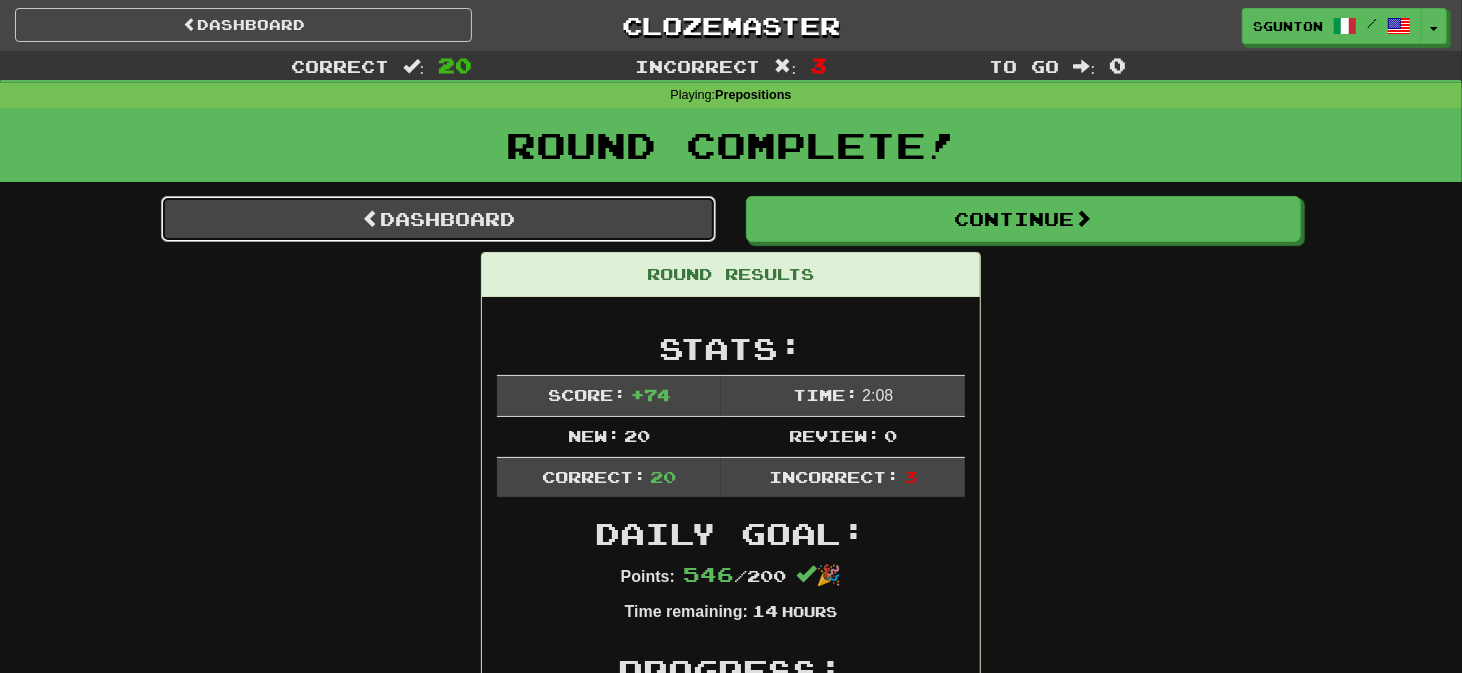 click on "Dashboard" at bounding box center [438, 219] 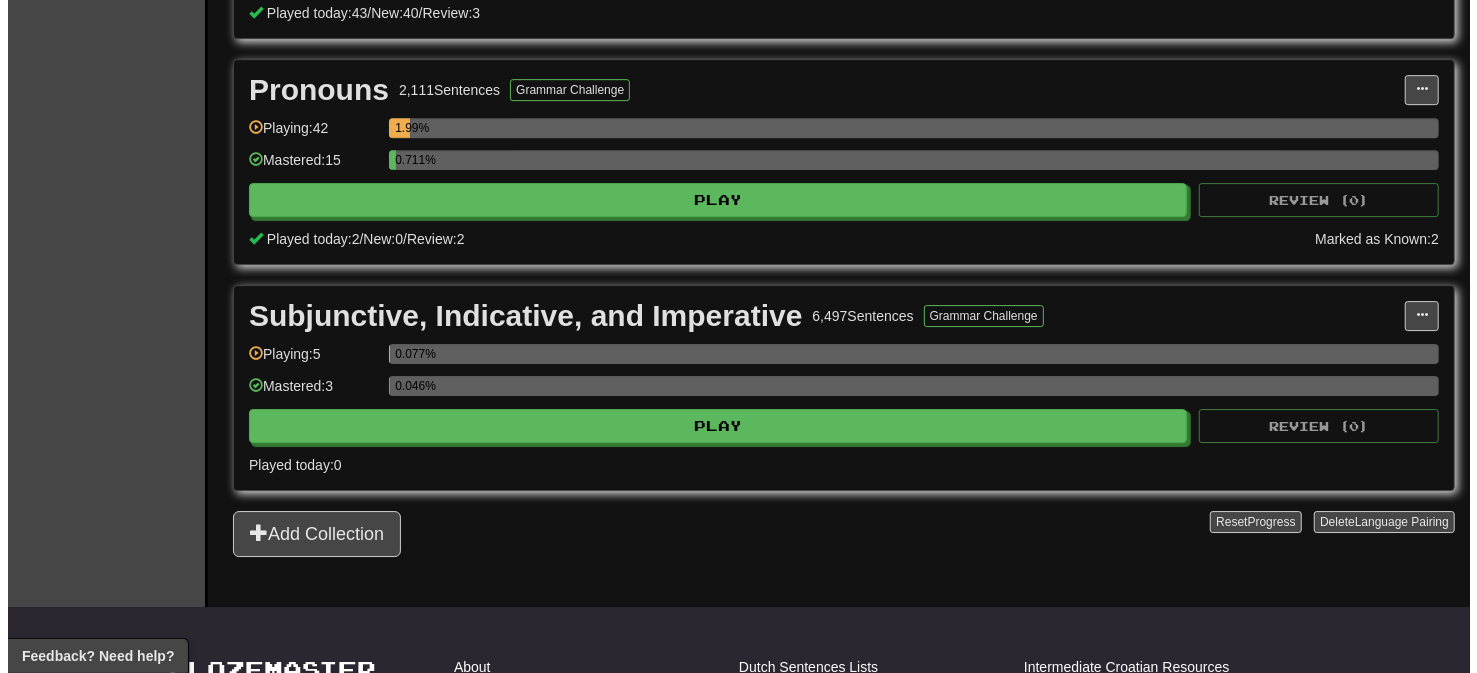 scroll, scrollTop: 3999, scrollLeft: 0, axis: vertical 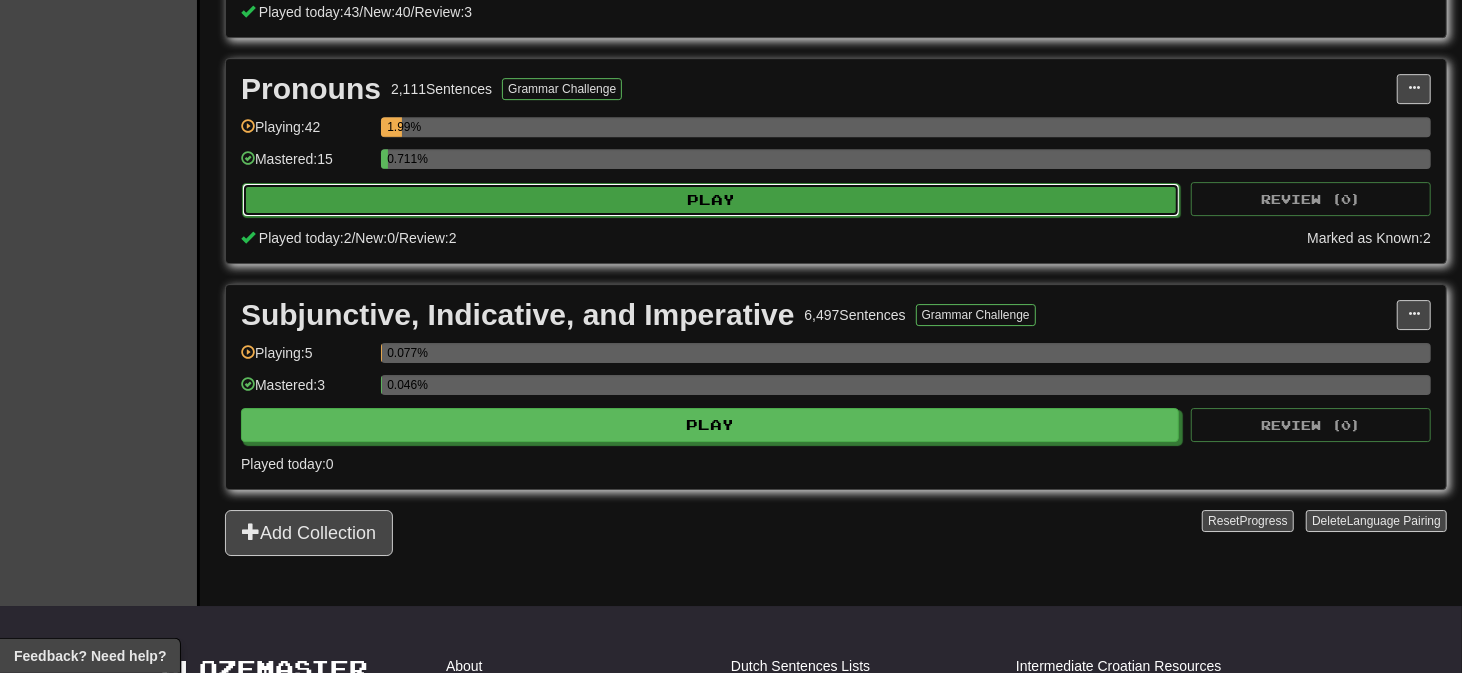click on "Play" at bounding box center [711, 200] 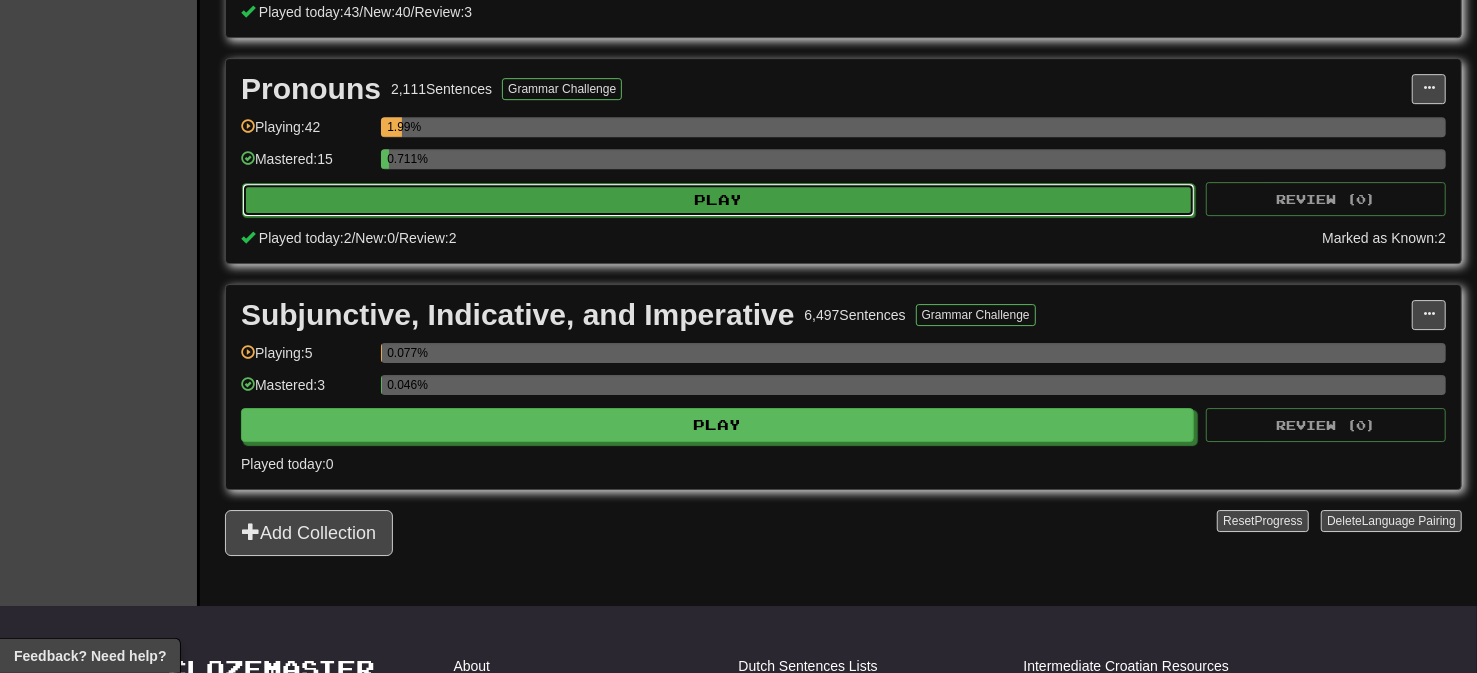 select on "**" 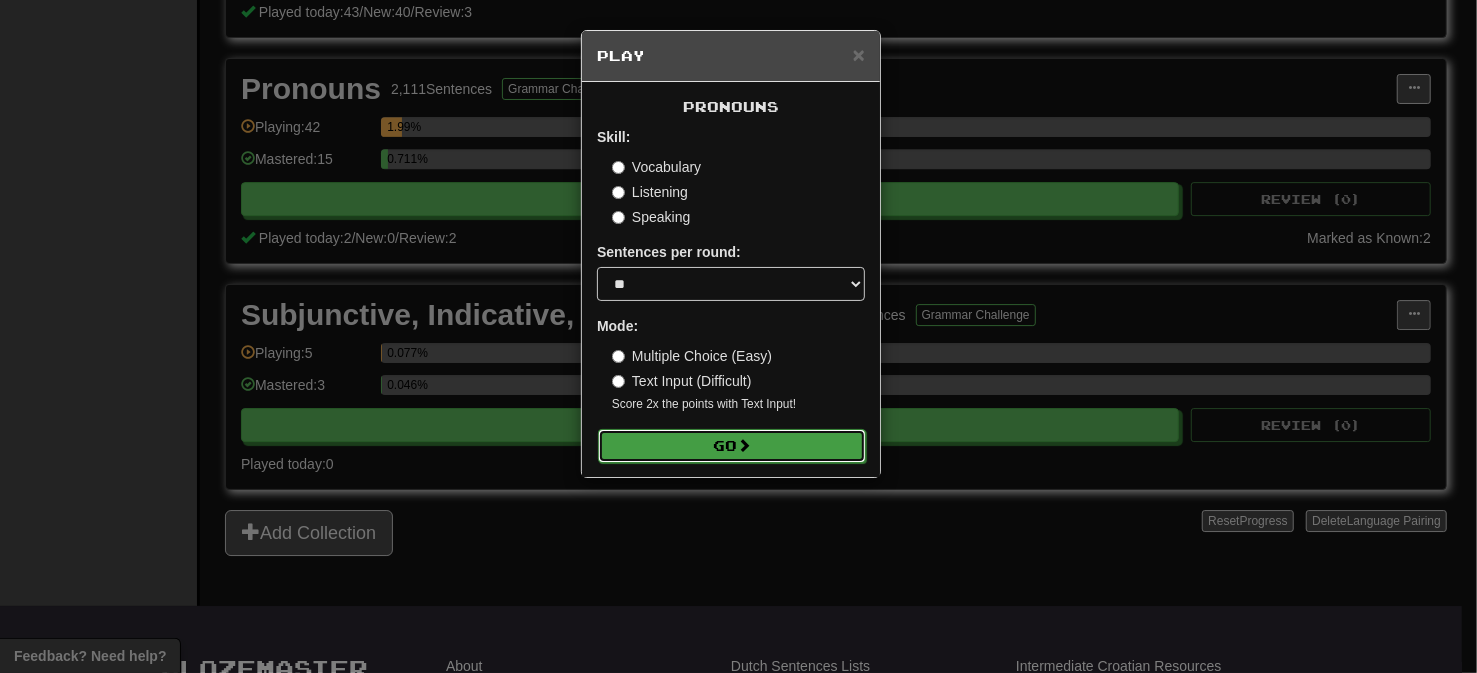 click on "Go" at bounding box center [732, 446] 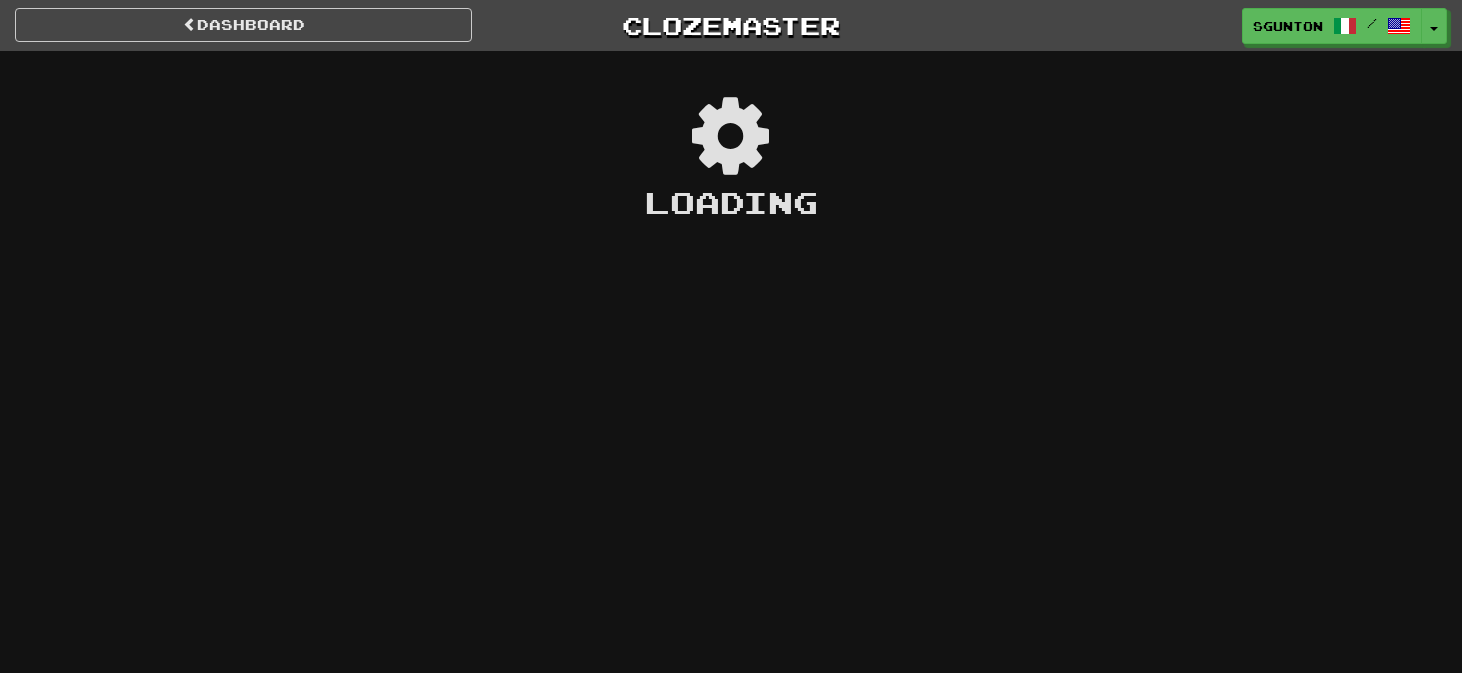 scroll, scrollTop: 0, scrollLeft: 0, axis: both 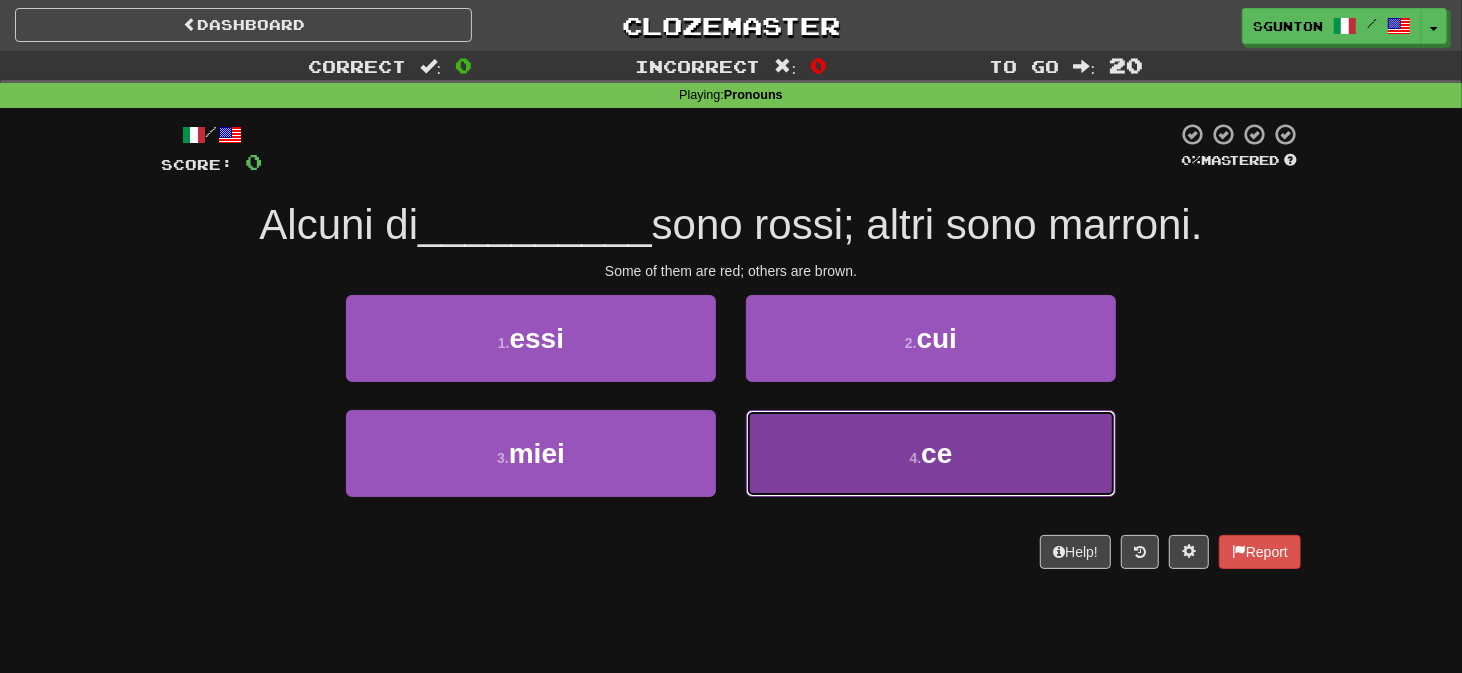click on "4 .  ce" at bounding box center [931, 453] 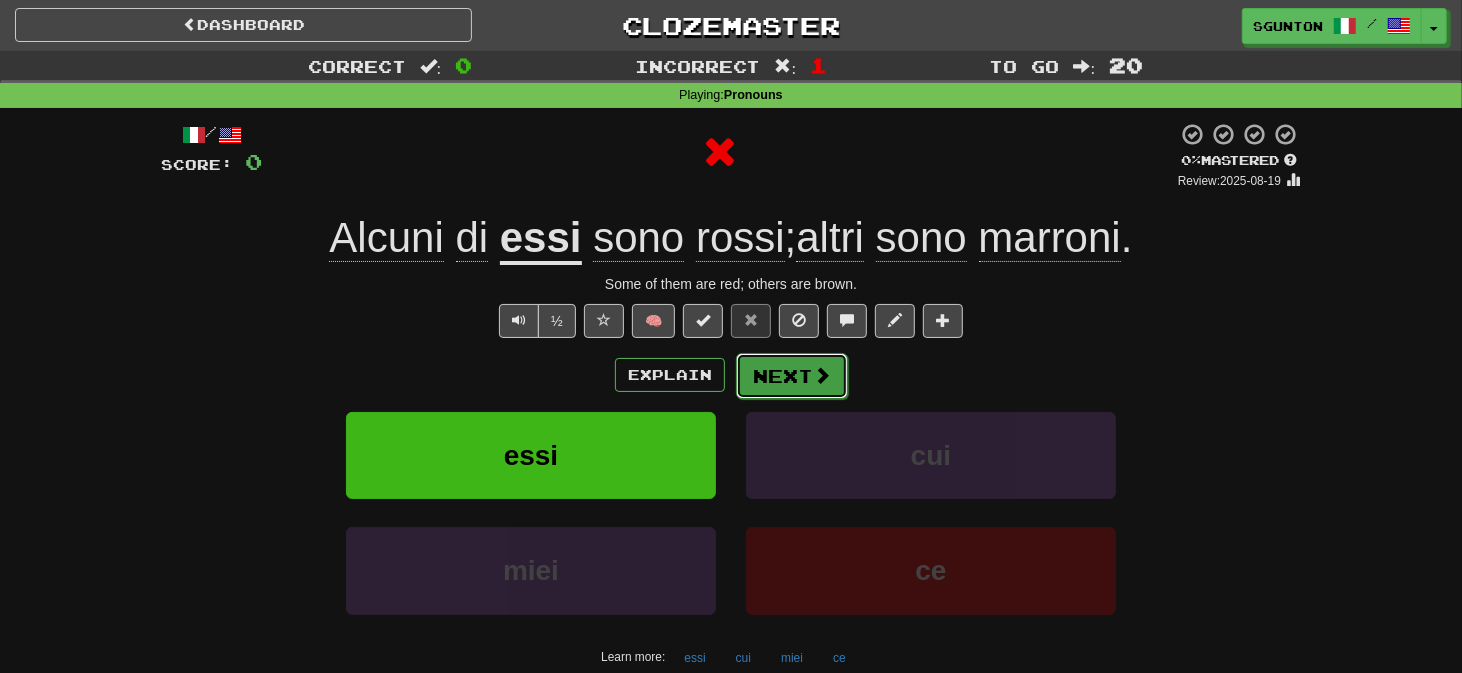 click on "Next" at bounding box center [792, 376] 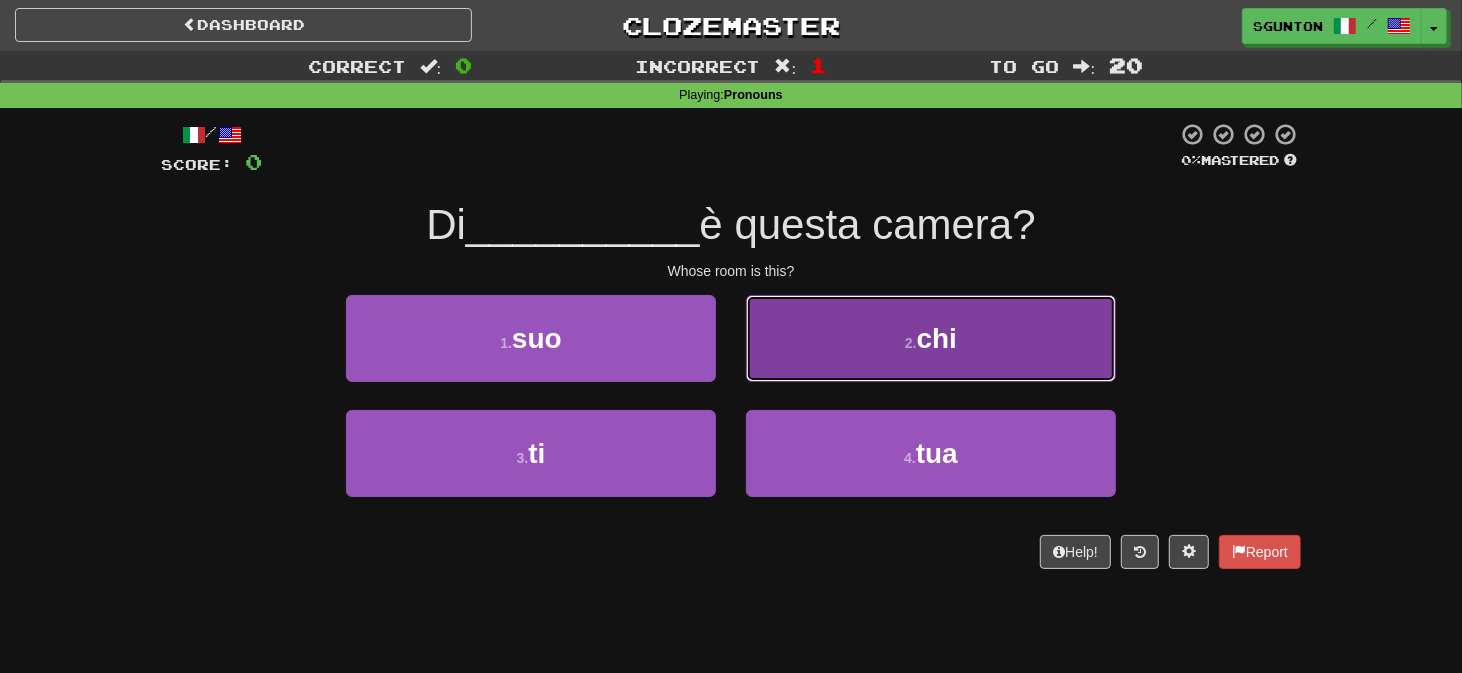 click on "2 .  chi" at bounding box center [931, 338] 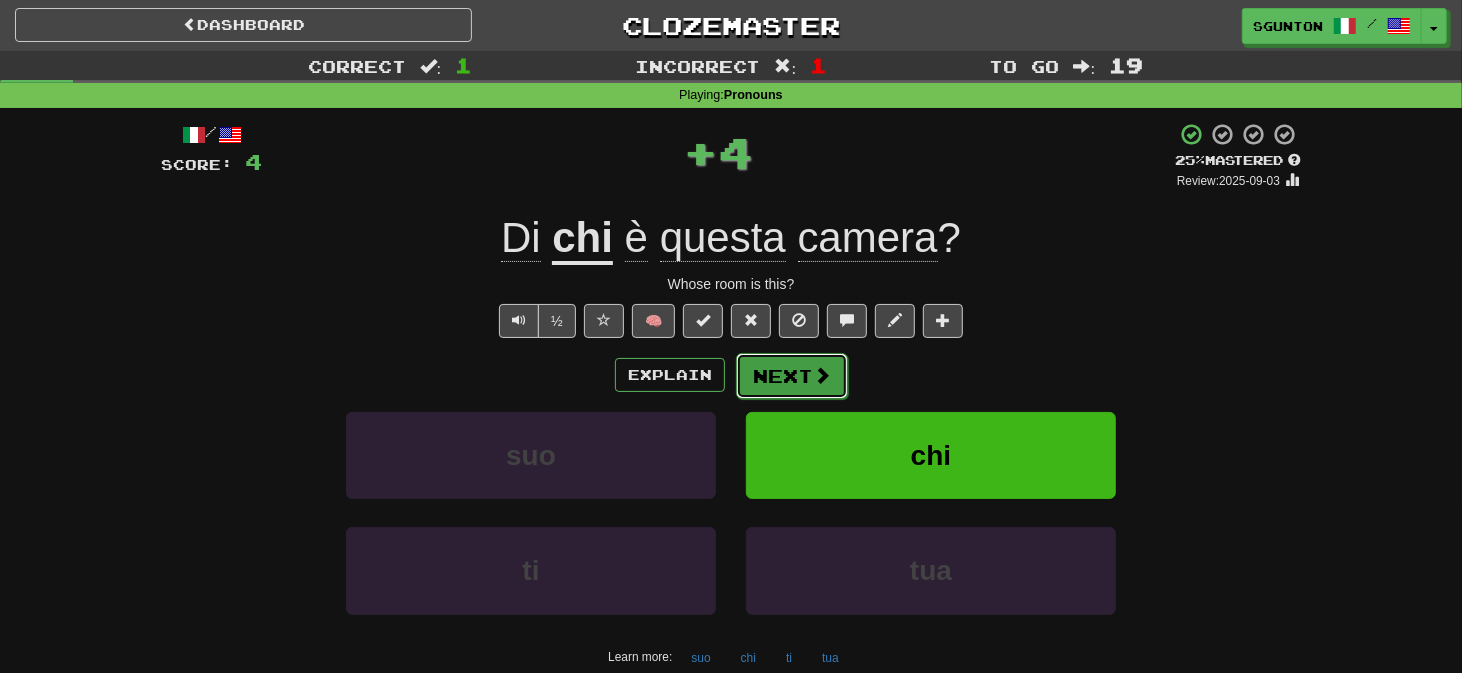 click on "Next" at bounding box center [792, 376] 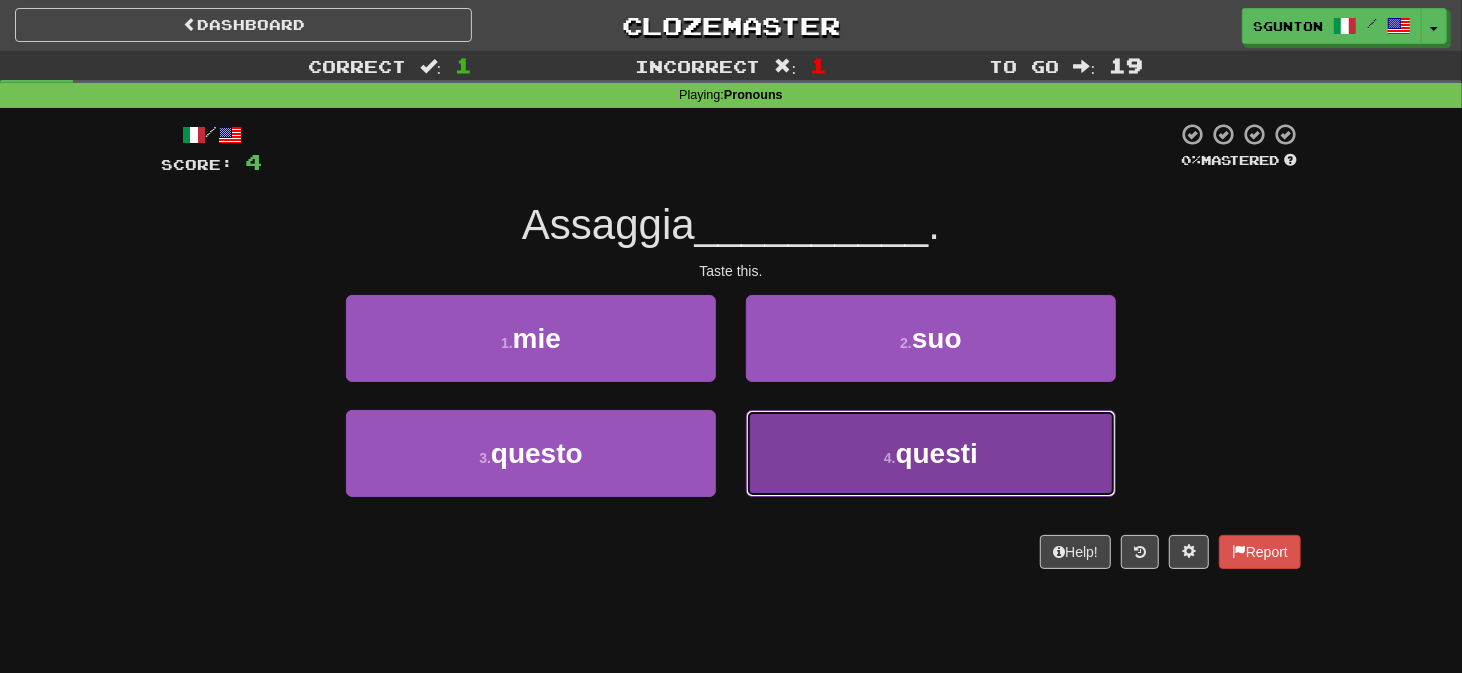 click on "4 .  questi" at bounding box center (931, 453) 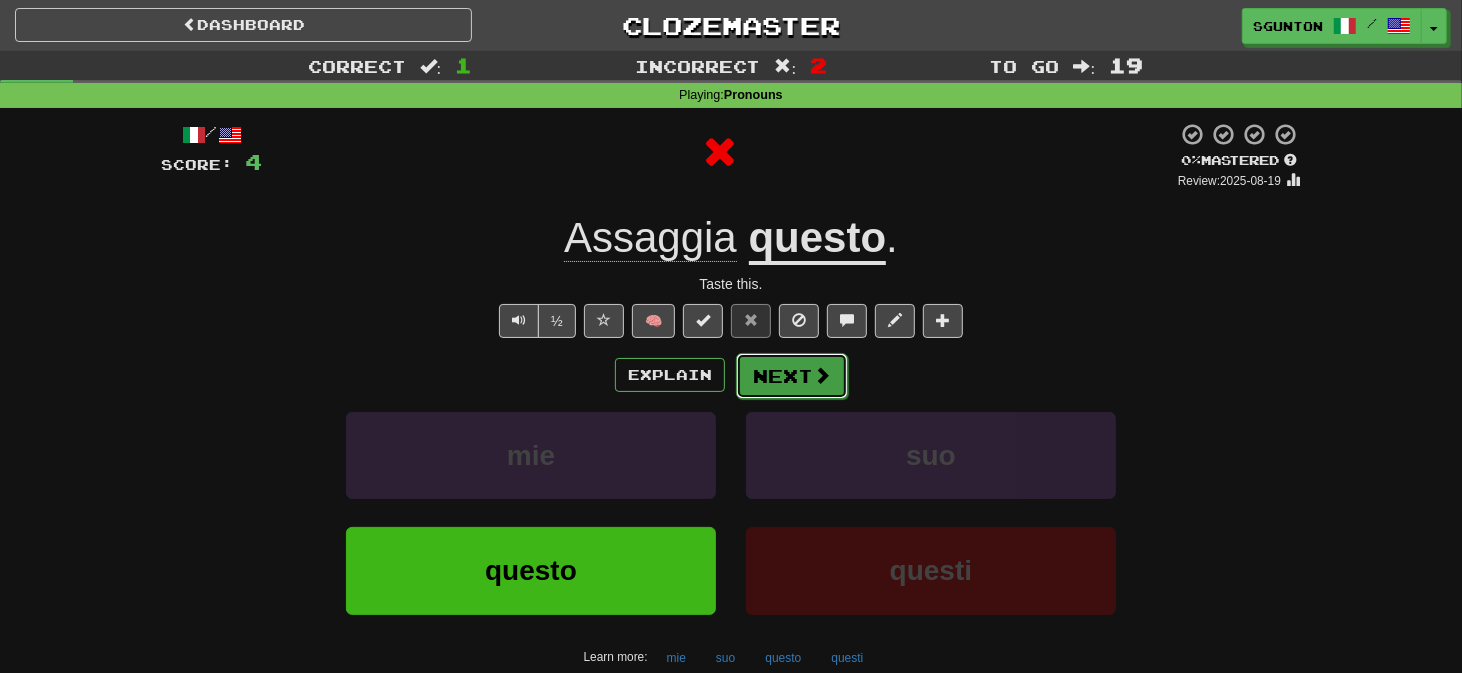 click on "Next" at bounding box center [792, 376] 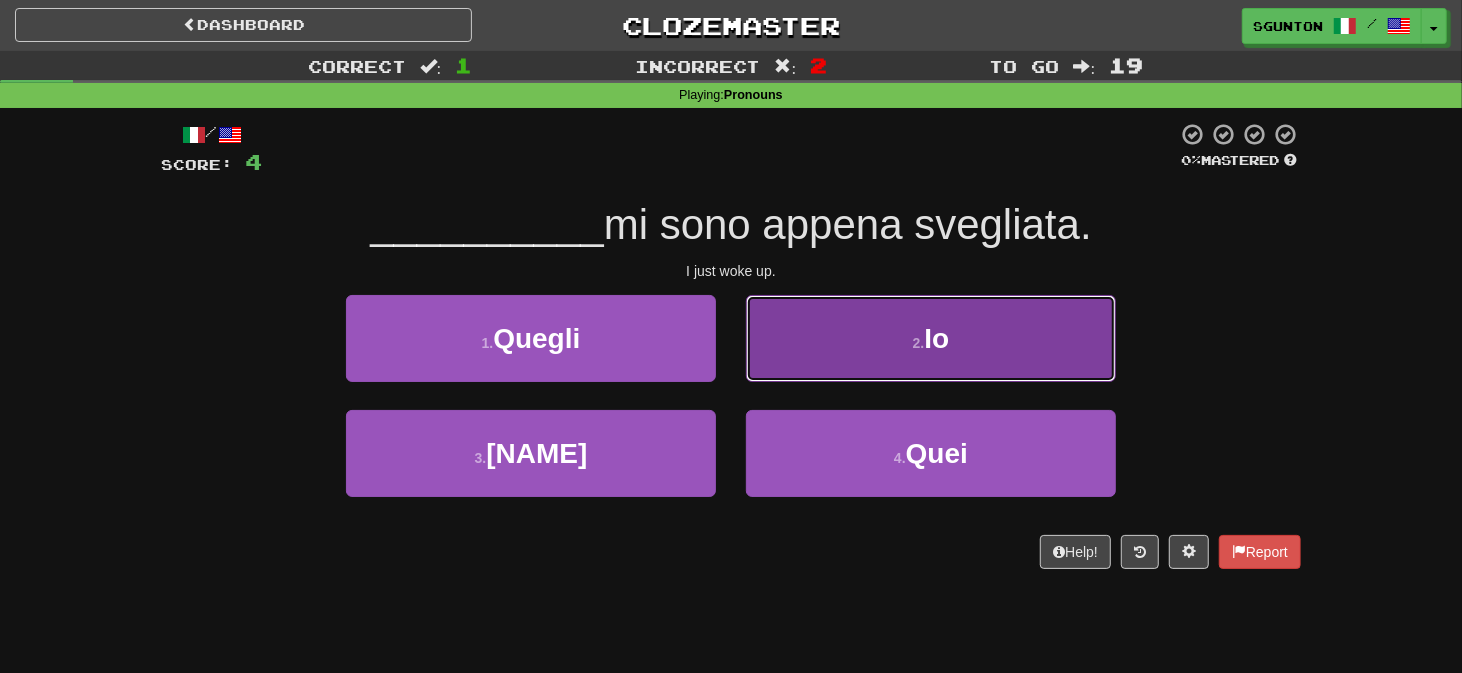 click on "2 .  Io" at bounding box center [931, 338] 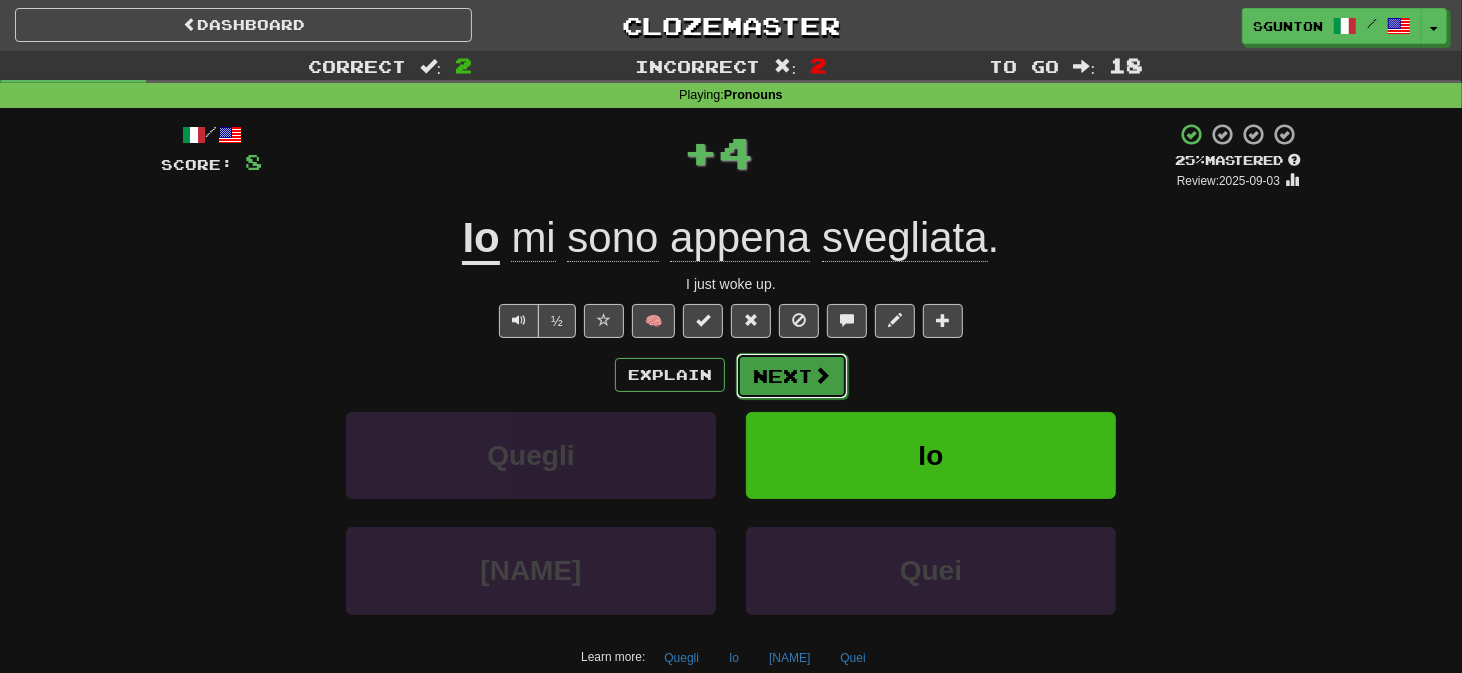 click on "Next" at bounding box center [792, 376] 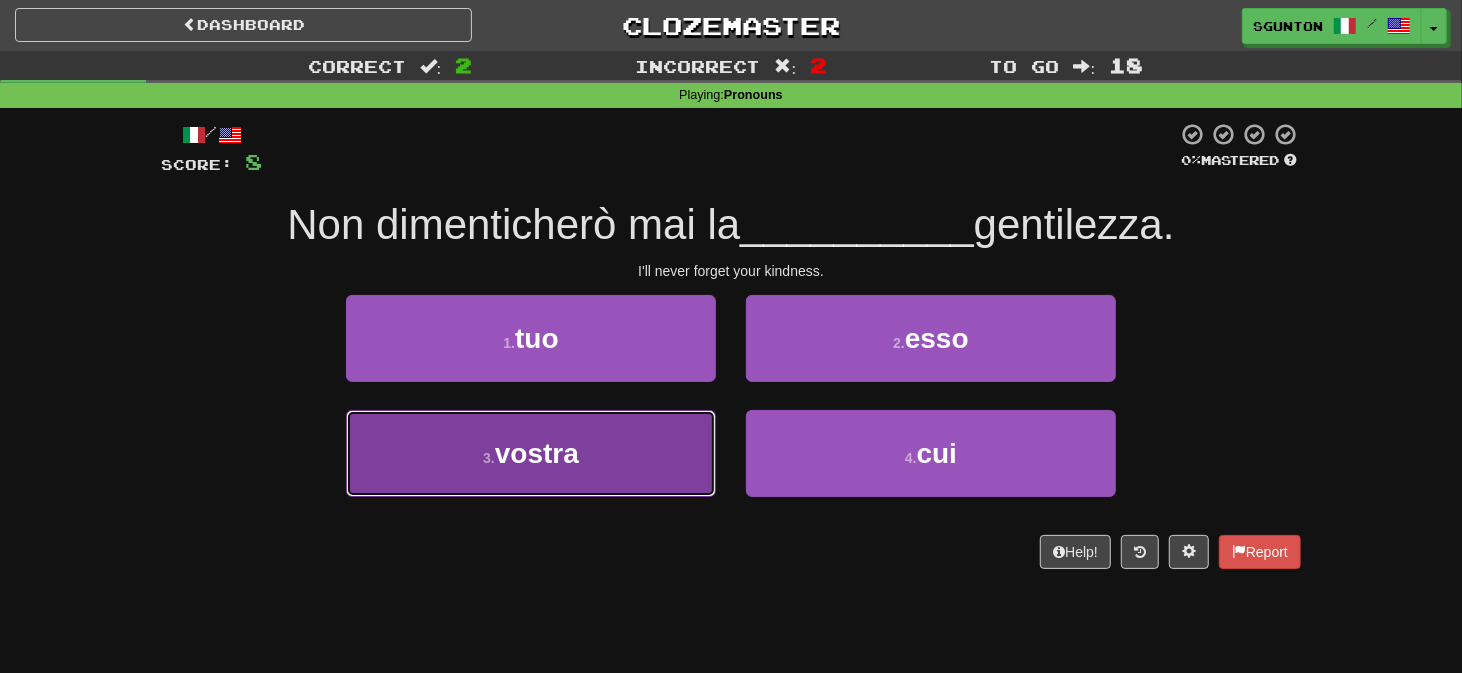 click on "3 .  vostra" at bounding box center (531, 453) 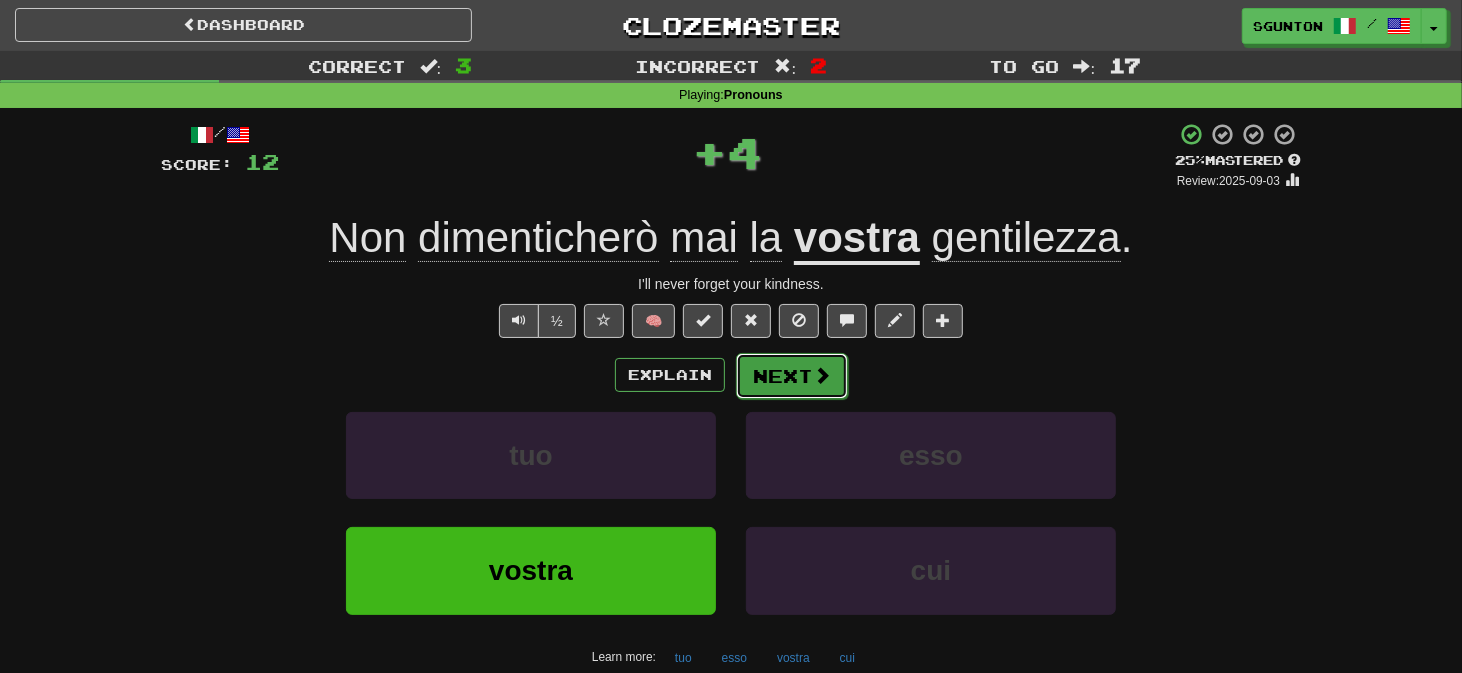 click on "Next" at bounding box center [792, 376] 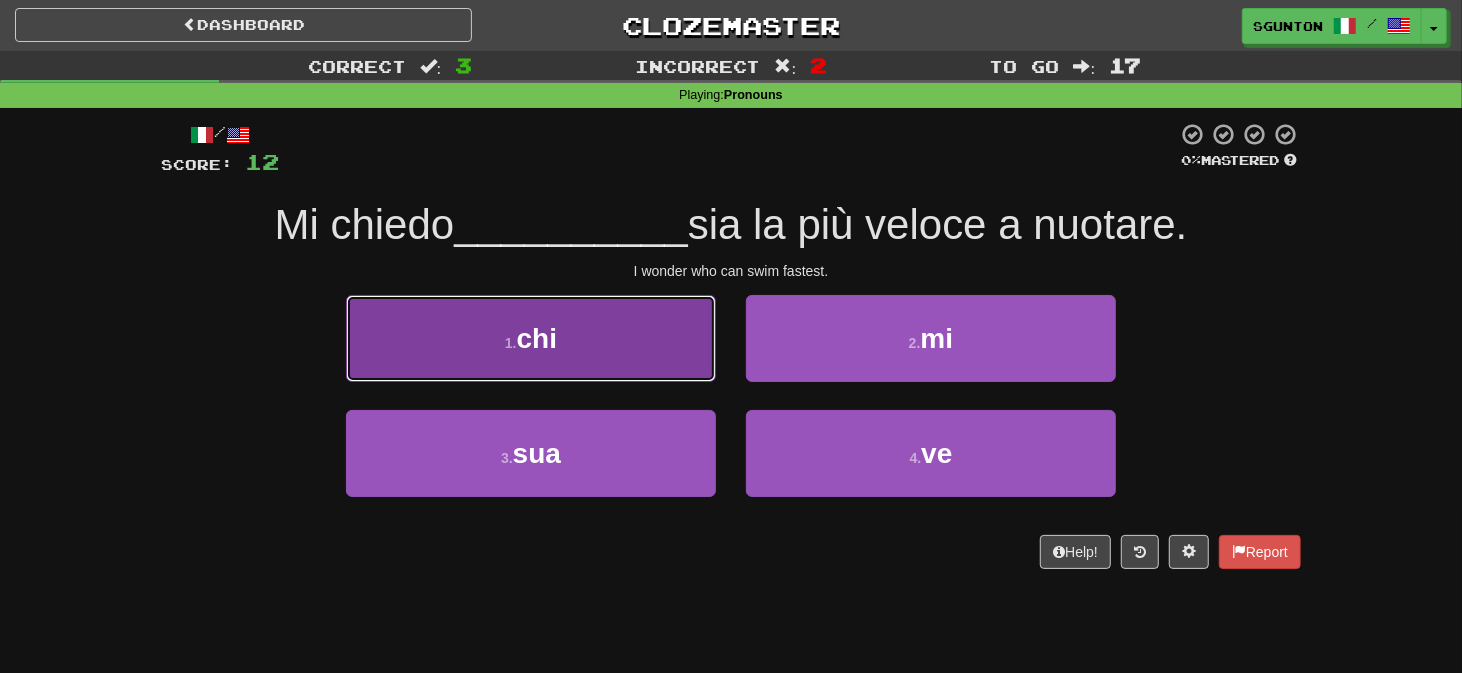 click on "1 .  chi" at bounding box center [531, 338] 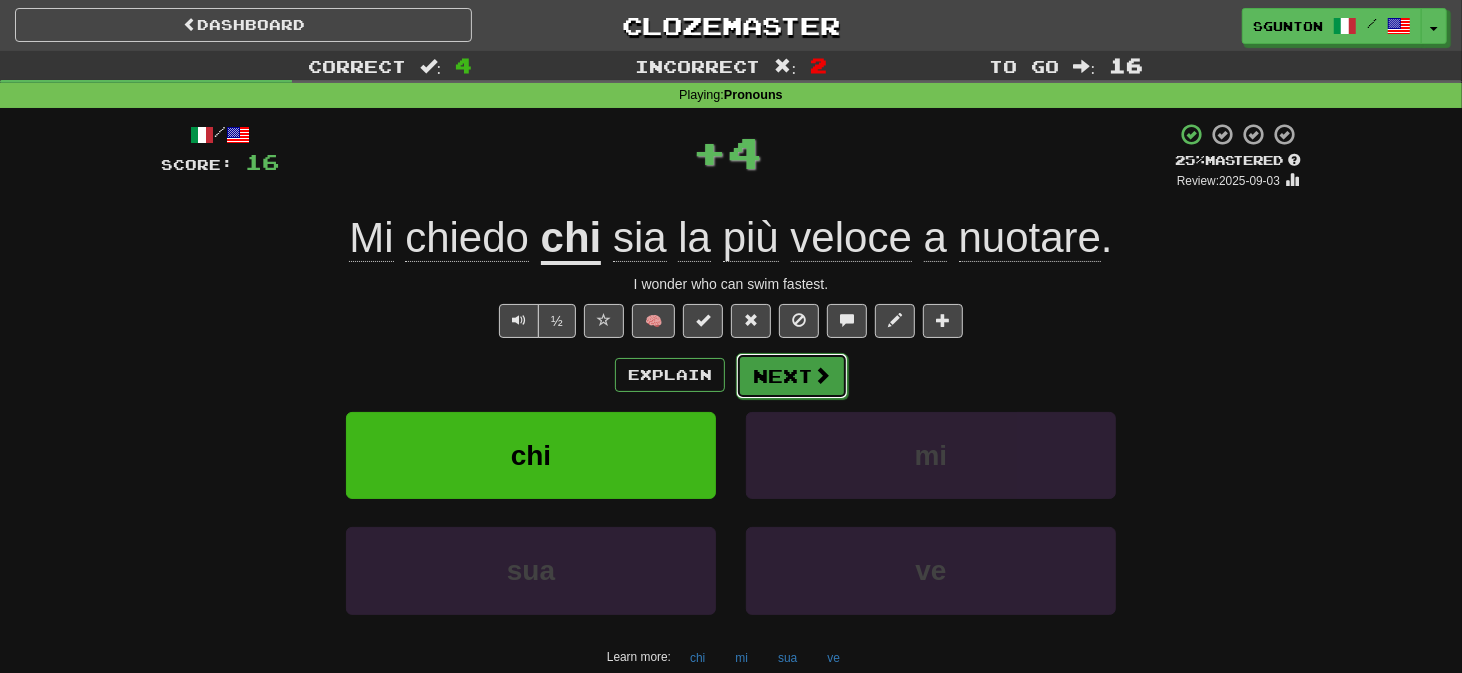 click on "Next" at bounding box center (792, 376) 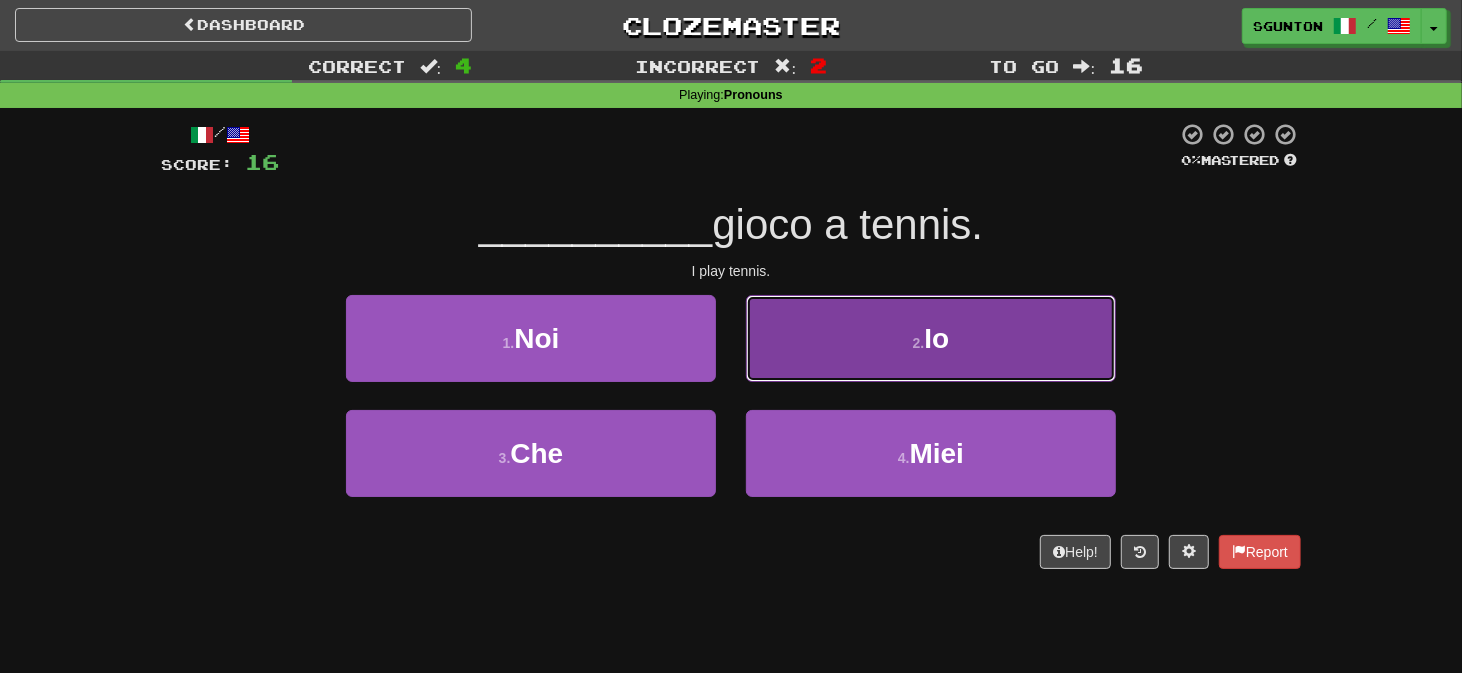 click on "2 .  Io" at bounding box center [931, 338] 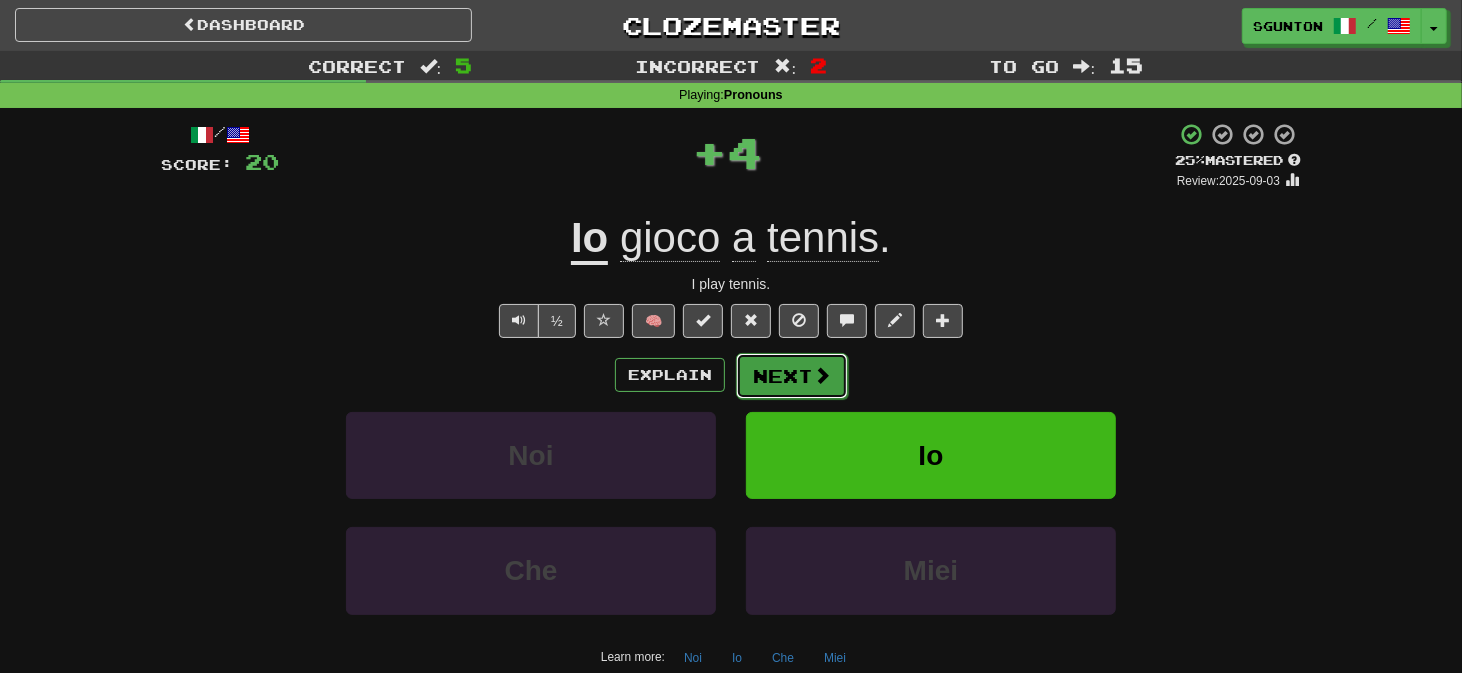 click on "Next" at bounding box center (792, 376) 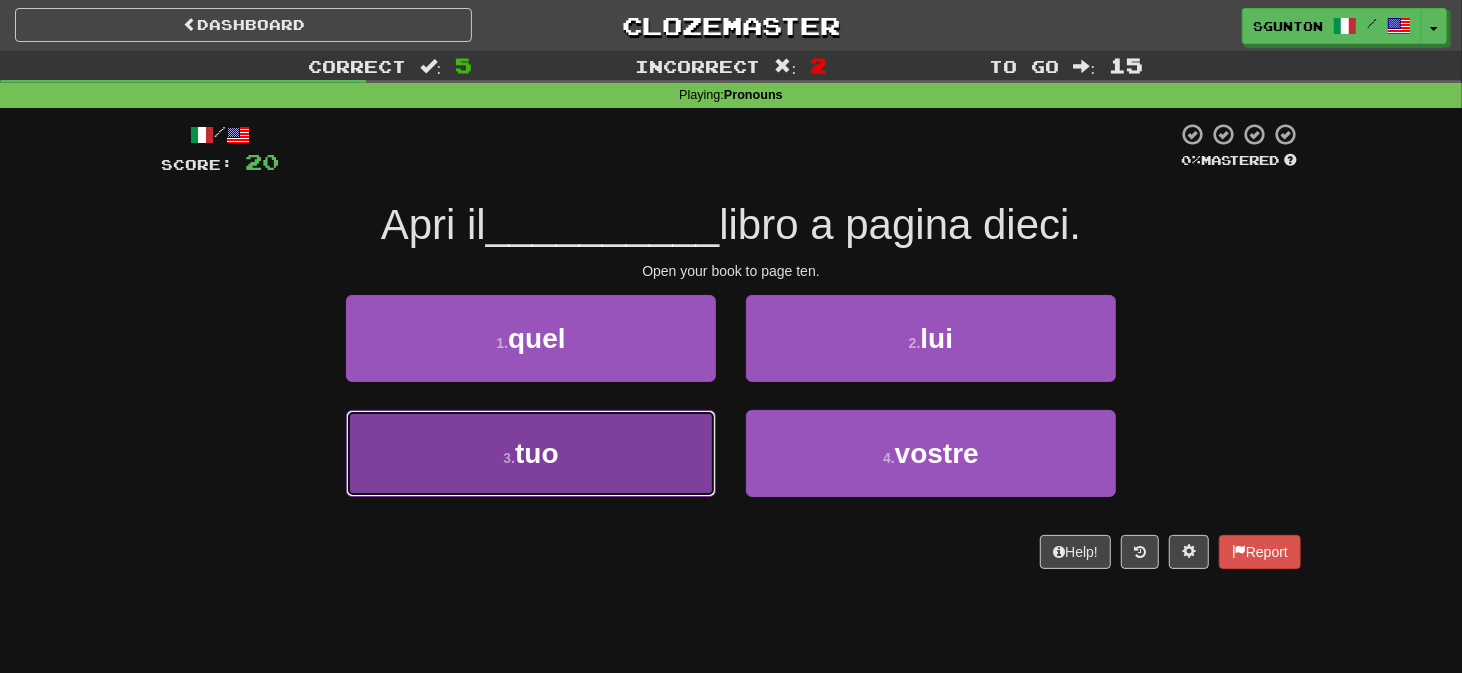 click on "3 .  tuo" at bounding box center (531, 453) 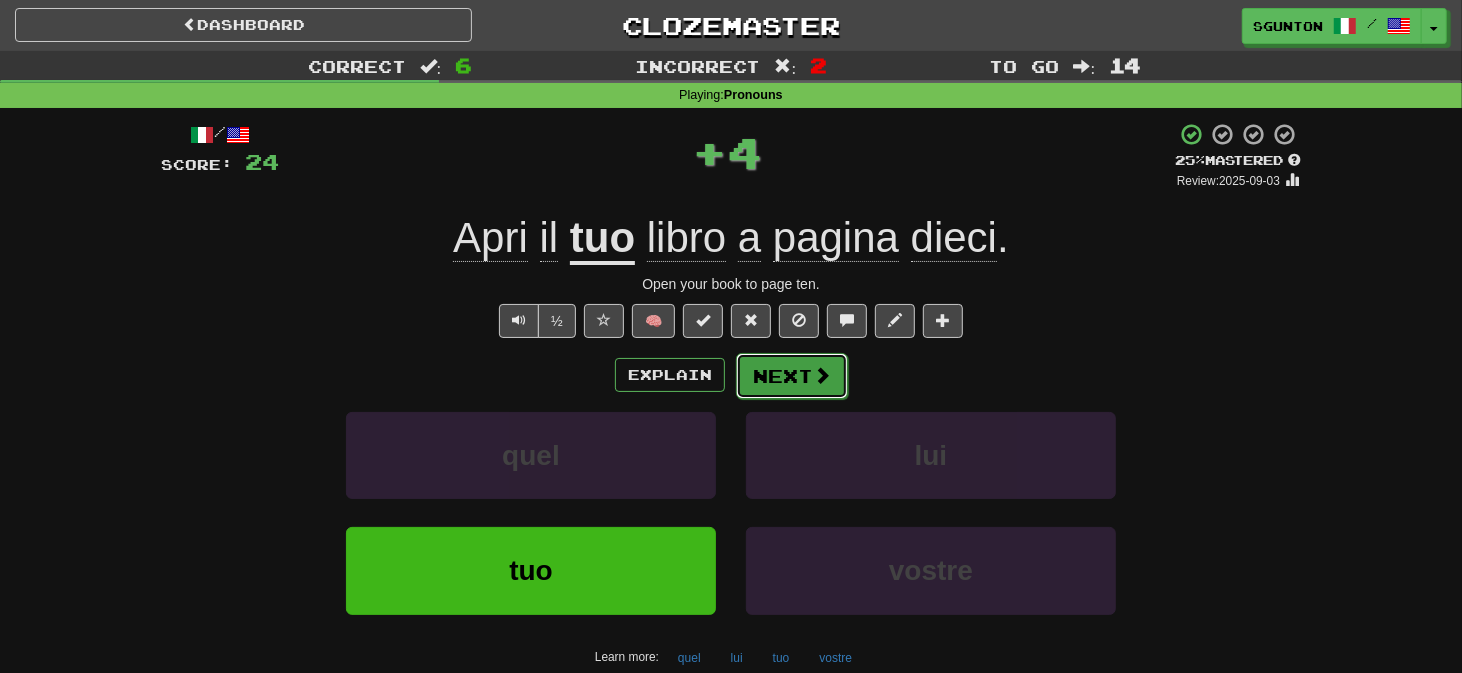 click on "Next" at bounding box center [792, 376] 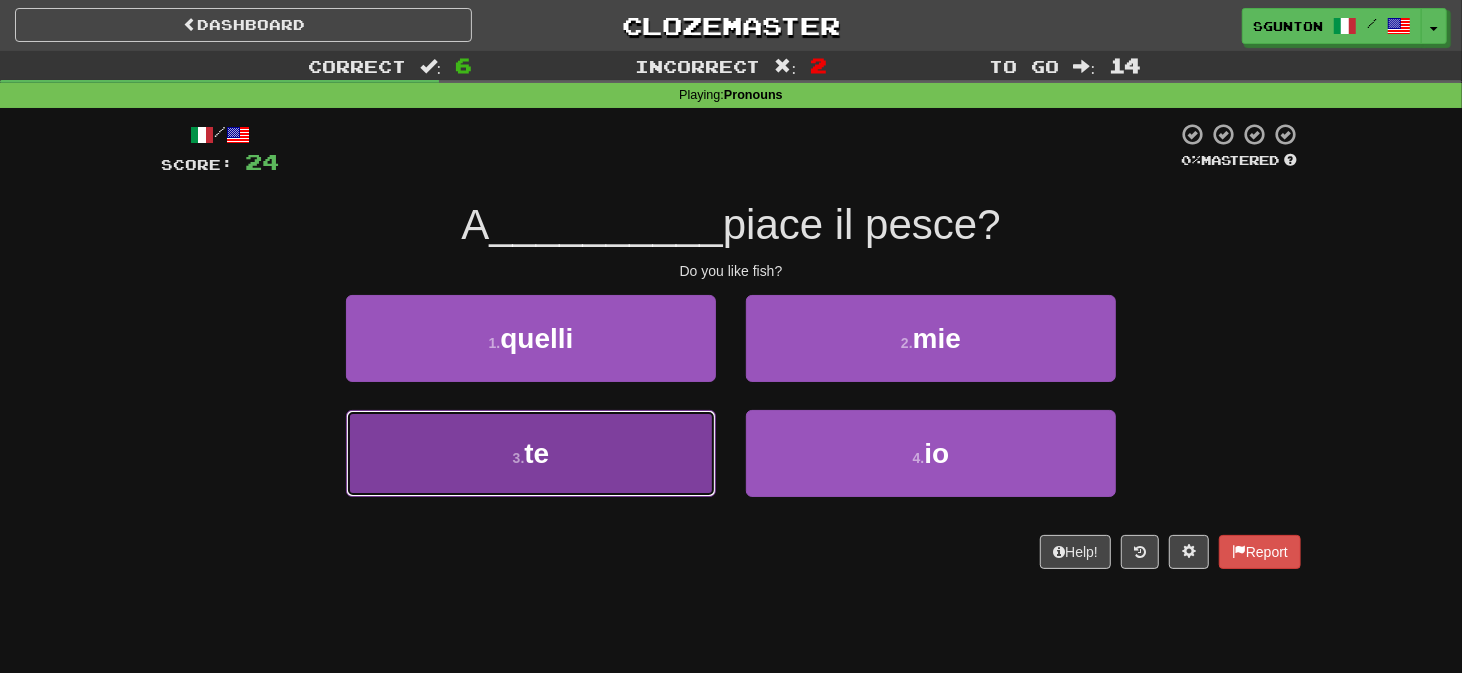 click on "3 .  te" at bounding box center (531, 453) 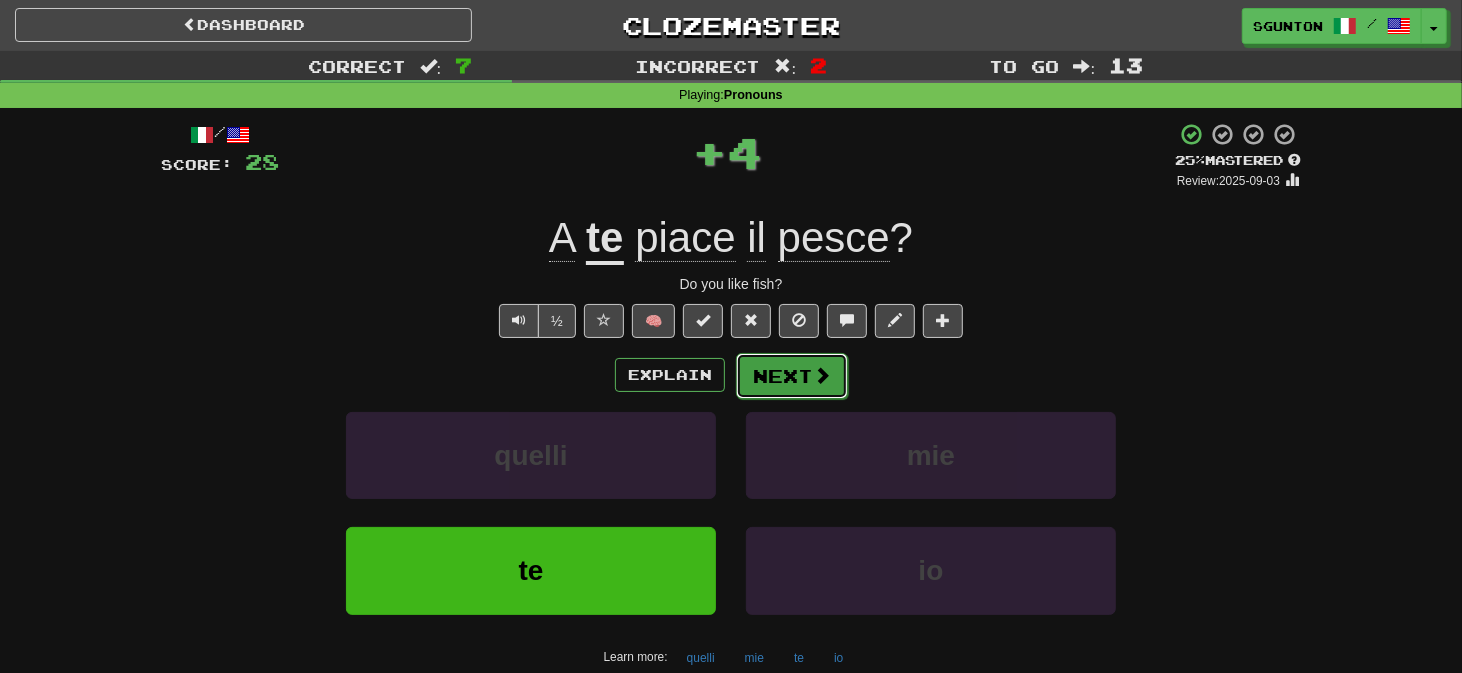 click on "Next" at bounding box center [792, 376] 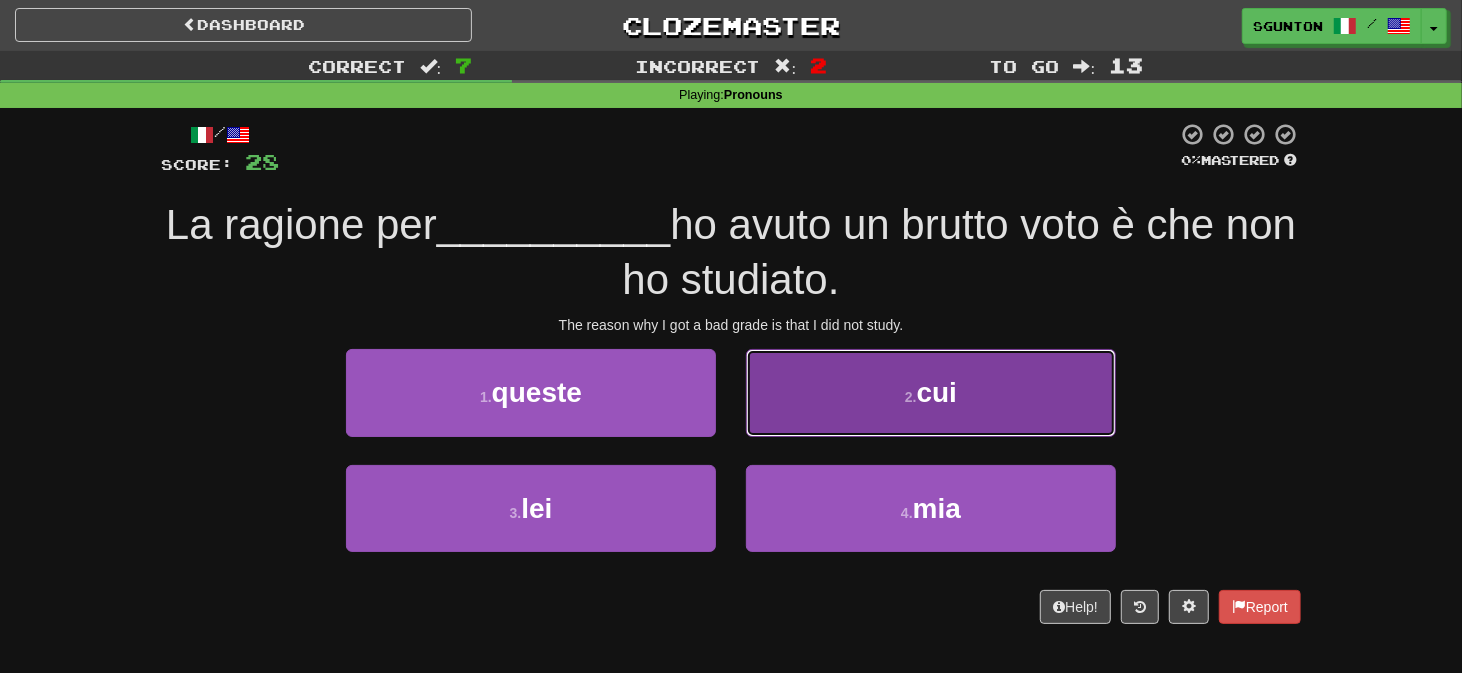 click on "2 .  cui" at bounding box center (931, 392) 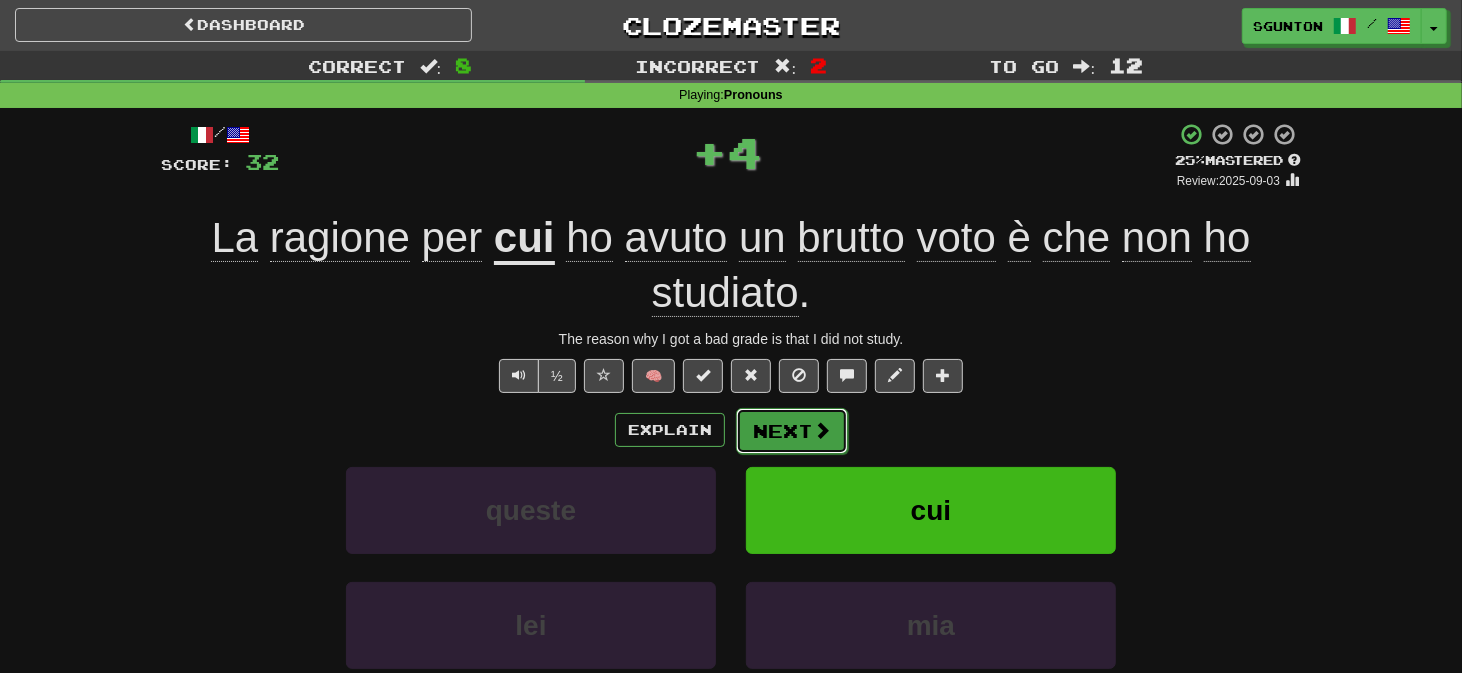 click on "Next" at bounding box center (792, 431) 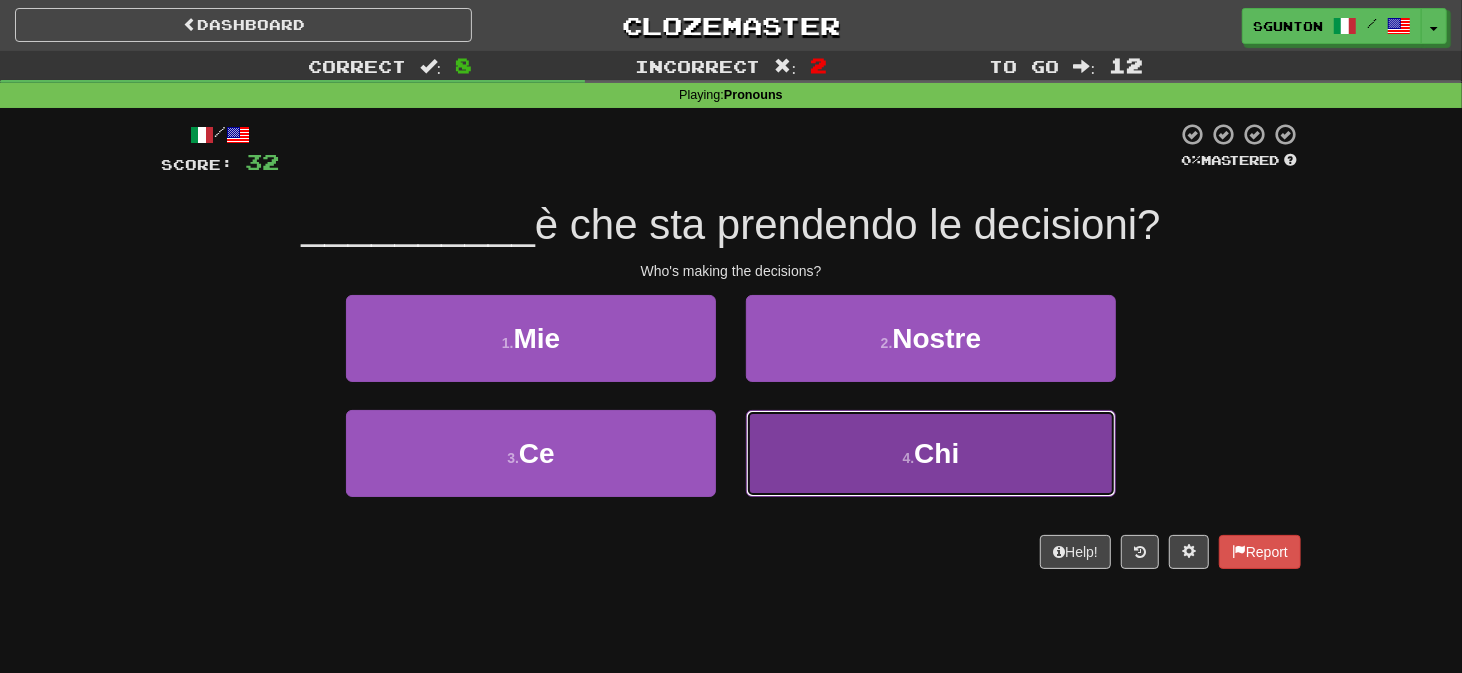 click on "4 .  Chi" at bounding box center (931, 453) 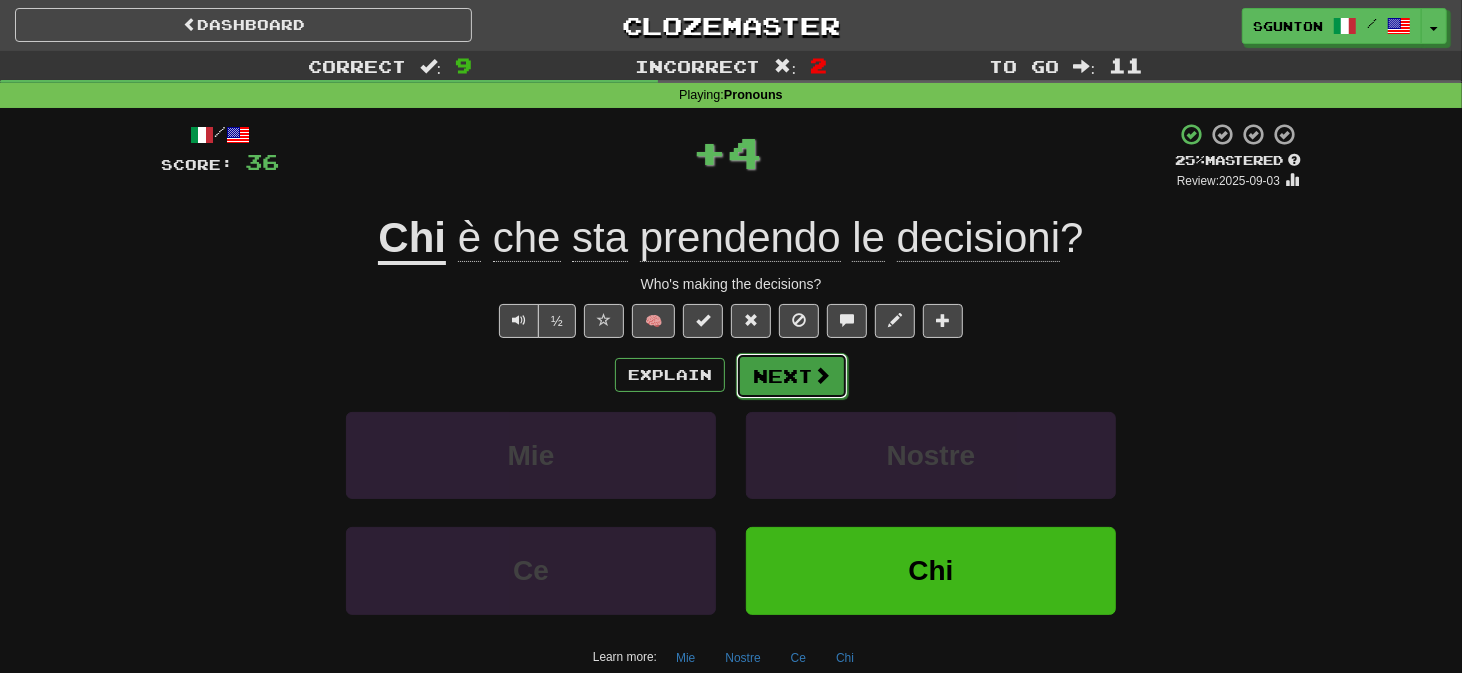 click on "Next" at bounding box center [792, 376] 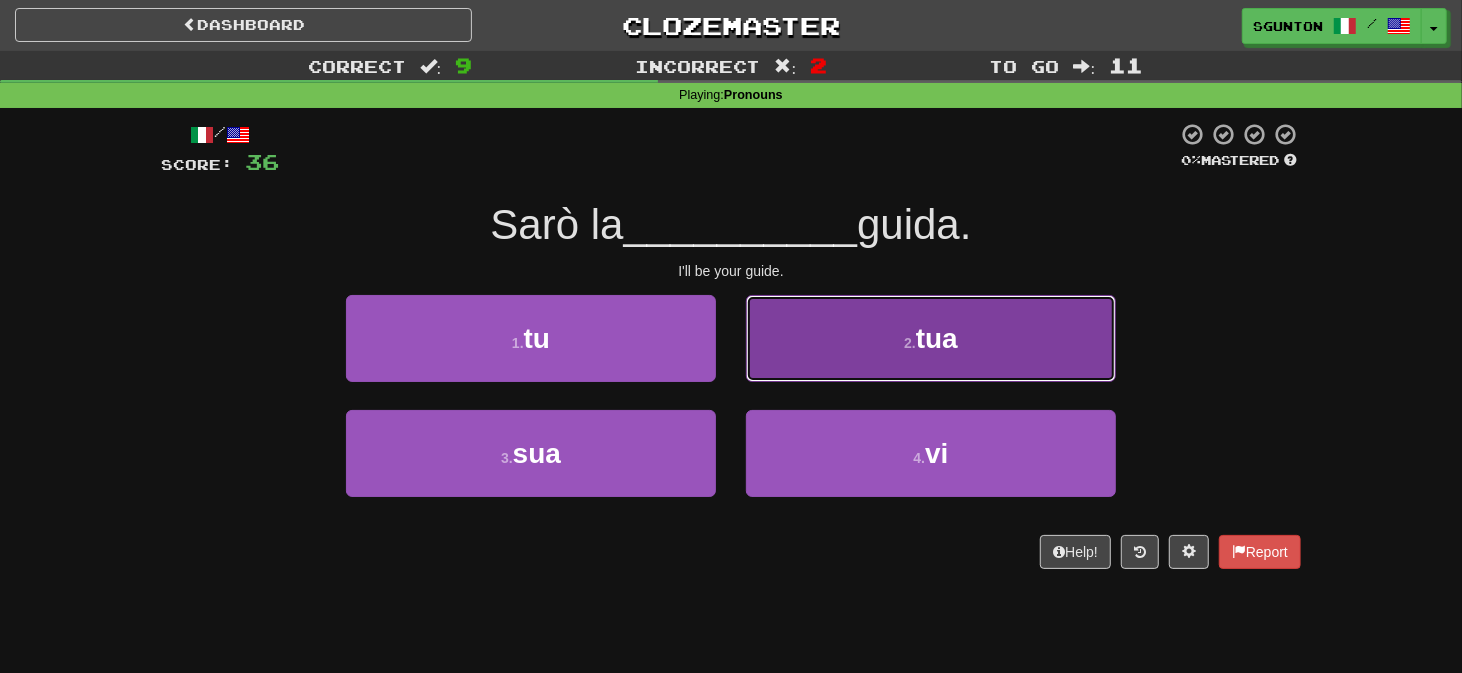 click on "2 .  tua" at bounding box center [931, 338] 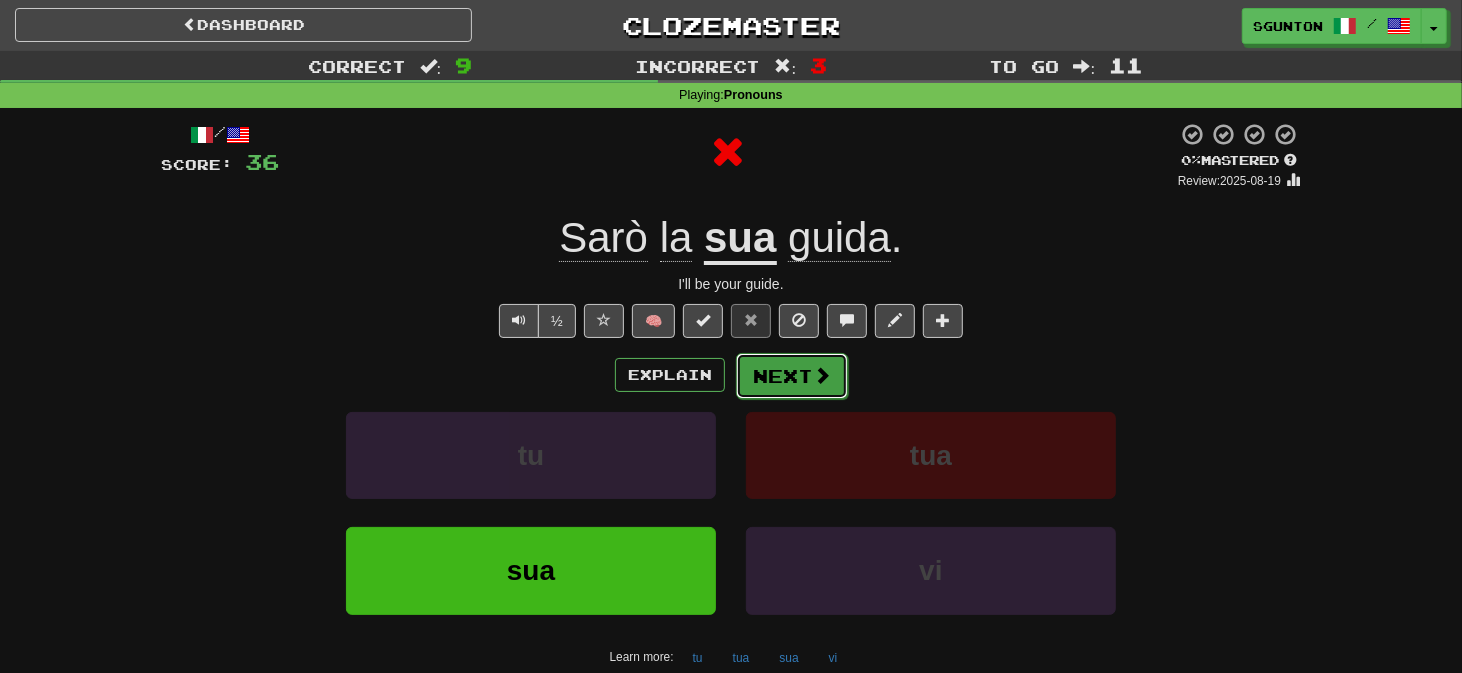click on "Next" at bounding box center [792, 376] 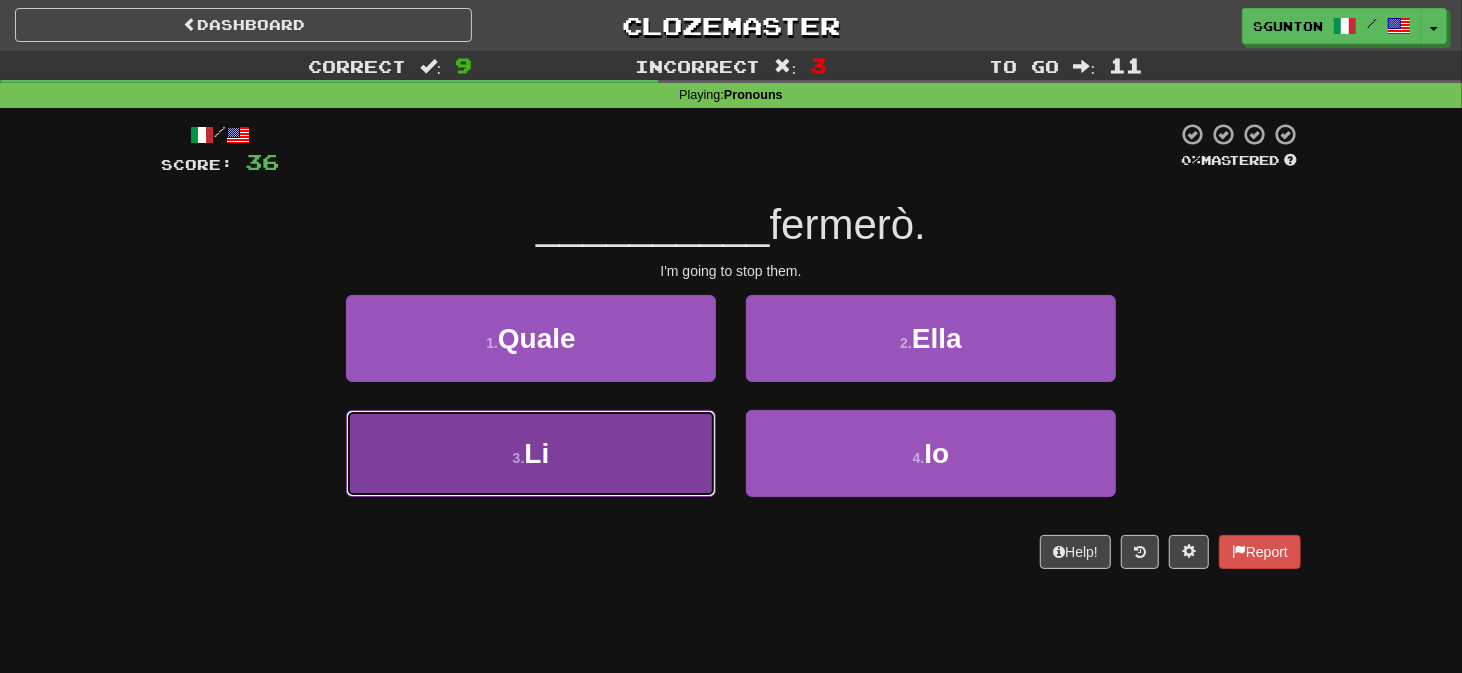 click on "3 .  Li" at bounding box center [531, 453] 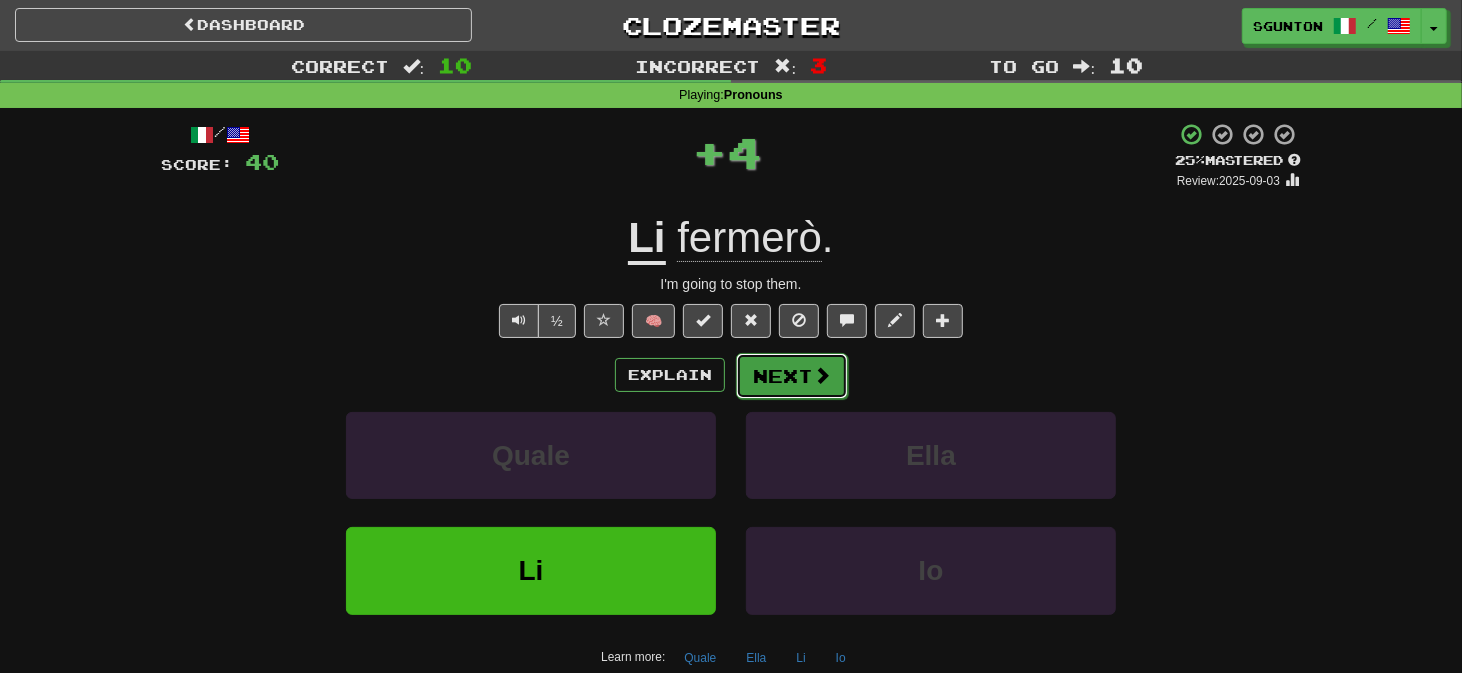 click on "Next" at bounding box center (792, 376) 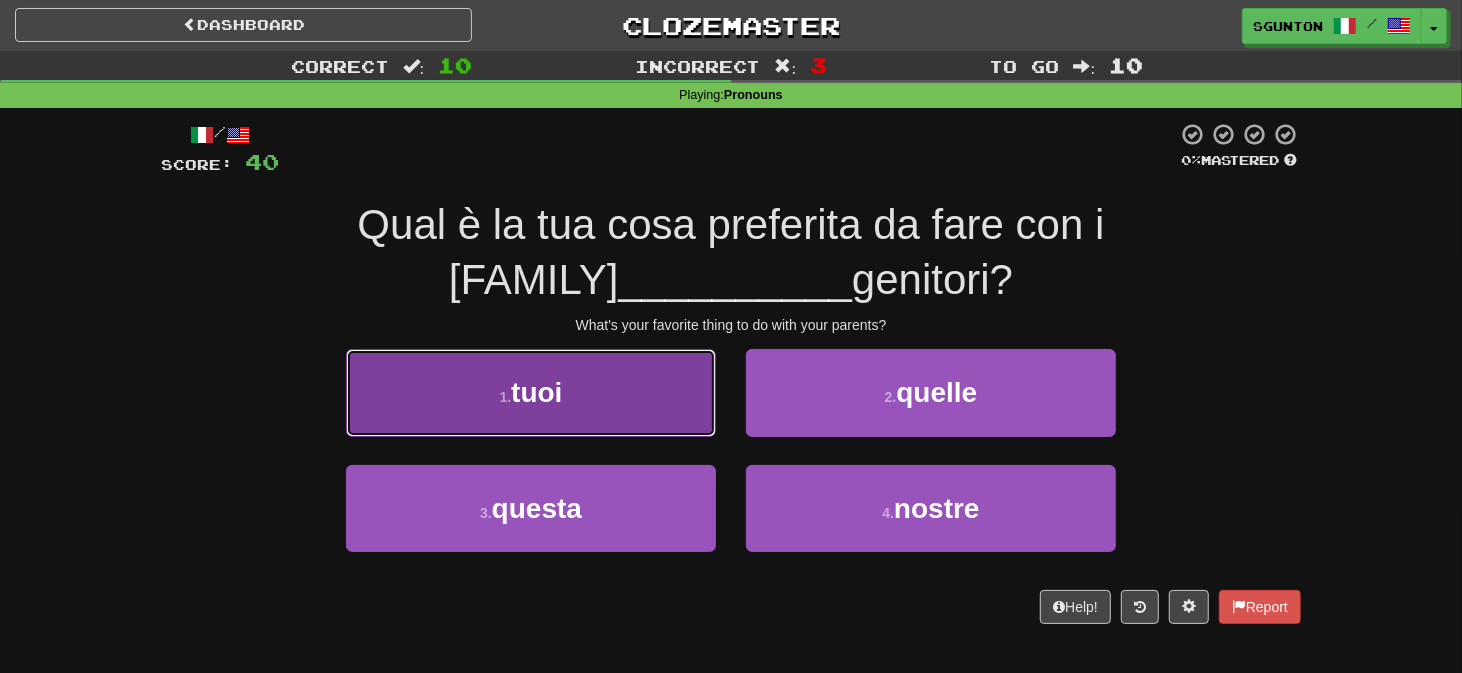 click on "1 .  tuoi" at bounding box center (531, 392) 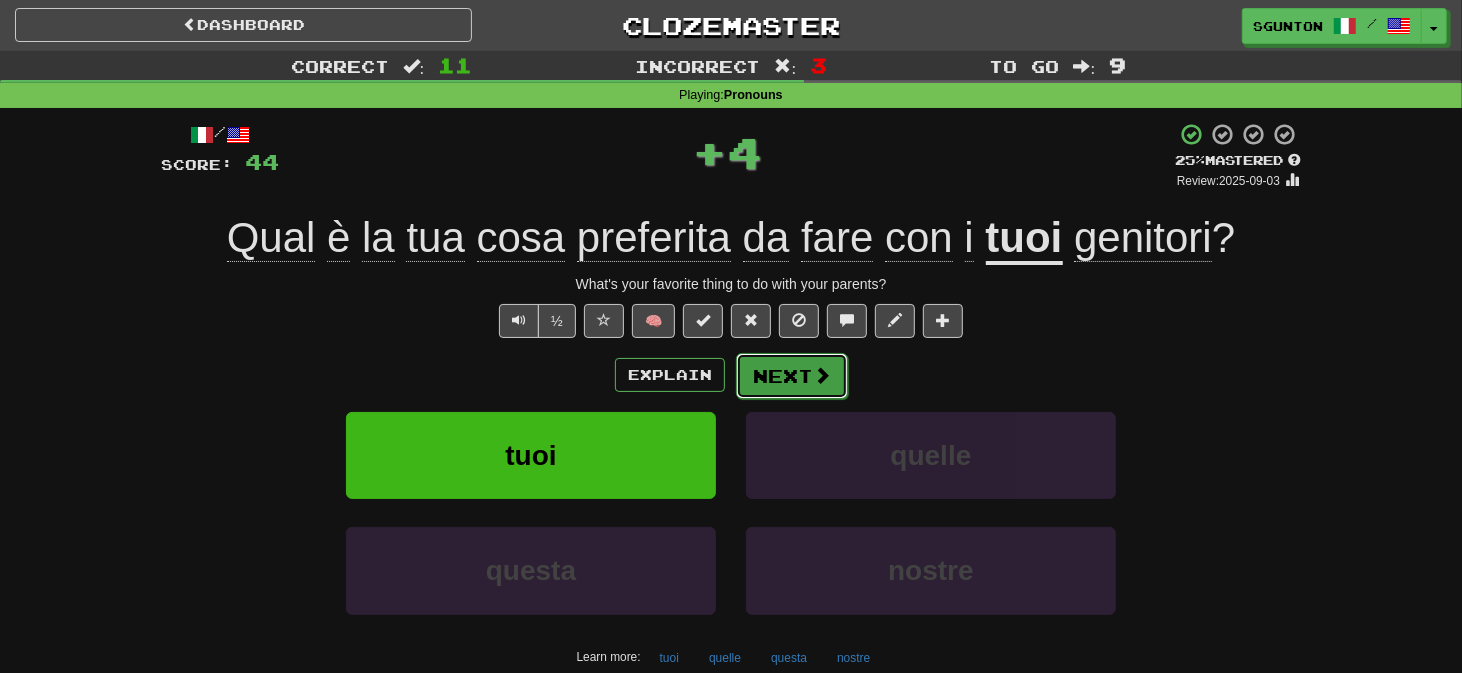 click on "Next" at bounding box center [792, 376] 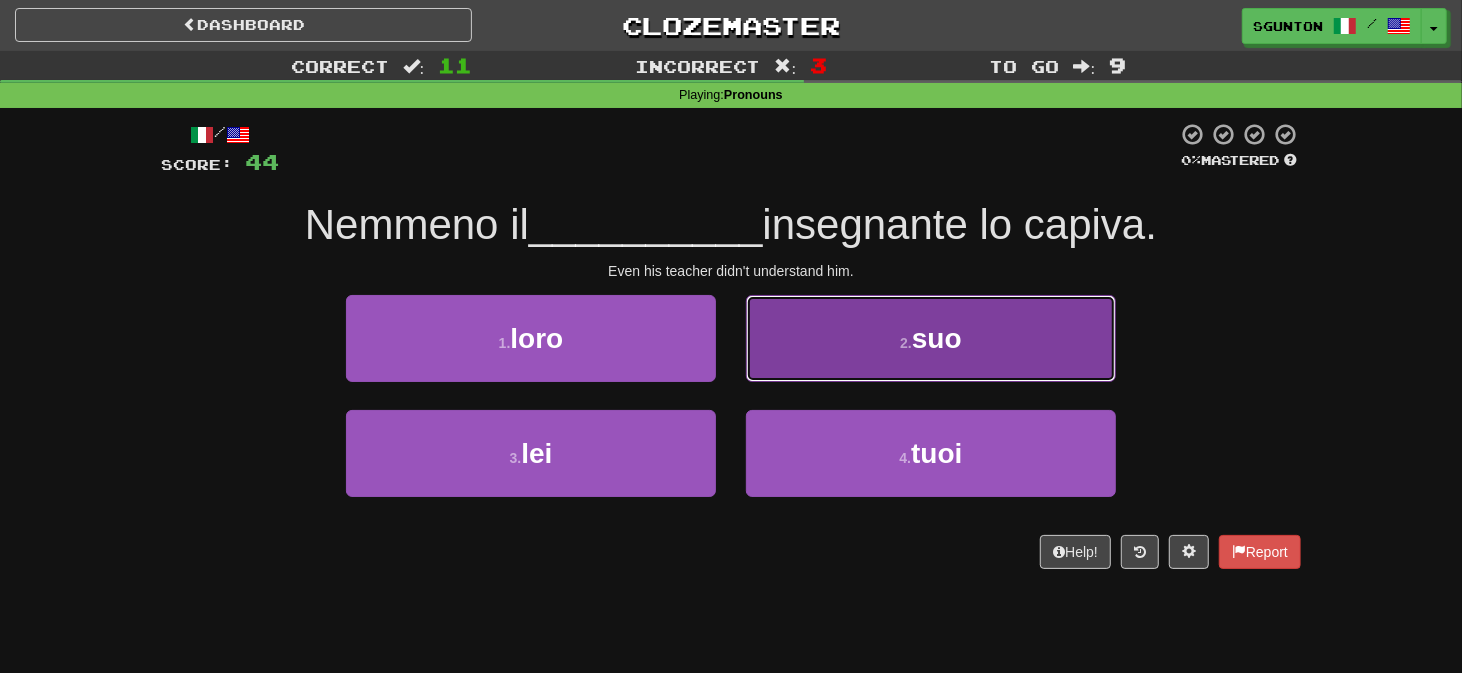 click on "2 .  suo" at bounding box center (931, 338) 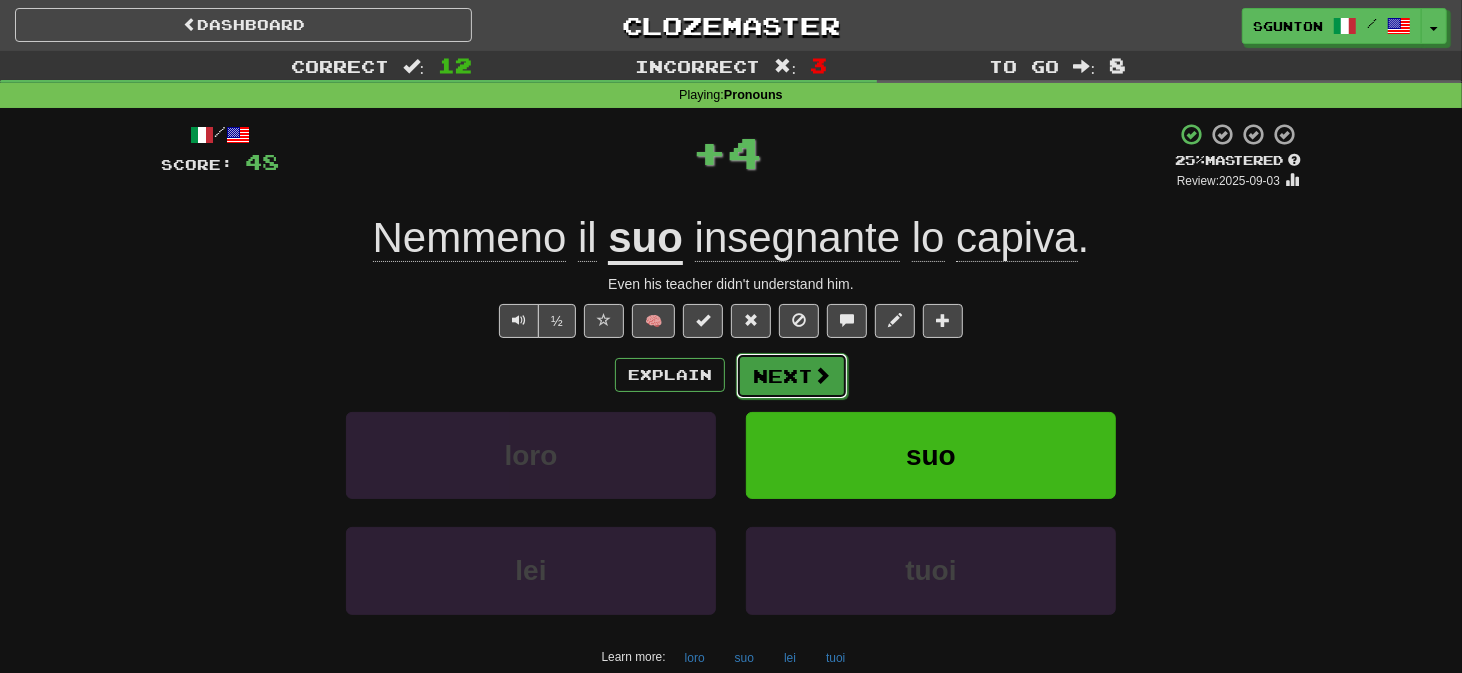 click on "Next" at bounding box center (792, 376) 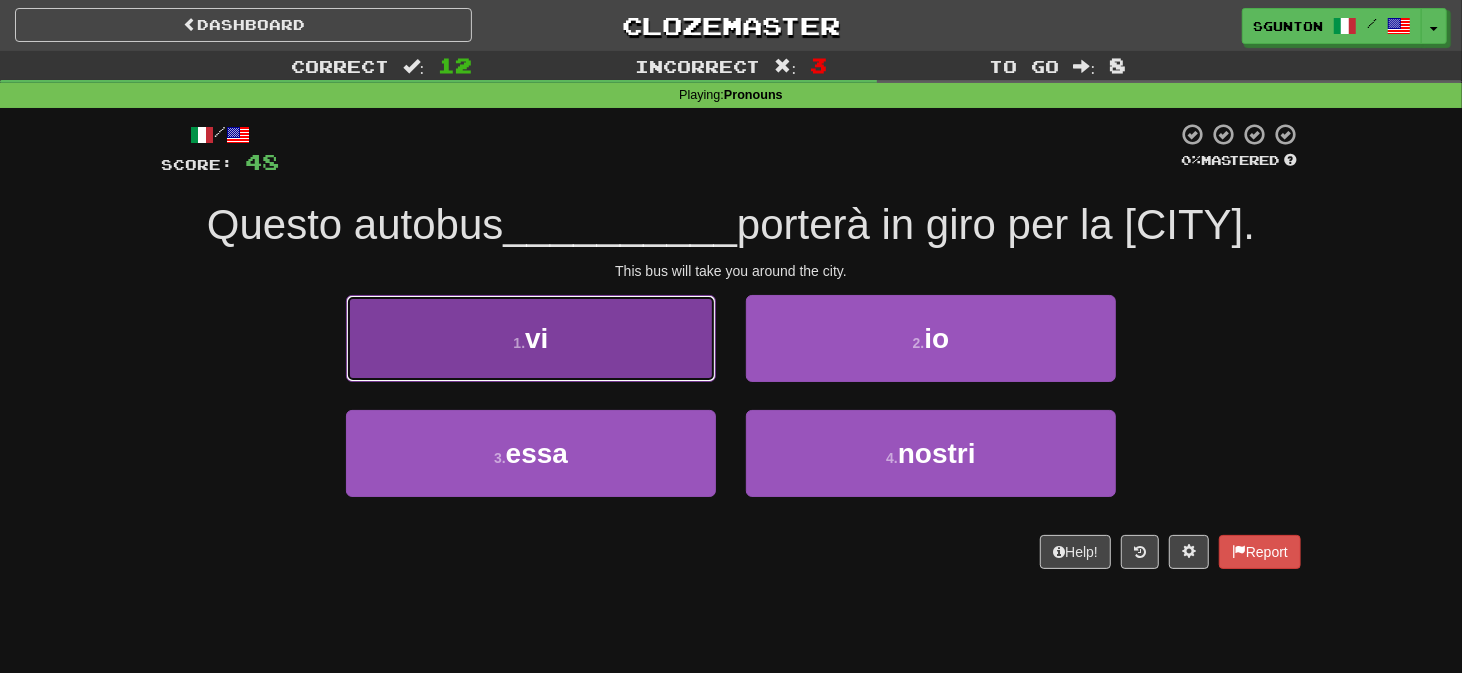 click on "1 .  vi" at bounding box center [531, 338] 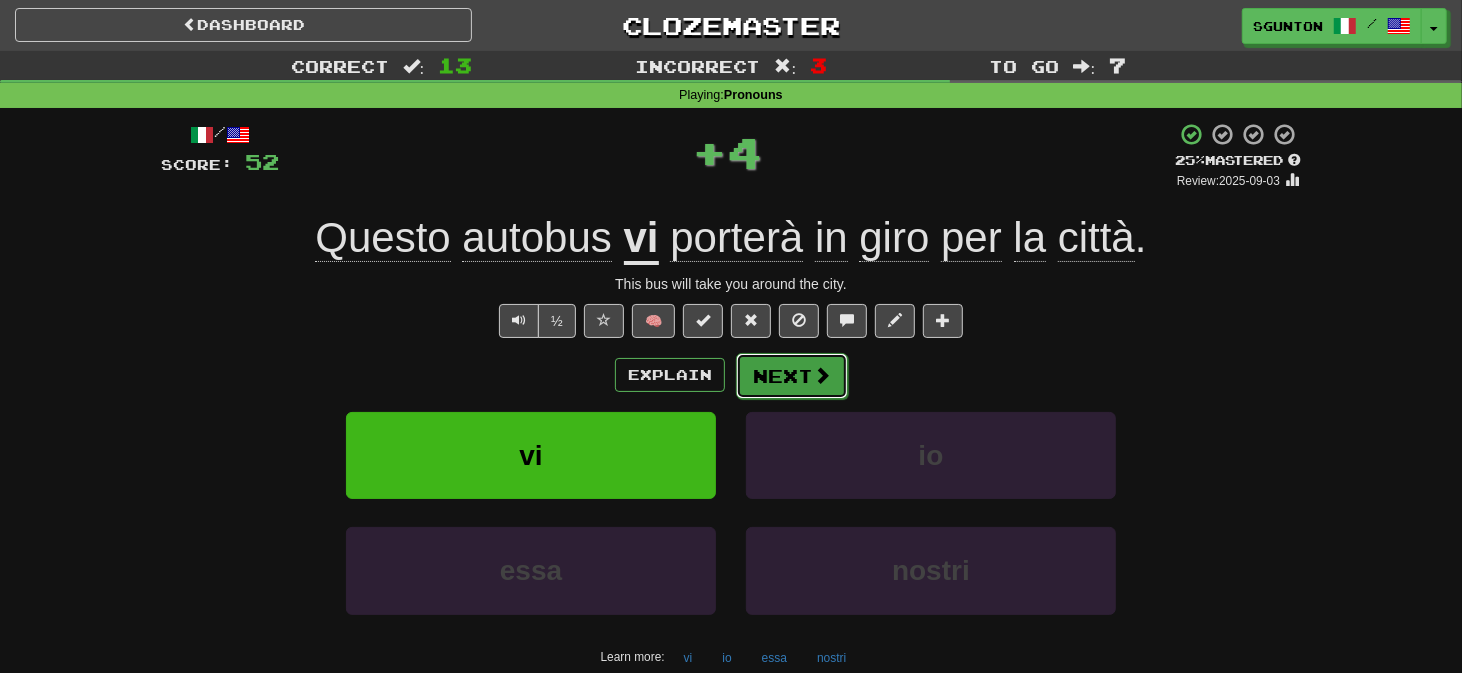 click on "Next" at bounding box center [792, 376] 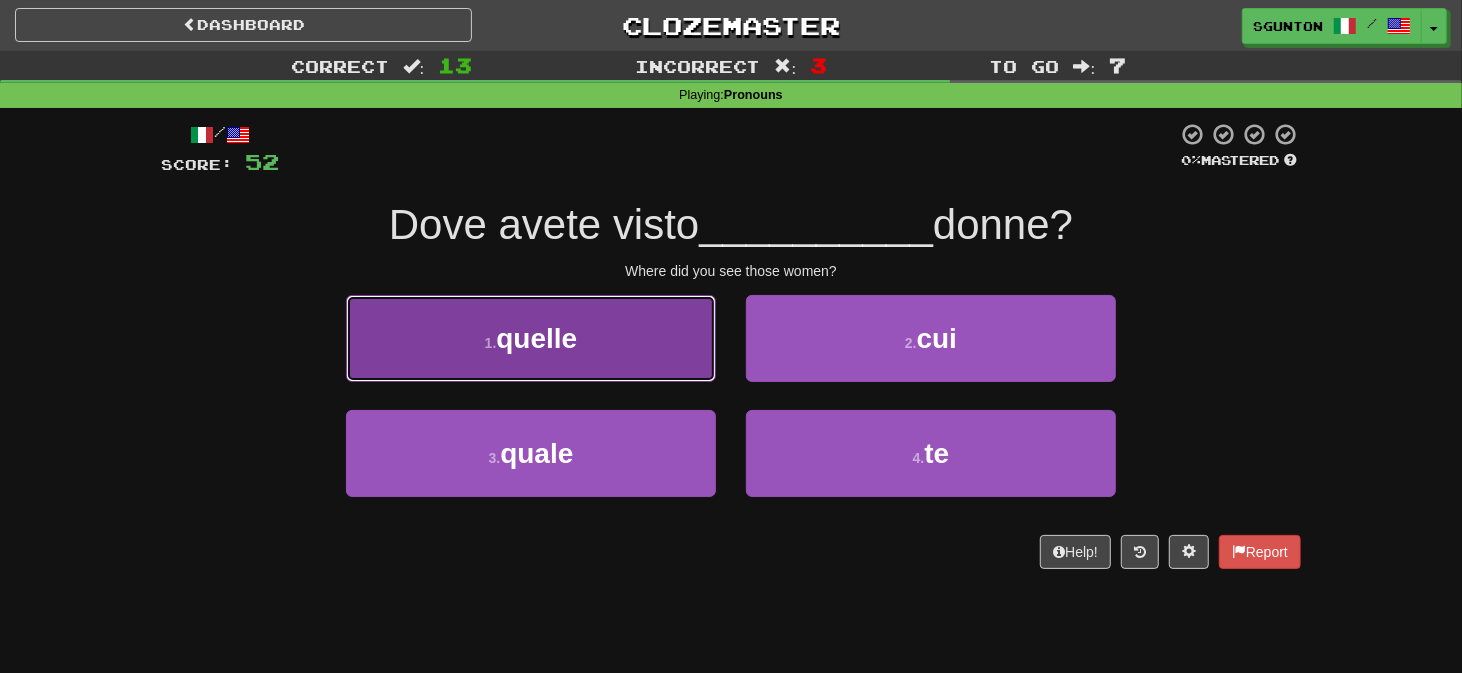 click on "1 .  quelle" at bounding box center (531, 338) 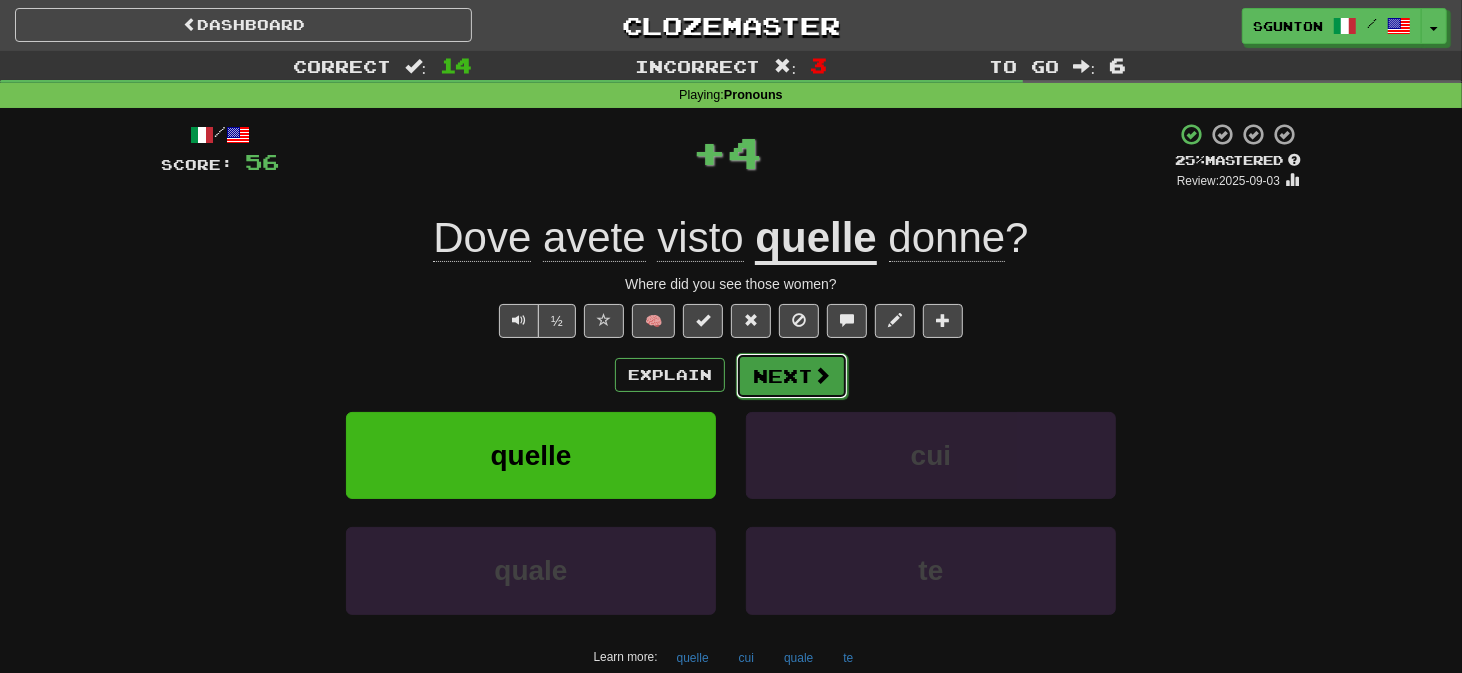 click on "Next" at bounding box center (792, 376) 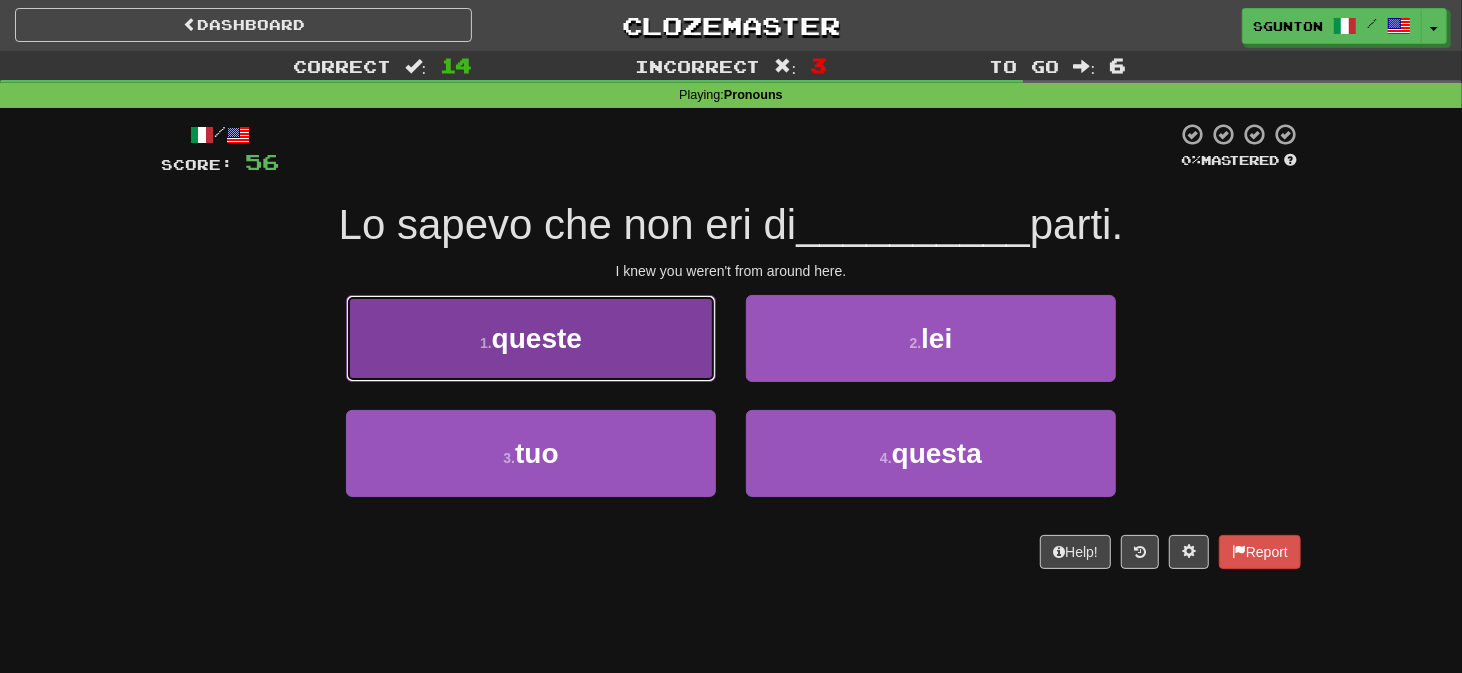 click on "1 .  queste" at bounding box center (531, 338) 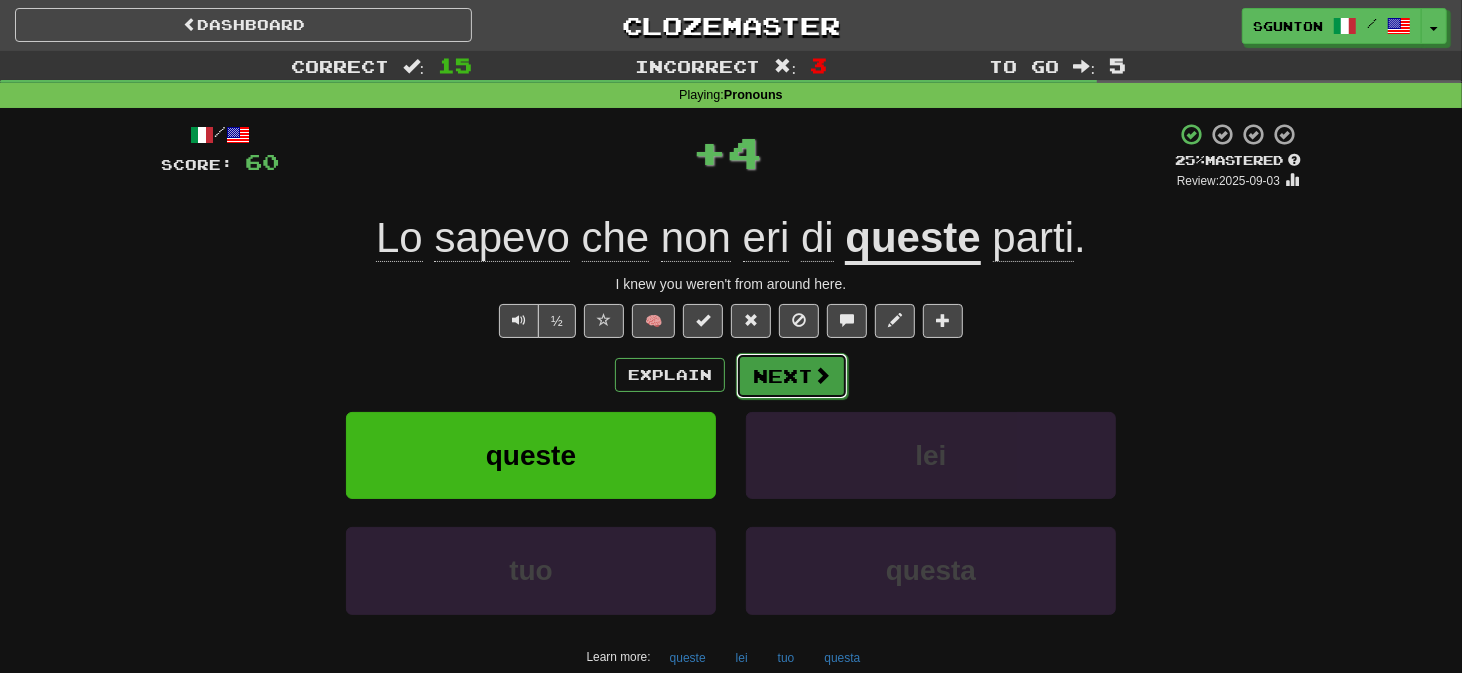 click on "Next" at bounding box center (792, 376) 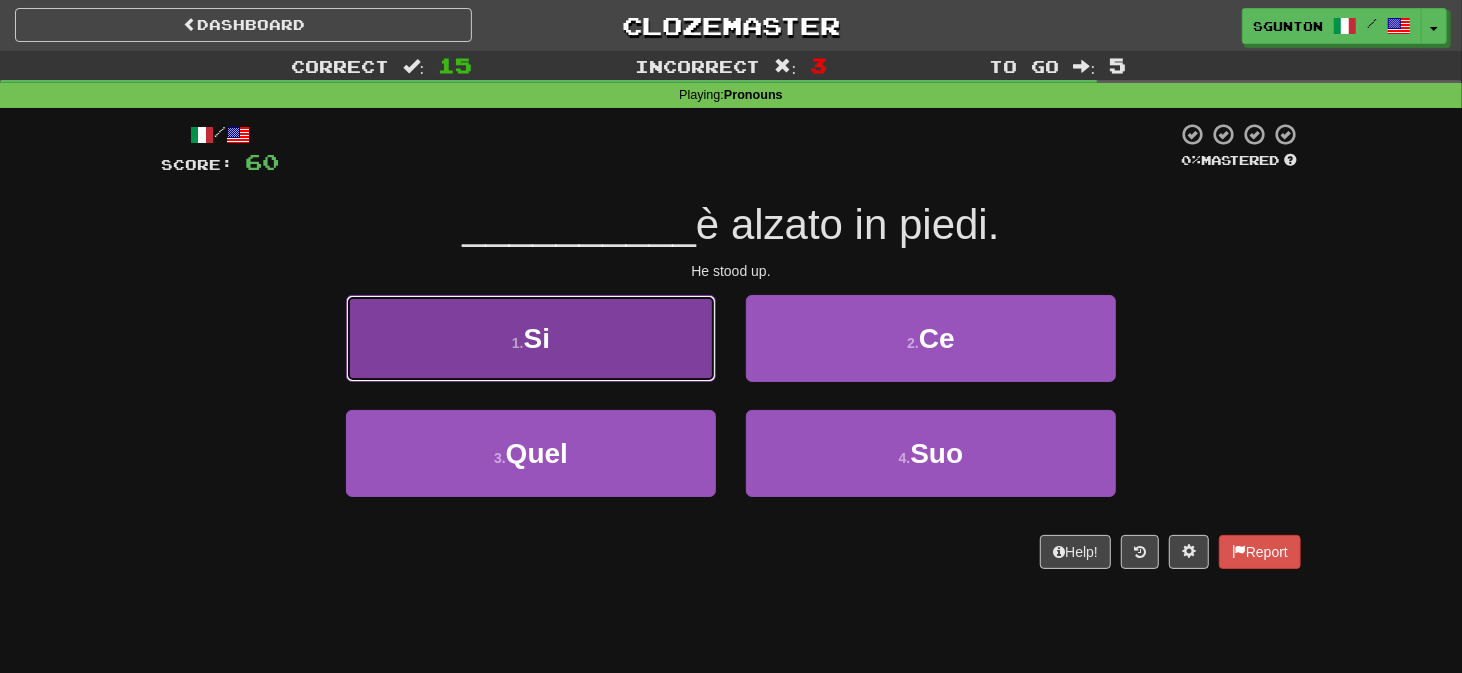 click on "1 .  Si" at bounding box center (531, 338) 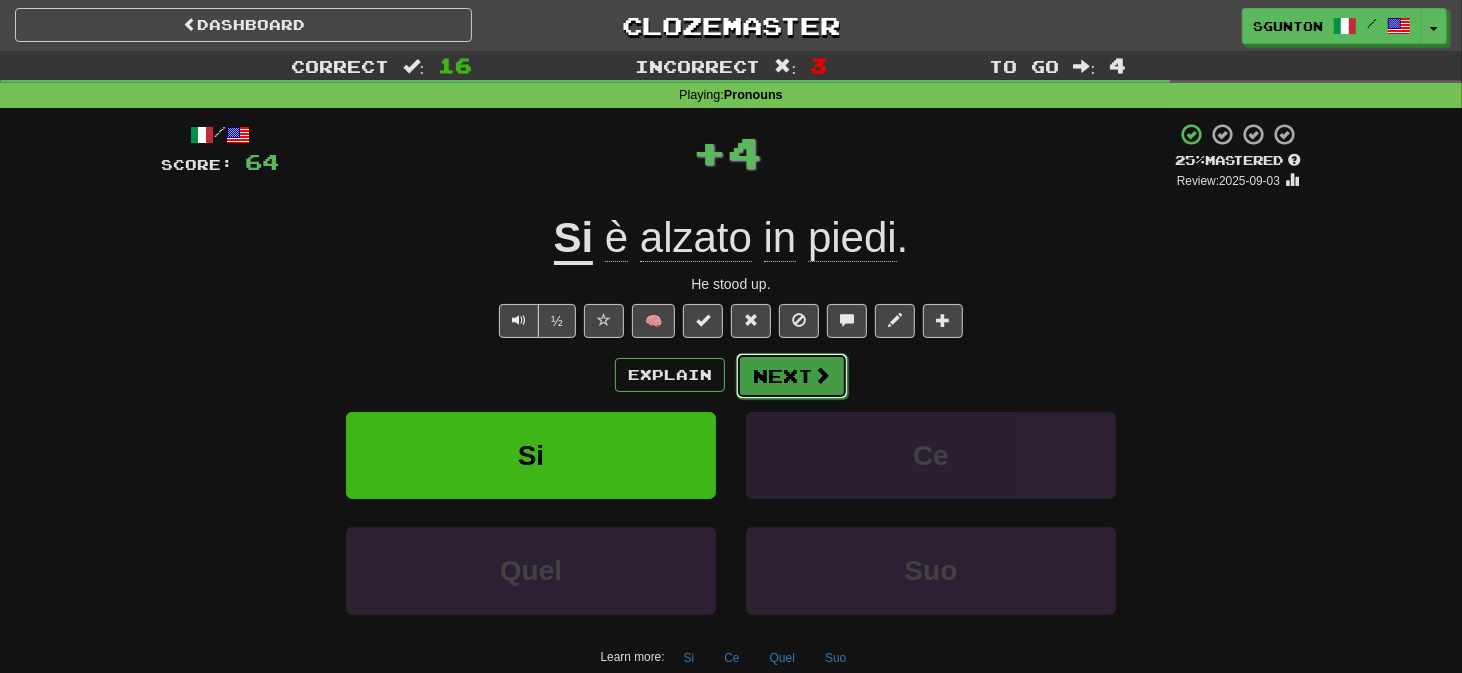 click on "Next" at bounding box center [792, 376] 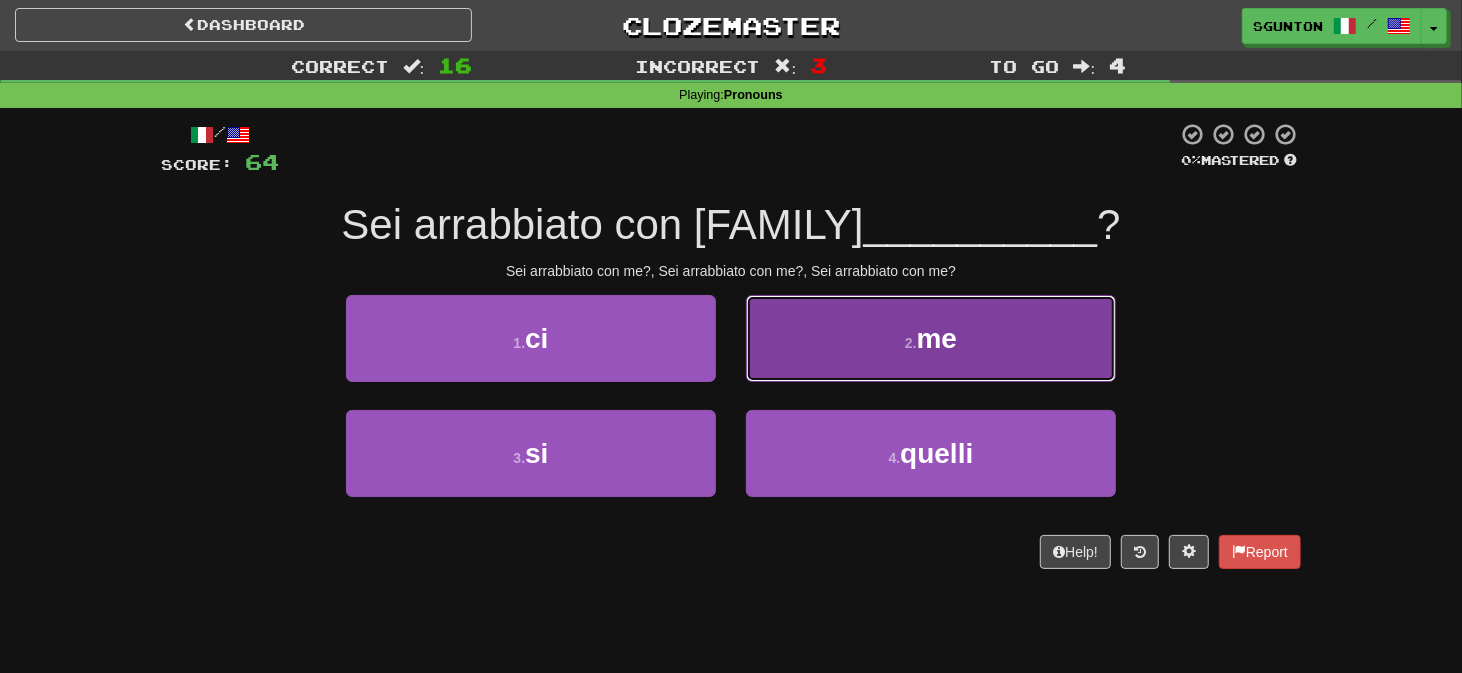 click on "2 .  me" at bounding box center [931, 338] 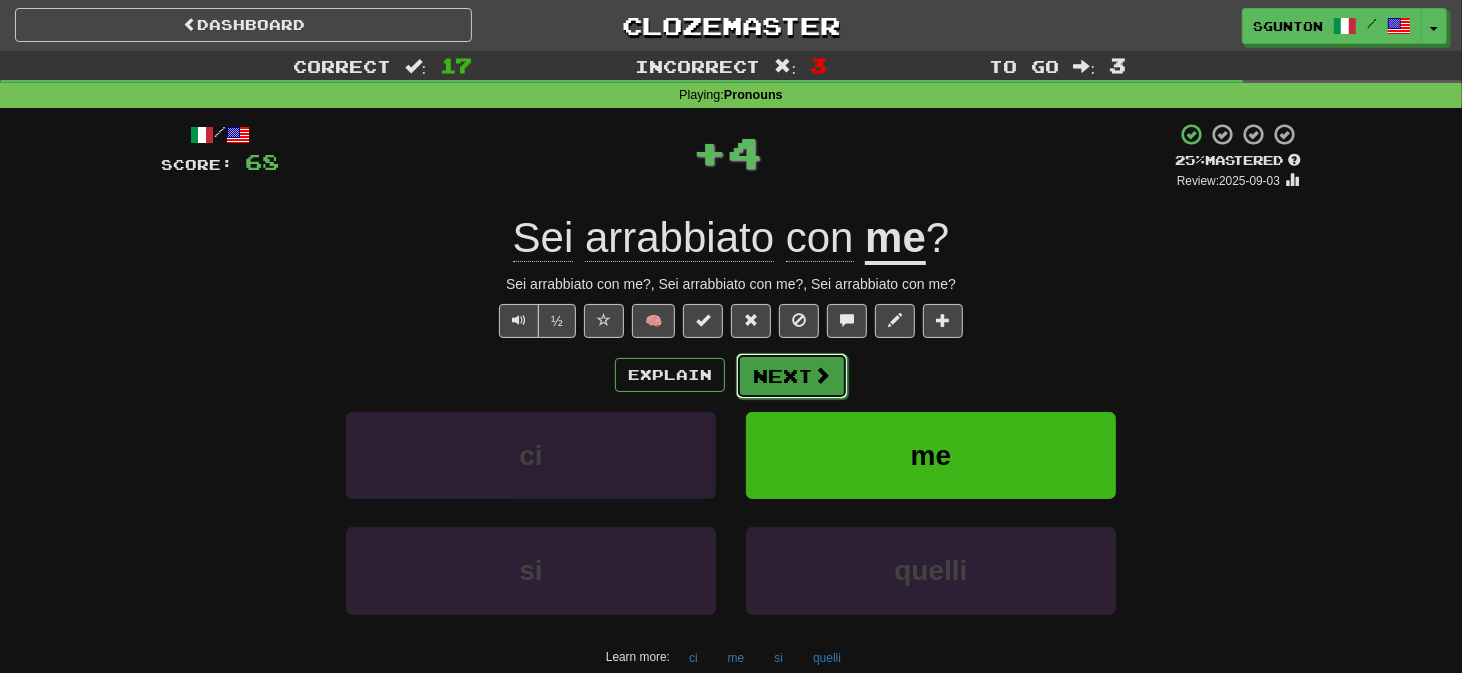 click on "Next" at bounding box center (792, 376) 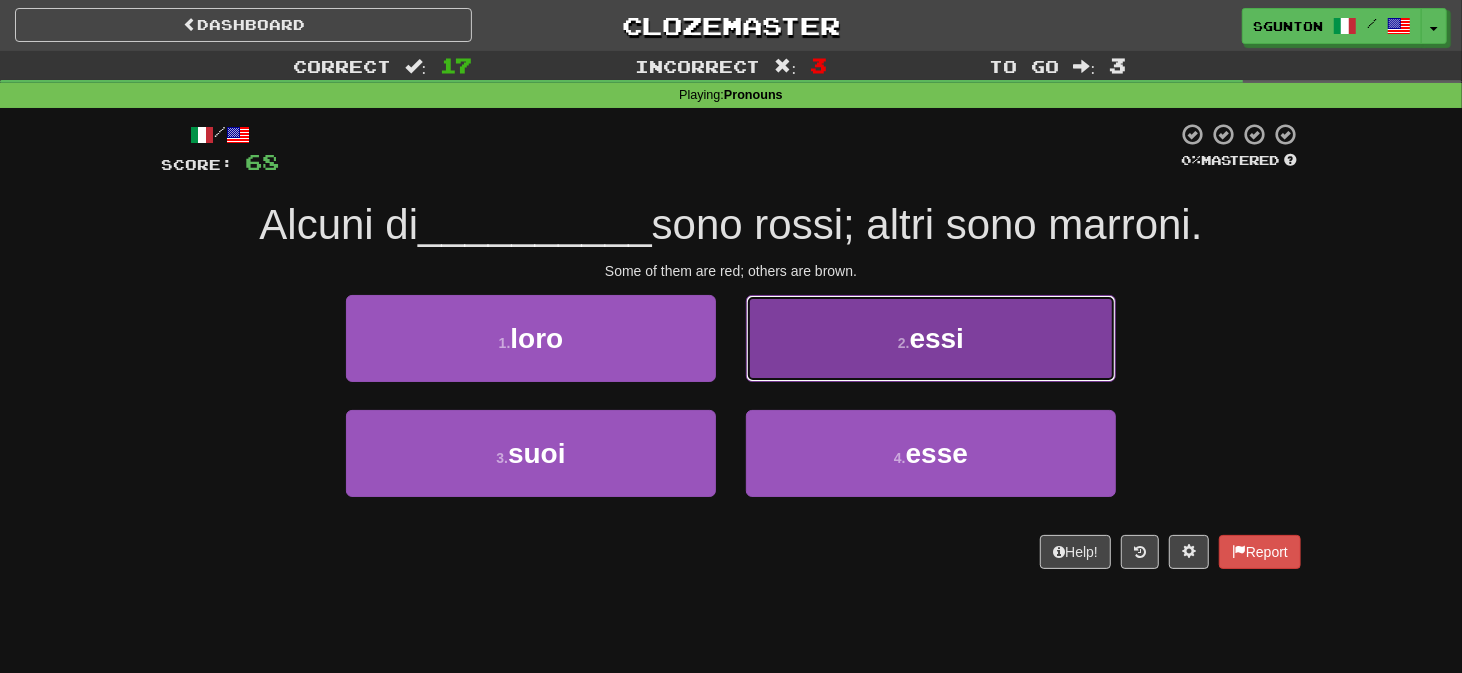 click on "2 .  essi" at bounding box center [931, 338] 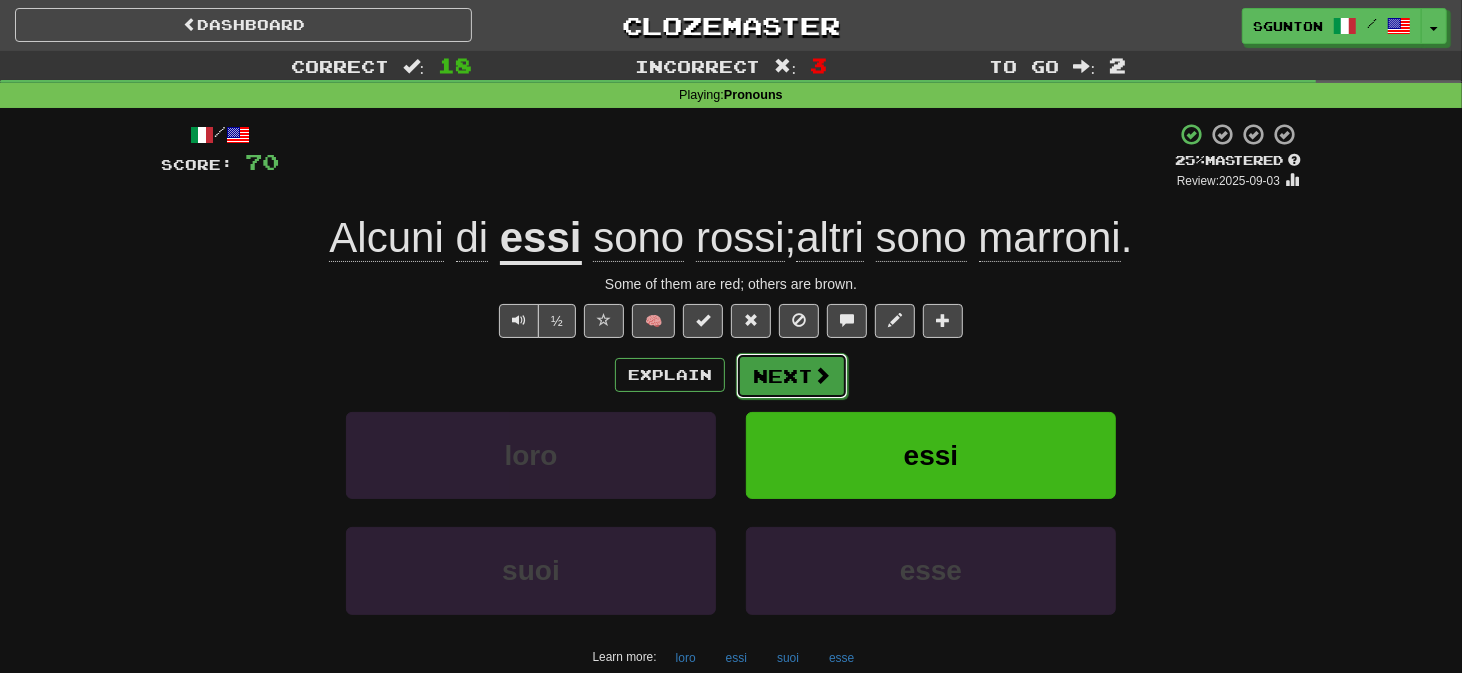 click on "Next" at bounding box center (792, 376) 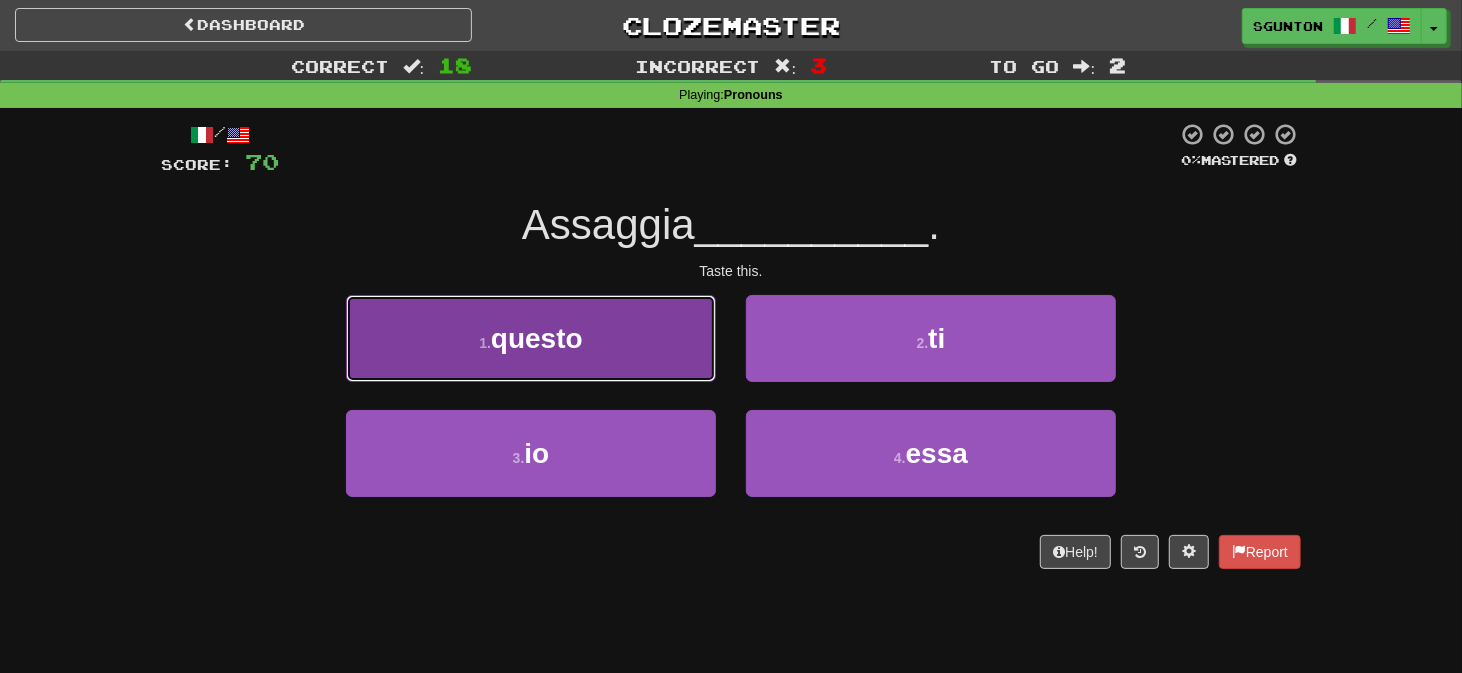 click on "1 .  questo" at bounding box center [531, 338] 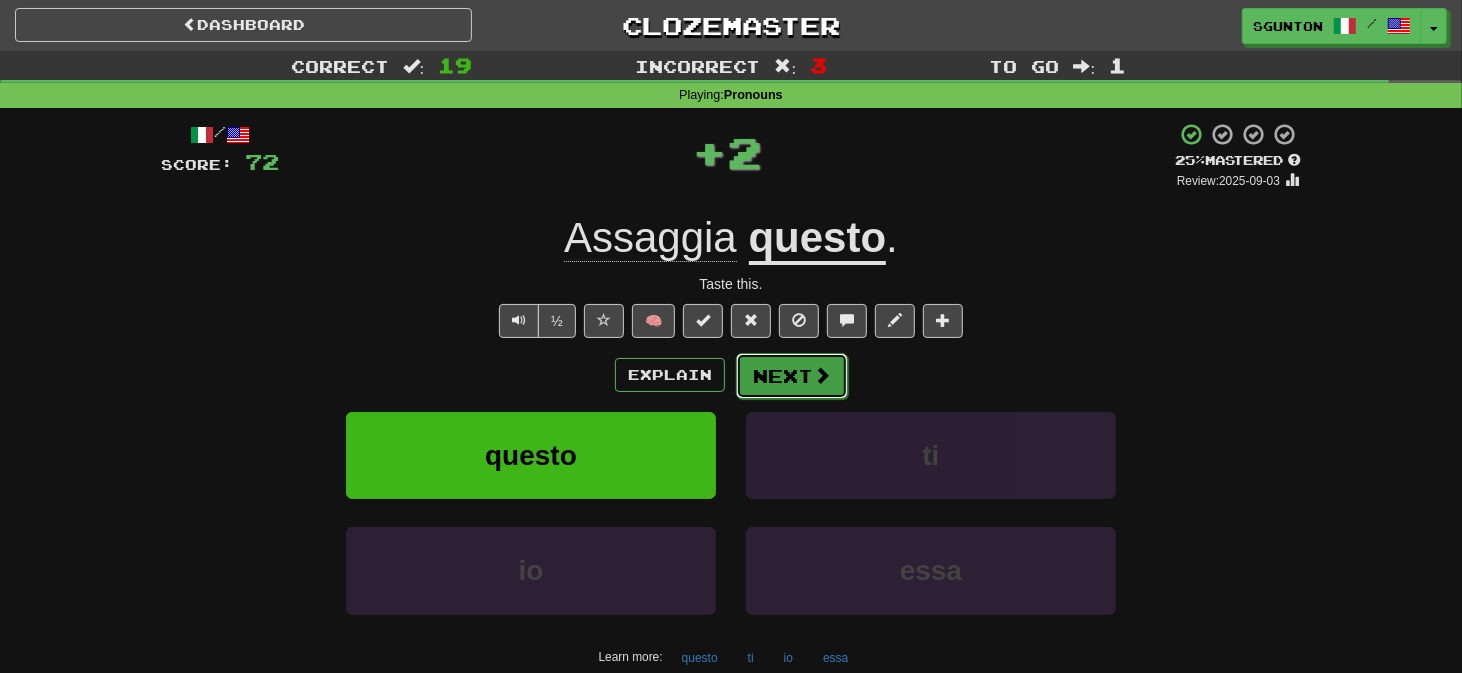 click on "Next" at bounding box center (792, 376) 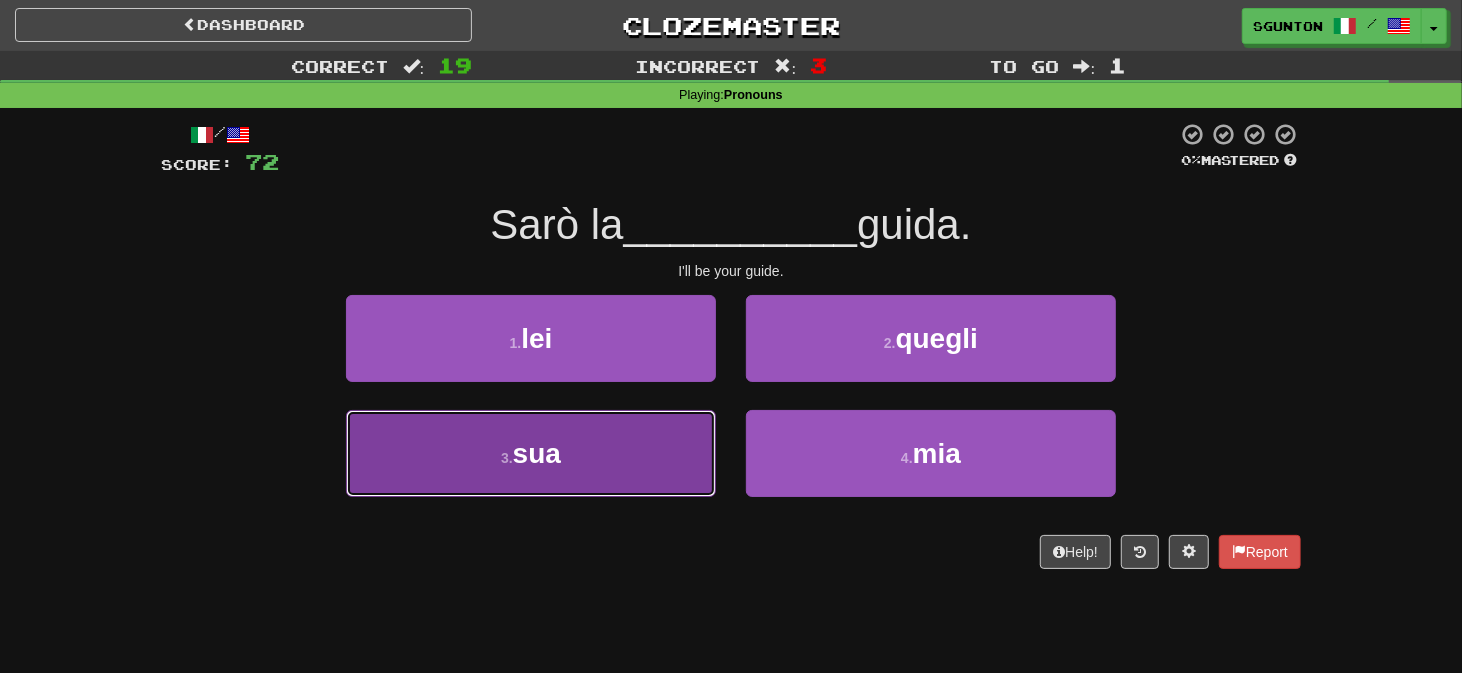 click on "3 .  sua" at bounding box center (531, 453) 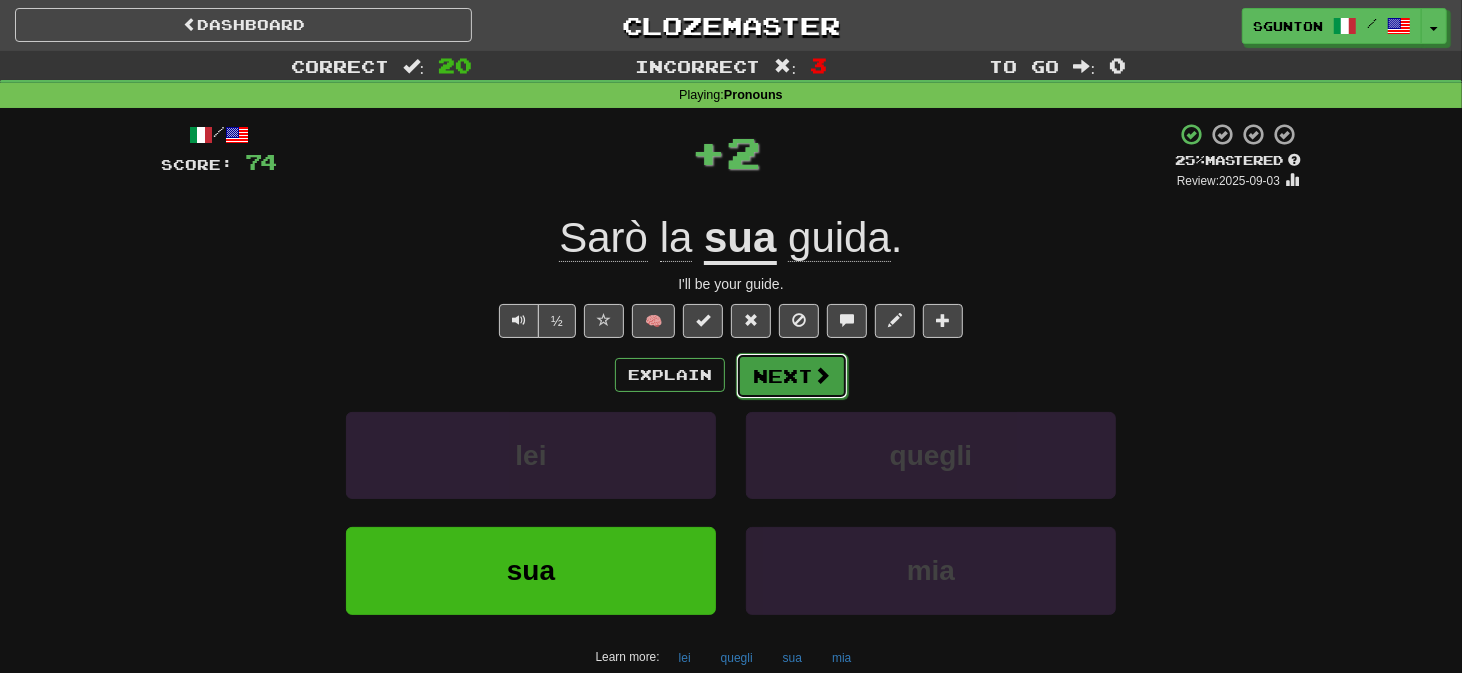 click on "Next" at bounding box center (792, 376) 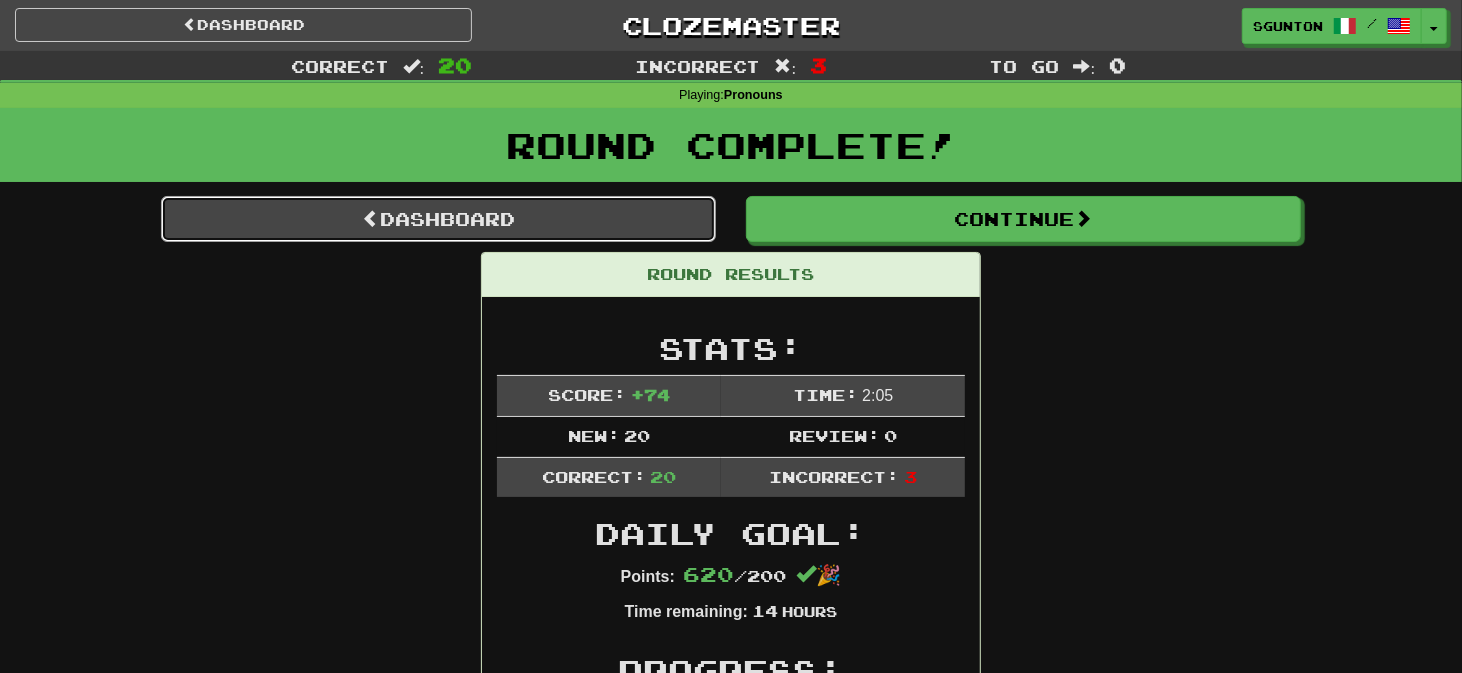 click on "Dashboard" at bounding box center (438, 219) 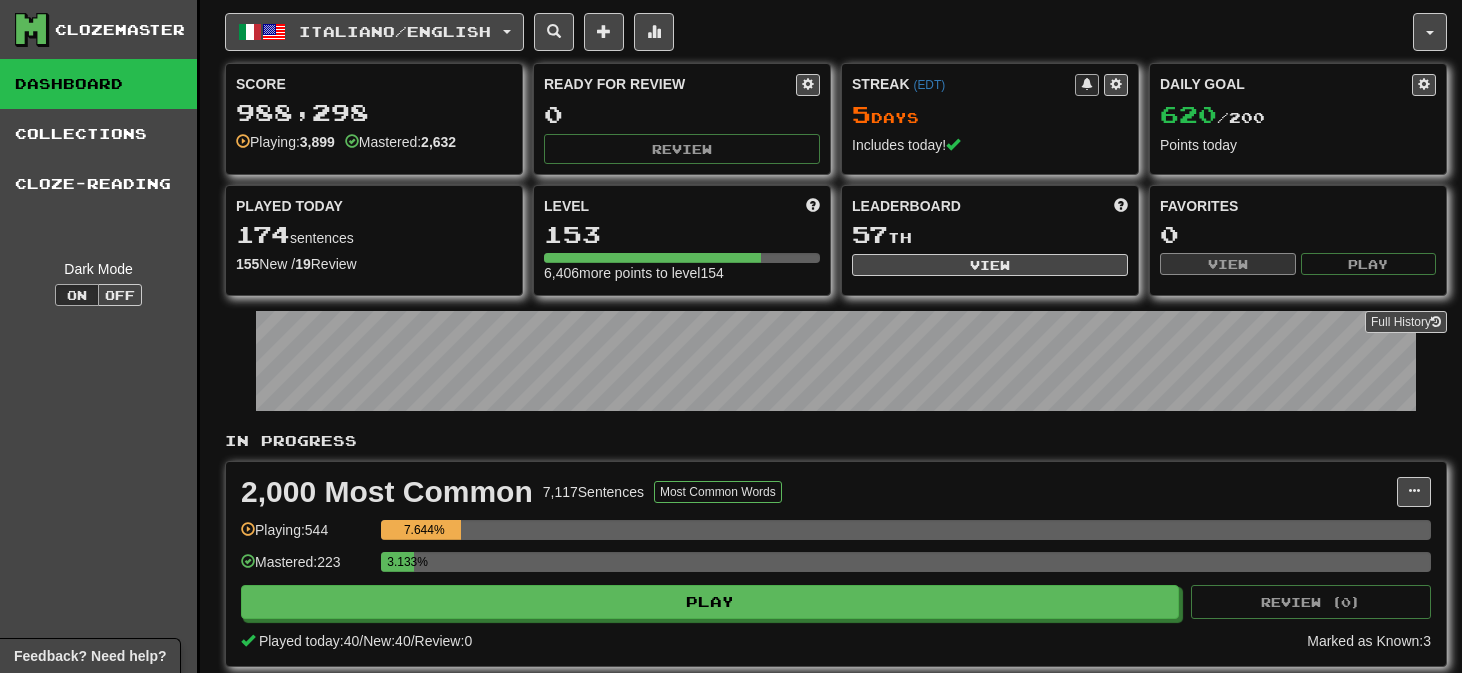 scroll, scrollTop: 0, scrollLeft: 0, axis: both 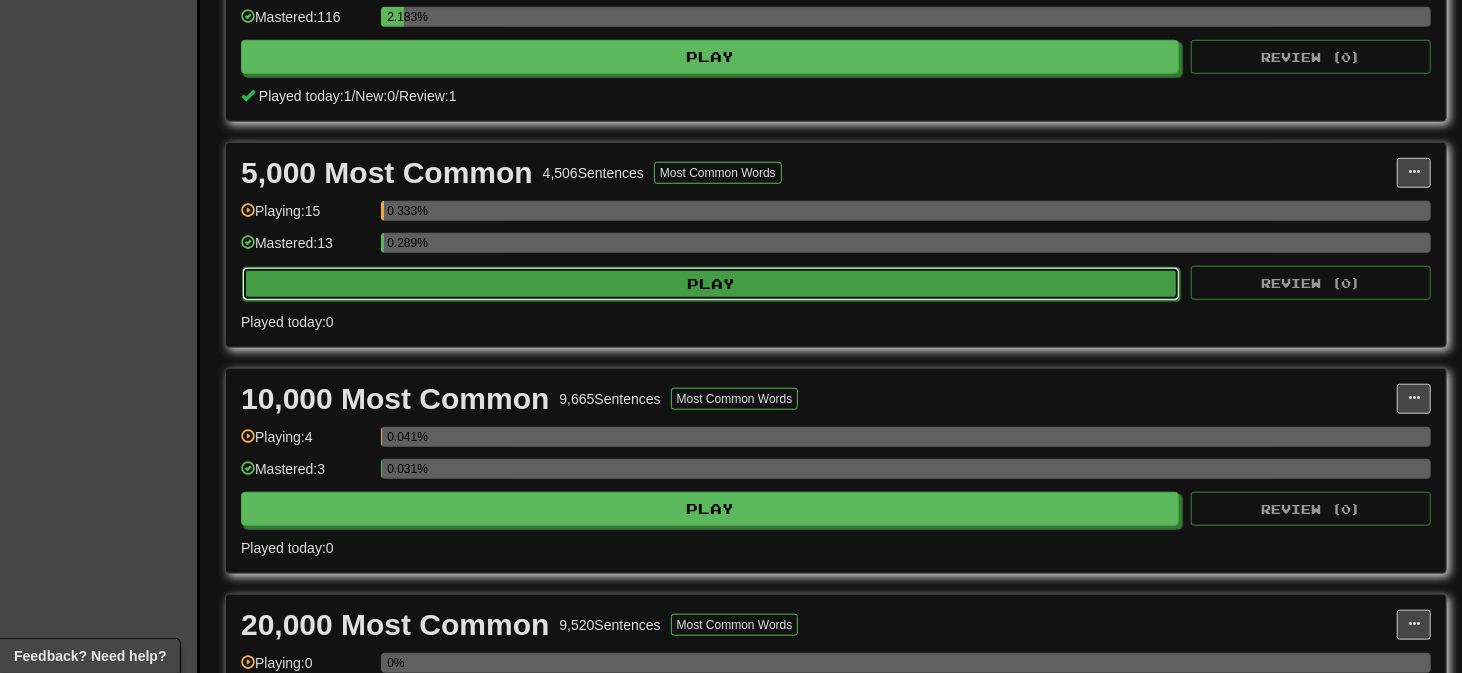 click on "Play" at bounding box center (711, 284) 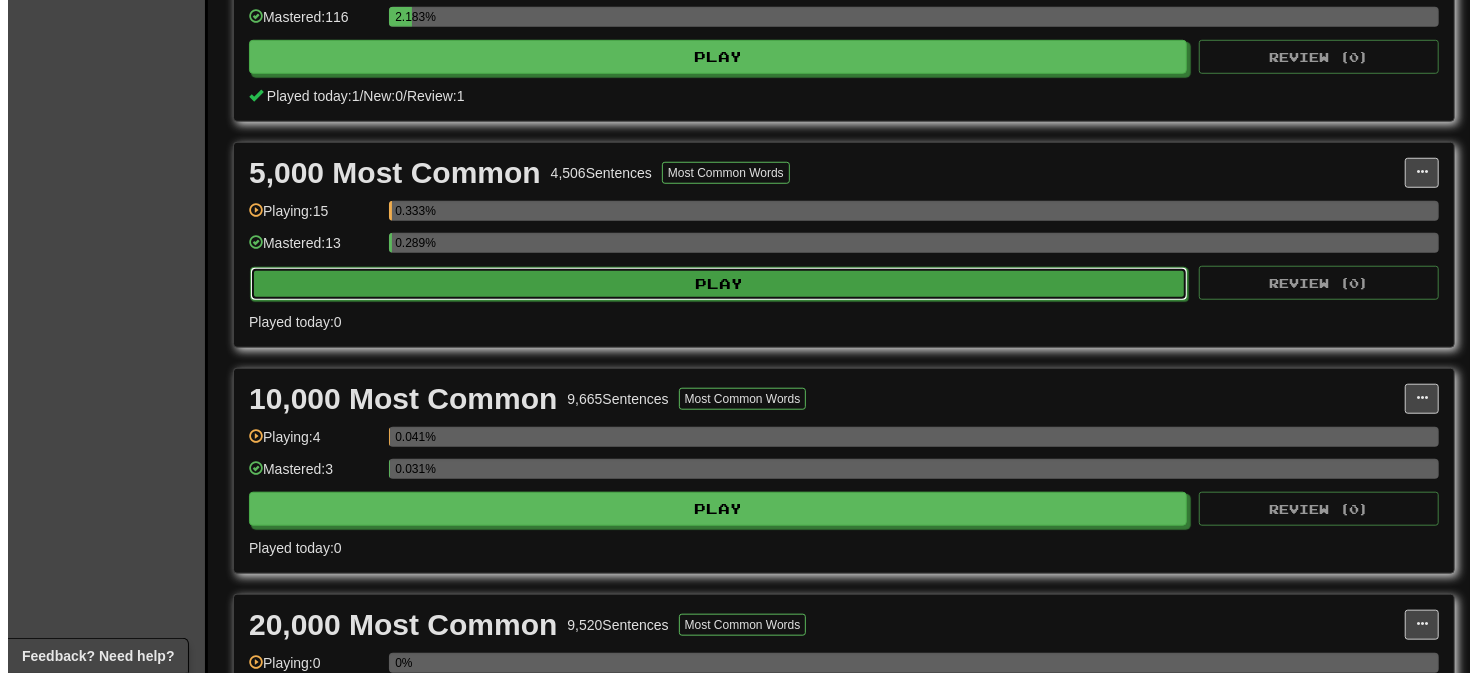 scroll, scrollTop: 998, scrollLeft: 0, axis: vertical 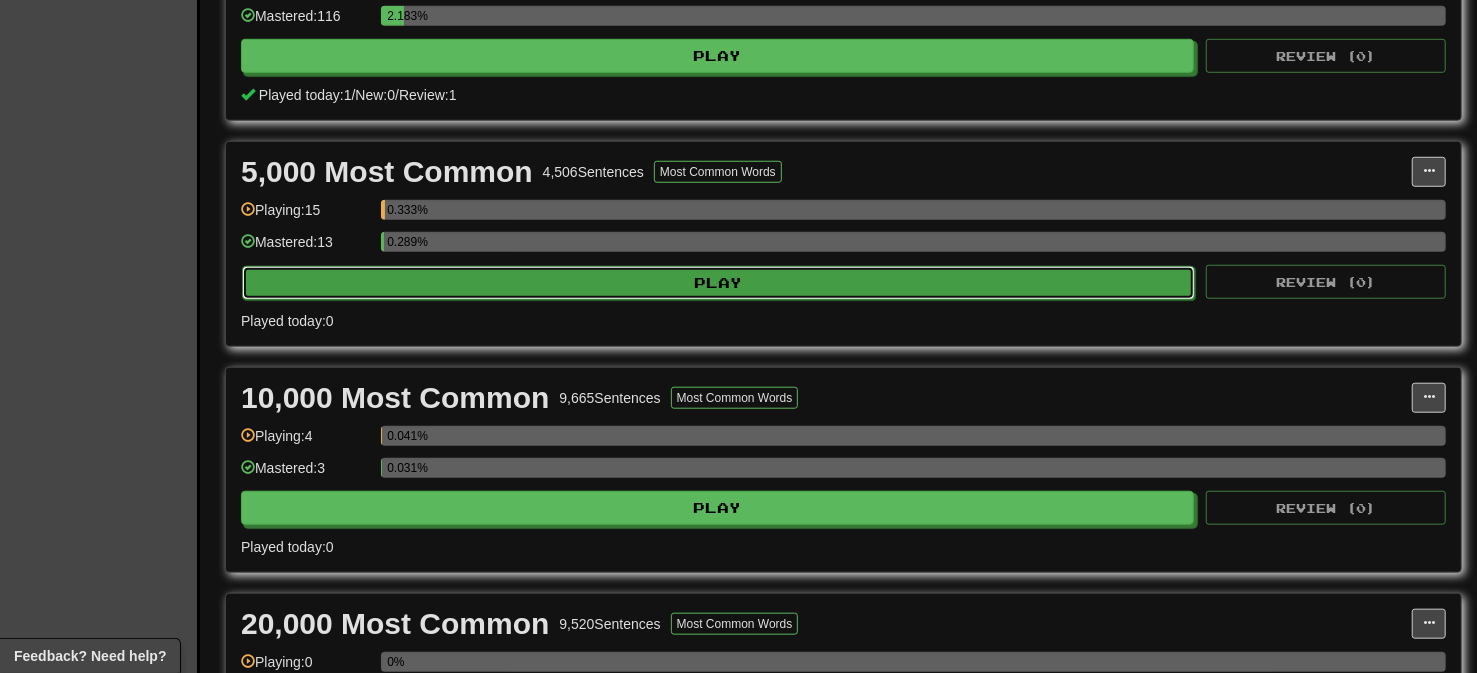 select on "**" 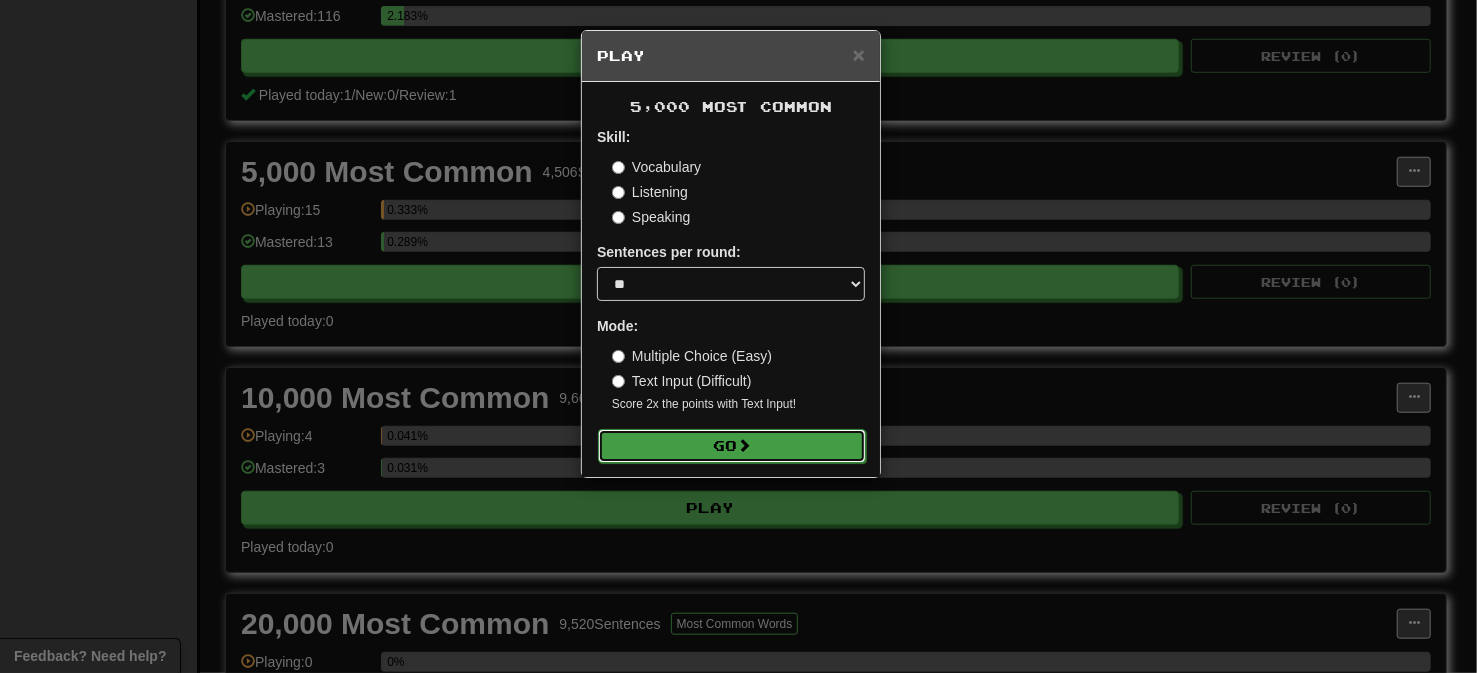 click on "Go" at bounding box center (732, 446) 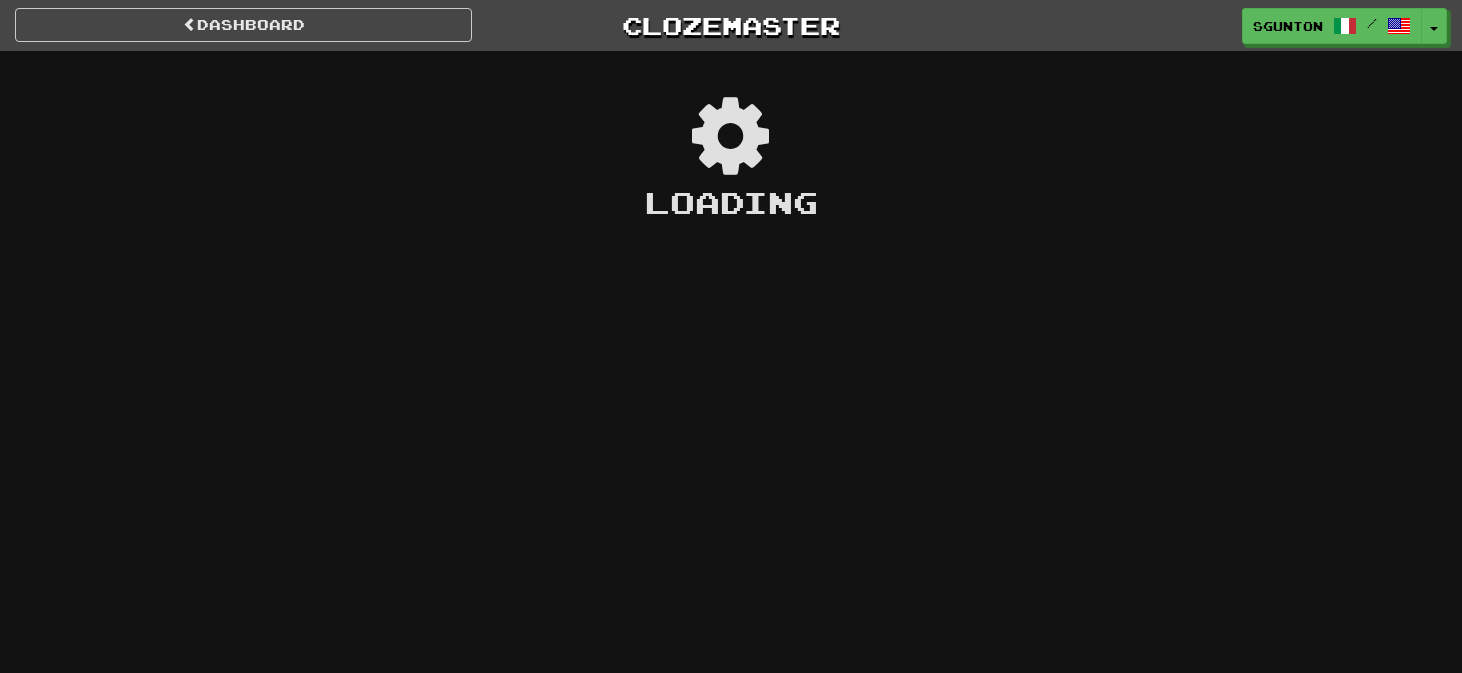 scroll, scrollTop: 0, scrollLeft: 0, axis: both 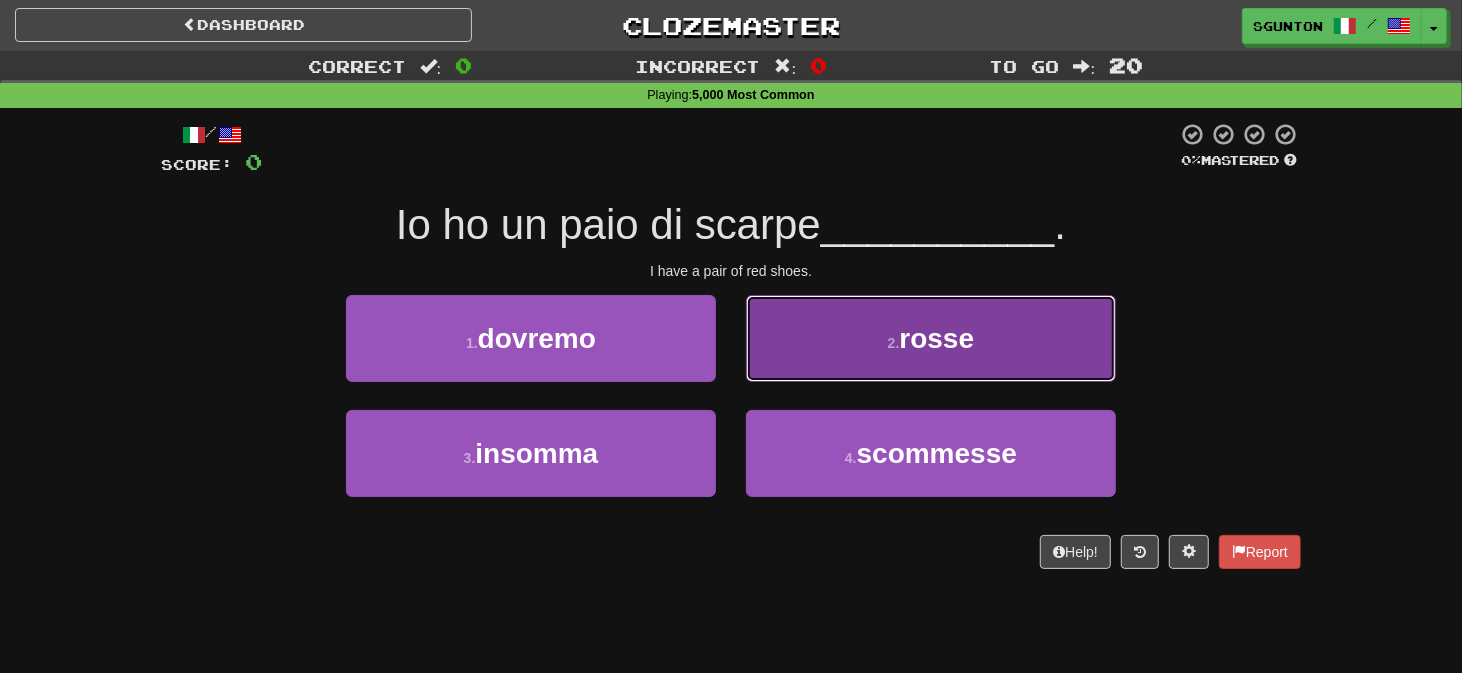 click on "[NUMBER] .  [LAST]" at bounding box center [931, 338] 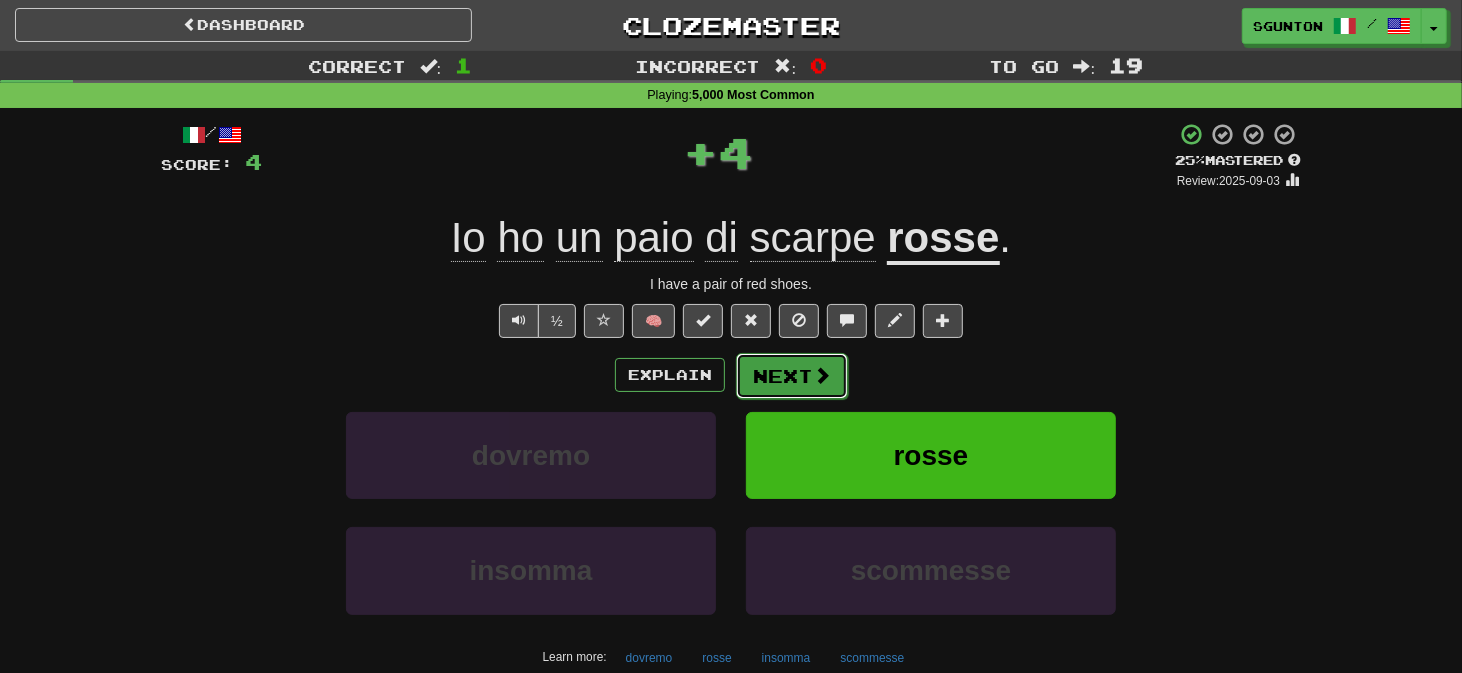 click on "Next" at bounding box center (792, 376) 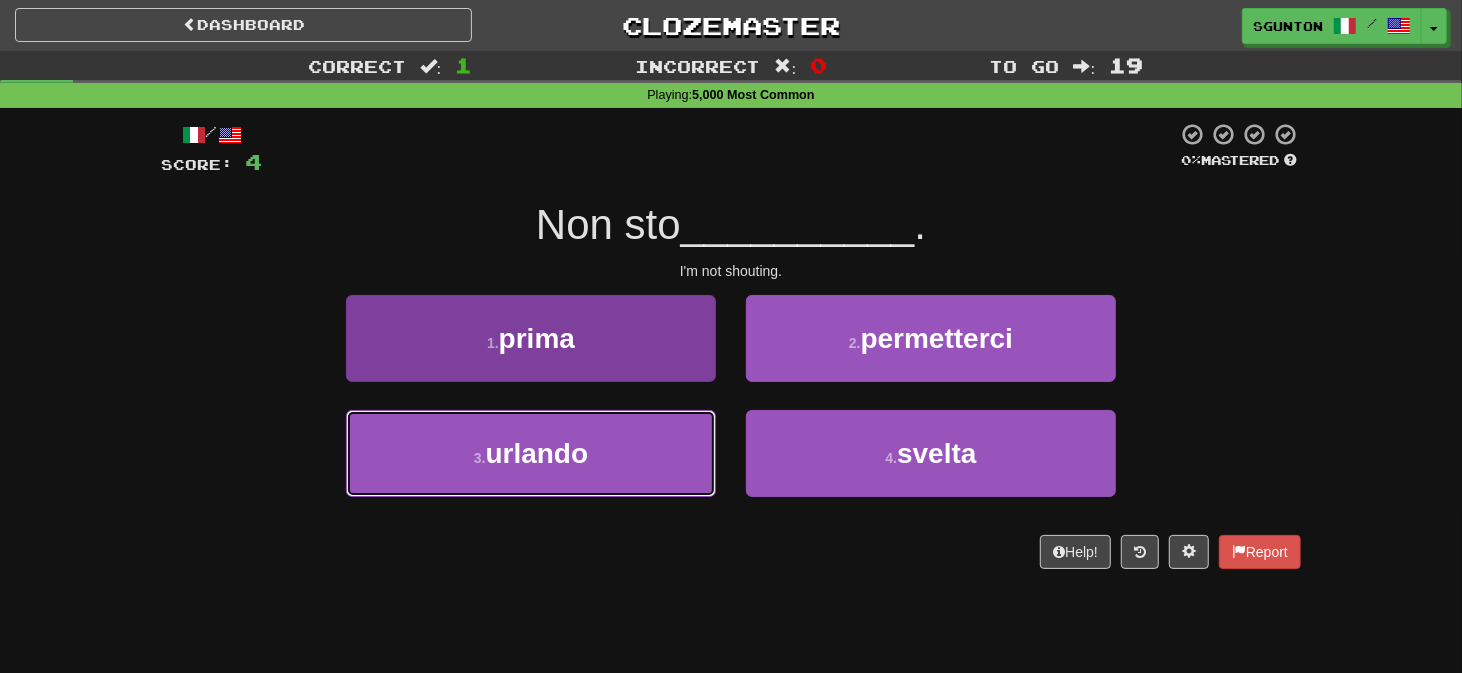 drag, startPoint x: 686, startPoint y: 440, endPoint x: 697, endPoint y: 435, distance: 12.083046 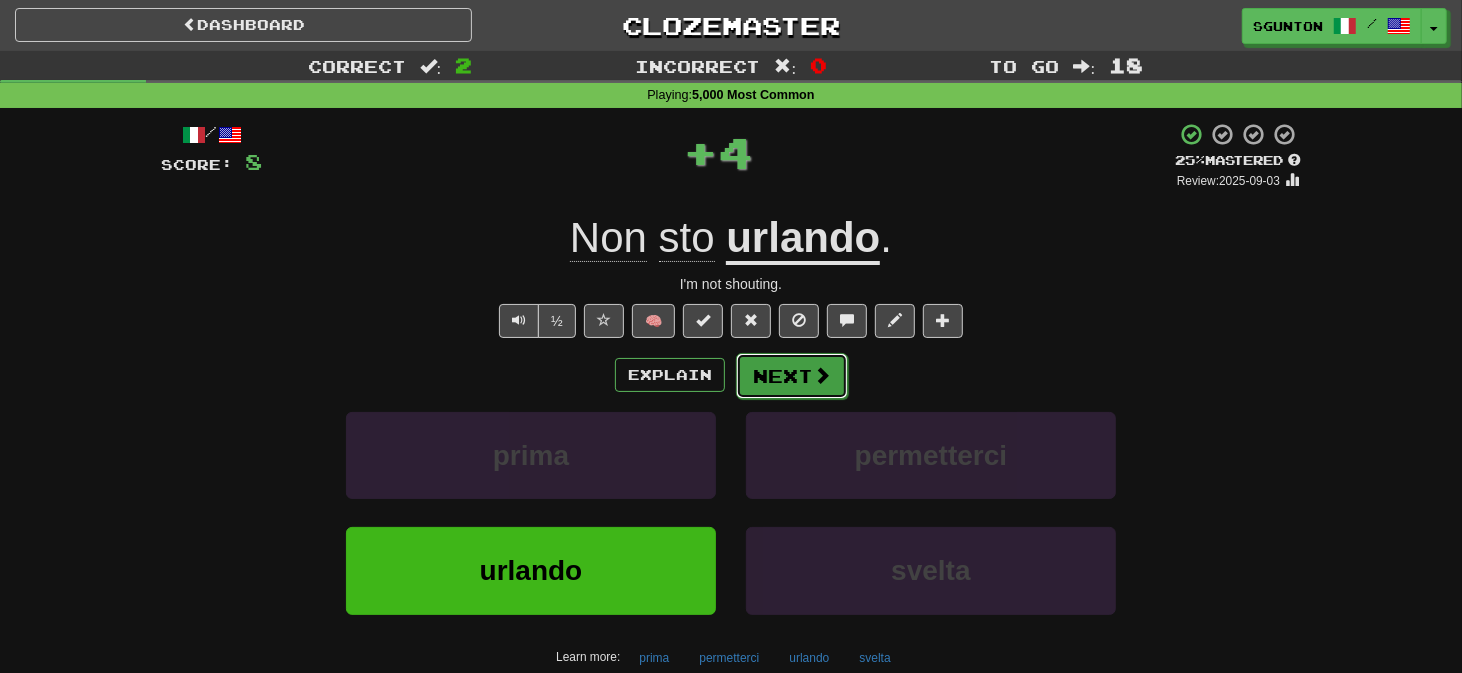 click on "Next" at bounding box center [792, 376] 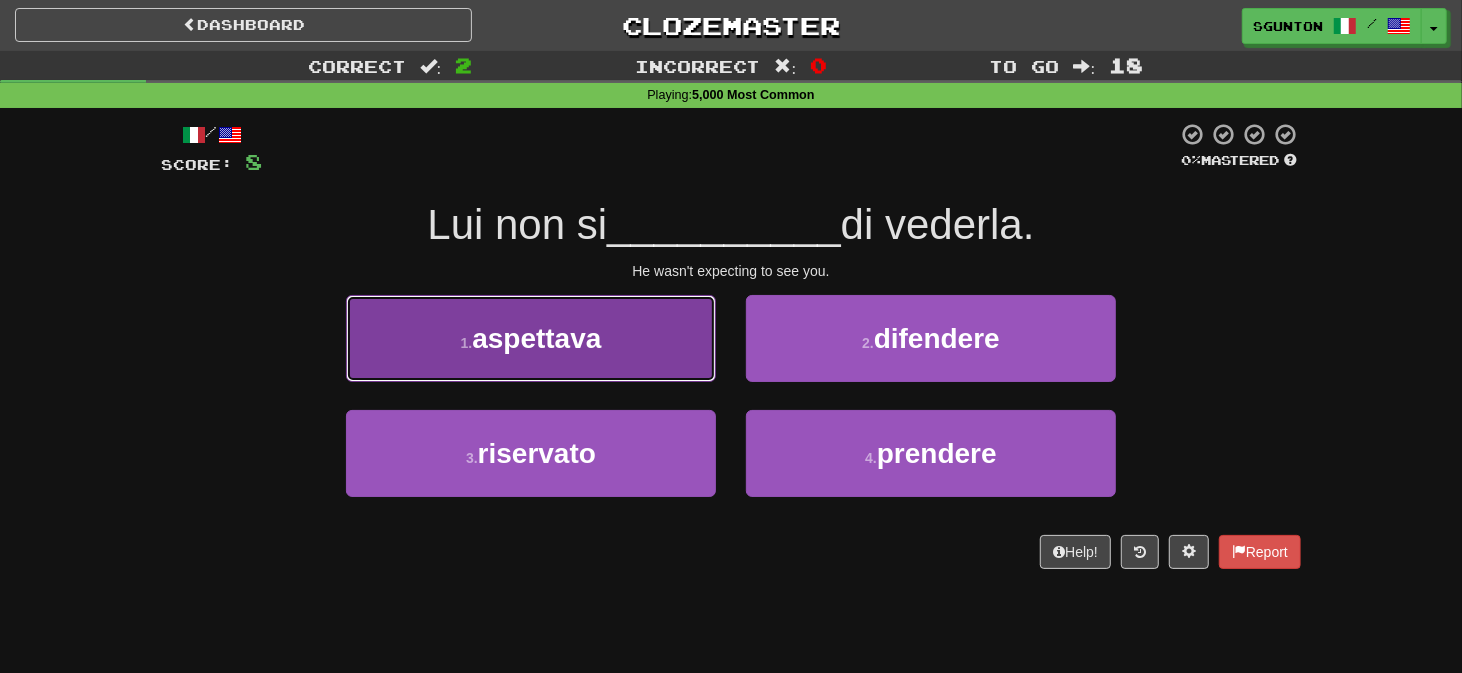 click on "[NUMBER] .  [LAST]" at bounding box center [531, 338] 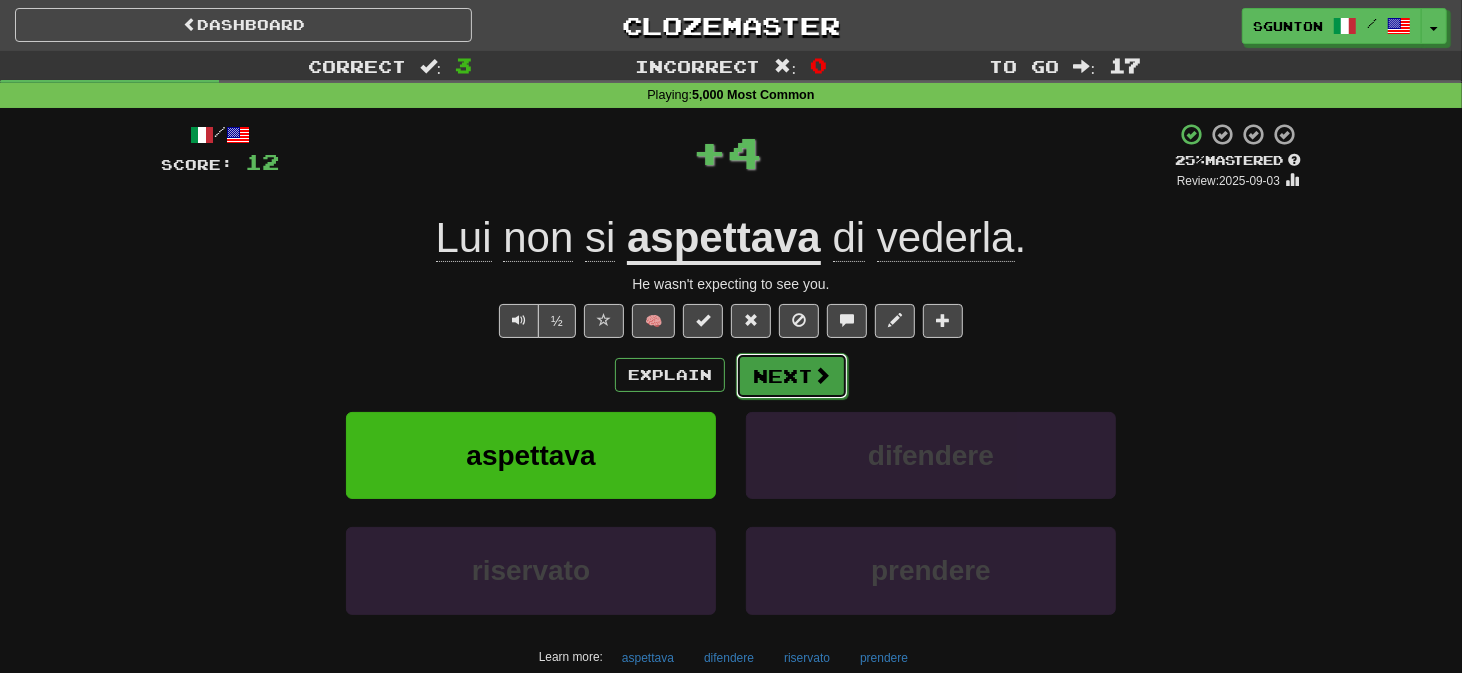 click on "Next" at bounding box center [792, 376] 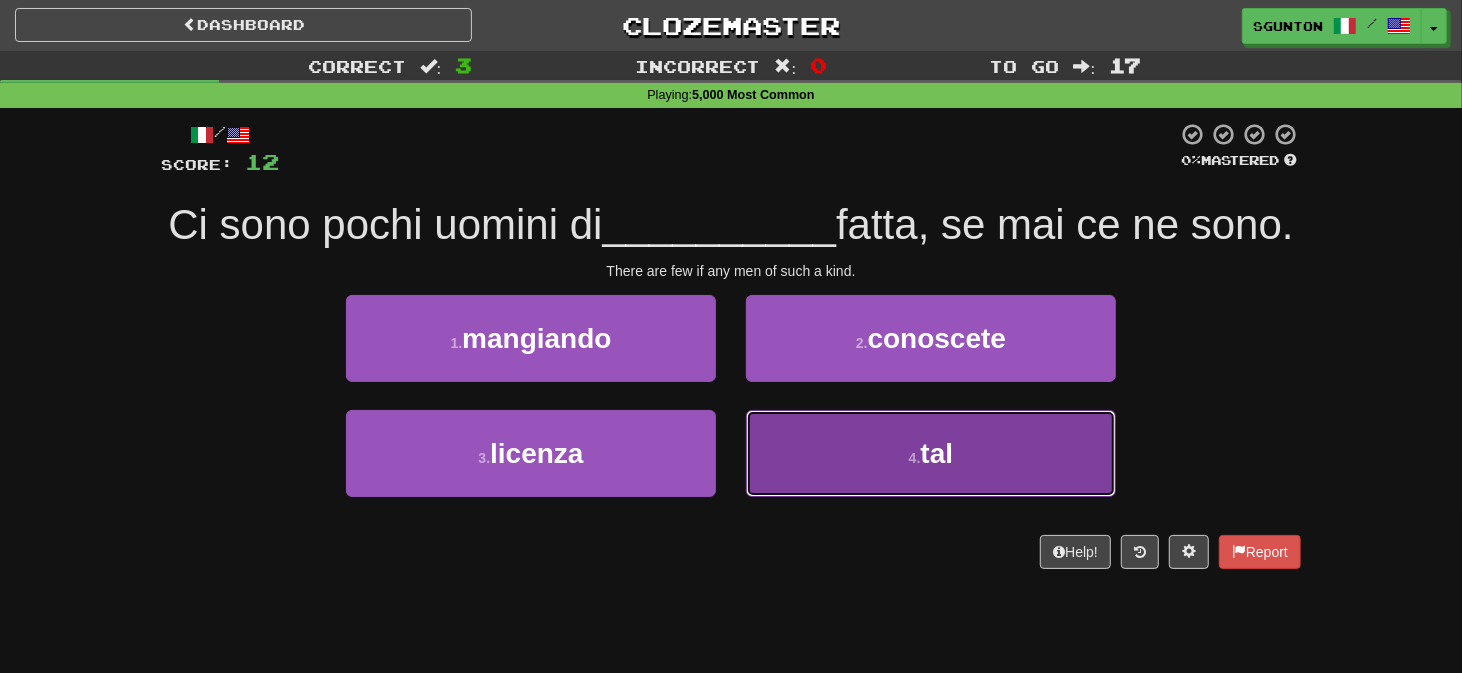 click on "[NUMBER] .  [LAST]" at bounding box center (931, 453) 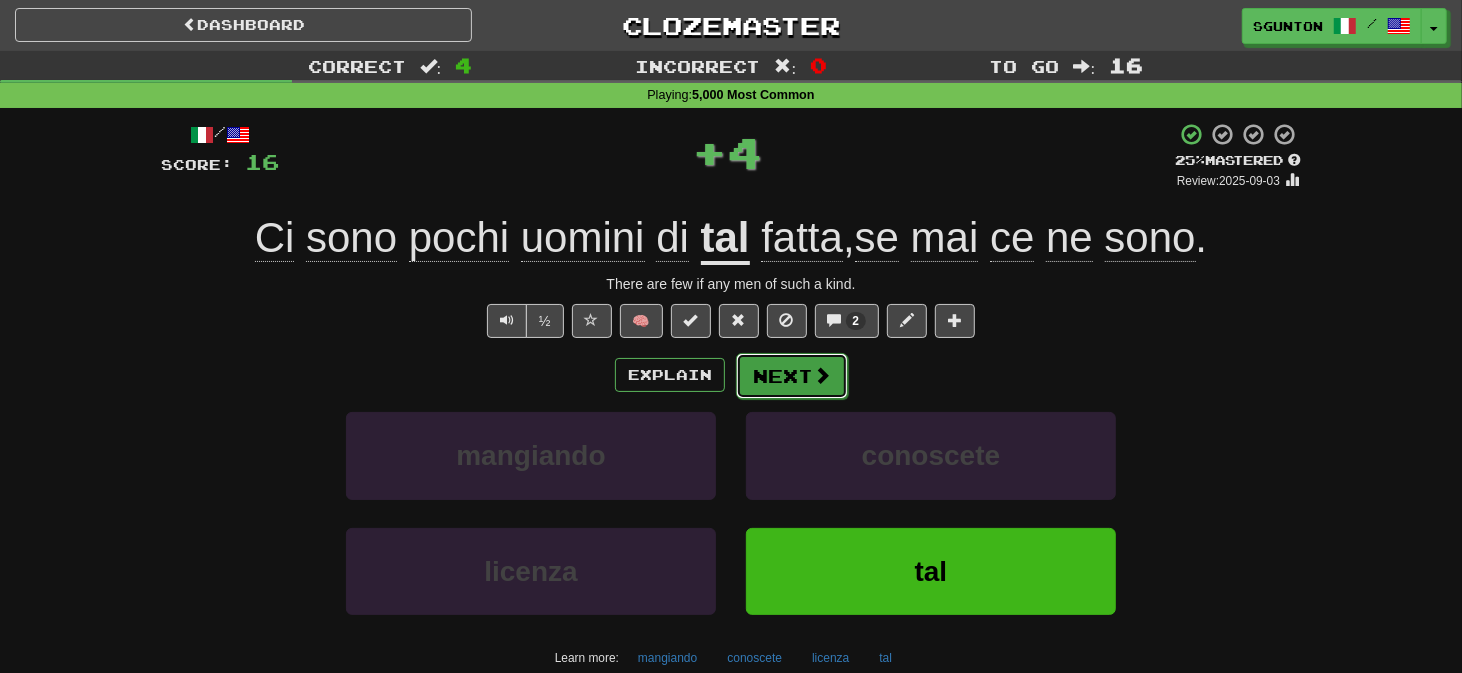 click on "Next" at bounding box center (792, 376) 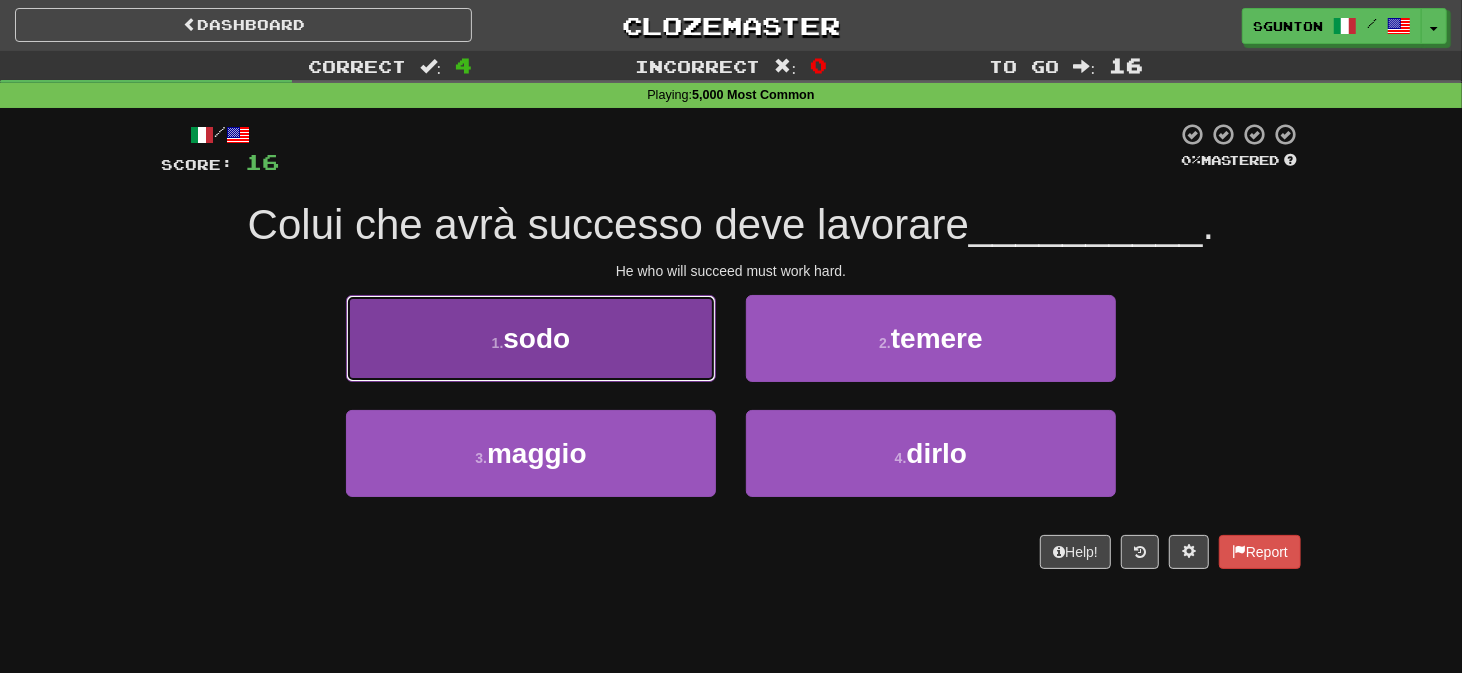 click on "[NUMBER] .  [LAST]" at bounding box center [531, 338] 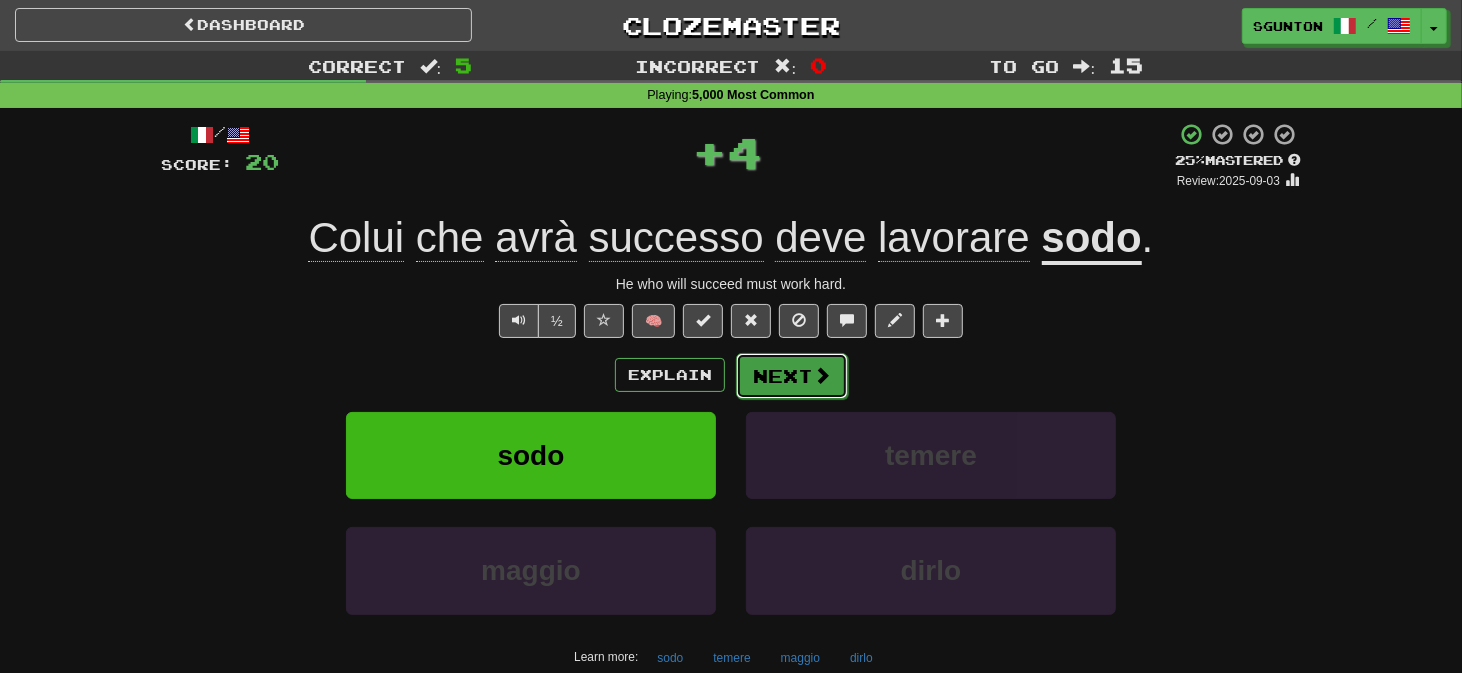 click on "Next" at bounding box center [792, 376] 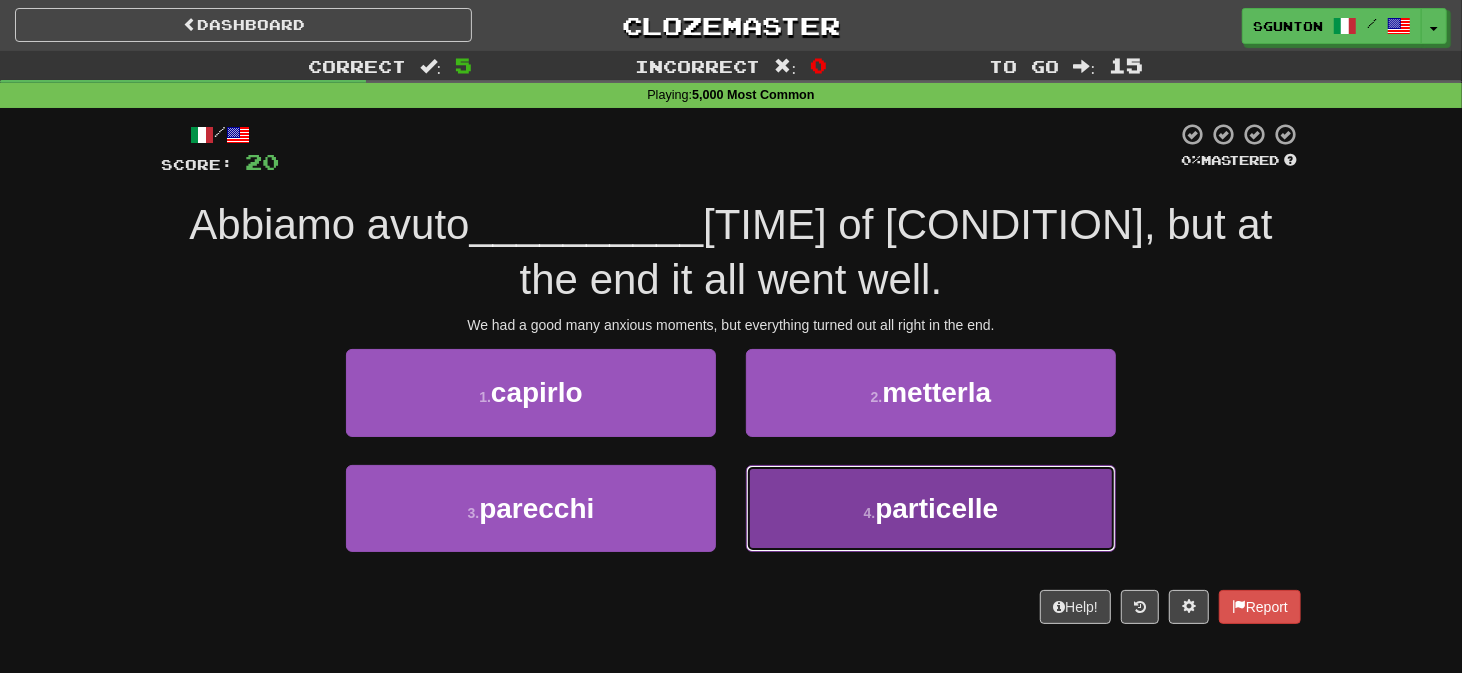 click on "[NUMBER] .  [LAST]" at bounding box center [931, 508] 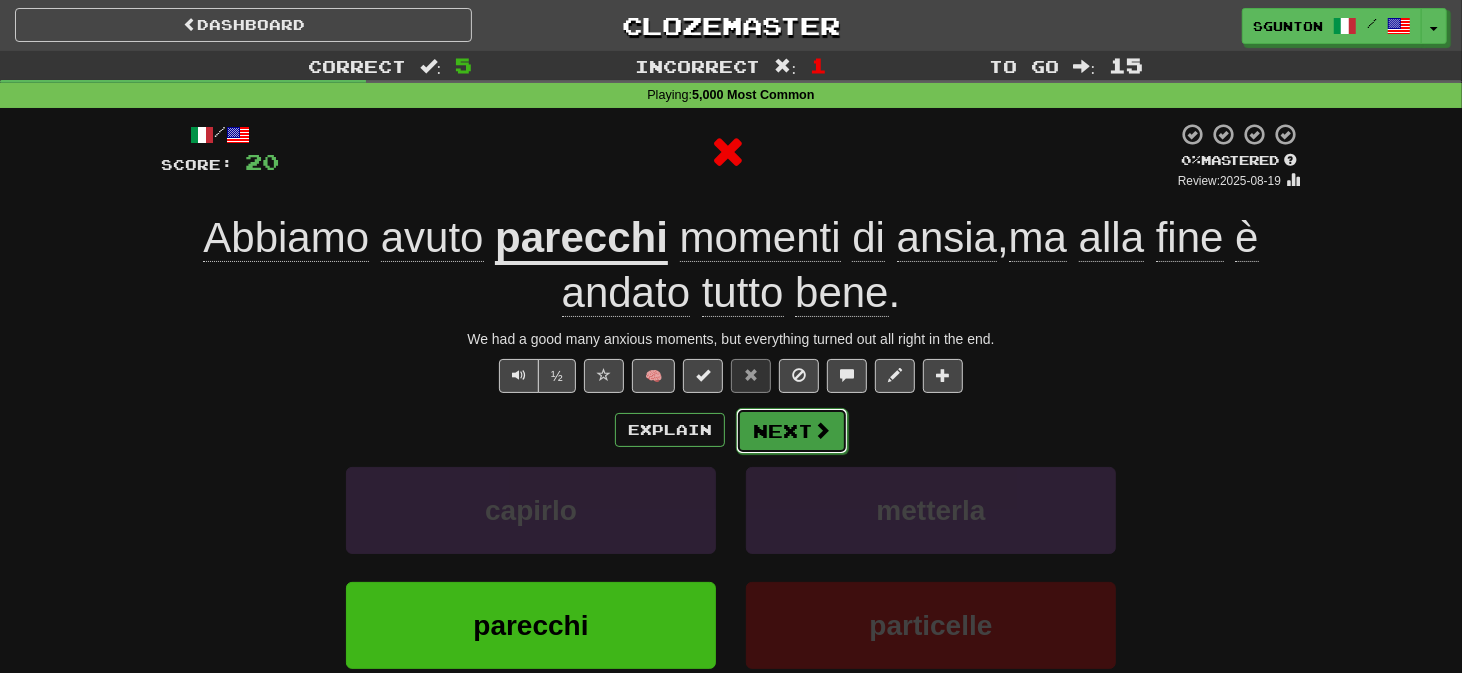 click on "Next" at bounding box center (792, 431) 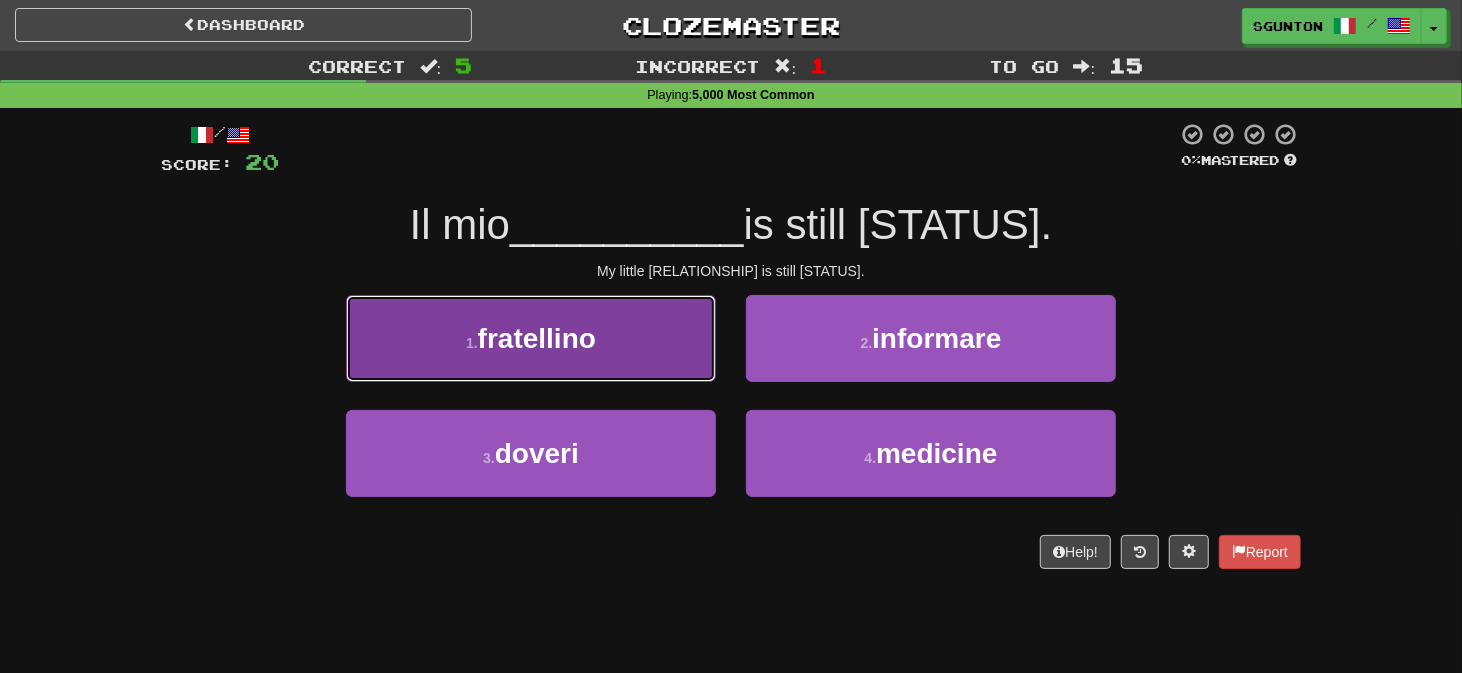 click on "[NUMBER] .  [RELATIONSHIP]" at bounding box center (531, 338) 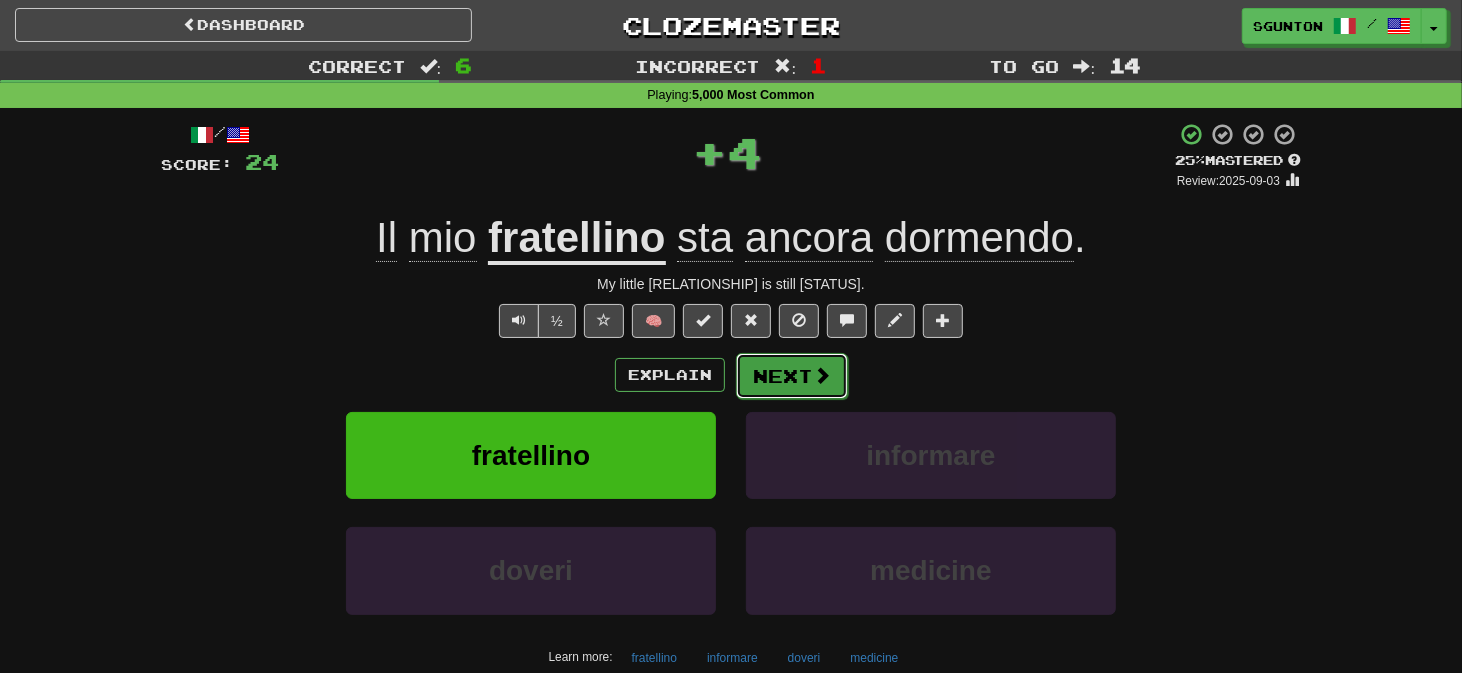 click on "Next" at bounding box center (792, 376) 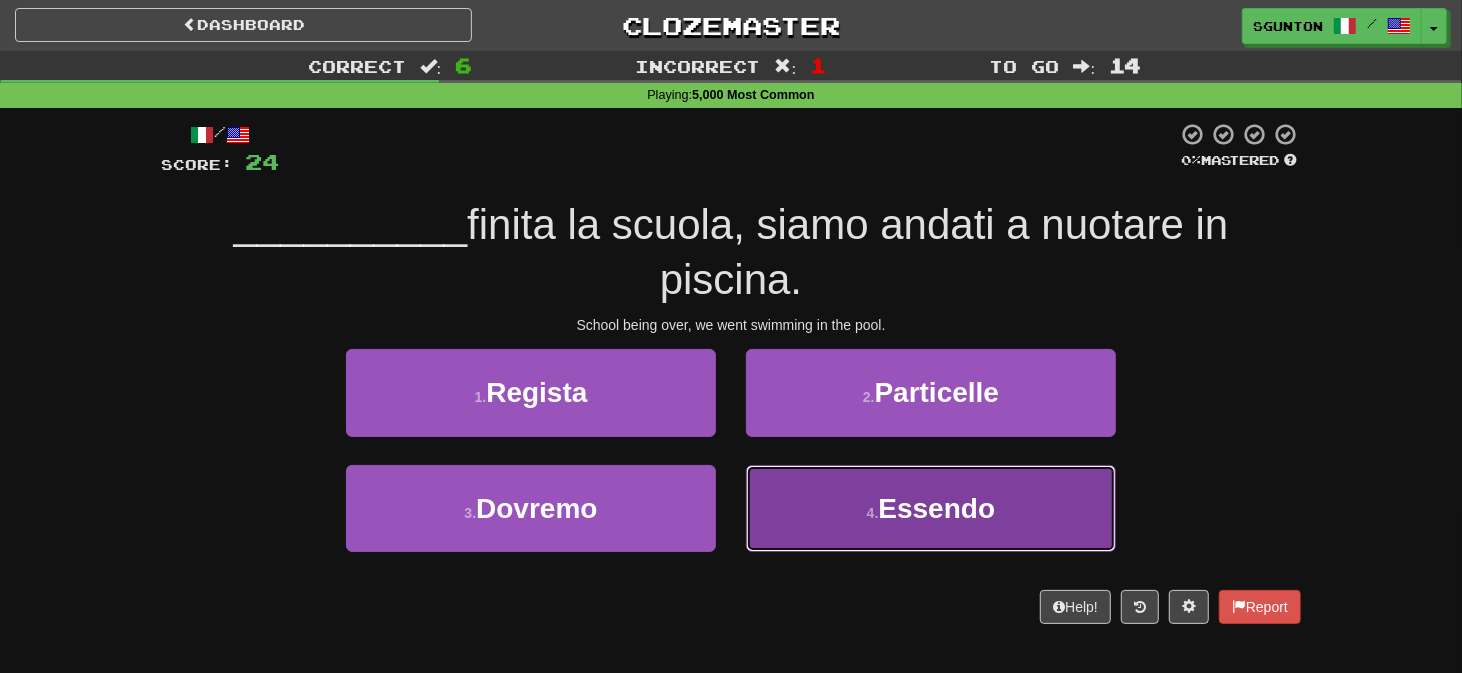 click on "[NUMBER] .  [LAST]" at bounding box center [931, 508] 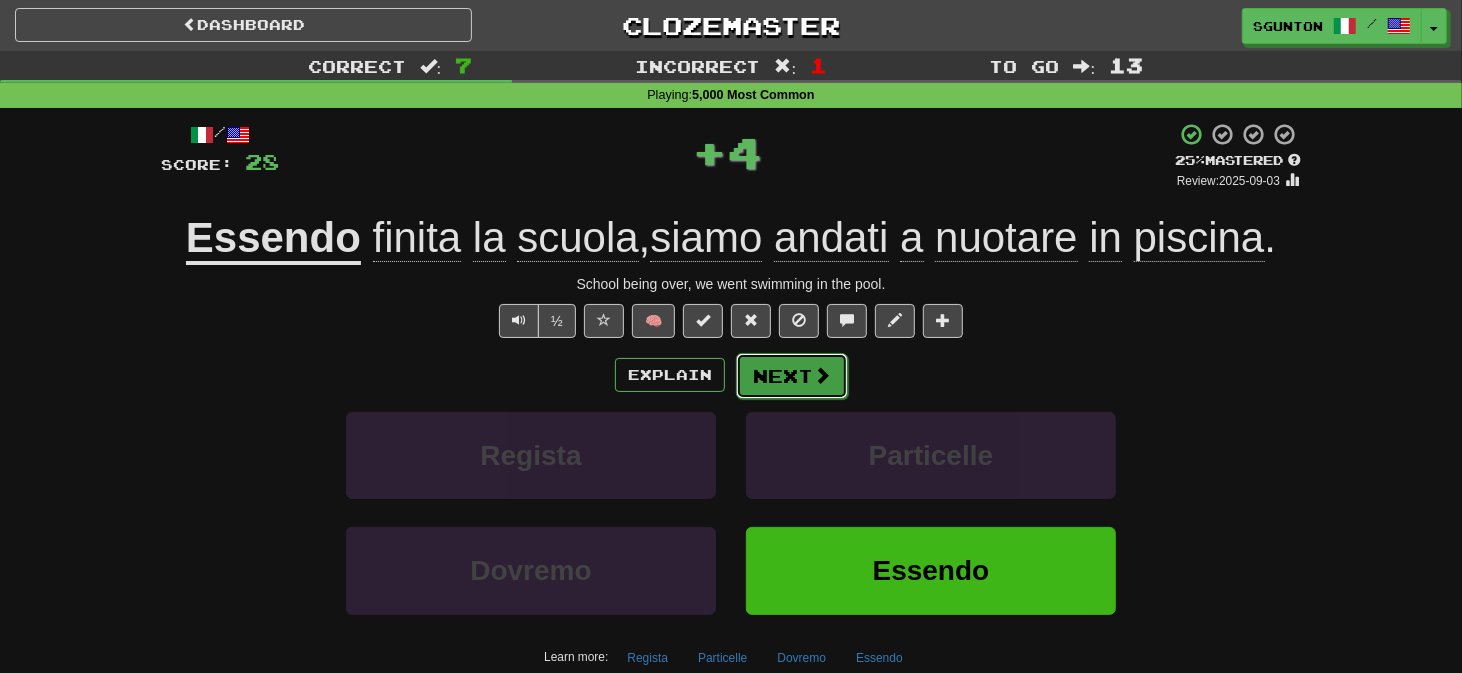 click on "Next" at bounding box center [792, 376] 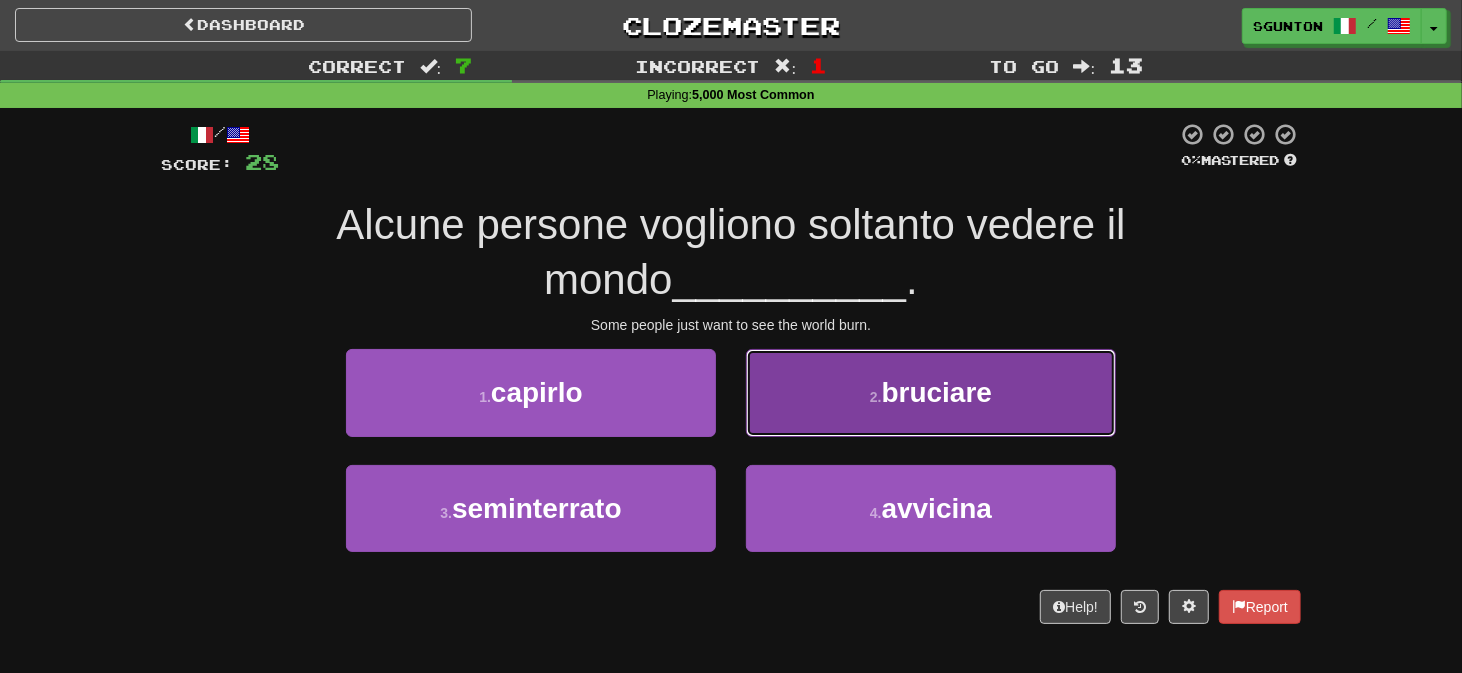 click on "[NUMBER] .  [LAST]" at bounding box center [931, 392] 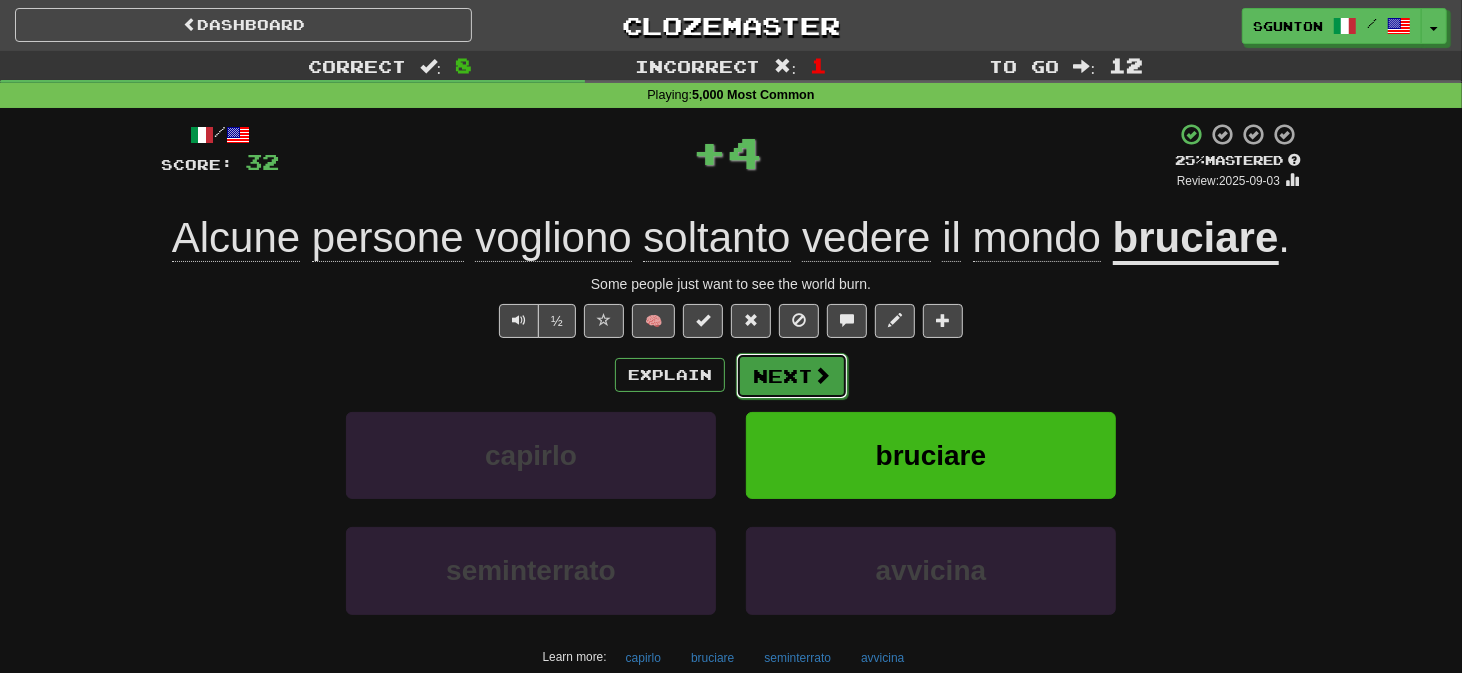click on "Next" at bounding box center (792, 376) 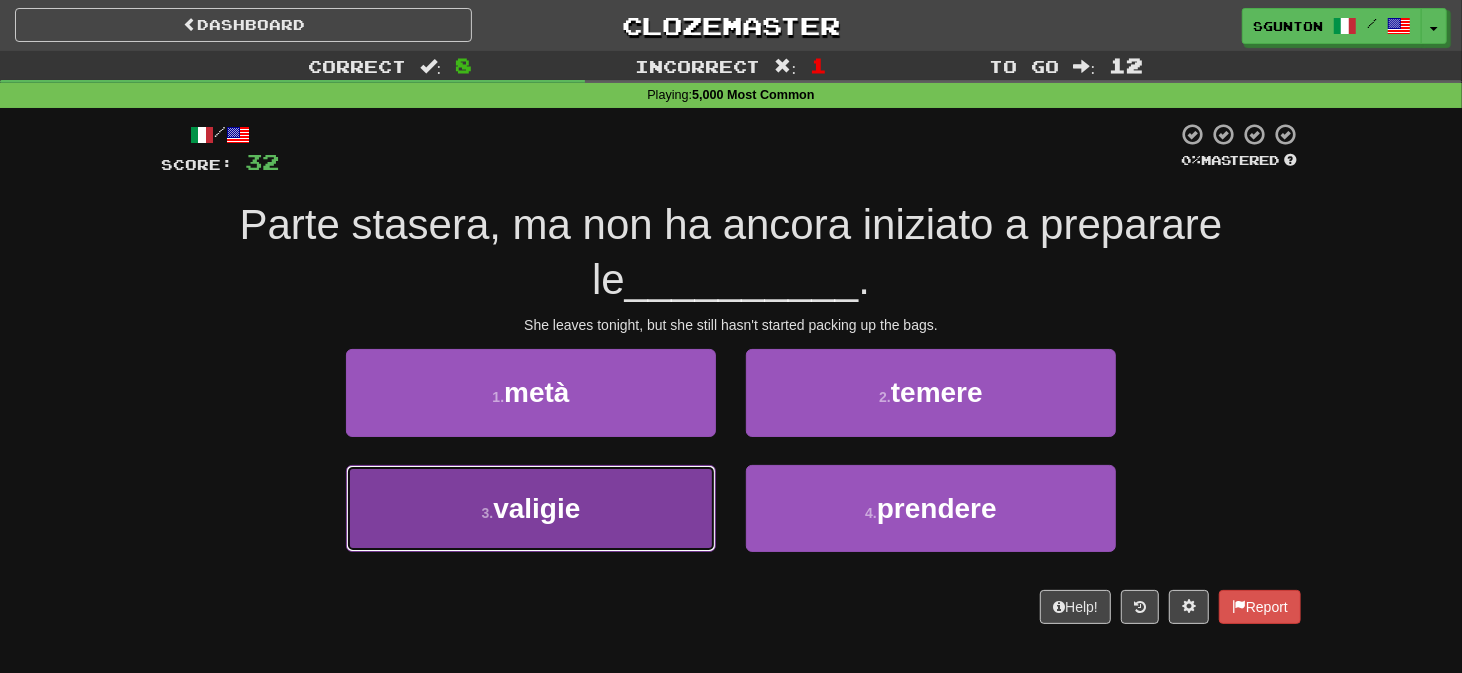 click on "[NUMBER] .  [LAST]" at bounding box center [531, 508] 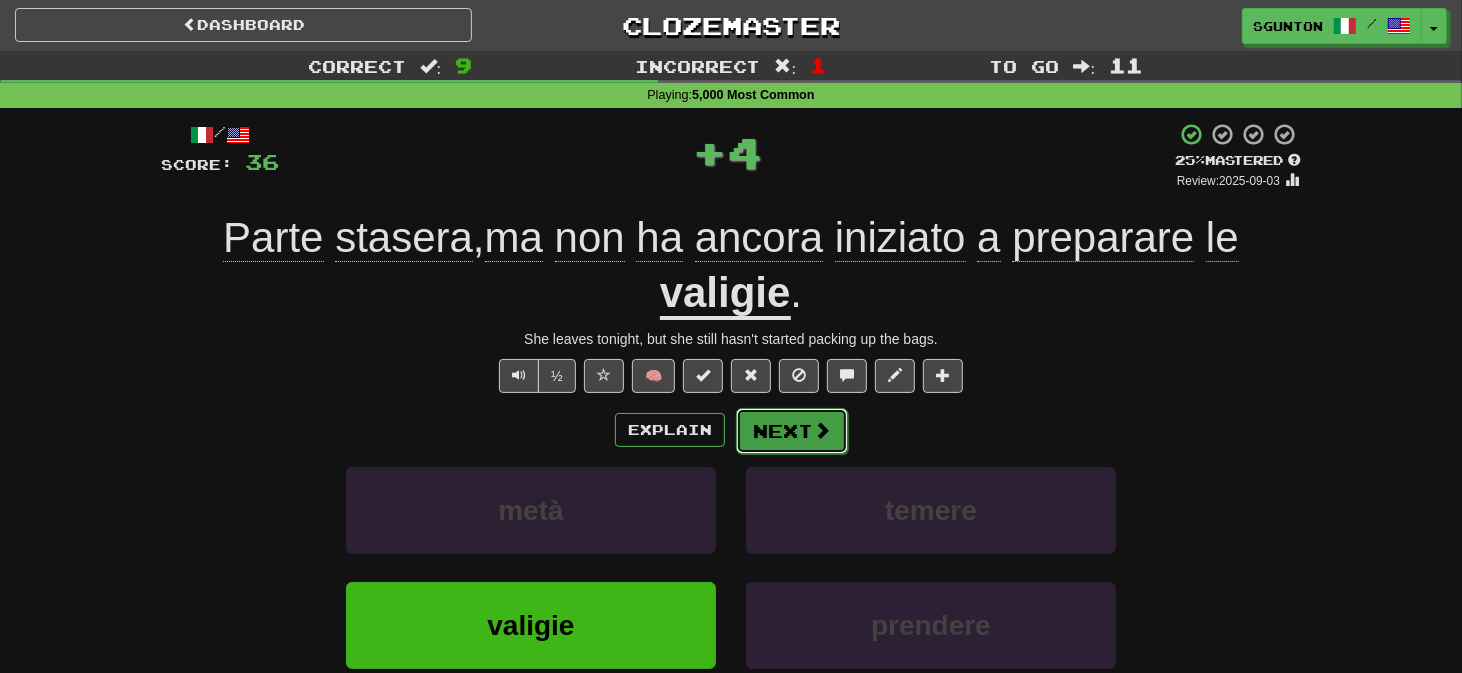click on "Next" at bounding box center [792, 431] 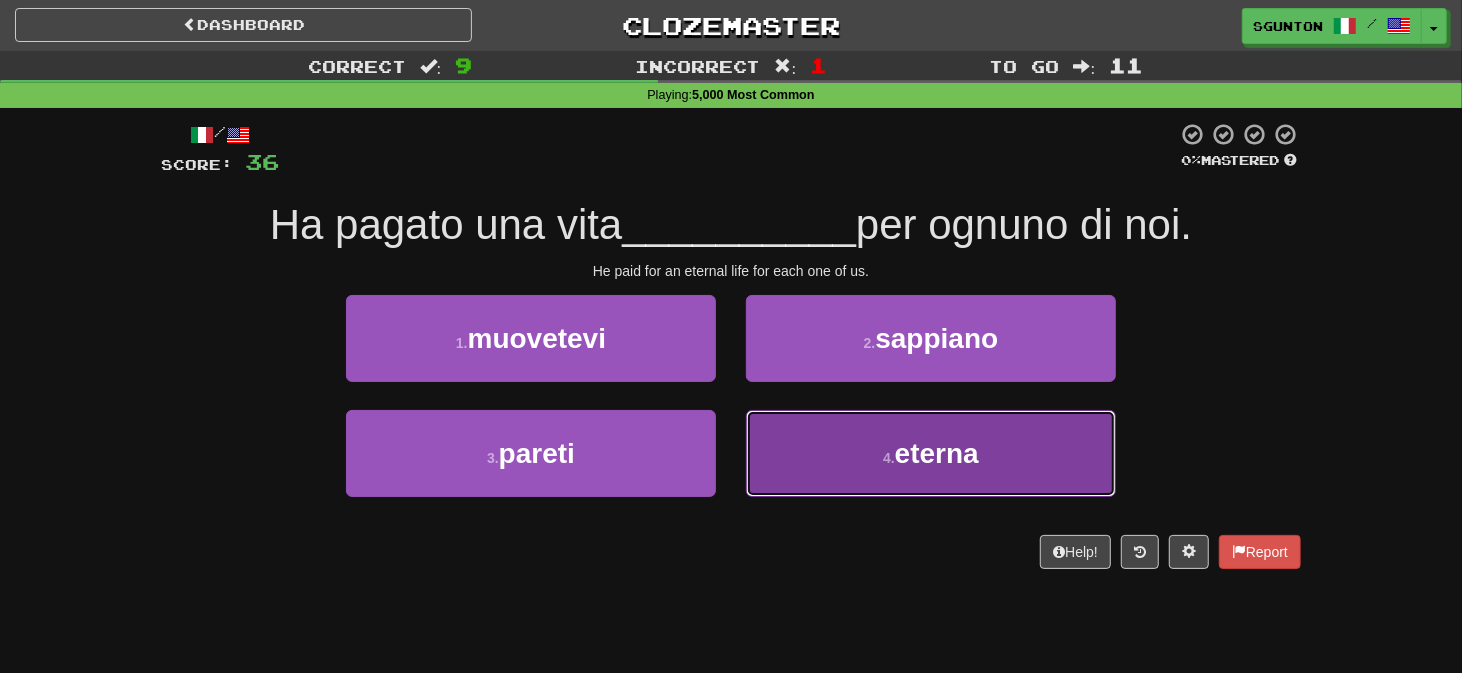 click on "4 .  eterna" at bounding box center (931, 453) 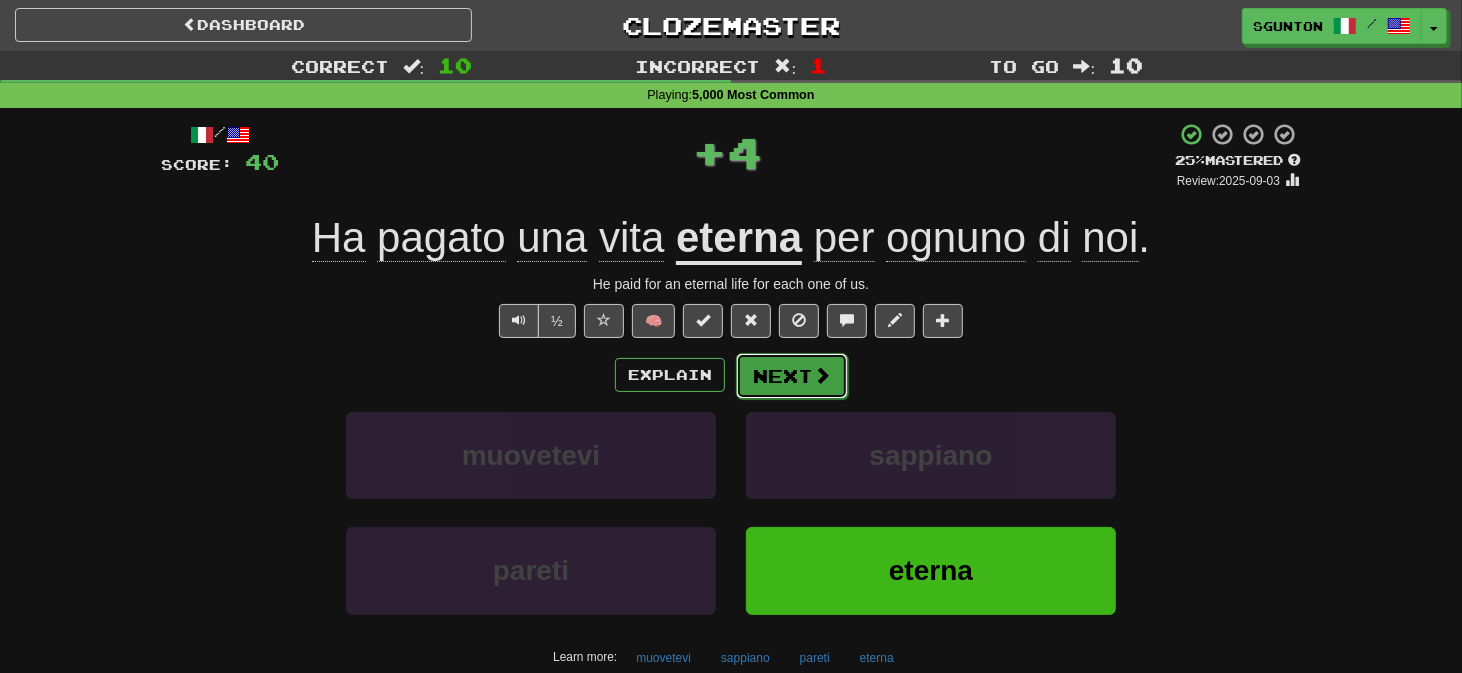 click on "Next" at bounding box center [792, 376] 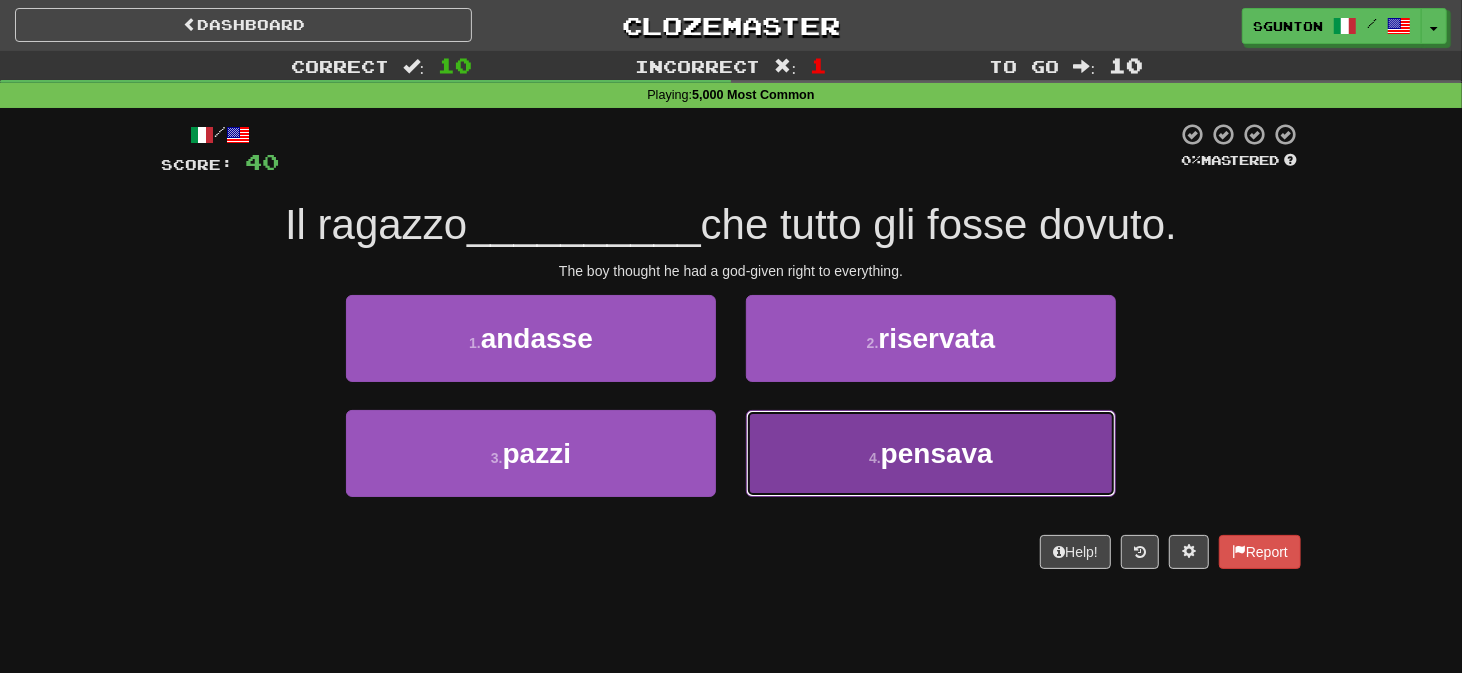 click on "4 .  pensava" at bounding box center [931, 453] 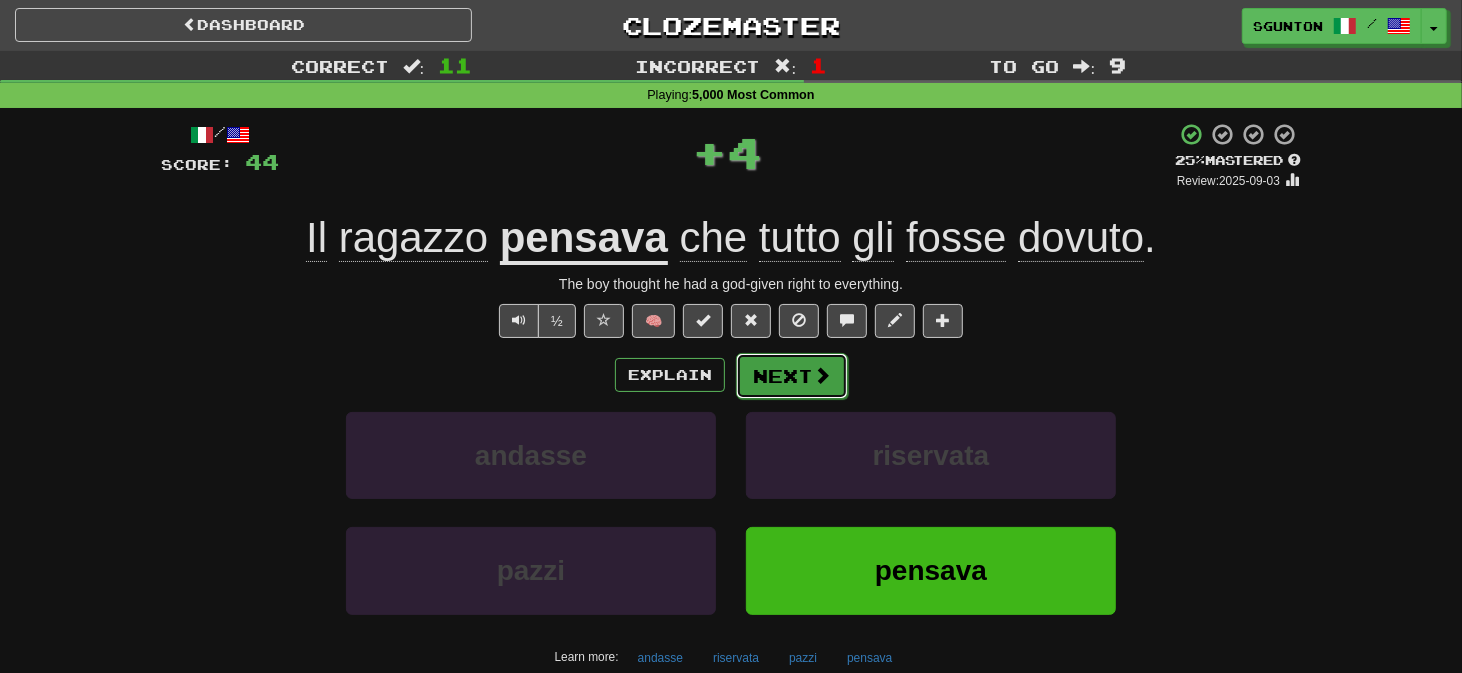 click on "Next" at bounding box center (792, 376) 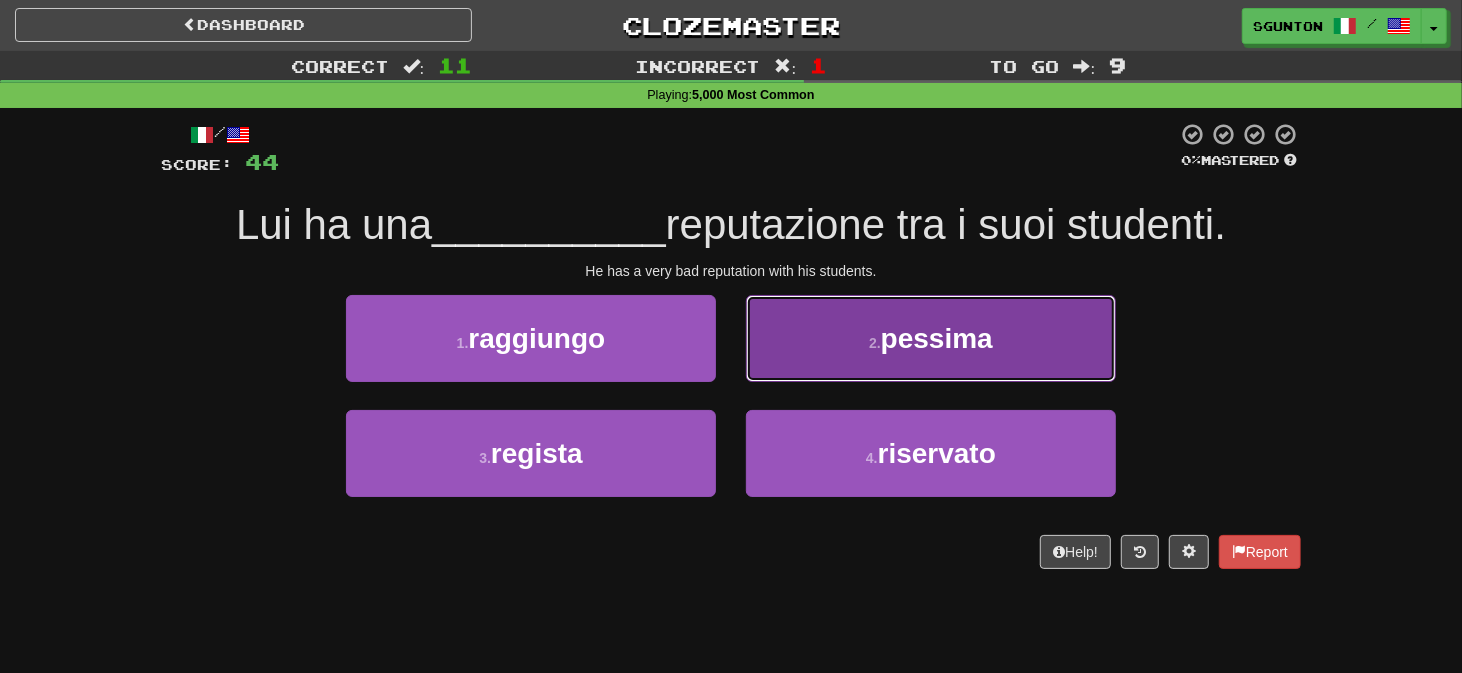 click on "[NUMBER] .  [LAST]" at bounding box center [931, 338] 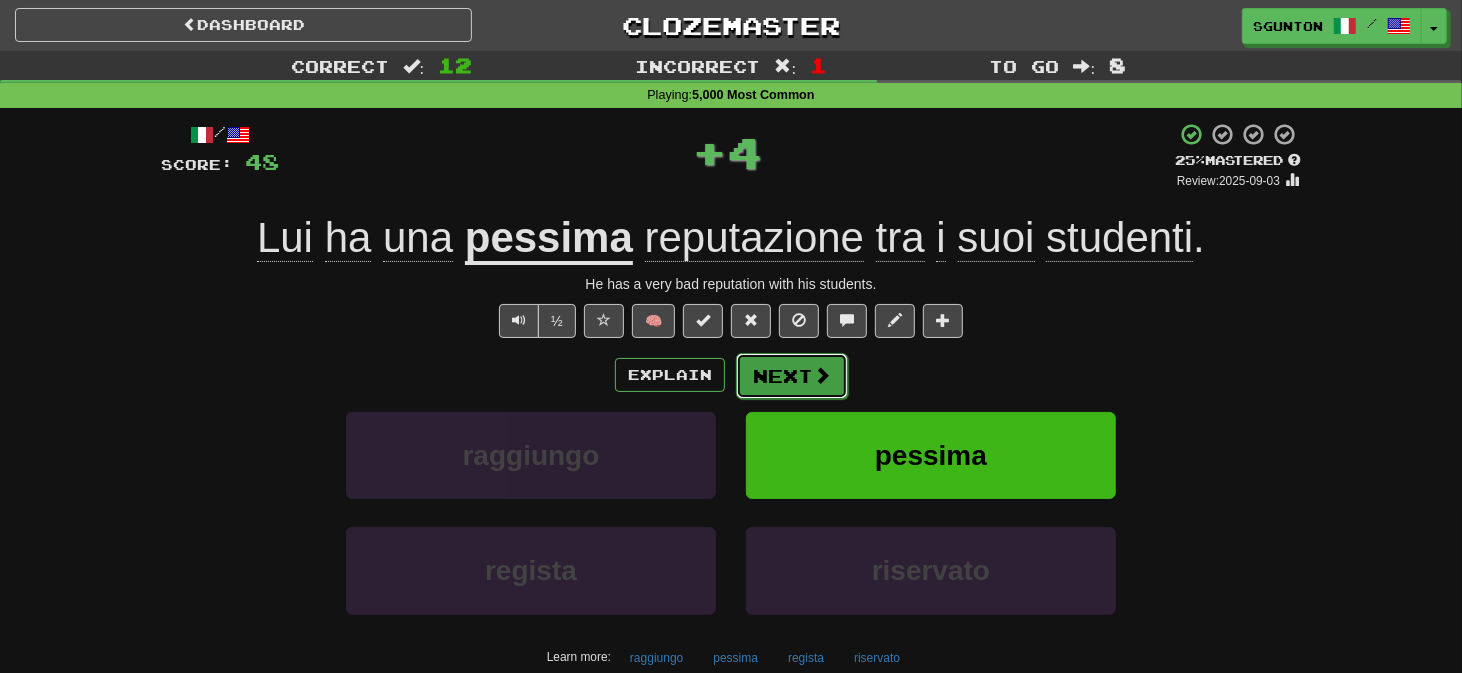 click on "Next" at bounding box center [792, 376] 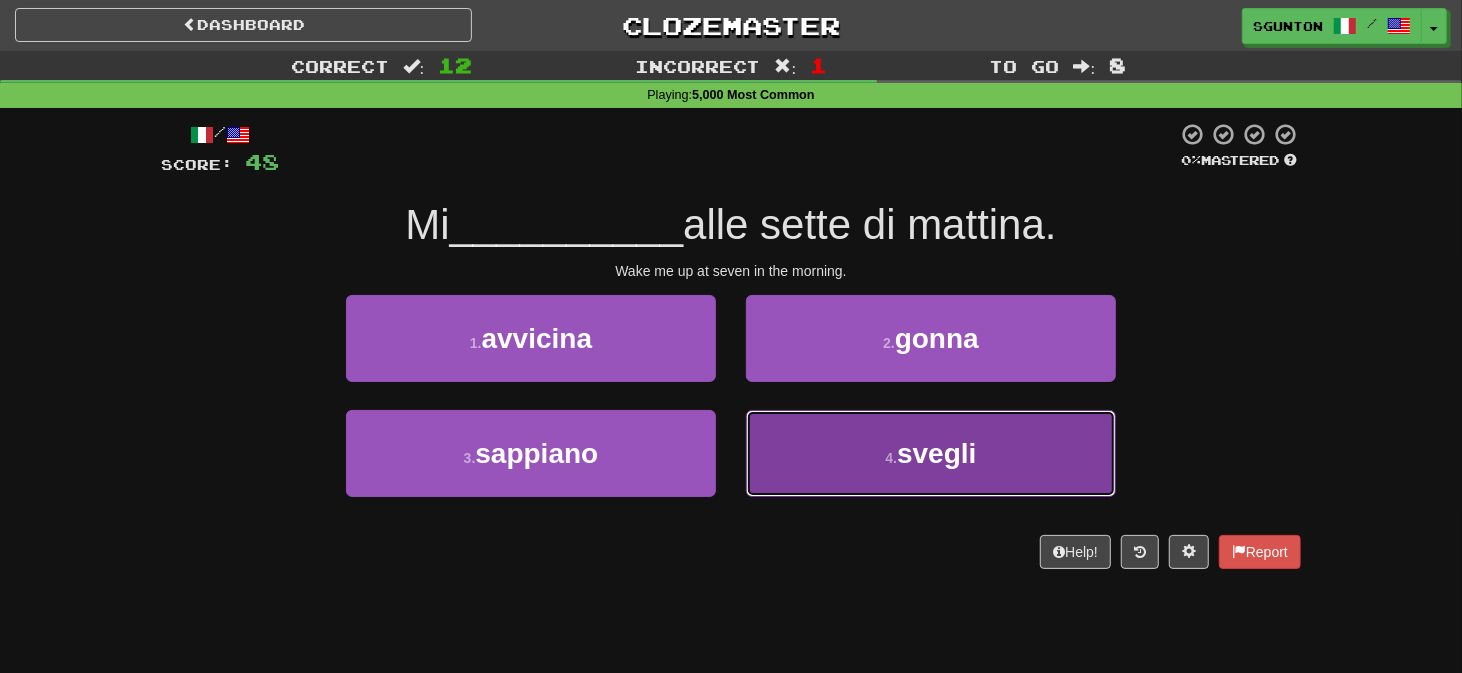 click on "[NUMBER] .  [LAST]" at bounding box center (931, 453) 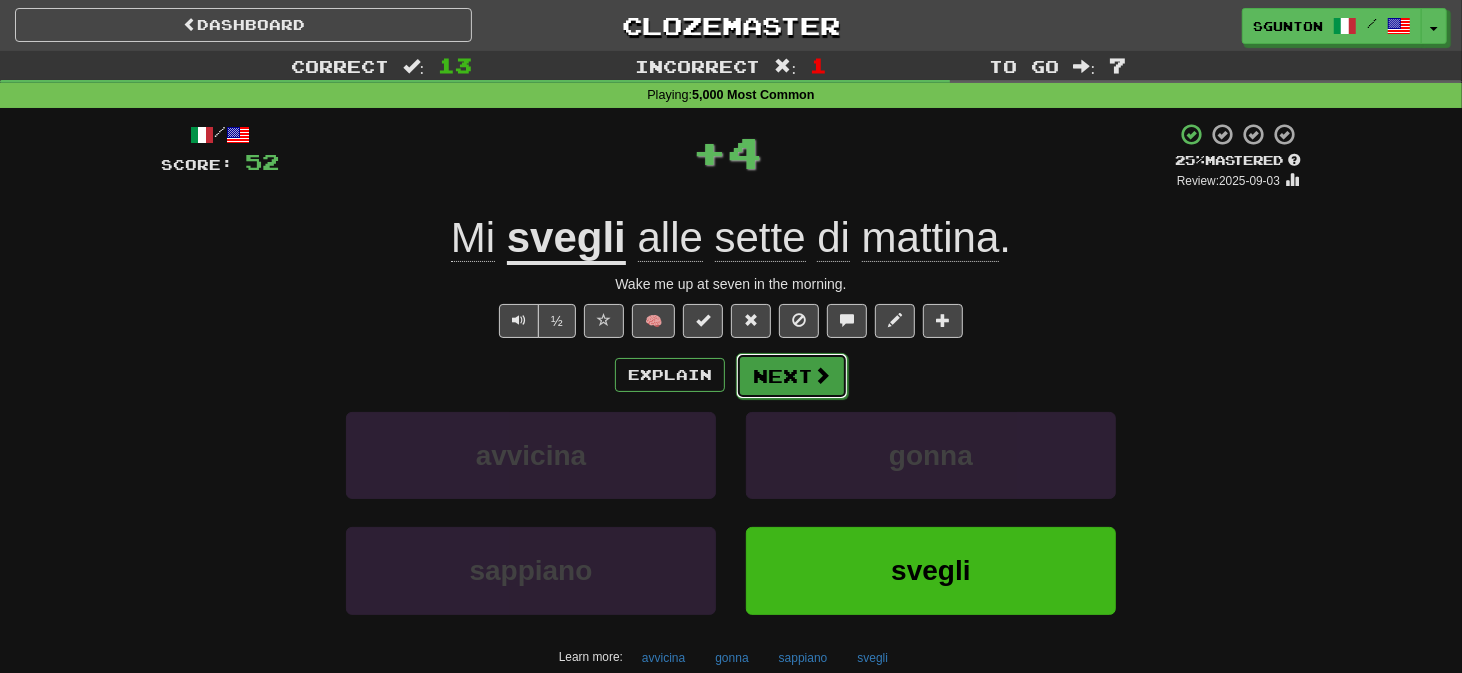 click on "Next" at bounding box center [792, 376] 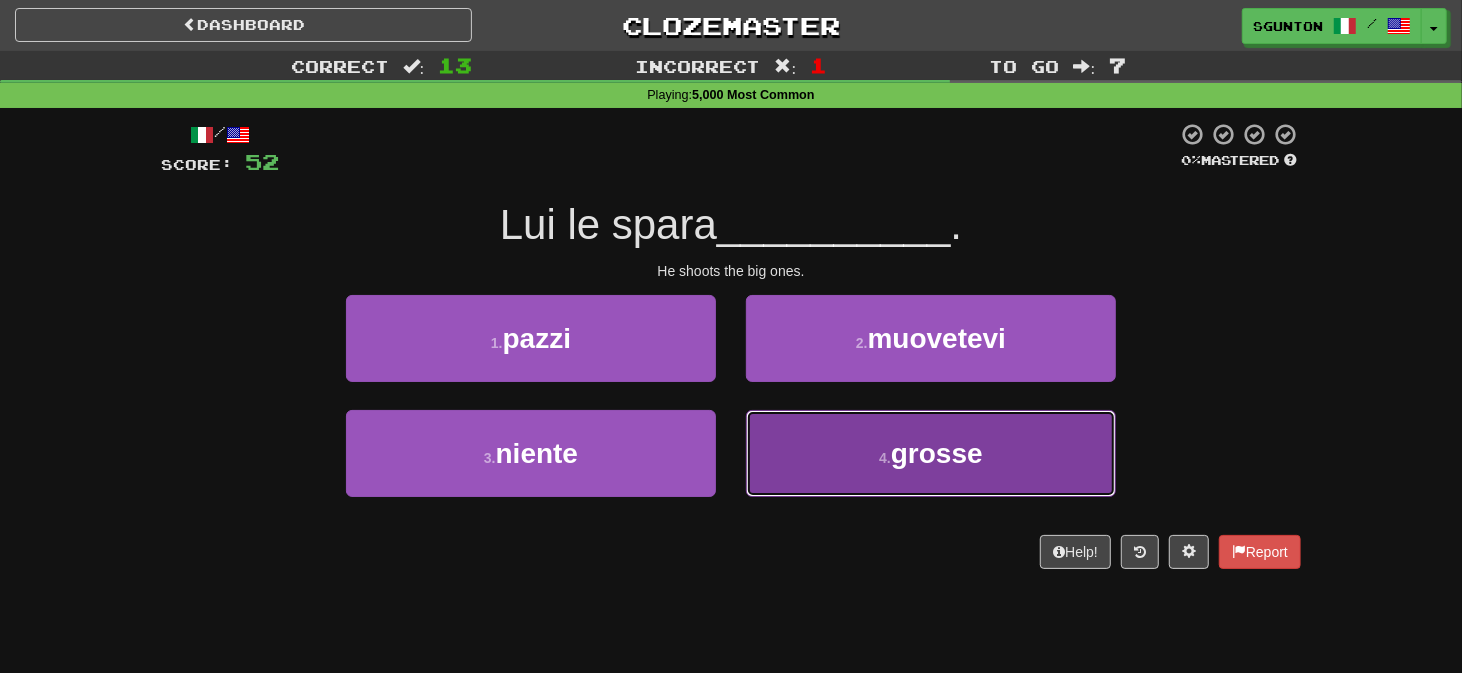 click on "[NUMBER] .  [LAST]" at bounding box center [931, 453] 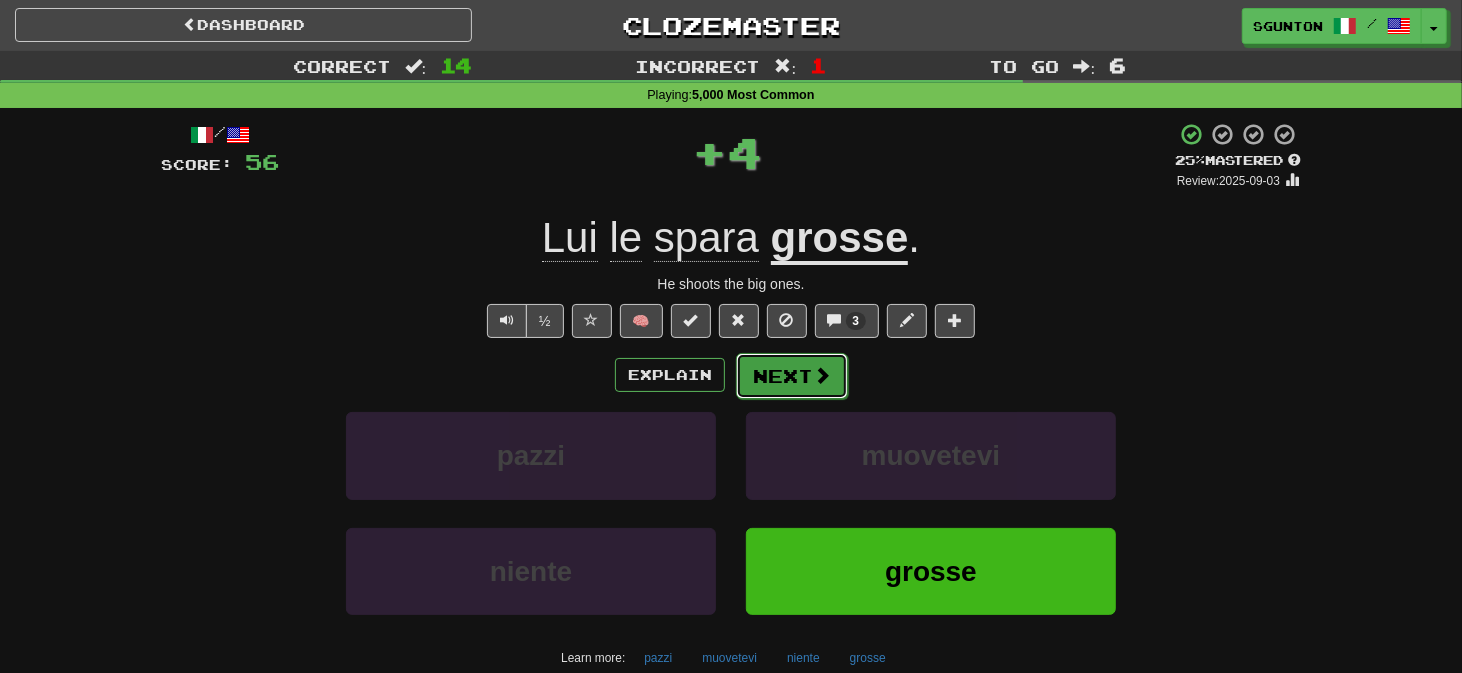 click on "Next" at bounding box center [792, 376] 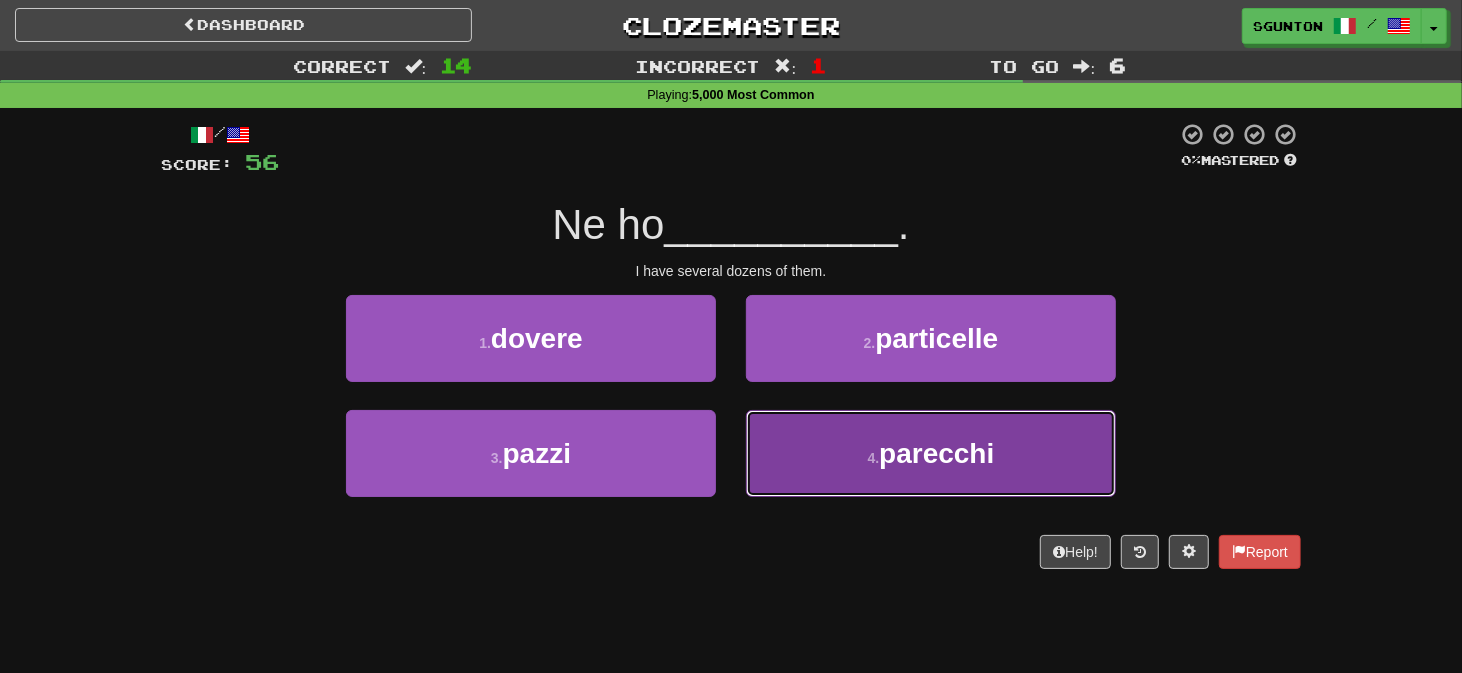 click on "[NUMBER] .  [LAST]" at bounding box center (931, 453) 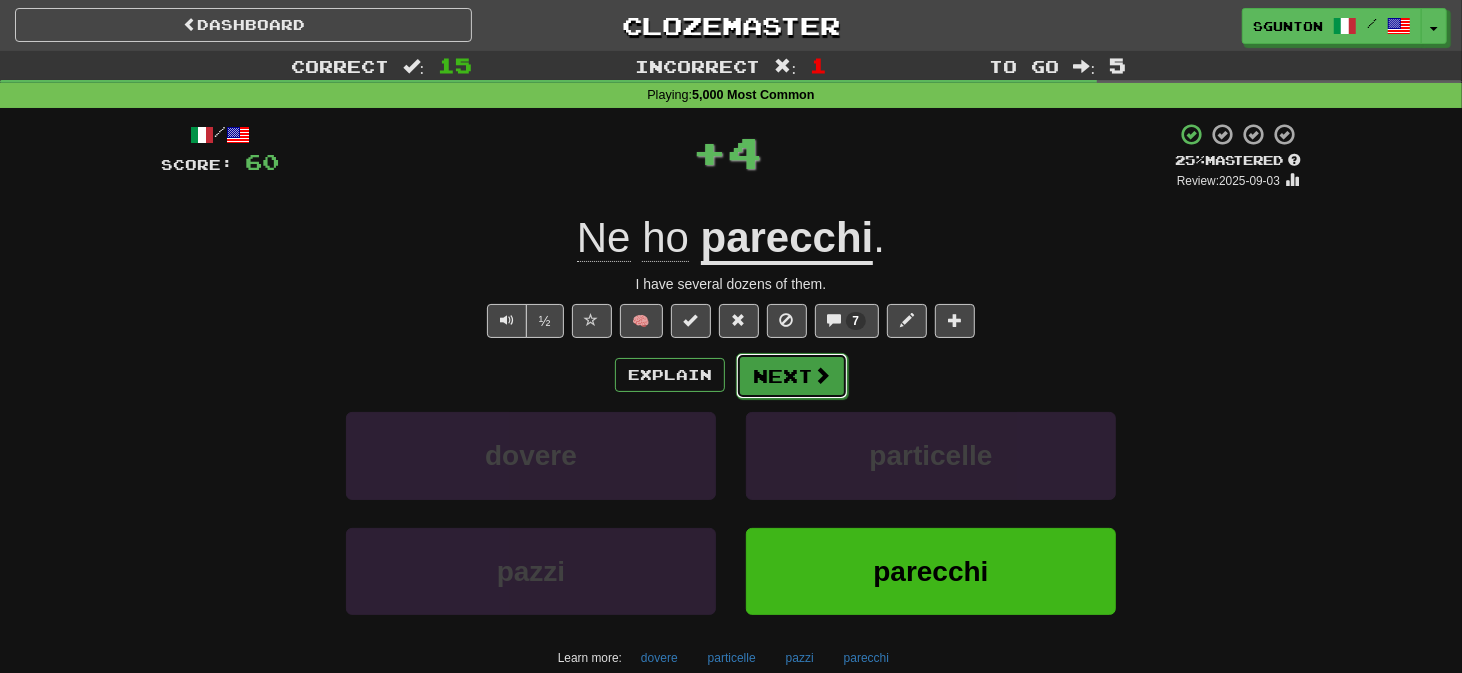 click on "Next" at bounding box center (792, 376) 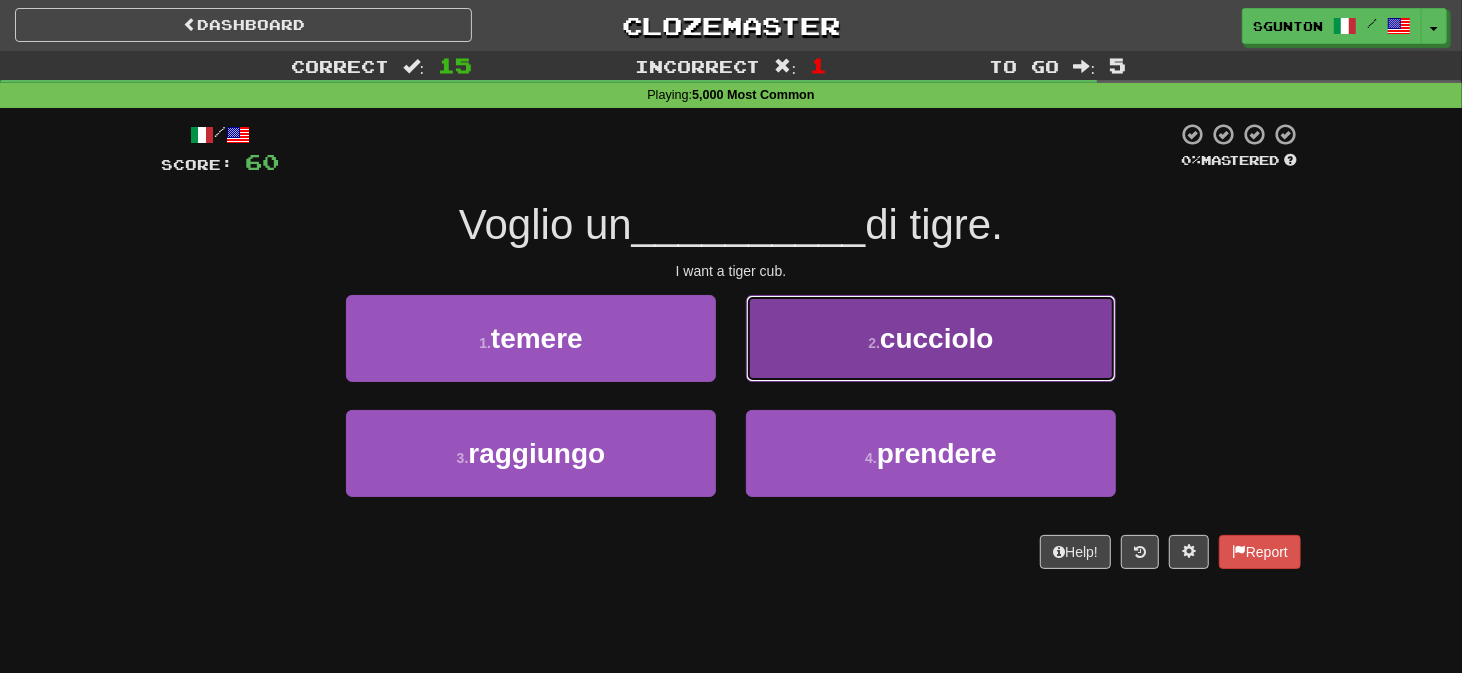 click on "2 .  cucciolo" at bounding box center (931, 338) 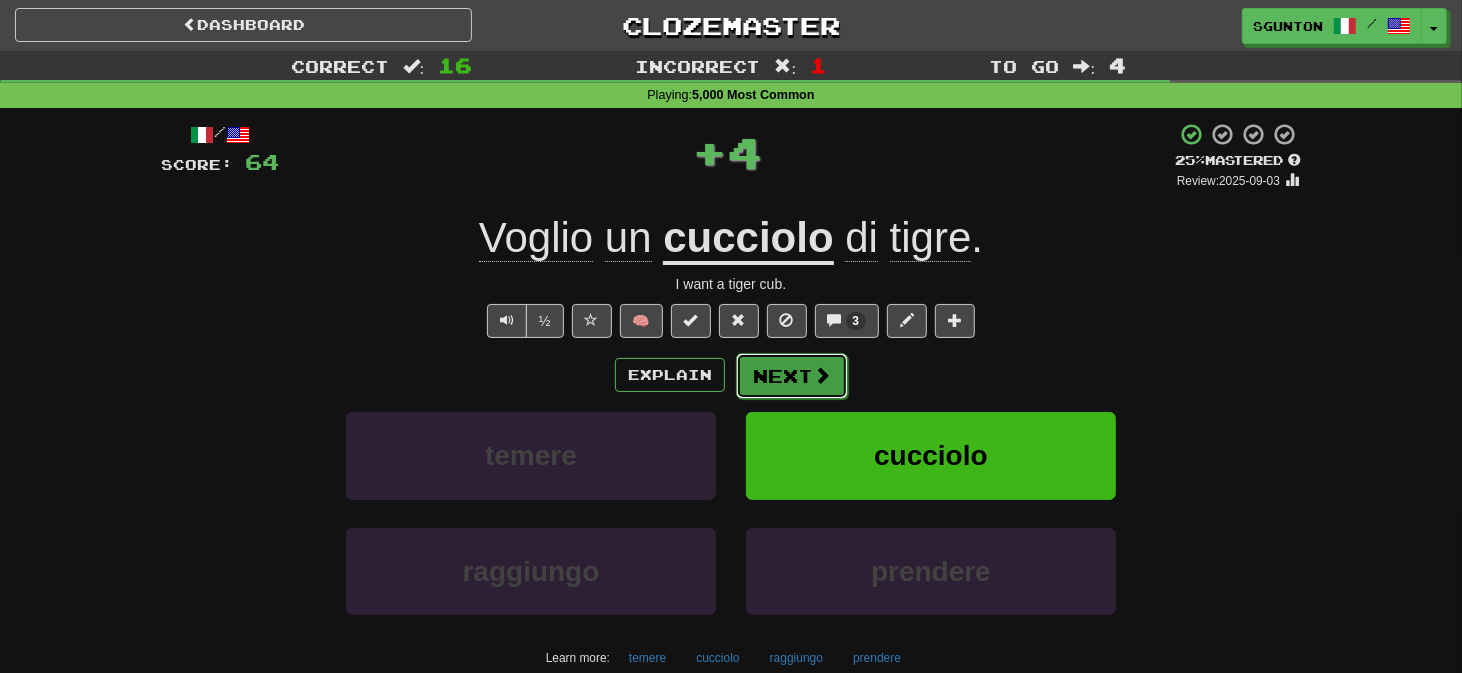 click on "Next" at bounding box center (792, 376) 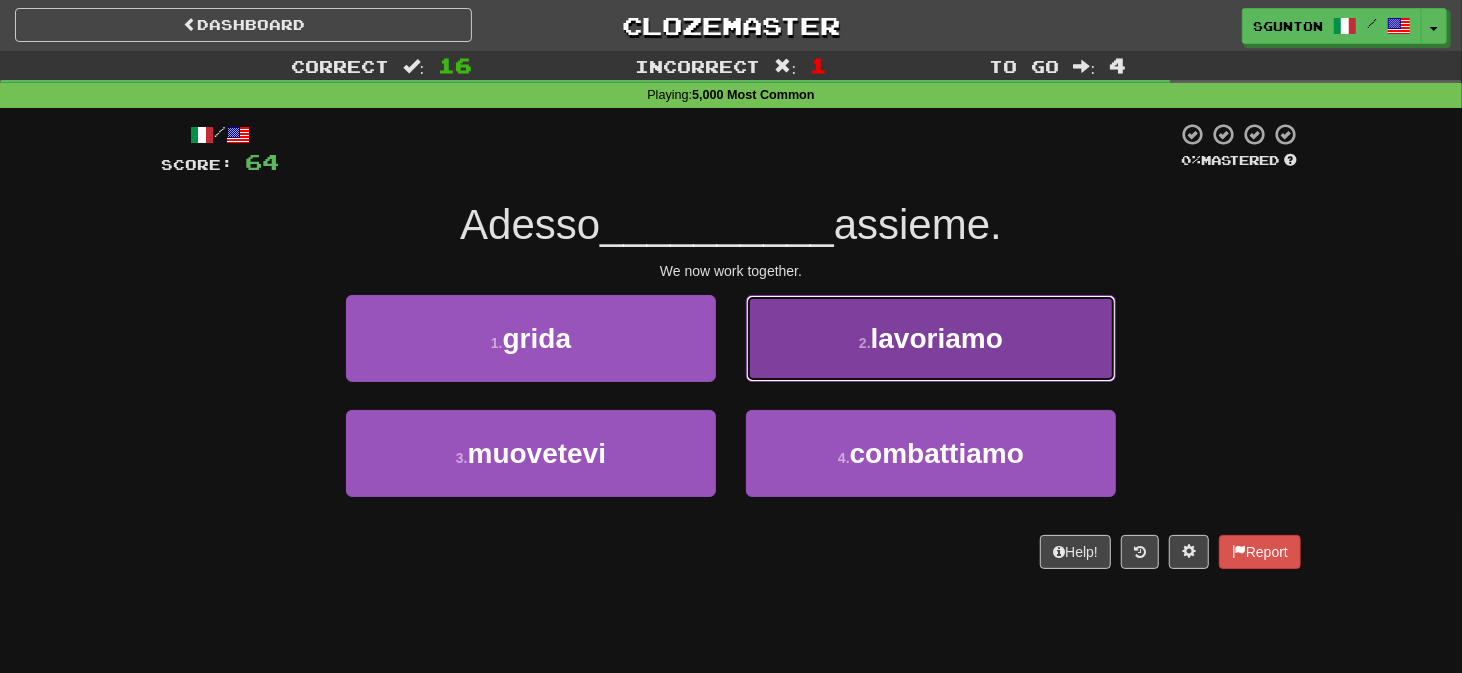 click on "[NUMBER] .  [LAST]" at bounding box center [931, 338] 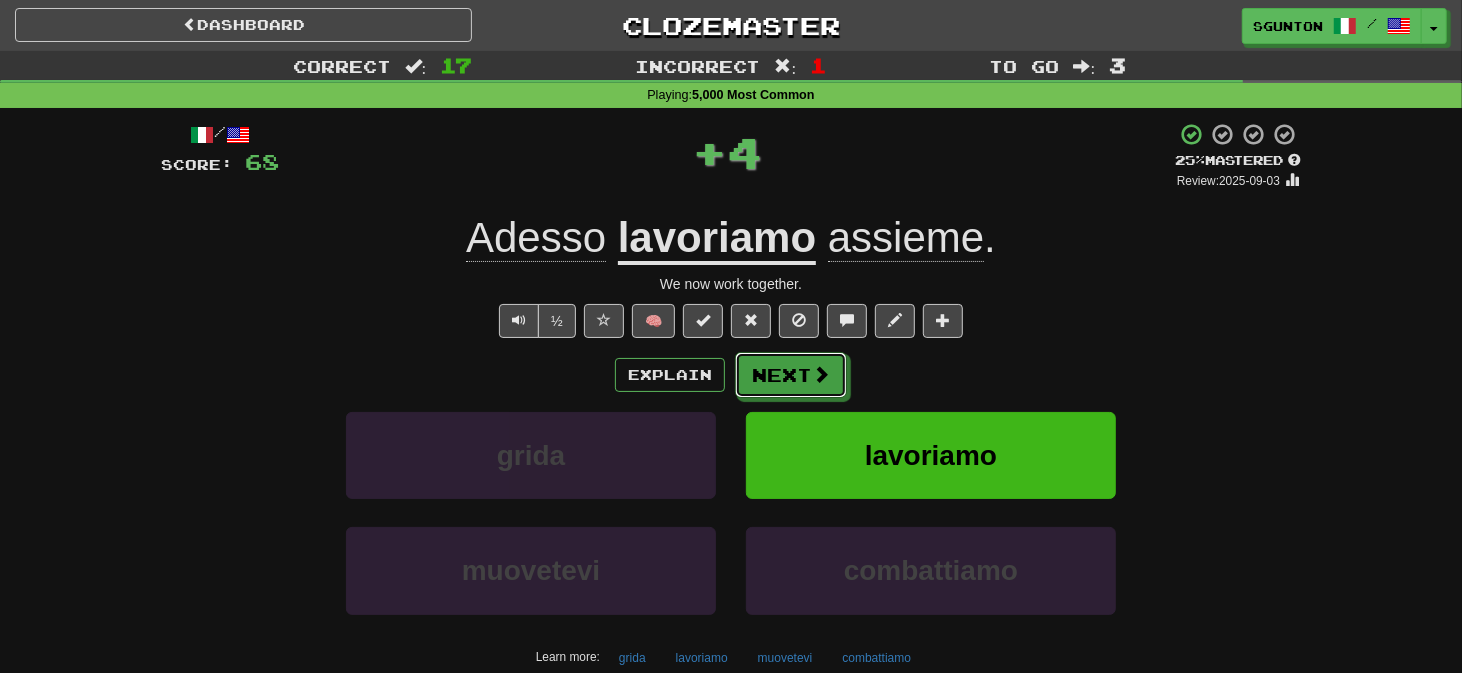 click on "Next" at bounding box center [791, 375] 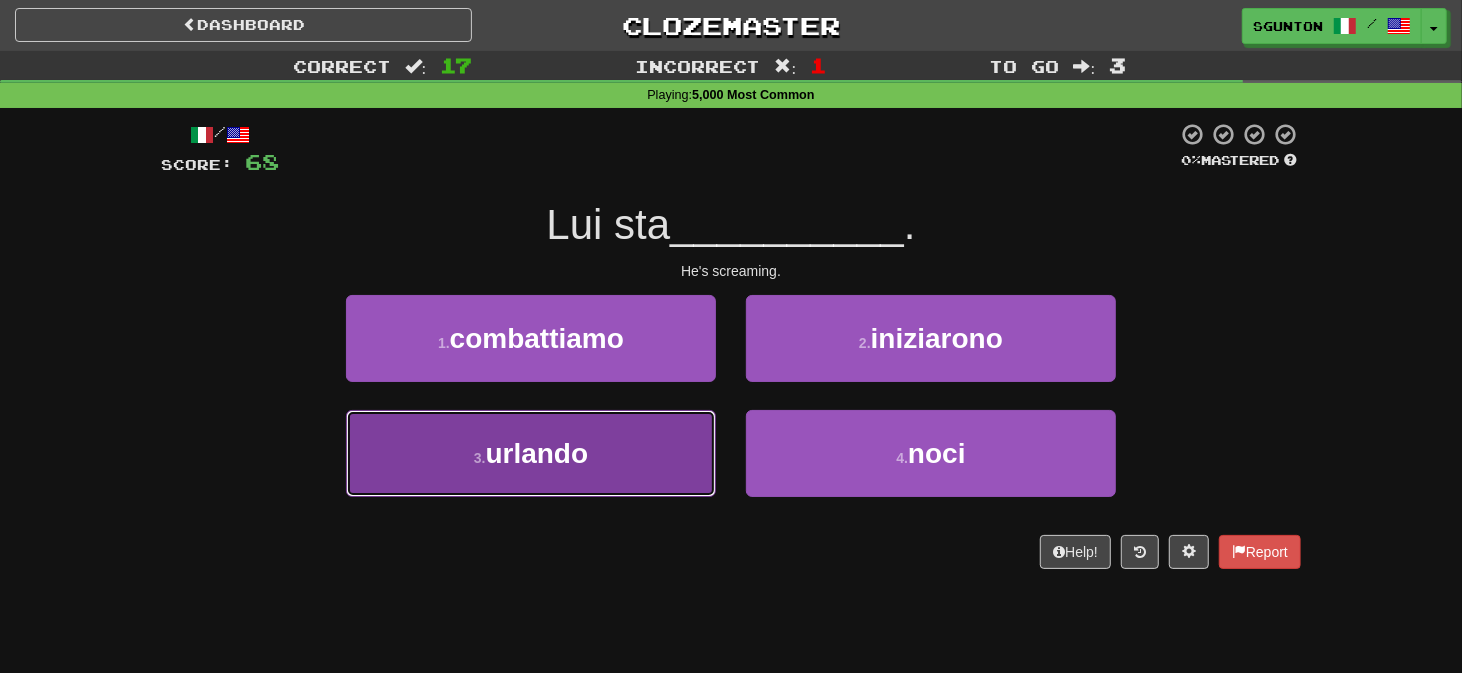 click on "[NUMBER] .  [LAST]" at bounding box center (531, 453) 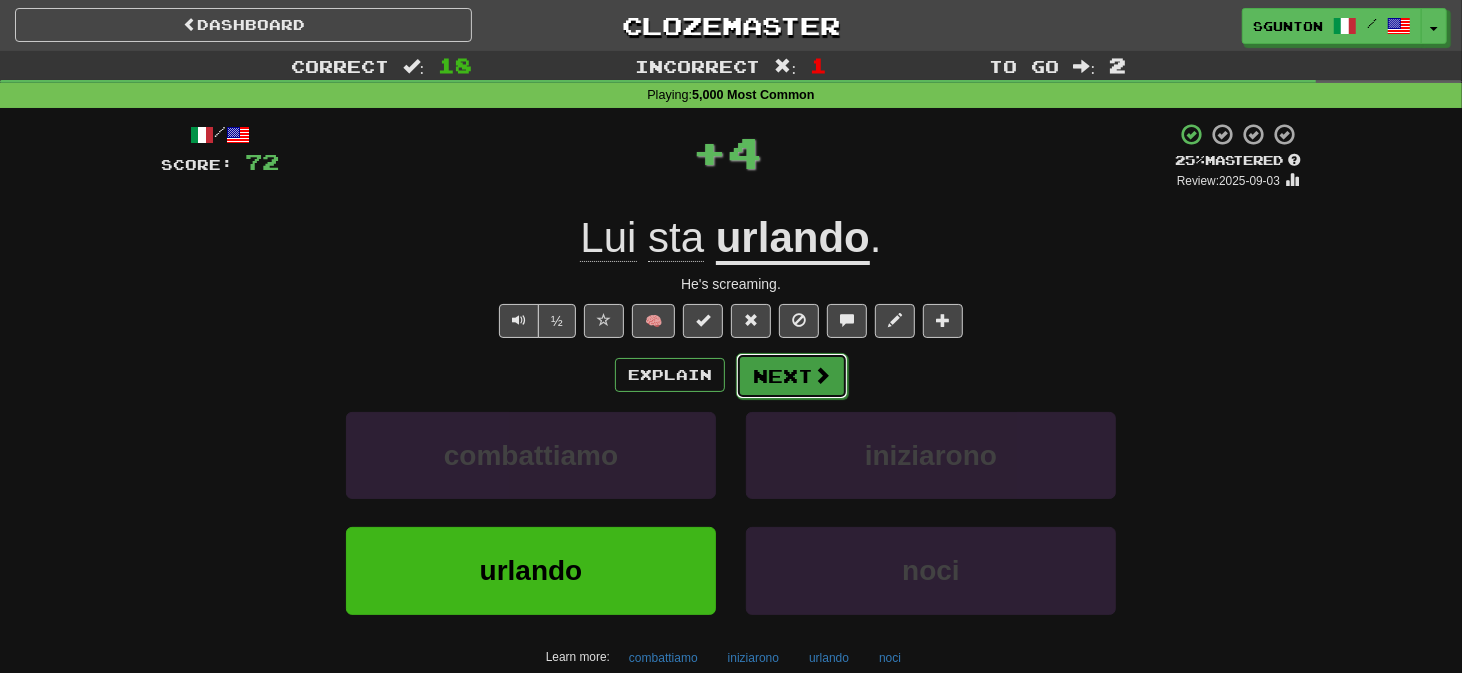 click on "Next" at bounding box center [792, 376] 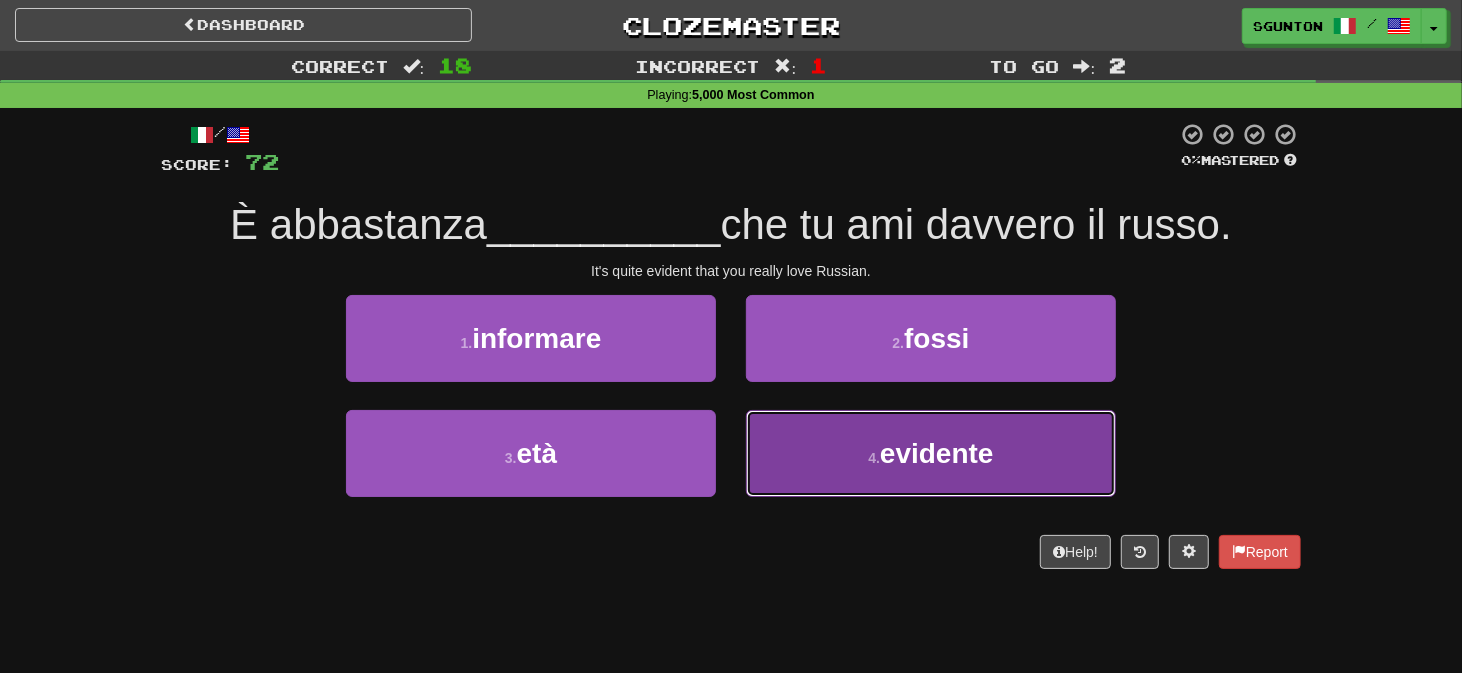 click on "[NUMBER] .  [LAST]" at bounding box center (931, 453) 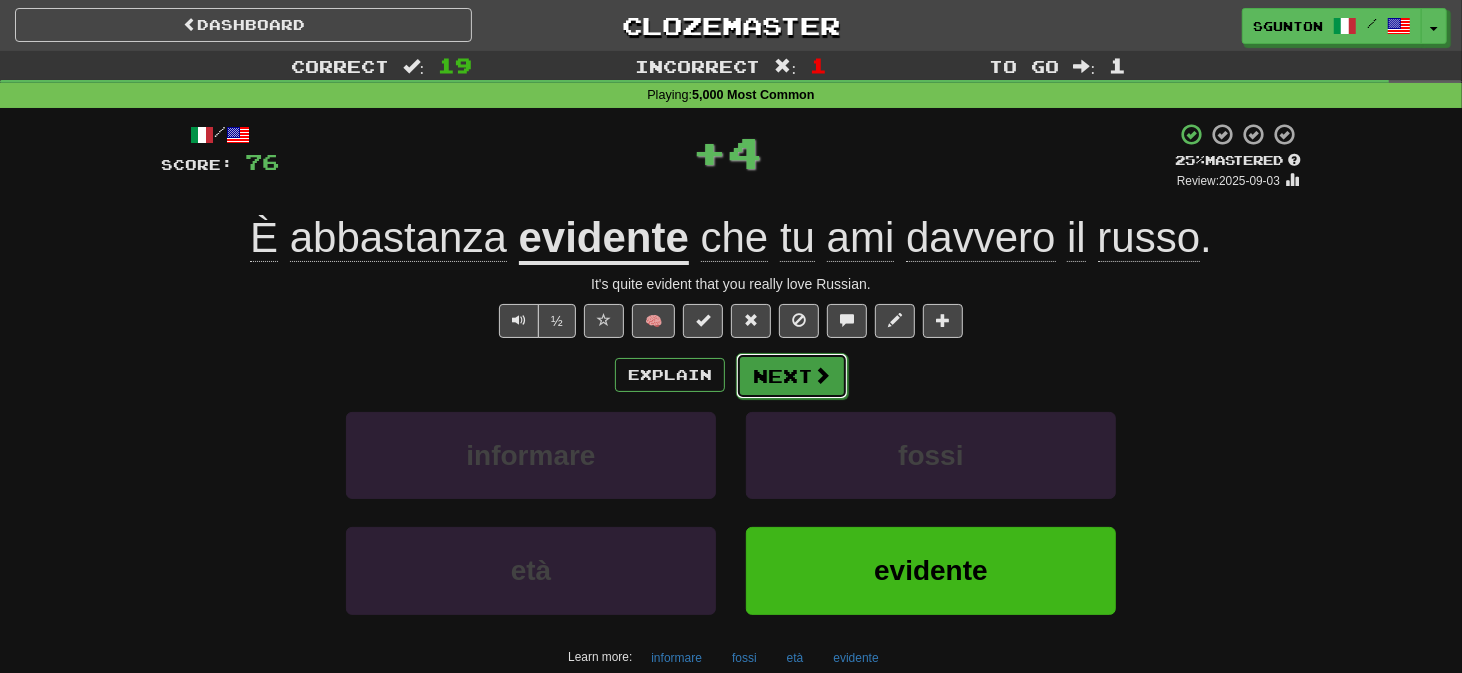 click on "Next" at bounding box center [792, 376] 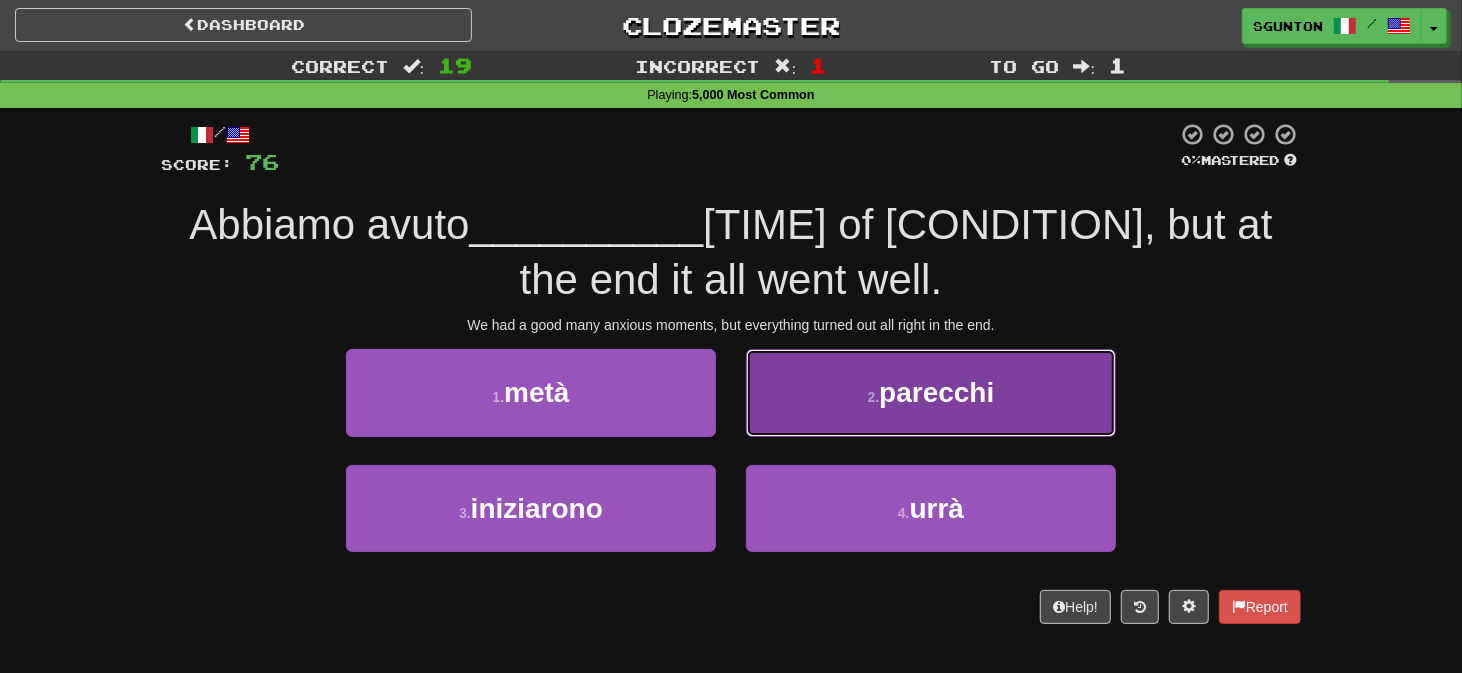 click on "[NUMBER] .  [LAST]" at bounding box center (931, 392) 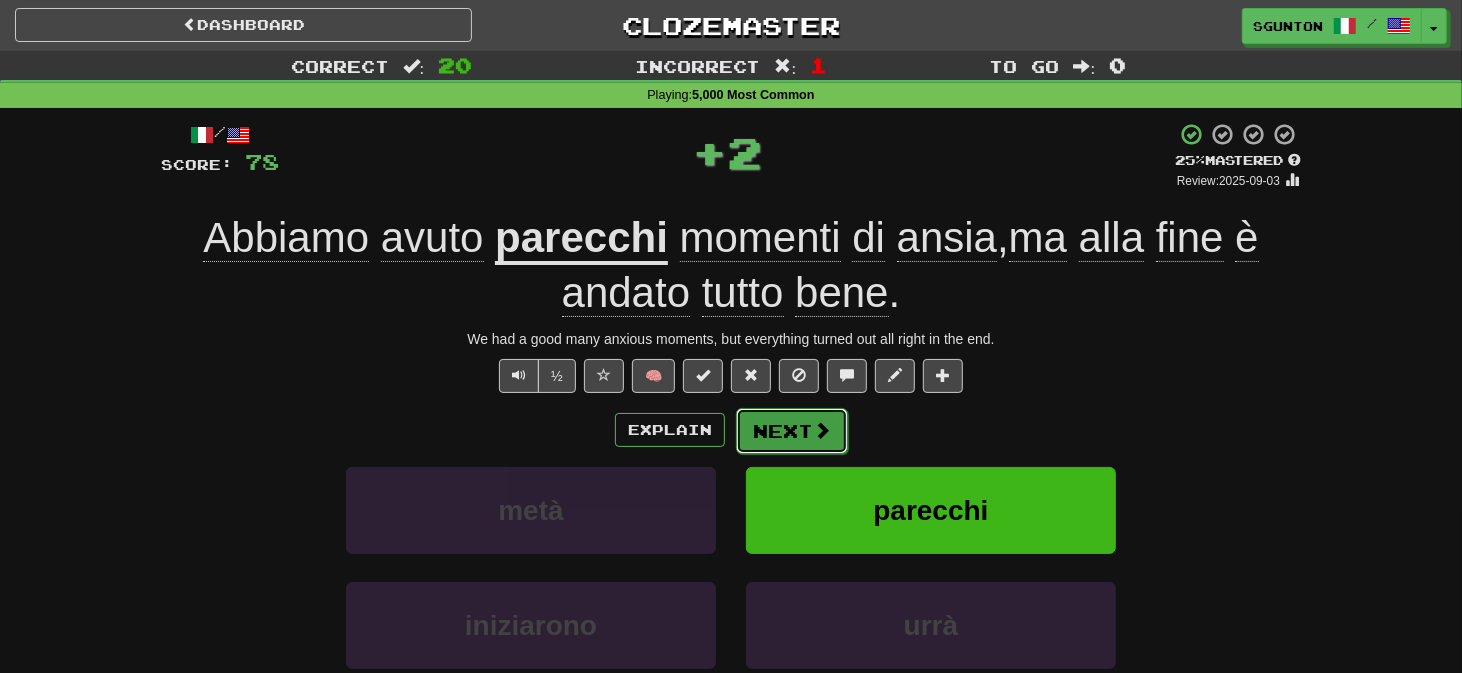 click on "Next" at bounding box center [792, 431] 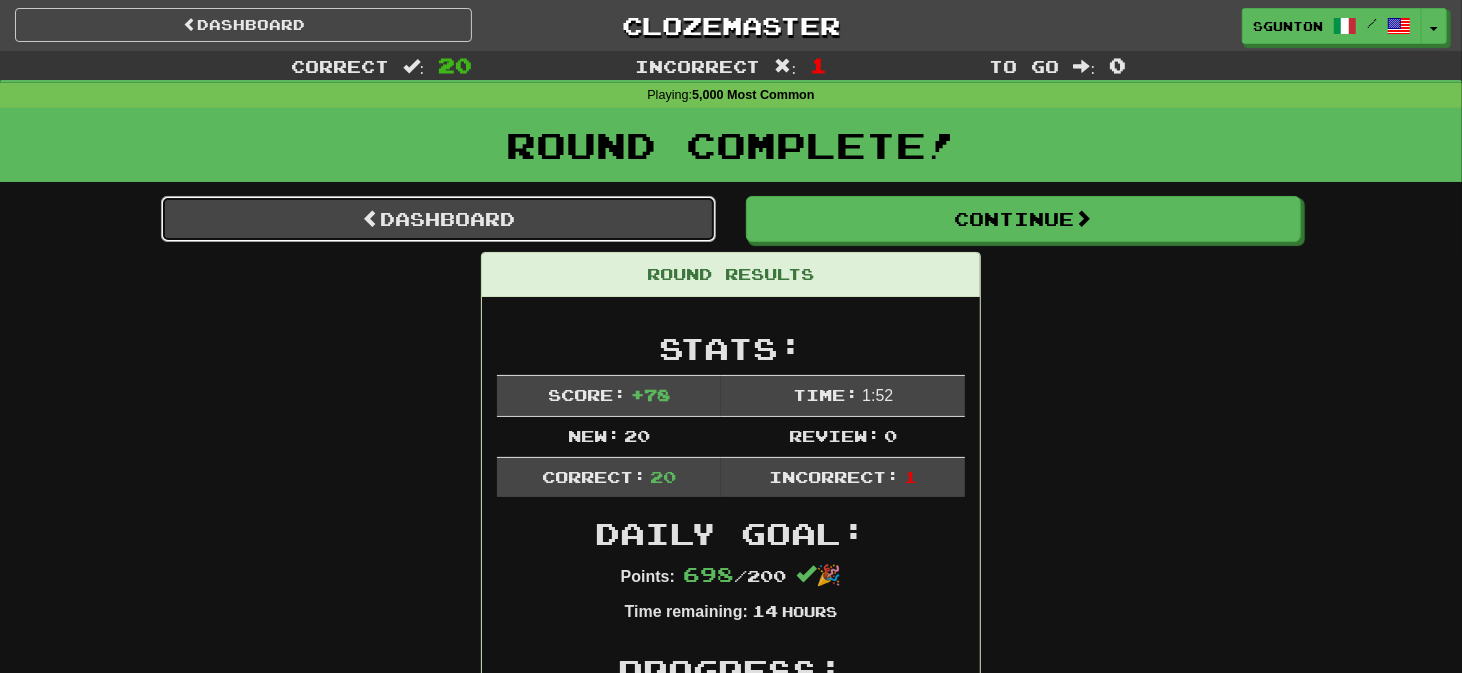 click at bounding box center [371, 218] 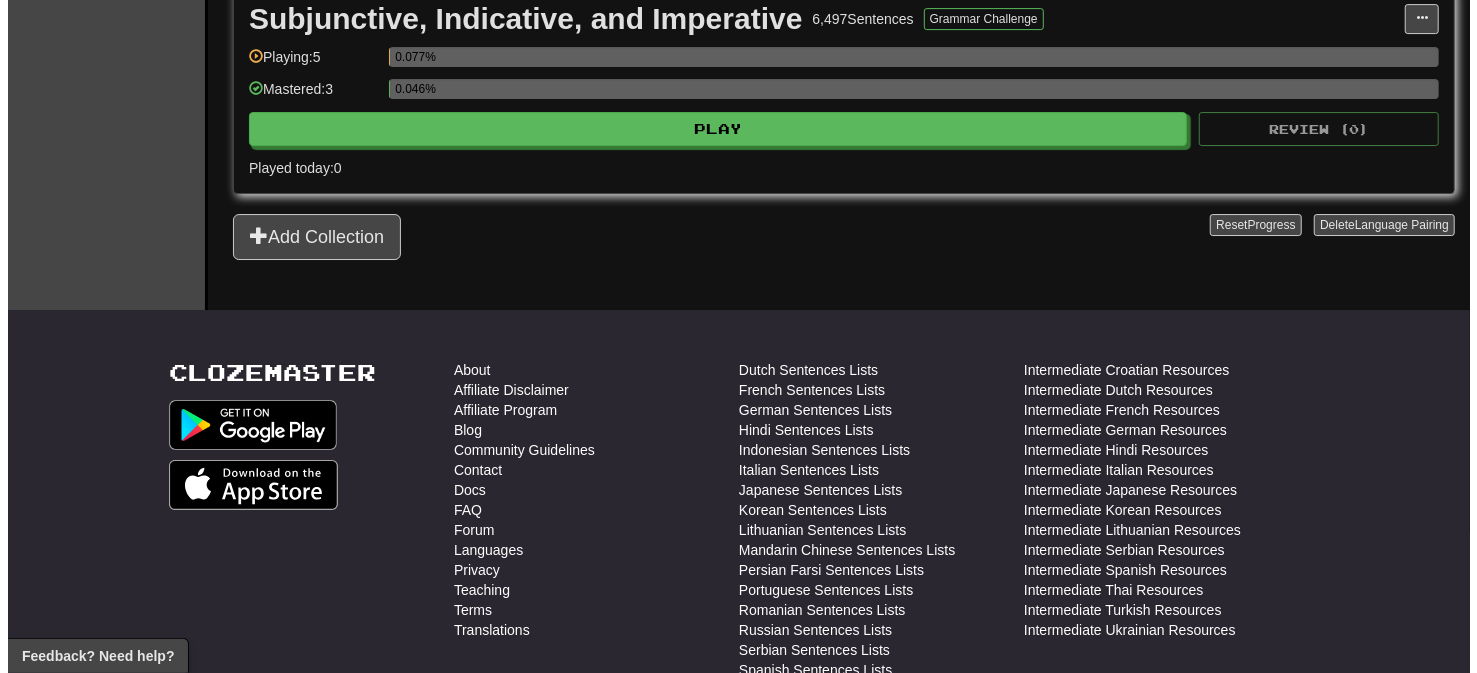 scroll, scrollTop: 4296, scrollLeft: 0, axis: vertical 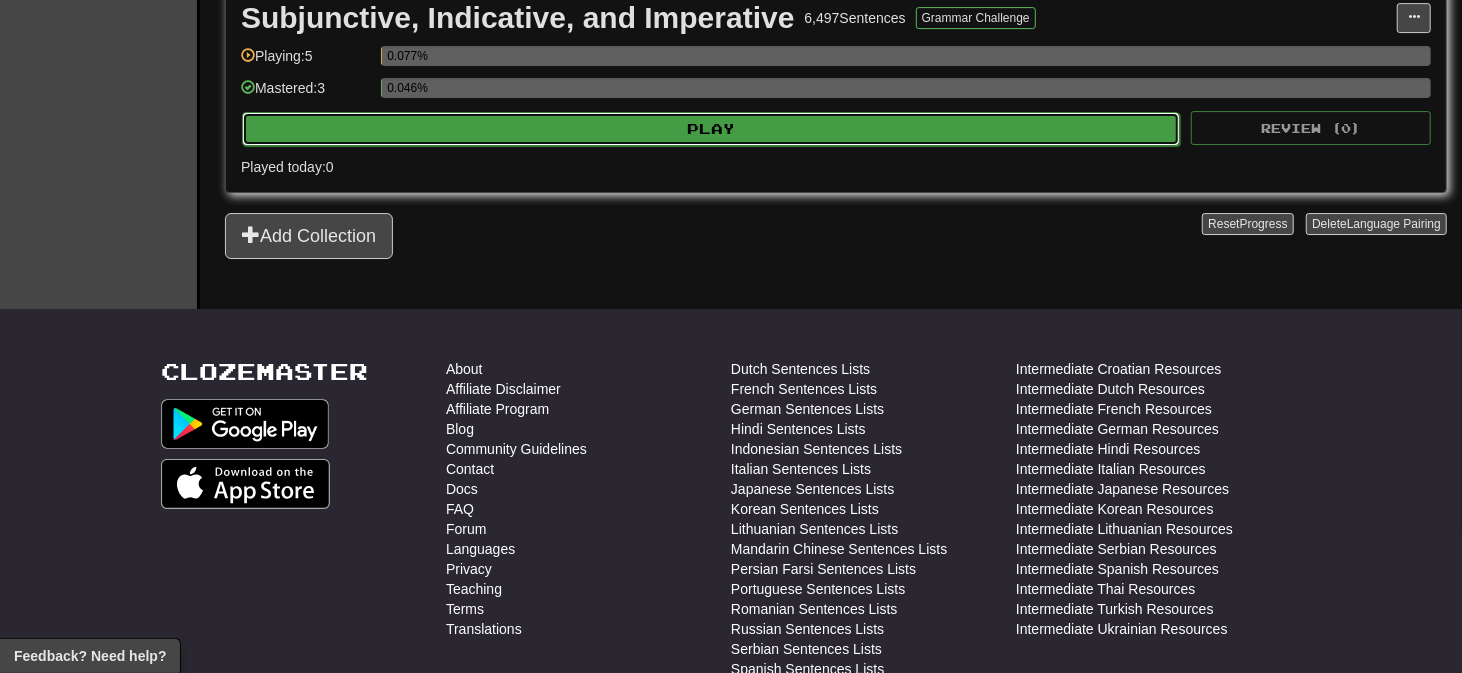 click on "Play" at bounding box center (711, 129) 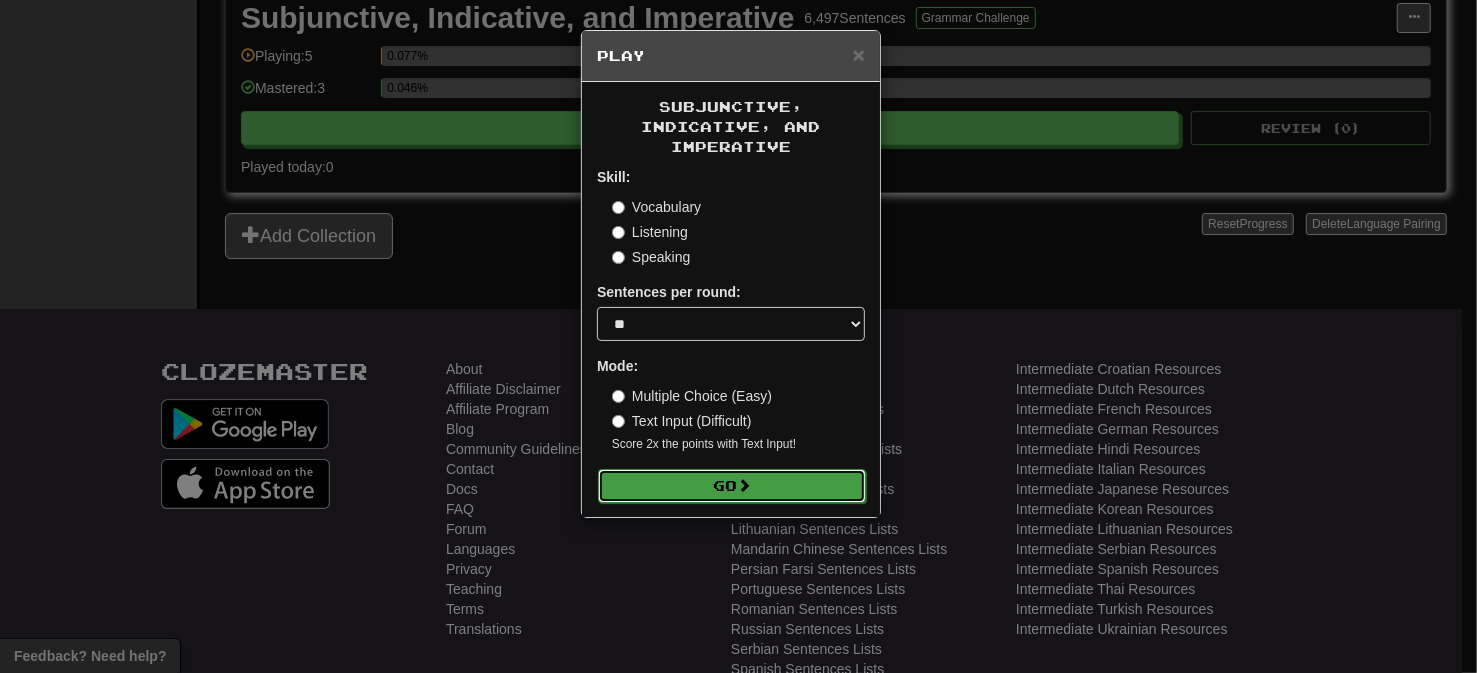 click on "Go" at bounding box center (732, 486) 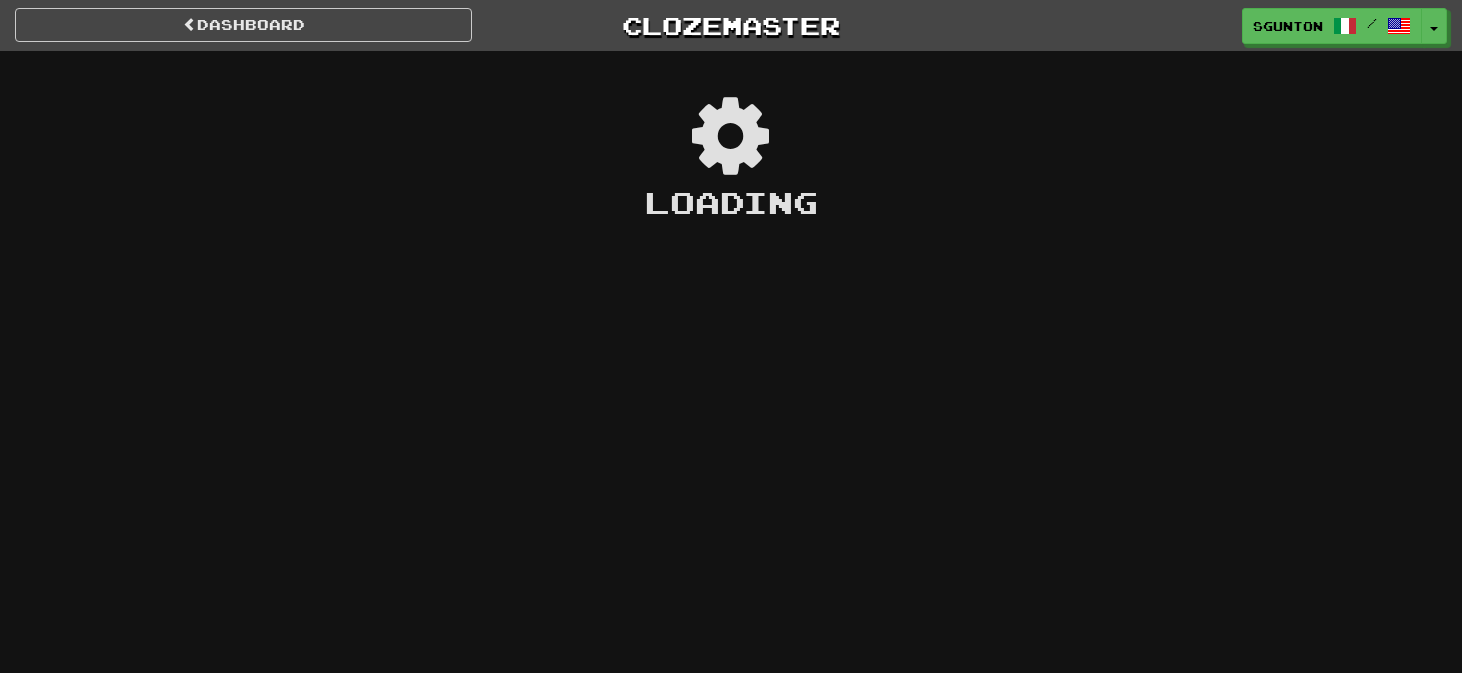scroll, scrollTop: 0, scrollLeft: 0, axis: both 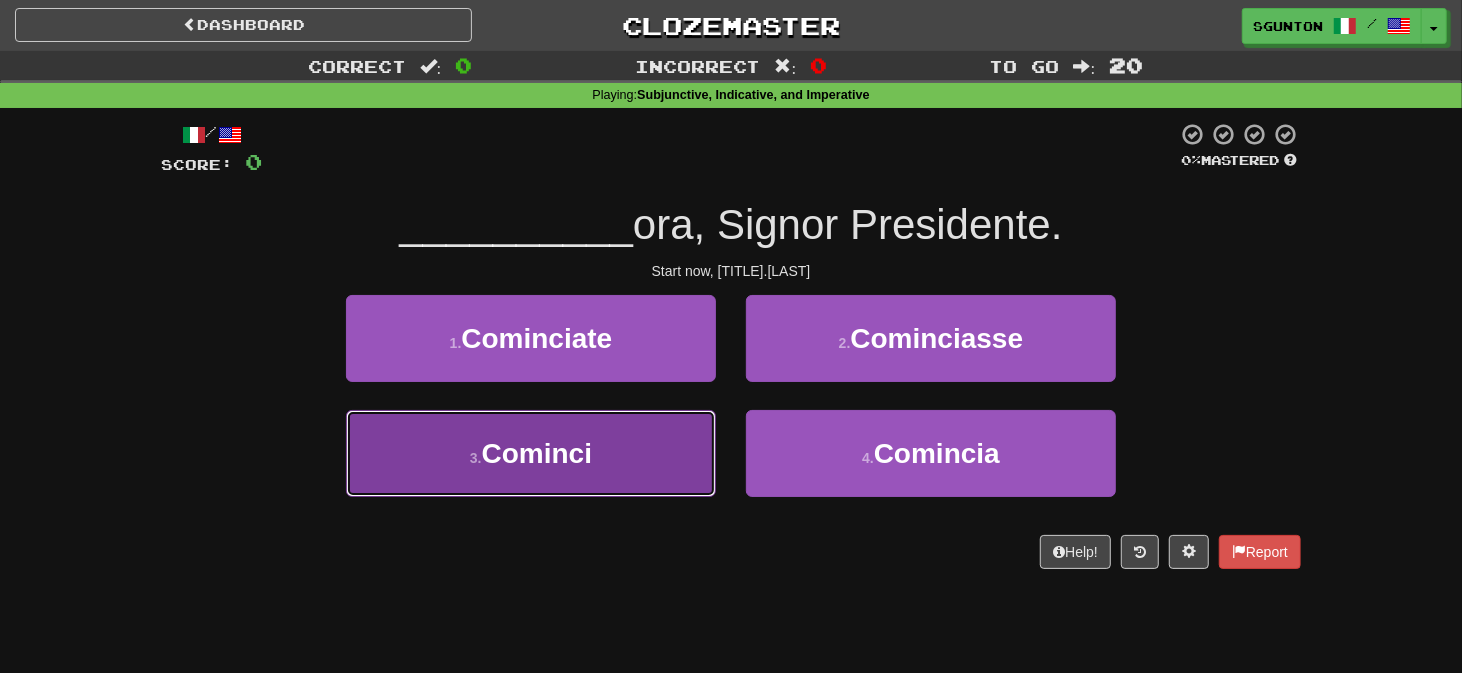 click on "3 .  Cominci" at bounding box center [531, 453] 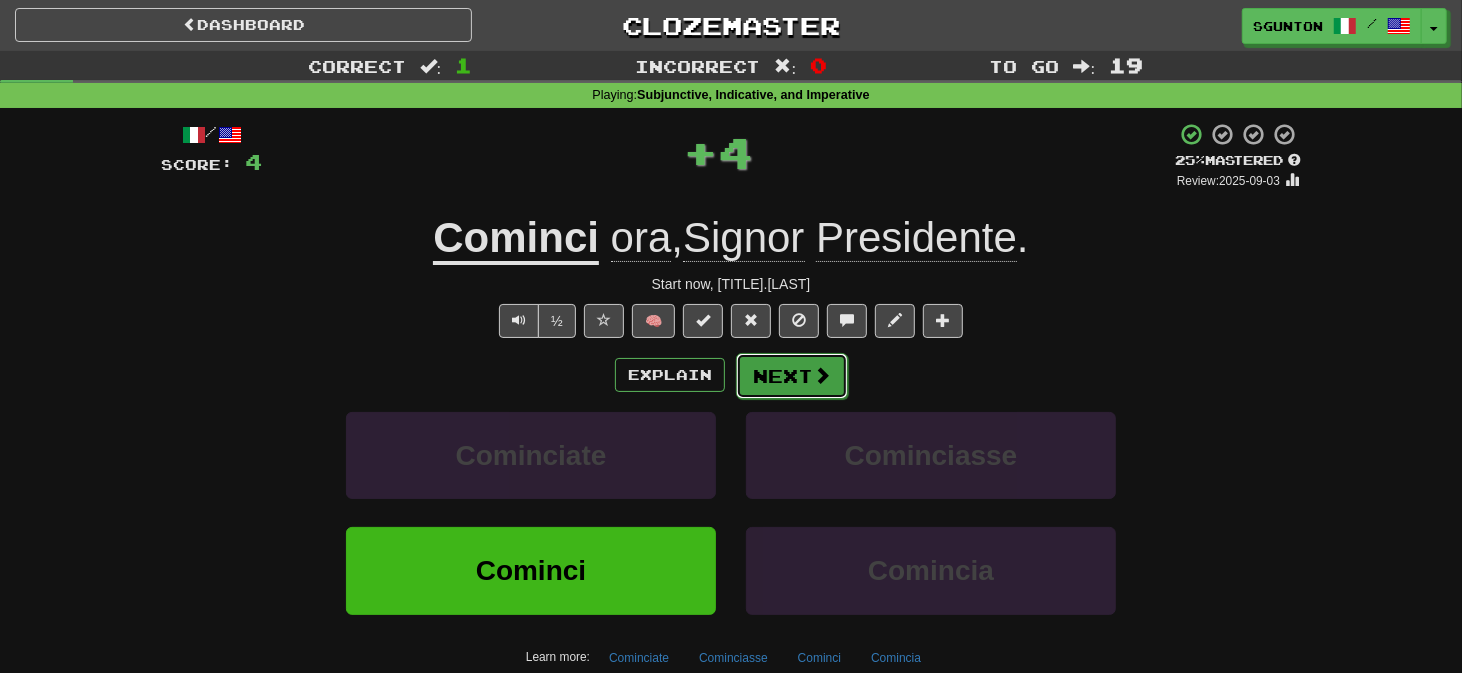 click on "Next" at bounding box center (792, 376) 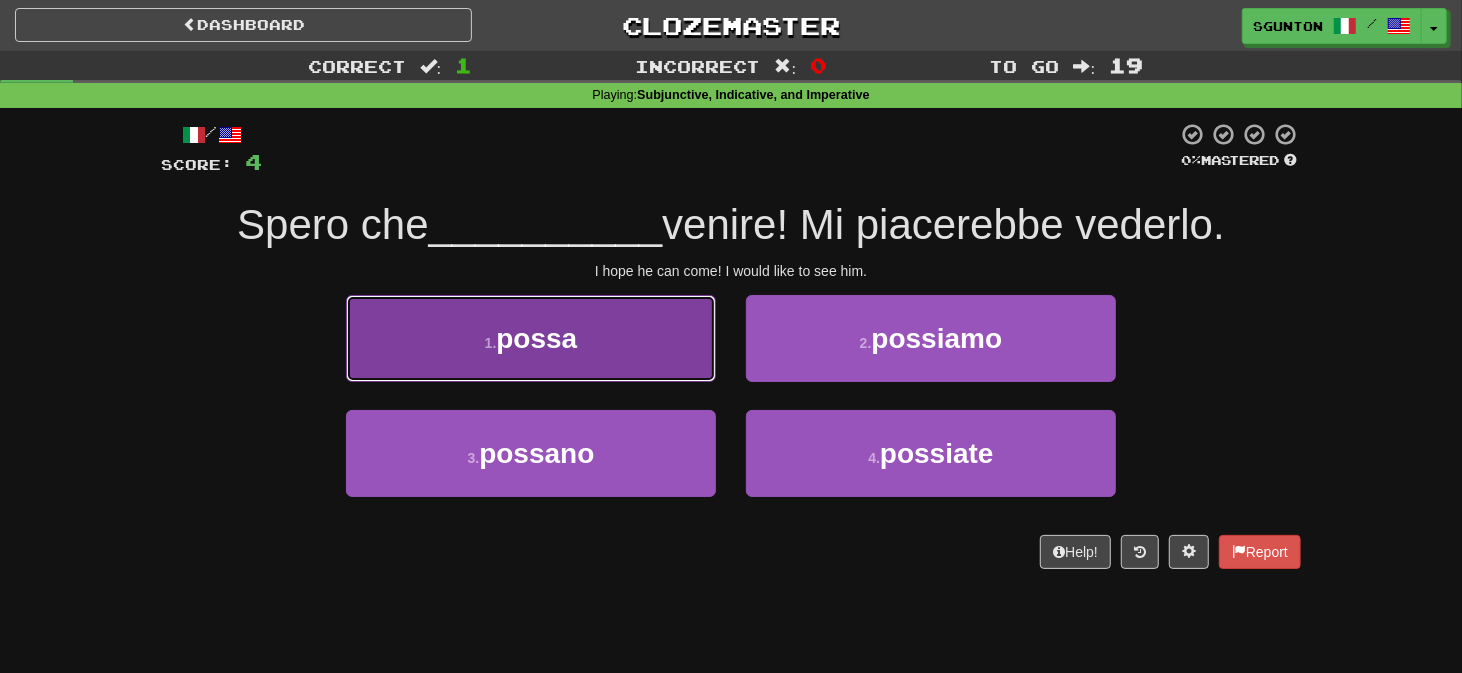 click on "1 .  possa" at bounding box center (531, 338) 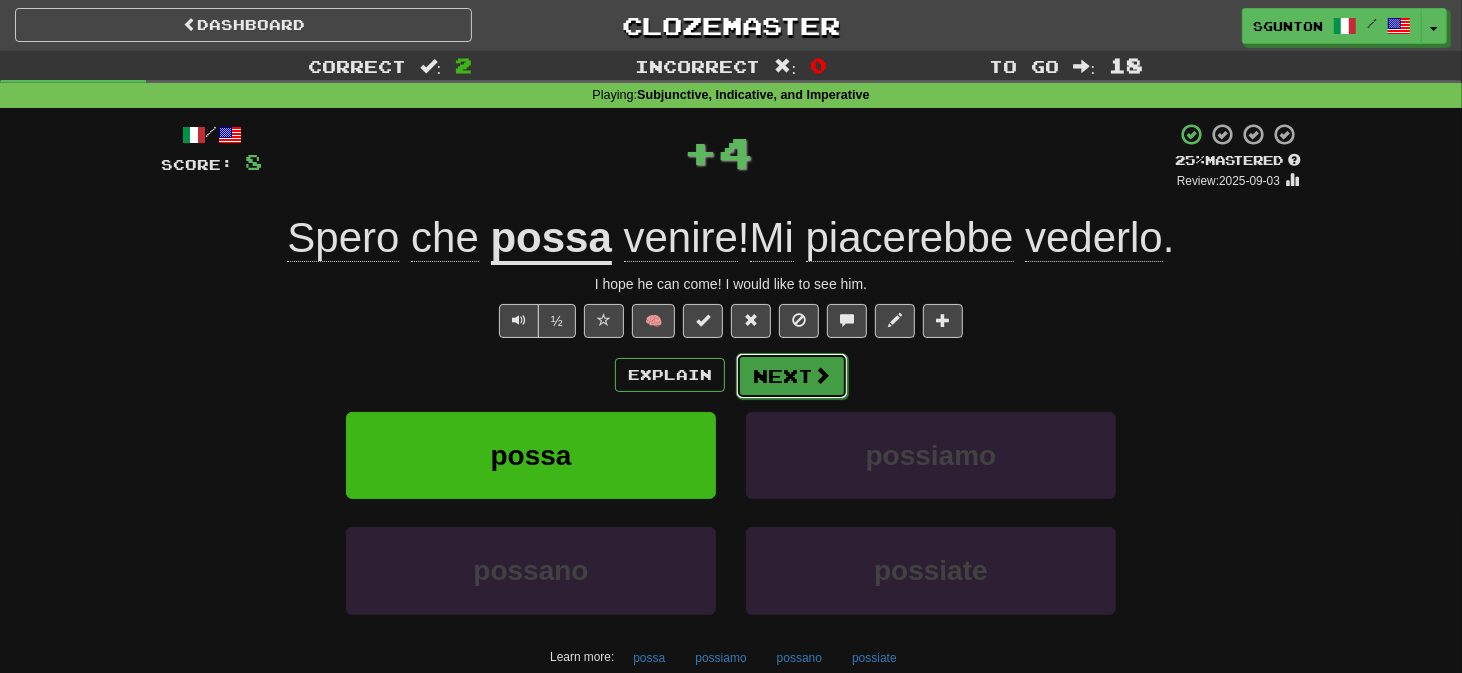click on "Next" at bounding box center (792, 376) 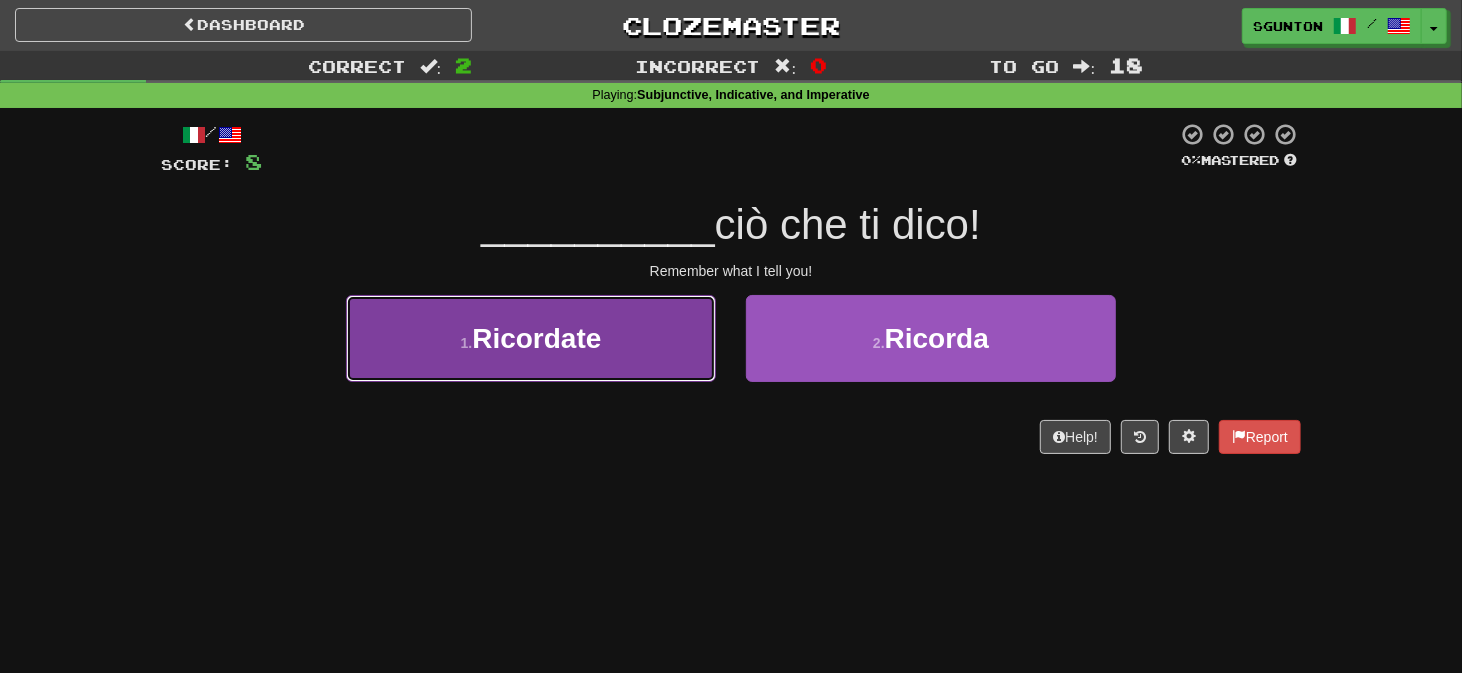click on "1 .  Ricordate" at bounding box center (531, 338) 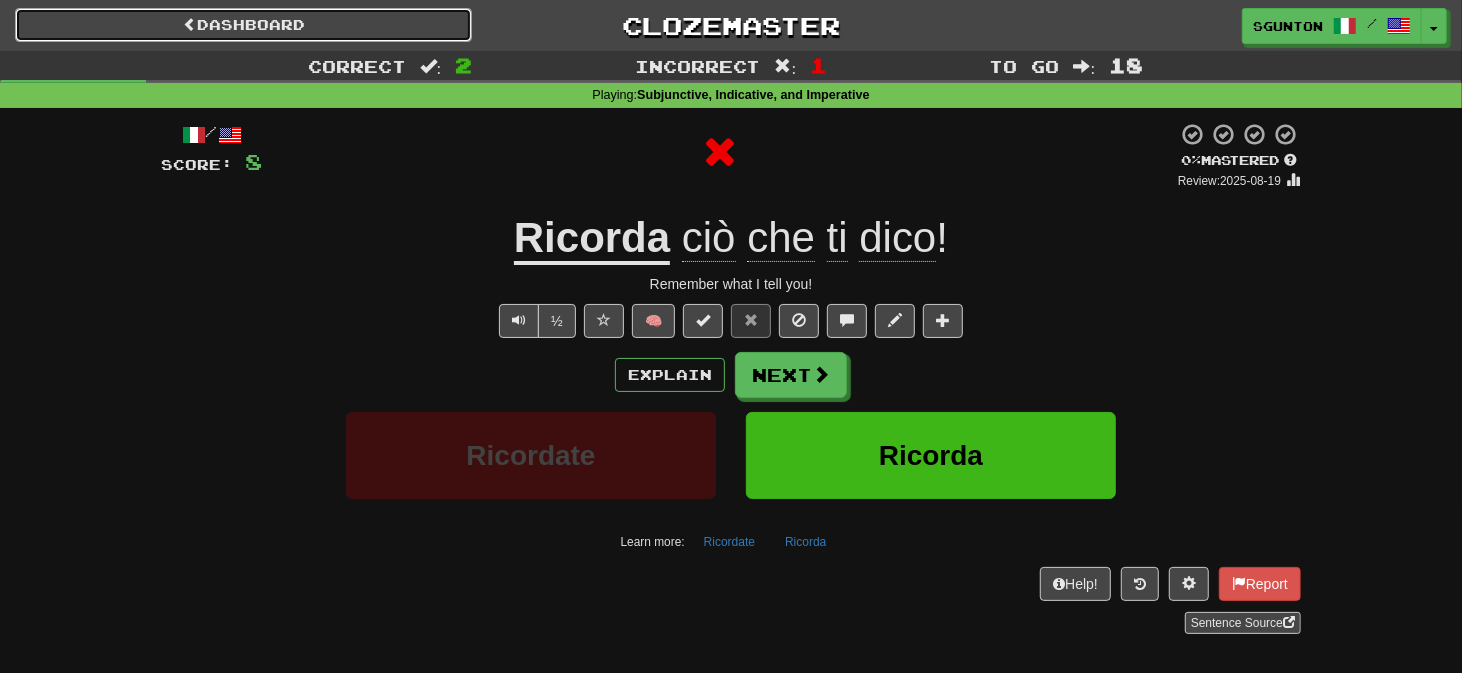 click on "Dashboard" at bounding box center (243, 25) 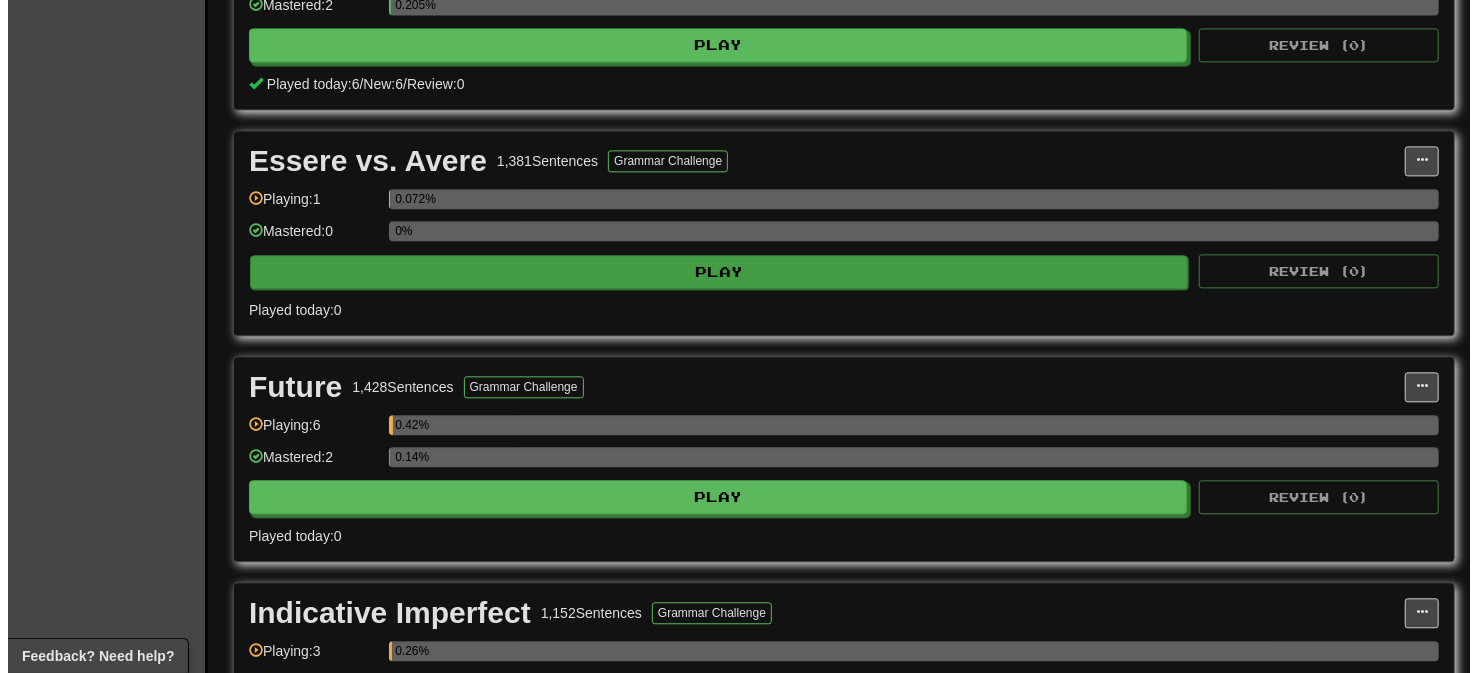 scroll, scrollTop: 2798, scrollLeft: 0, axis: vertical 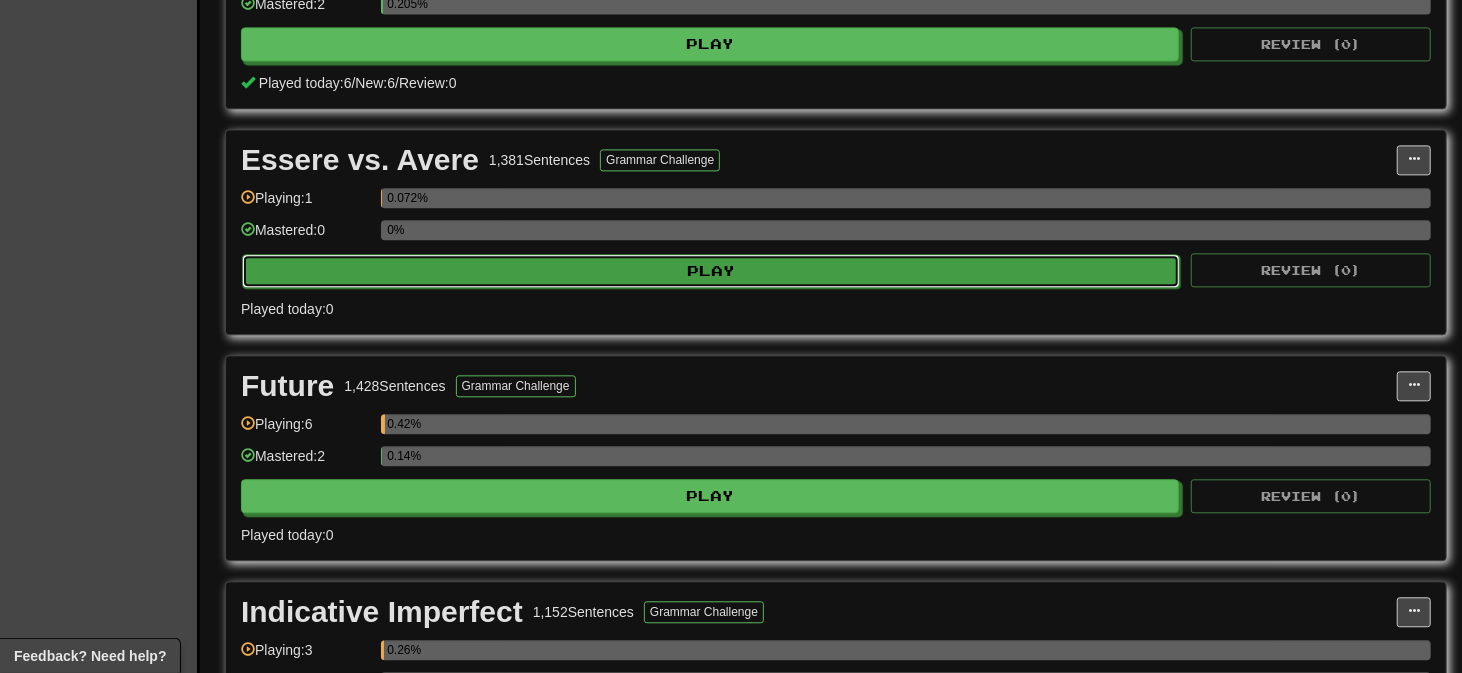 click on "Play" at bounding box center (711, 271) 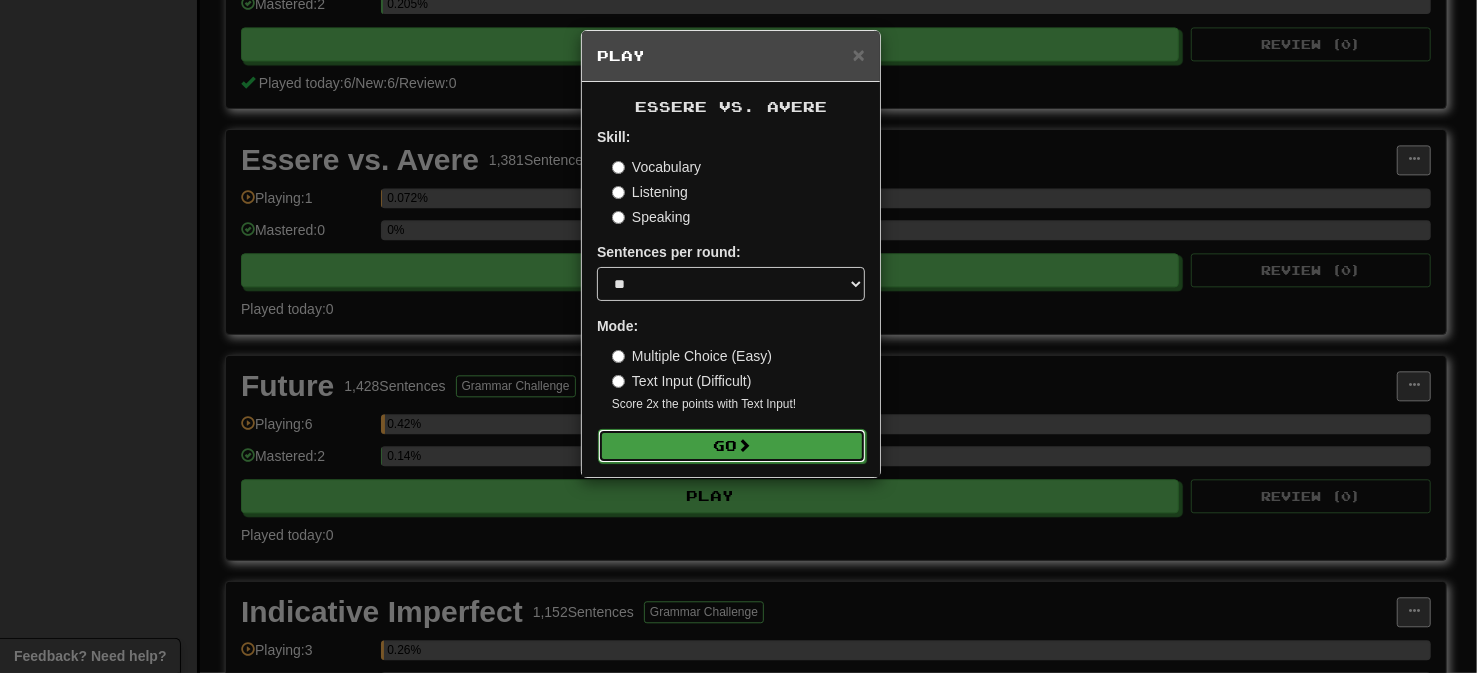 click on "Go" at bounding box center [732, 446] 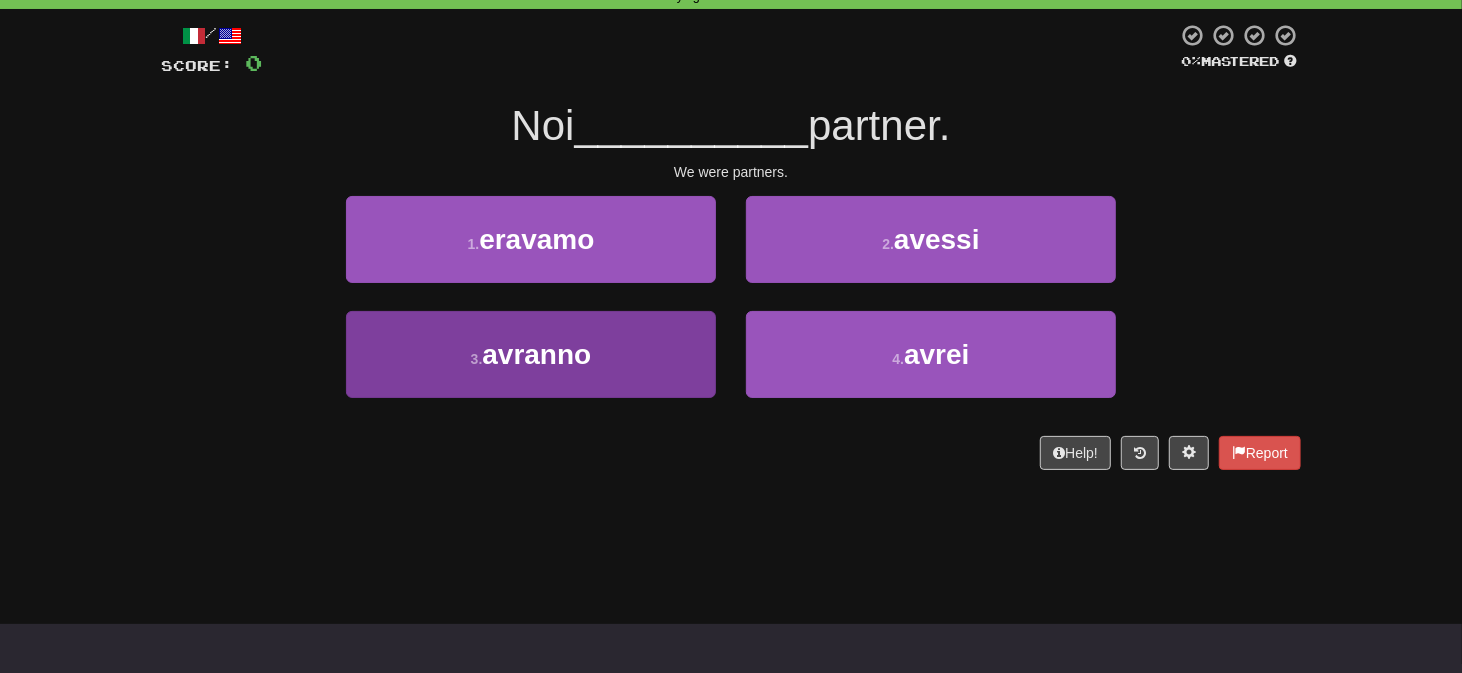 scroll, scrollTop: 100, scrollLeft: 0, axis: vertical 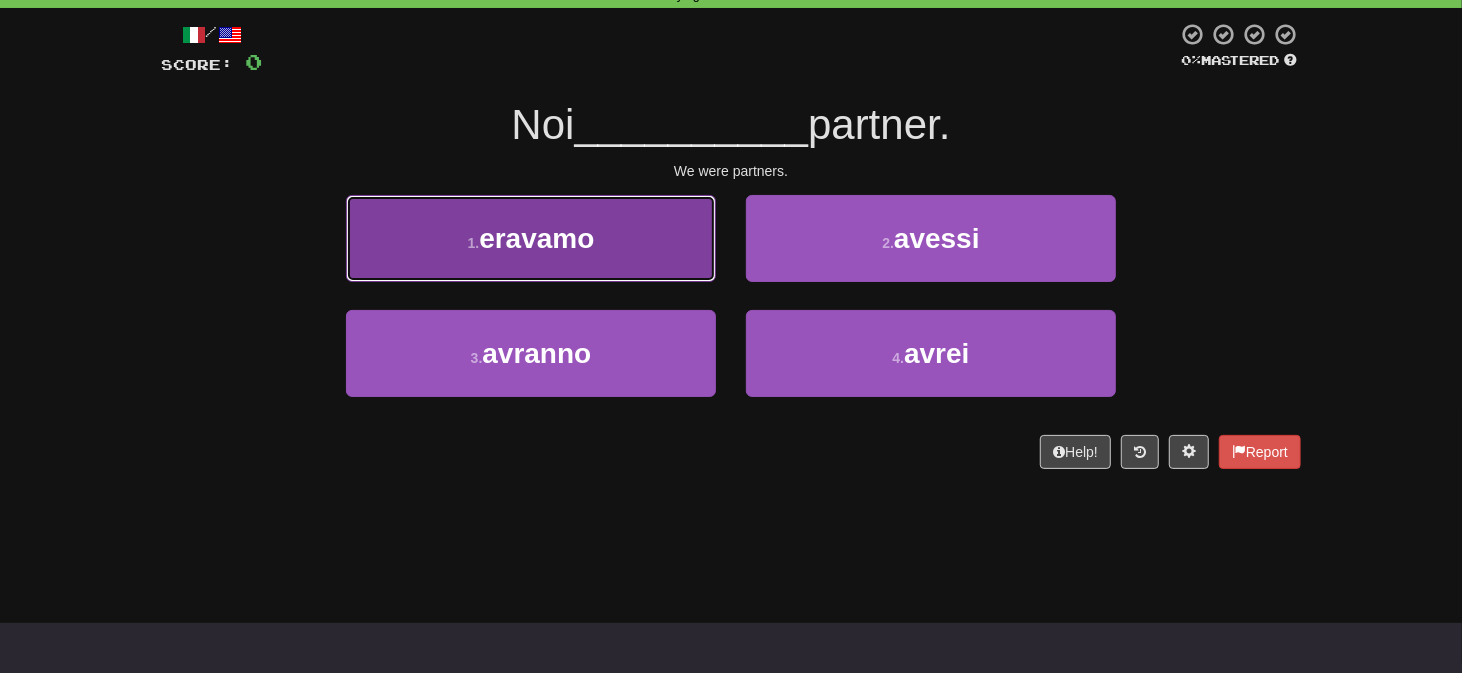 click on "1 .  eravamo" at bounding box center (531, 238) 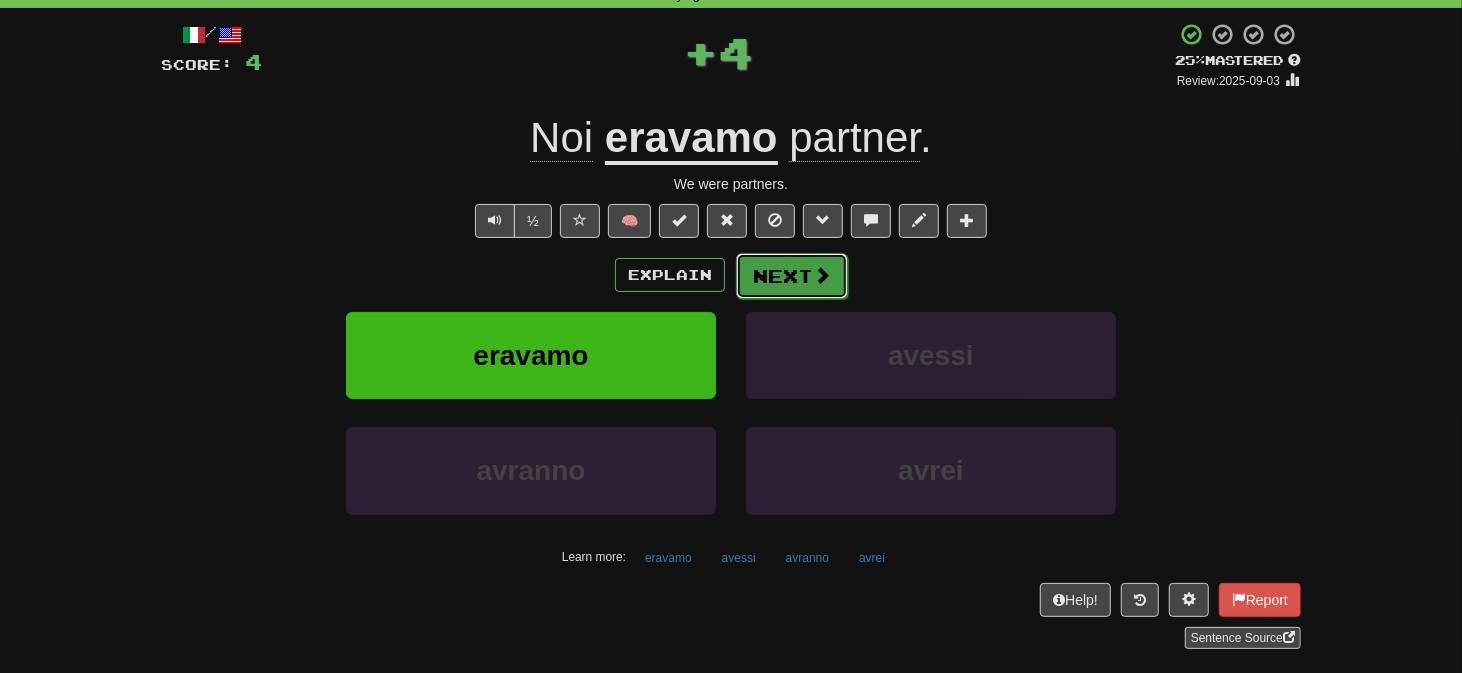 click on "Next" at bounding box center (792, 276) 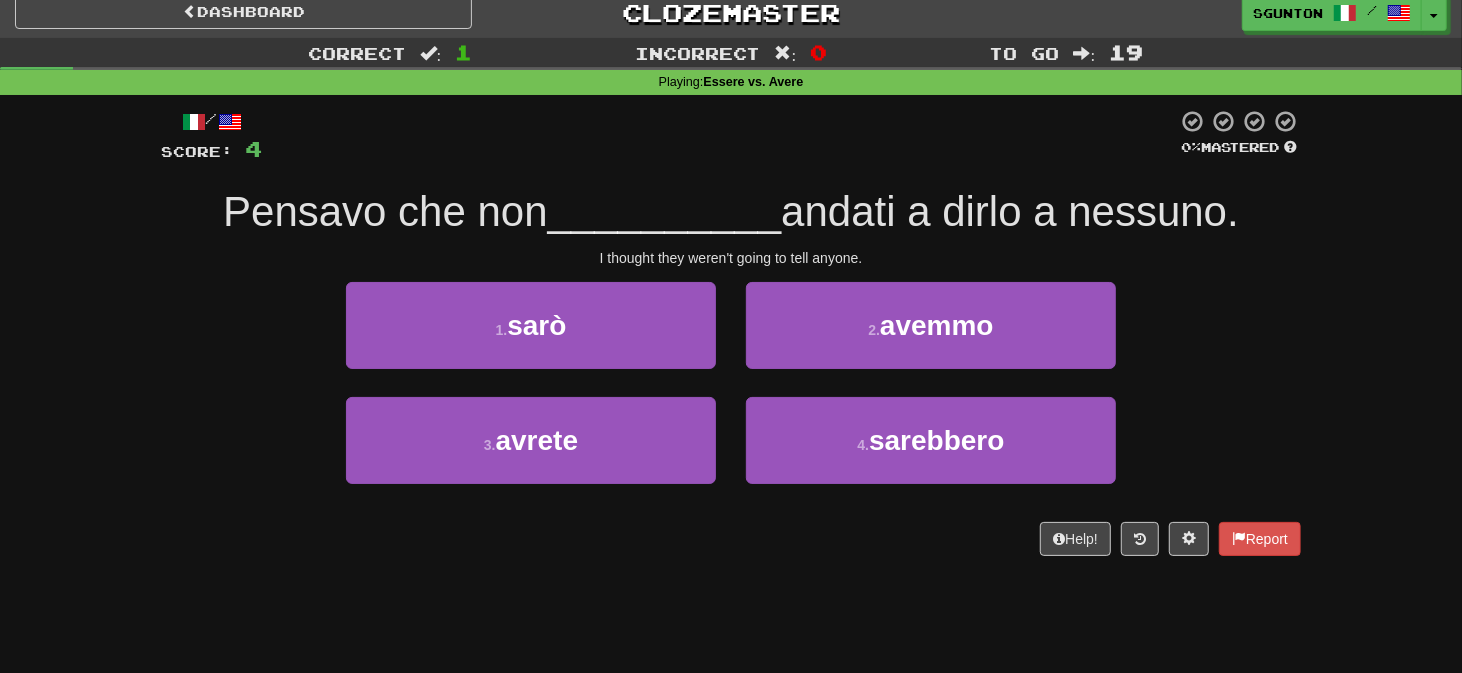 scroll, scrollTop: 0, scrollLeft: 0, axis: both 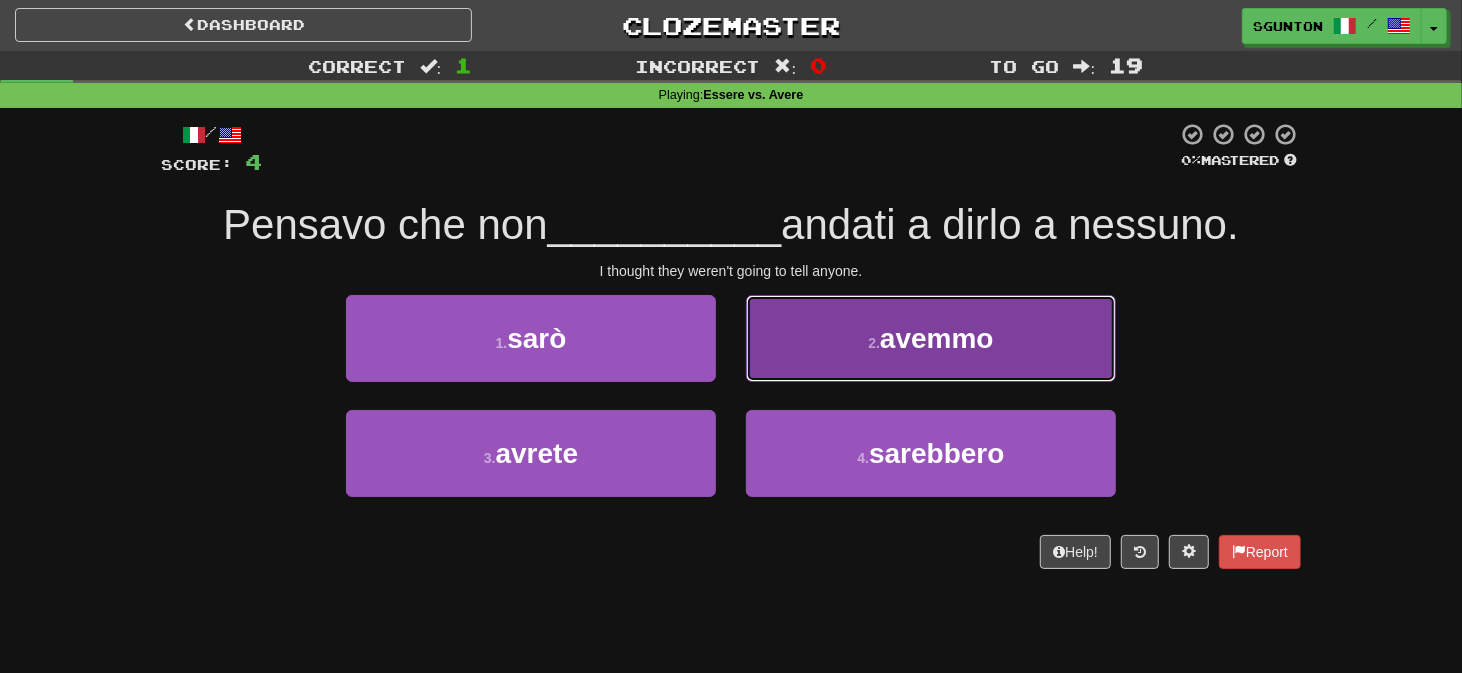 click on "2 .  avemmo" at bounding box center (931, 338) 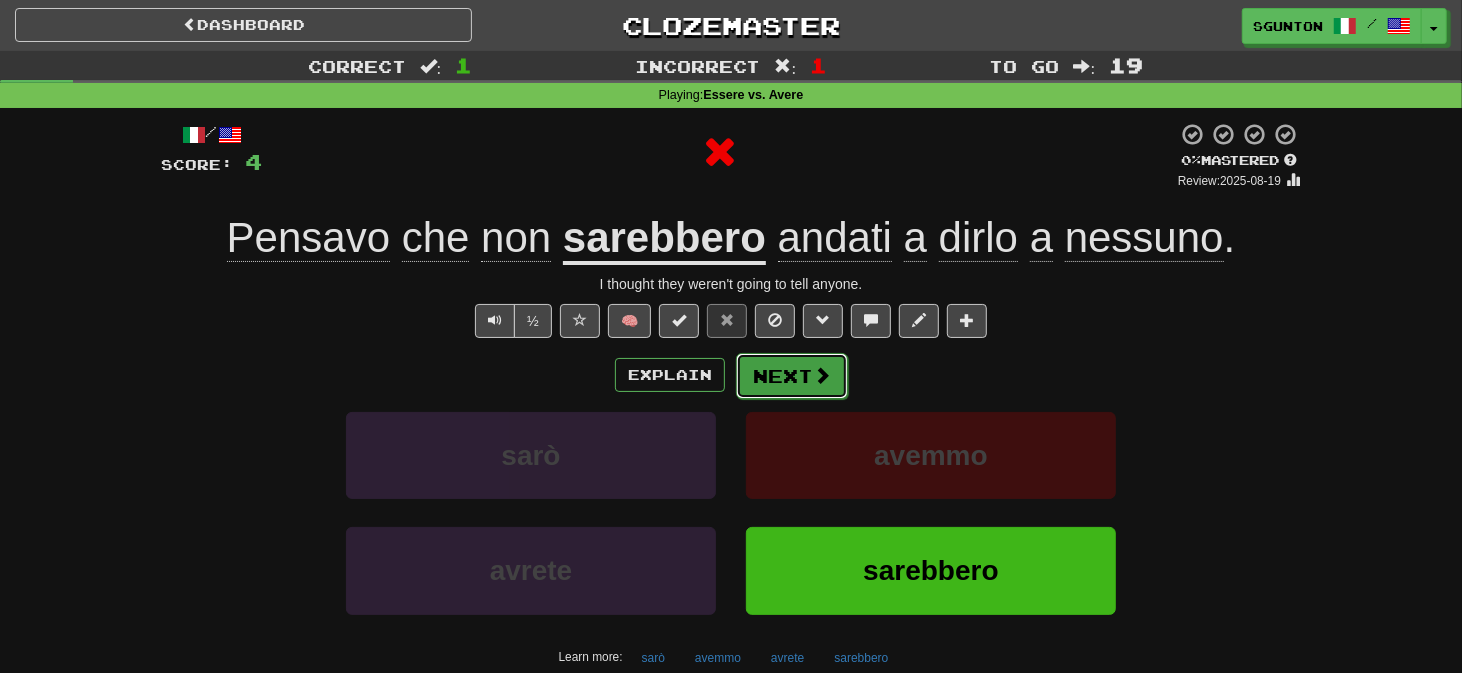 click on "Next" at bounding box center [792, 376] 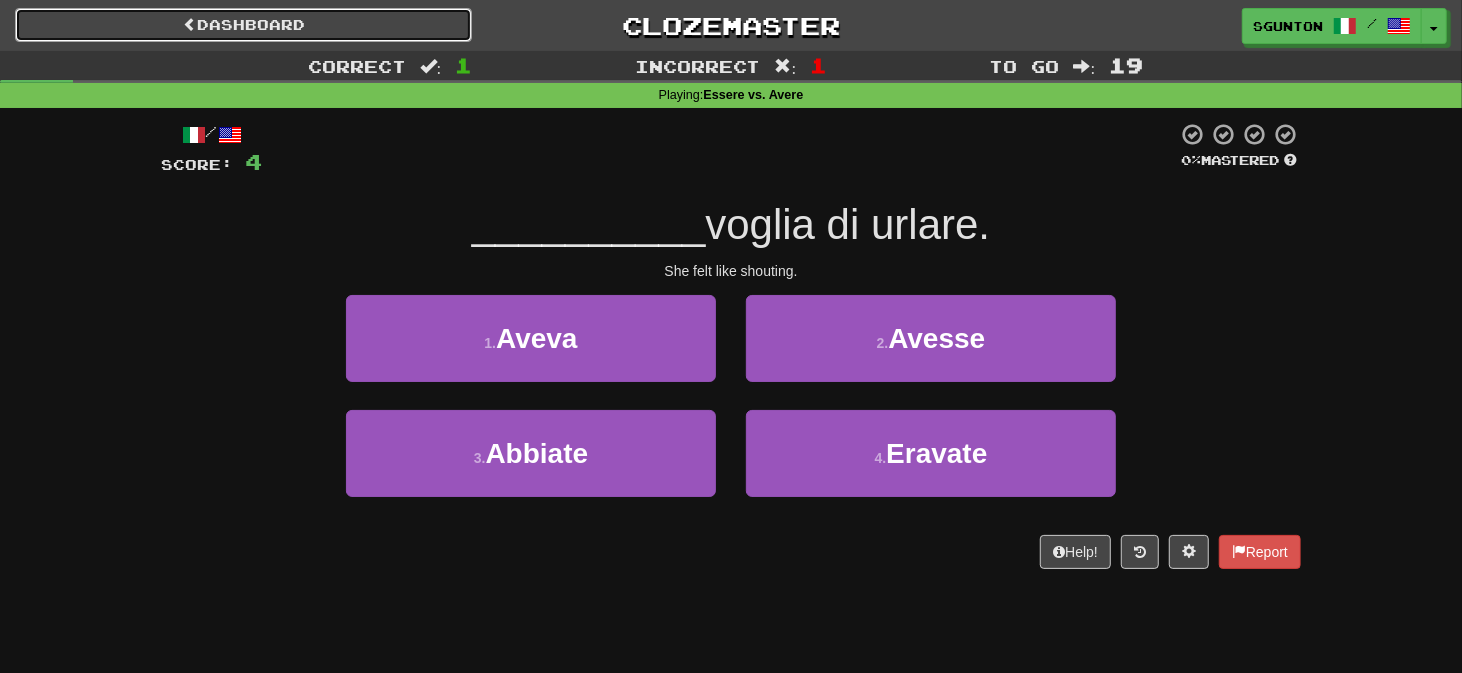 click on "Dashboard" at bounding box center [243, 25] 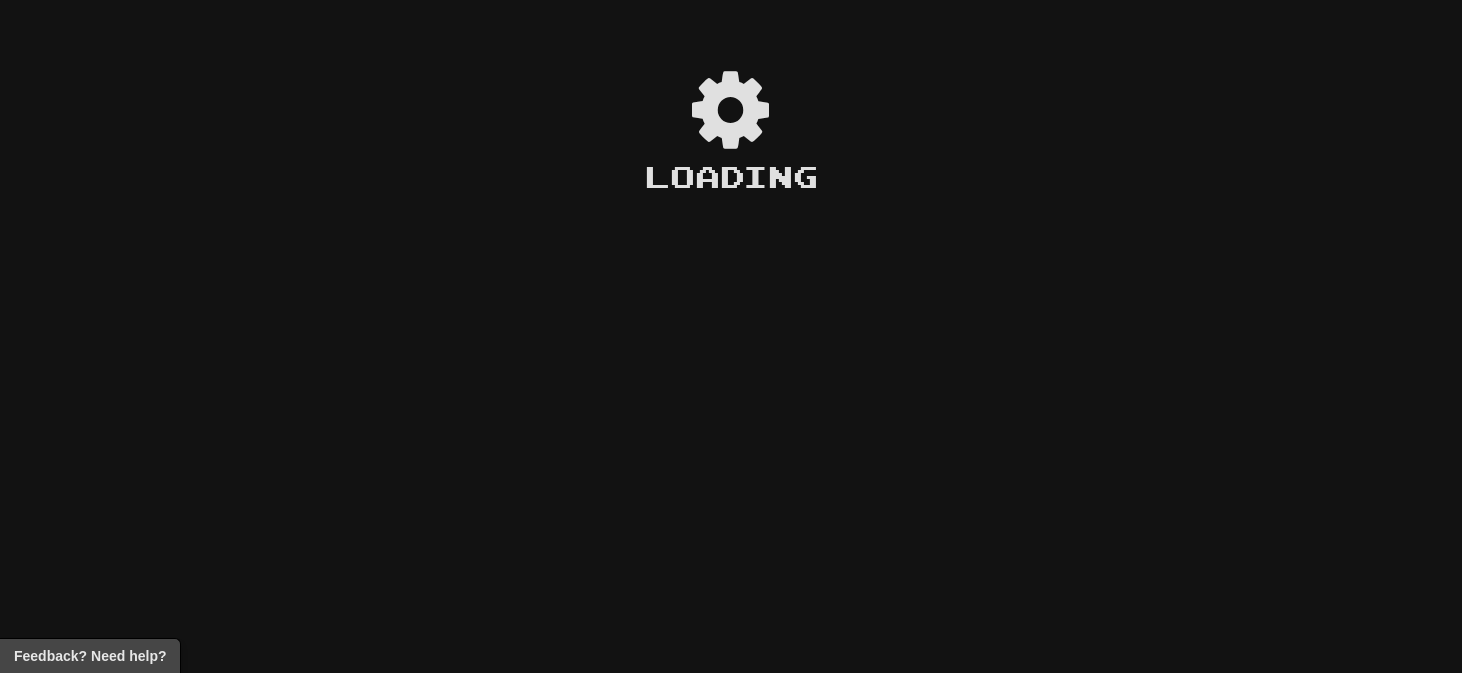 scroll, scrollTop: 0, scrollLeft: 0, axis: both 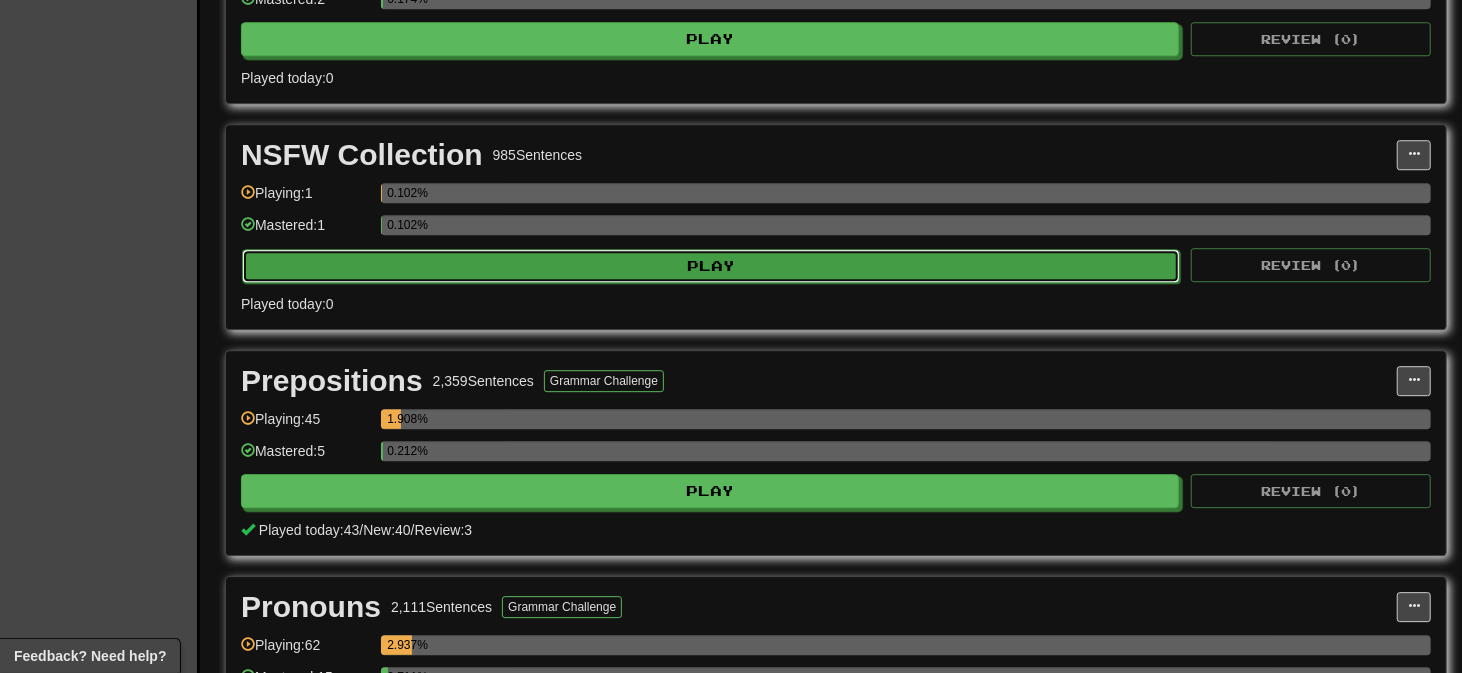 click on "Play" at bounding box center [711, 266] 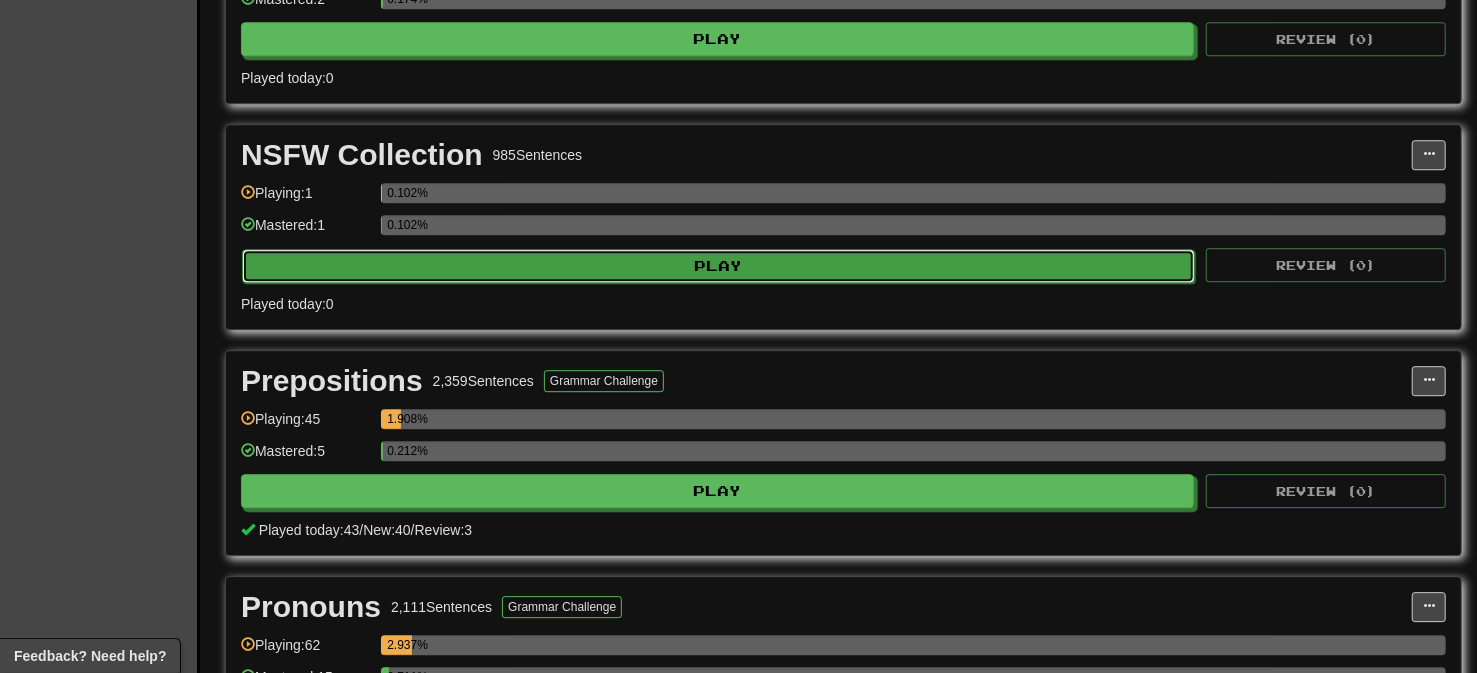 select on "**" 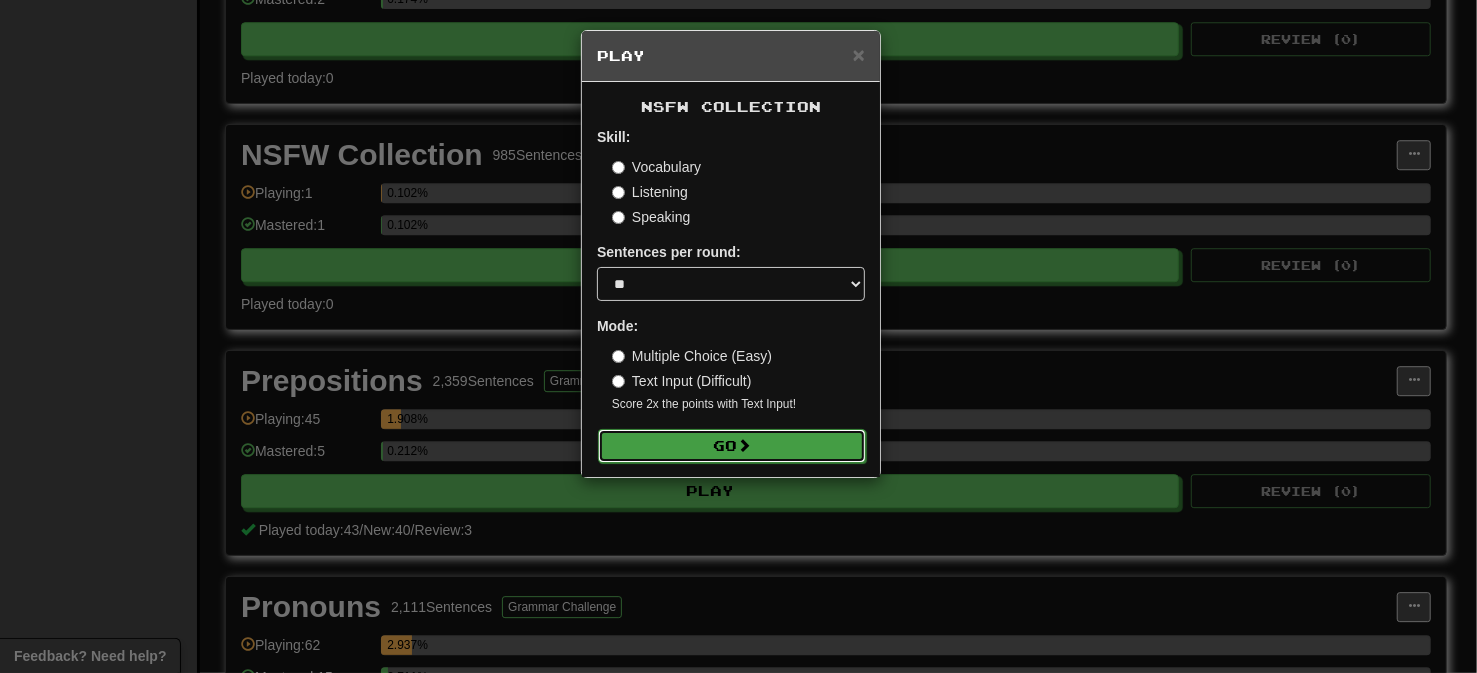click on "Go" at bounding box center [732, 446] 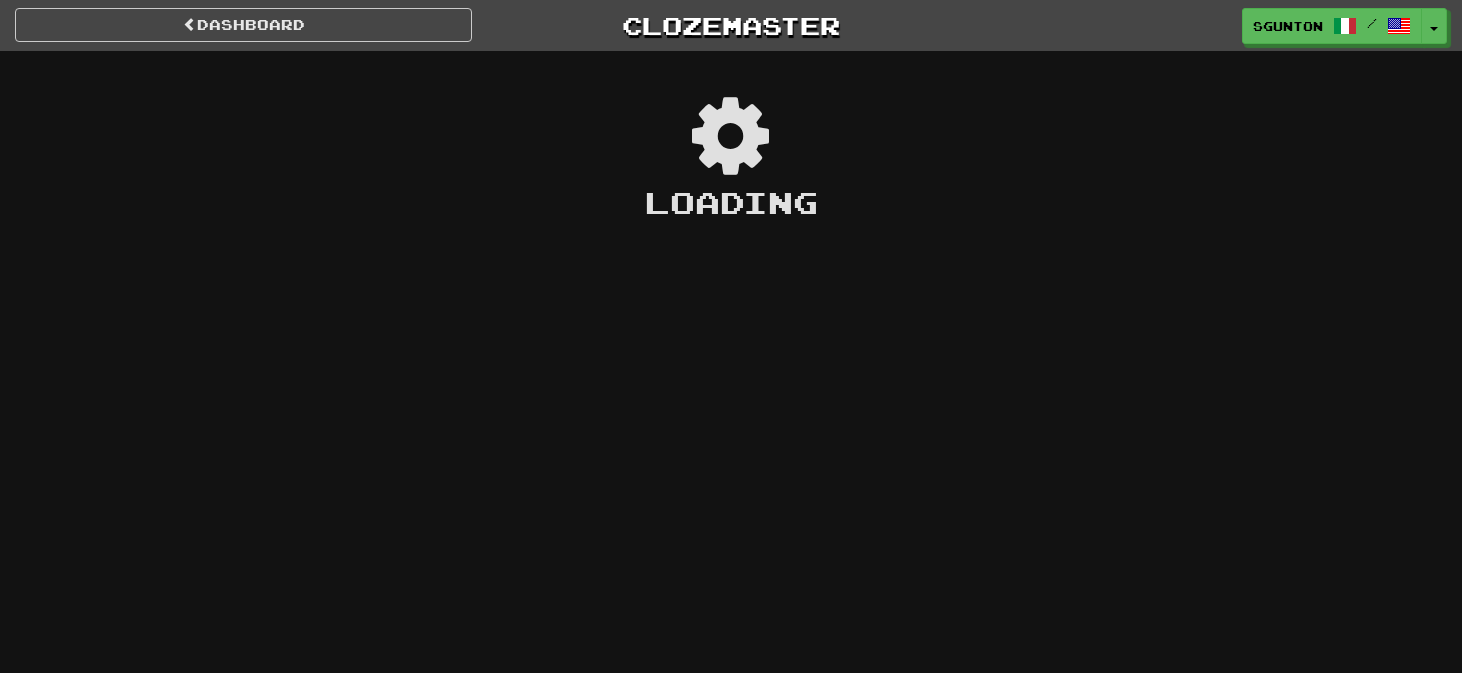 scroll, scrollTop: 0, scrollLeft: 0, axis: both 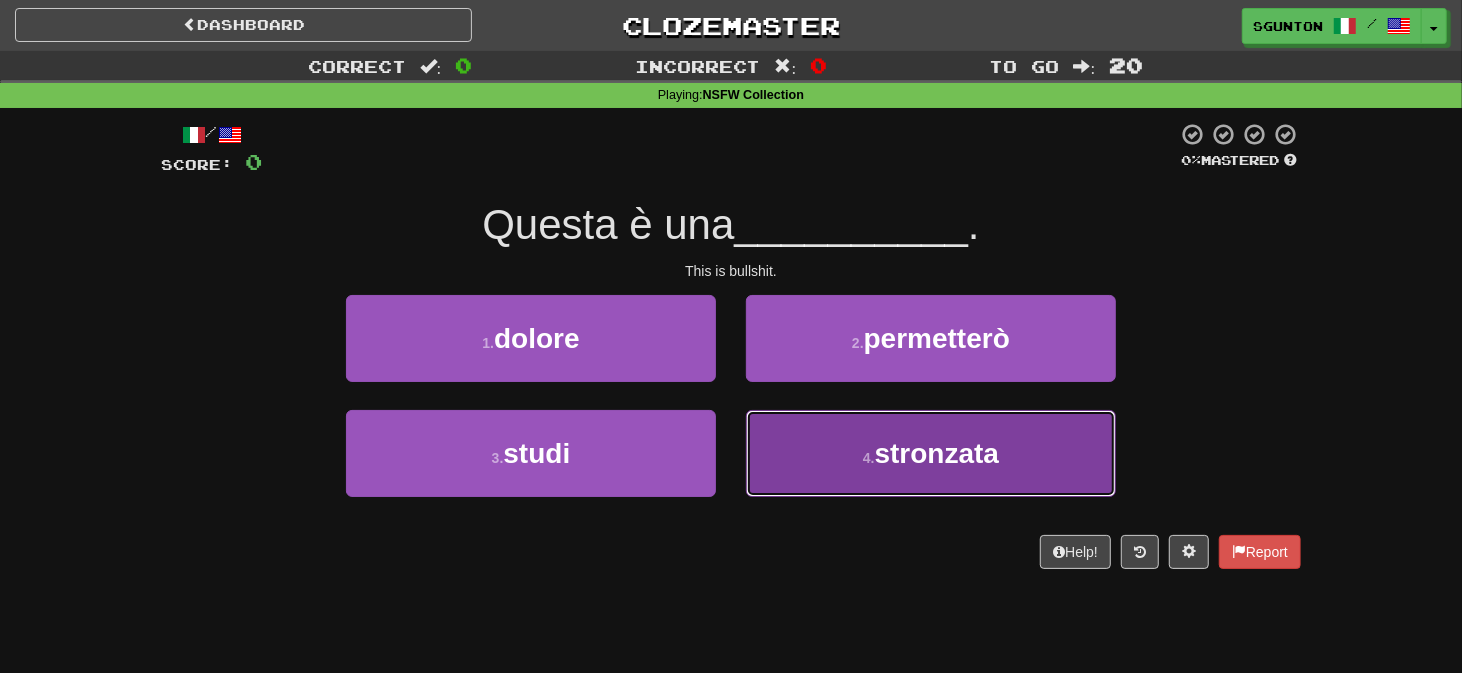 click on "4 . stronzata" at bounding box center [931, 453] 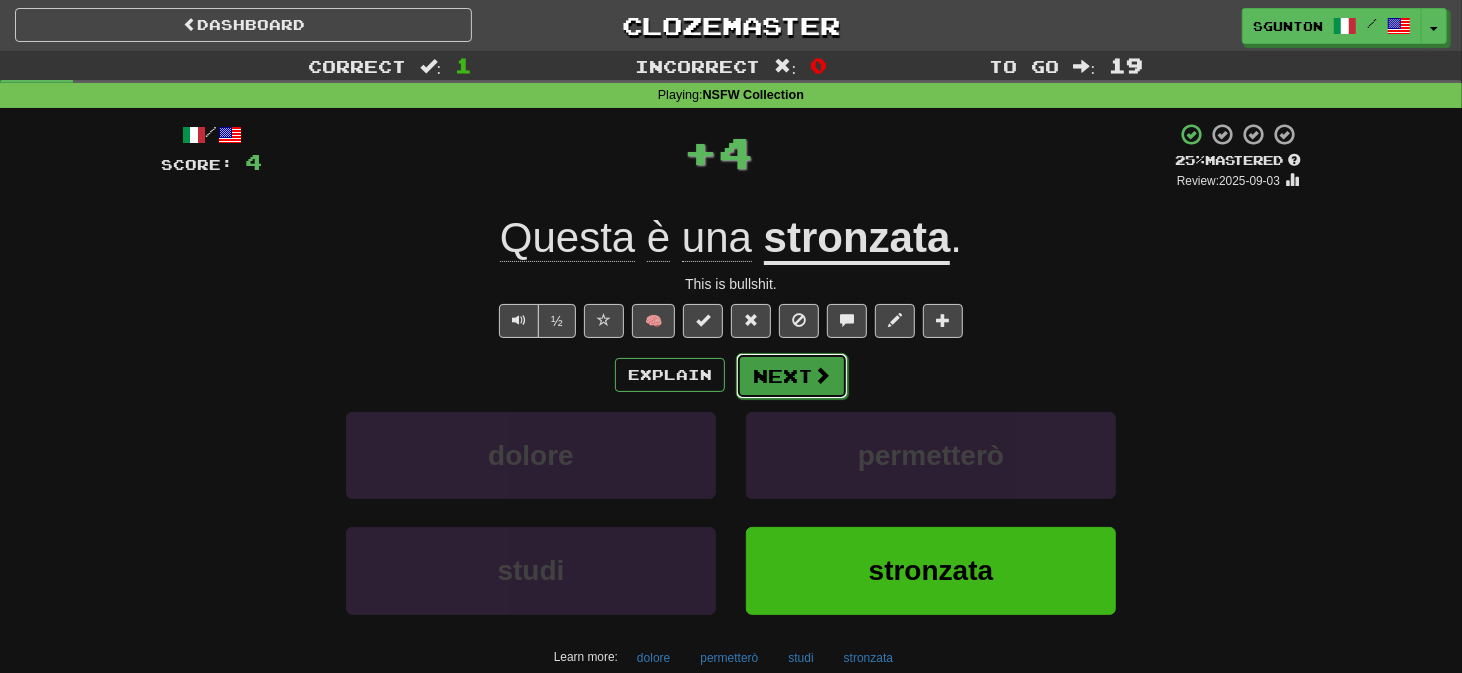 click on "Next" at bounding box center (792, 376) 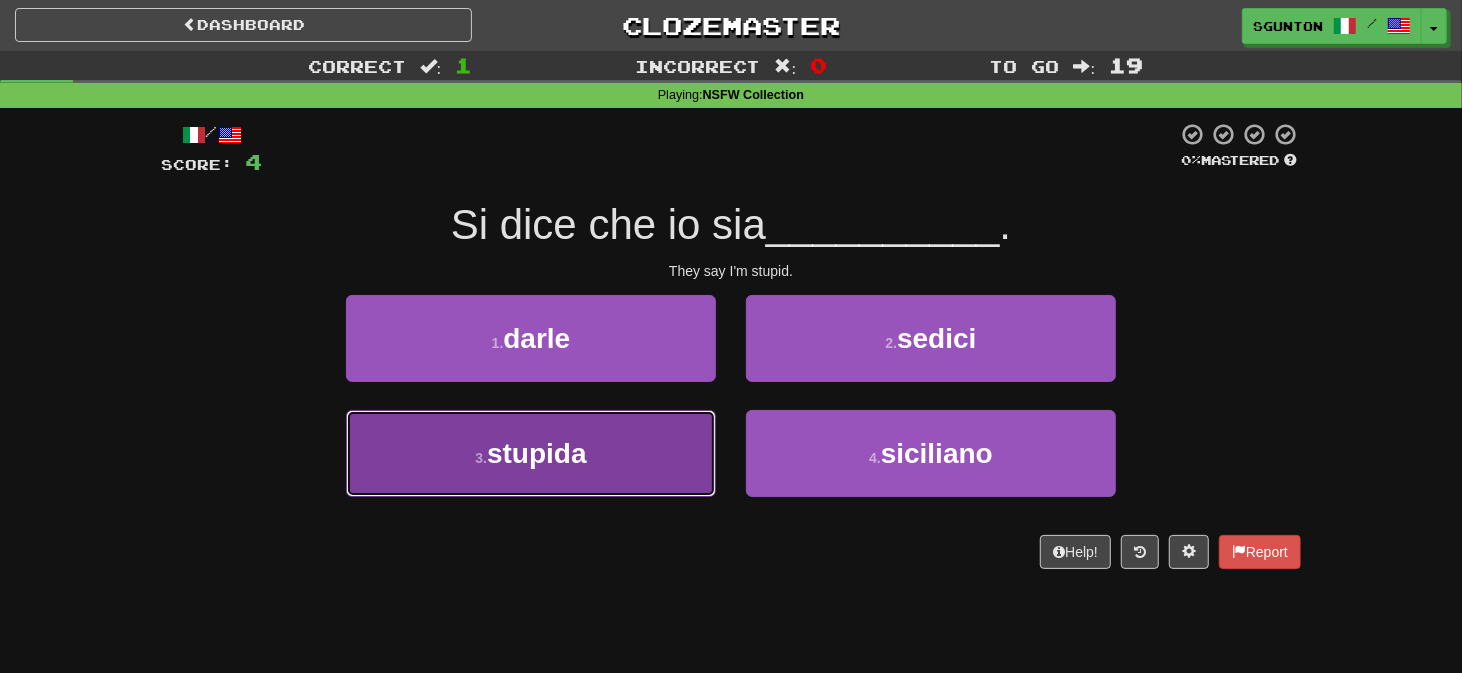 click on "3 .  stupida" at bounding box center (531, 453) 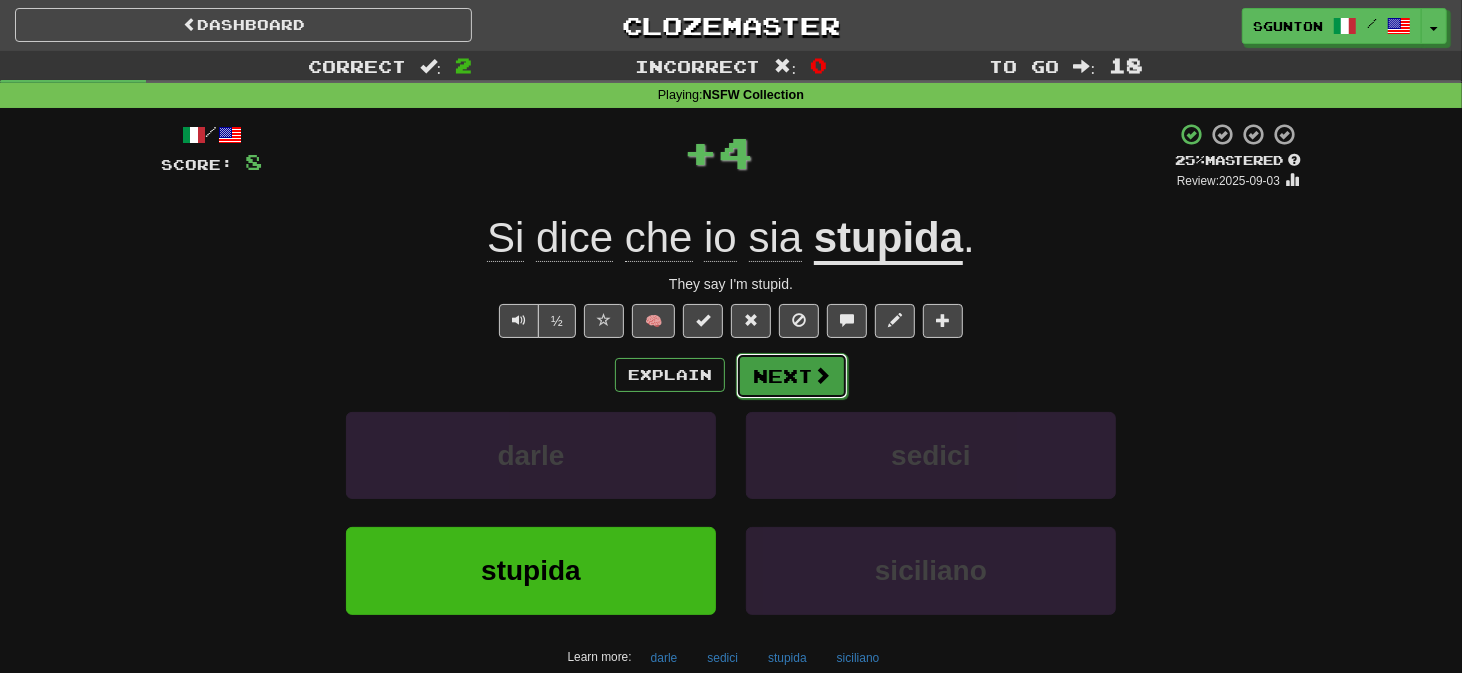 click on "Next" at bounding box center [792, 376] 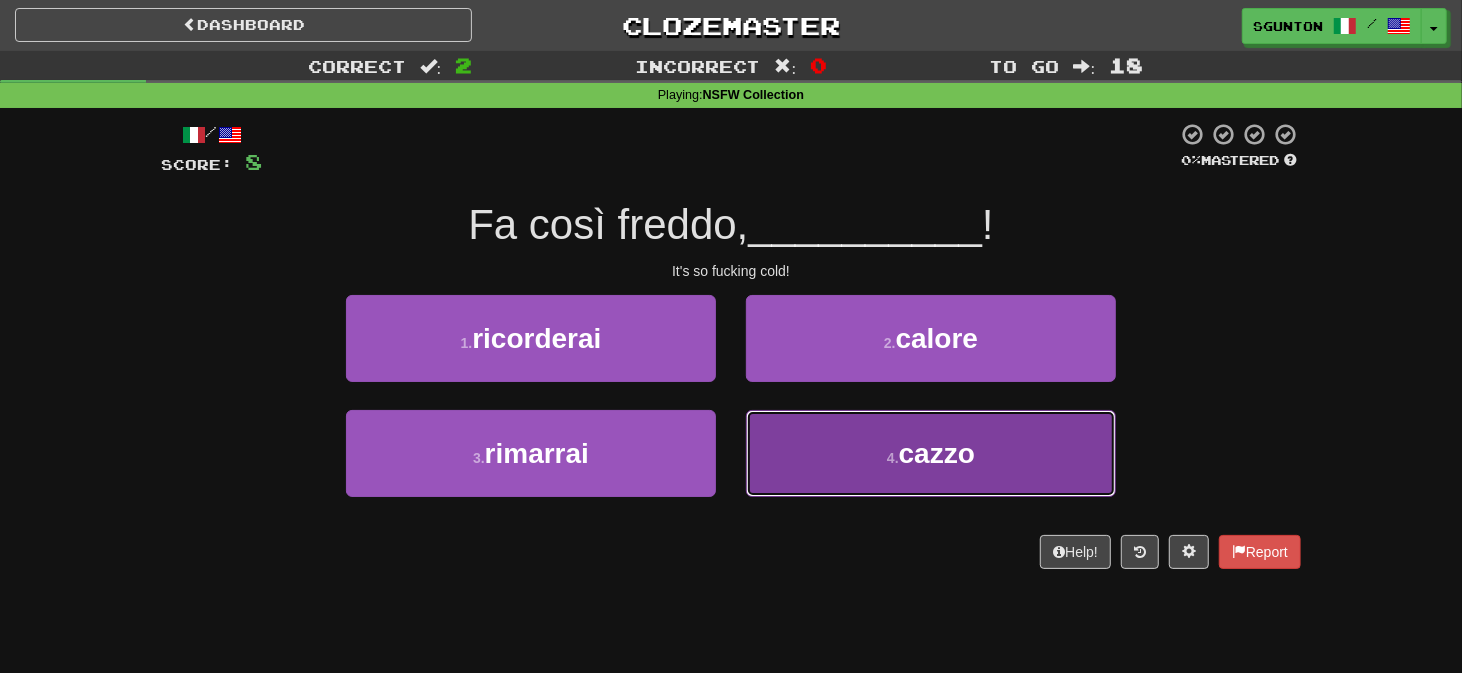 click on "4 .  cazzo" at bounding box center (931, 453) 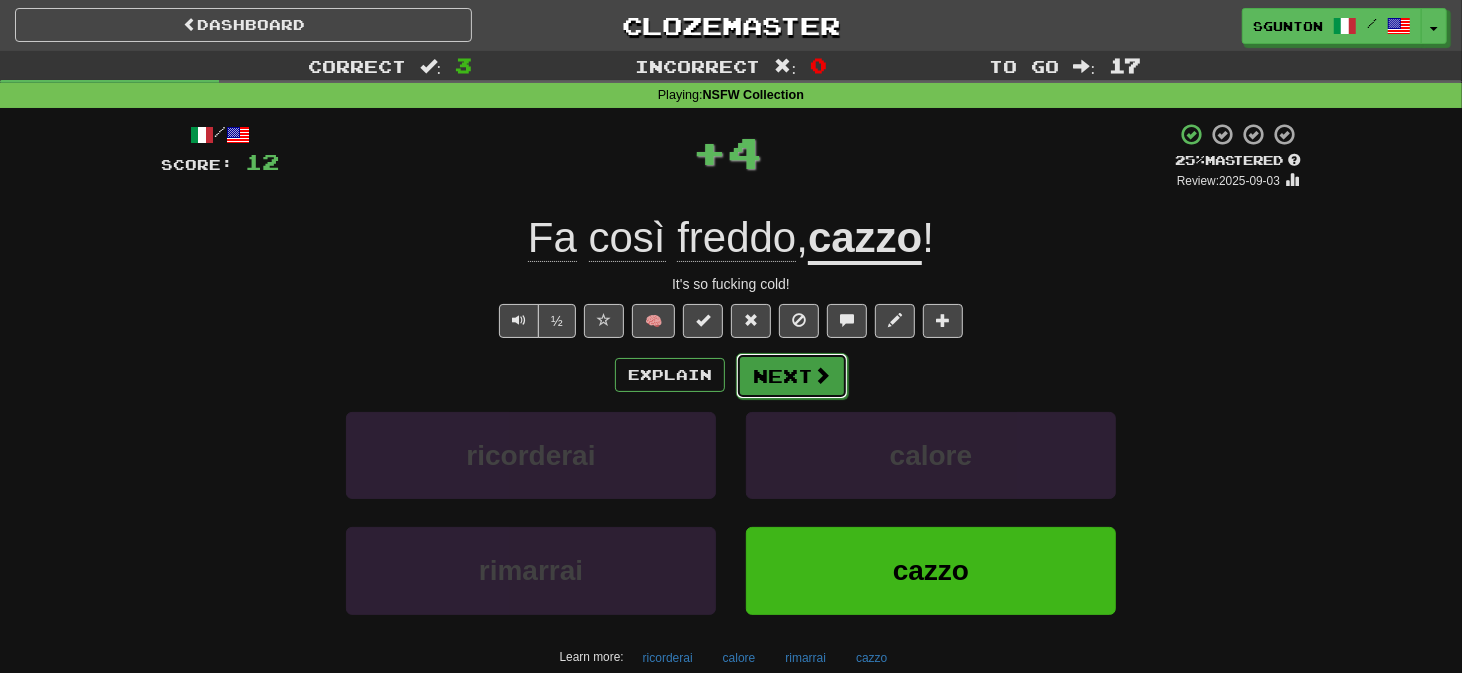 click on "Next" at bounding box center (792, 376) 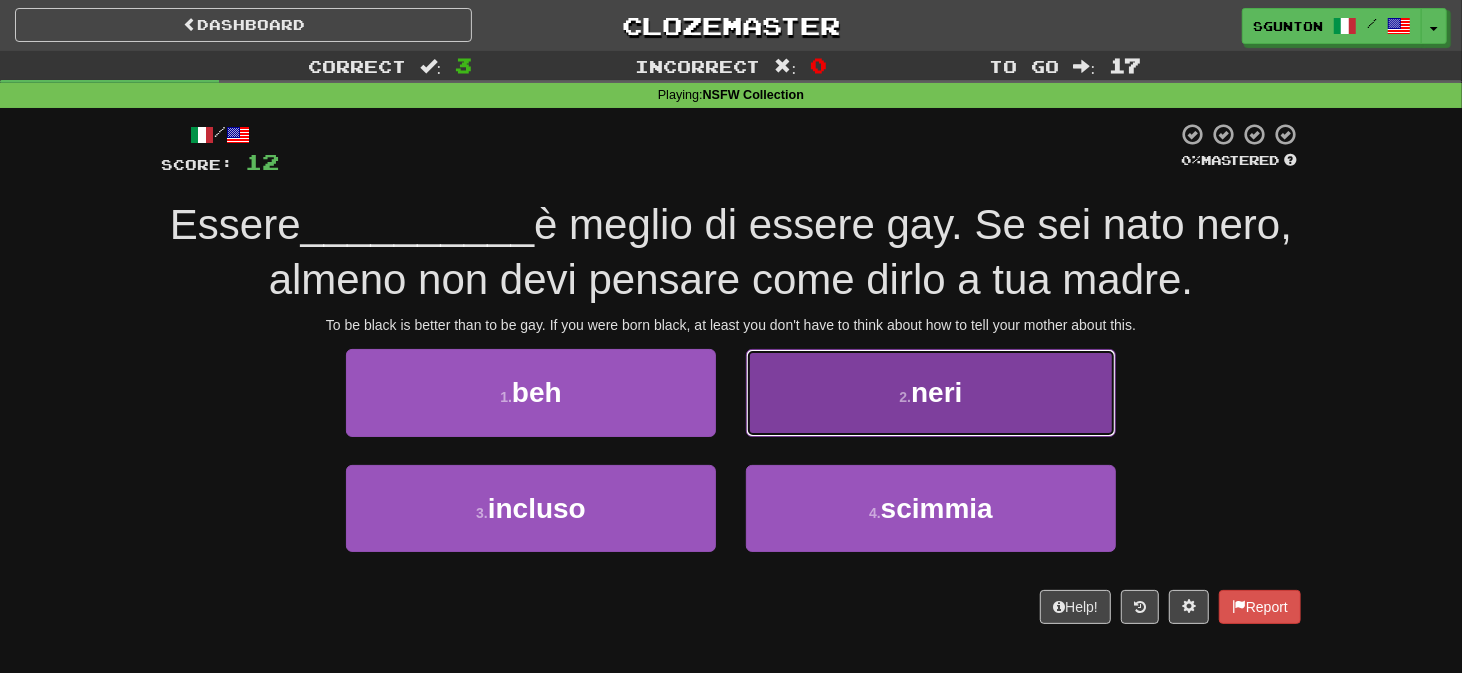 click on "2 .  neri" at bounding box center [931, 392] 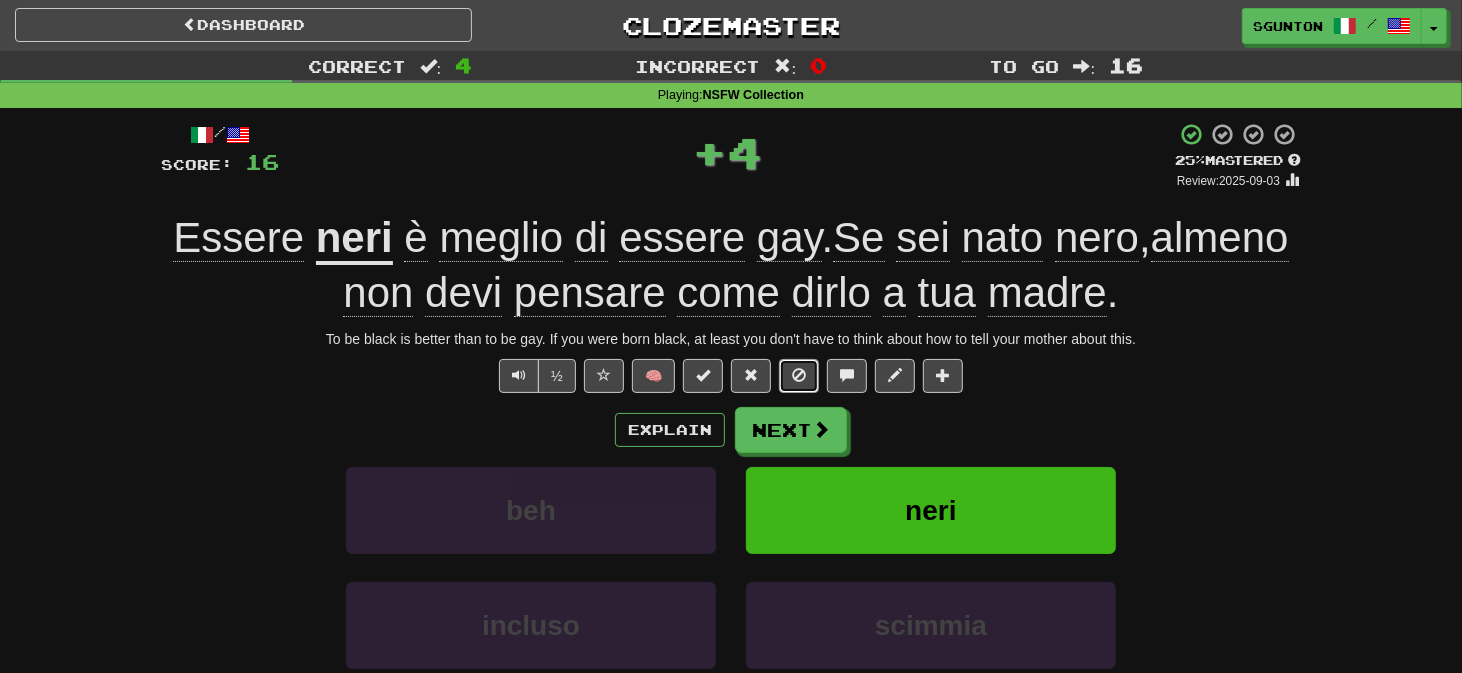 click at bounding box center [799, 375] 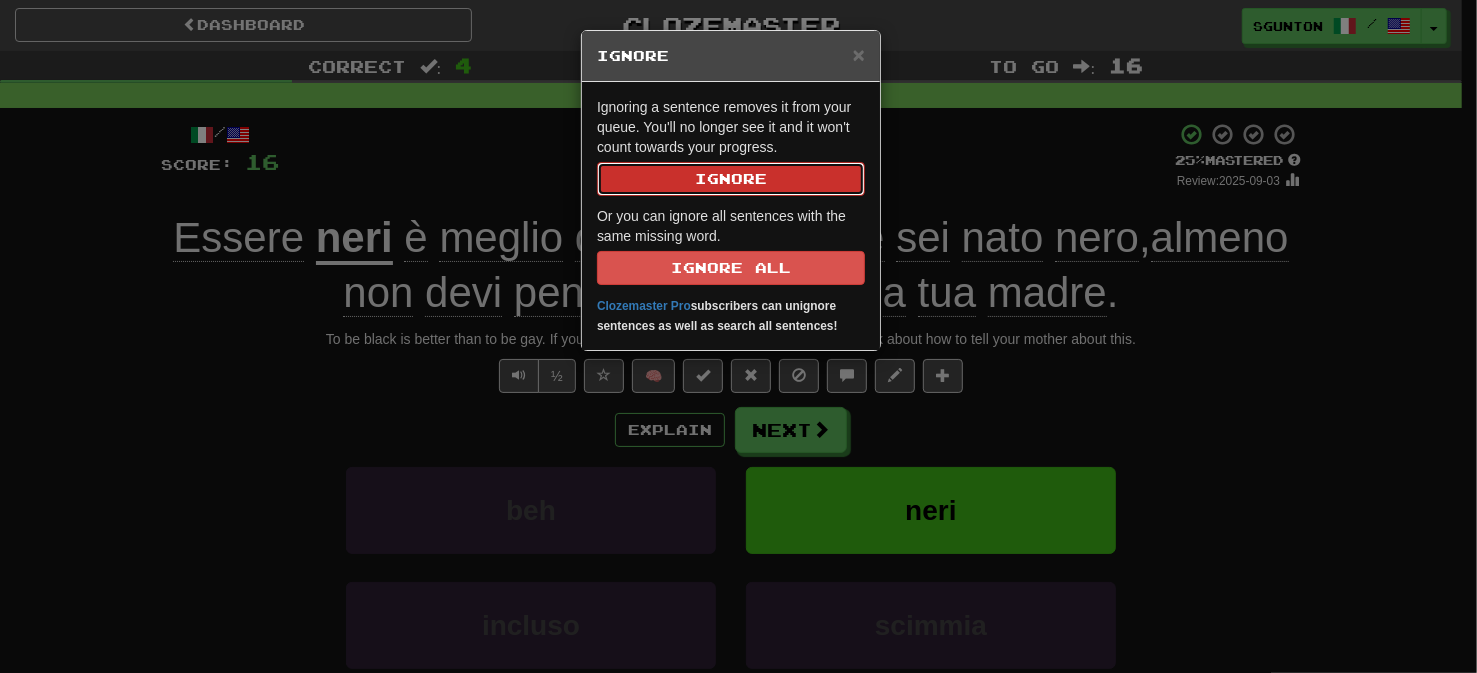 click on "Ignore" at bounding box center (731, 179) 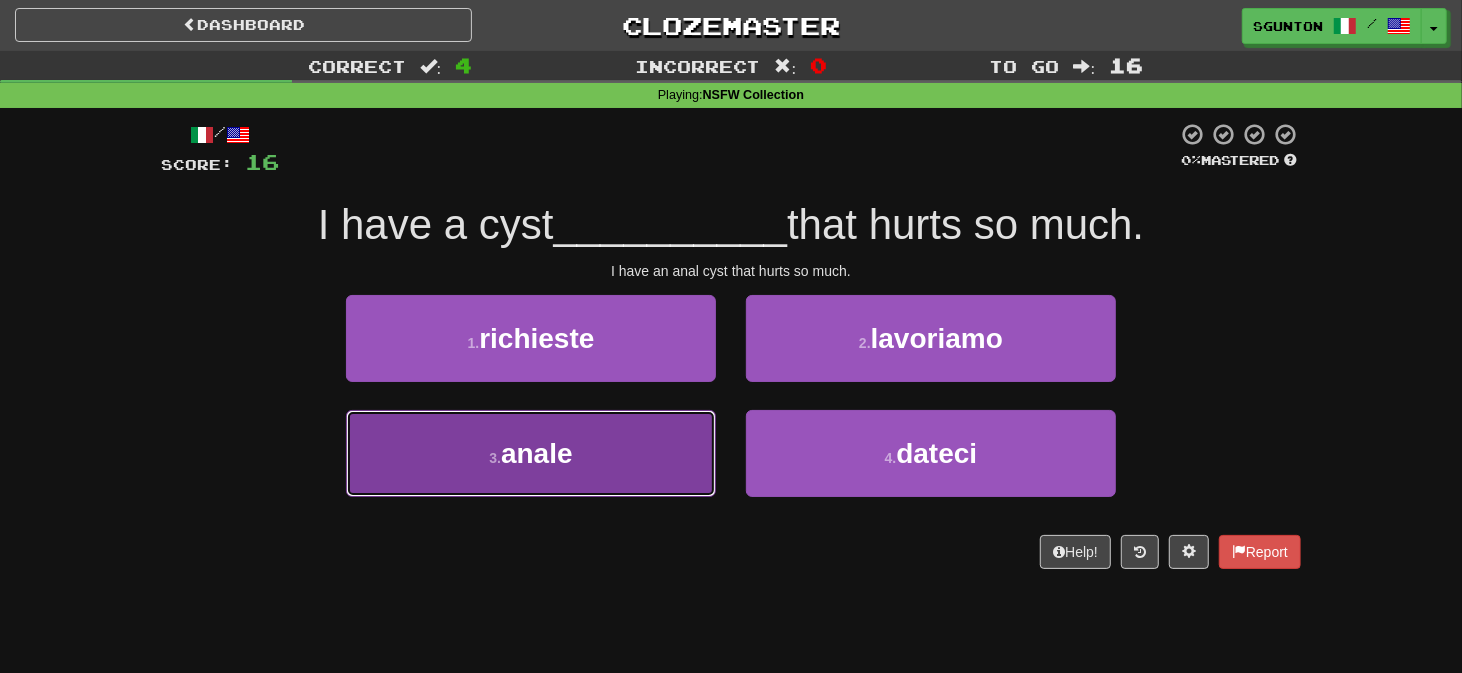 click on "3 .  anale" at bounding box center (531, 453) 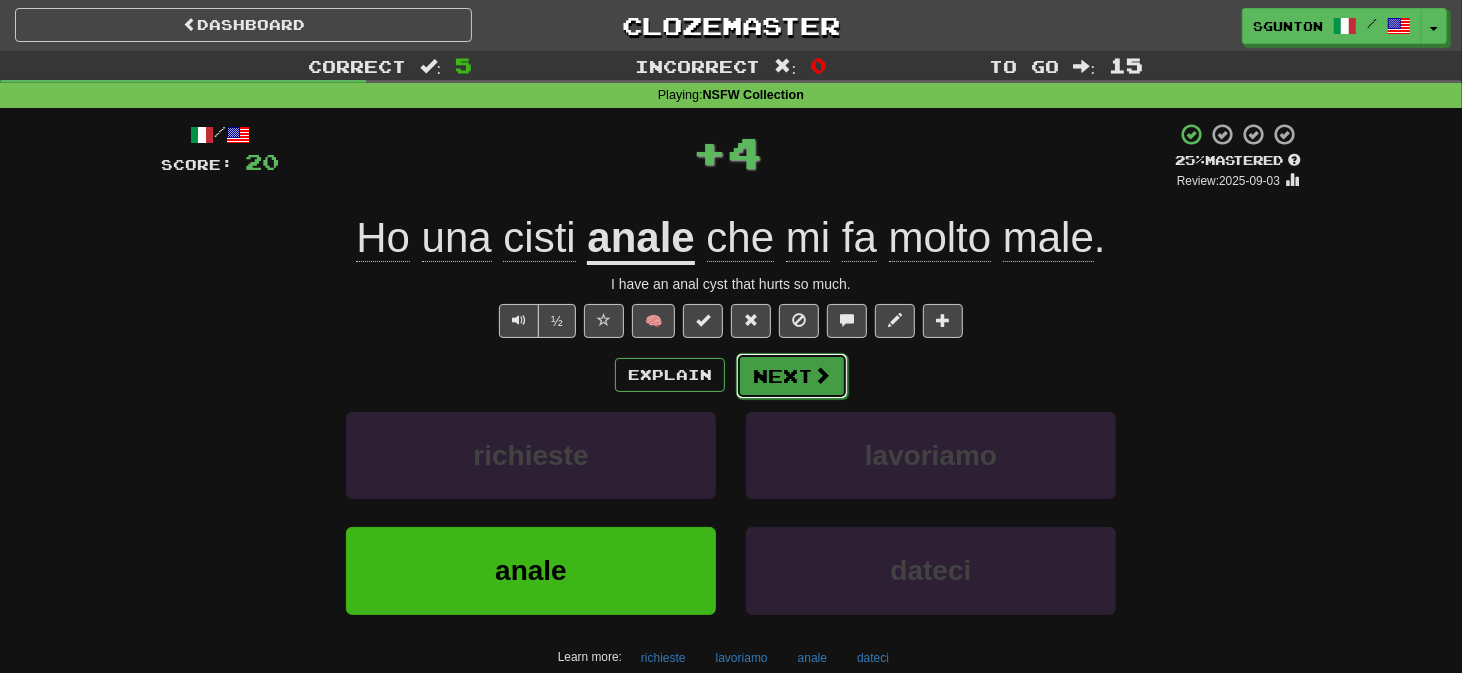 click on "Next" at bounding box center (792, 376) 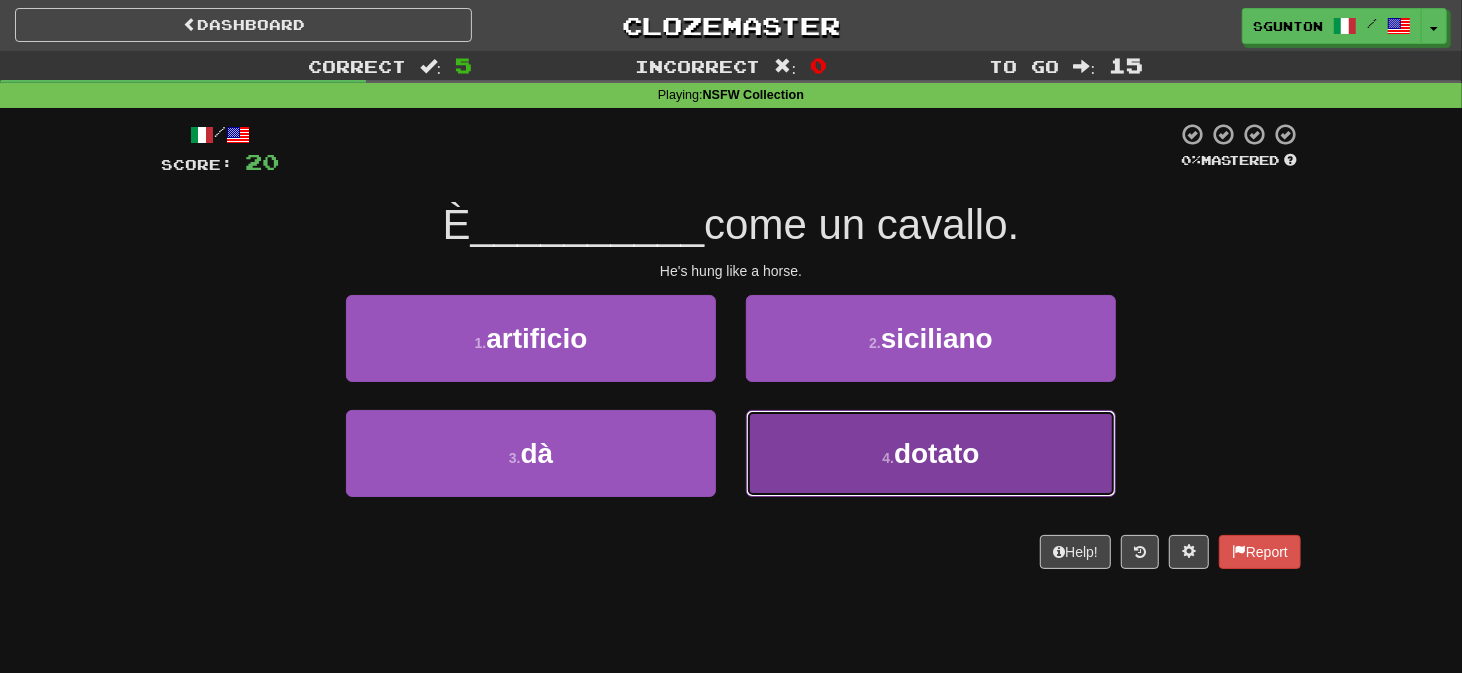 click on "4 .  dotato" at bounding box center [931, 453] 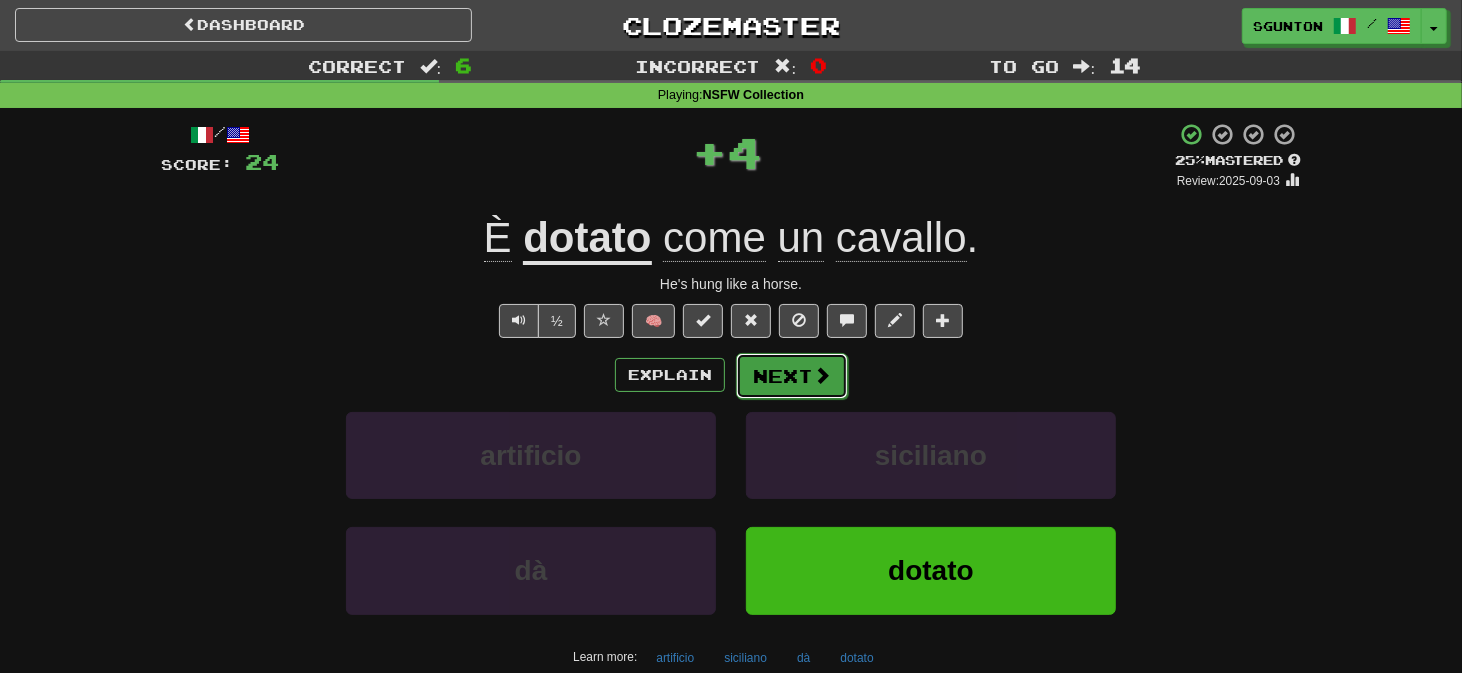 click on "Next" at bounding box center (792, 376) 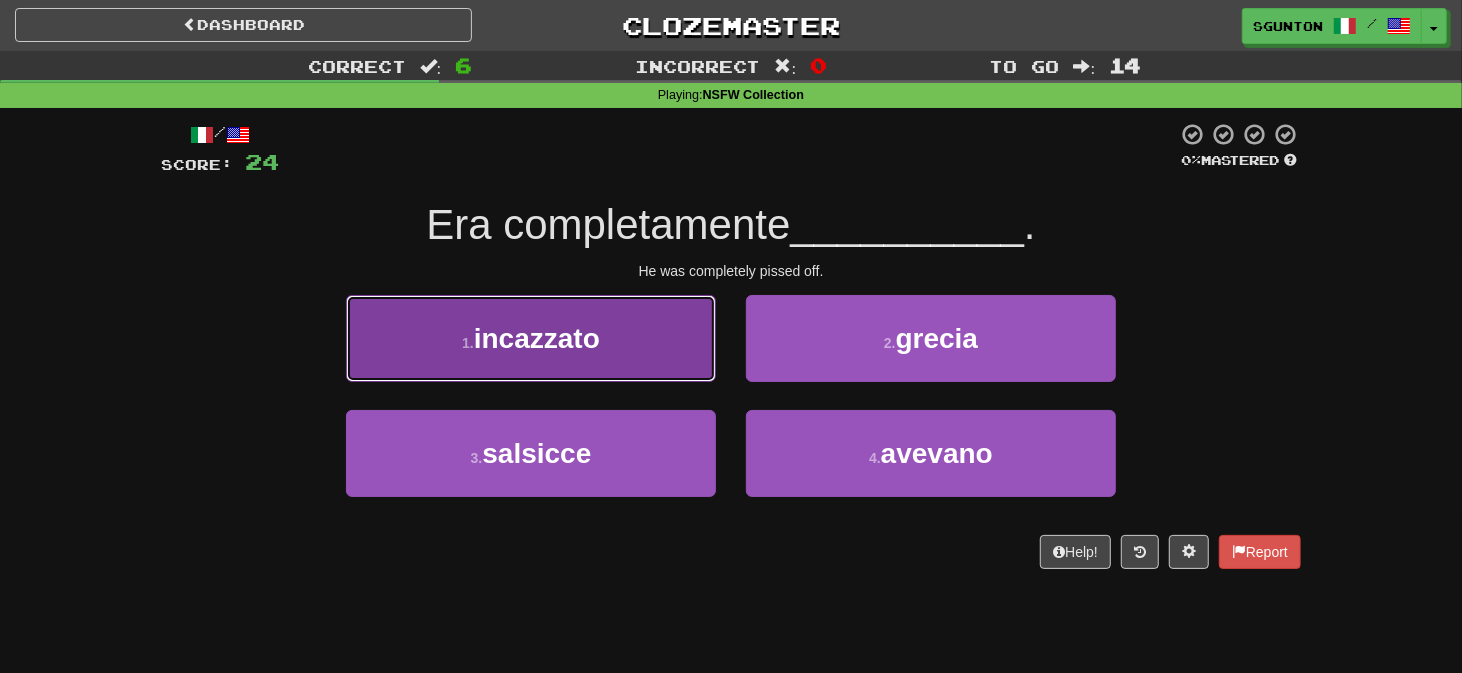 click on "1 .  incazzato" at bounding box center (531, 338) 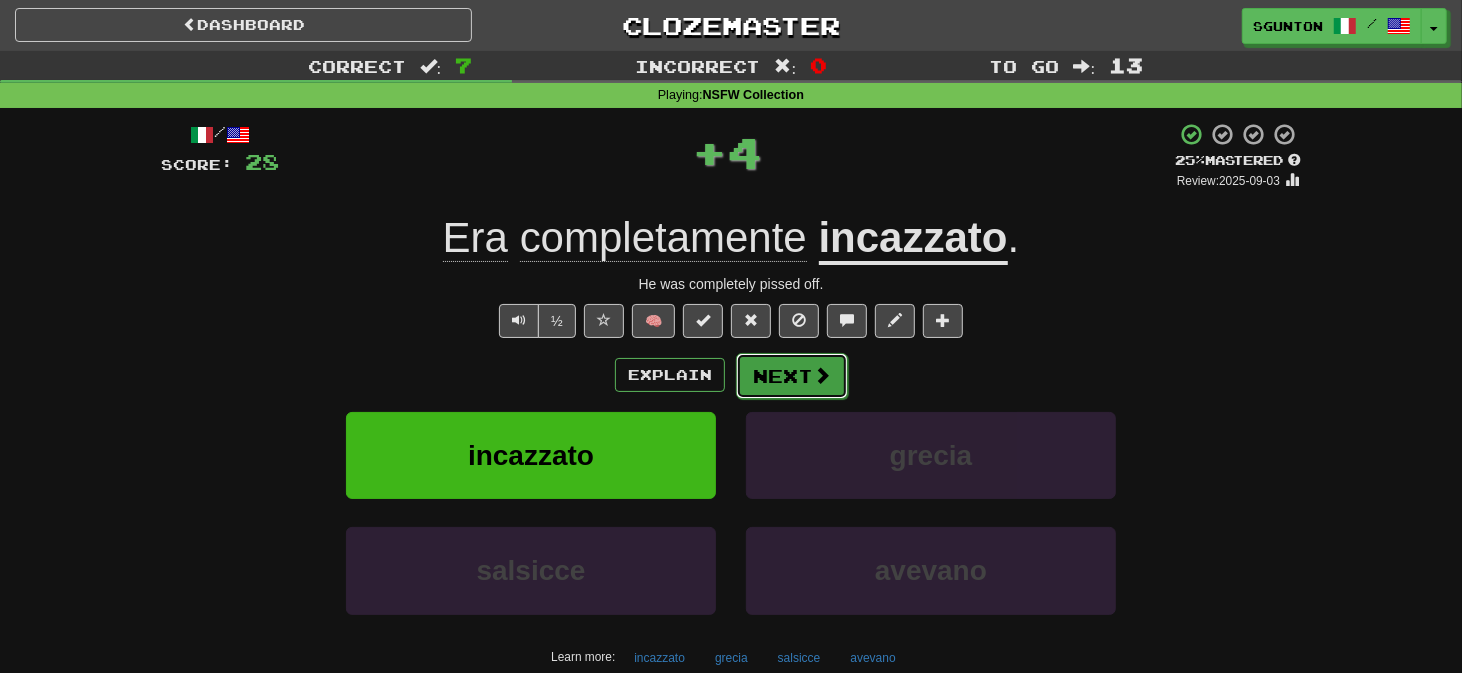 click on "Next" at bounding box center (792, 376) 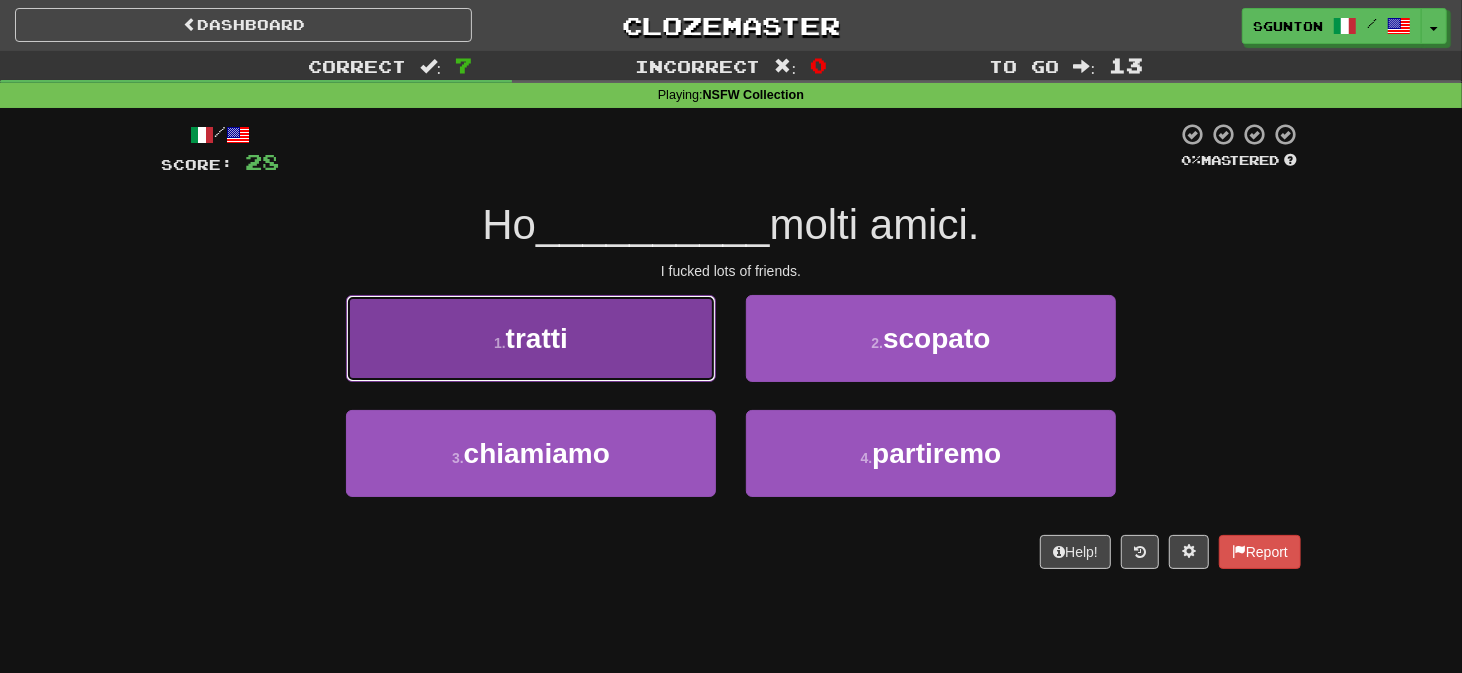 click on "1 .  tratti" at bounding box center [531, 338] 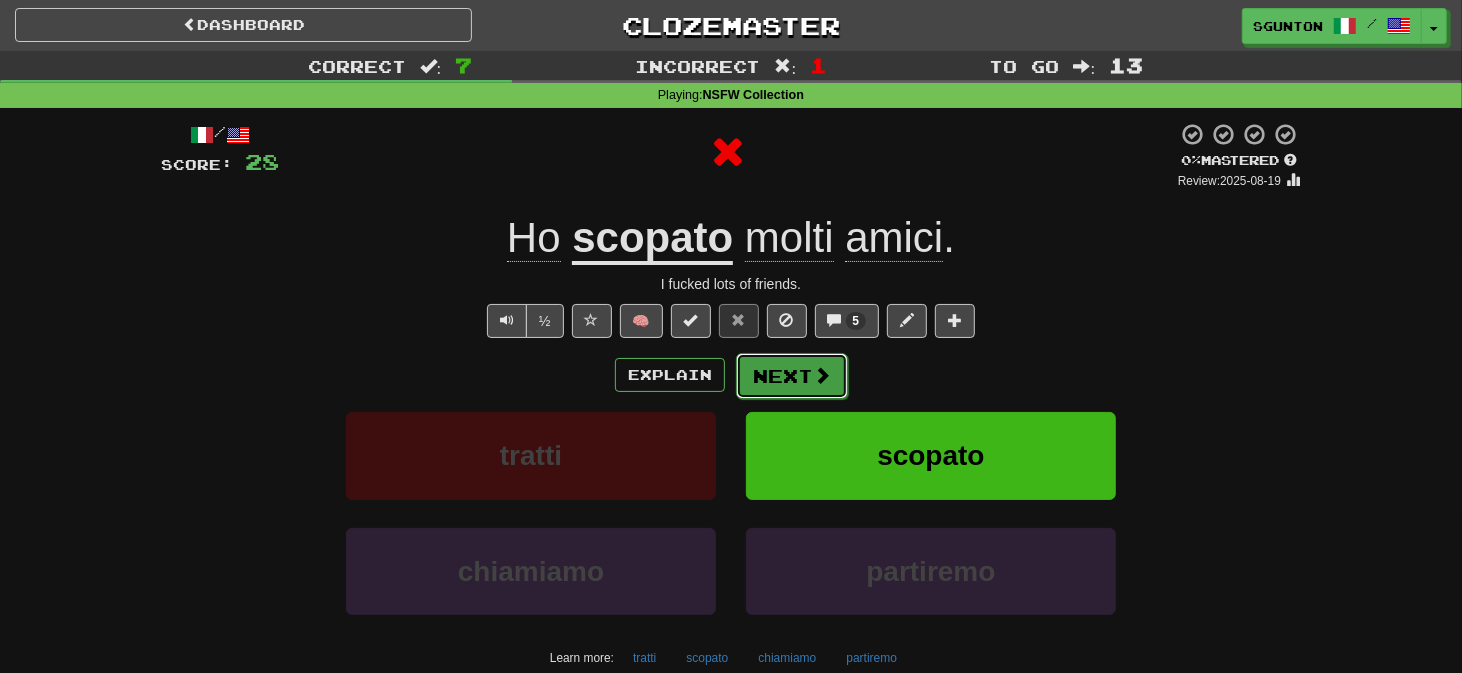 click on "Next" at bounding box center [792, 376] 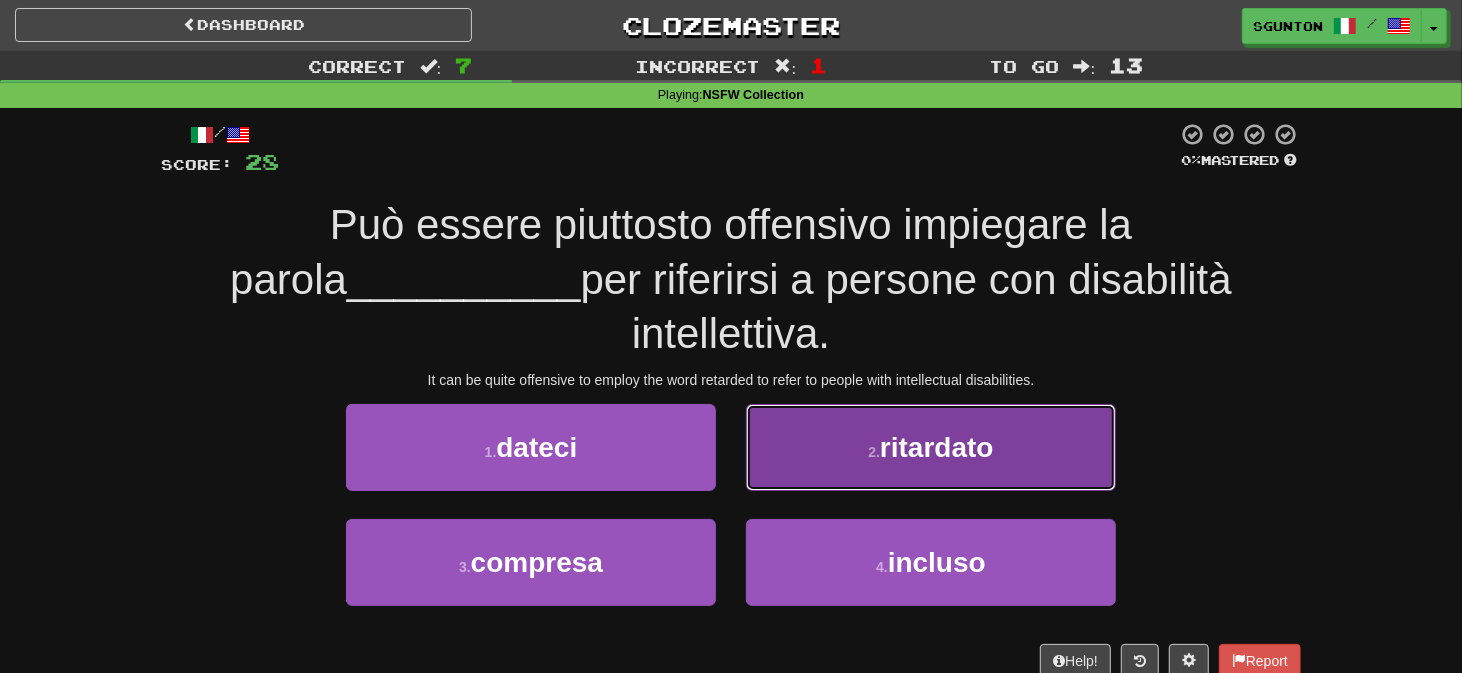 click on "2 .  ritardato" at bounding box center [931, 447] 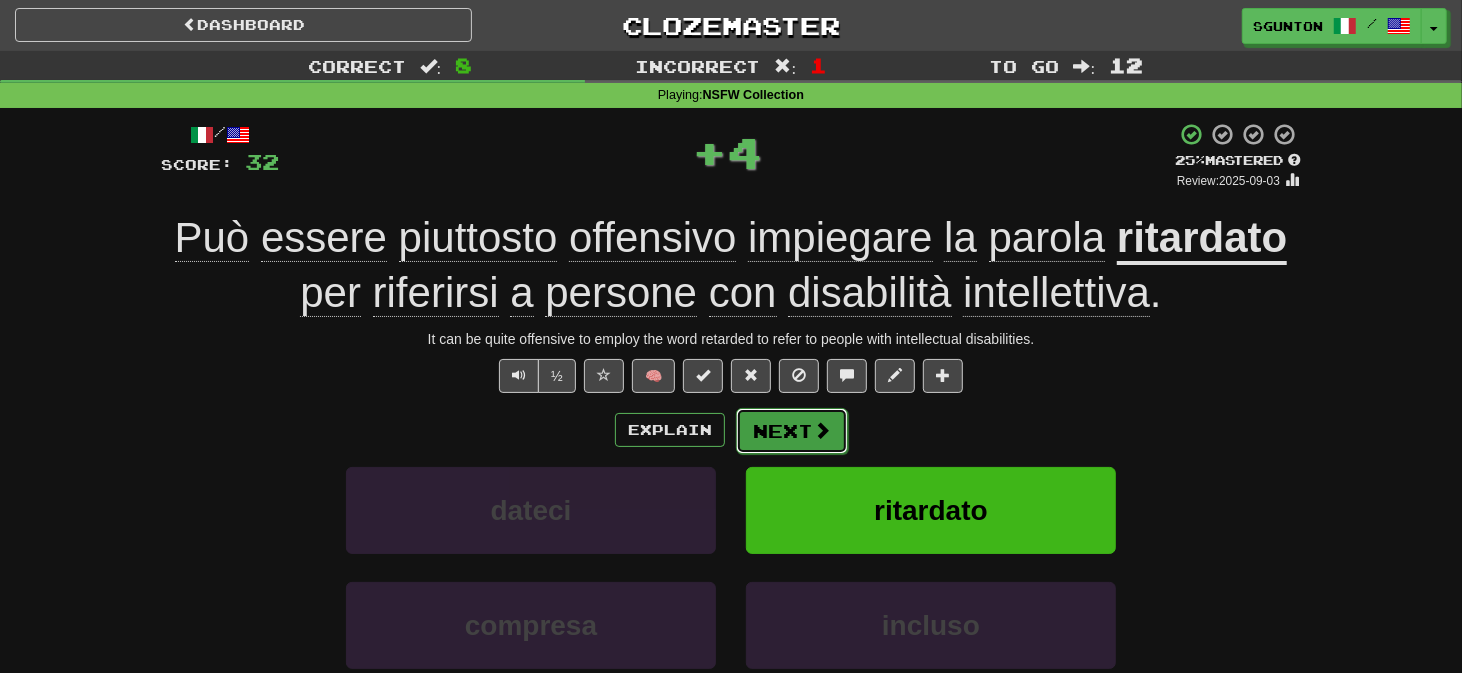 click on "Next" at bounding box center [792, 431] 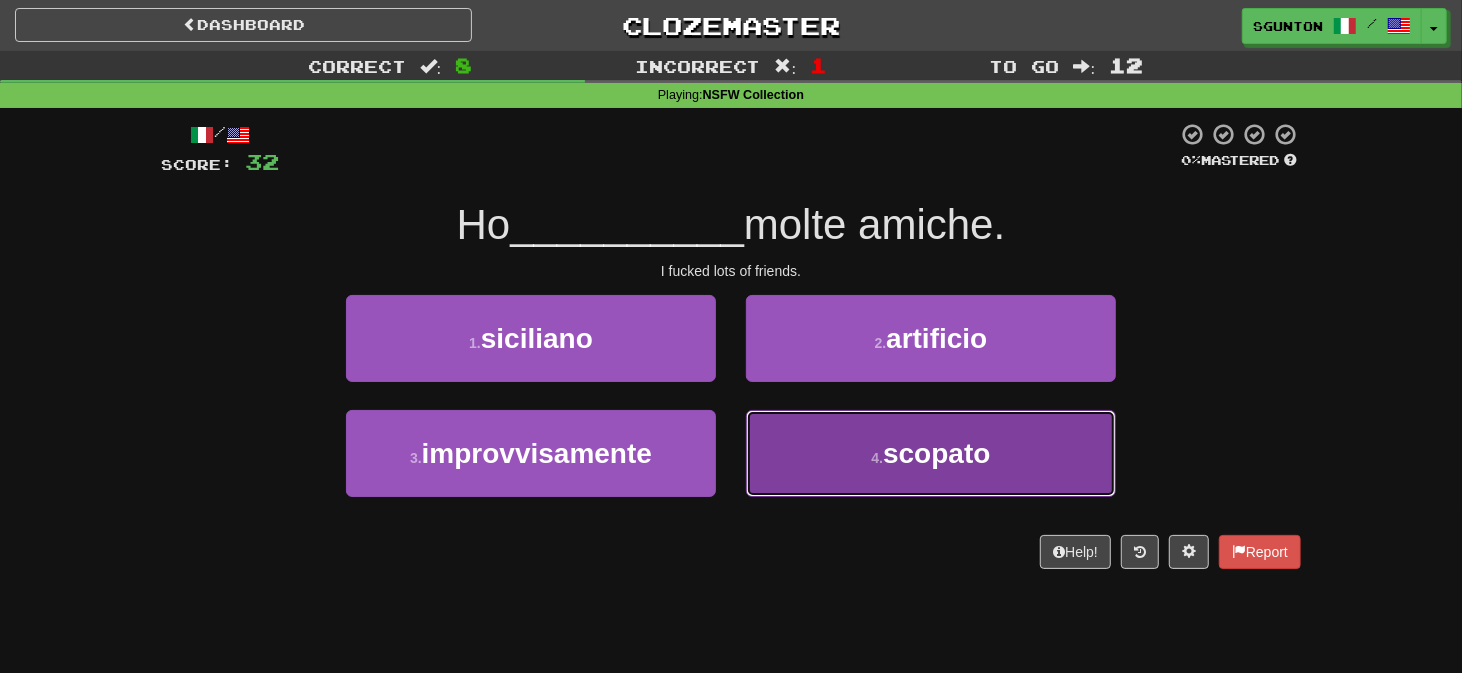 click on "4 .  scopato" at bounding box center [931, 453] 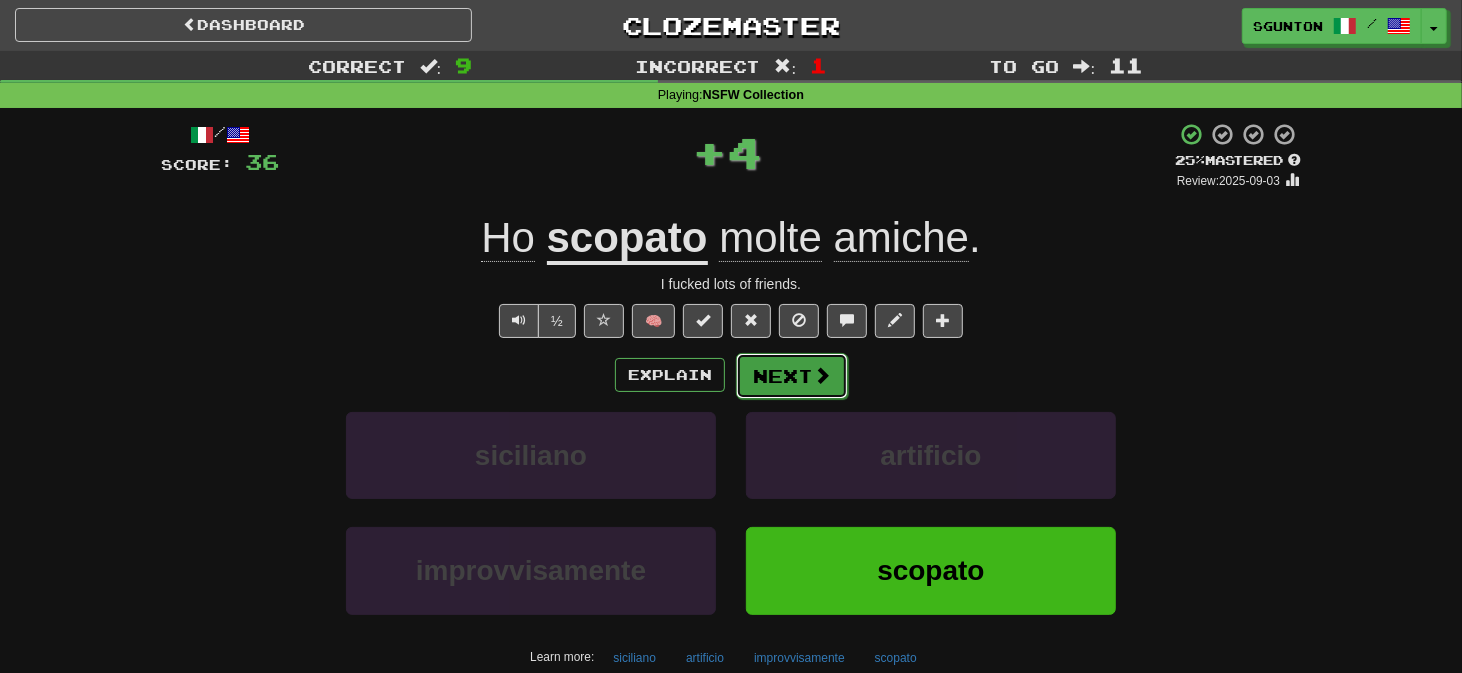 click on "Next" at bounding box center (792, 376) 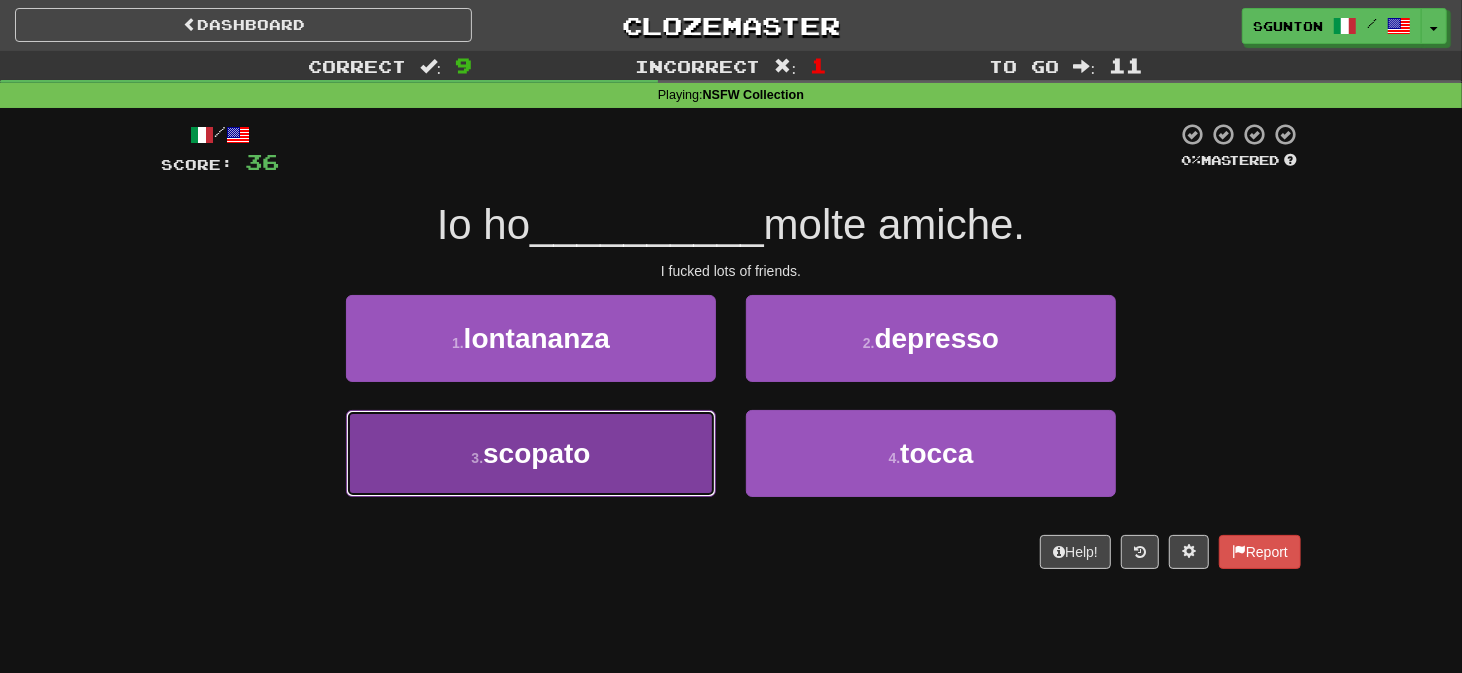 click on "3 .  scopato" at bounding box center [531, 453] 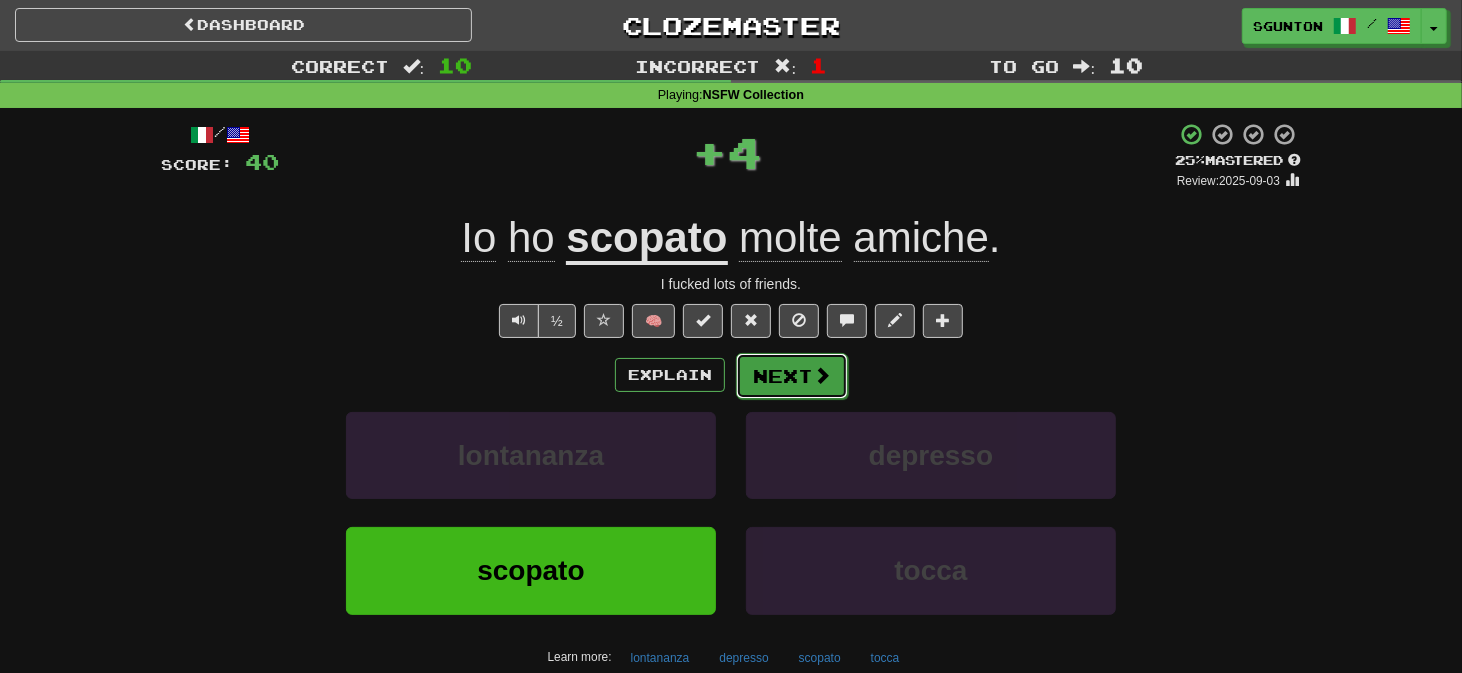 click on "Next" at bounding box center (792, 376) 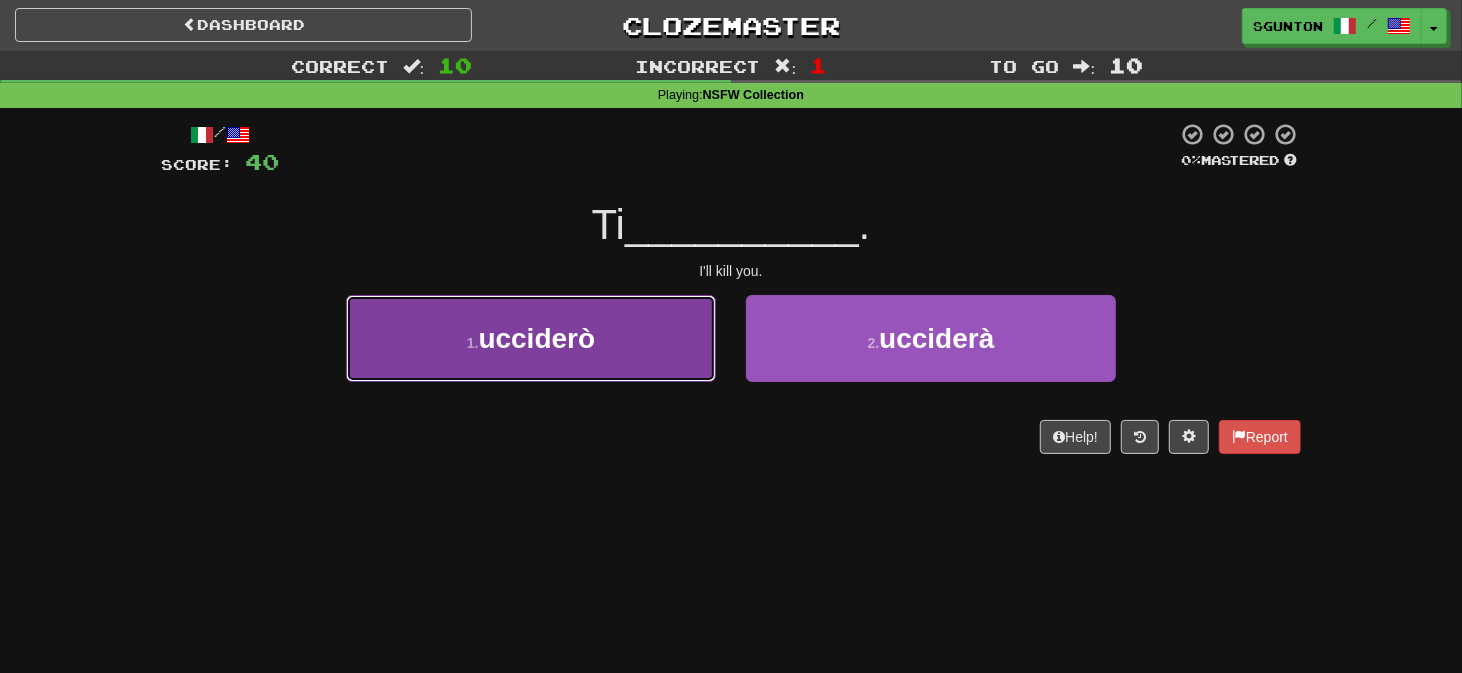 click on "1 .  ucciderò" at bounding box center (531, 338) 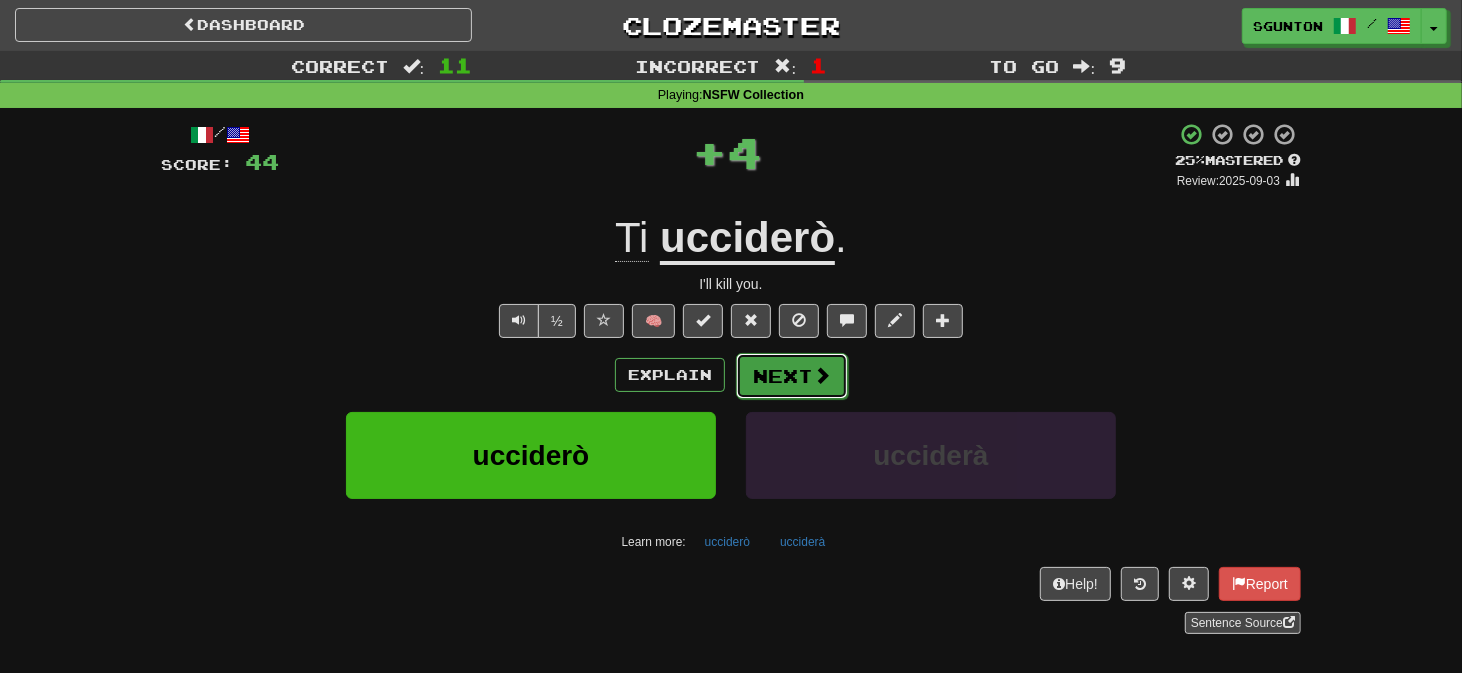 click on "Next" at bounding box center (792, 376) 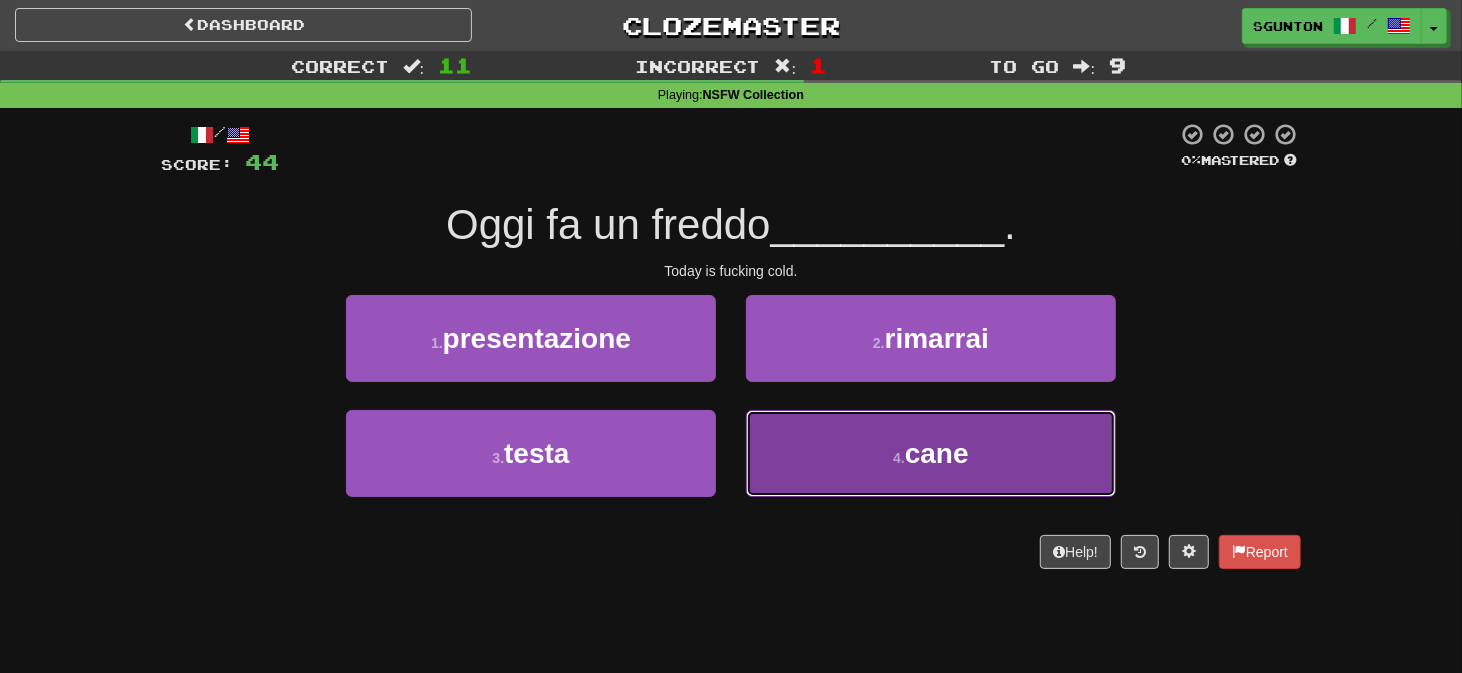 click on "4 .  cane" at bounding box center [931, 453] 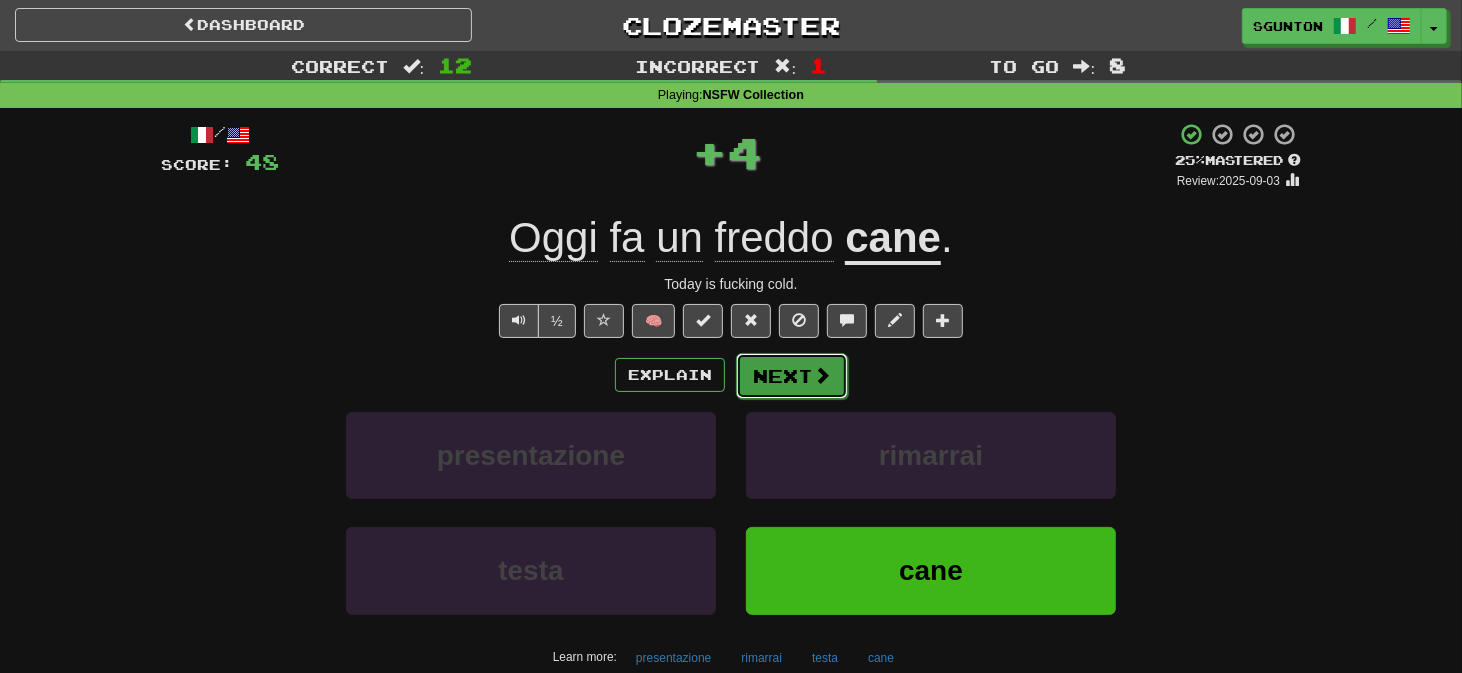 click on "Next" at bounding box center (792, 376) 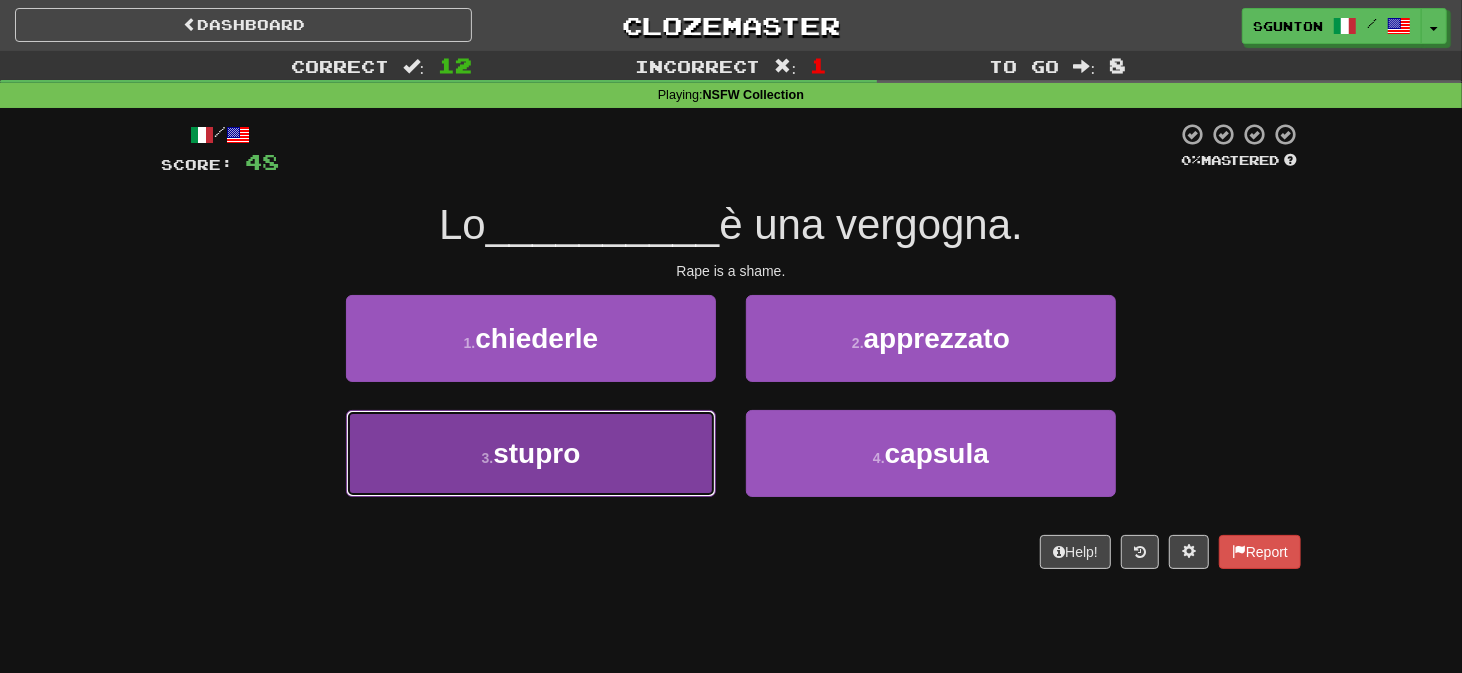 click on "3 .  stupro" at bounding box center [531, 453] 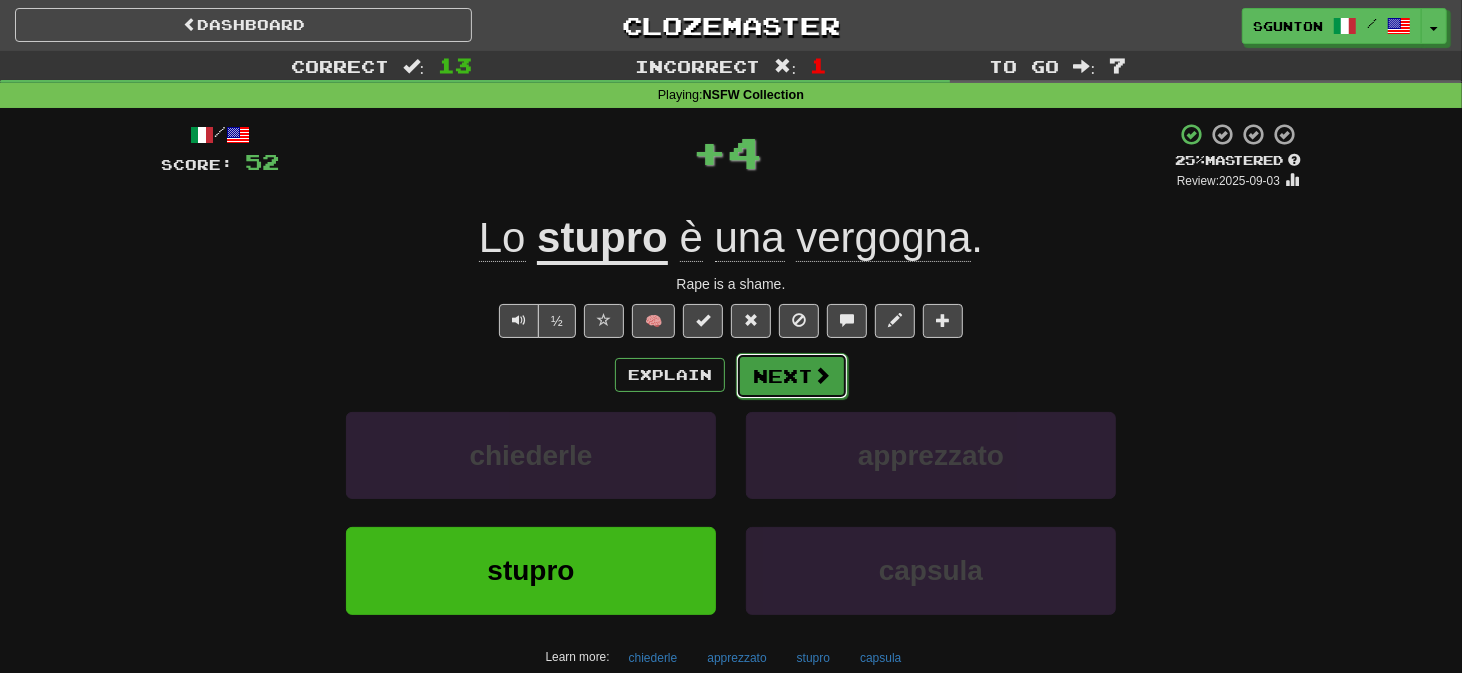 click on "Next" at bounding box center (792, 376) 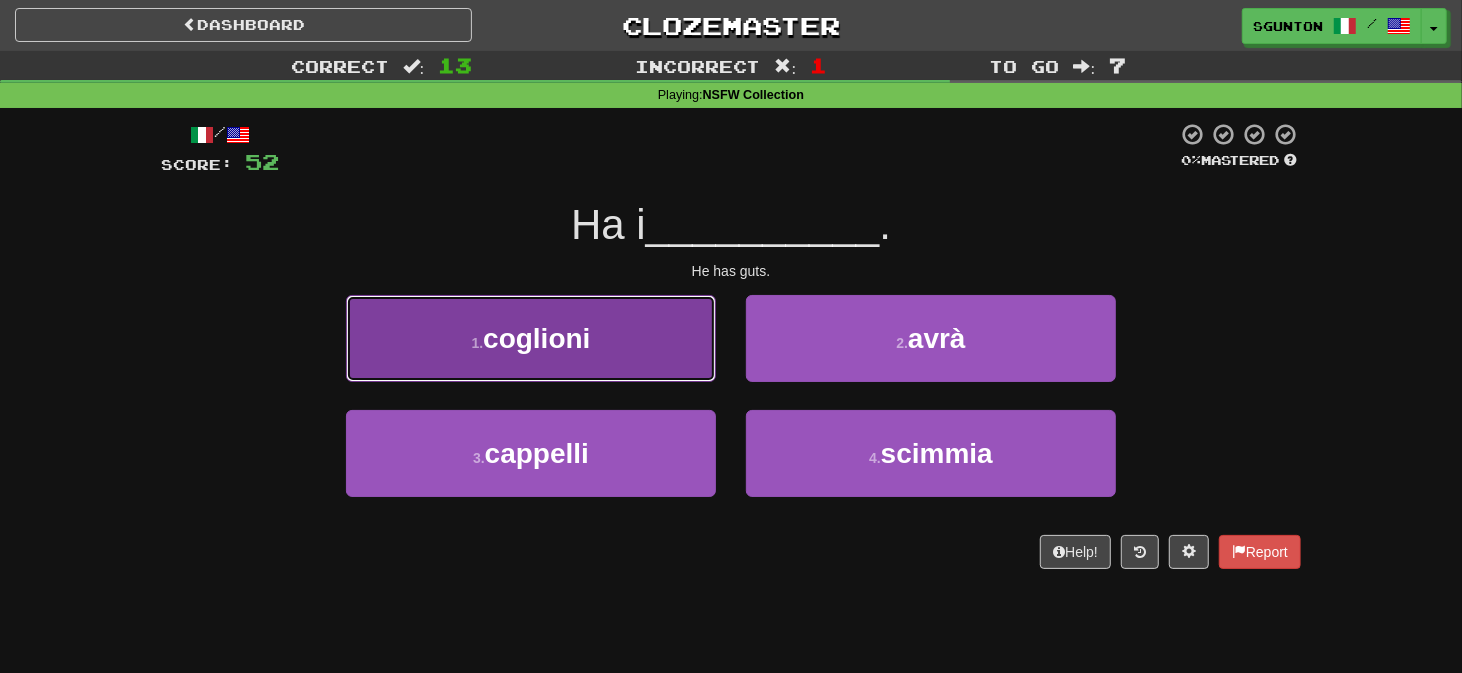 click on "1 .  coglioni" at bounding box center (531, 338) 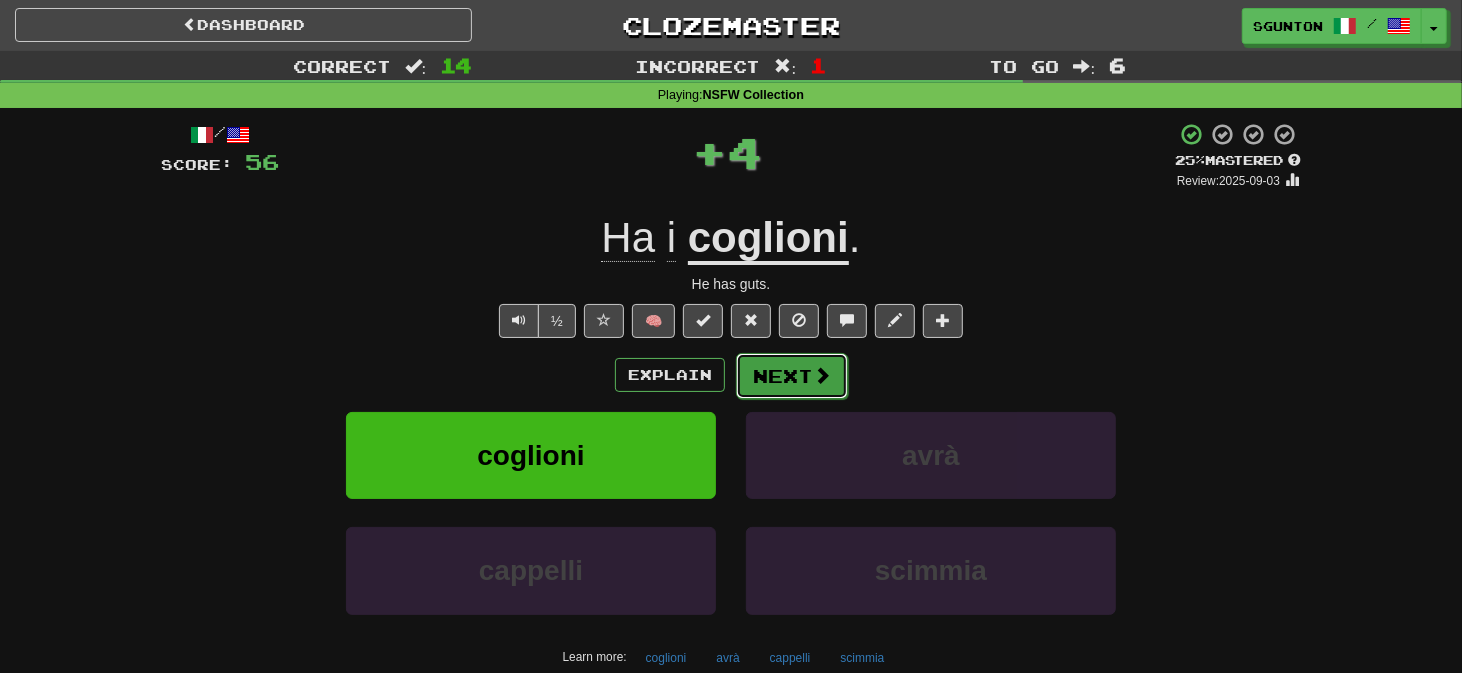 click on "Next" at bounding box center (792, 376) 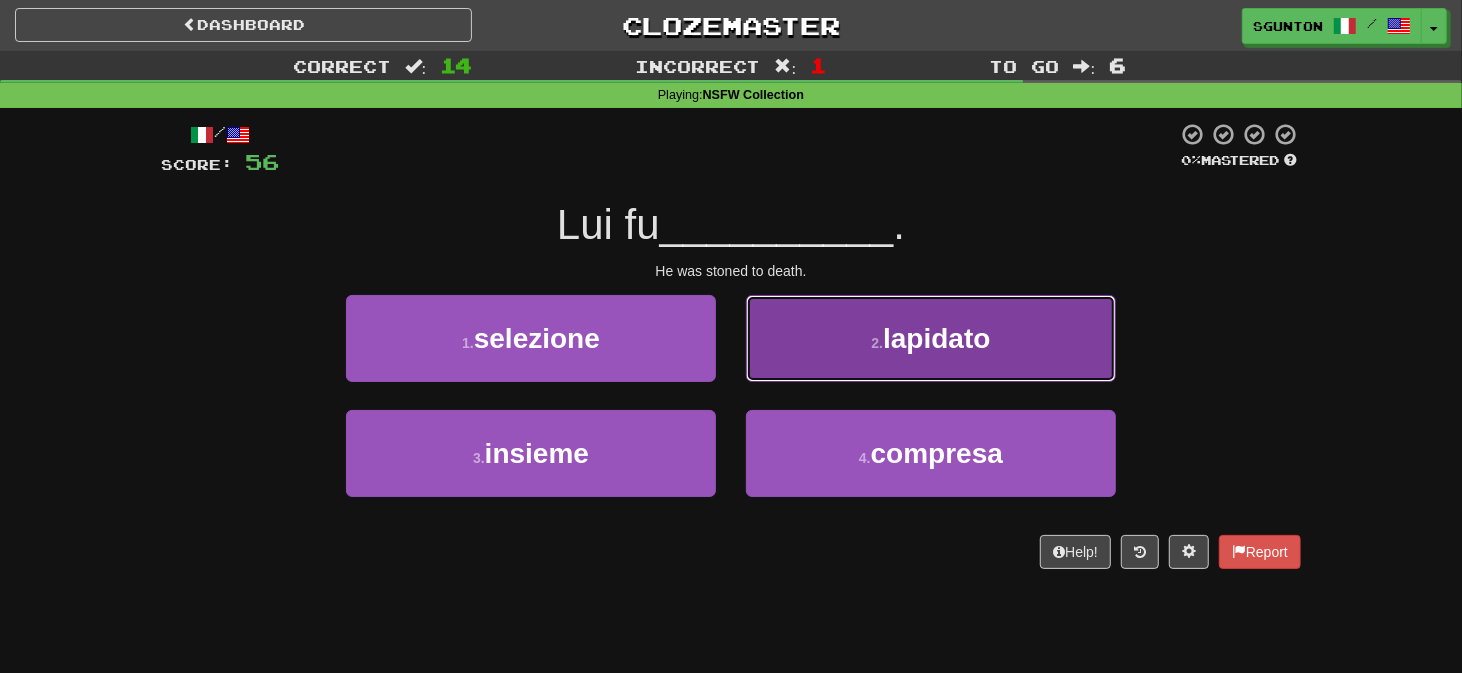 click on "2 .  lapidato" at bounding box center [931, 338] 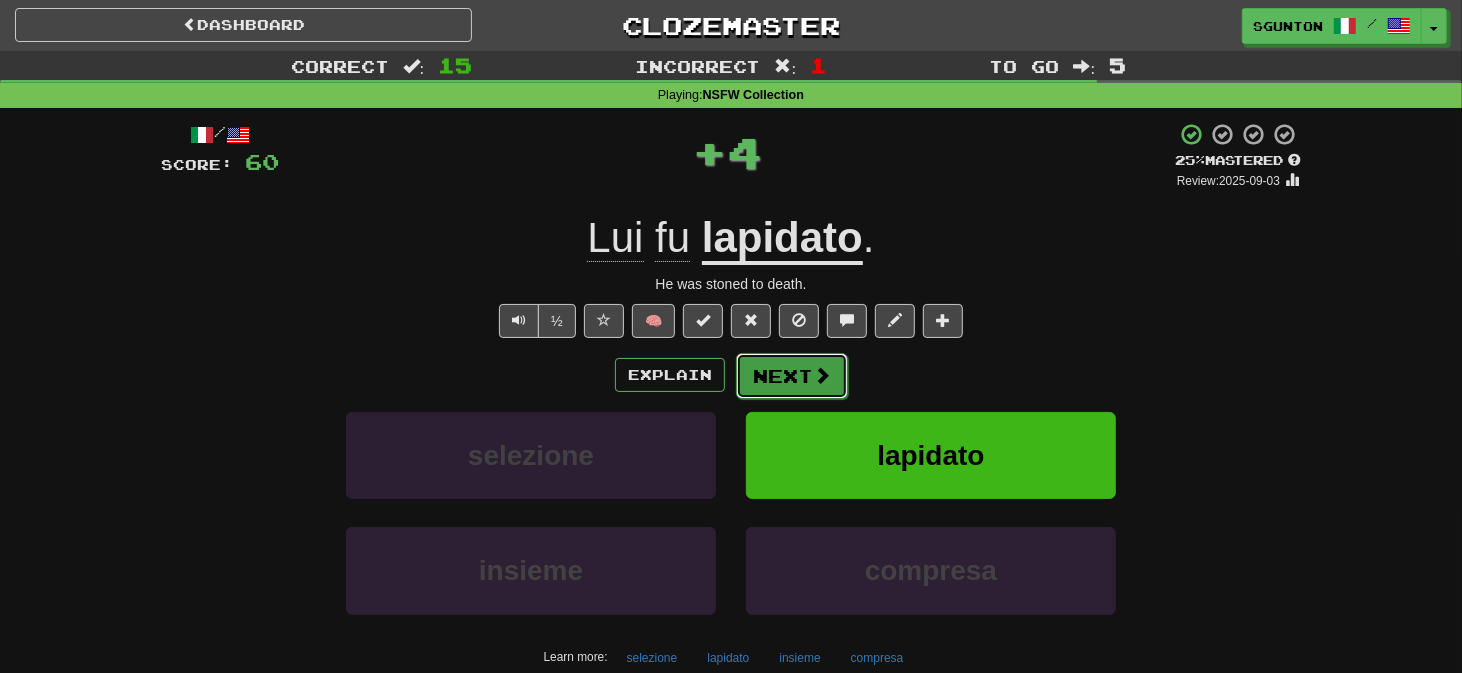 click on "Next" at bounding box center (792, 376) 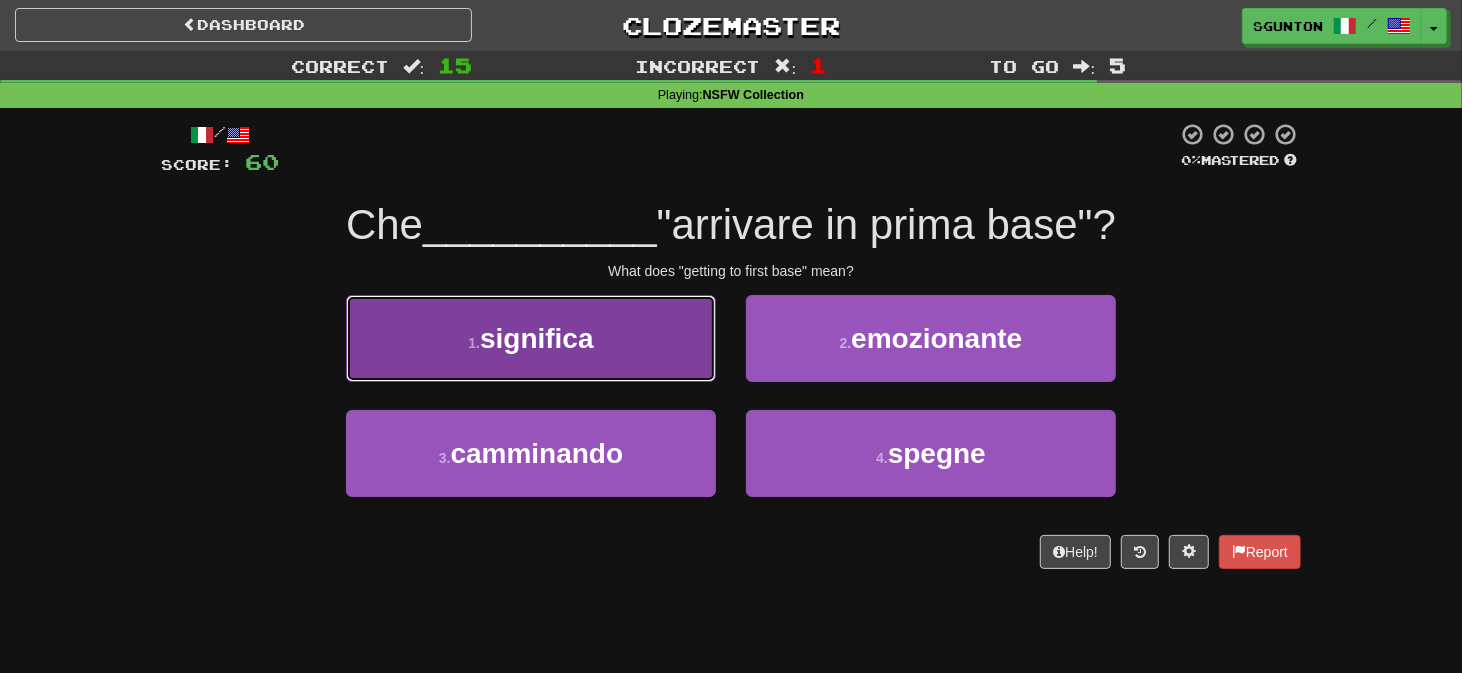 click on "1 .  significa" at bounding box center [531, 338] 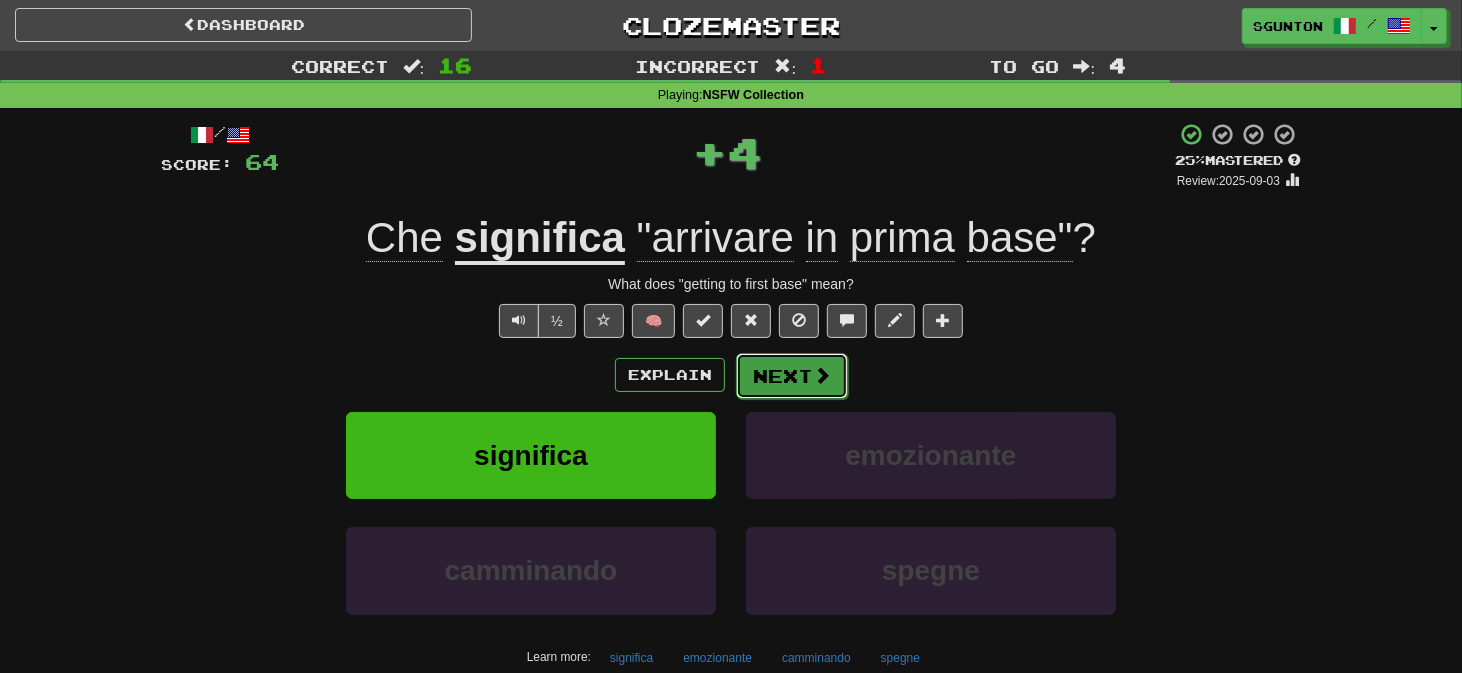 click on "Next" at bounding box center [792, 376] 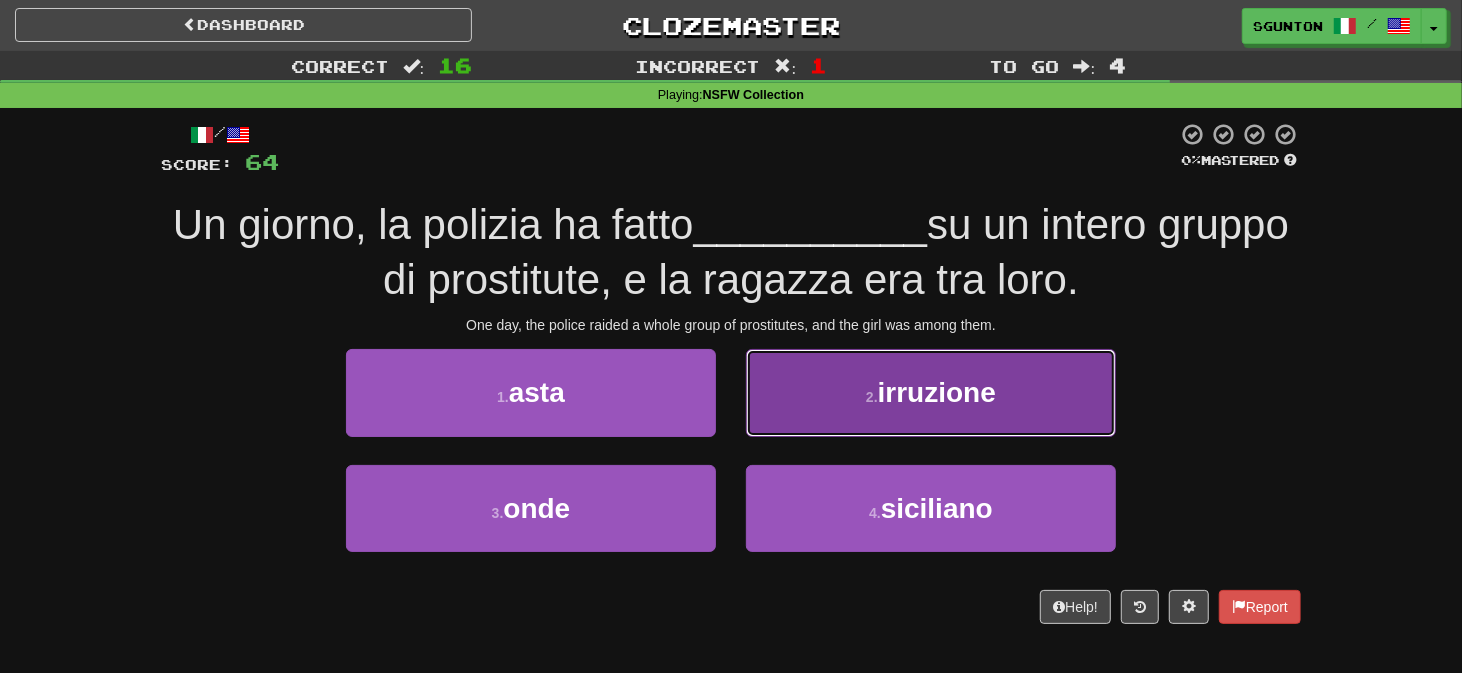 click on "2 .  irruzione" at bounding box center (931, 392) 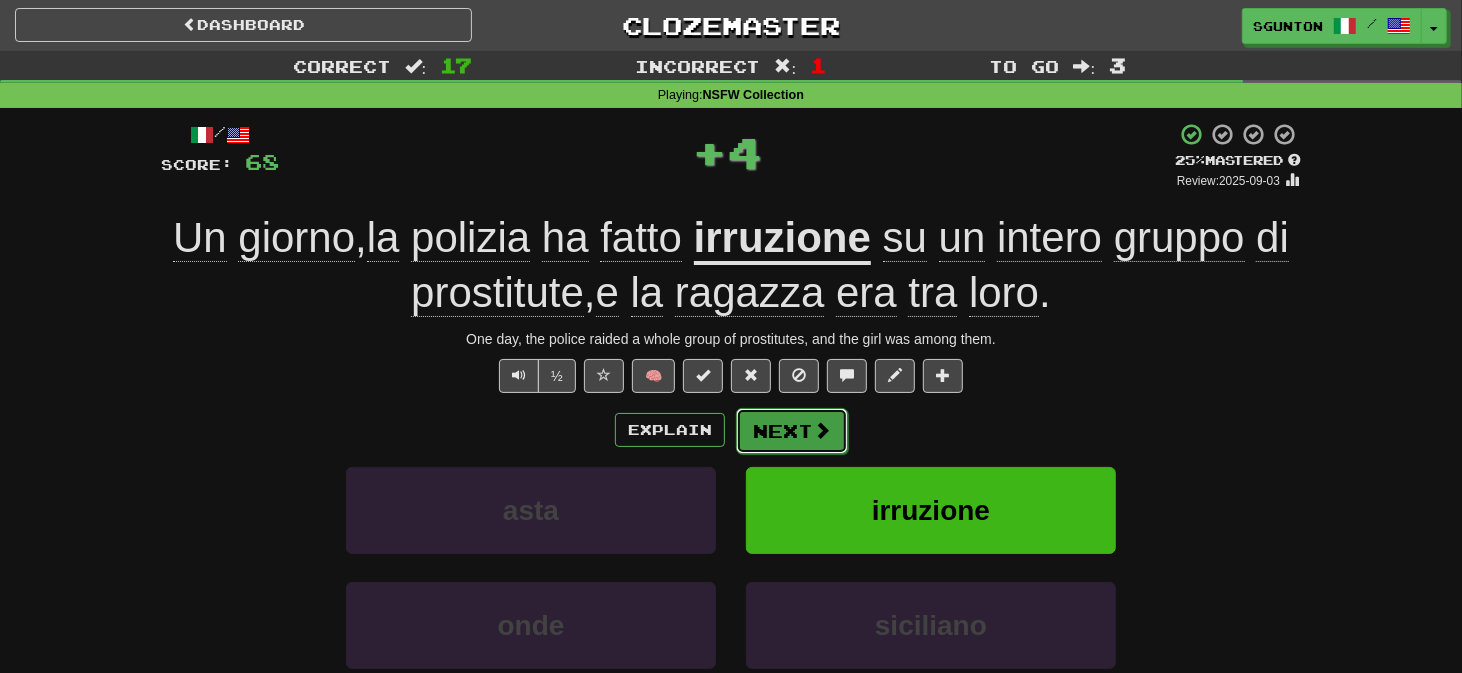click on "Next" at bounding box center (792, 431) 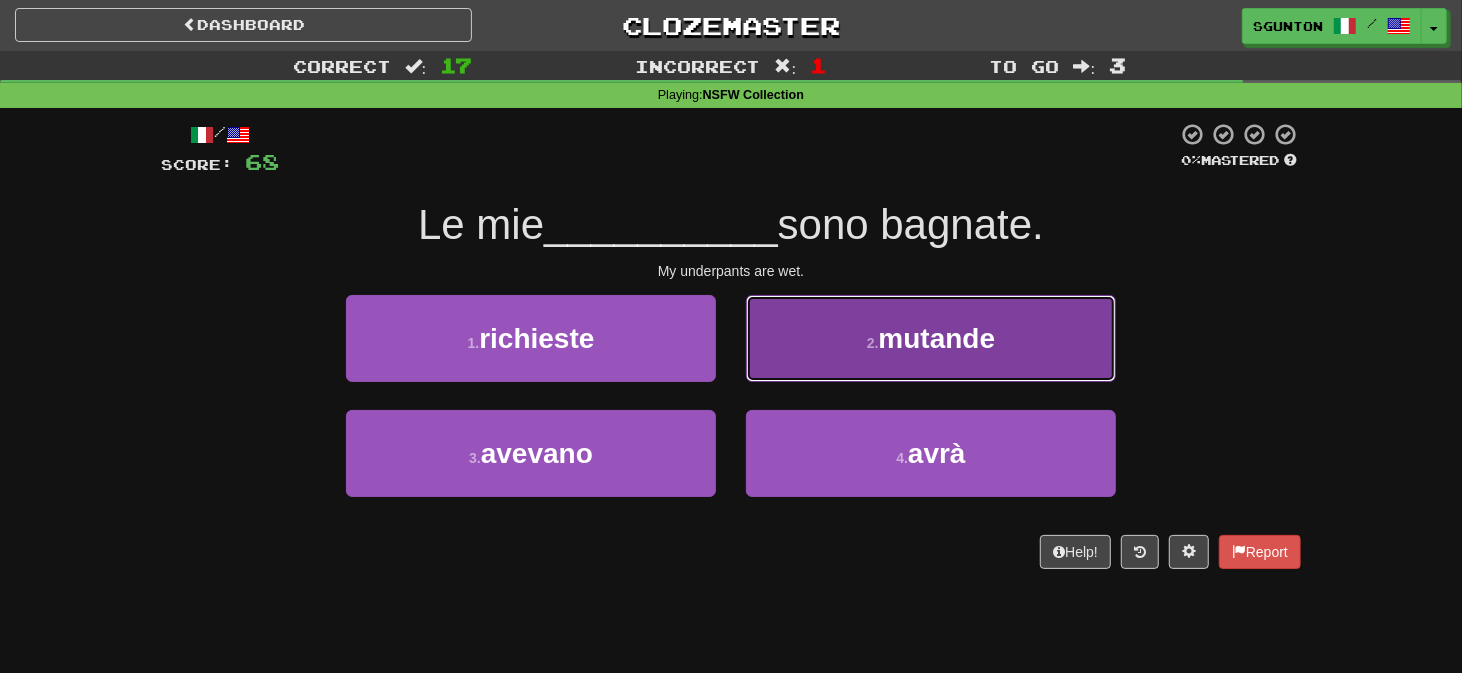 click on "2 .  mutande" at bounding box center [931, 338] 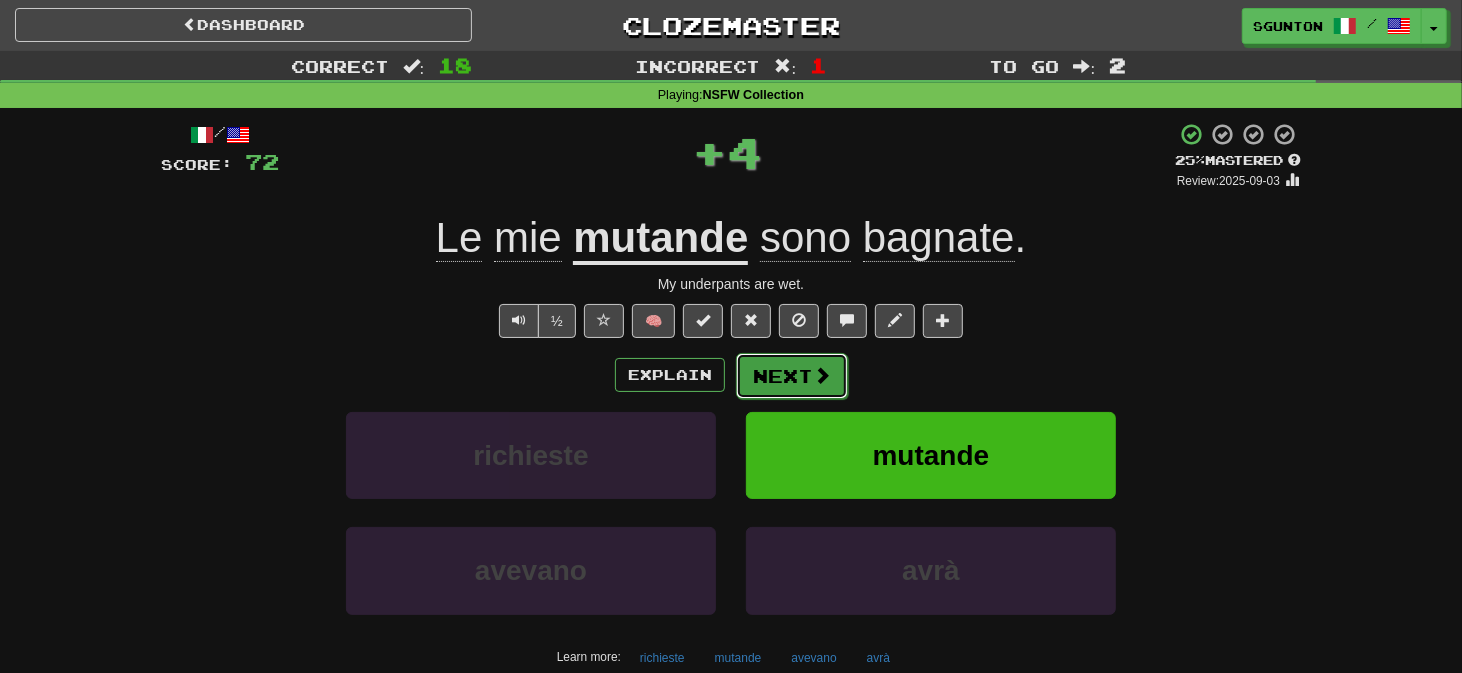 click on "Next" at bounding box center [792, 376] 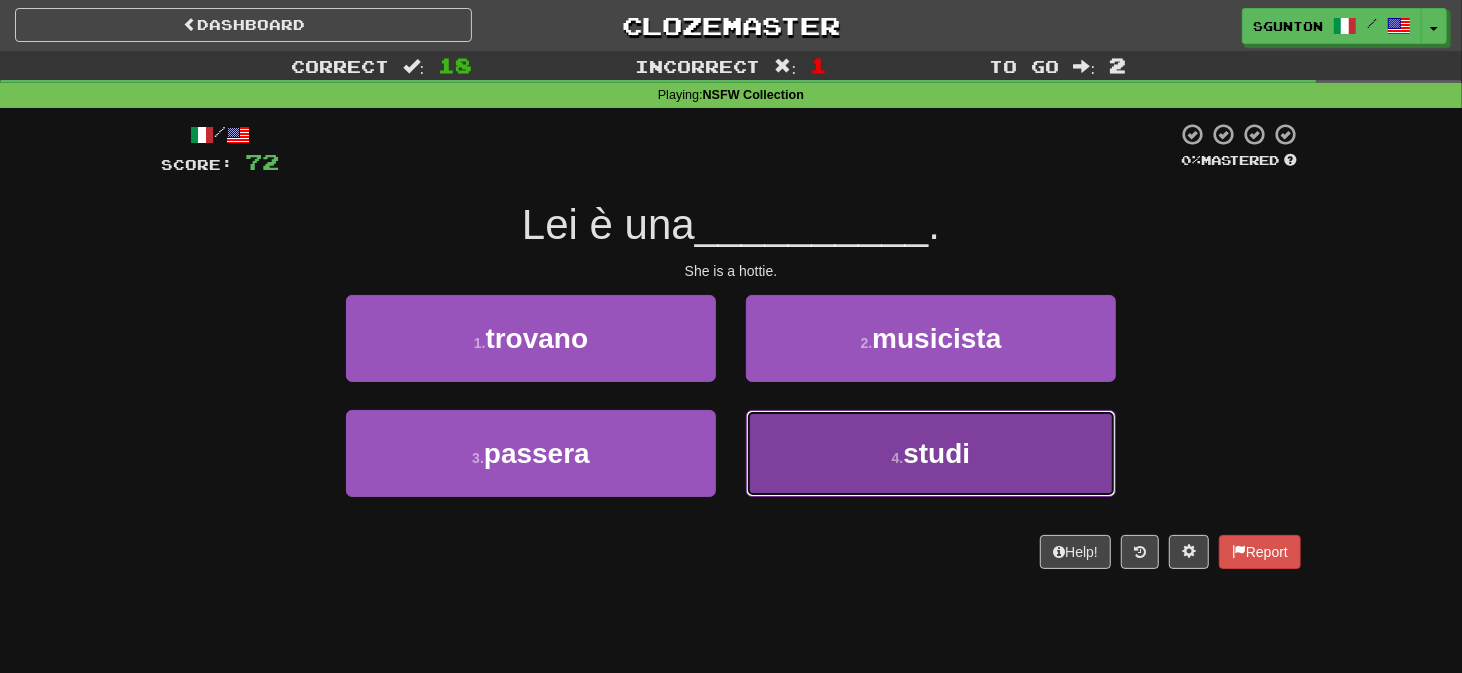 click on "4 .  studi" at bounding box center (931, 453) 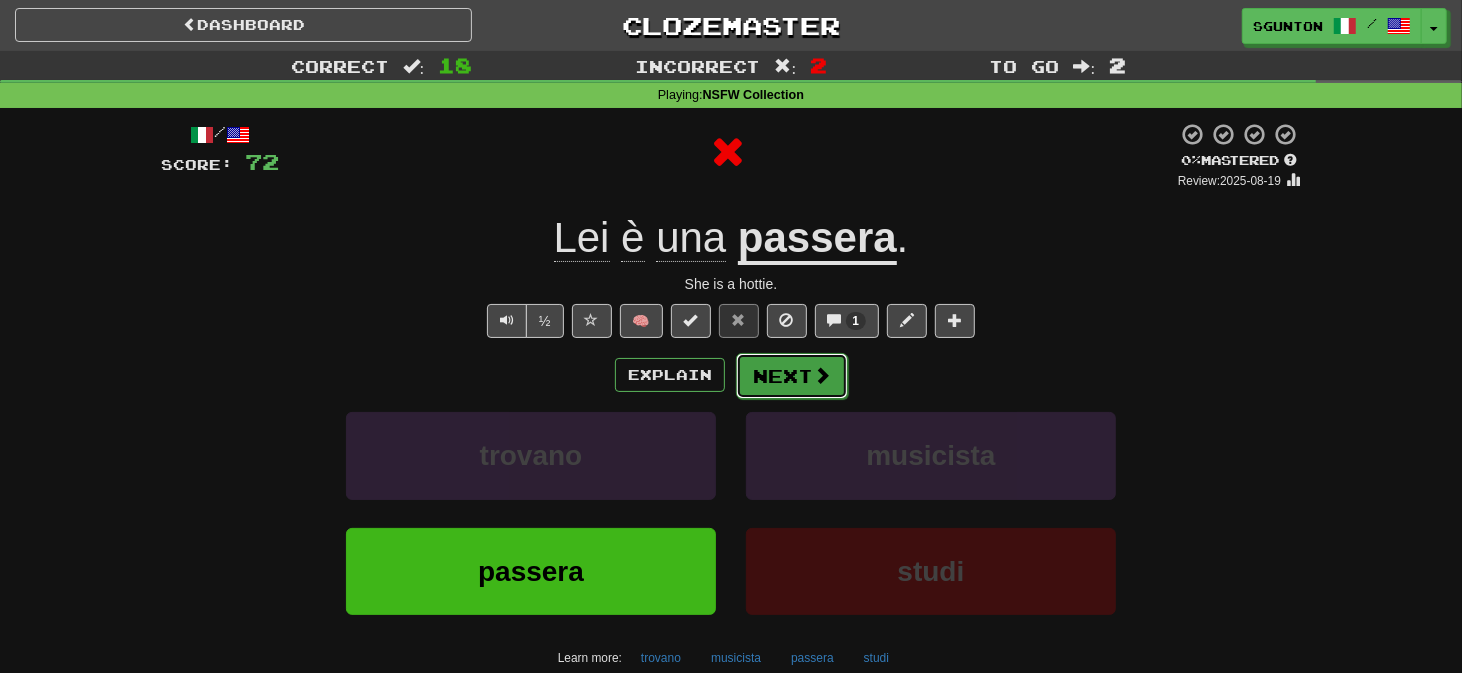 click on "Next" at bounding box center (792, 376) 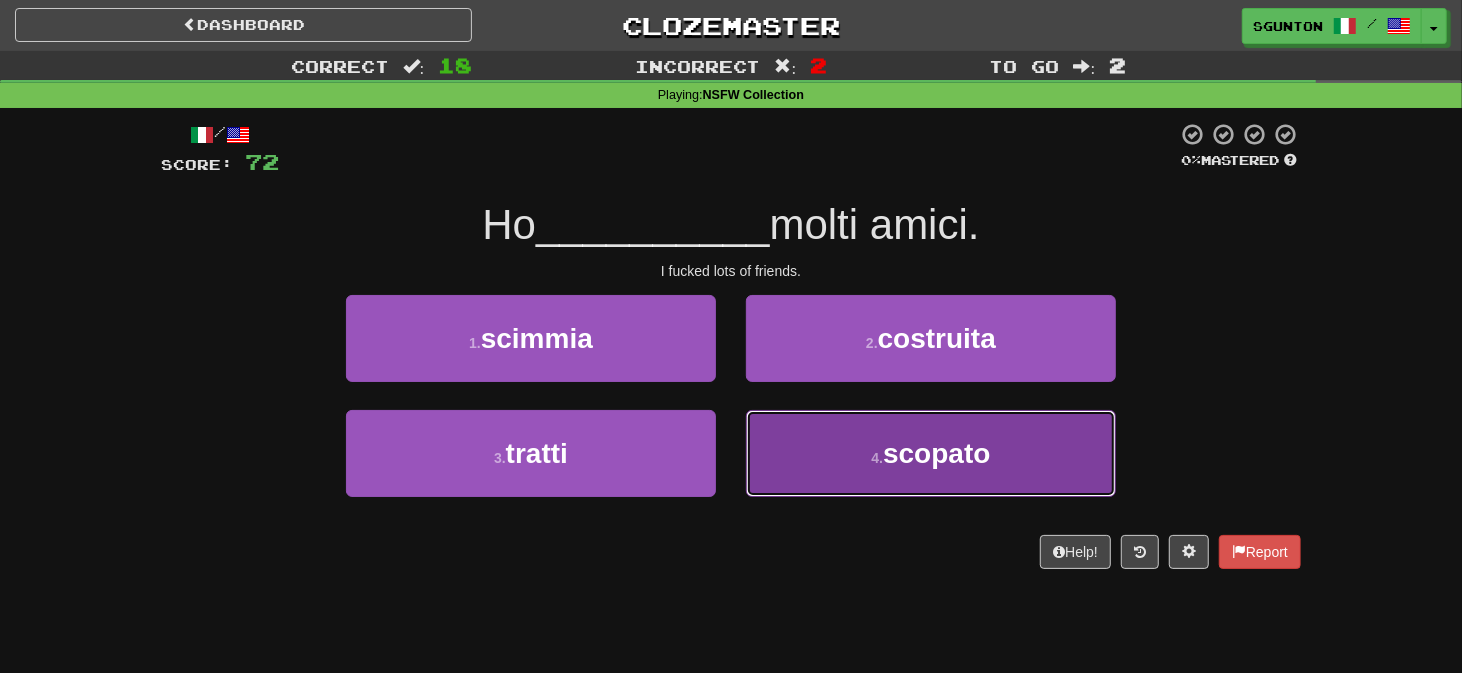 click on "4 .  scopato" at bounding box center (931, 453) 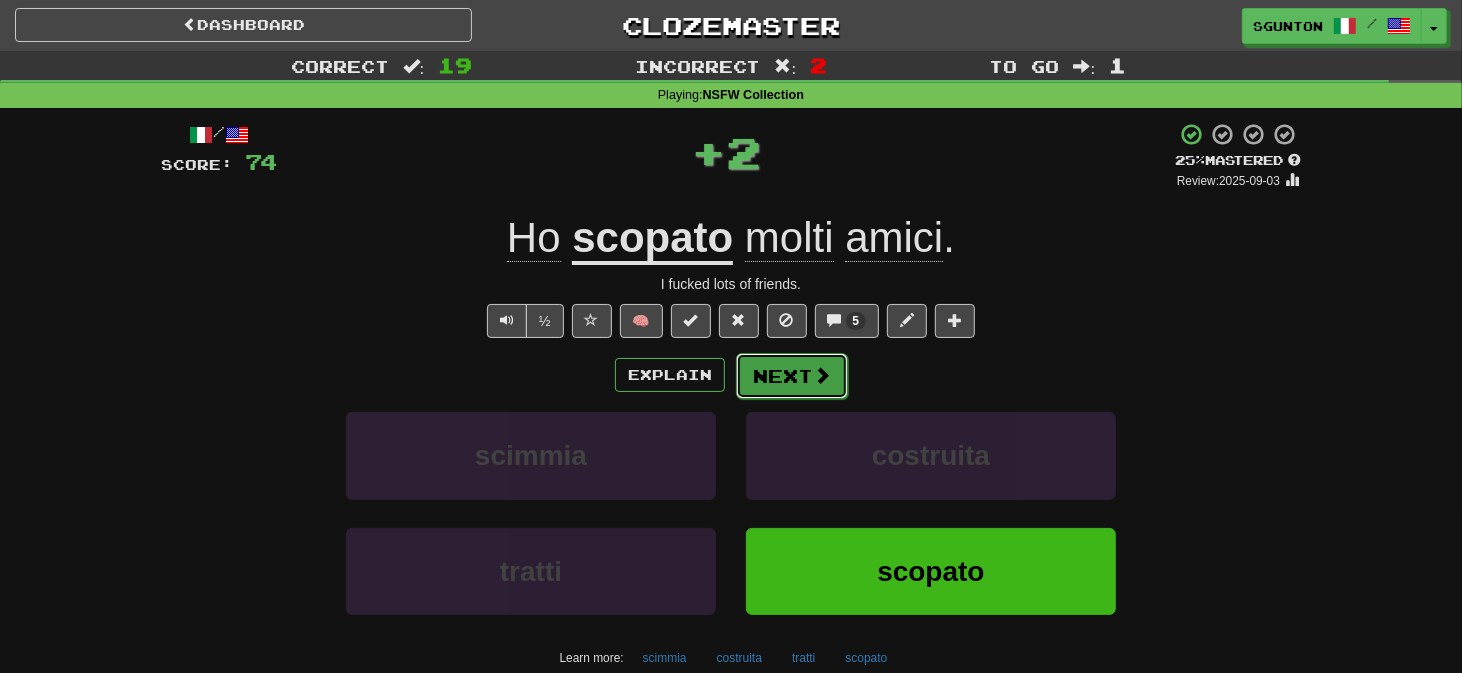 click on "Next" at bounding box center [792, 376] 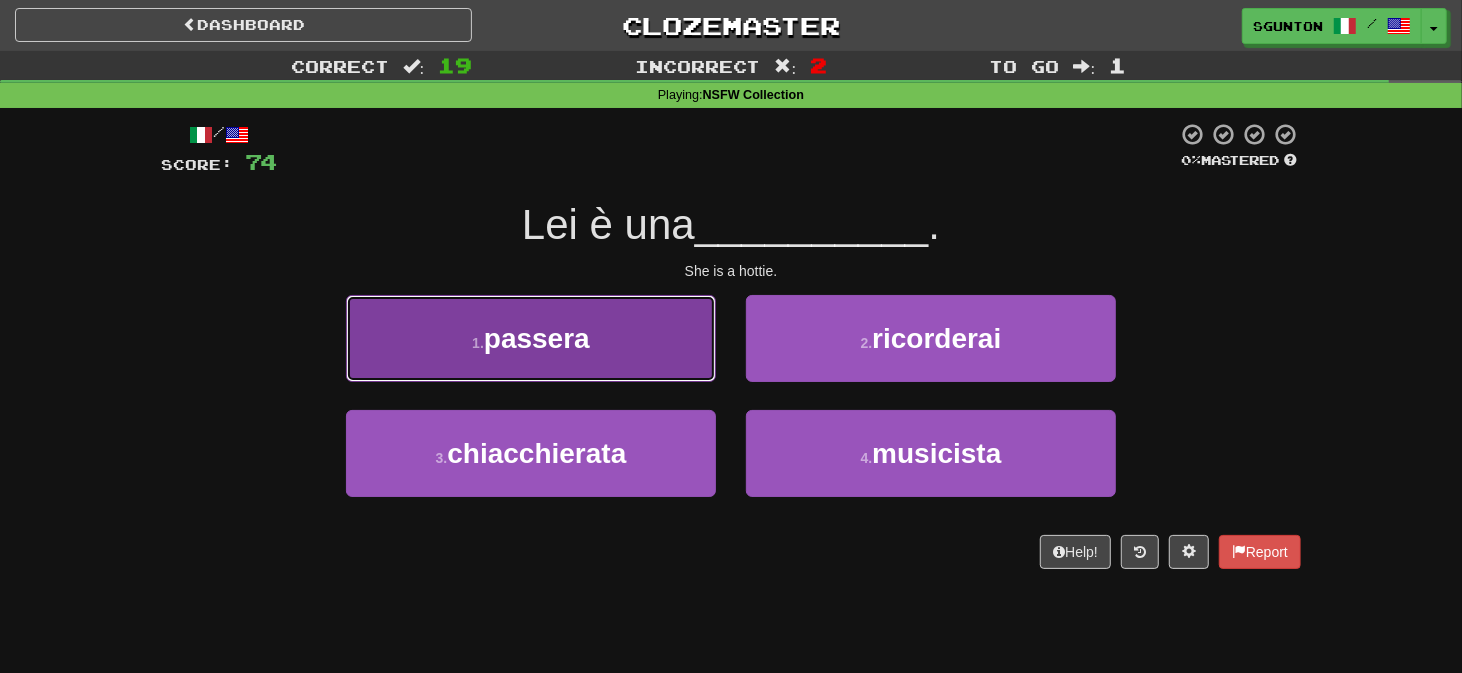 click on "1 .  passera" at bounding box center [531, 338] 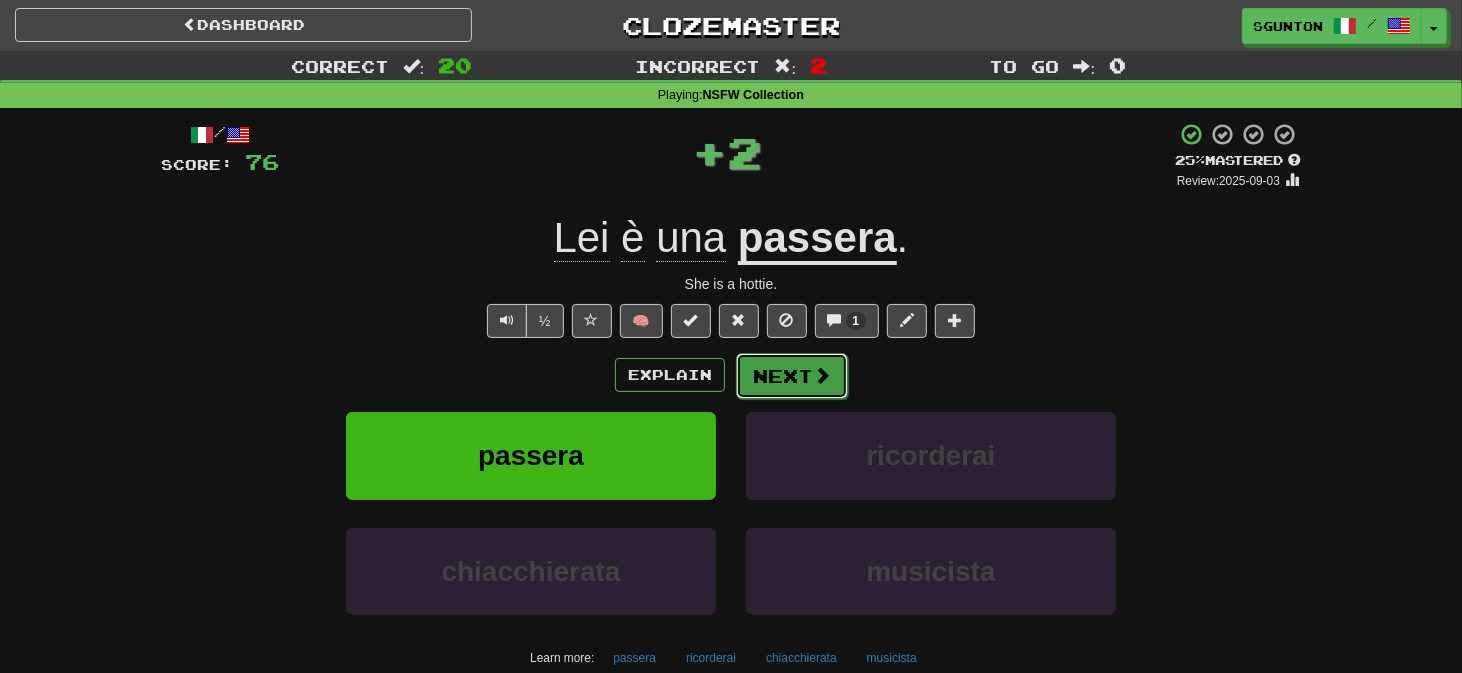 click on "Next" at bounding box center (792, 376) 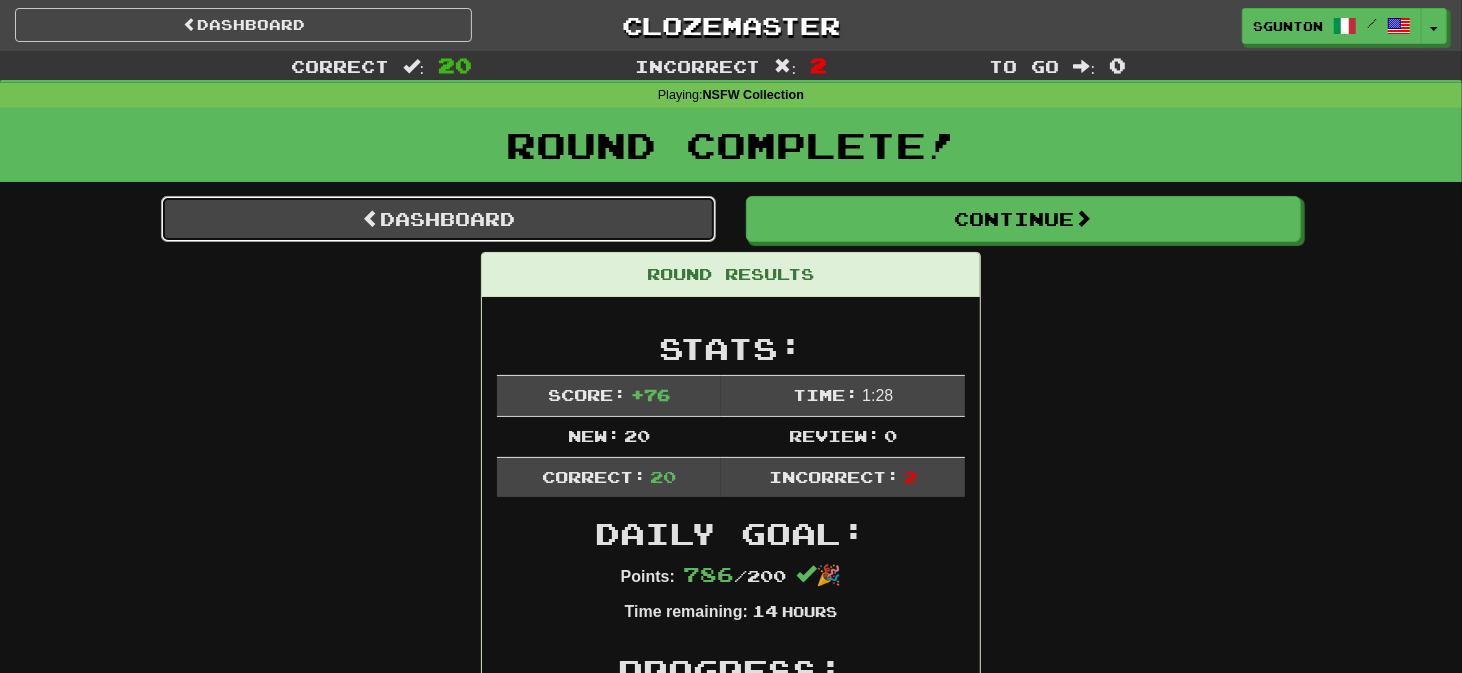 click on "Dashboard" at bounding box center [438, 219] 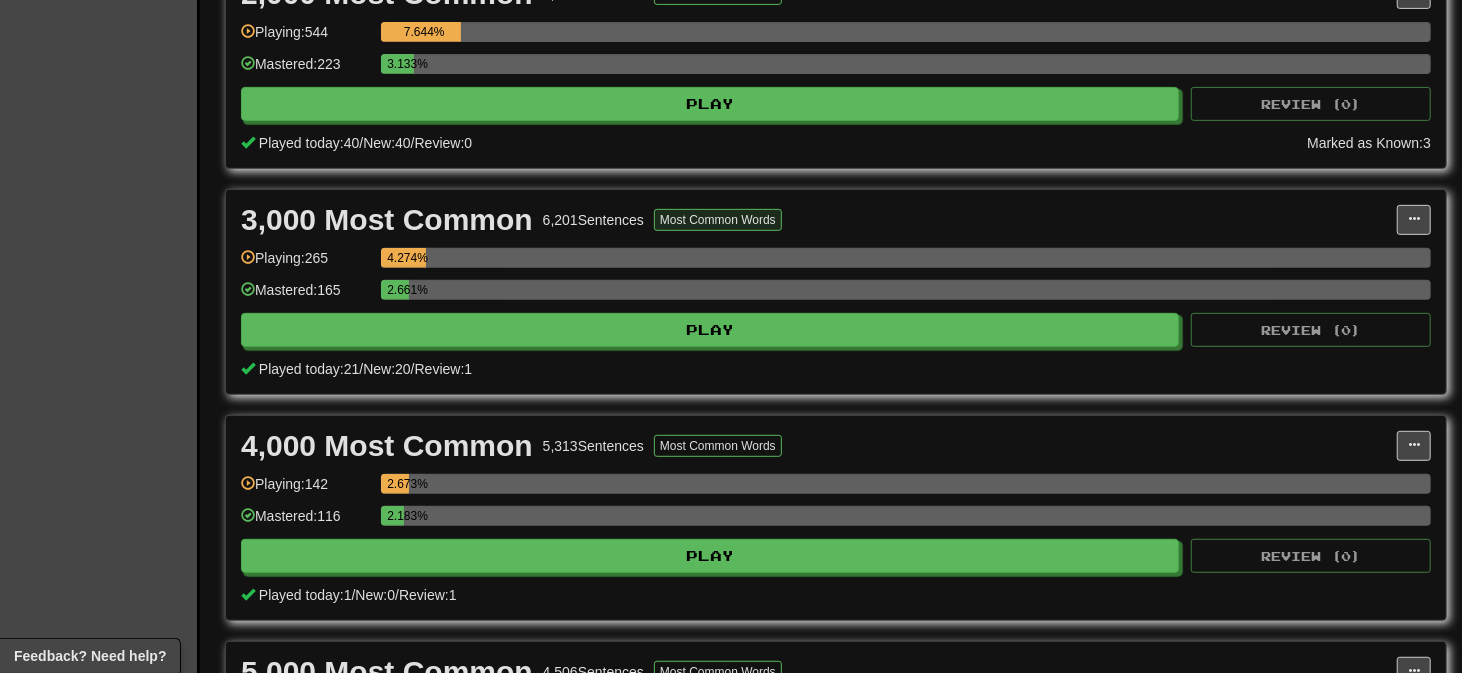 scroll, scrollTop: 498, scrollLeft: 0, axis: vertical 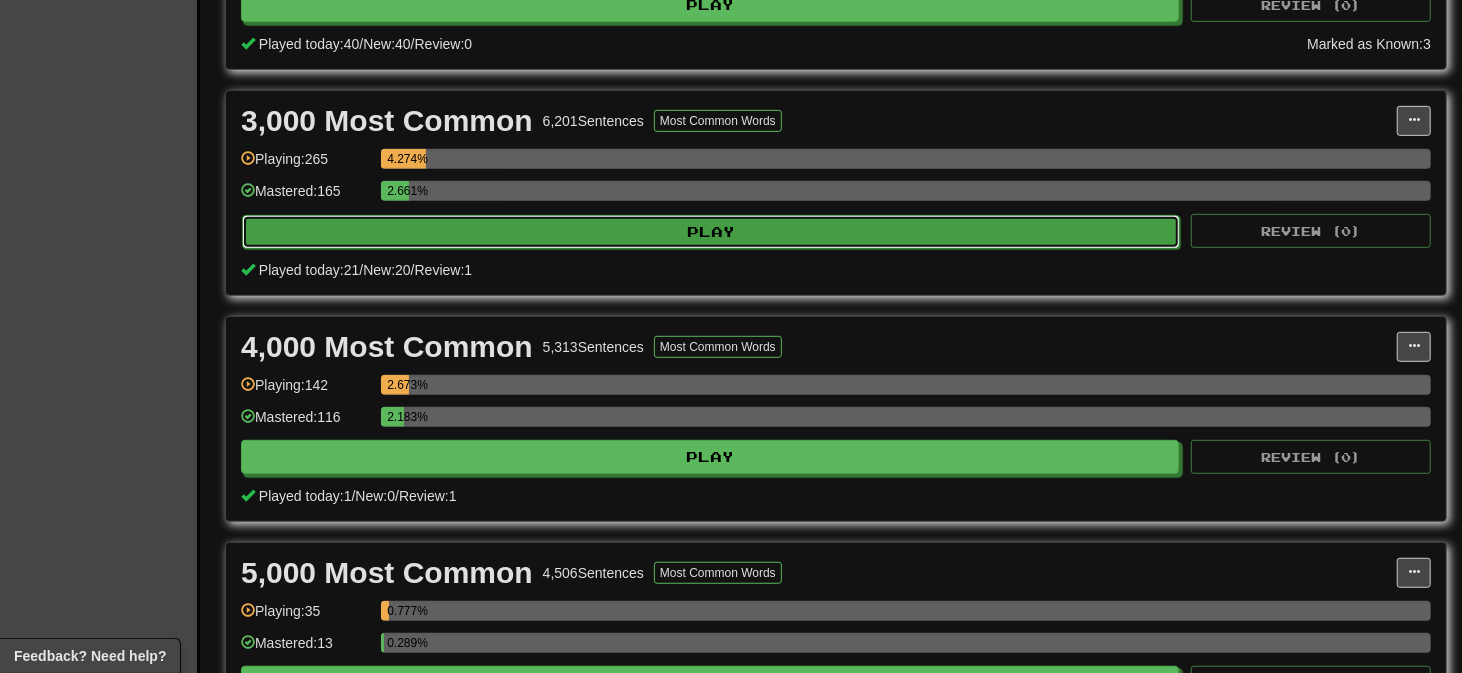 click on "Play" at bounding box center [711, 232] 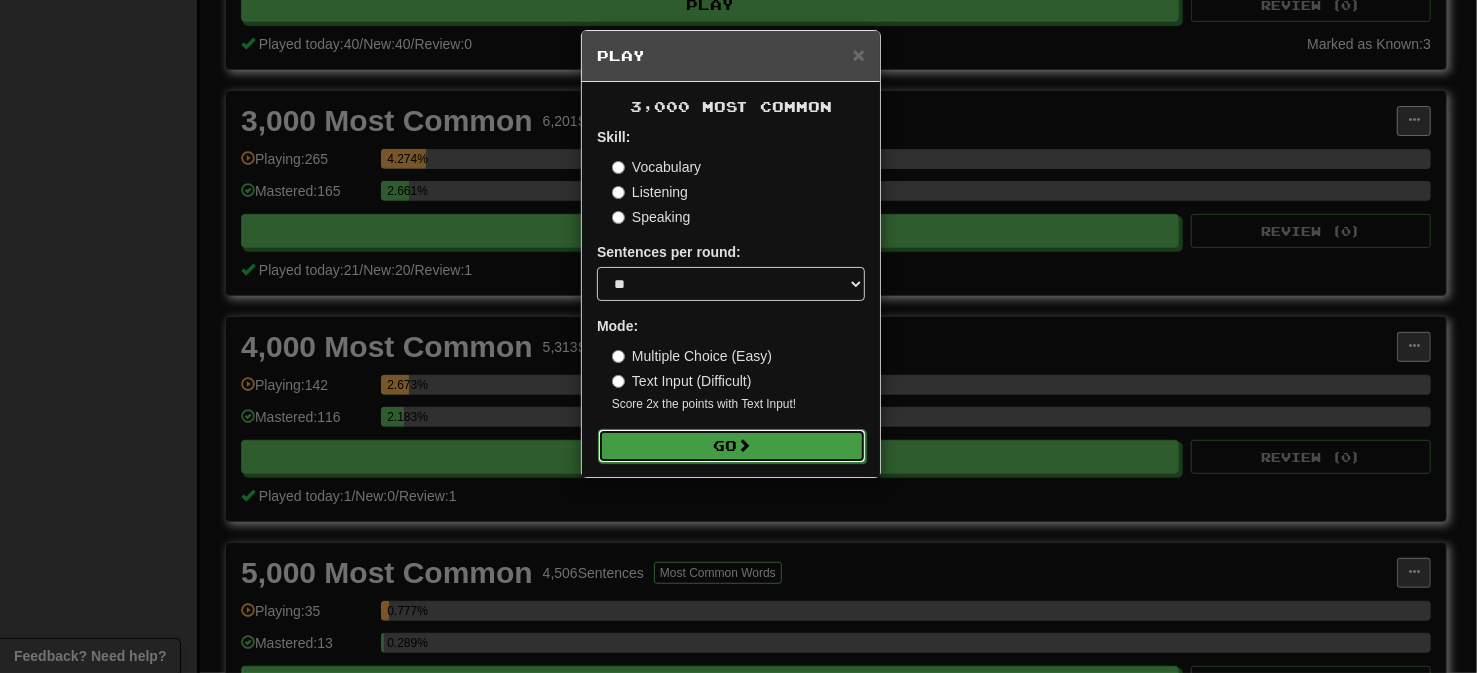 click on "Go" at bounding box center (732, 446) 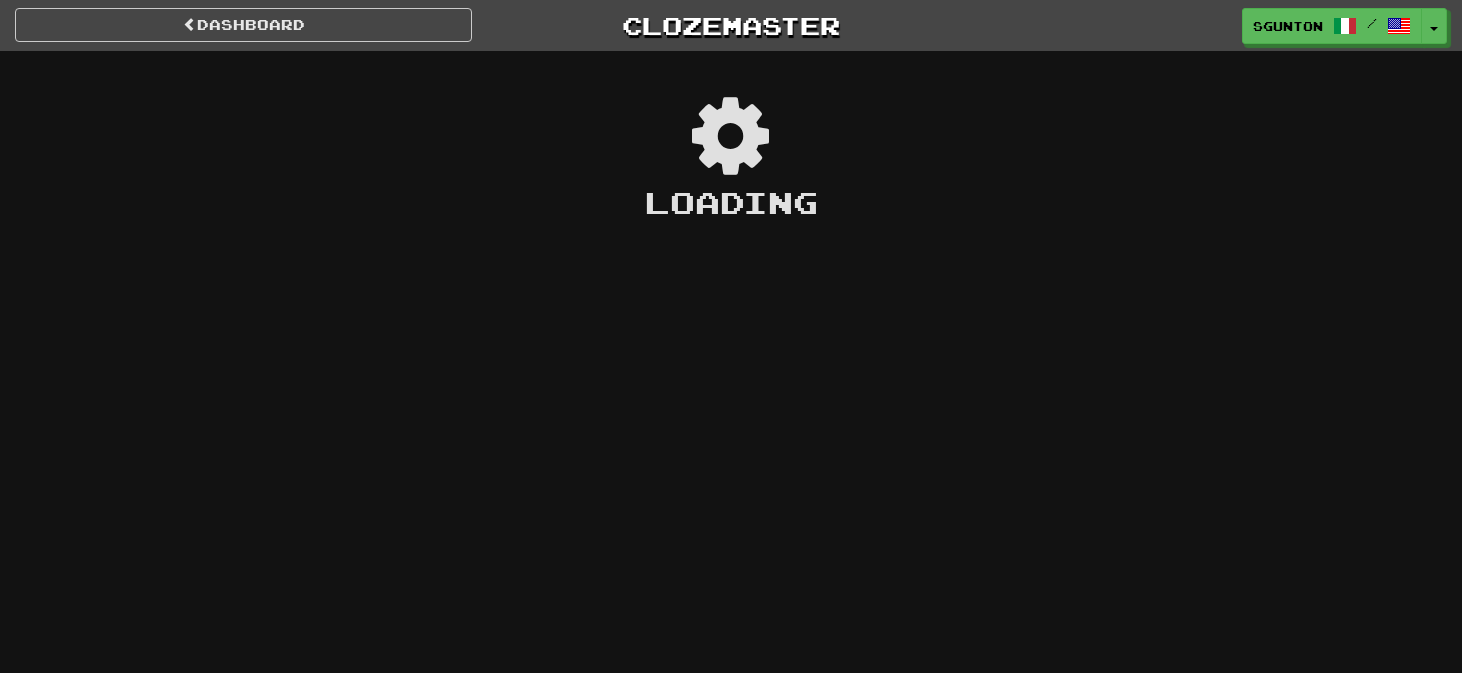 scroll, scrollTop: 0, scrollLeft: 0, axis: both 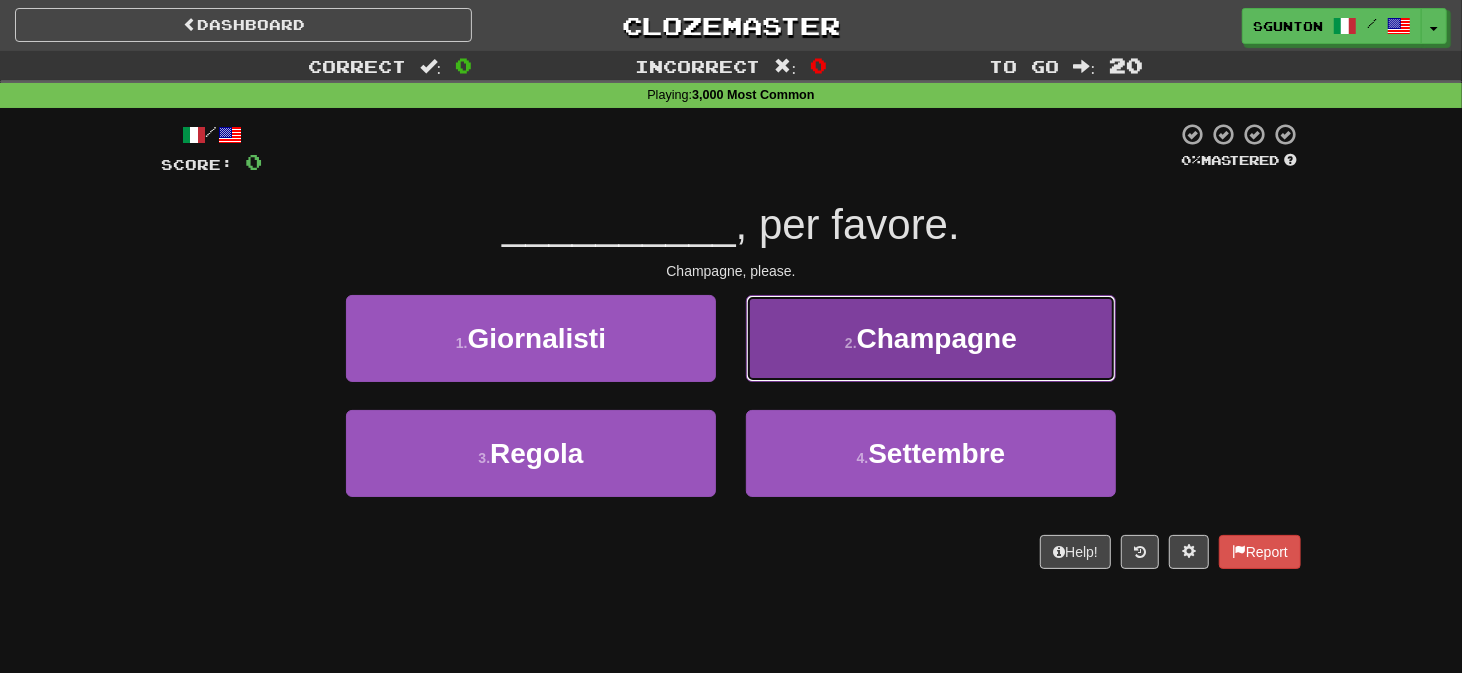 click on "2 .  Champagne" at bounding box center (931, 338) 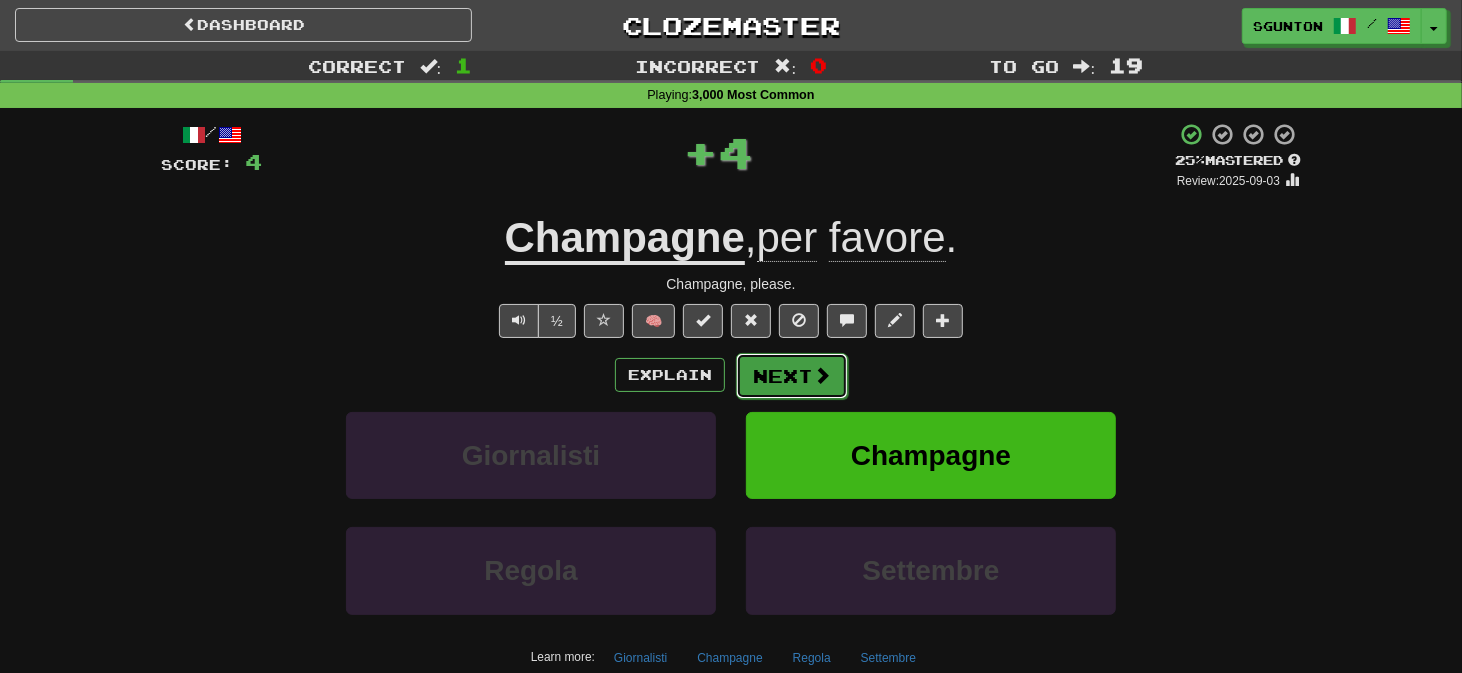 click on "Next" at bounding box center [792, 376] 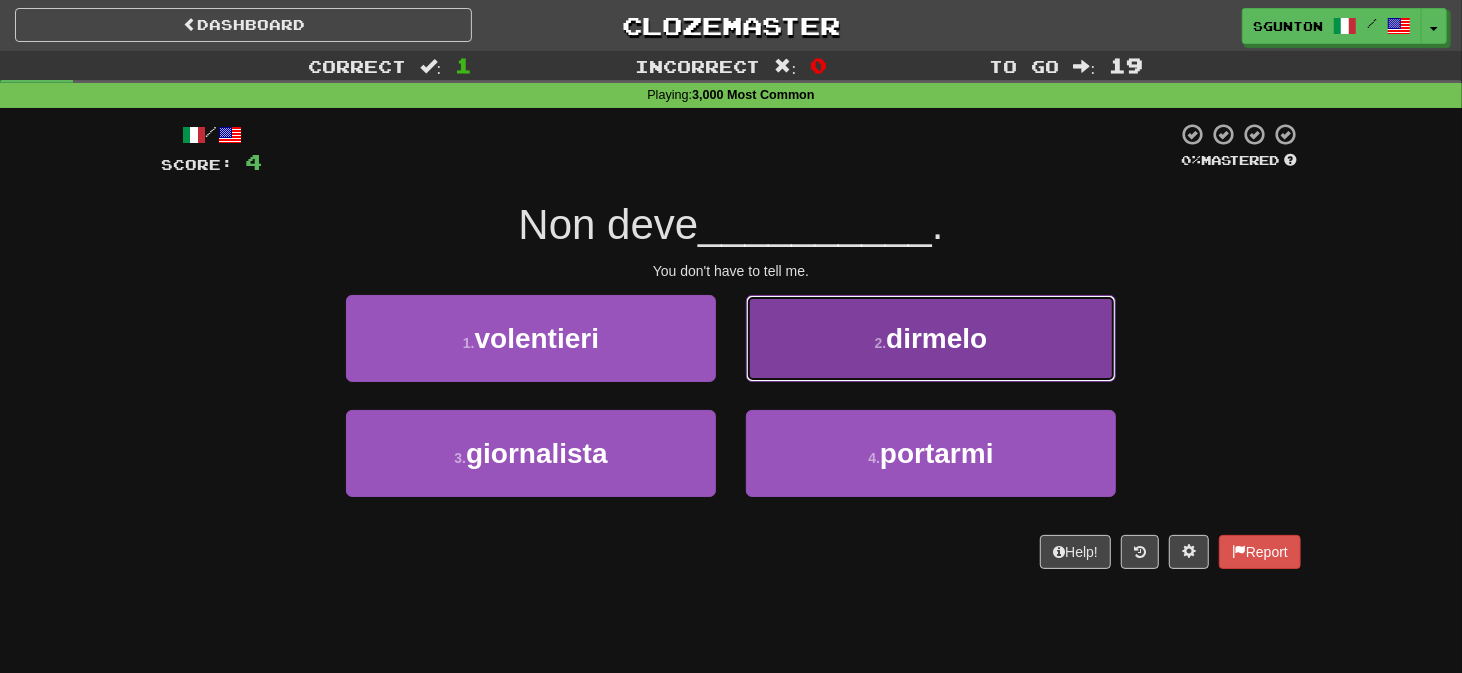 click on "2 .  dirmelo" at bounding box center (931, 338) 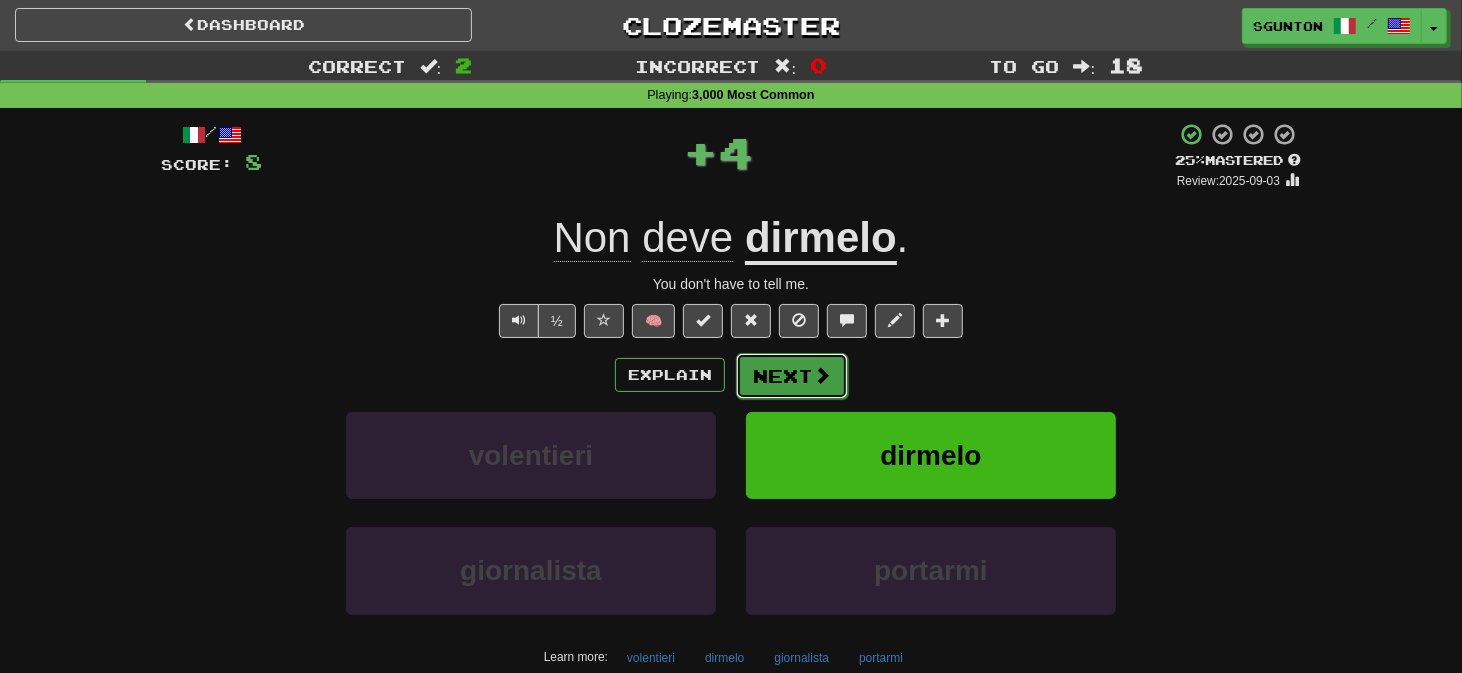click on "Next" at bounding box center [792, 376] 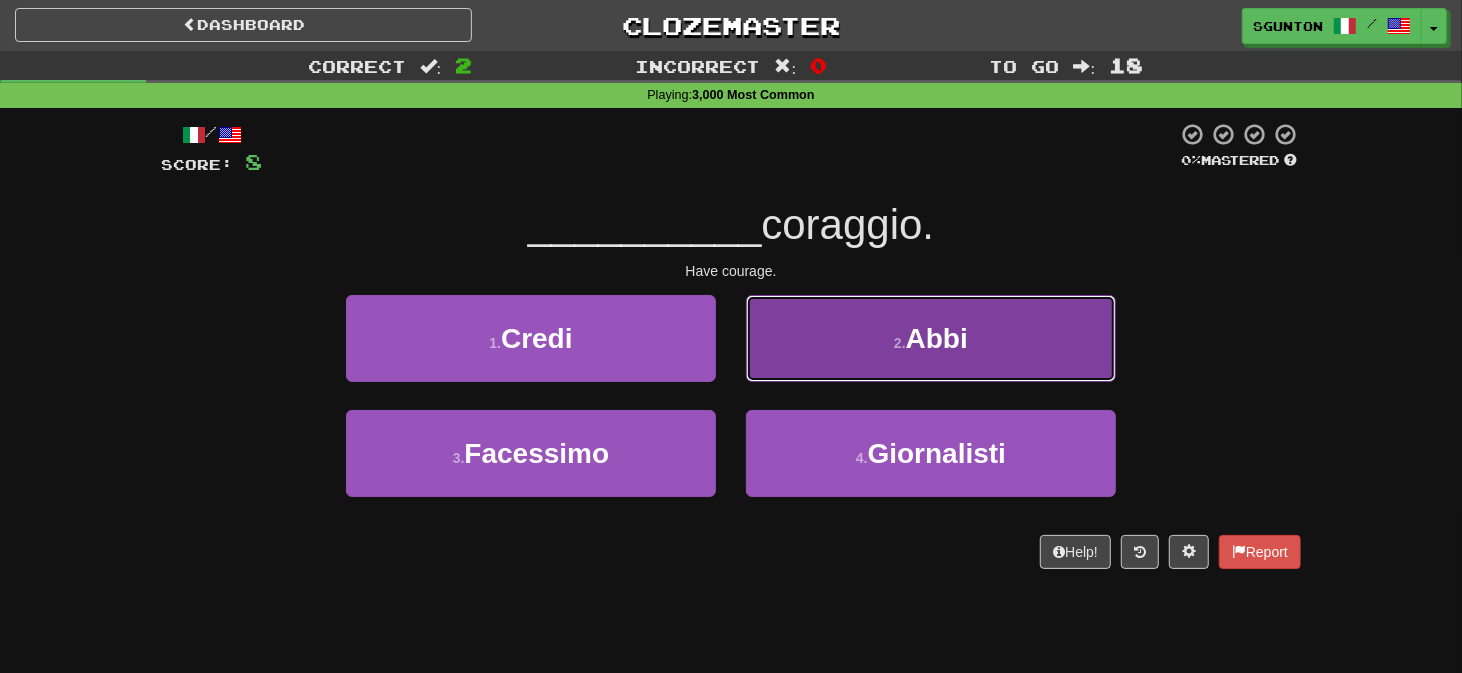 click on "2 .  Abbi" at bounding box center (931, 338) 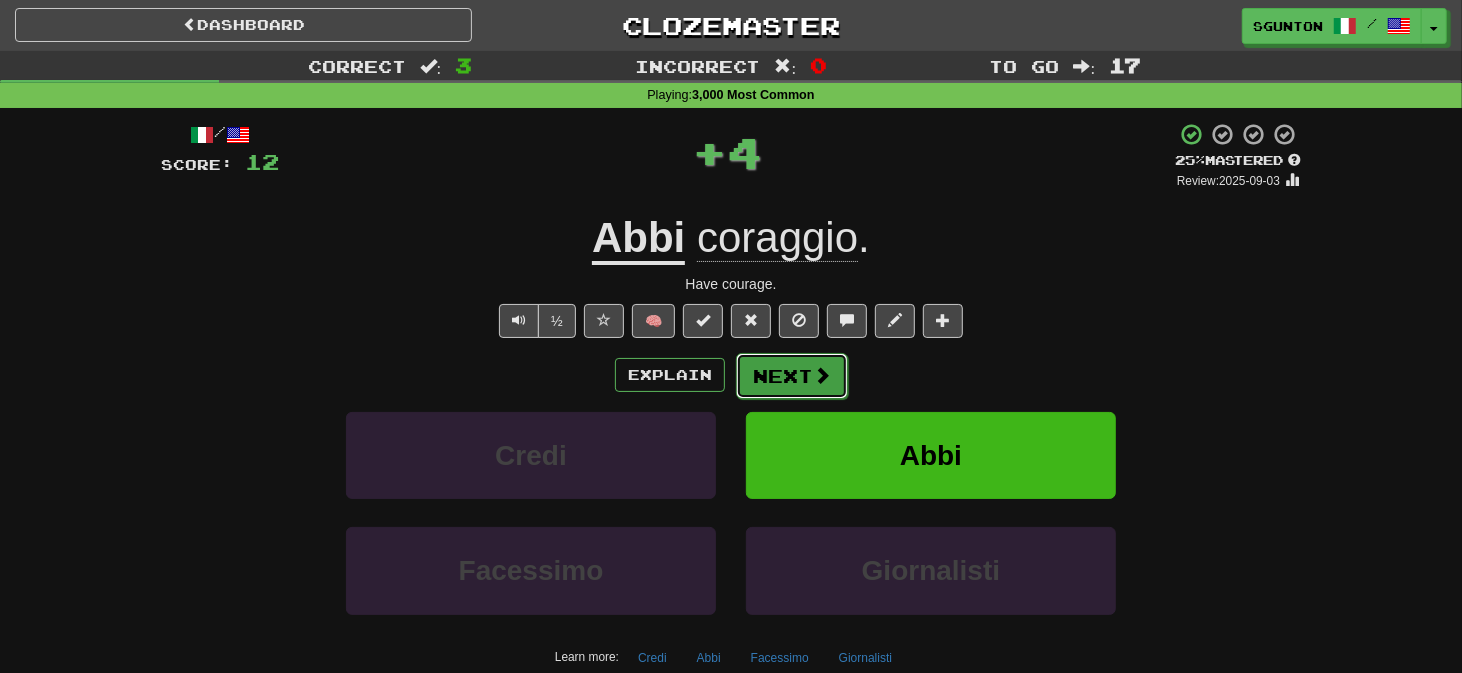 click on "Next" at bounding box center [792, 376] 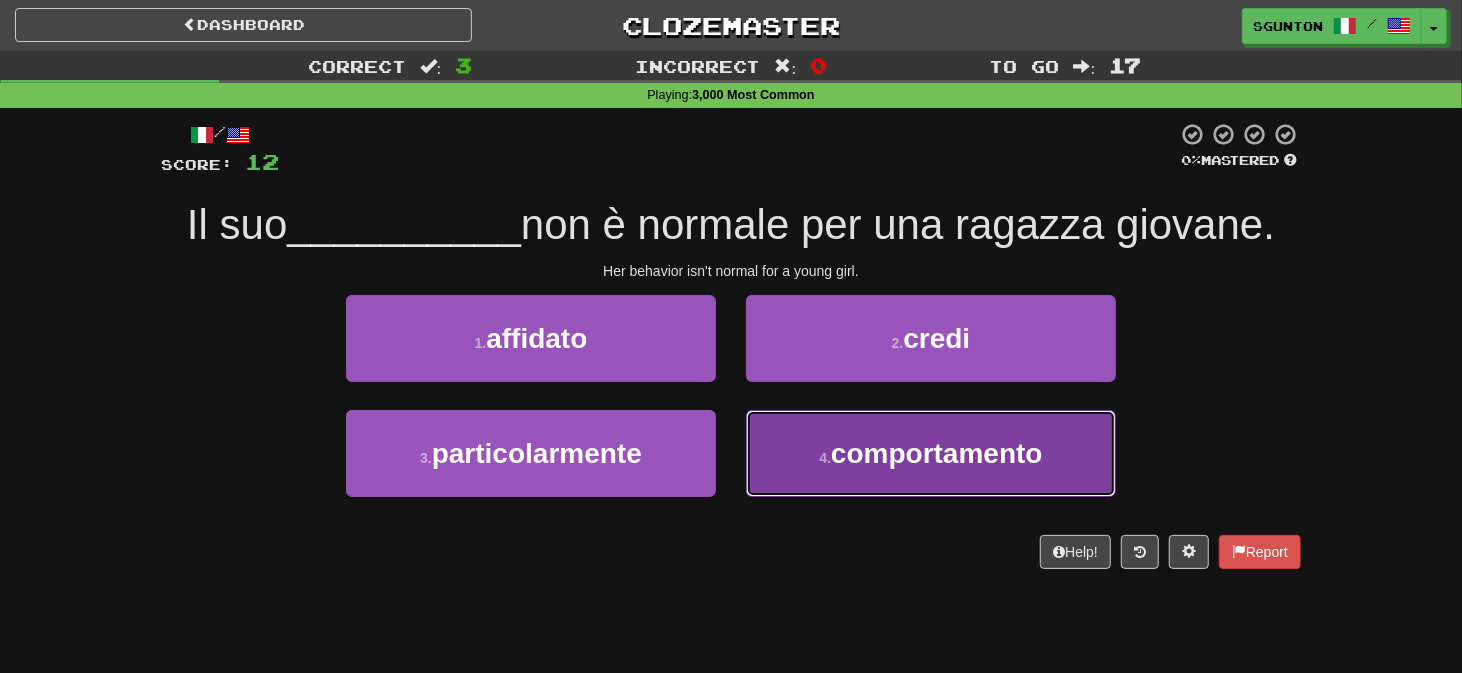 click on "4 .  comportamento" at bounding box center [931, 453] 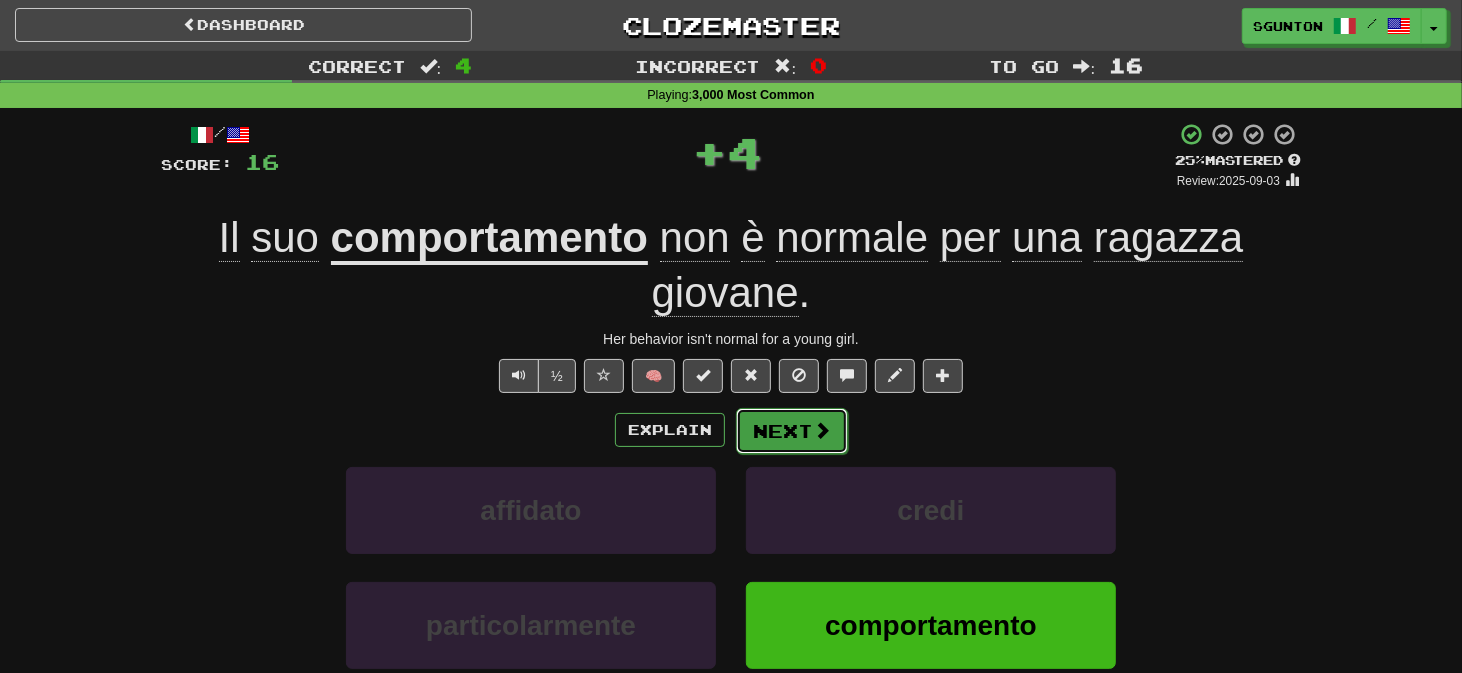 click on "Next" at bounding box center (792, 431) 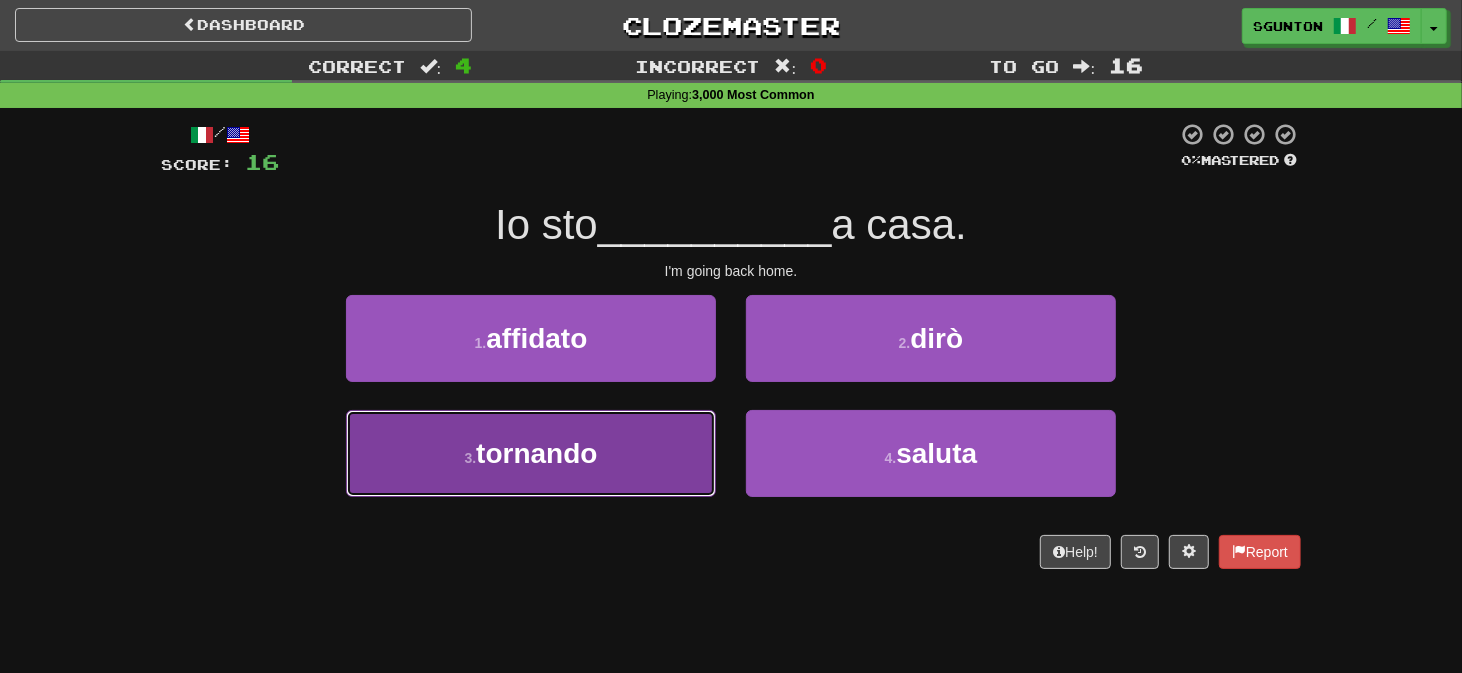 click on "3 .  tornando" at bounding box center [531, 453] 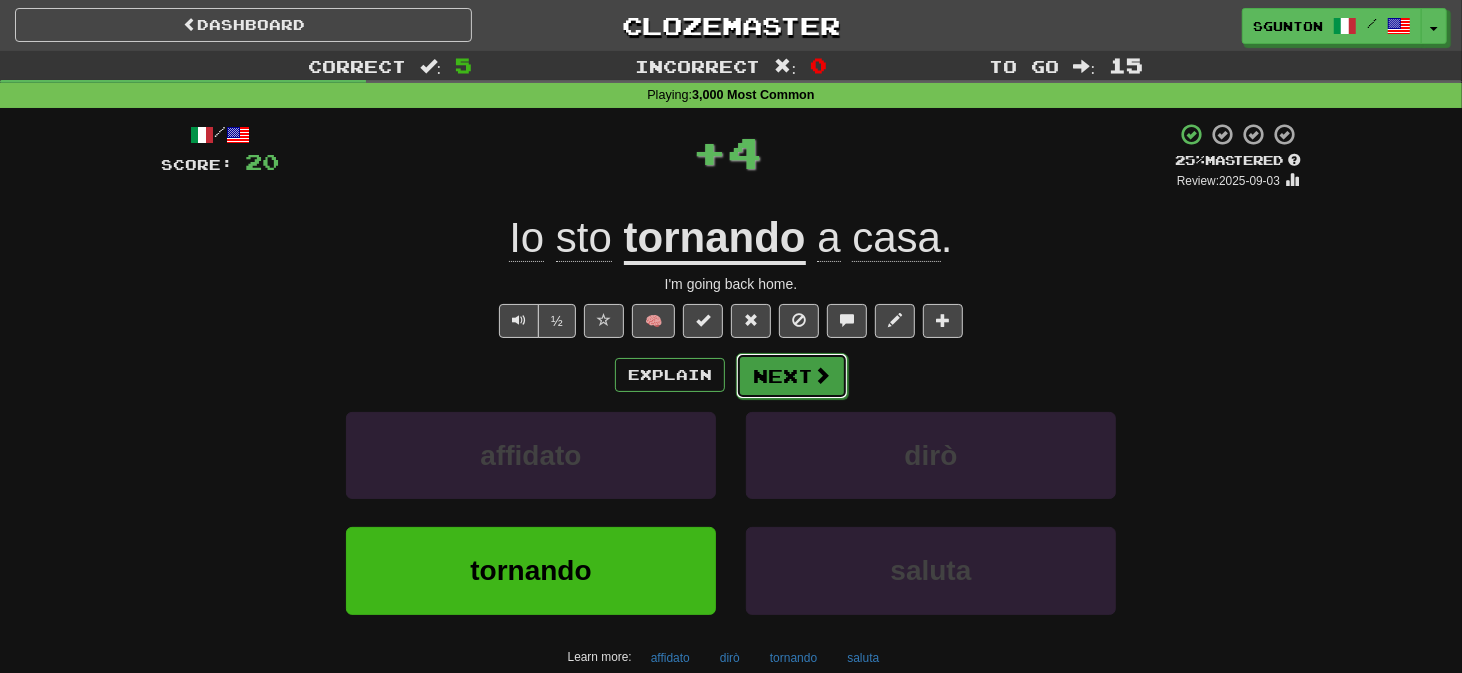 click on "Next" at bounding box center (792, 376) 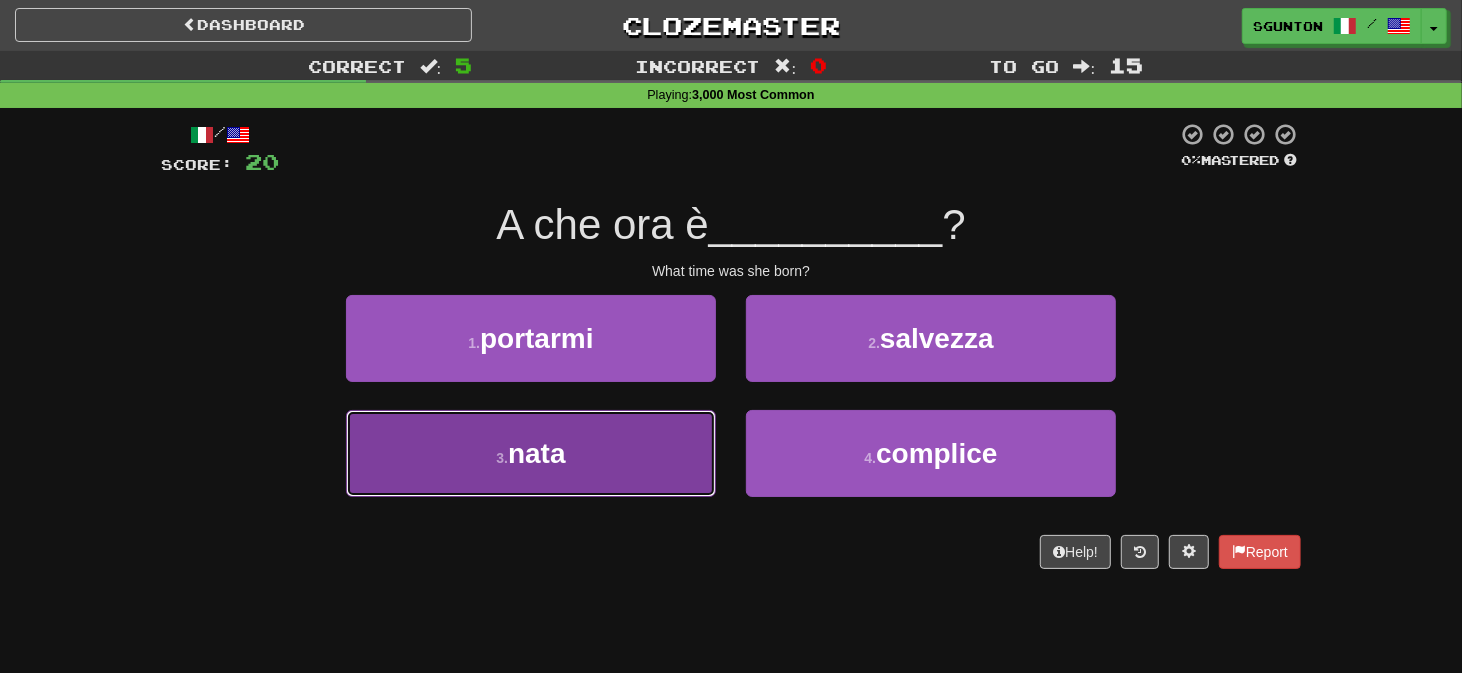 click on "3 .  nata" at bounding box center [531, 453] 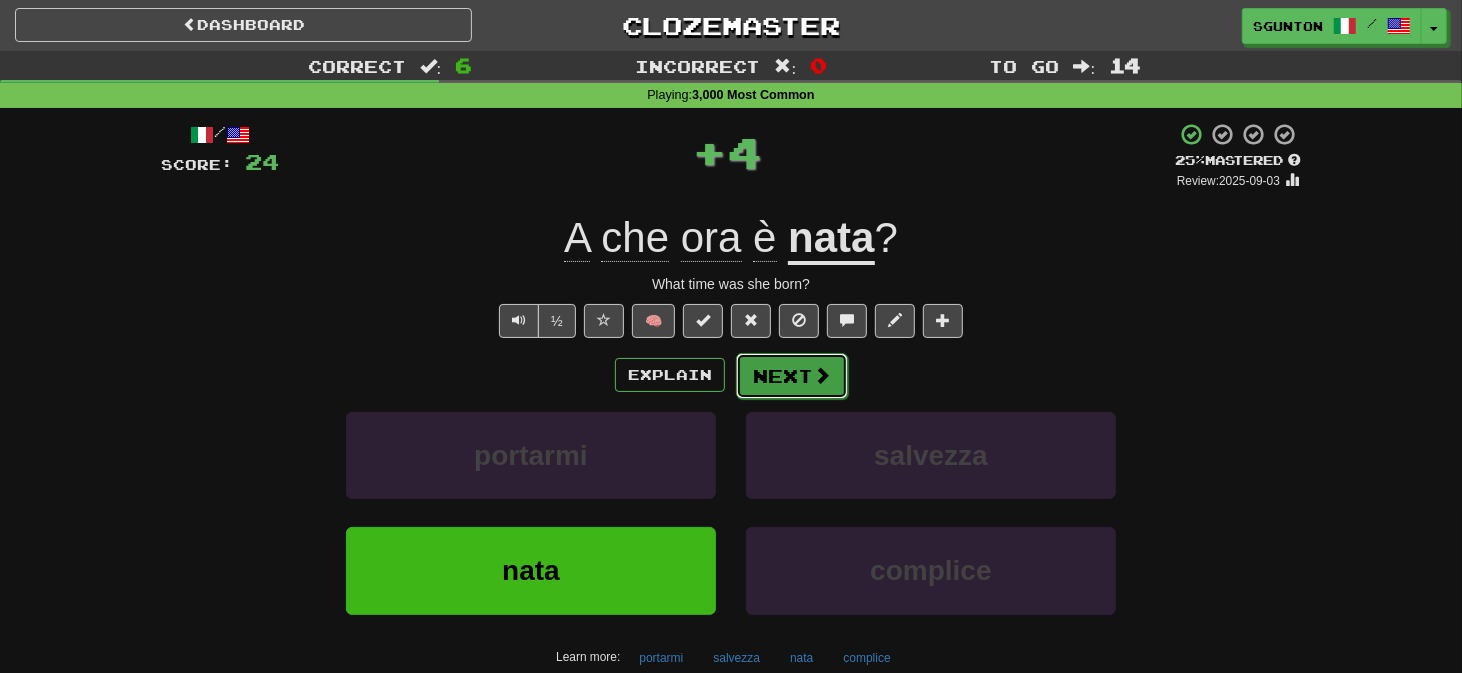 click on "Next" at bounding box center (792, 376) 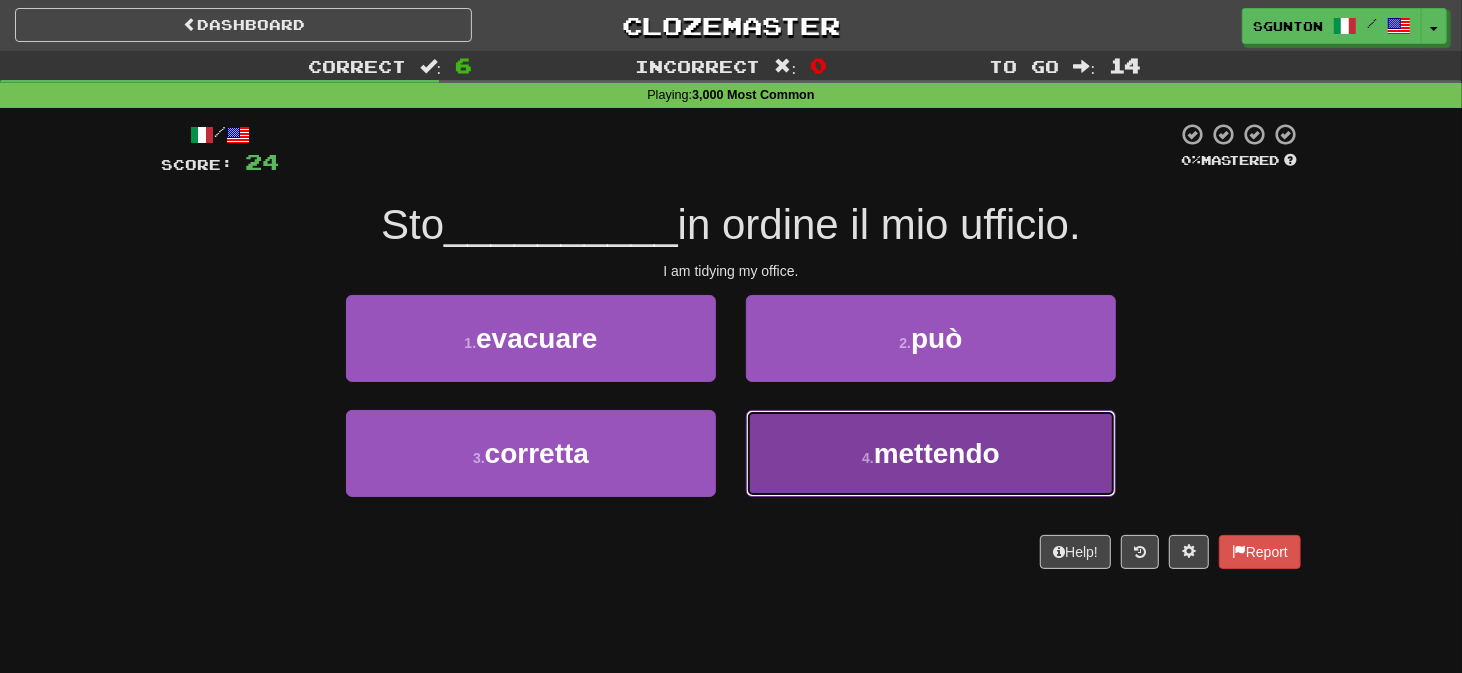 click on "4 .  mettendo" at bounding box center (931, 453) 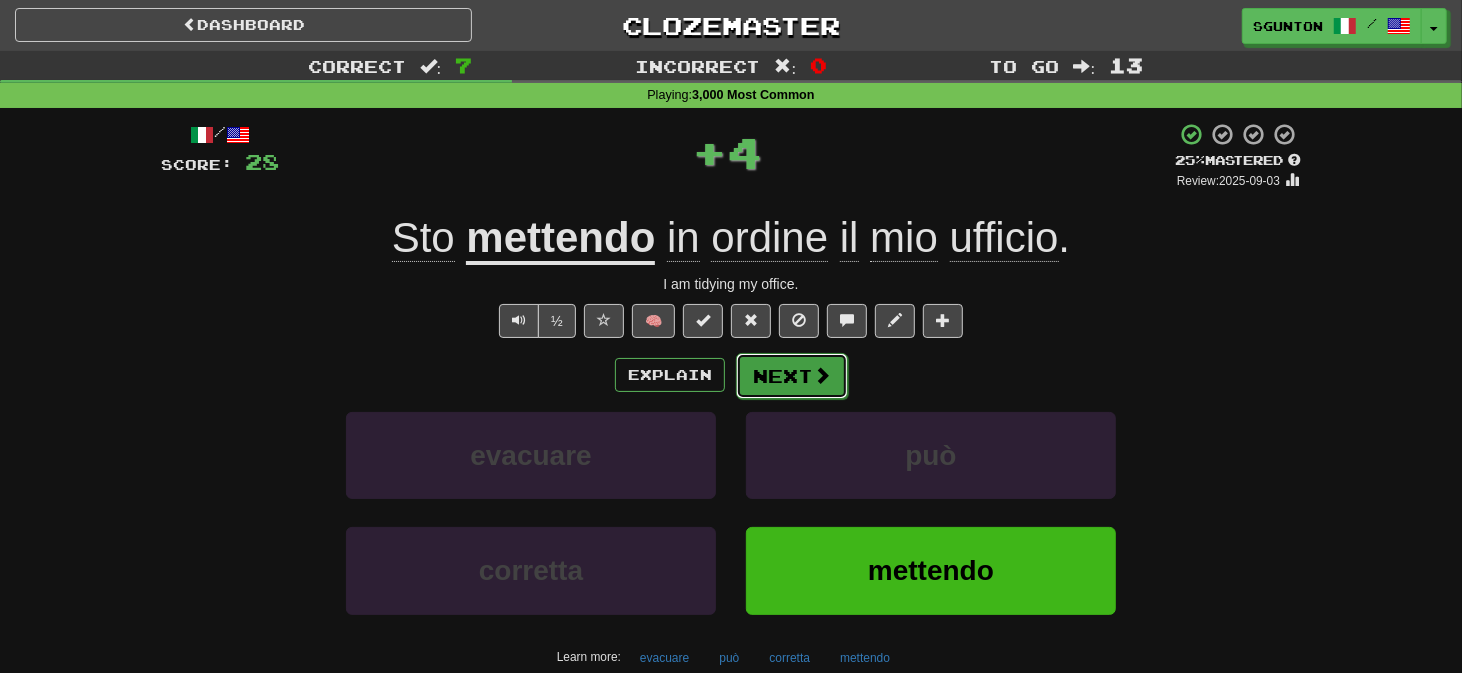 click on "Next" at bounding box center [792, 376] 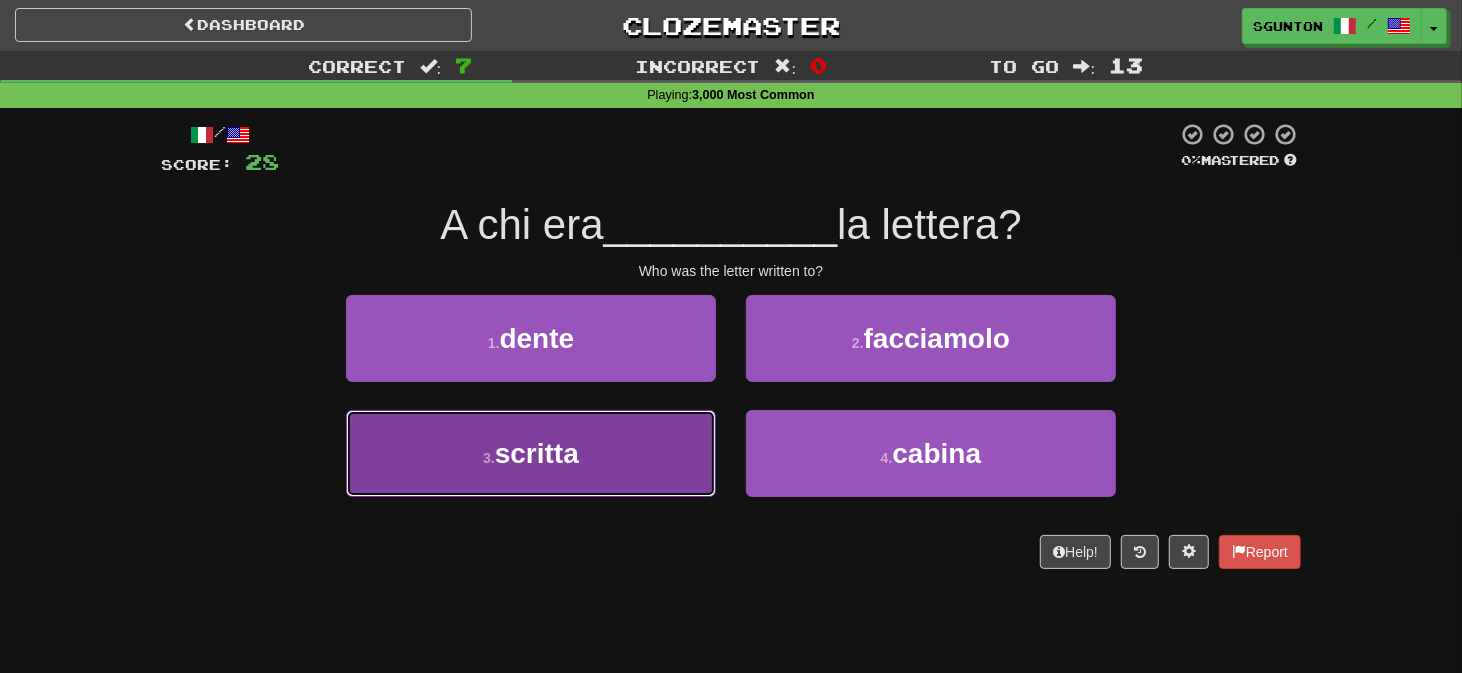 click on "3 .  scritta" at bounding box center (531, 453) 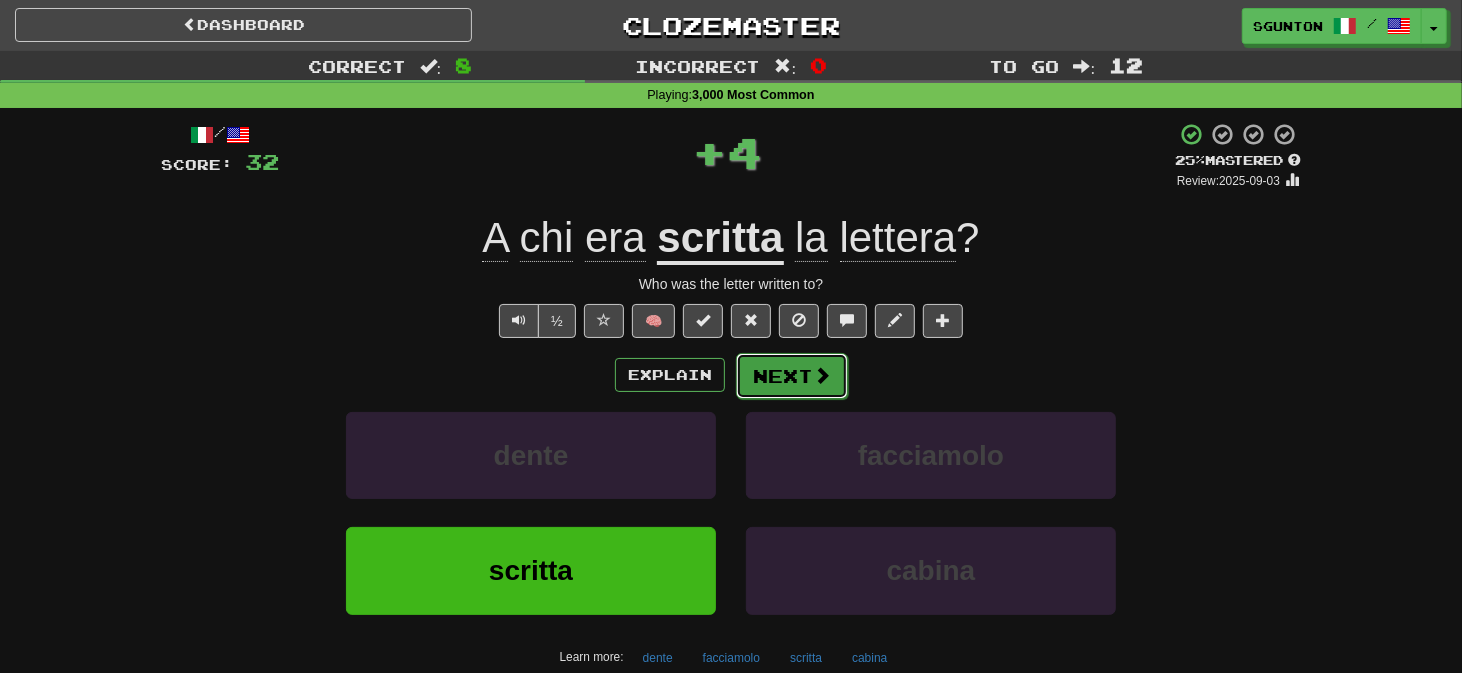 click on "Next" at bounding box center [792, 376] 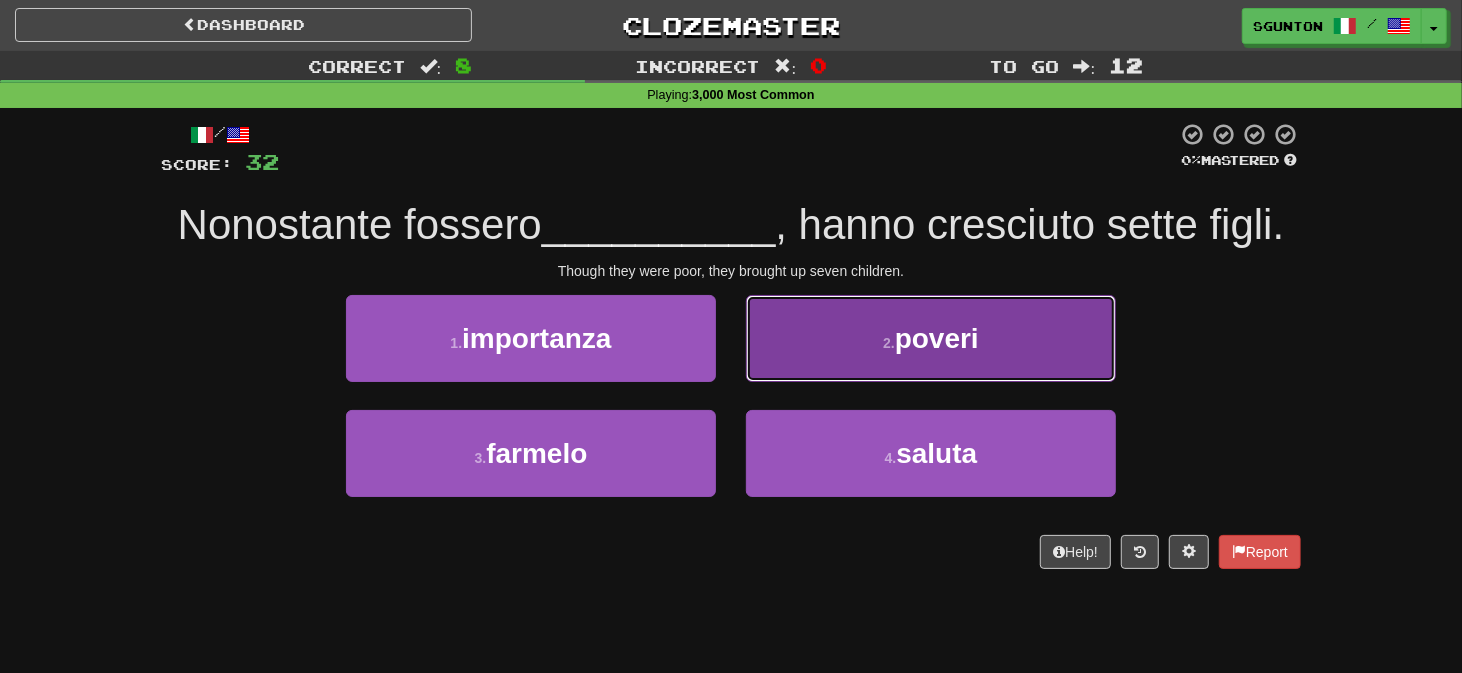 click on "2 .  poveri" at bounding box center [931, 338] 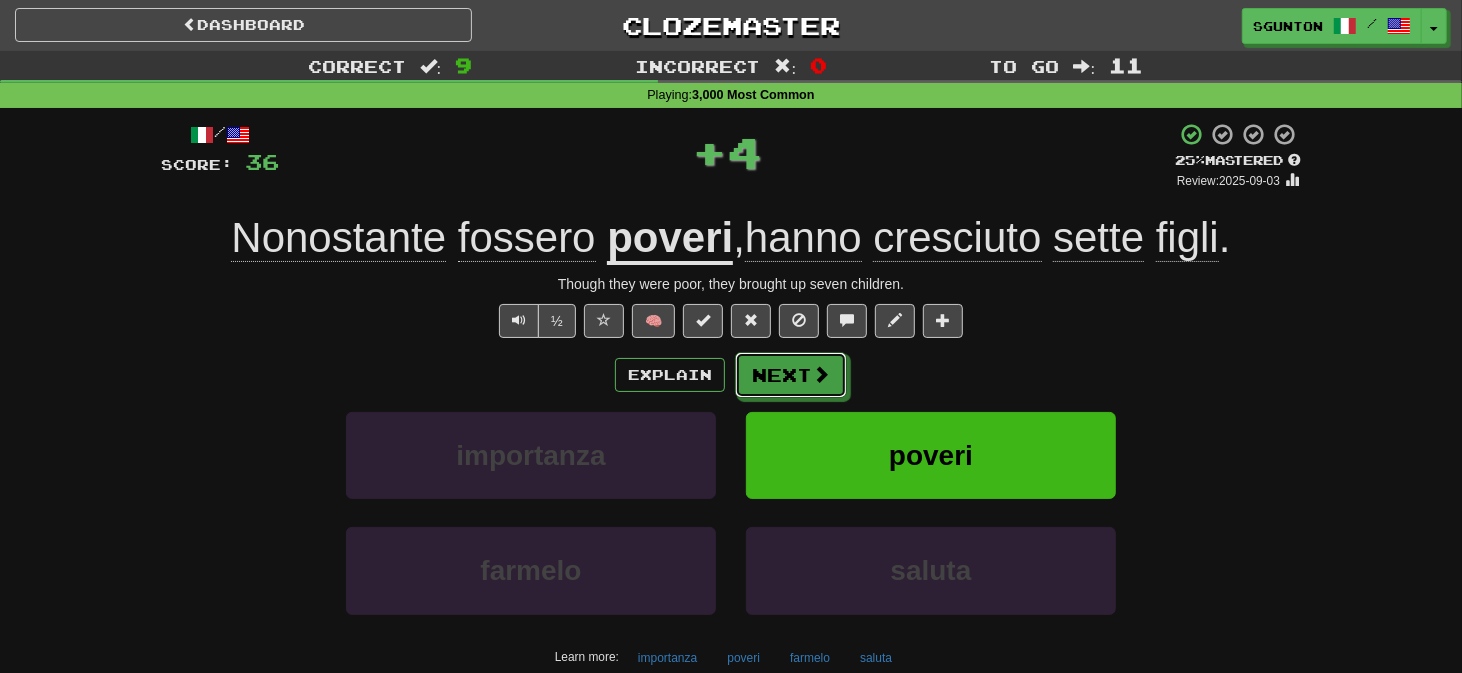 click on "Next" at bounding box center [791, 375] 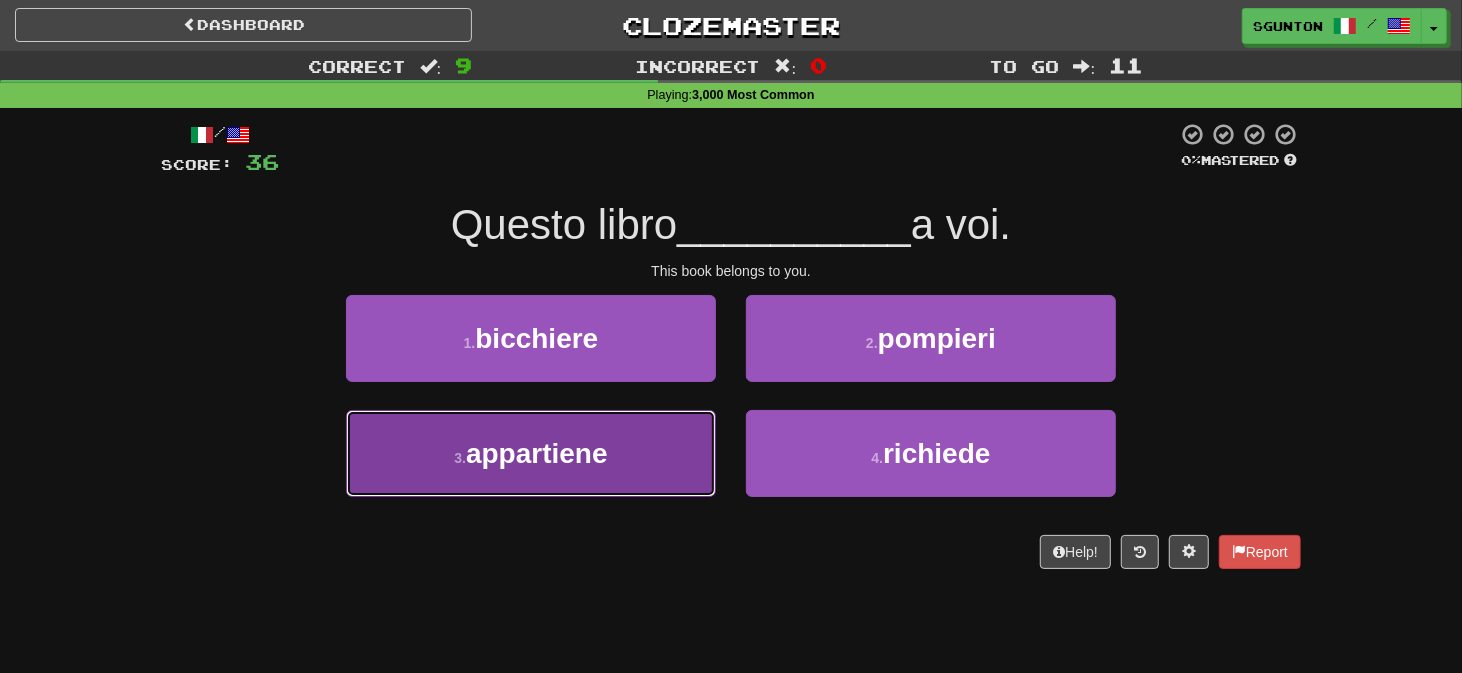 click on "3 .  appartiene" at bounding box center [531, 453] 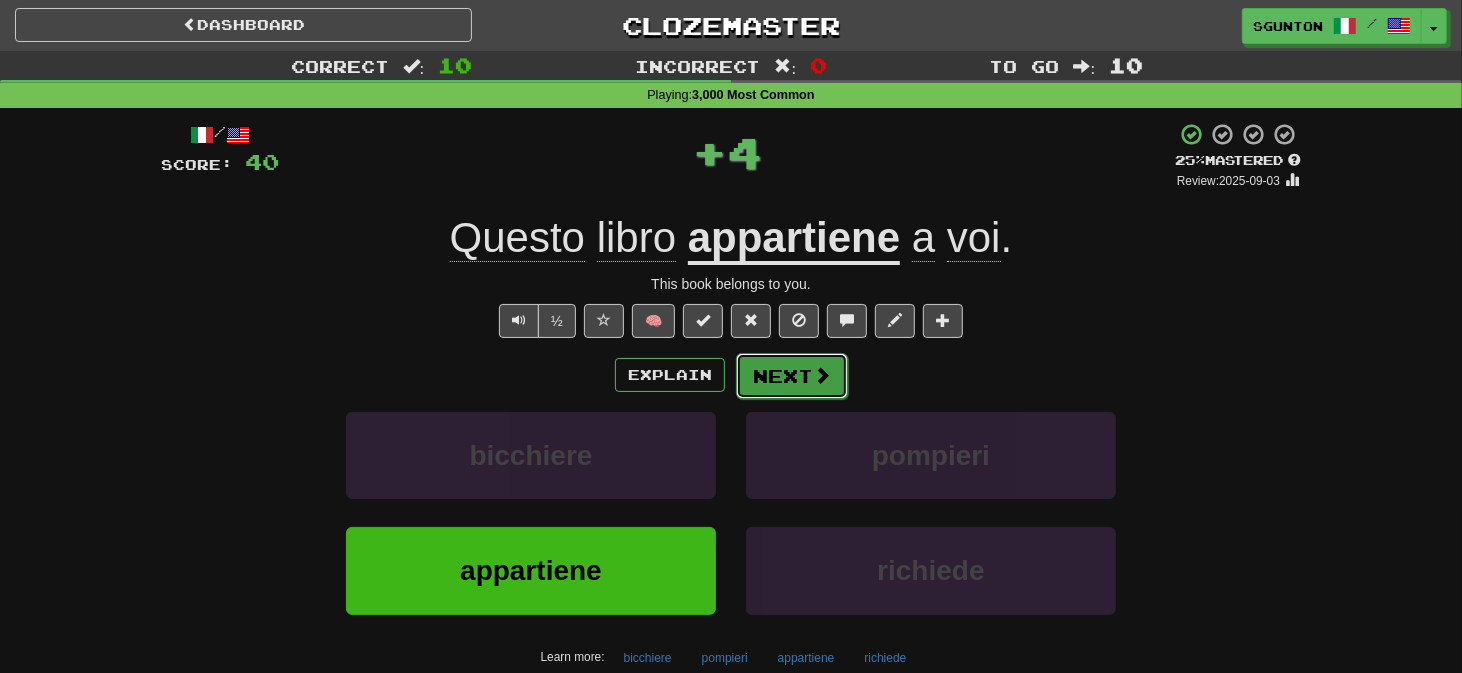 click on "Next" at bounding box center [792, 376] 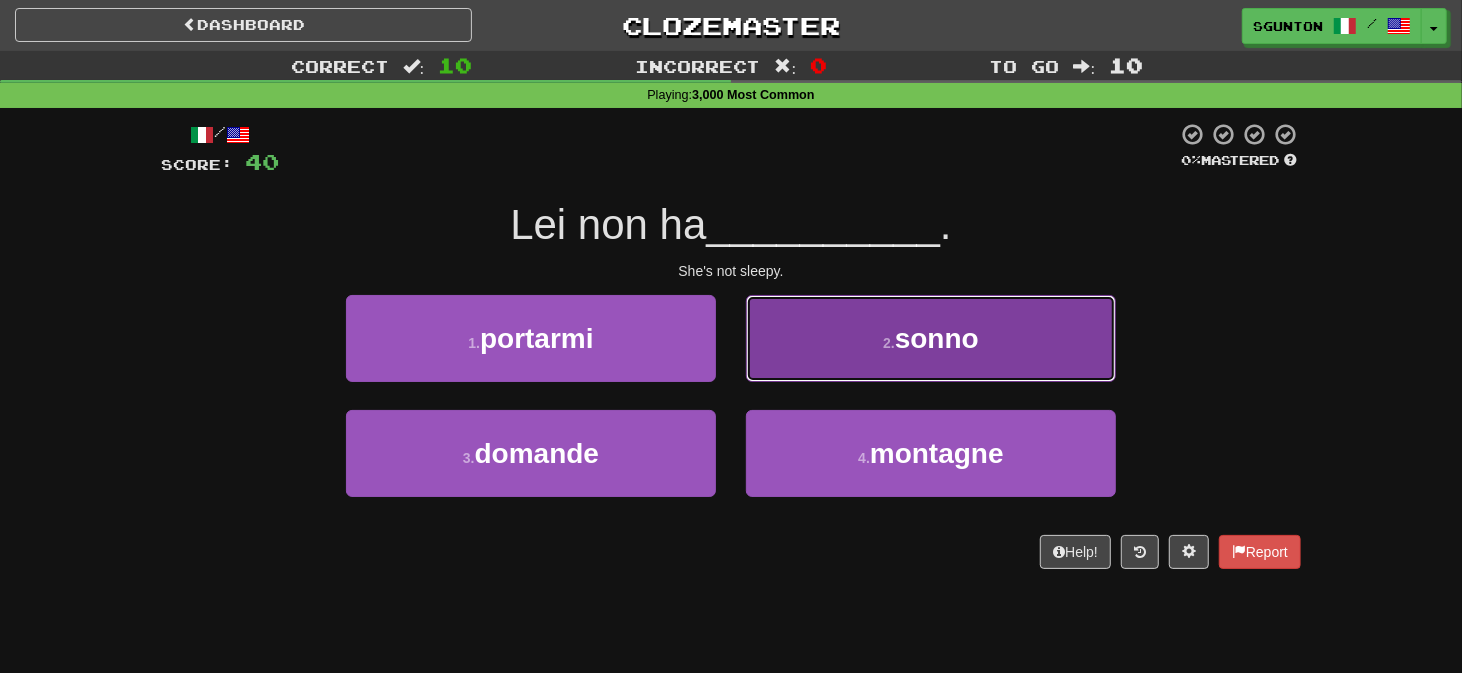 click on "2 .  sonno" at bounding box center [931, 338] 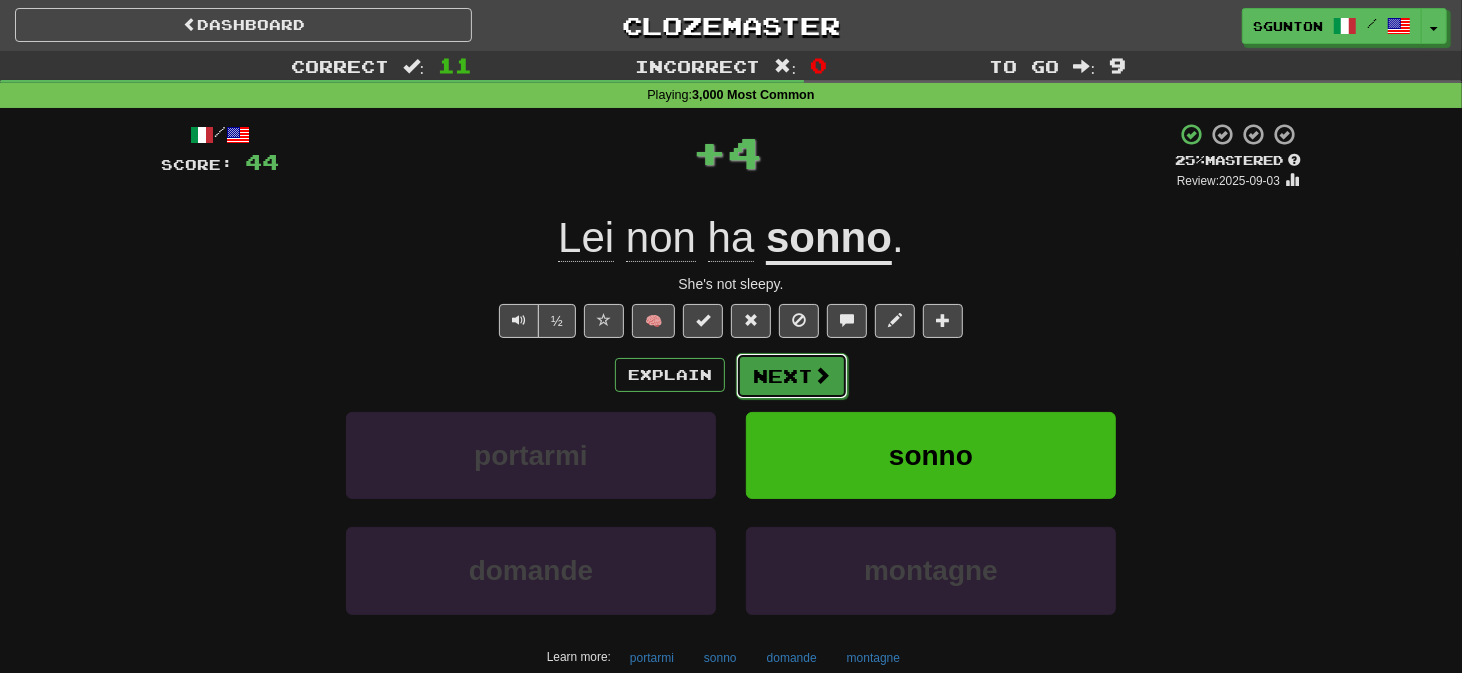 click on "Next" at bounding box center [792, 376] 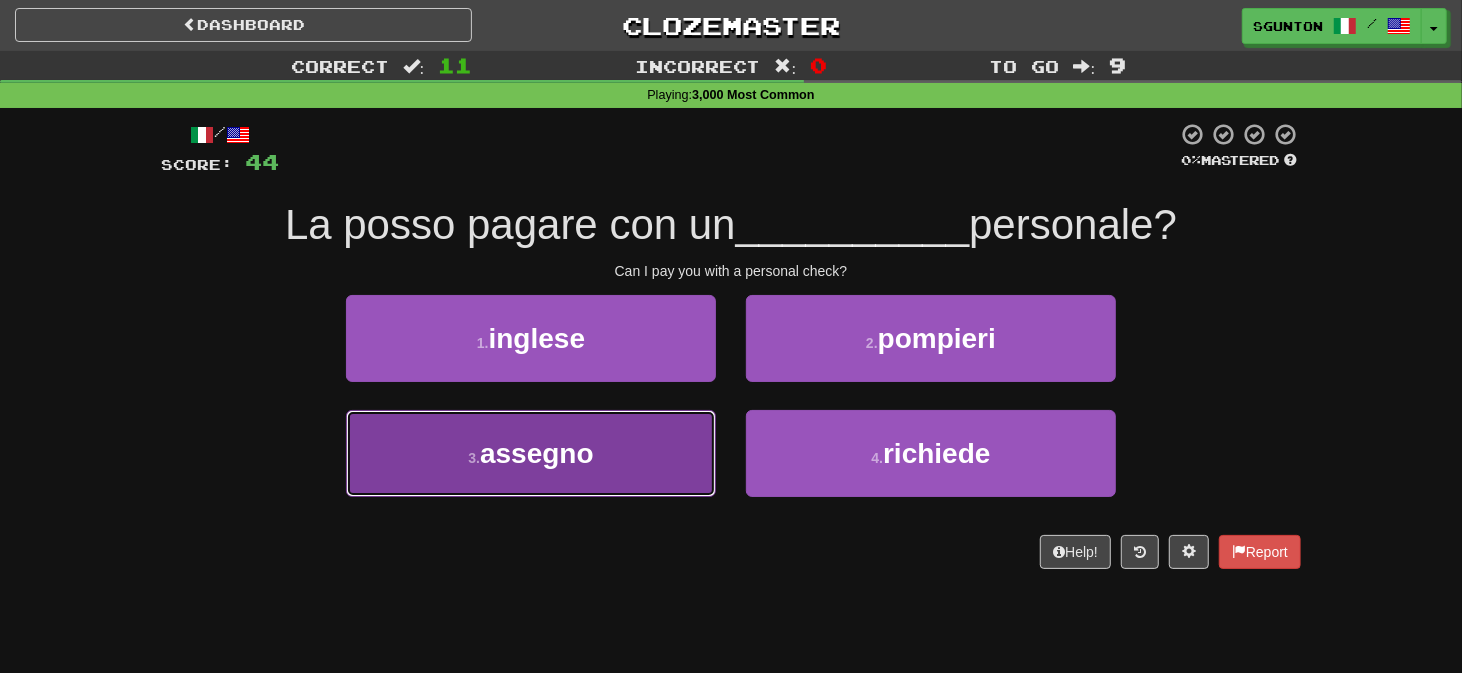 click on "3 .  assegno" at bounding box center [531, 453] 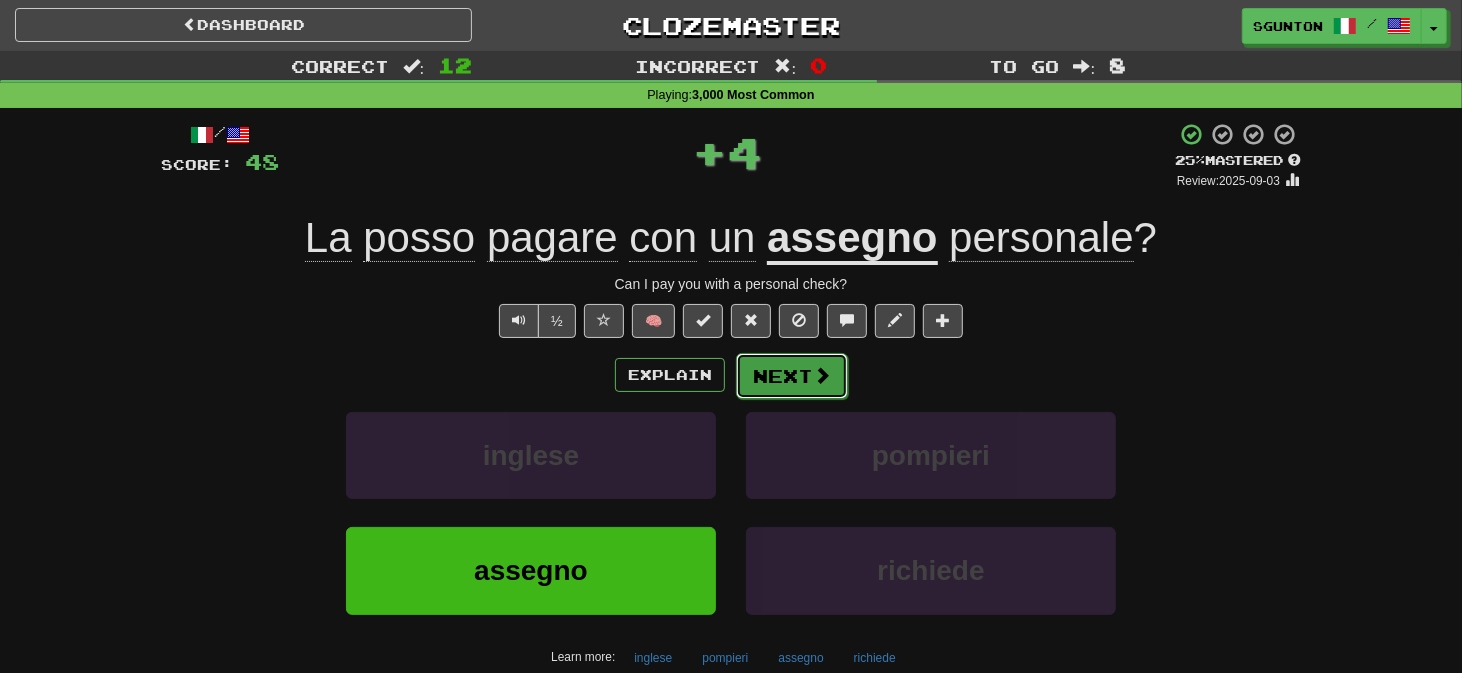 click on "Next" at bounding box center [792, 376] 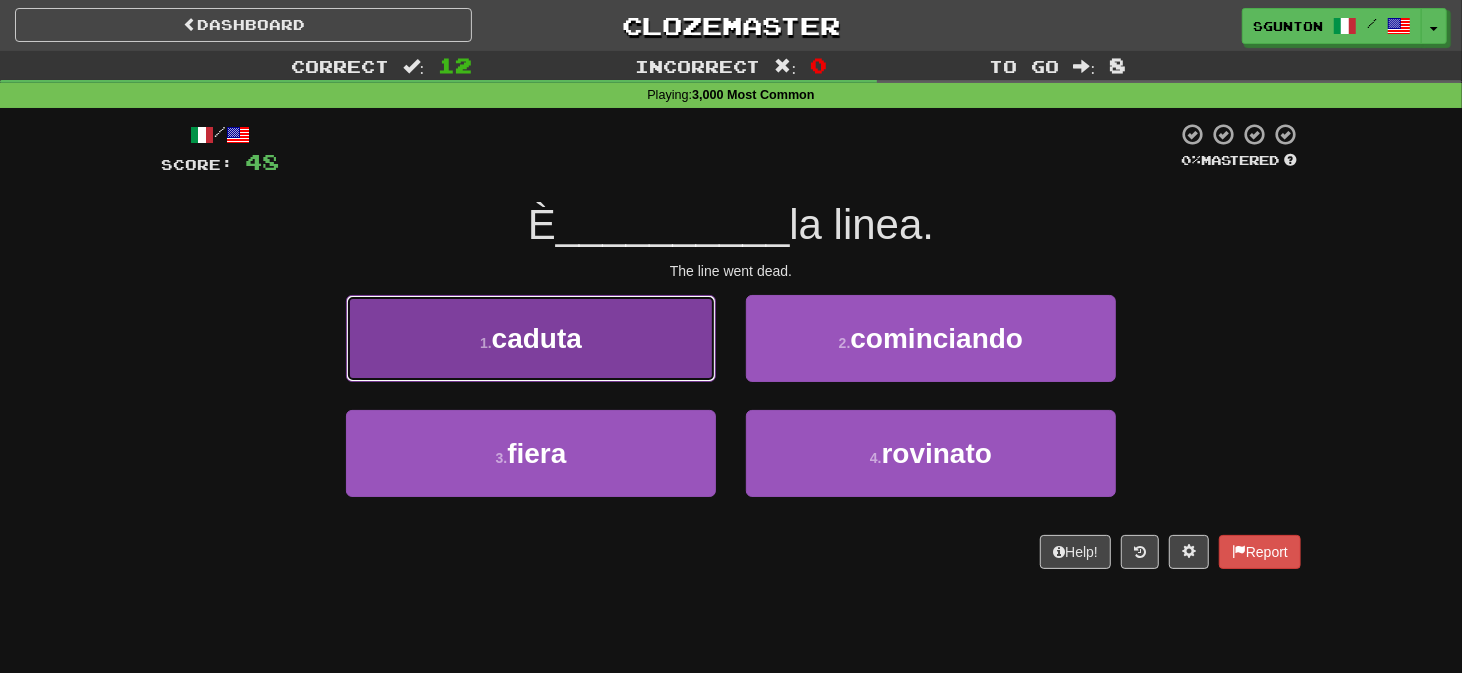 click on "1 .  caduta" at bounding box center [531, 338] 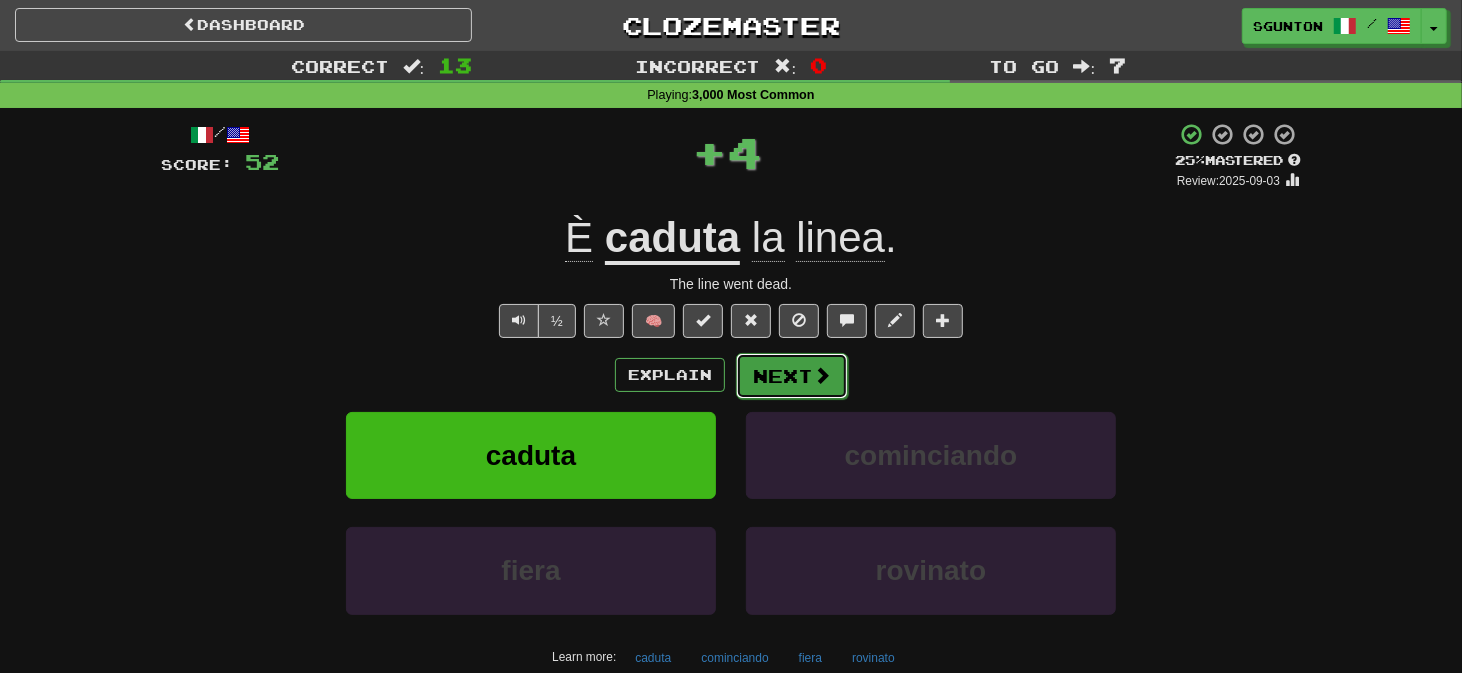 click on "Next" at bounding box center [792, 376] 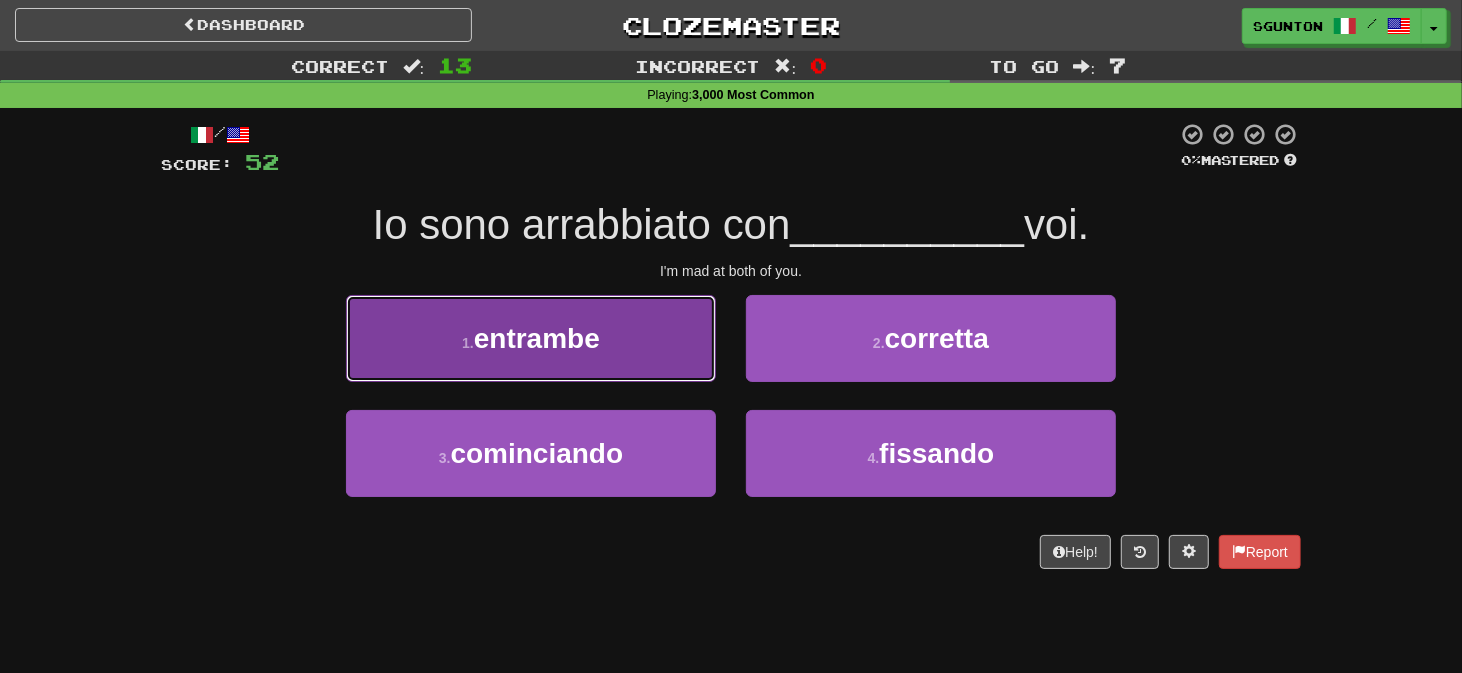 click on "1 .  entrambe" at bounding box center (531, 338) 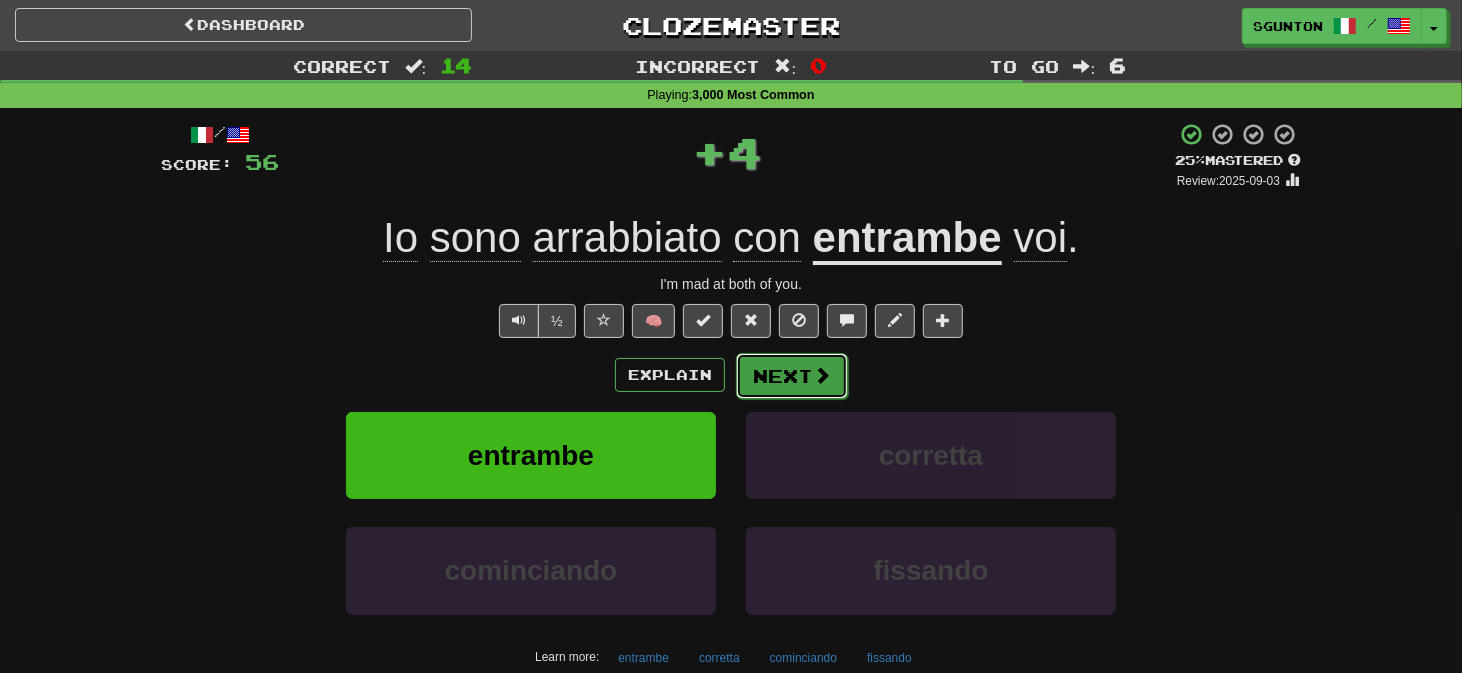 click on "Next" at bounding box center (792, 376) 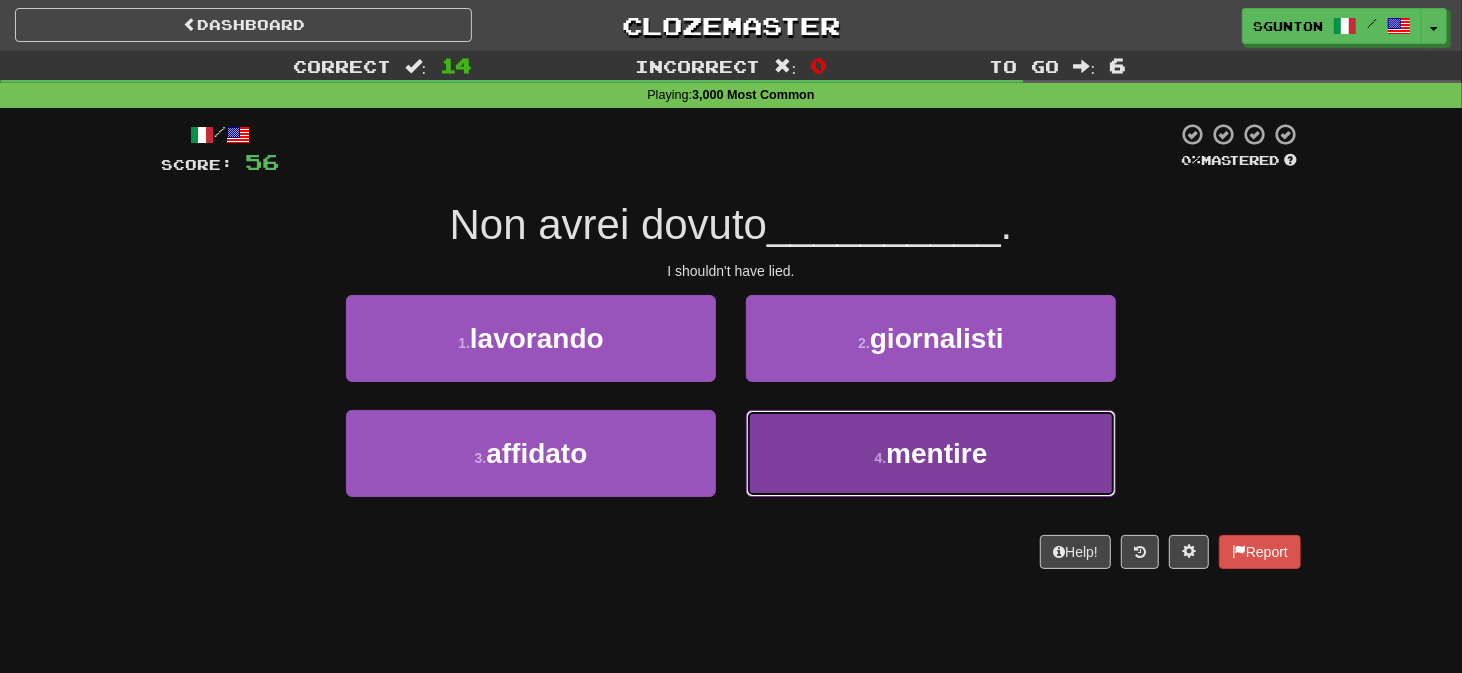 click on "4 .  mentire" at bounding box center [931, 453] 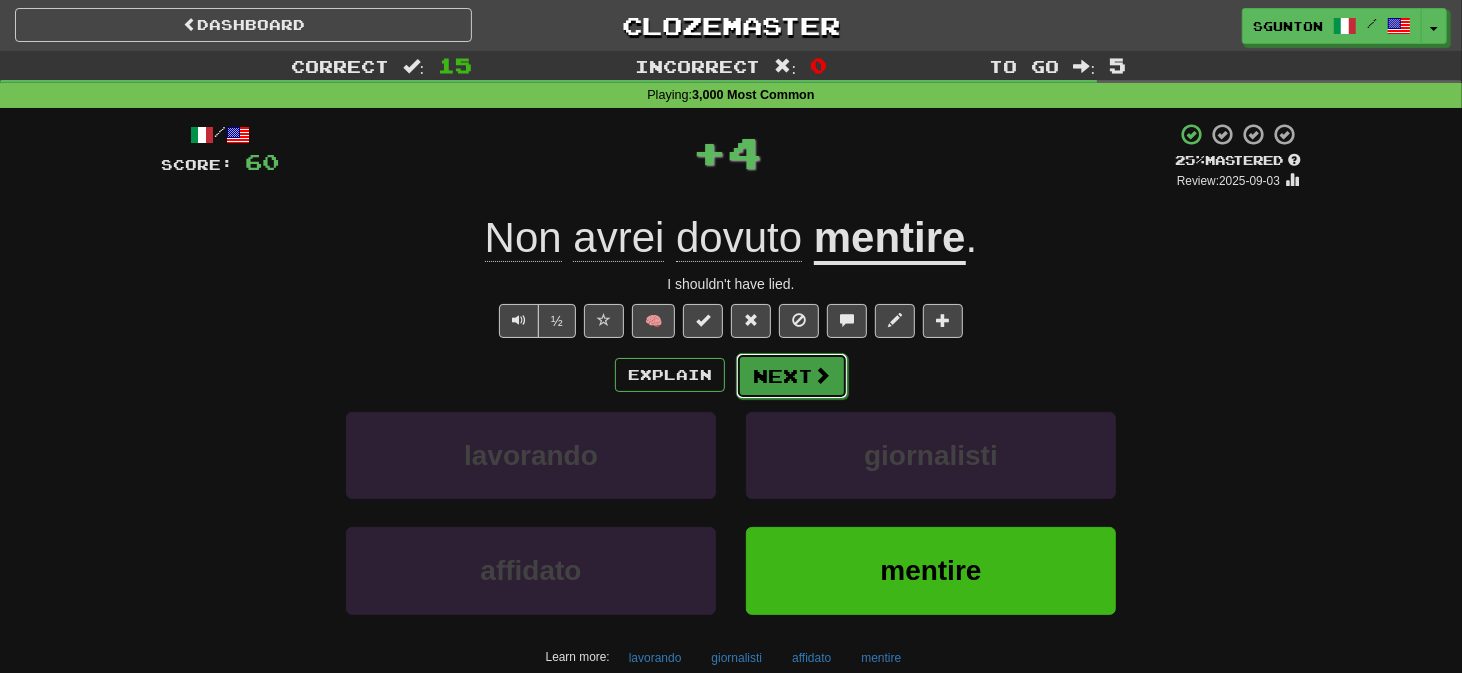 click on "Next" at bounding box center (792, 376) 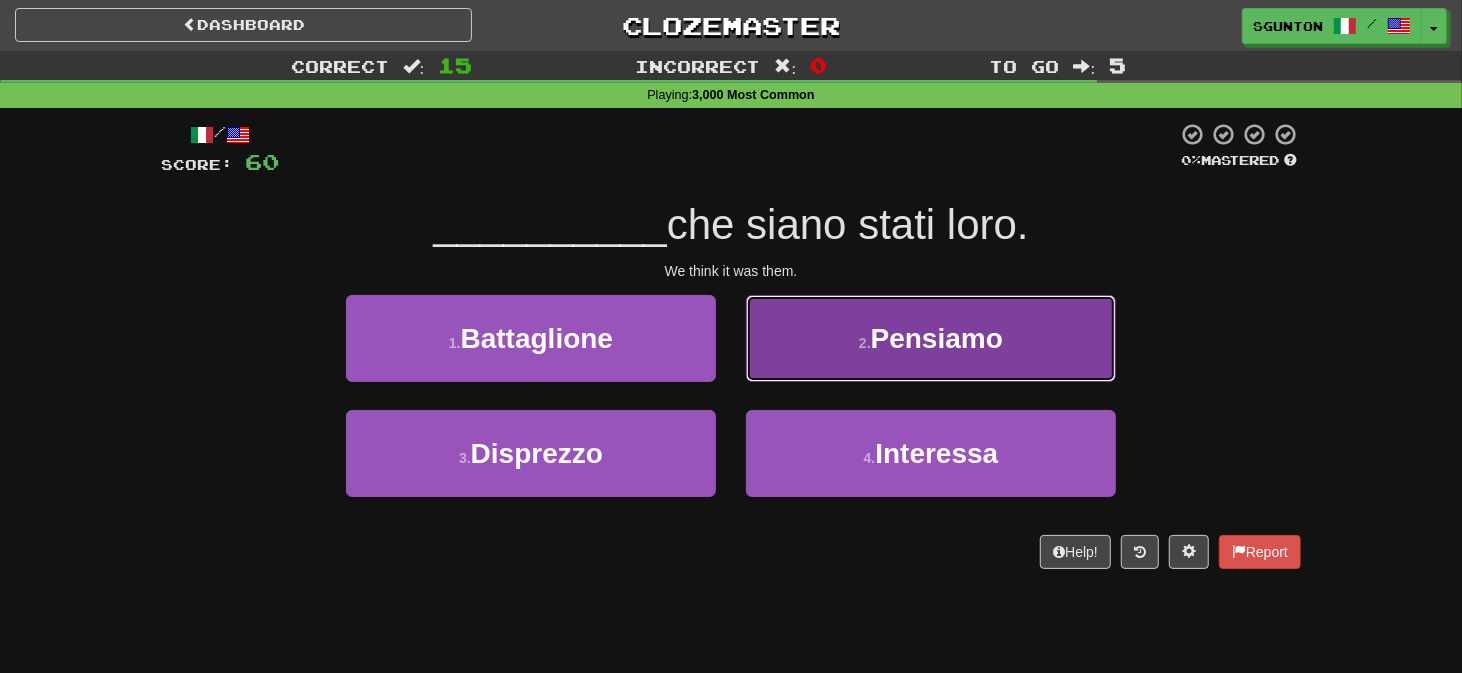 click on "2 .  Pensiamo" at bounding box center (931, 338) 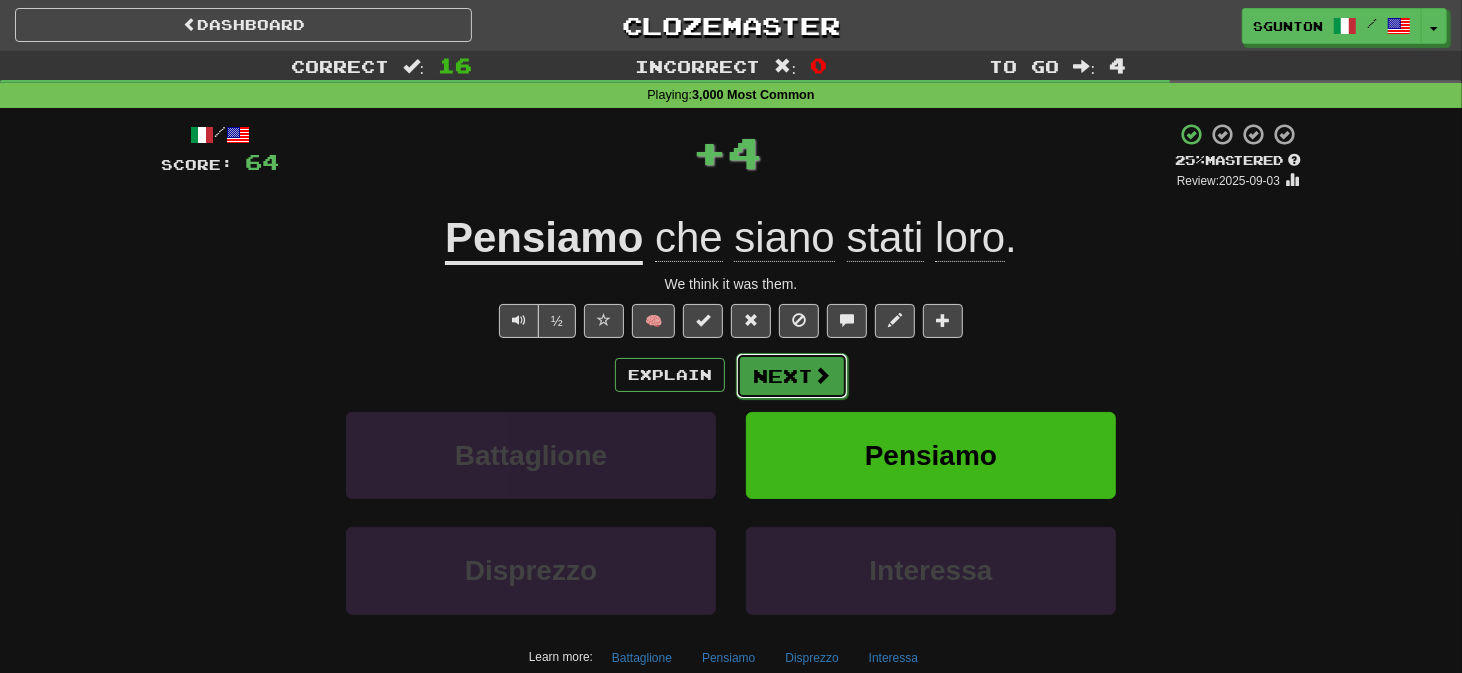 click on "Next" at bounding box center [792, 376] 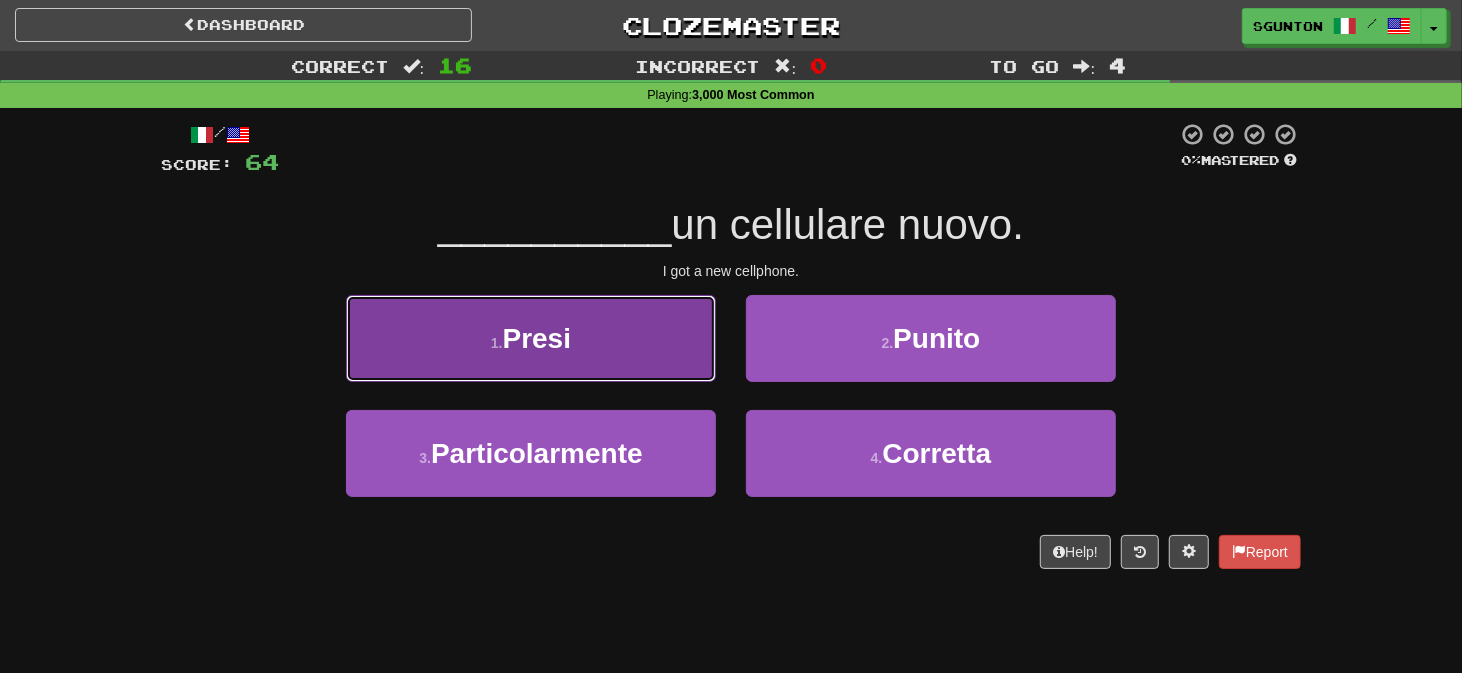 click on "1 .  Presi" at bounding box center (531, 338) 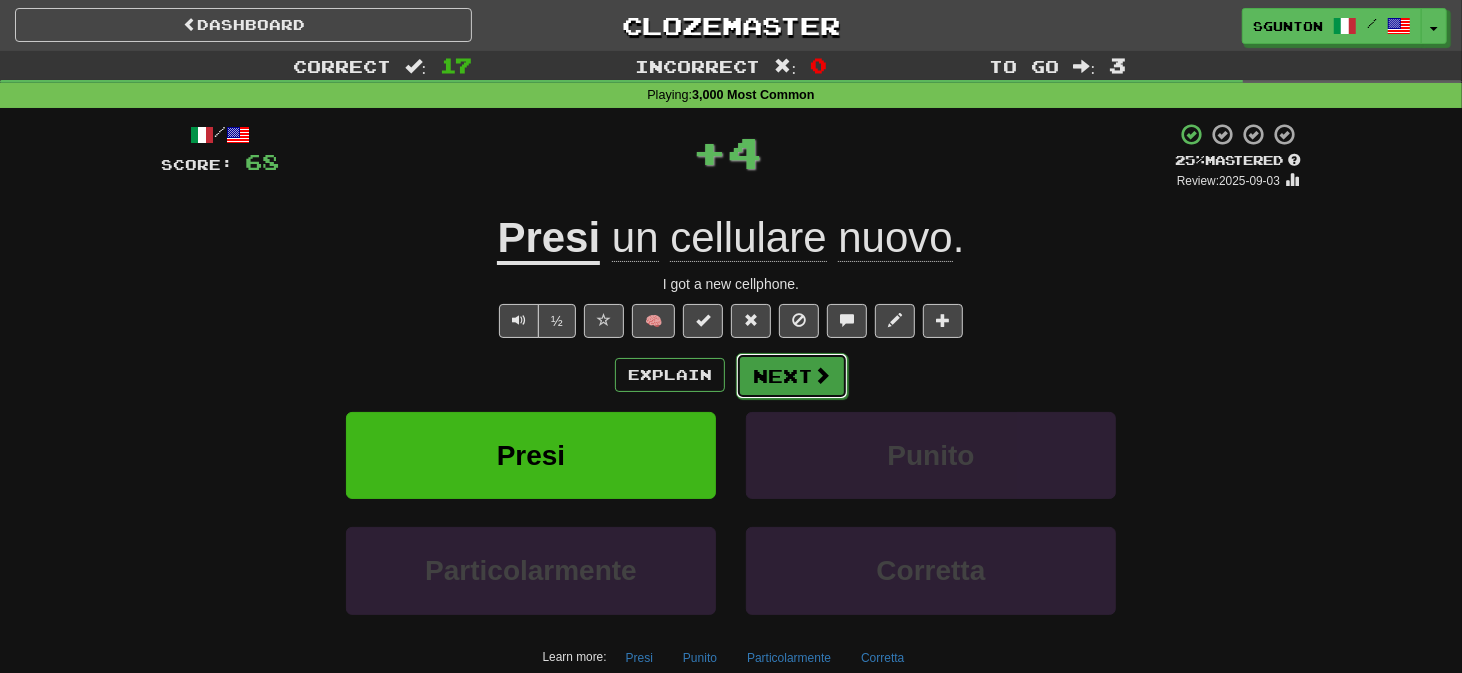click on "Next" at bounding box center (792, 376) 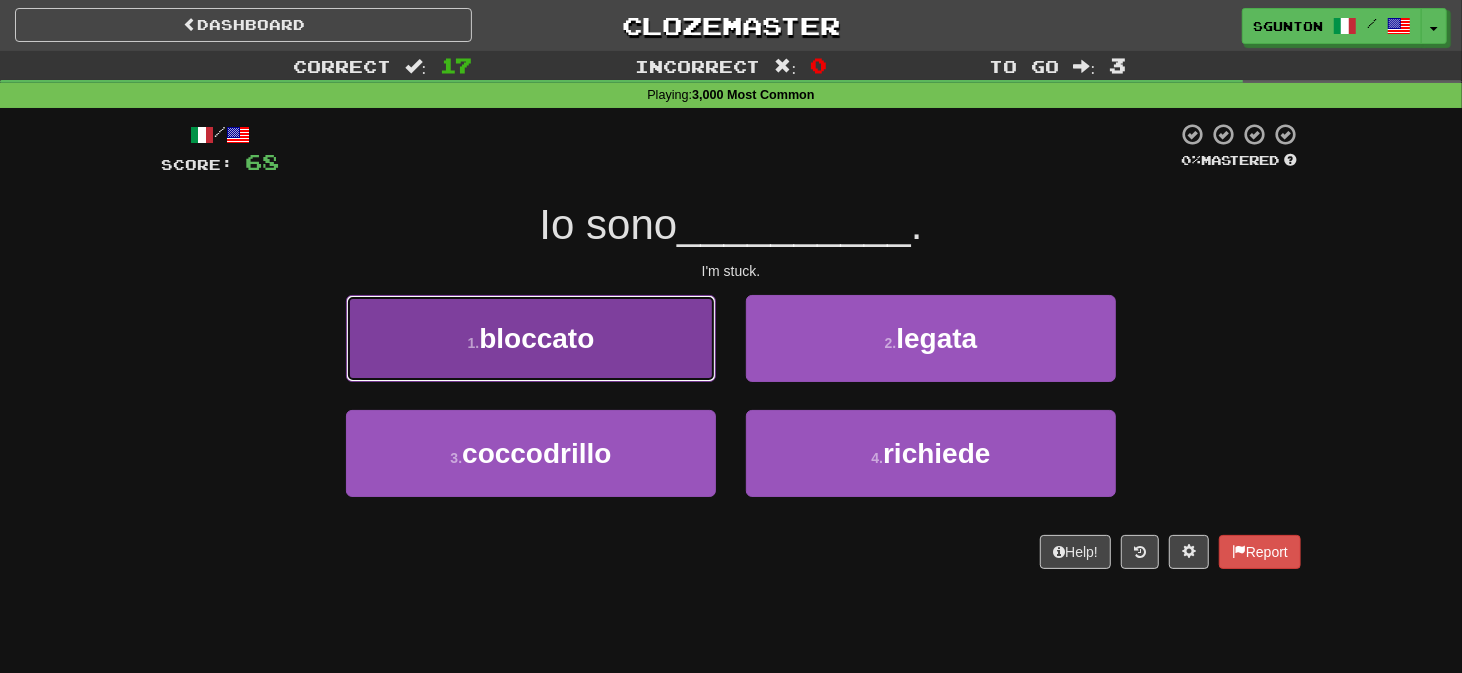 click on "1 .  bloccato" at bounding box center (531, 338) 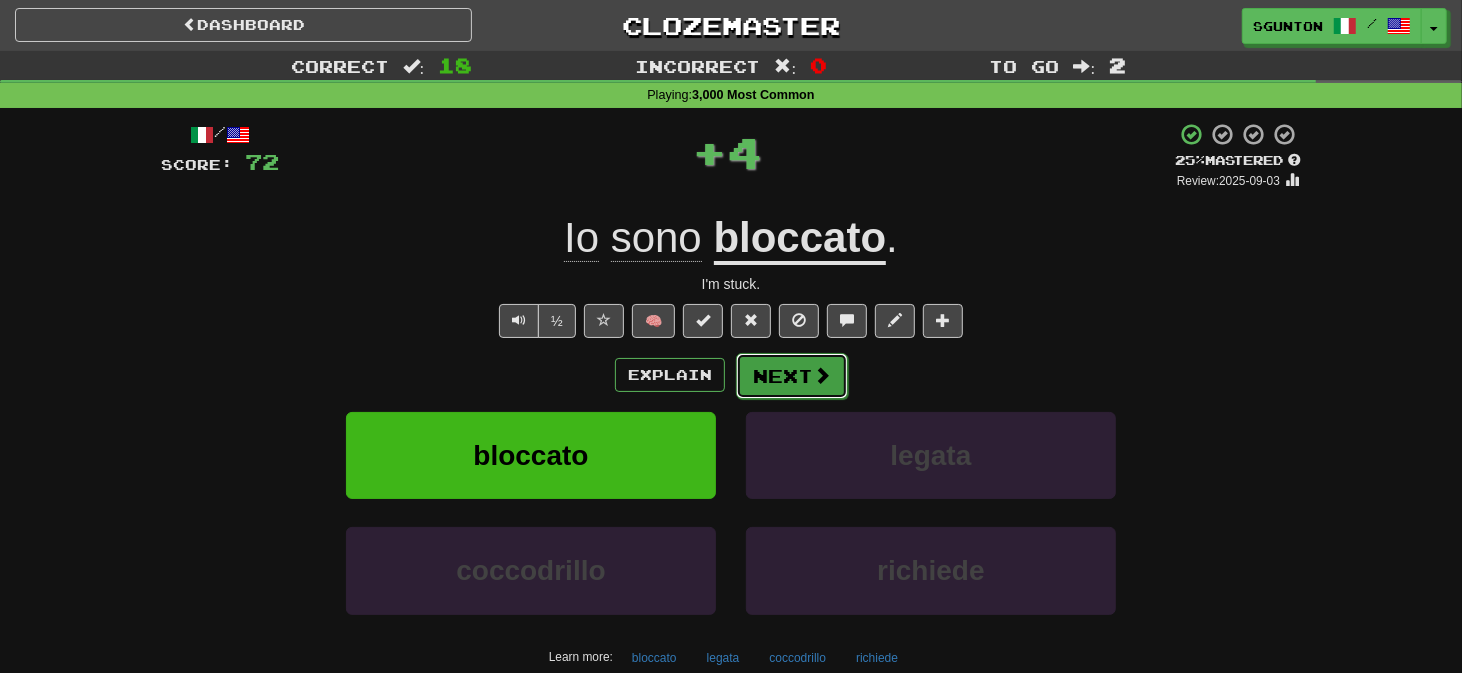 click on "Next" at bounding box center (792, 376) 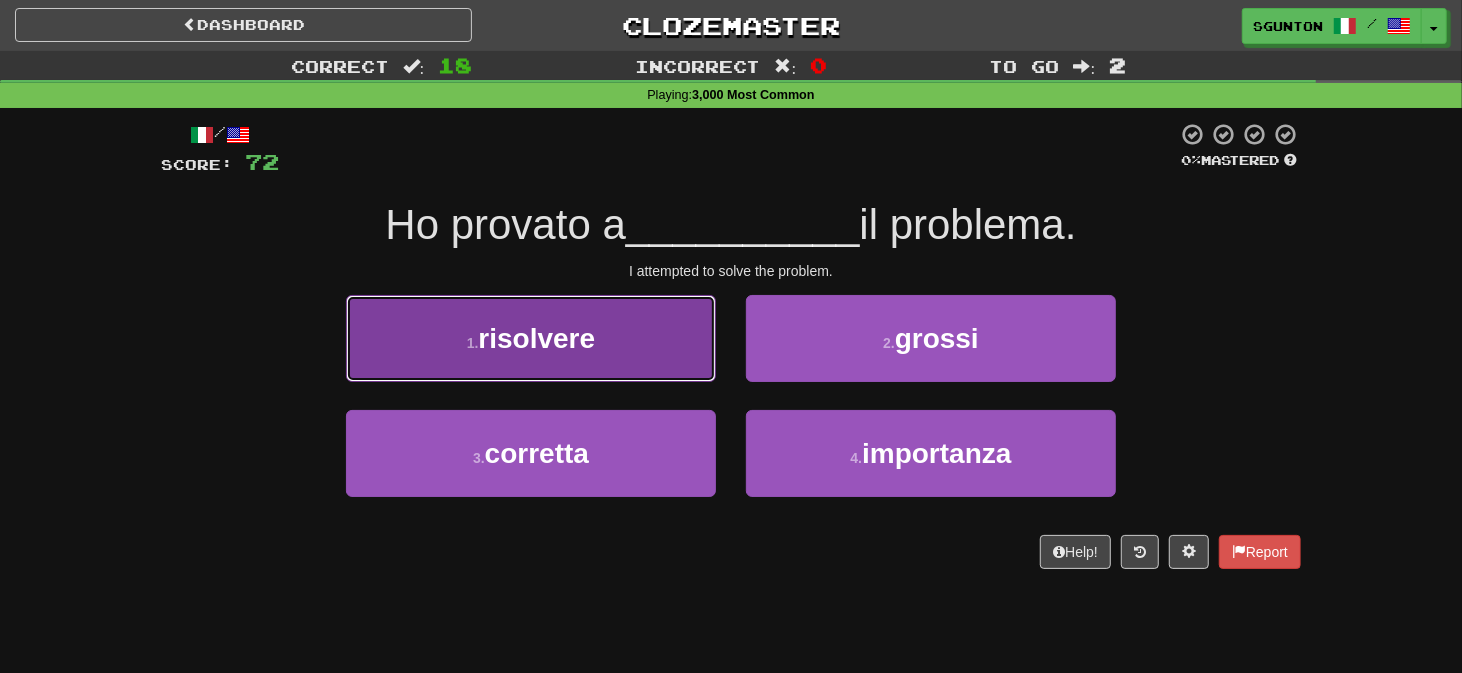 click on "1 .  risolvere" at bounding box center (531, 338) 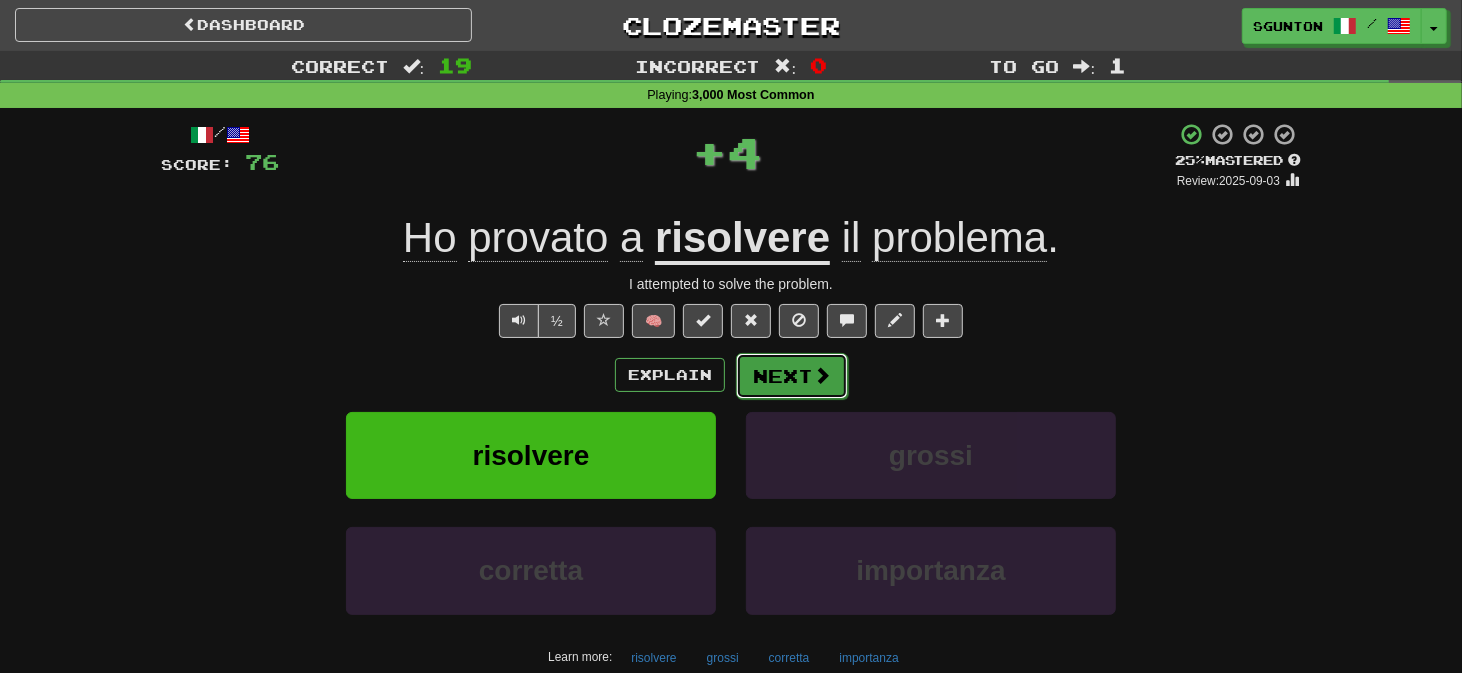 click on "Next" at bounding box center (792, 376) 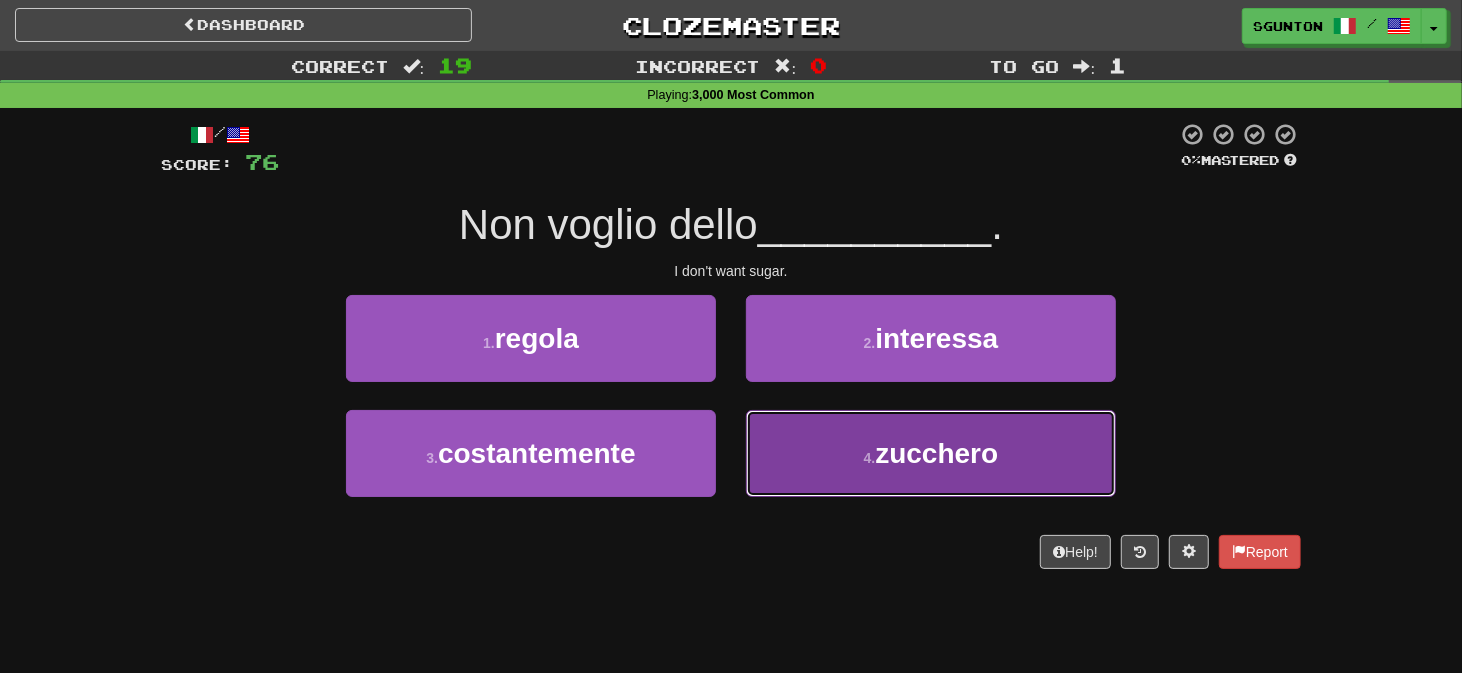 click on "4 .  zucchero" at bounding box center [931, 453] 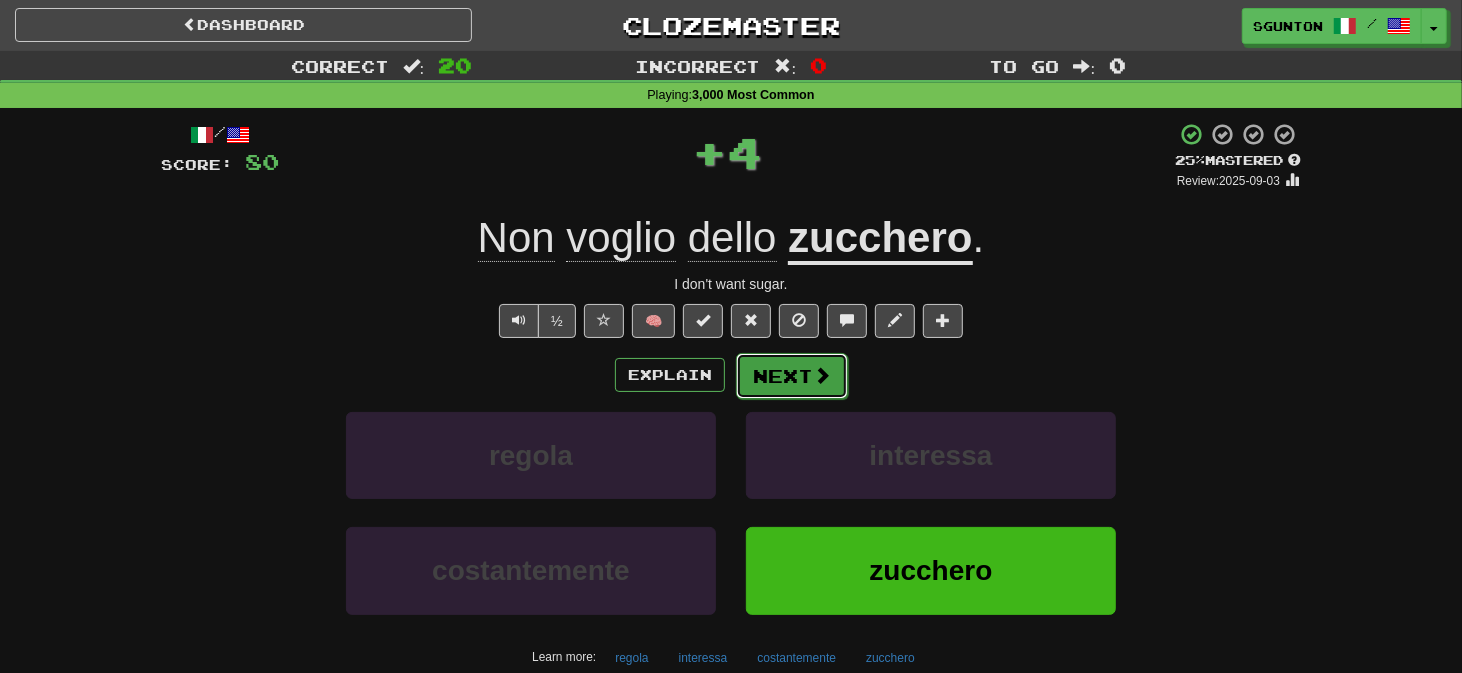click on "Next" at bounding box center [792, 376] 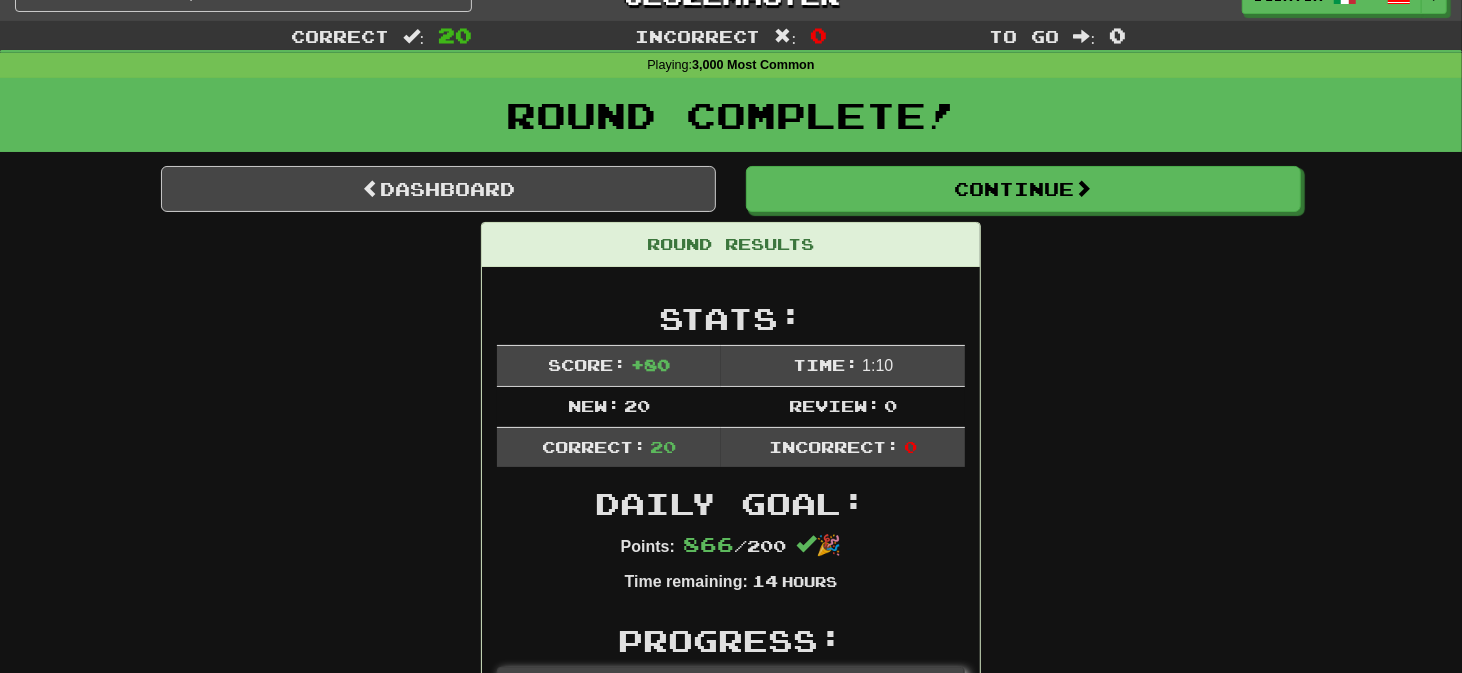 scroll, scrollTop: 0, scrollLeft: 0, axis: both 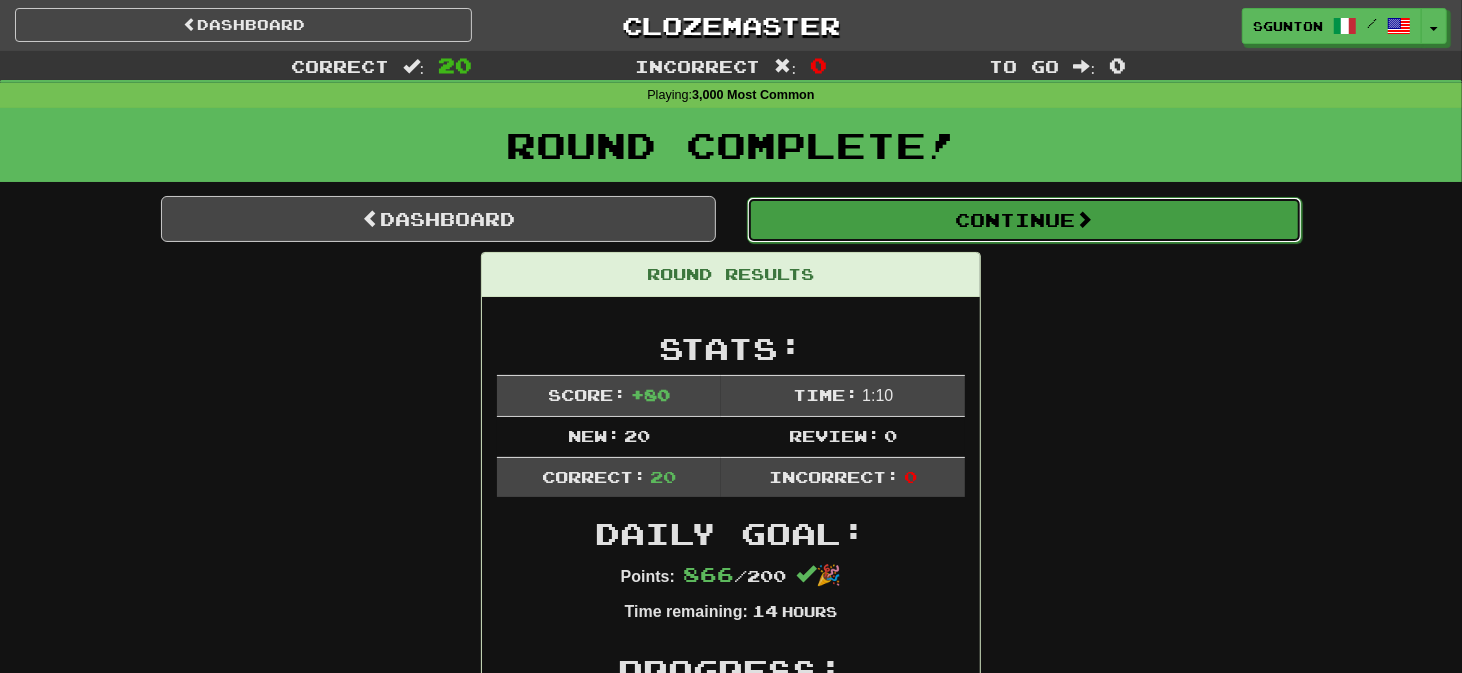 click on "Continue" at bounding box center (1024, 220) 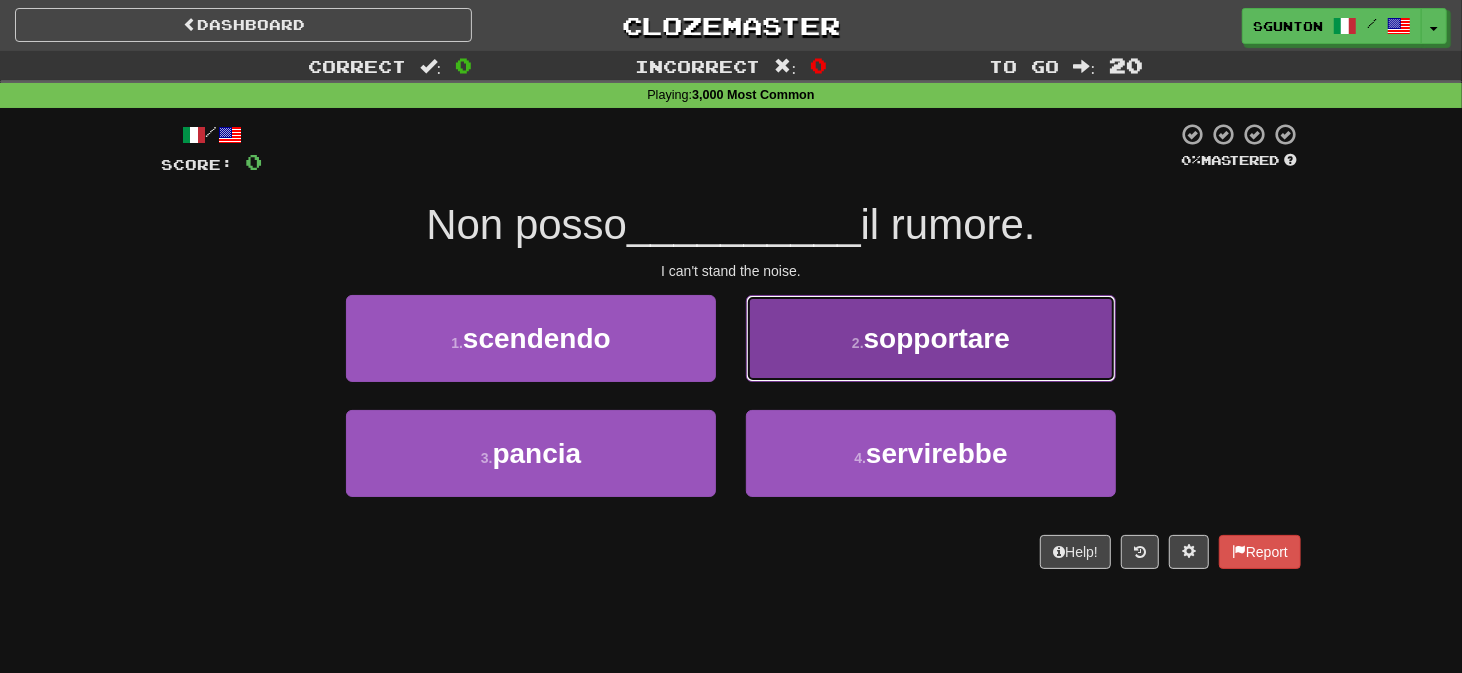 click on "2 .  sopportare" at bounding box center (931, 338) 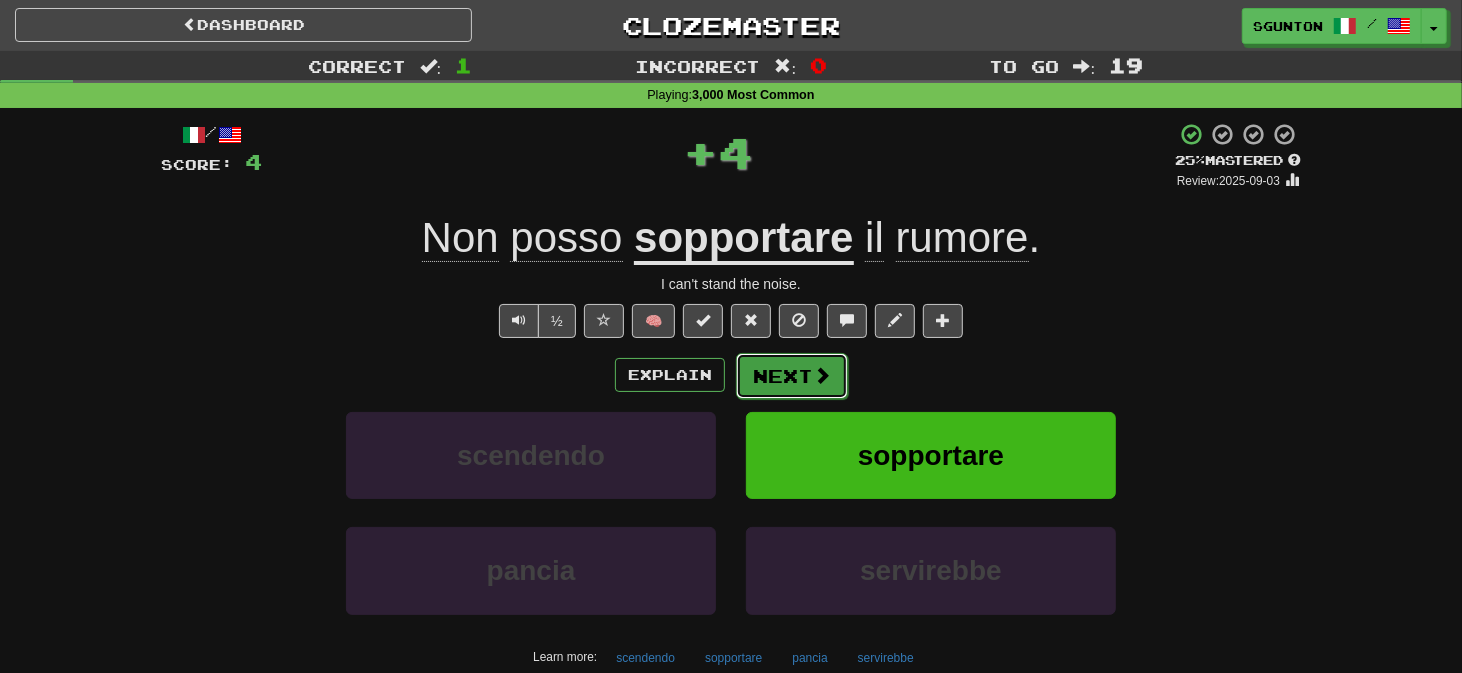 click on "Next" at bounding box center [792, 376] 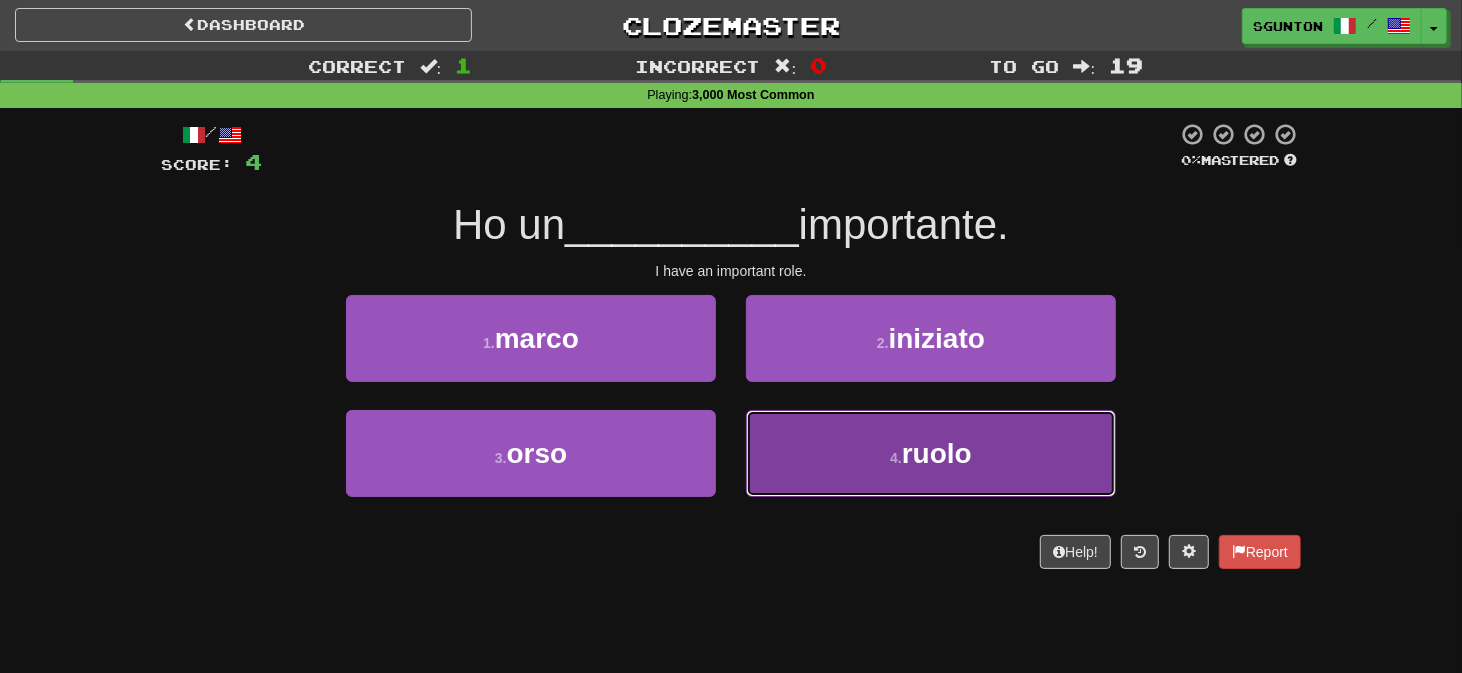 click on "4 .  ruolo" at bounding box center [931, 453] 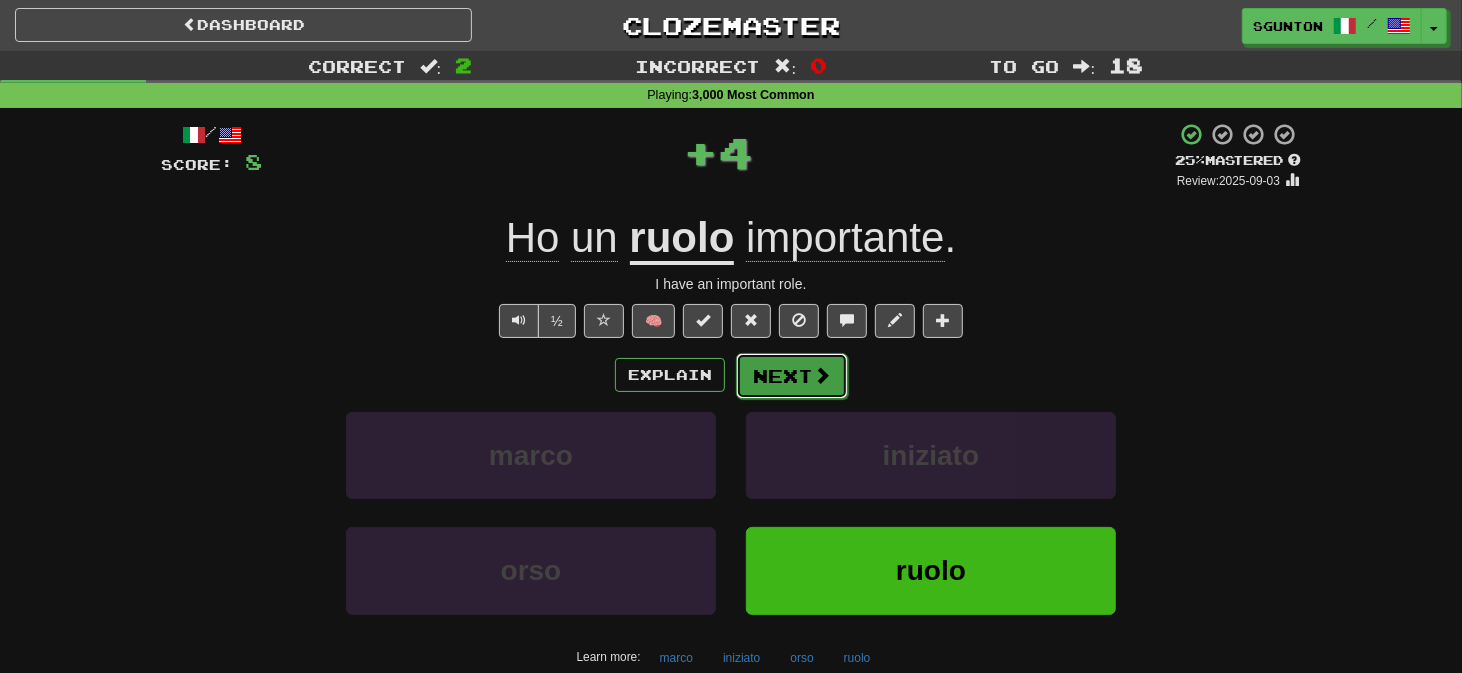 click on "Next" at bounding box center (792, 376) 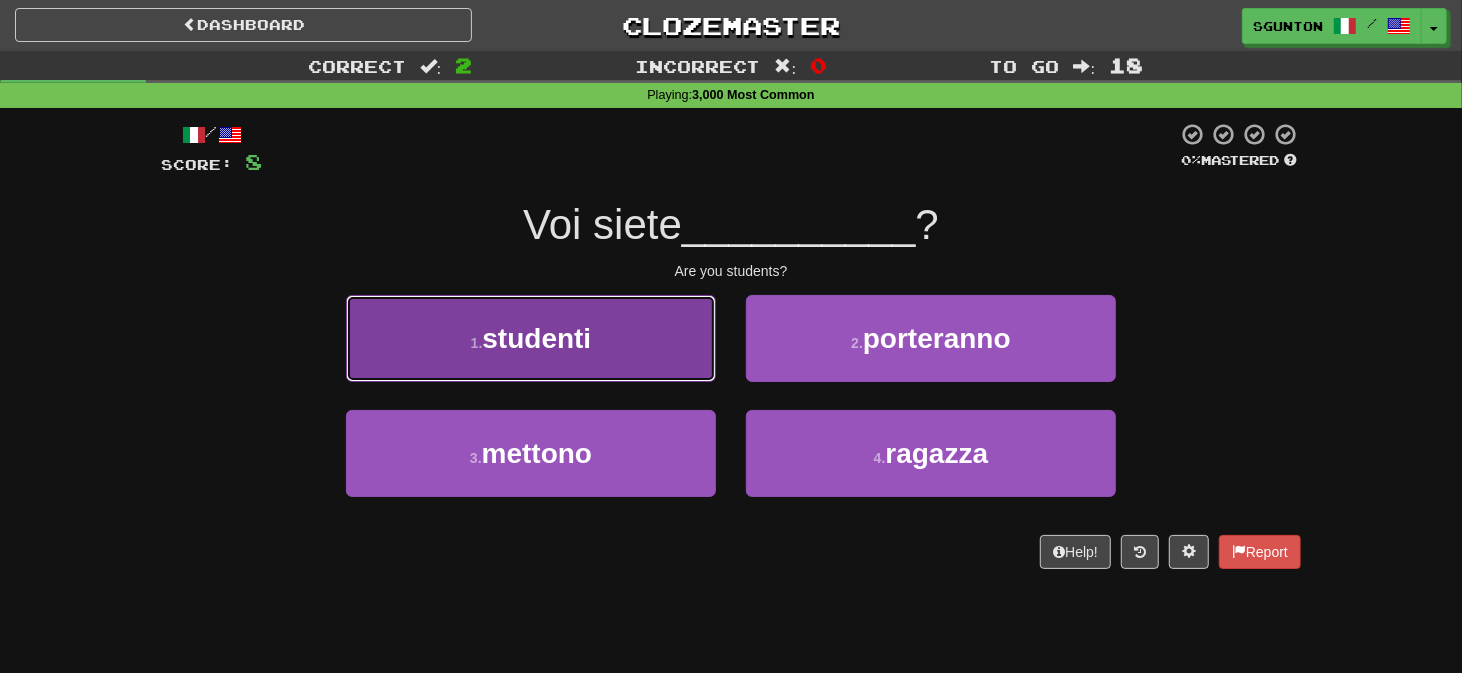 click on "1 .  studenti" at bounding box center (531, 338) 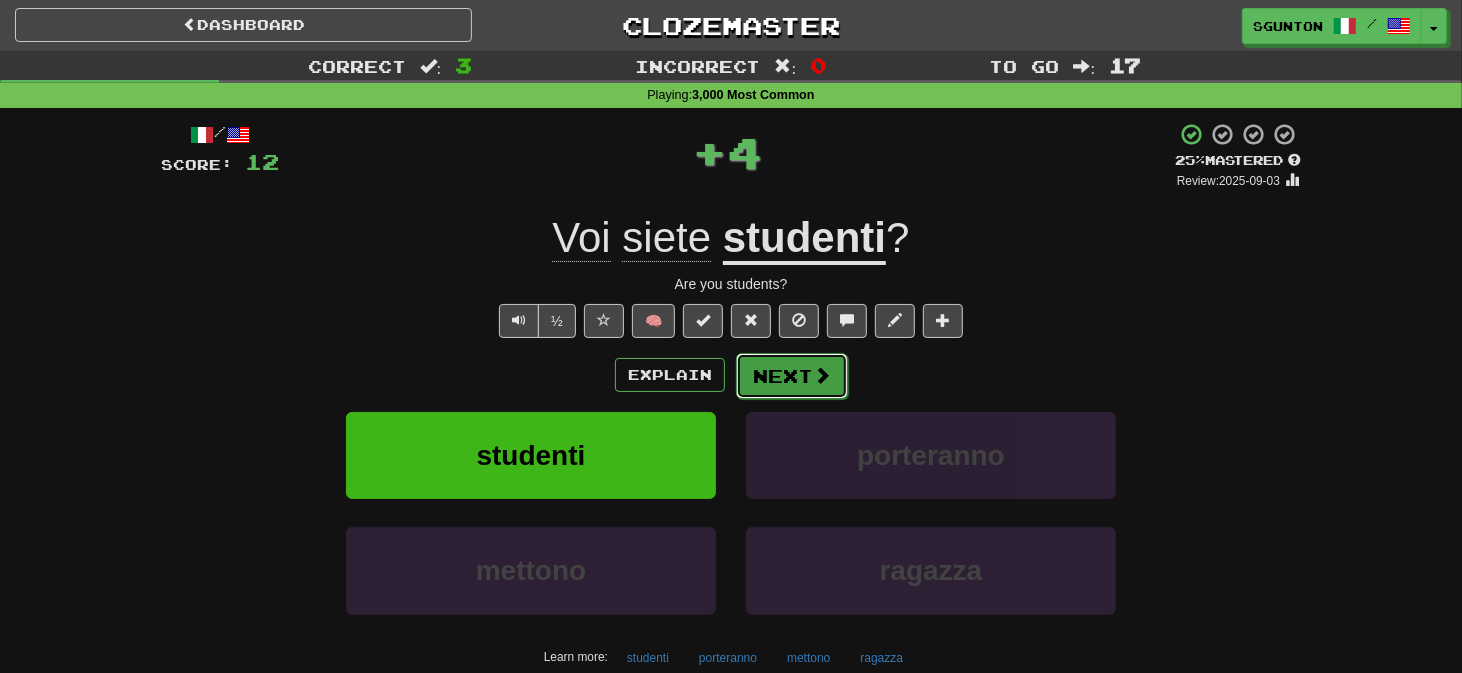 click on "Next" at bounding box center (792, 376) 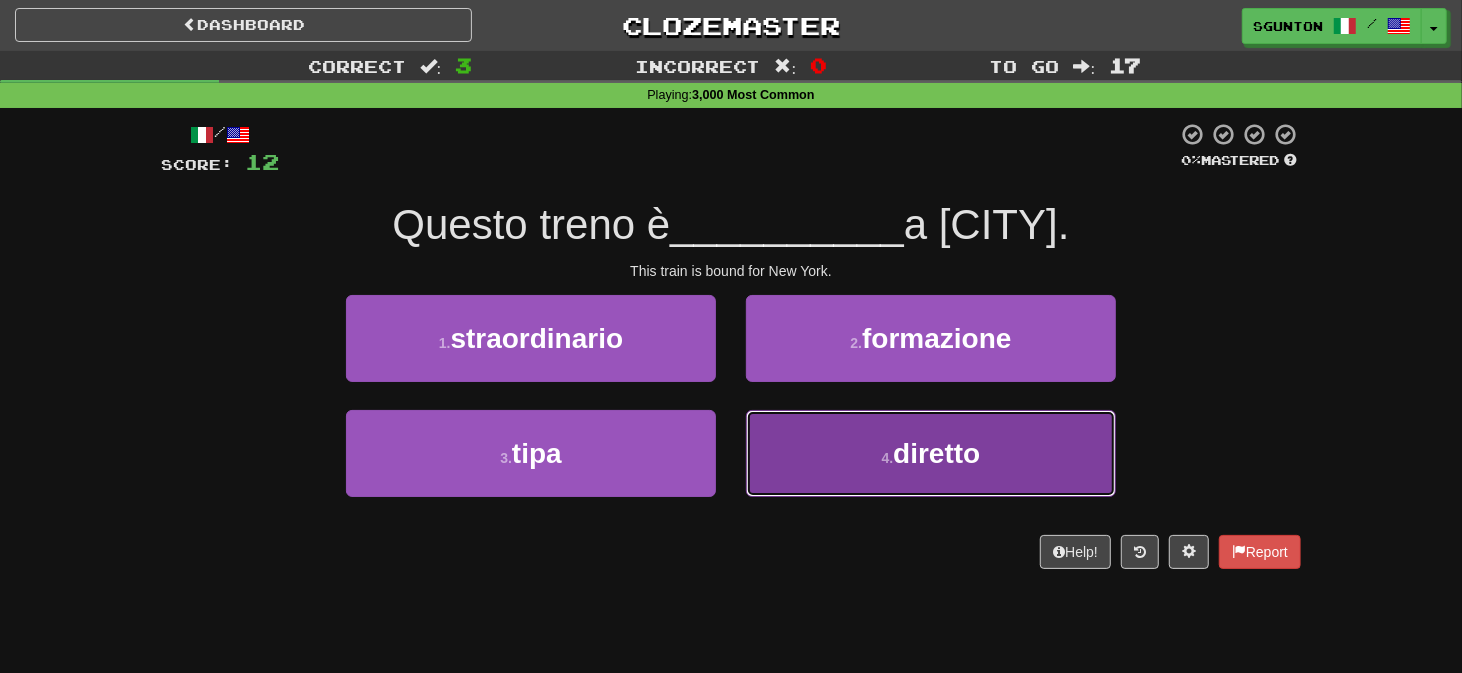 click on "4 .  diretto" at bounding box center (931, 453) 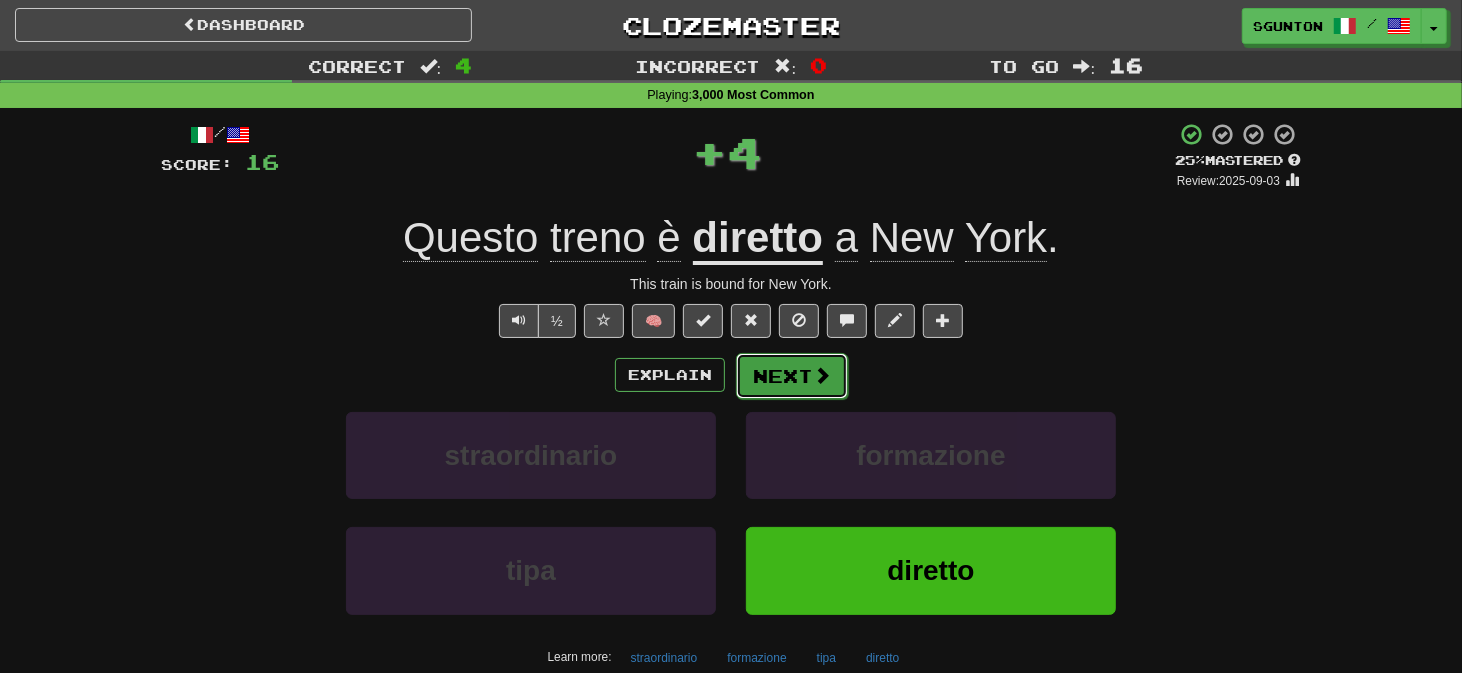 click on "Next" at bounding box center (792, 376) 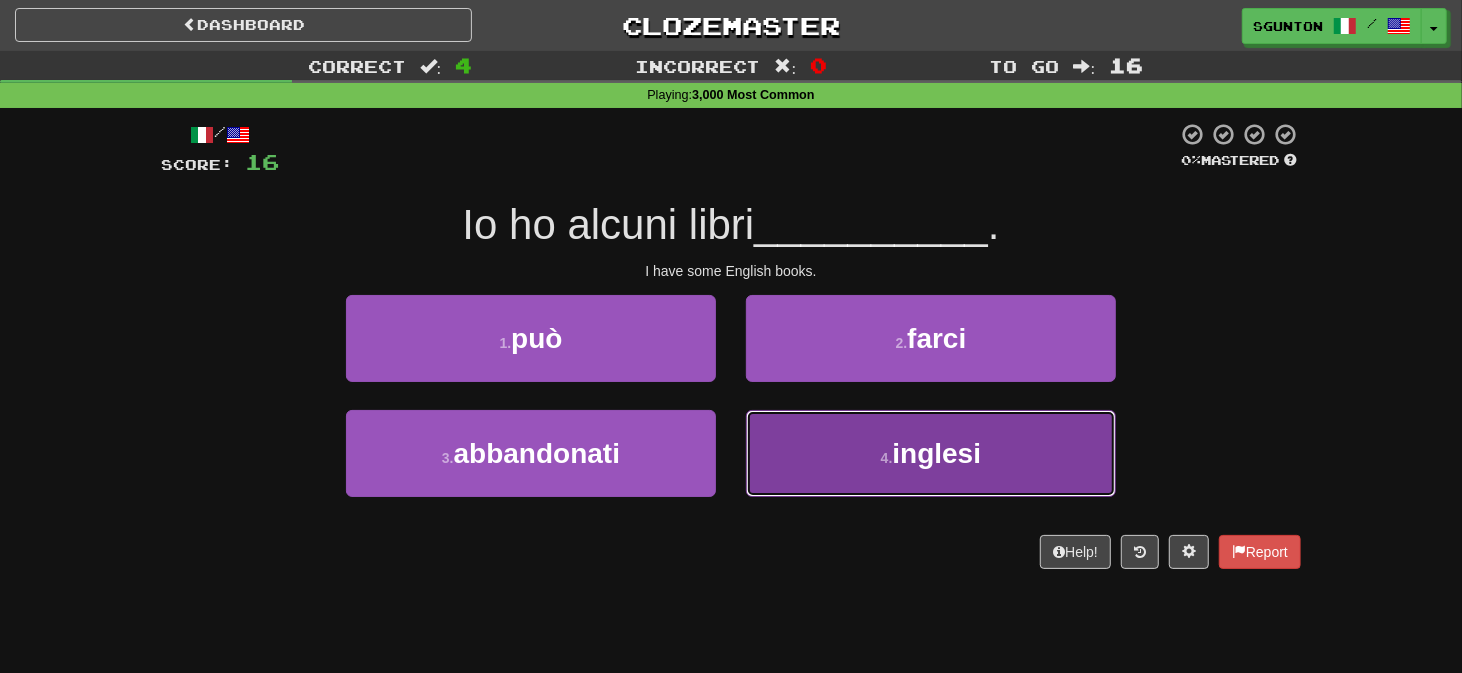 click on "4 .  inglesi" at bounding box center (931, 453) 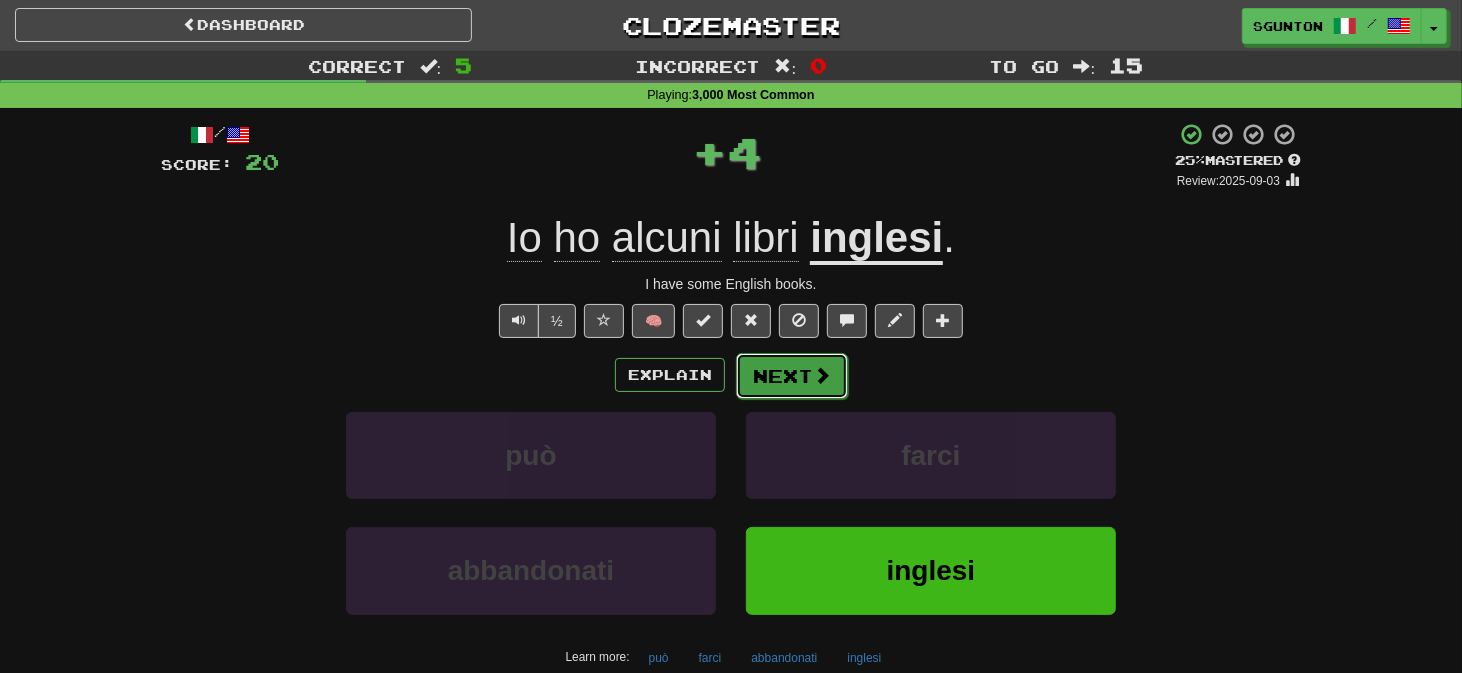 click on "Next" at bounding box center [792, 376] 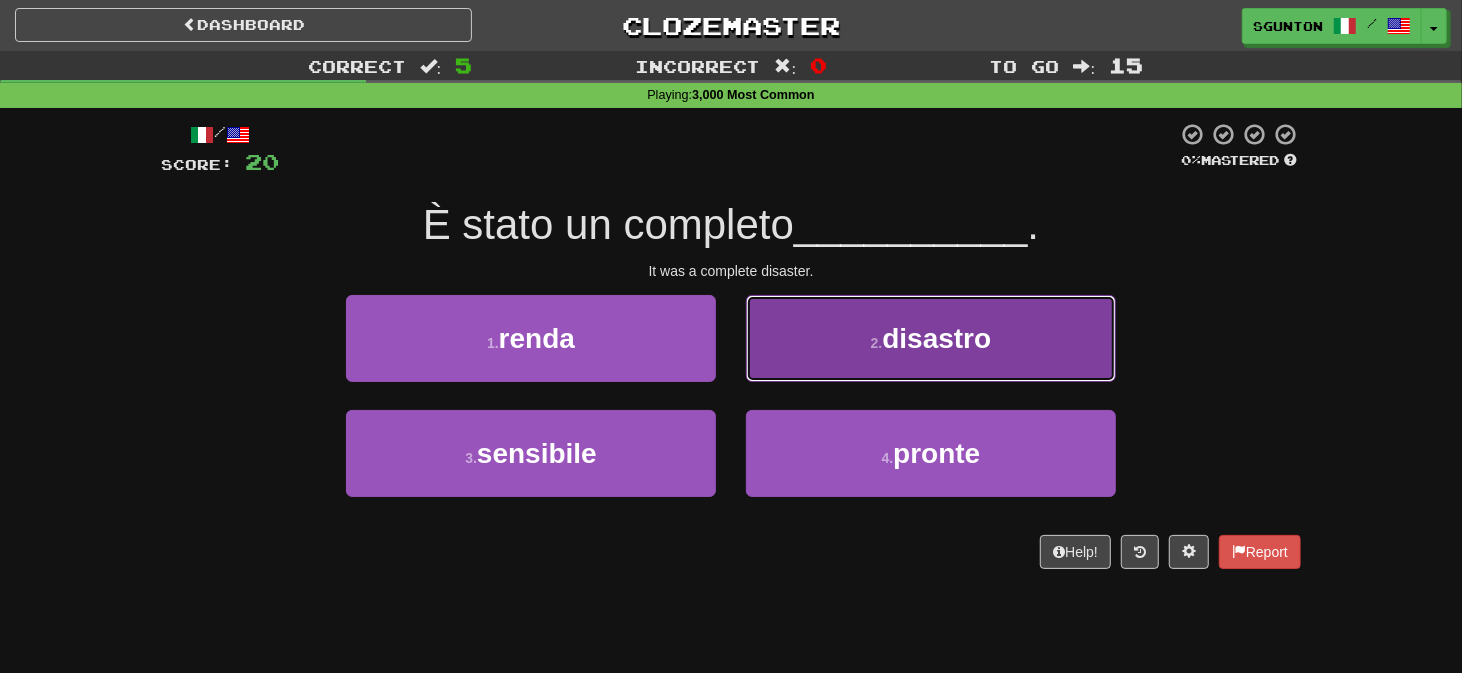 click on "2 .  disastro" at bounding box center [931, 338] 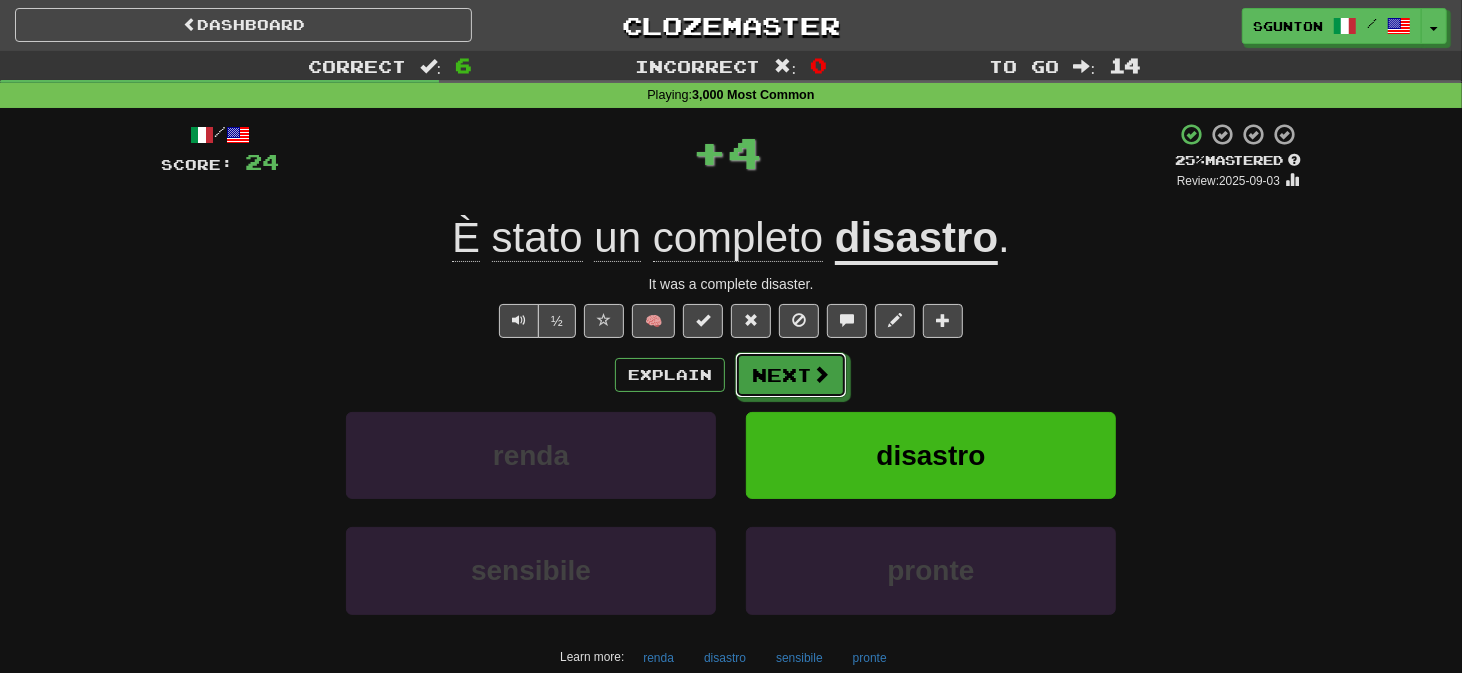 click on "Next" at bounding box center (791, 375) 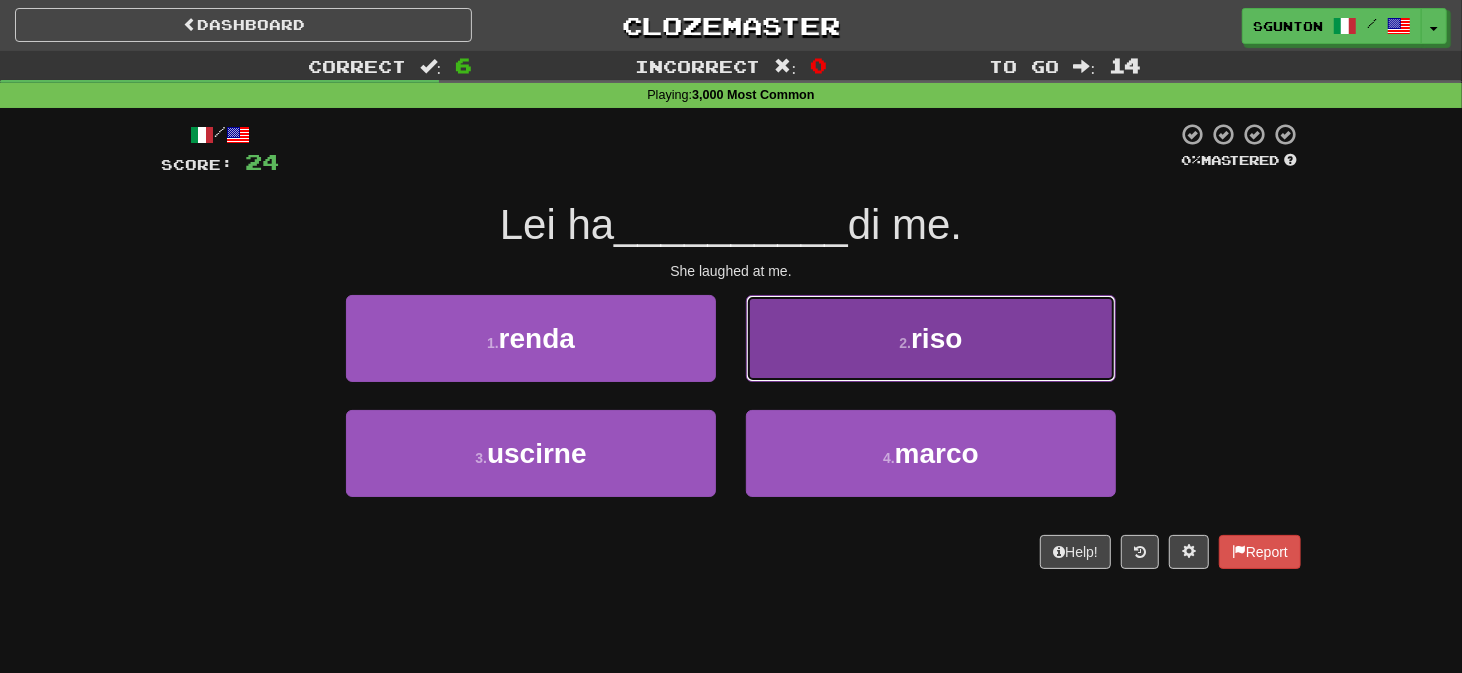 click on "2 .  riso" at bounding box center (931, 338) 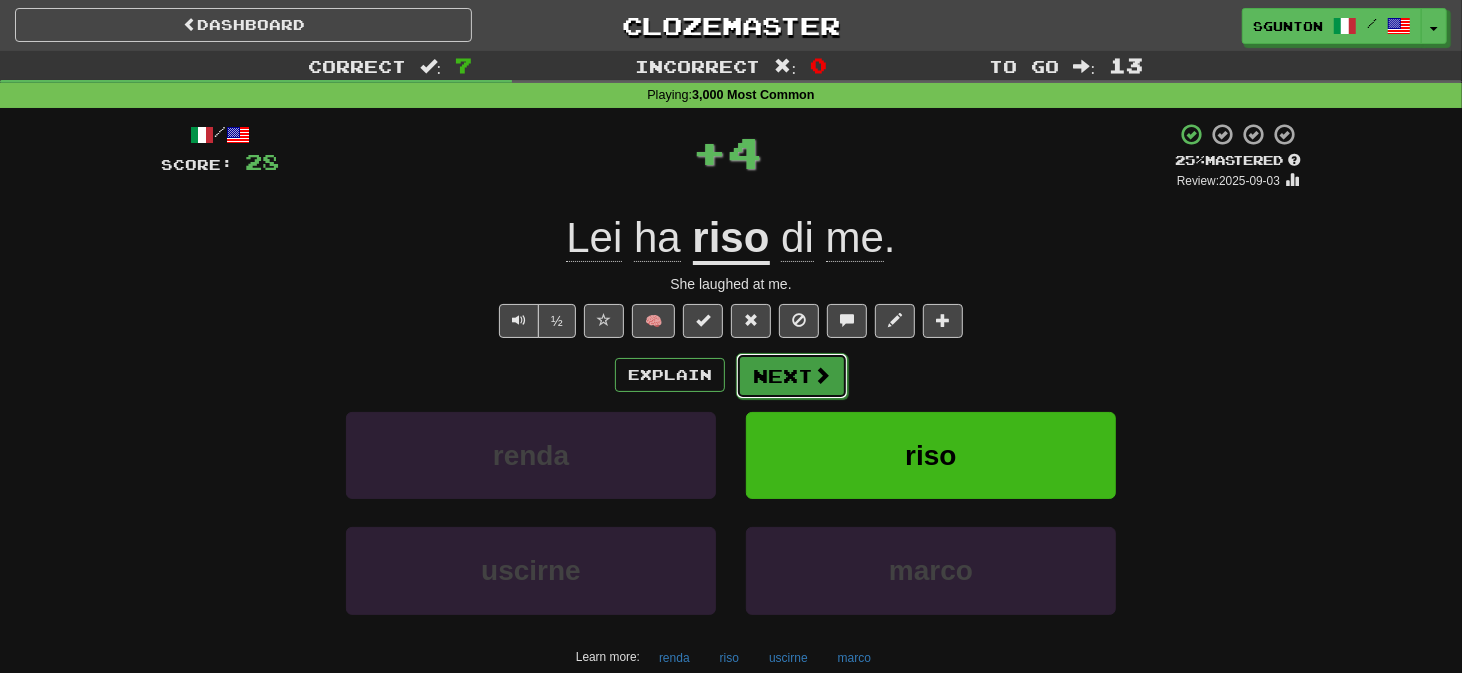 click on "Next" at bounding box center [792, 376] 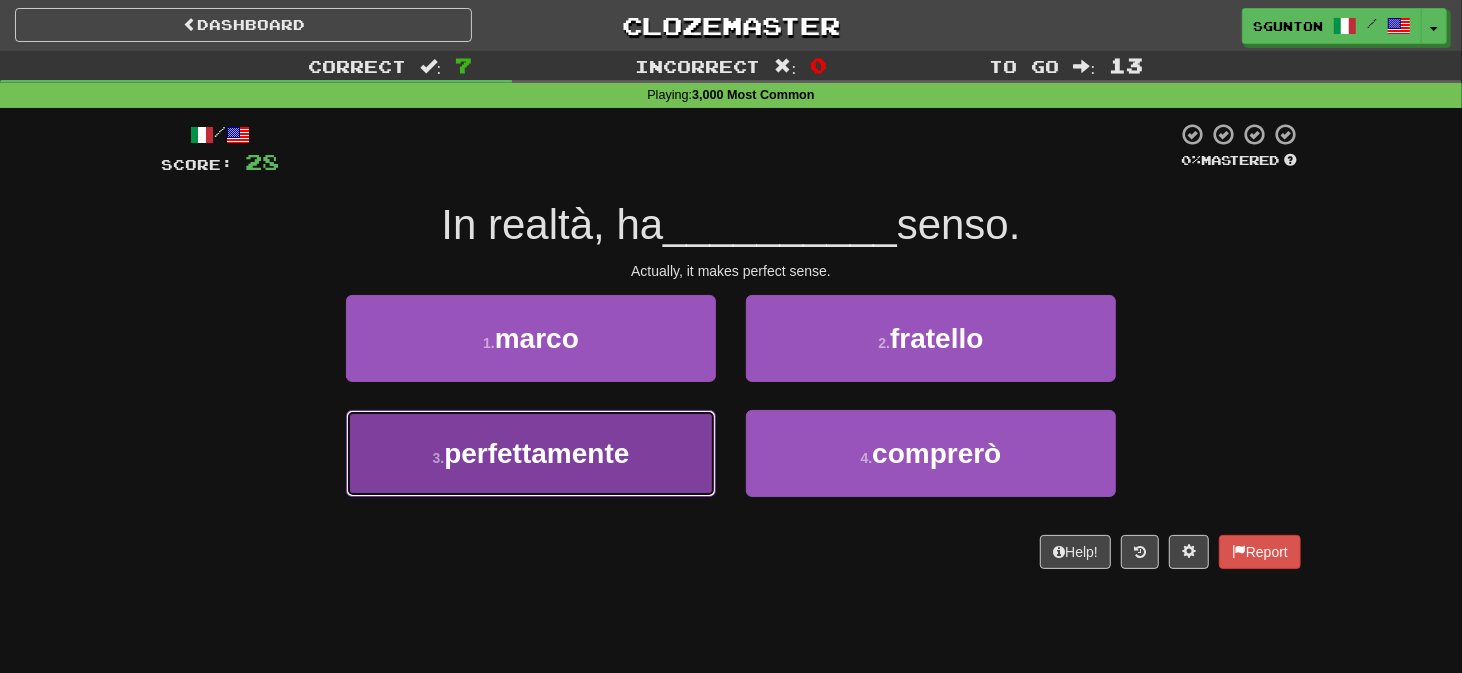 click on "3 .  perfettamente" at bounding box center [531, 453] 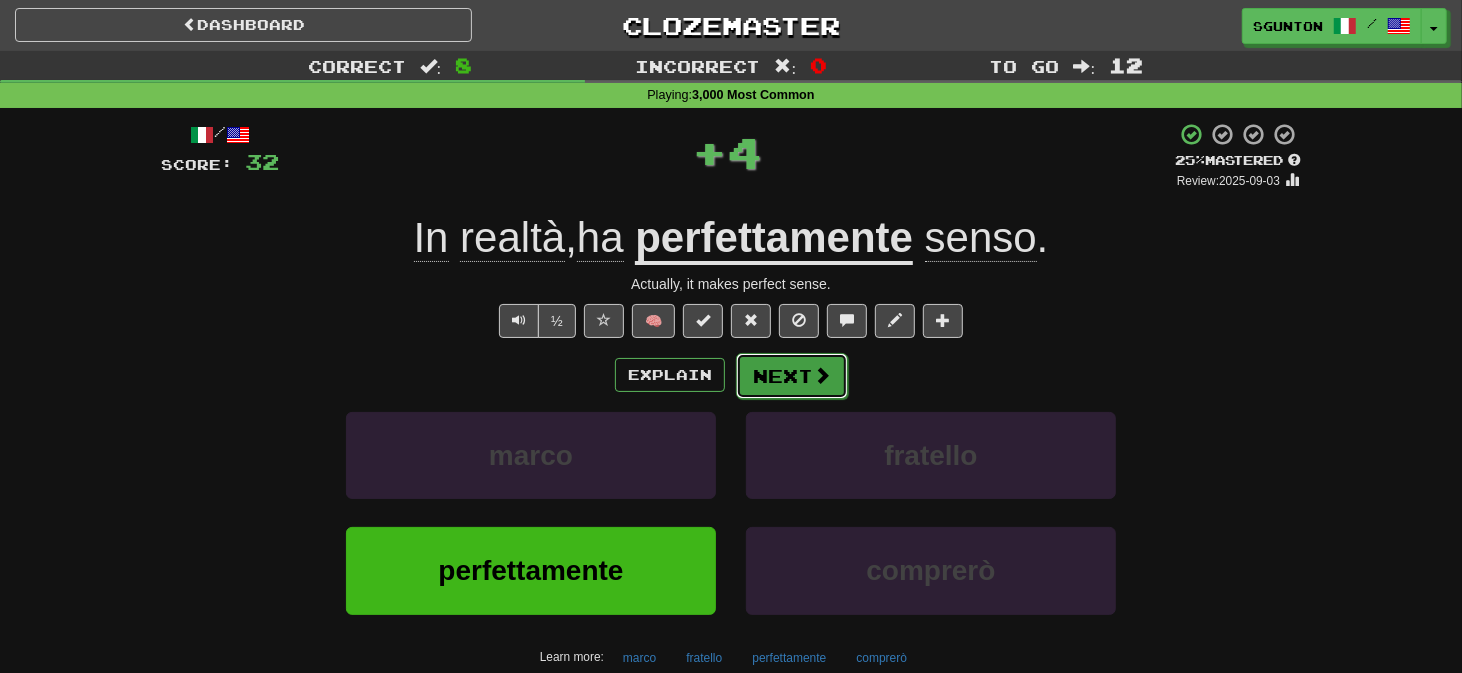 click on "Next" at bounding box center [792, 376] 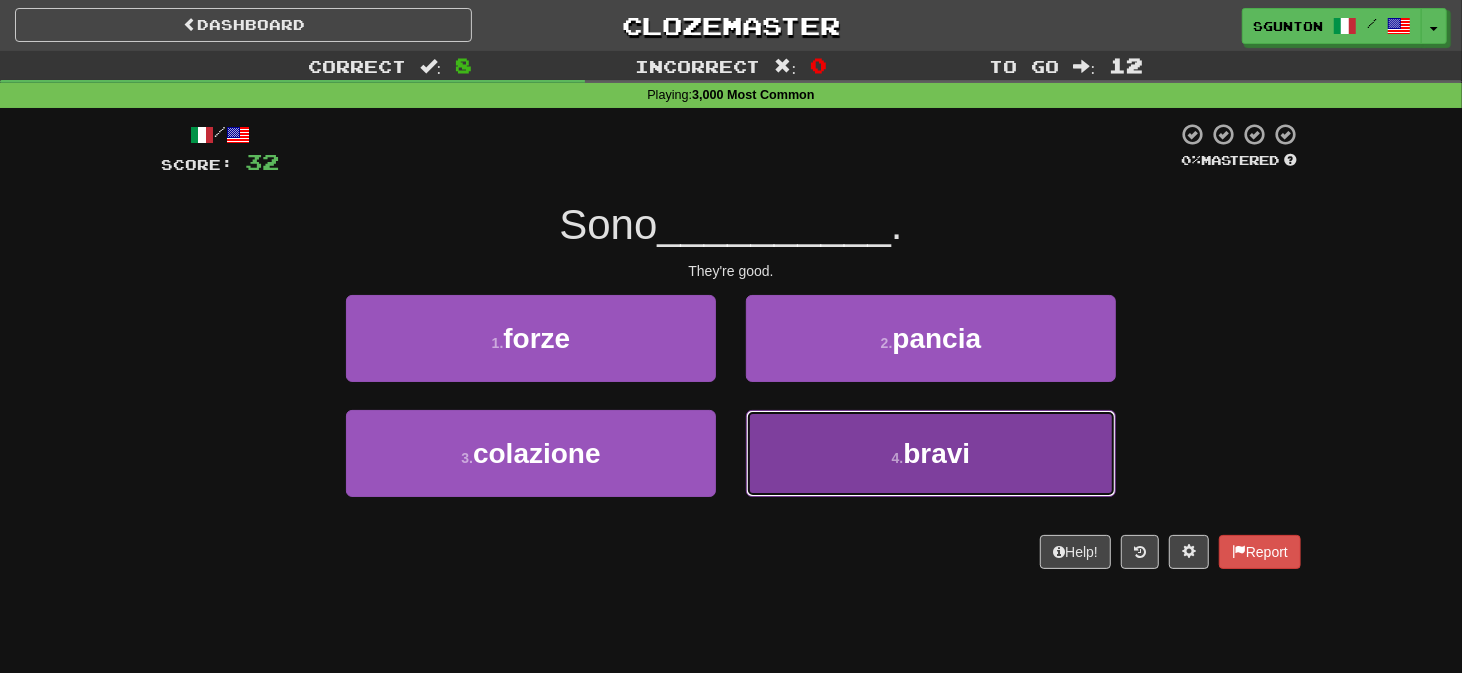 click on "4 .  bravi" at bounding box center [931, 453] 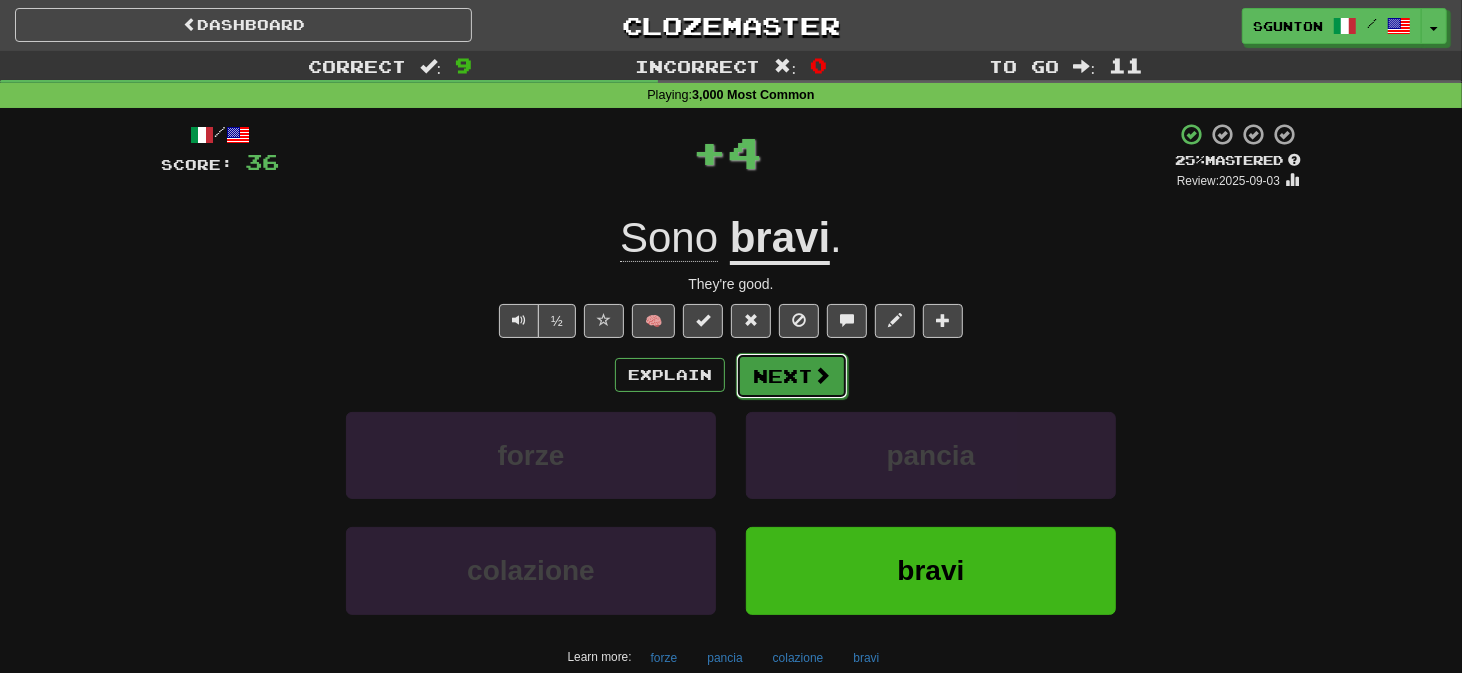 click on "Next" at bounding box center [792, 376] 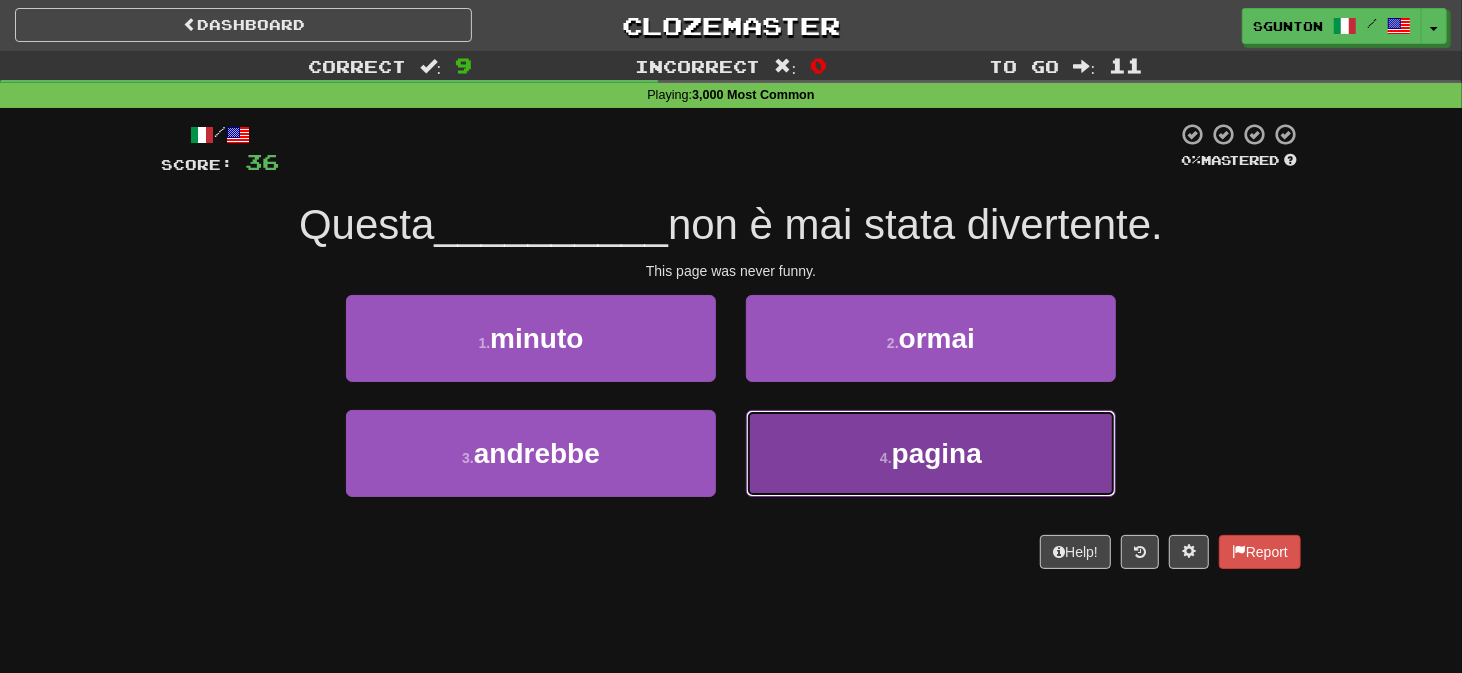 click on "4 .  pagina" at bounding box center (931, 453) 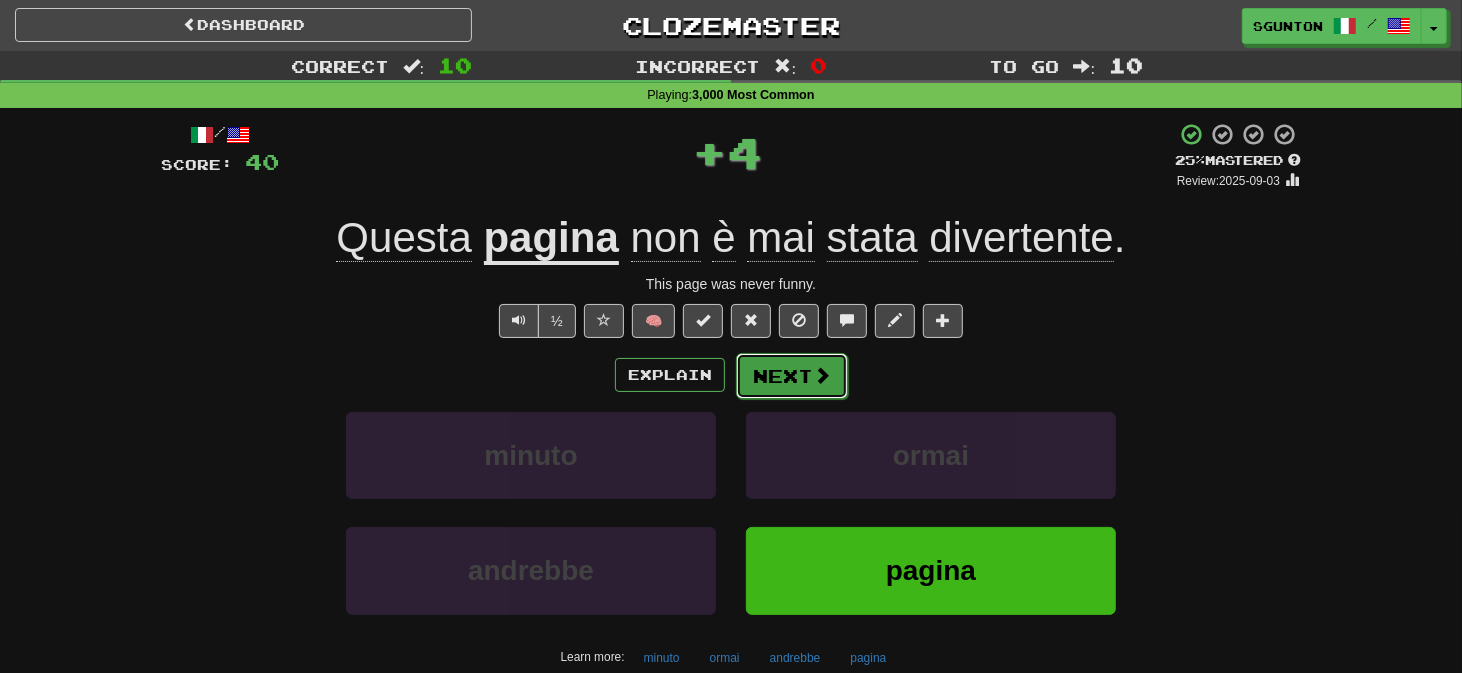 click on "Next" at bounding box center (792, 376) 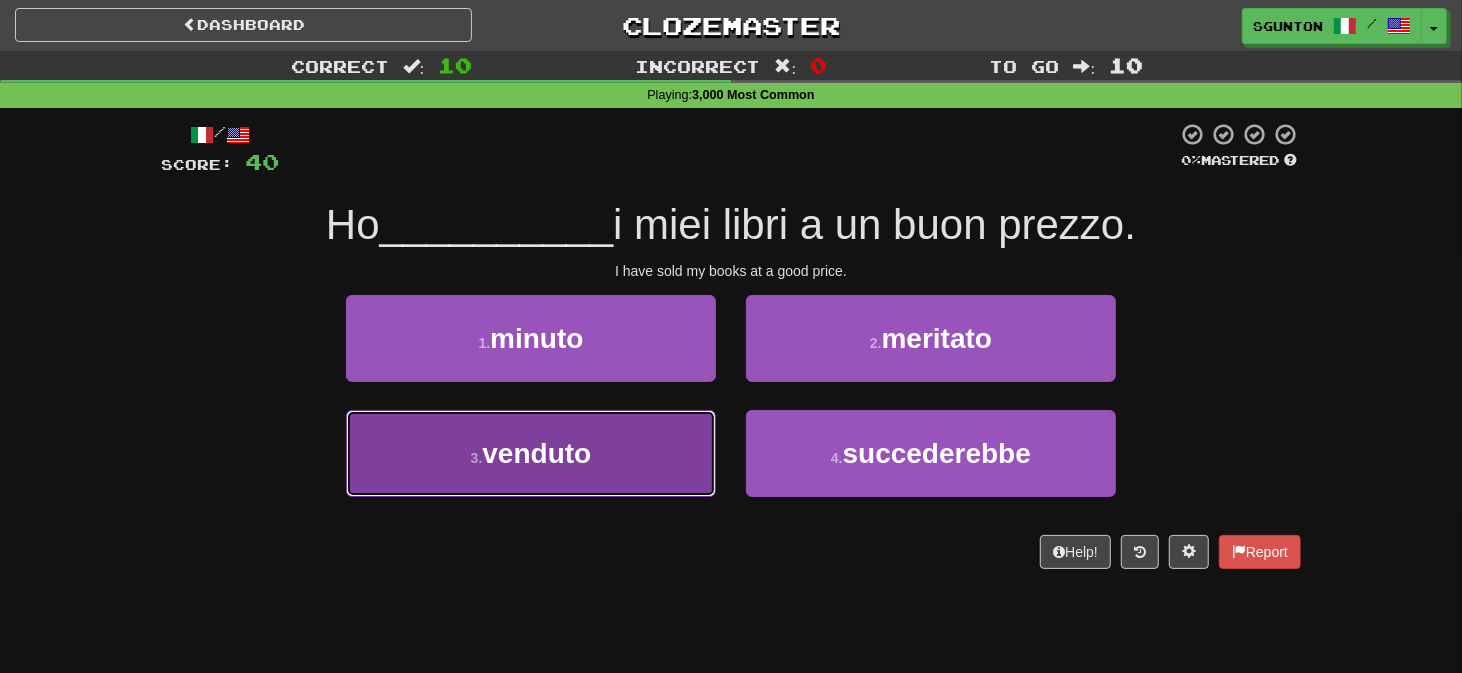 click on "3 .  venduto" at bounding box center [531, 453] 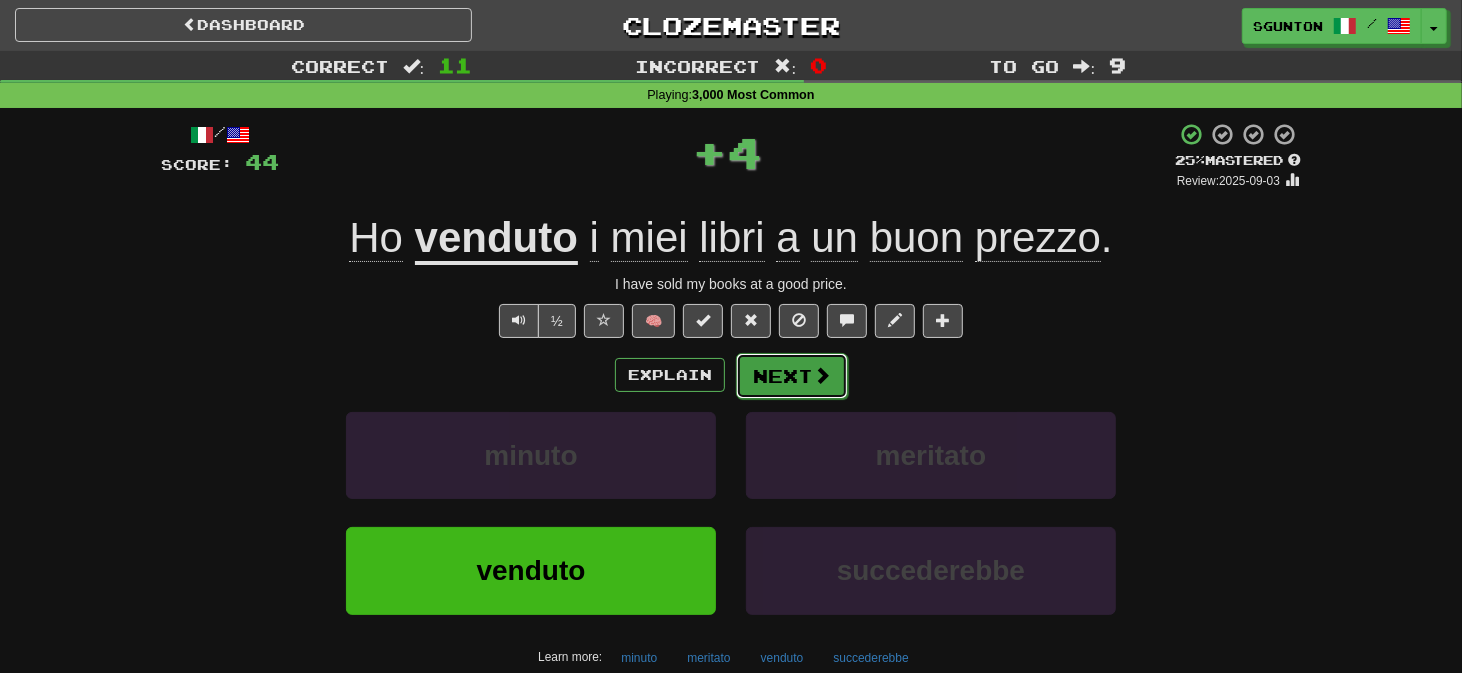 click on "Next" at bounding box center [792, 376] 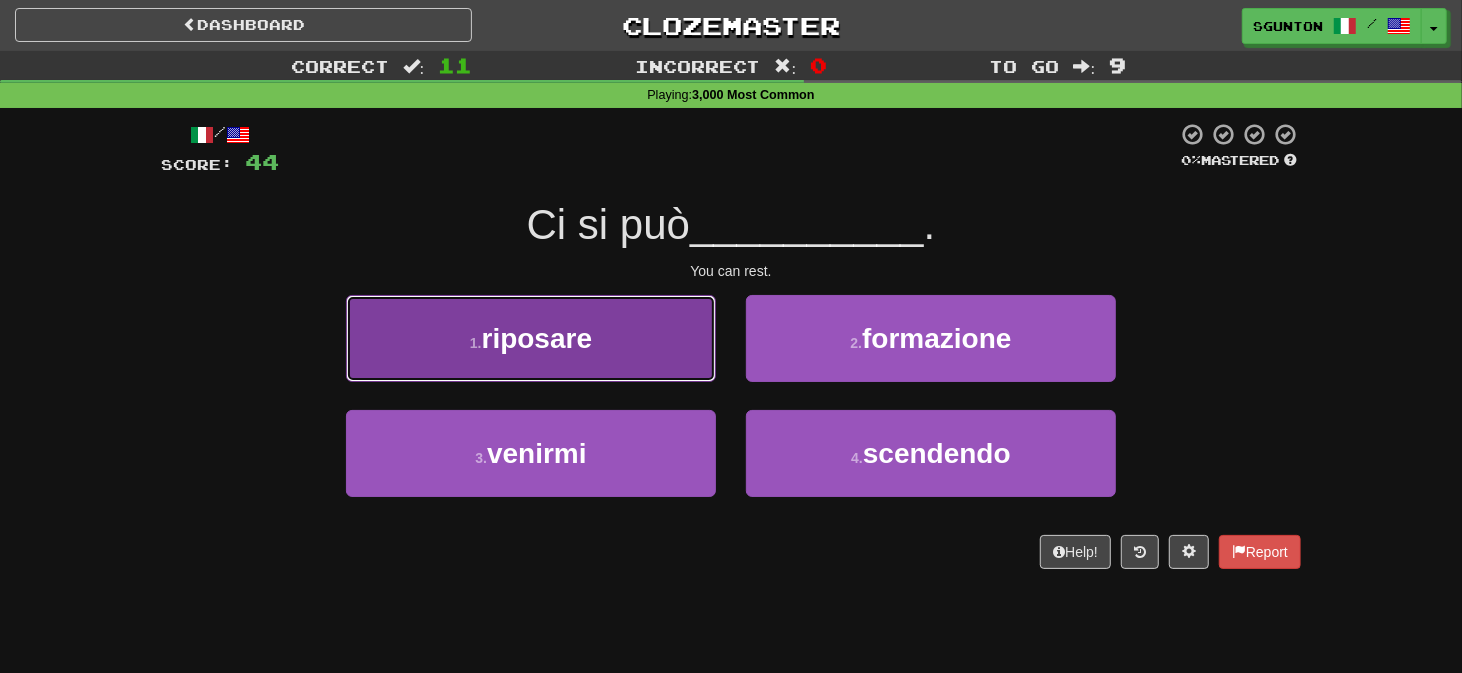 click on "1 .  riposare" at bounding box center [531, 338] 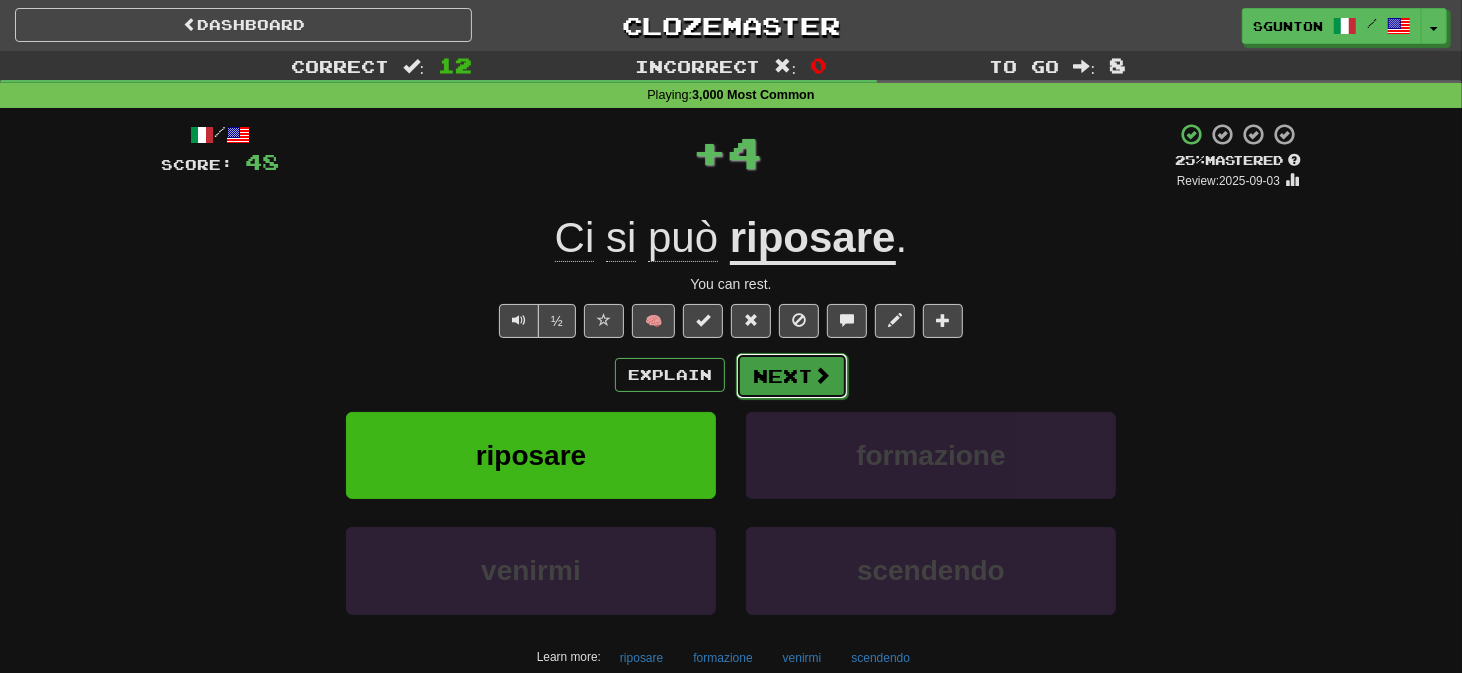 click on "Next" at bounding box center (792, 376) 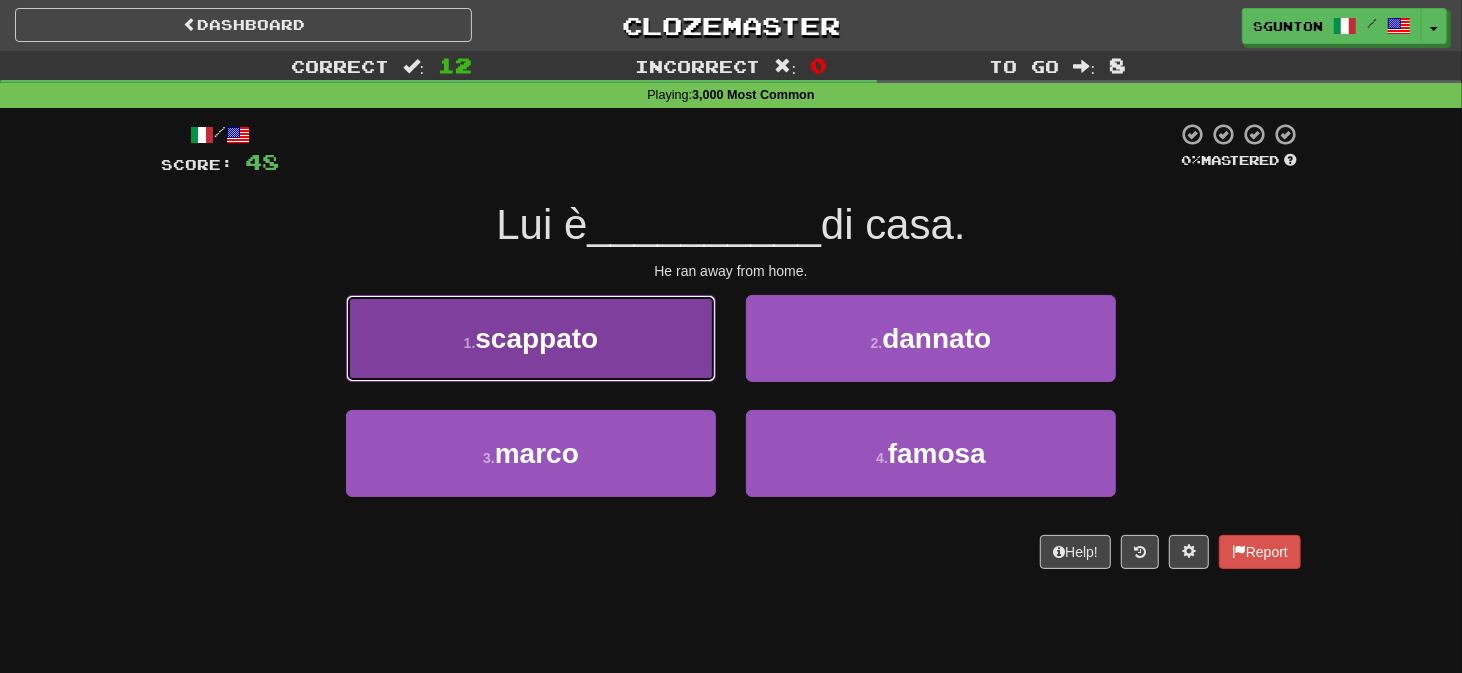 click on "1 .  scappato" at bounding box center [531, 338] 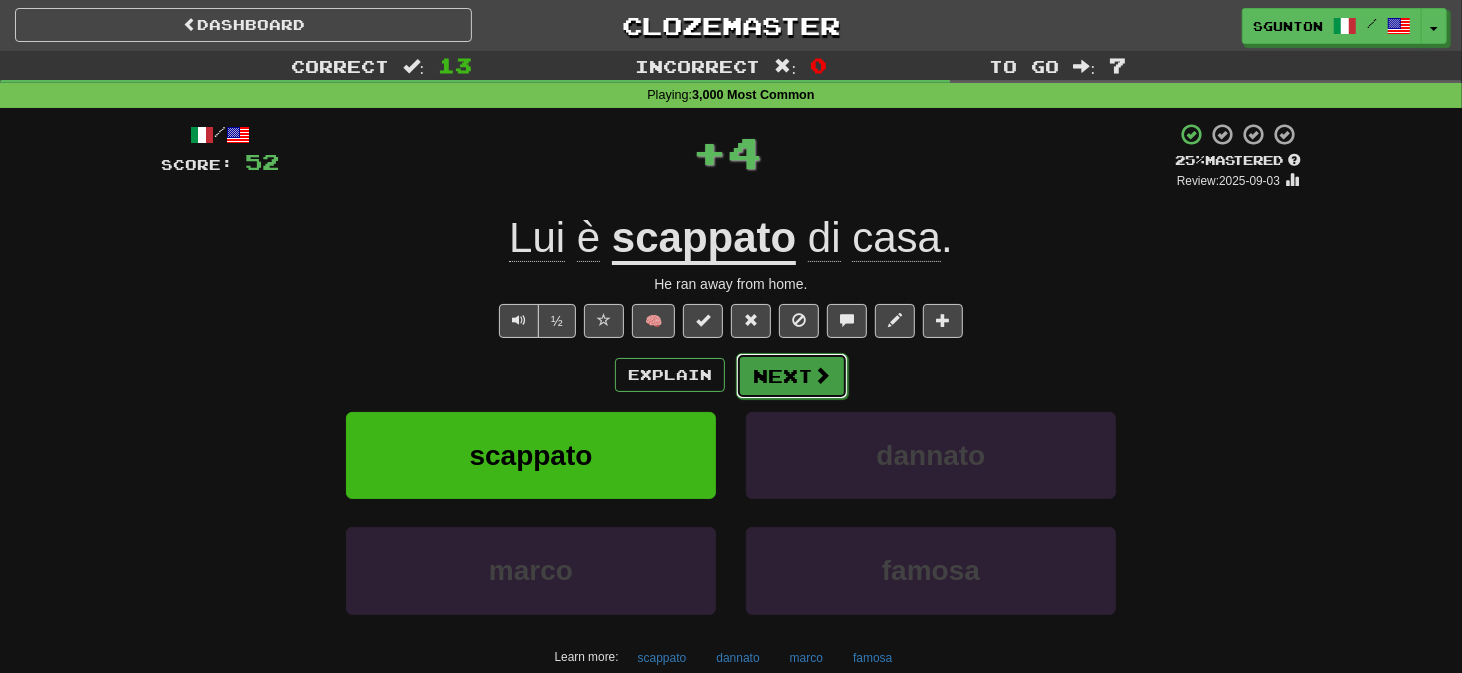 click on "Next" at bounding box center [792, 376] 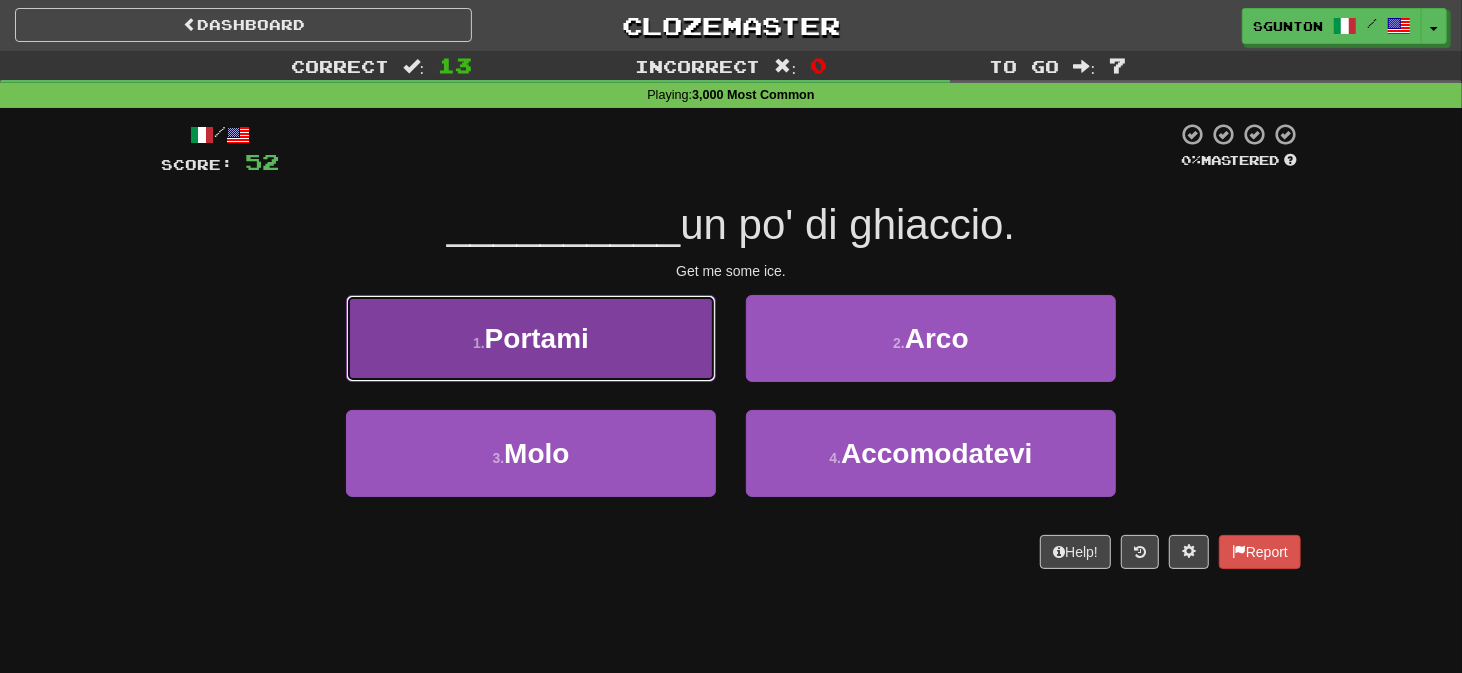 click on "1 .  Portami" at bounding box center (531, 338) 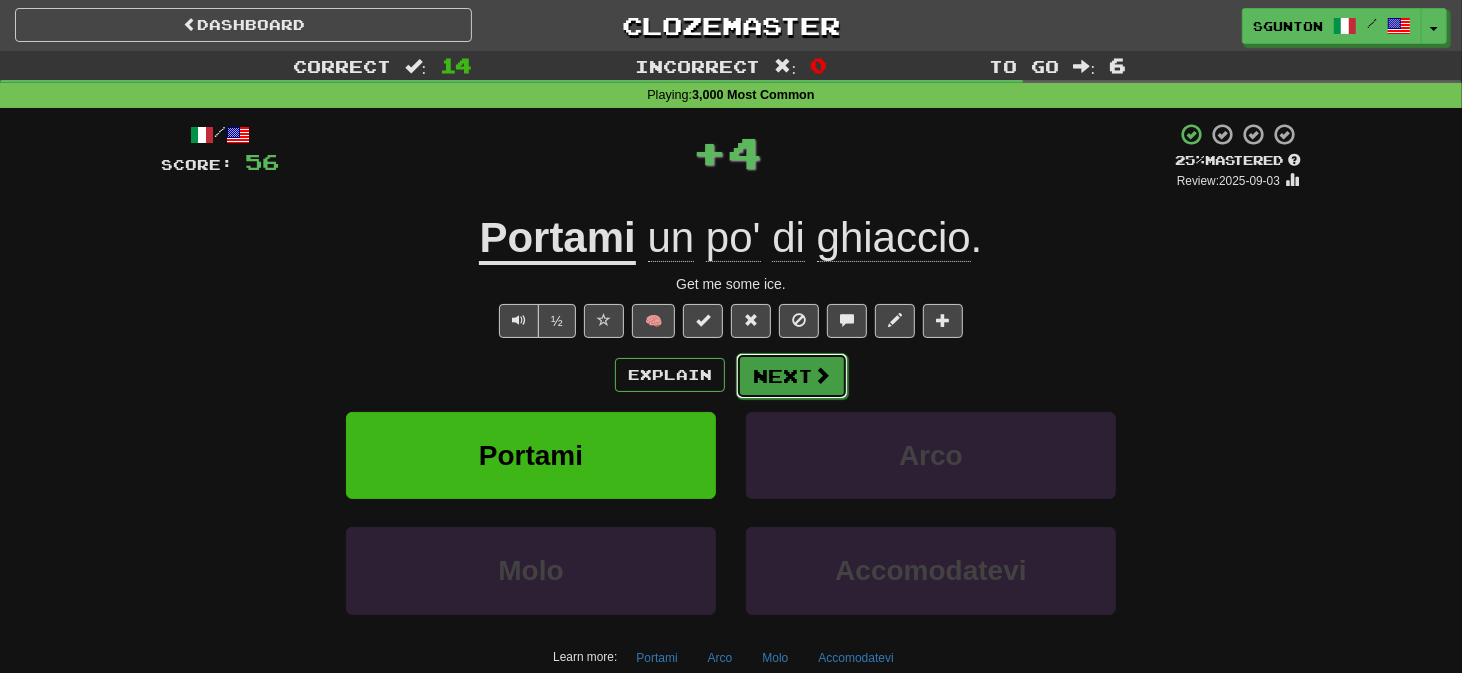 click on "Next" at bounding box center [792, 376] 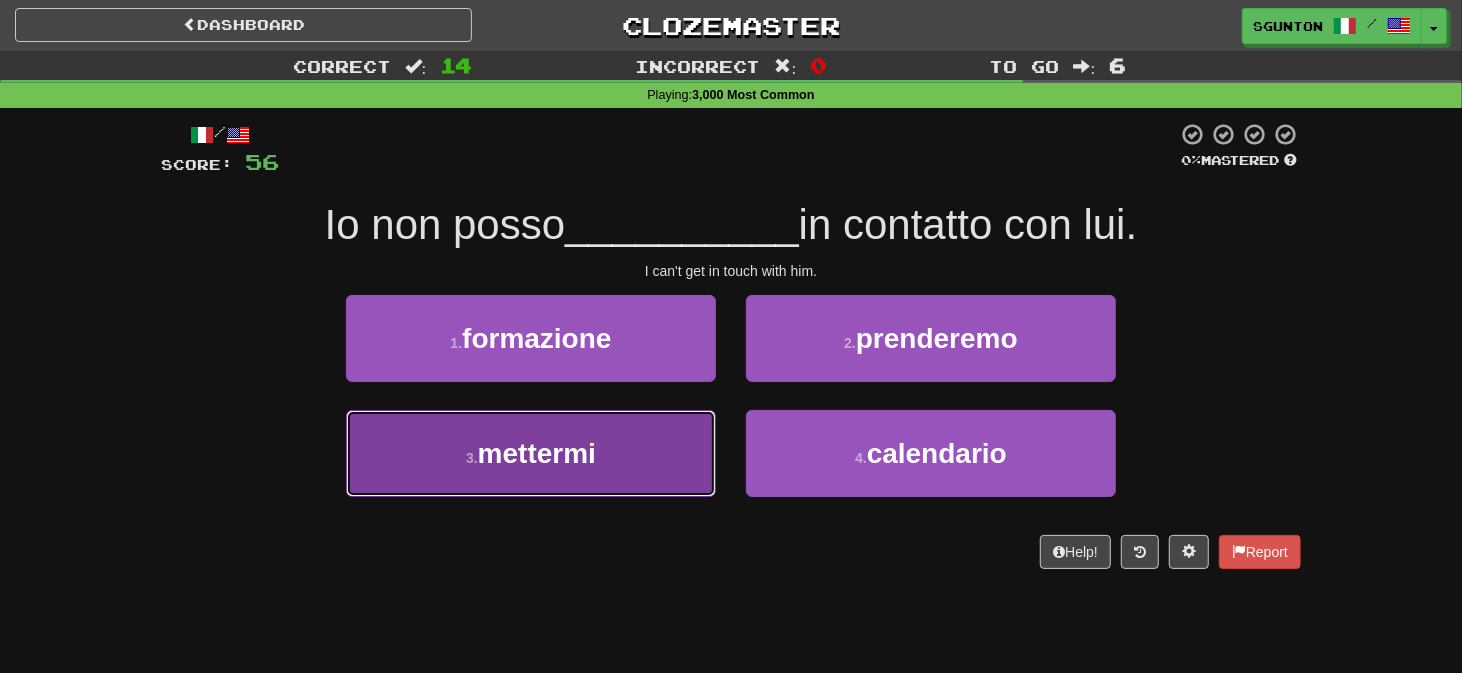 click on "3 .  mettermi" at bounding box center (531, 453) 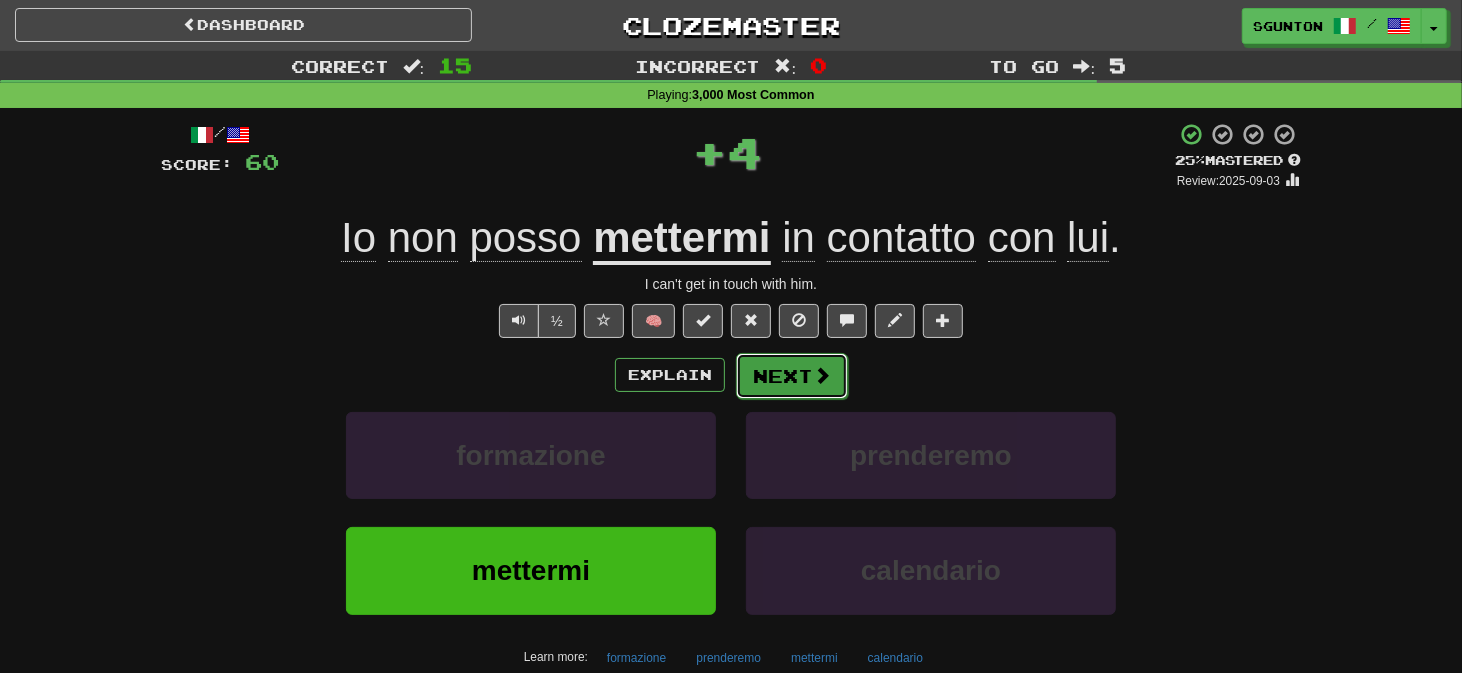 click on "Next" at bounding box center (792, 376) 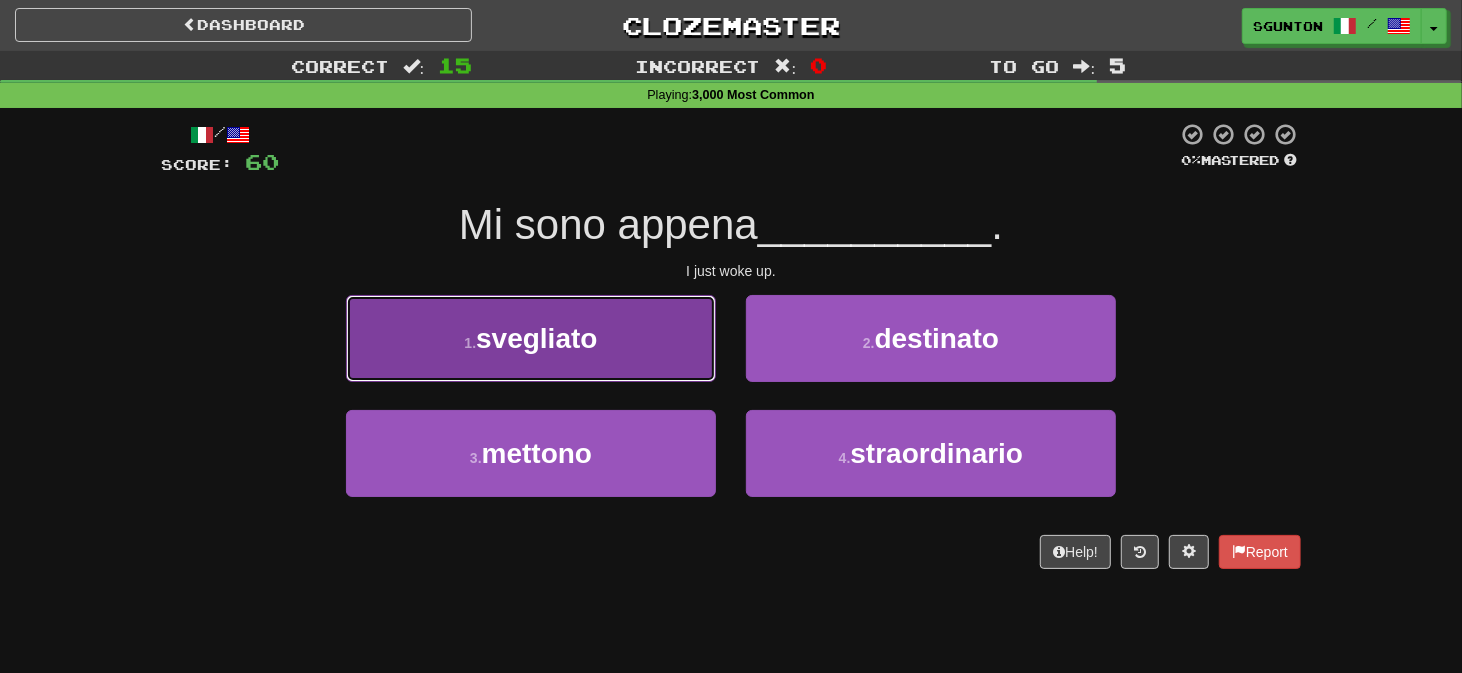click on "1 .  svegliato" at bounding box center (531, 338) 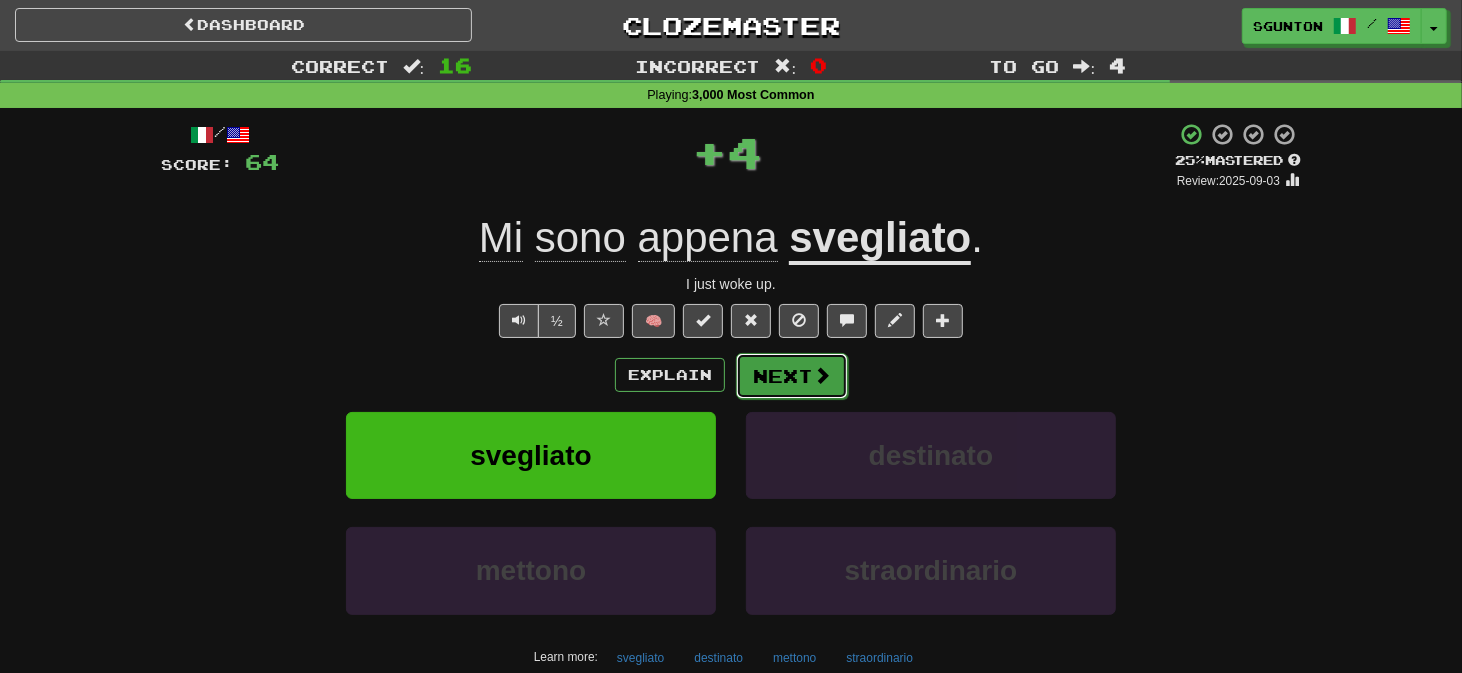 click on "Next" at bounding box center [792, 376] 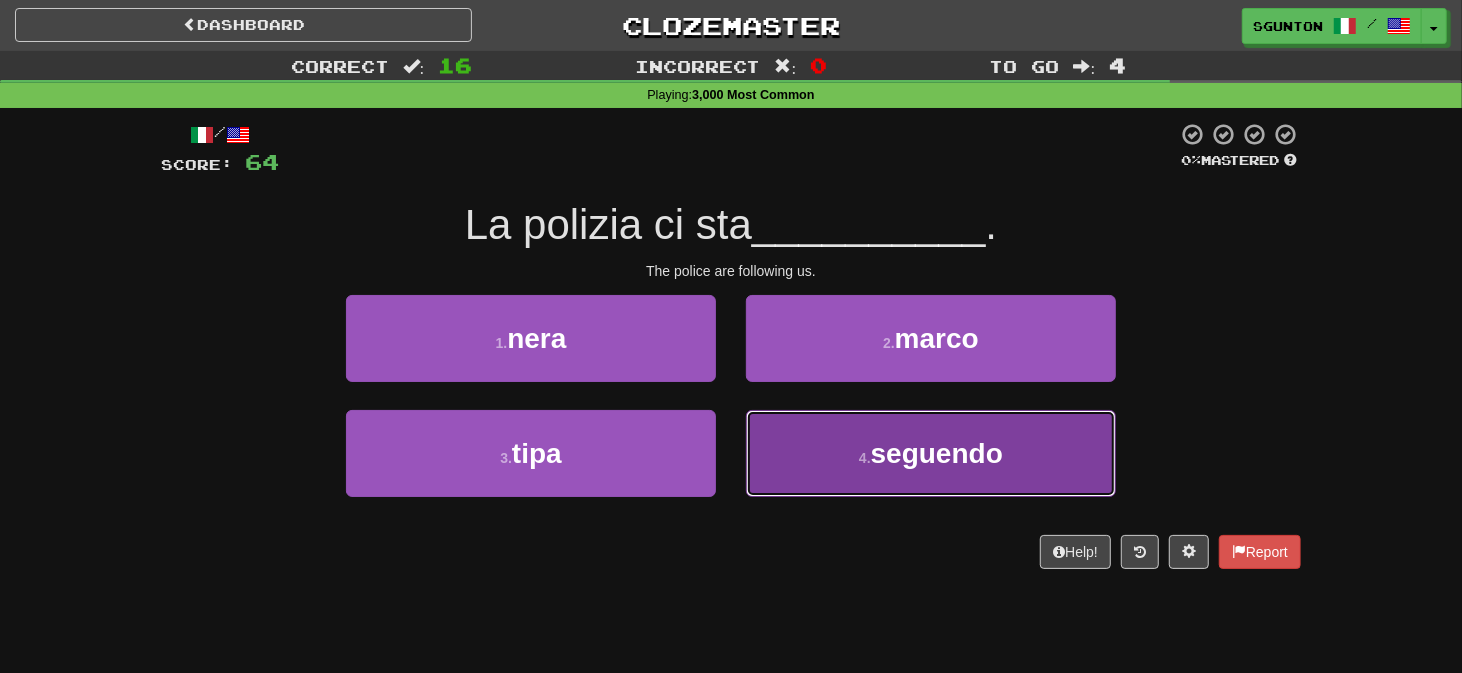 click on "4 .  seguendo" at bounding box center (931, 453) 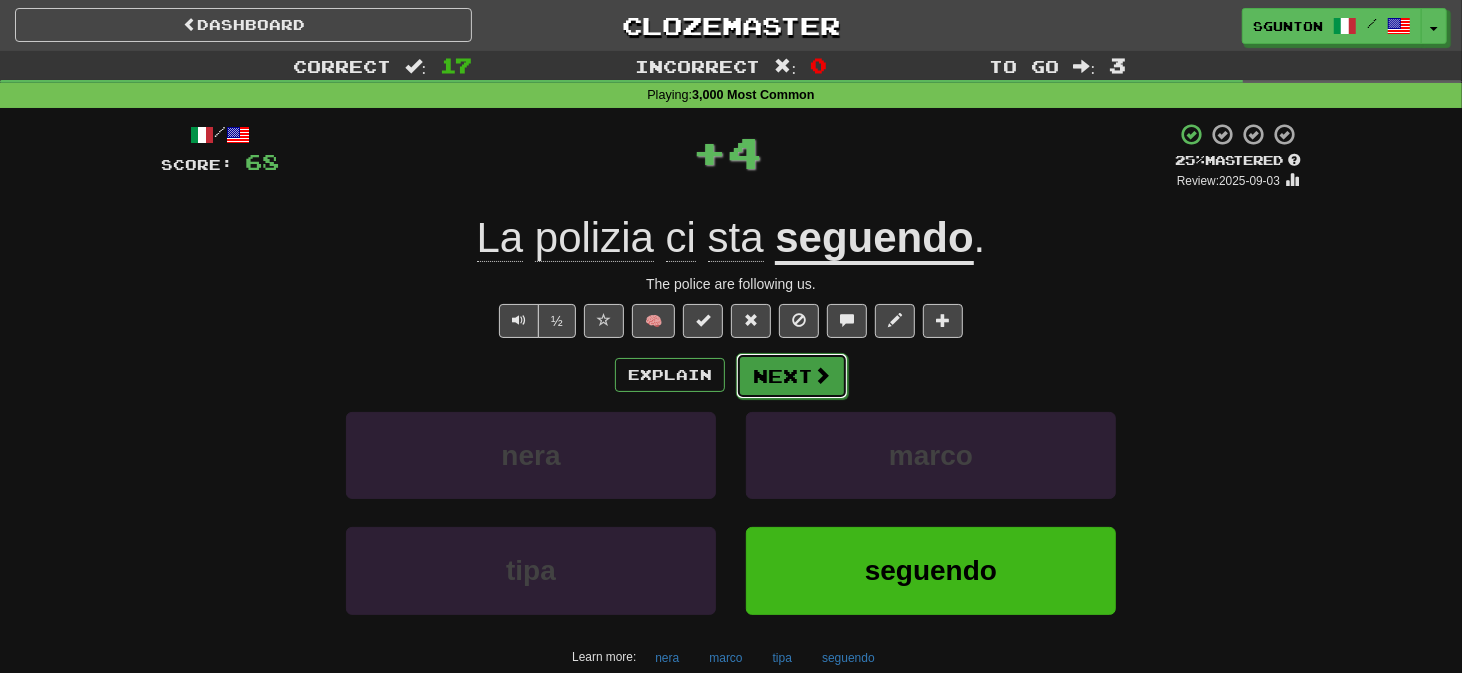 click on "Next" at bounding box center [792, 376] 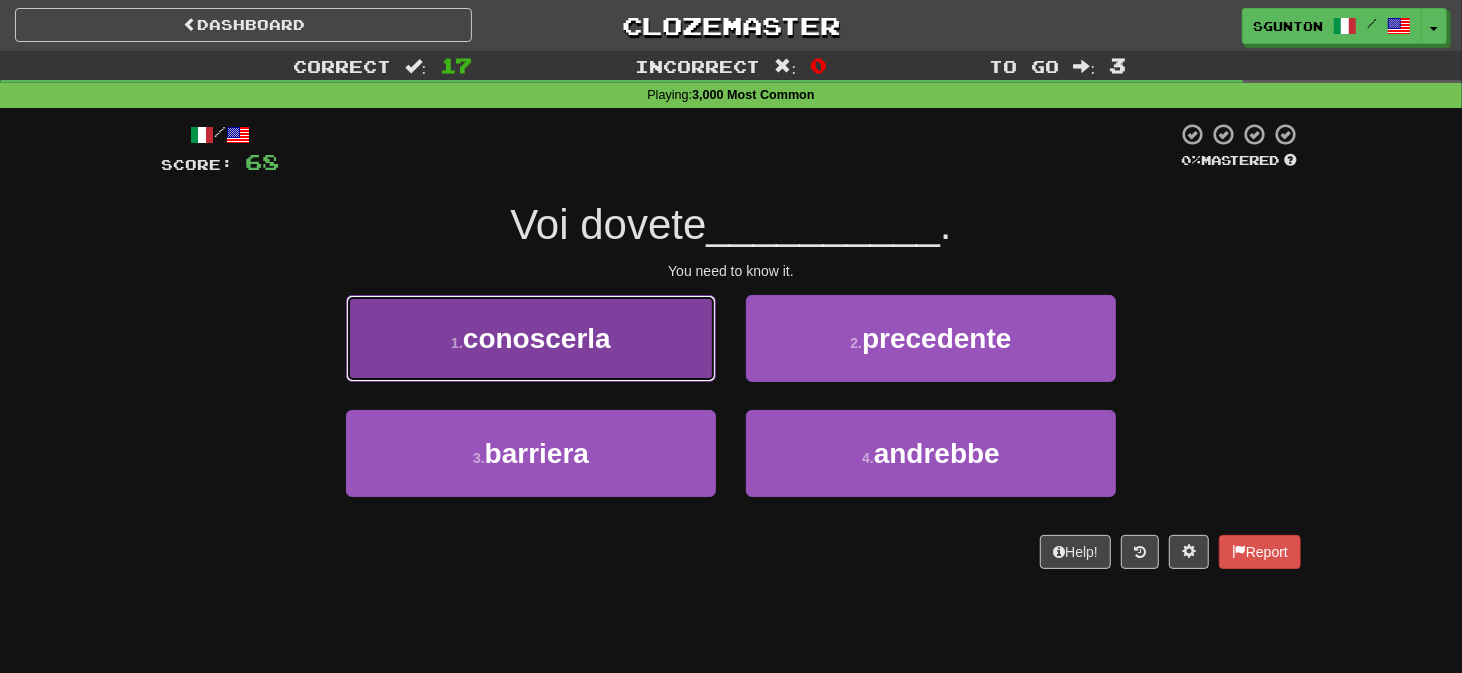 click on "1 .  conoscerla" at bounding box center (531, 338) 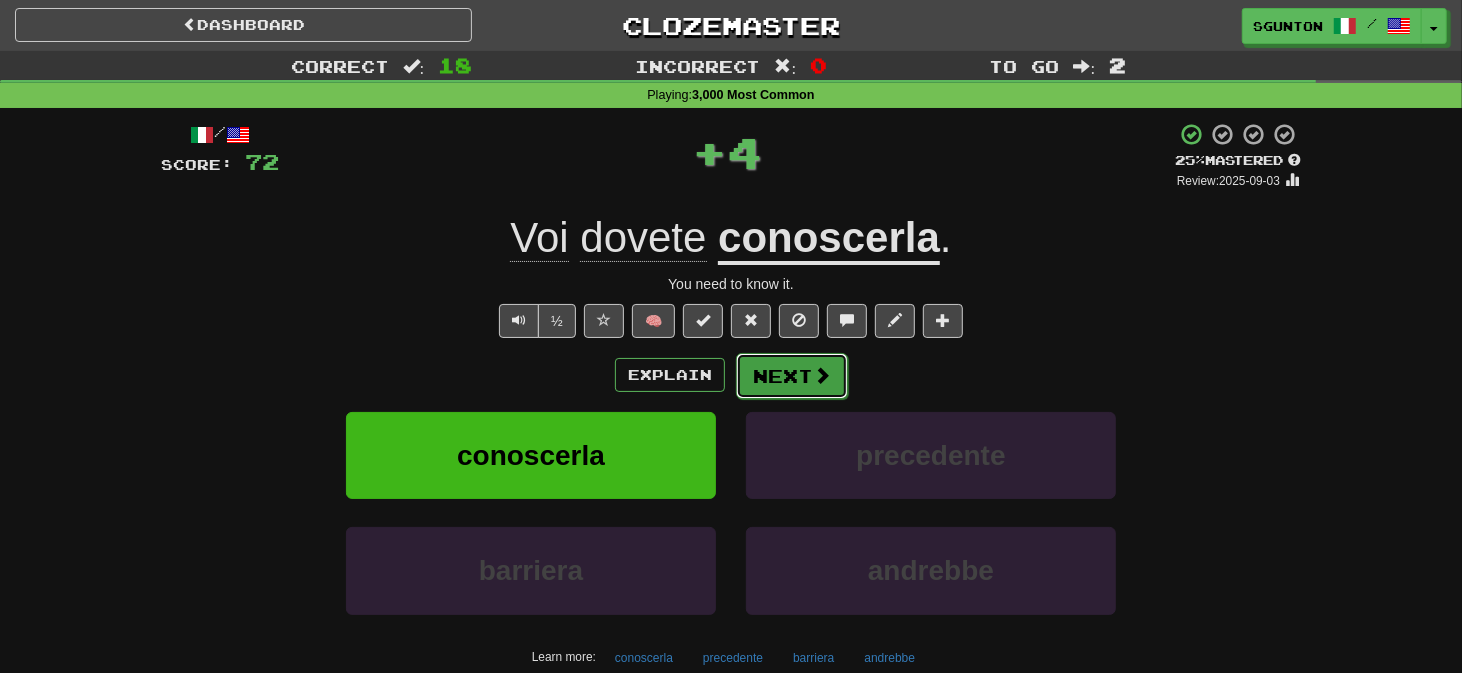 click on "Next" at bounding box center [792, 376] 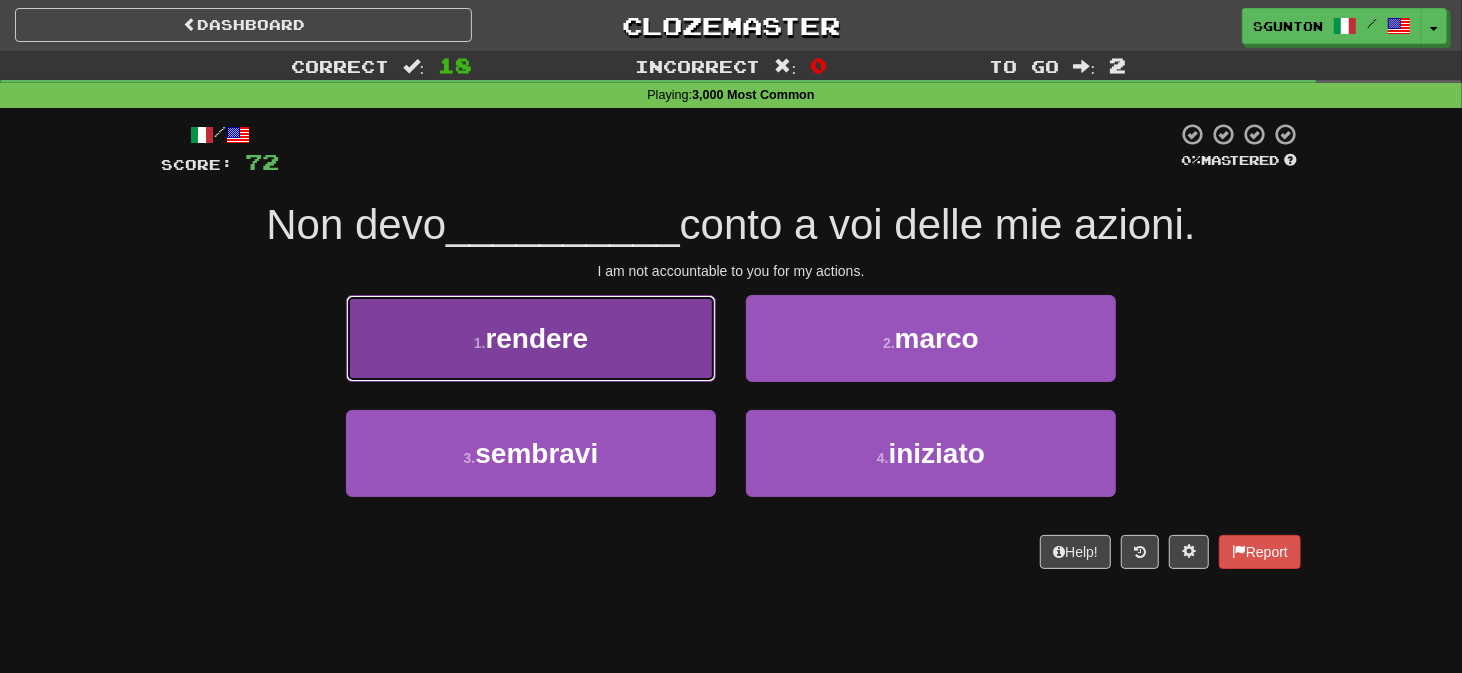 click on "1 .  rendere" at bounding box center [531, 338] 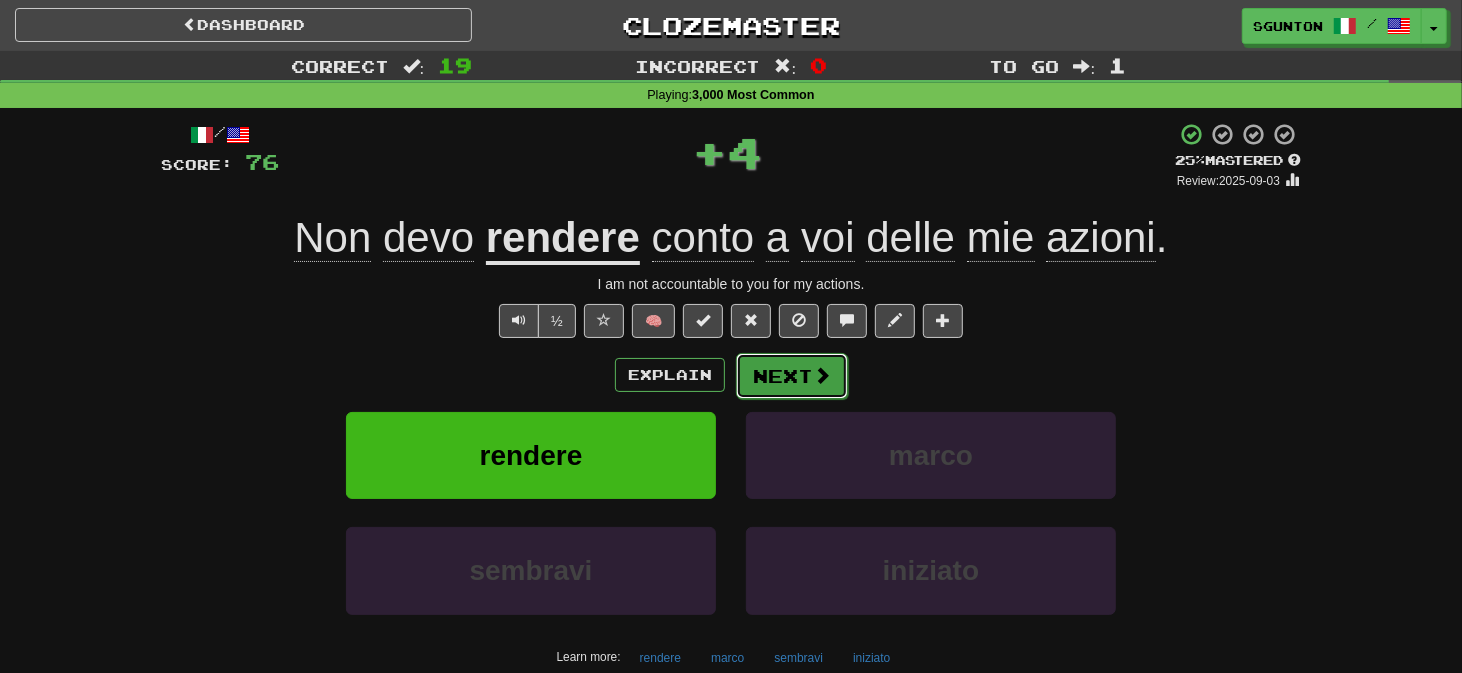 click on "Next" at bounding box center (792, 376) 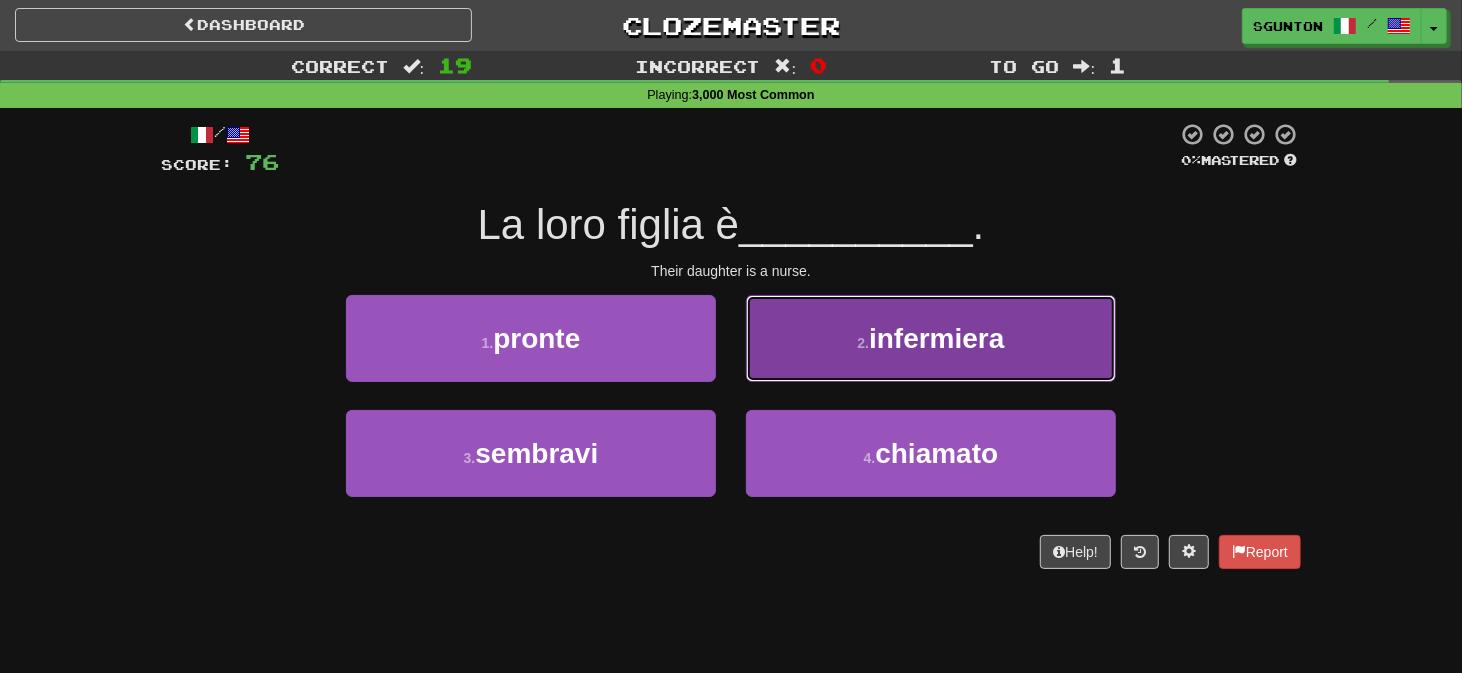 click on "2 .  infermiera" at bounding box center (931, 338) 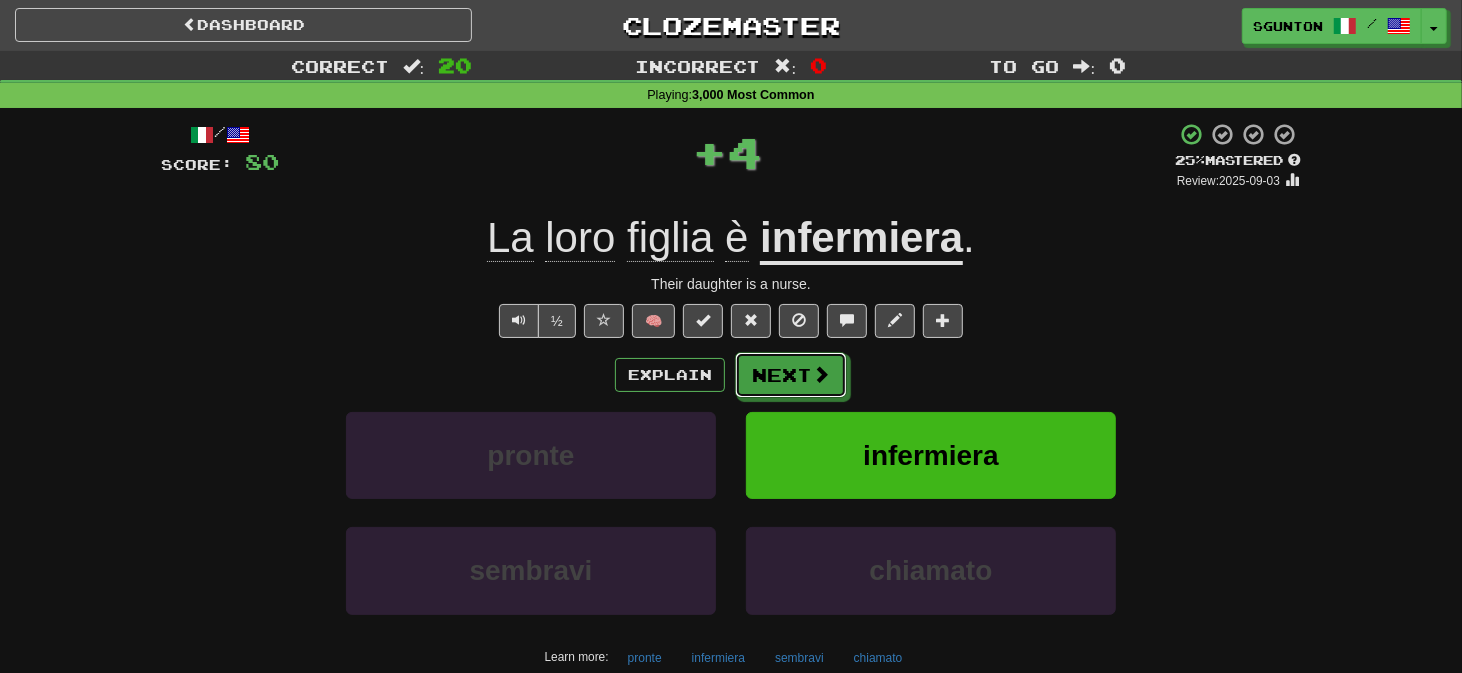 click on "Next" at bounding box center [791, 375] 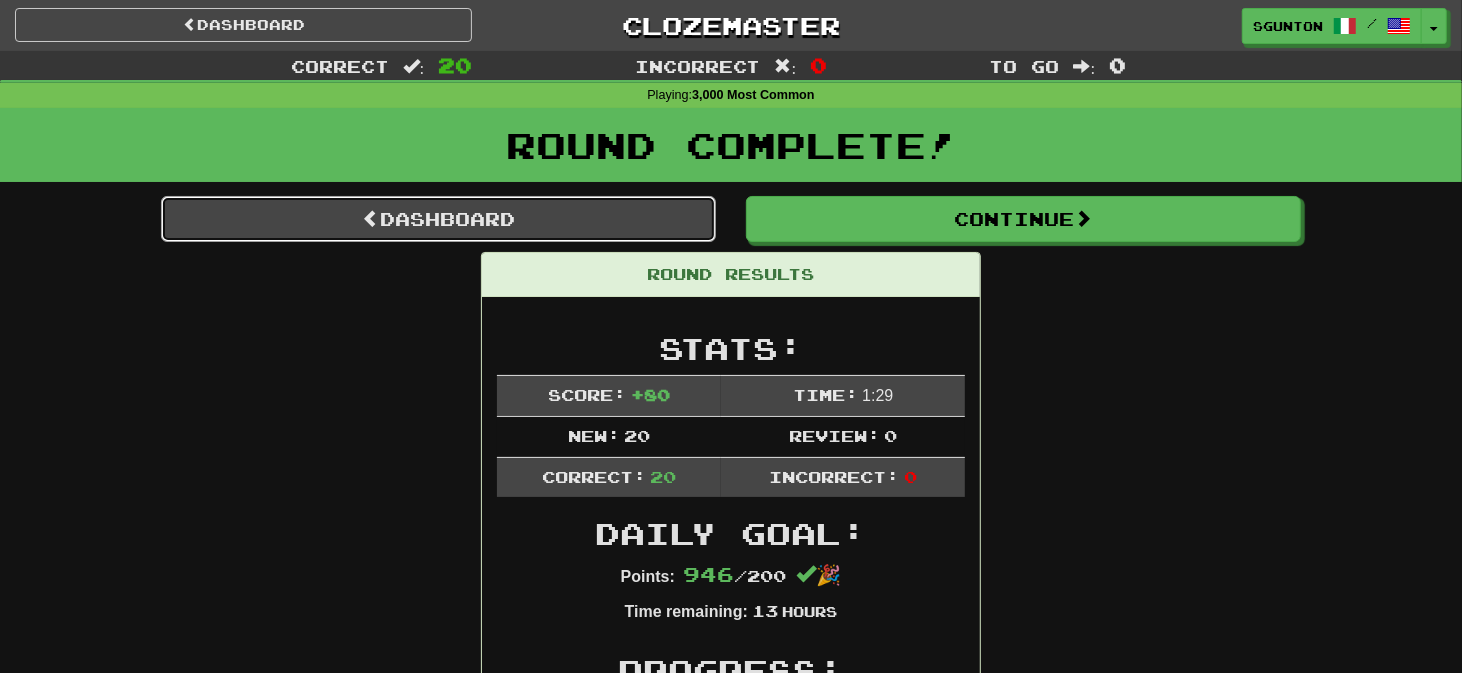 click on "Dashboard" at bounding box center (438, 219) 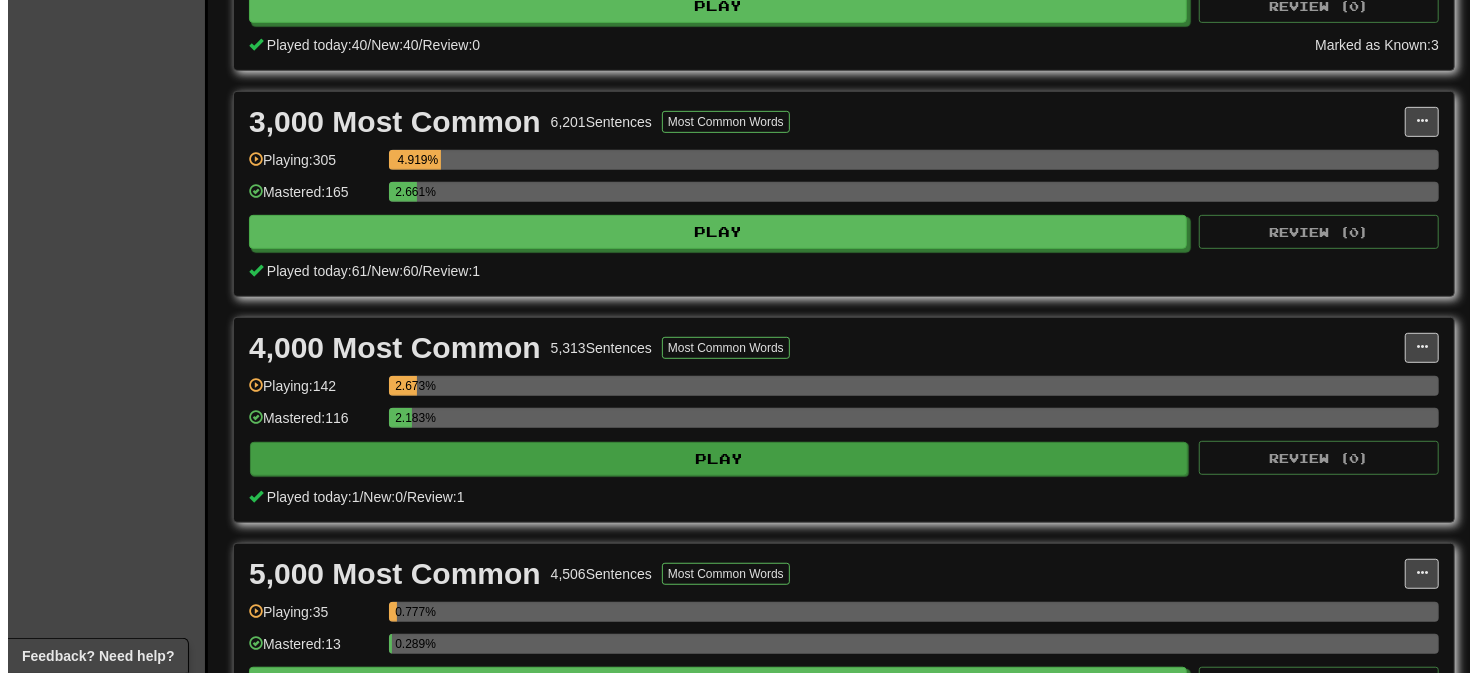 scroll, scrollTop: 597, scrollLeft: 0, axis: vertical 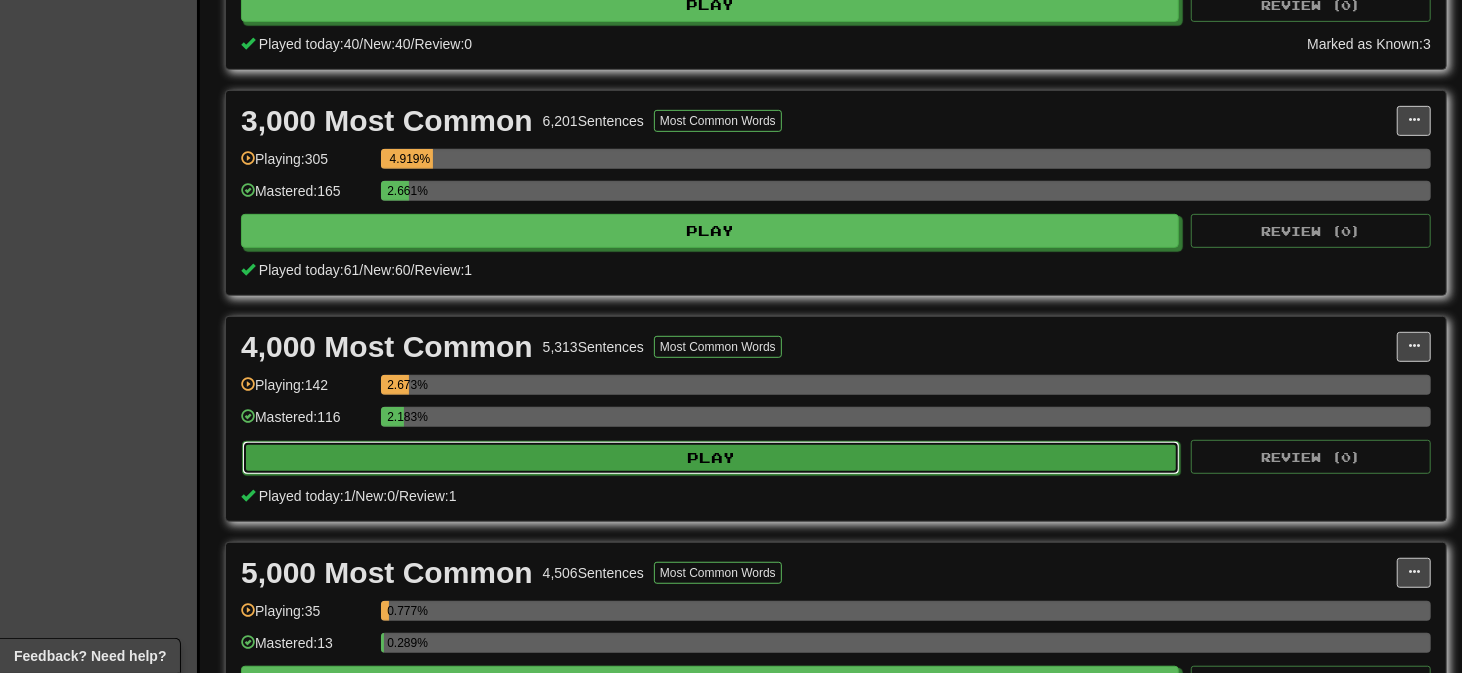 click on "Play" at bounding box center (711, 458) 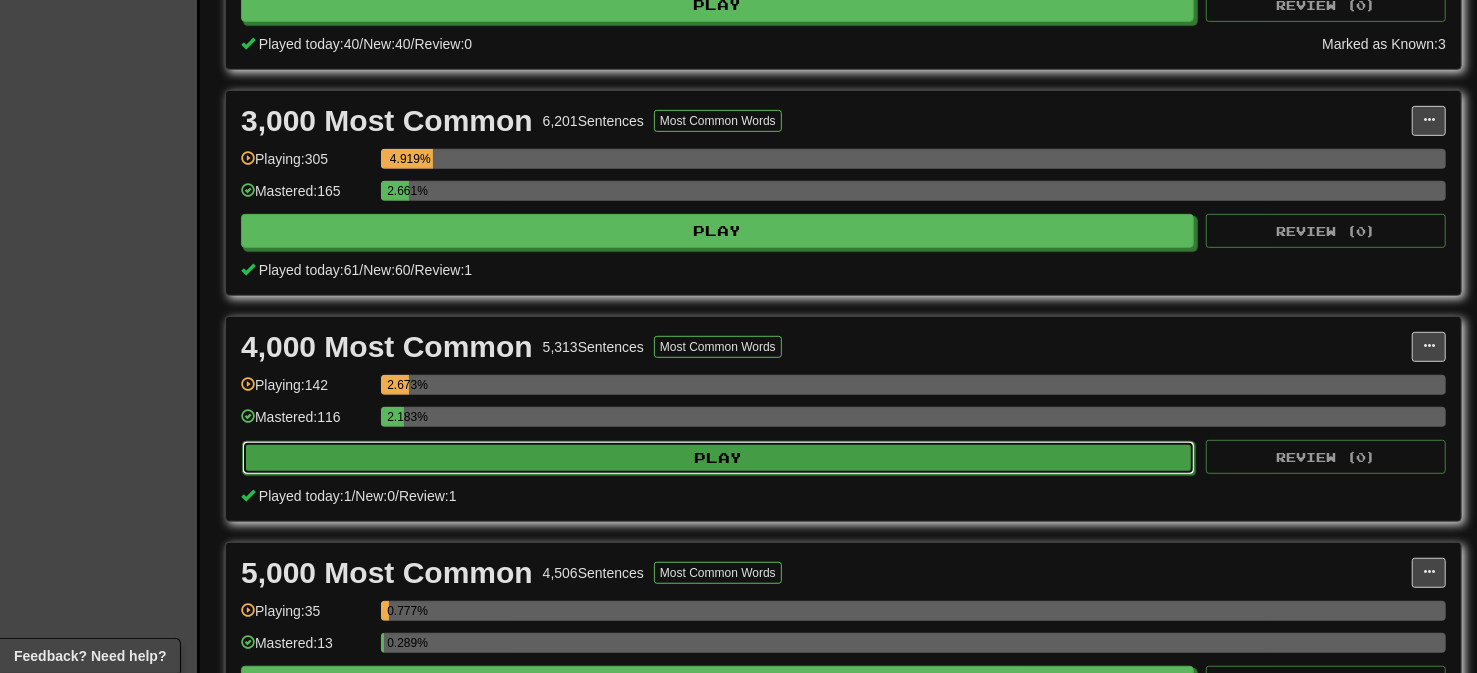 select on "**" 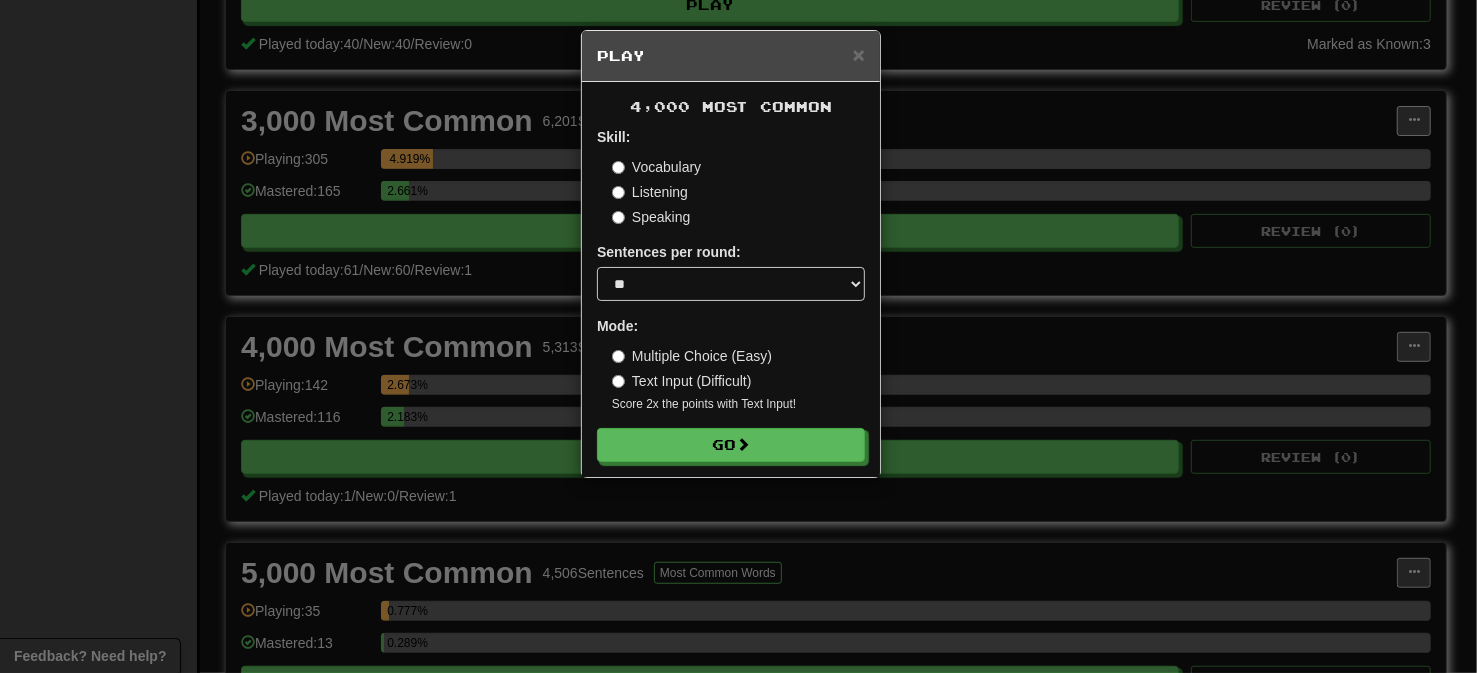 click on "Skill: Vocabulary Listening Speaking Sentences per round: * ** ** ** ** ** *** ******** Mode: Multiple Choice (Easy) Text Input (Difficult) Score 2x the points with Text Input ! Go" at bounding box center (731, 294) 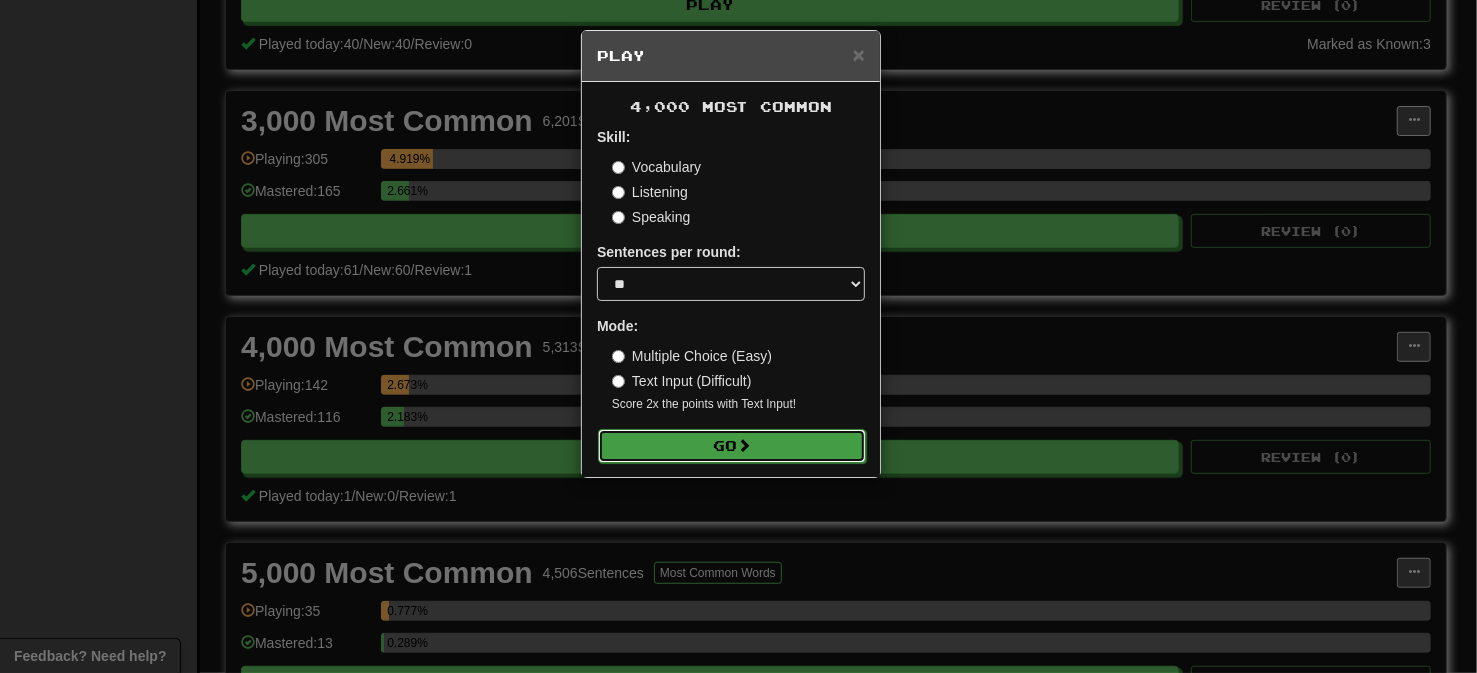 click on "Go" at bounding box center (732, 446) 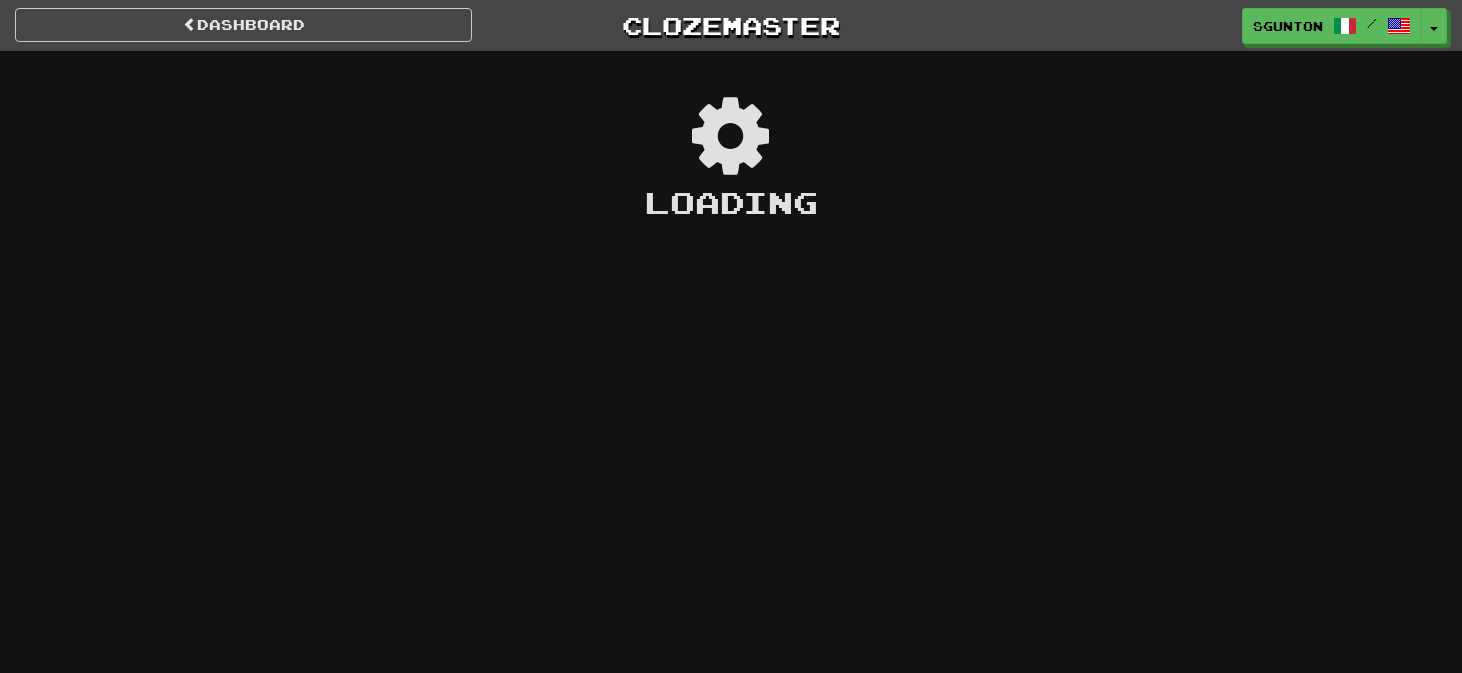 scroll, scrollTop: 0, scrollLeft: 0, axis: both 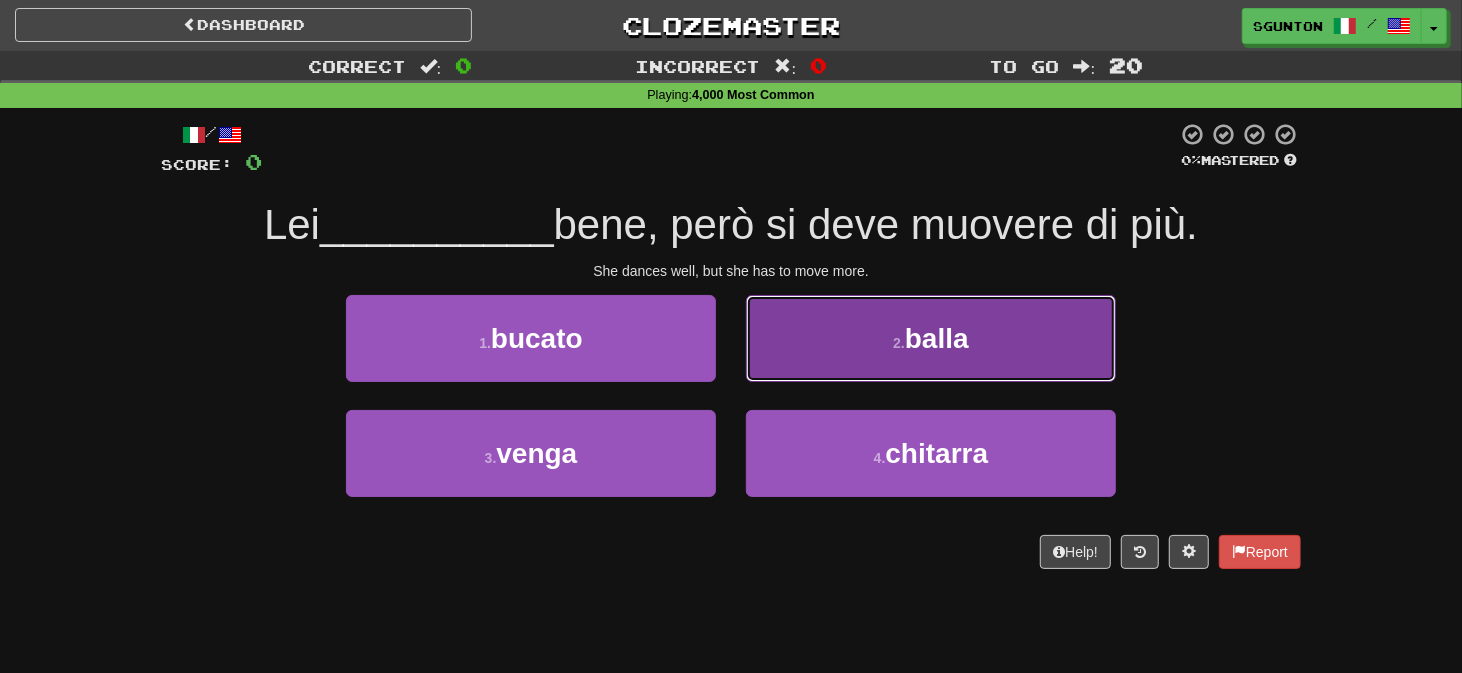 click on "2 .  balla" at bounding box center (931, 338) 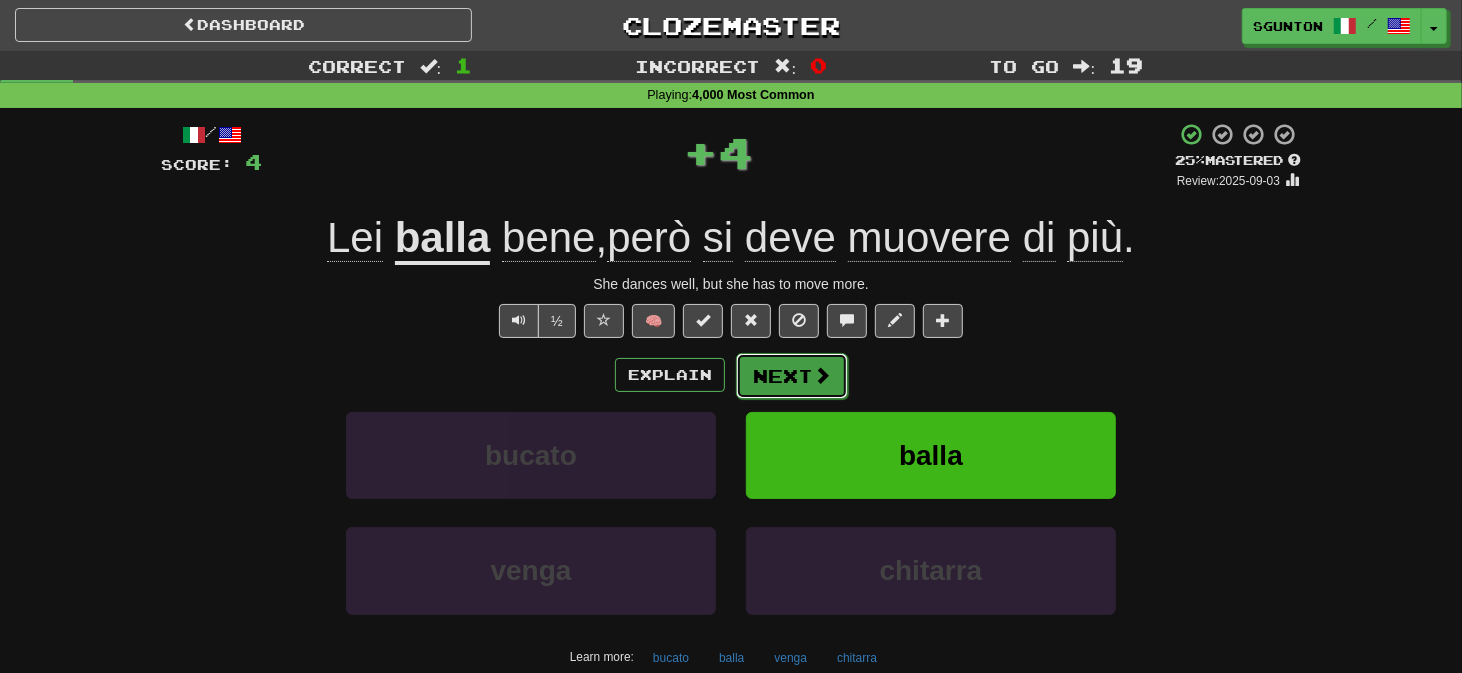 click on "Next" at bounding box center [792, 376] 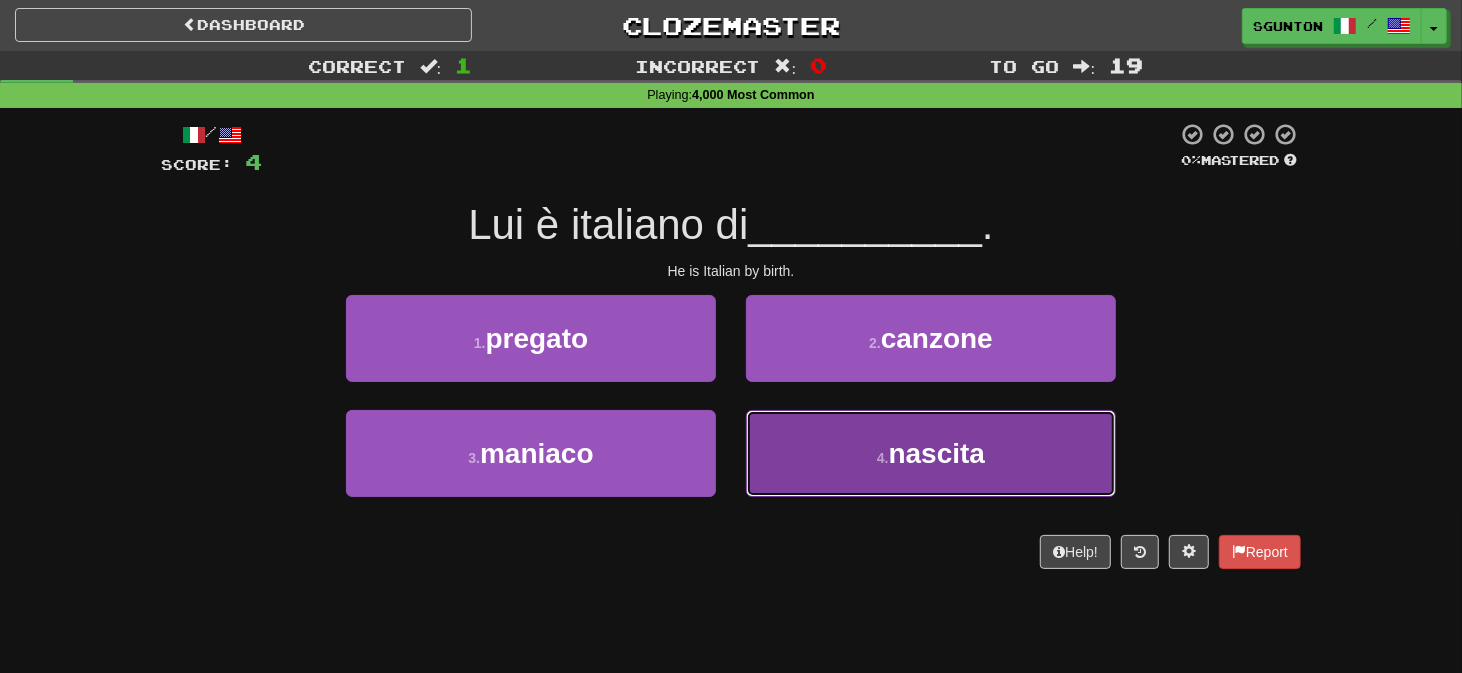 click on "4 .  nascita" at bounding box center (931, 453) 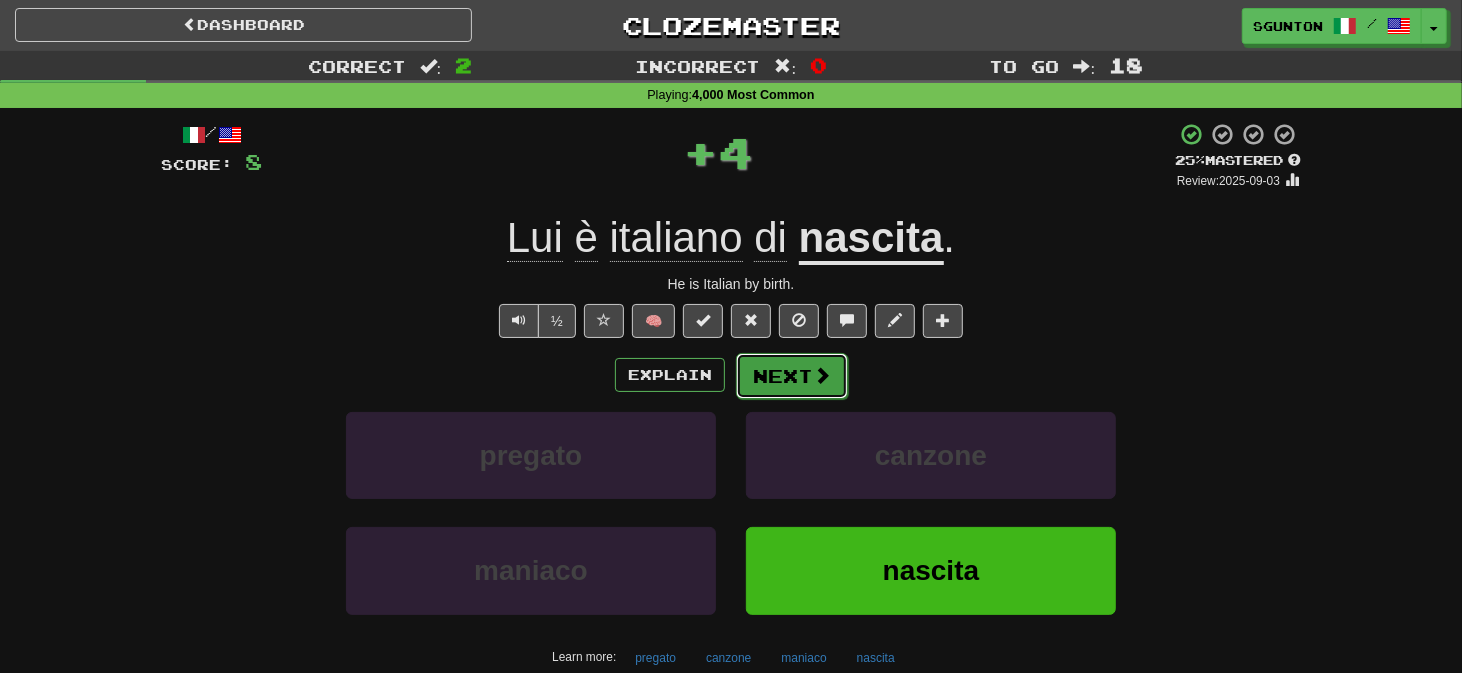 click on "Next" at bounding box center (792, 376) 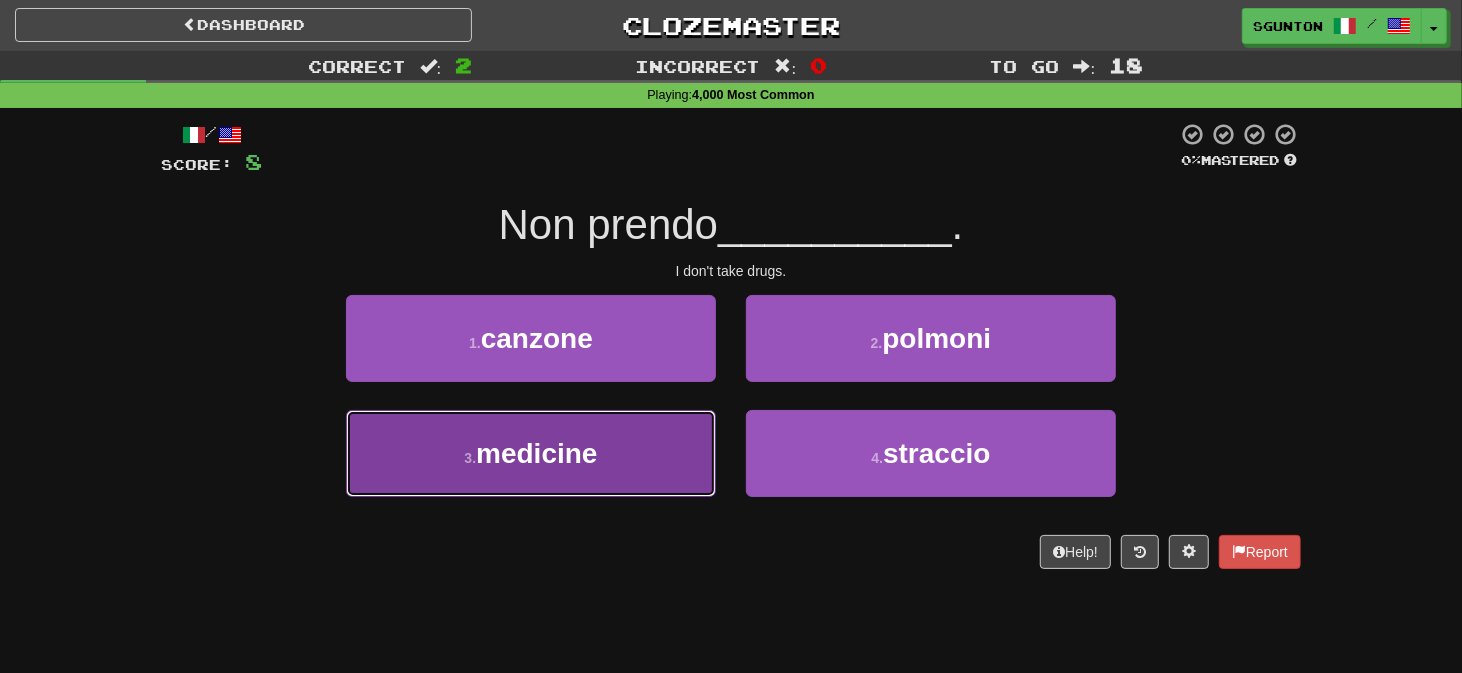 click on "3 .  medicine" at bounding box center [531, 453] 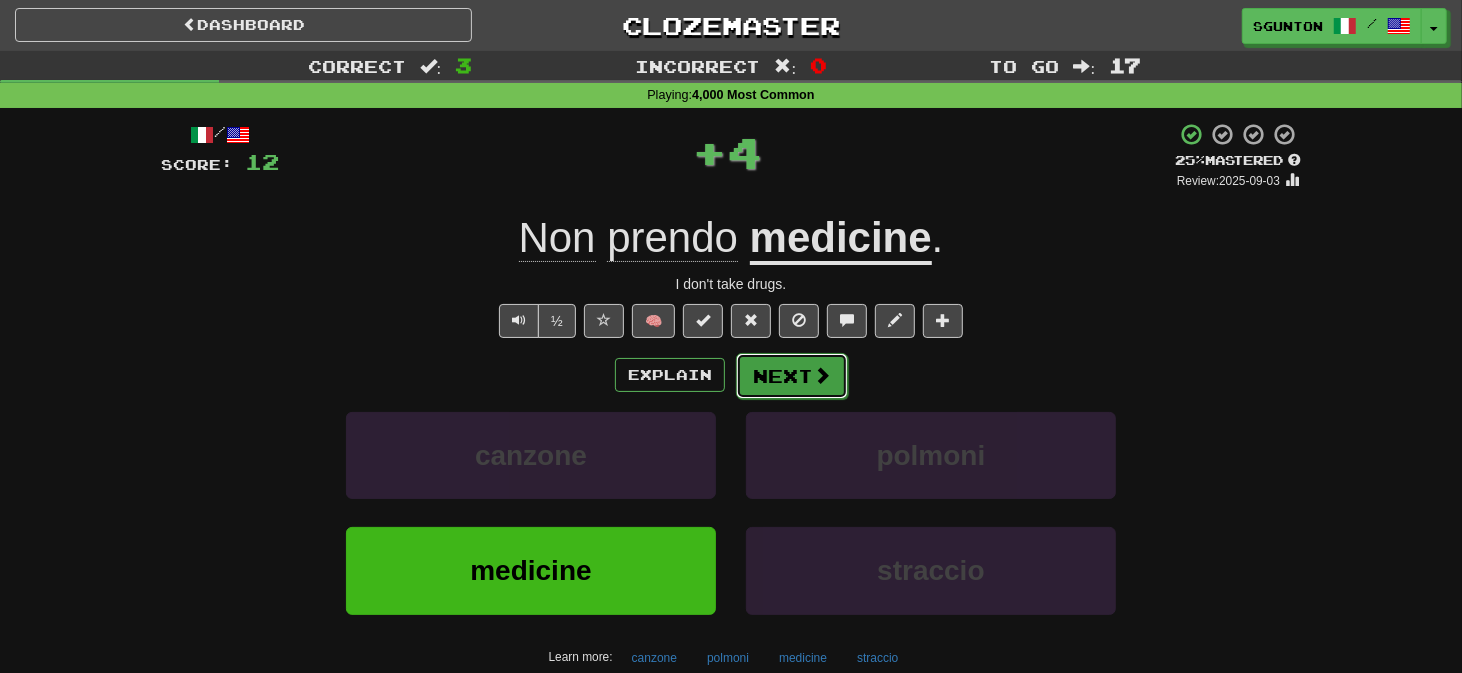 click on "Next" at bounding box center [792, 376] 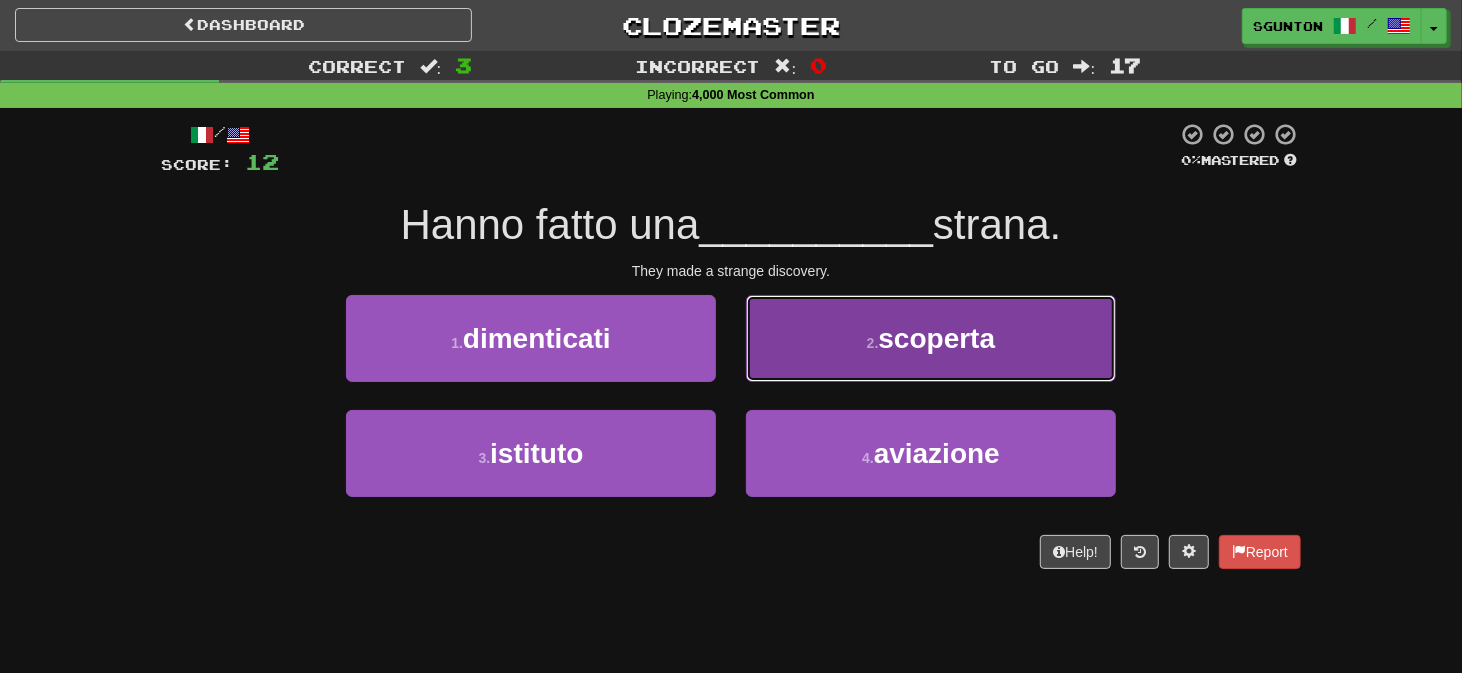 click on "2 .  scoperta" at bounding box center [931, 338] 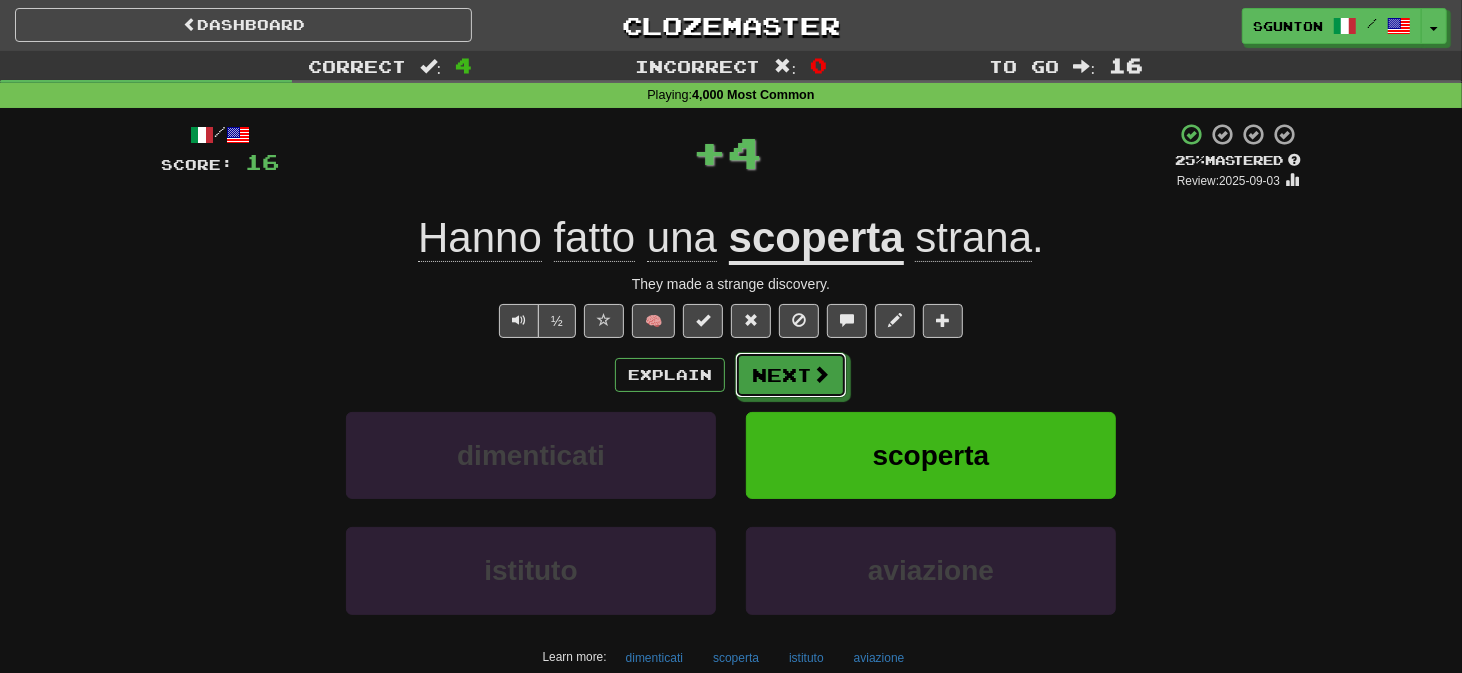 click on "Next" at bounding box center (791, 375) 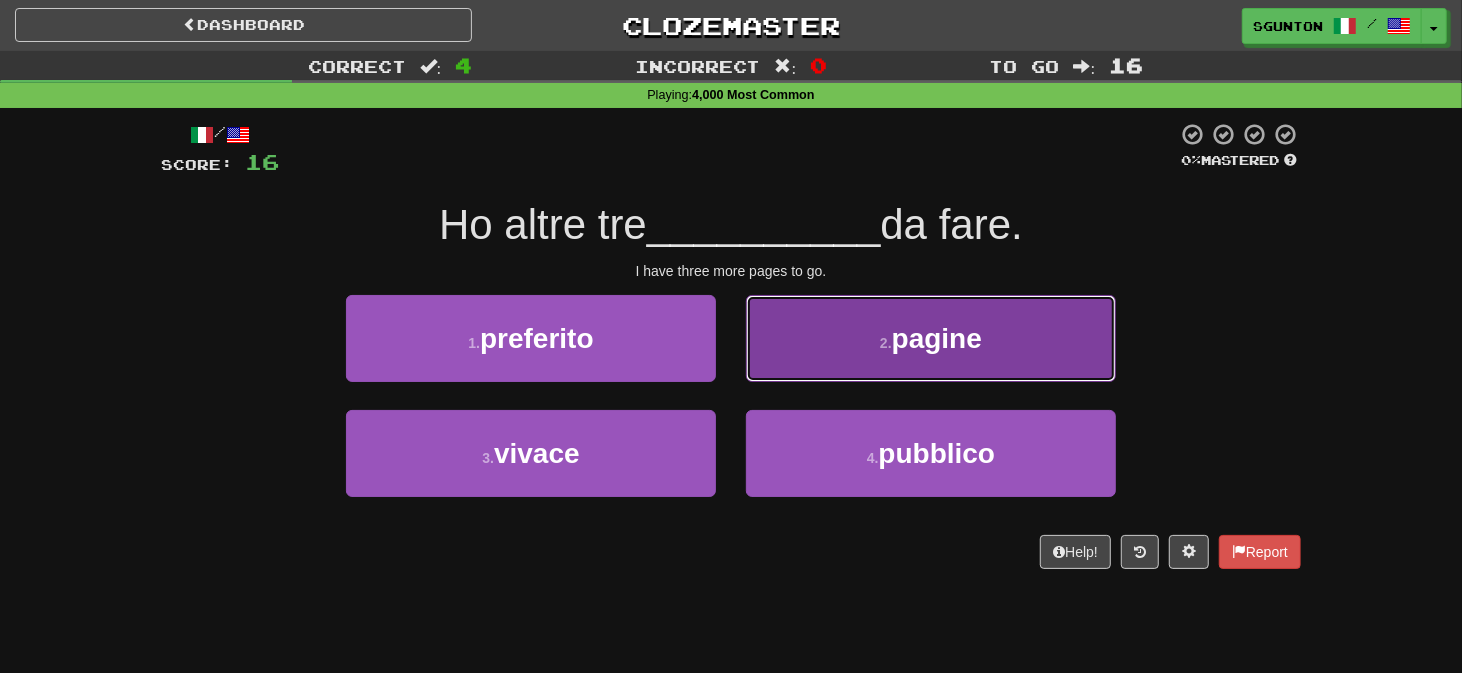 click on "2 .  pagine" at bounding box center [931, 338] 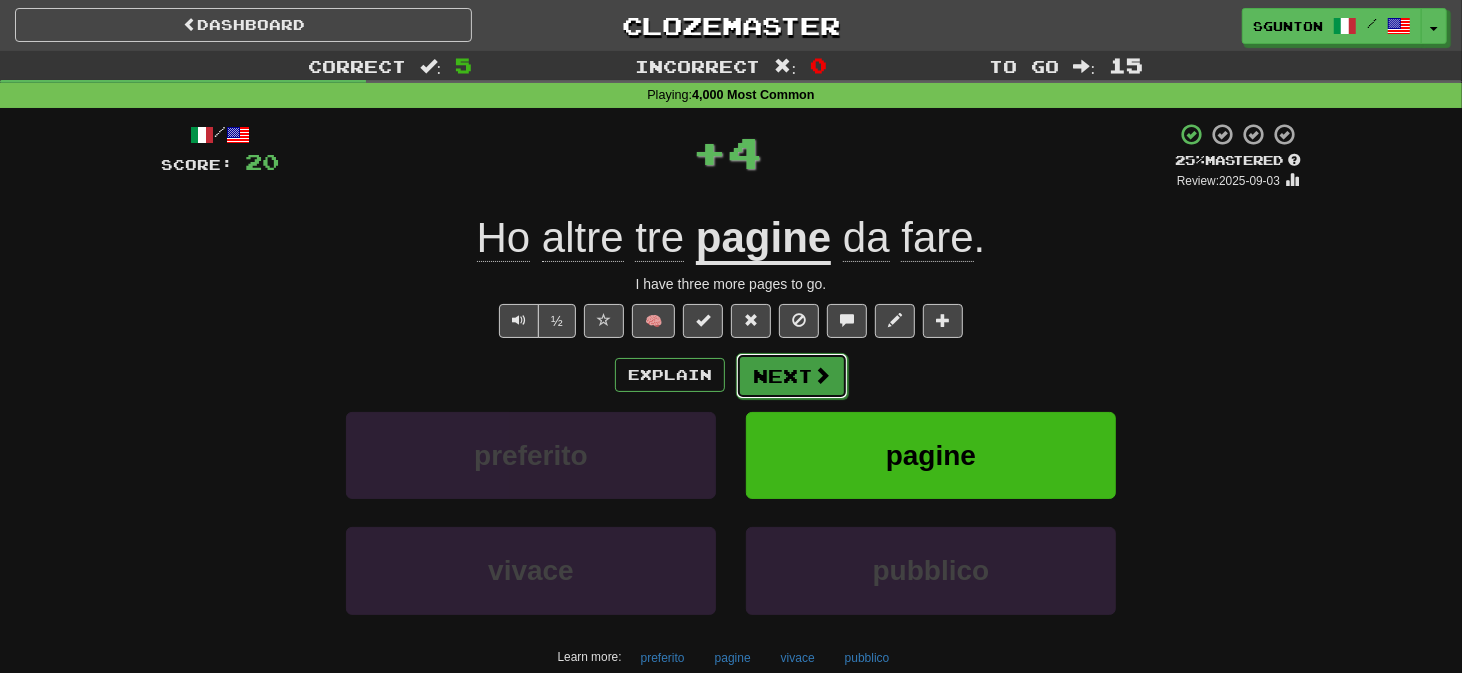 click on "Next" at bounding box center (792, 376) 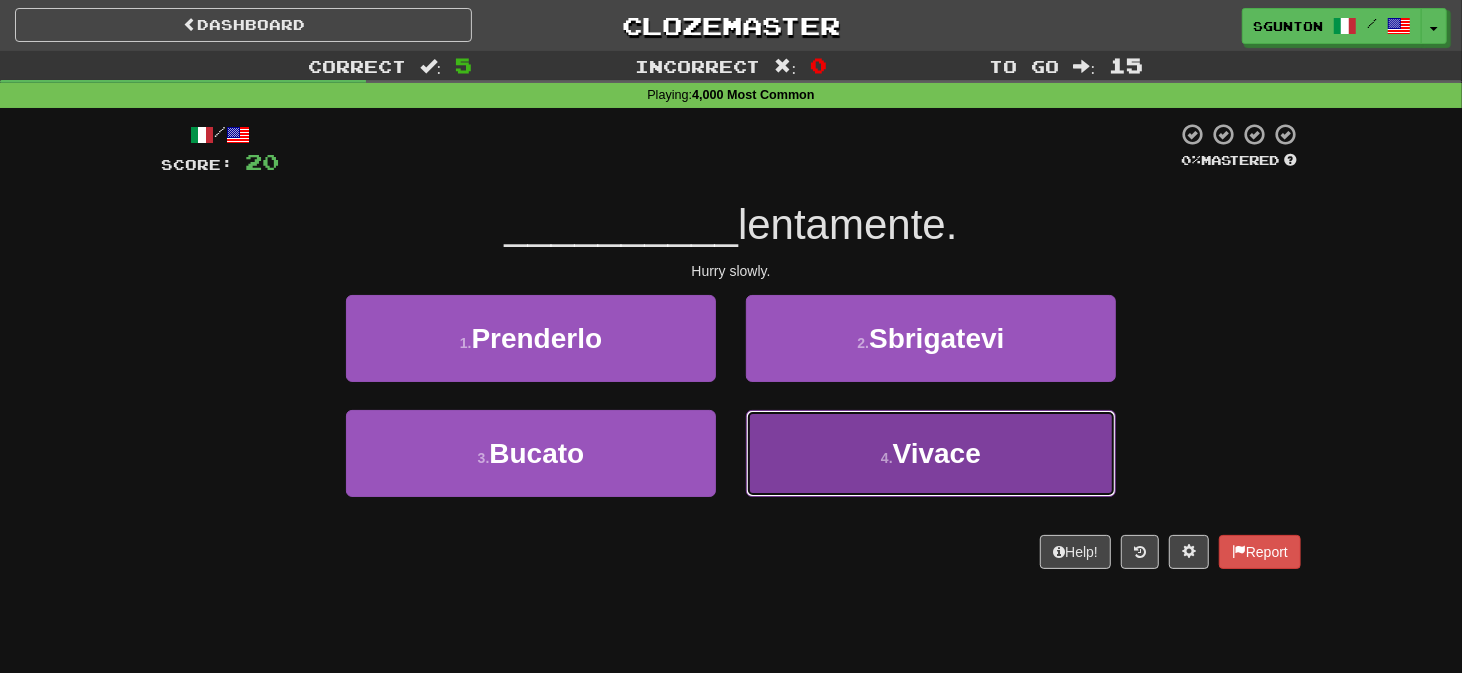 click on "4 .  Vivace" at bounding box center [931, 453] 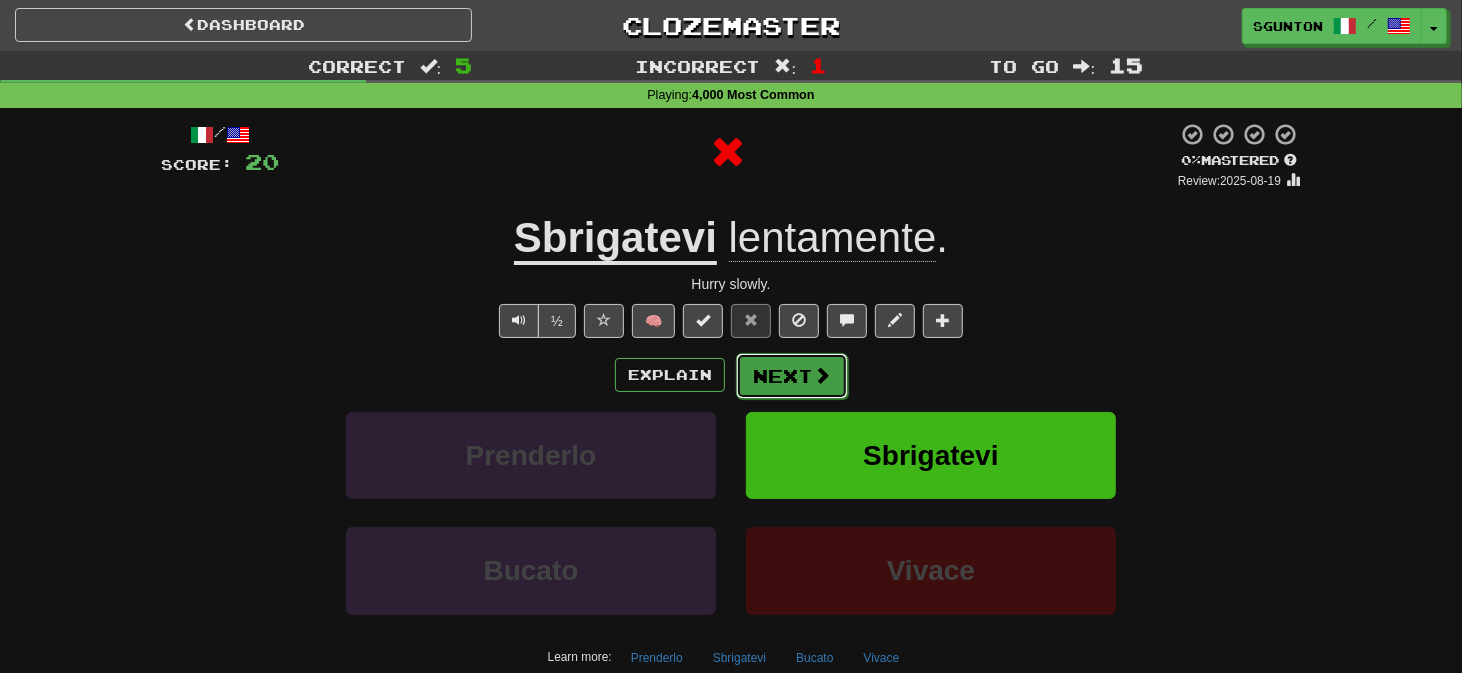 click on "Next" at bounding box center [792, 376] 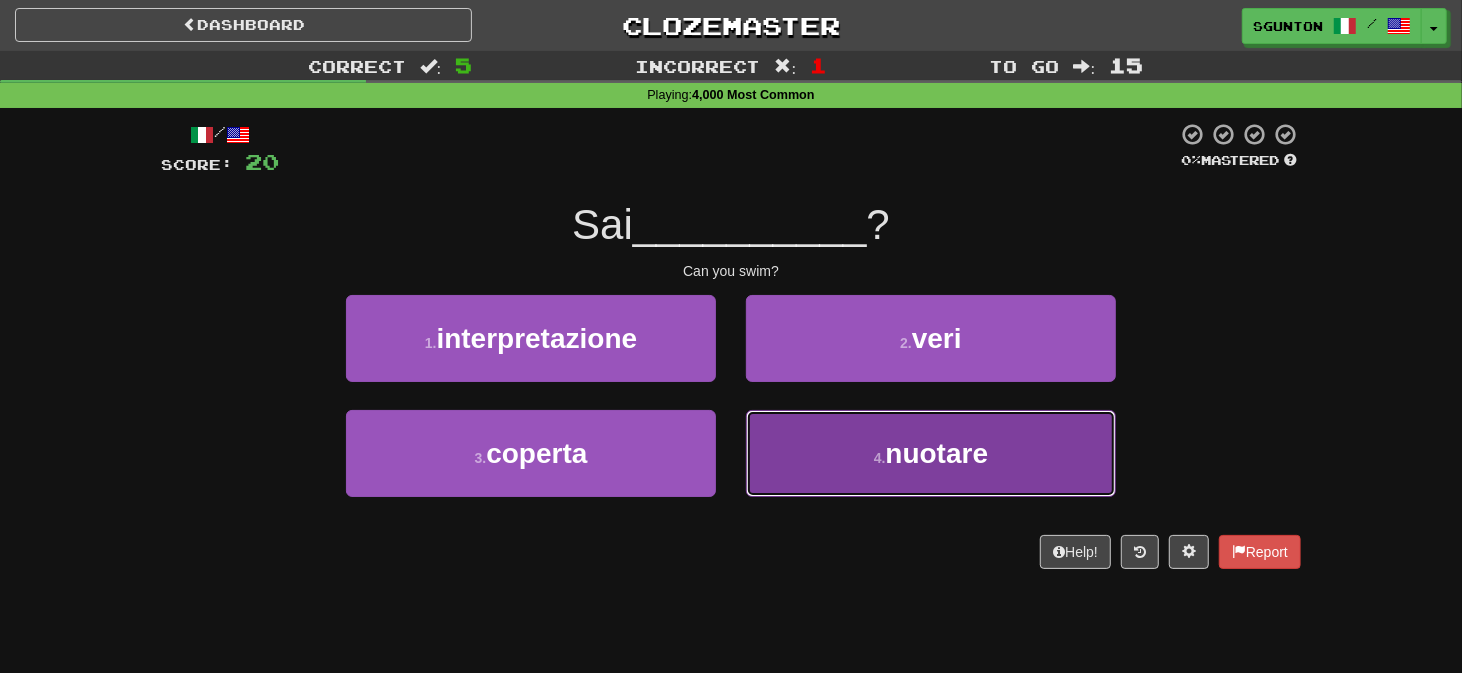 click on "4 .  nuotare" at bounding box center (931, 453) 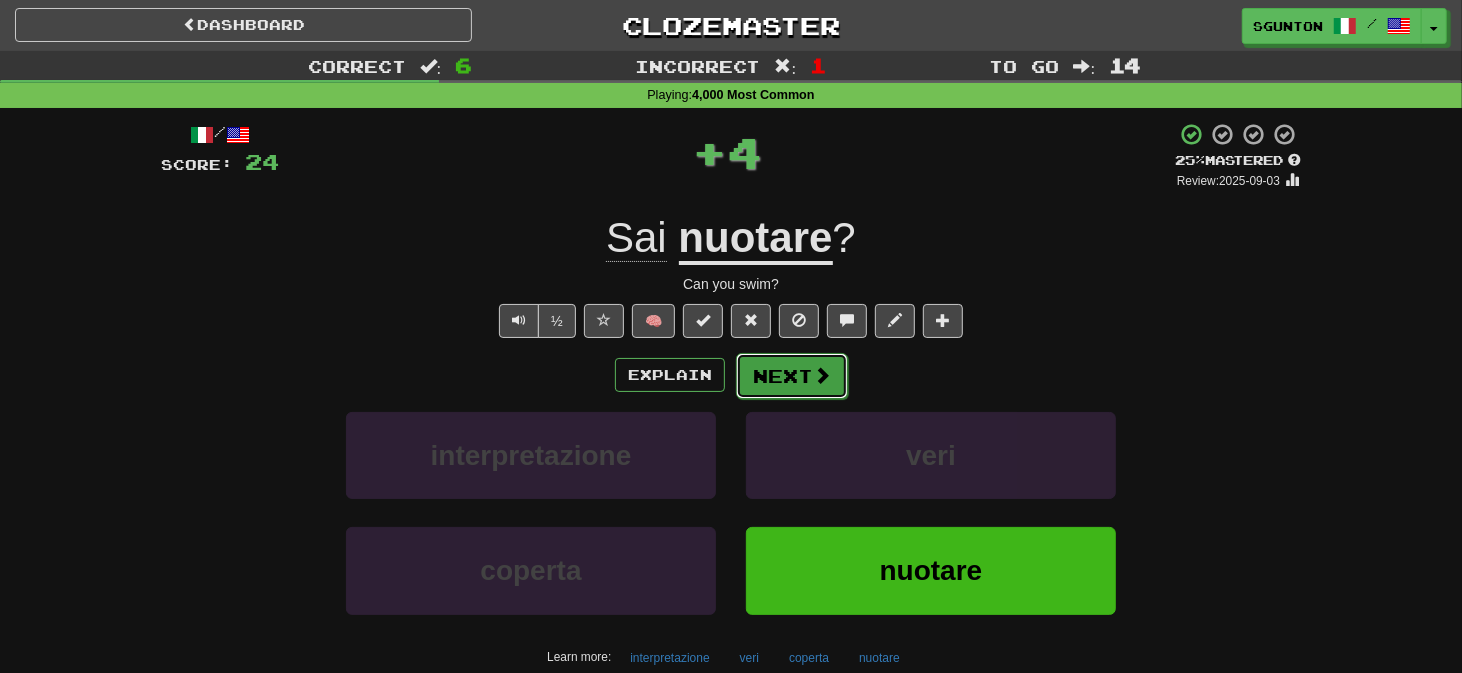 click on "Next" at bounding box center [792, 376] 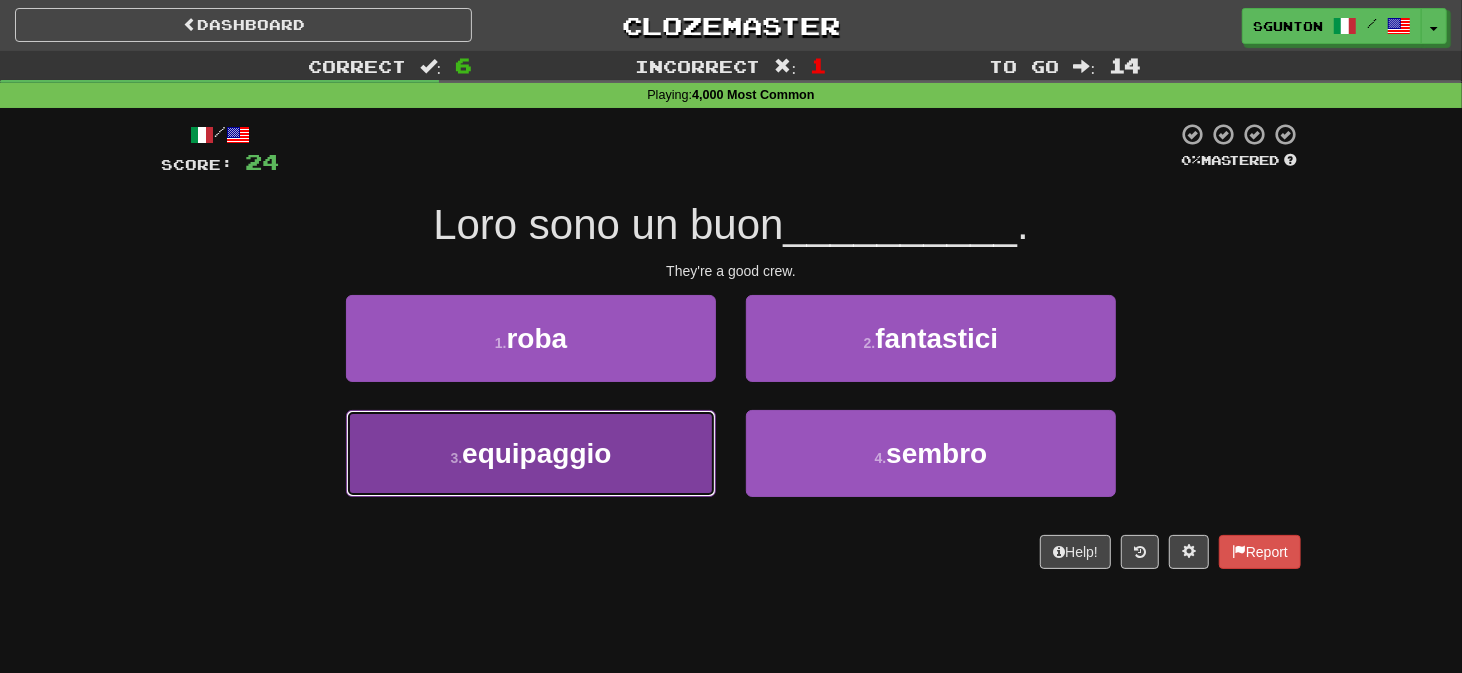 click on "3 .  equipaggio" at bounding box center (531, 453) 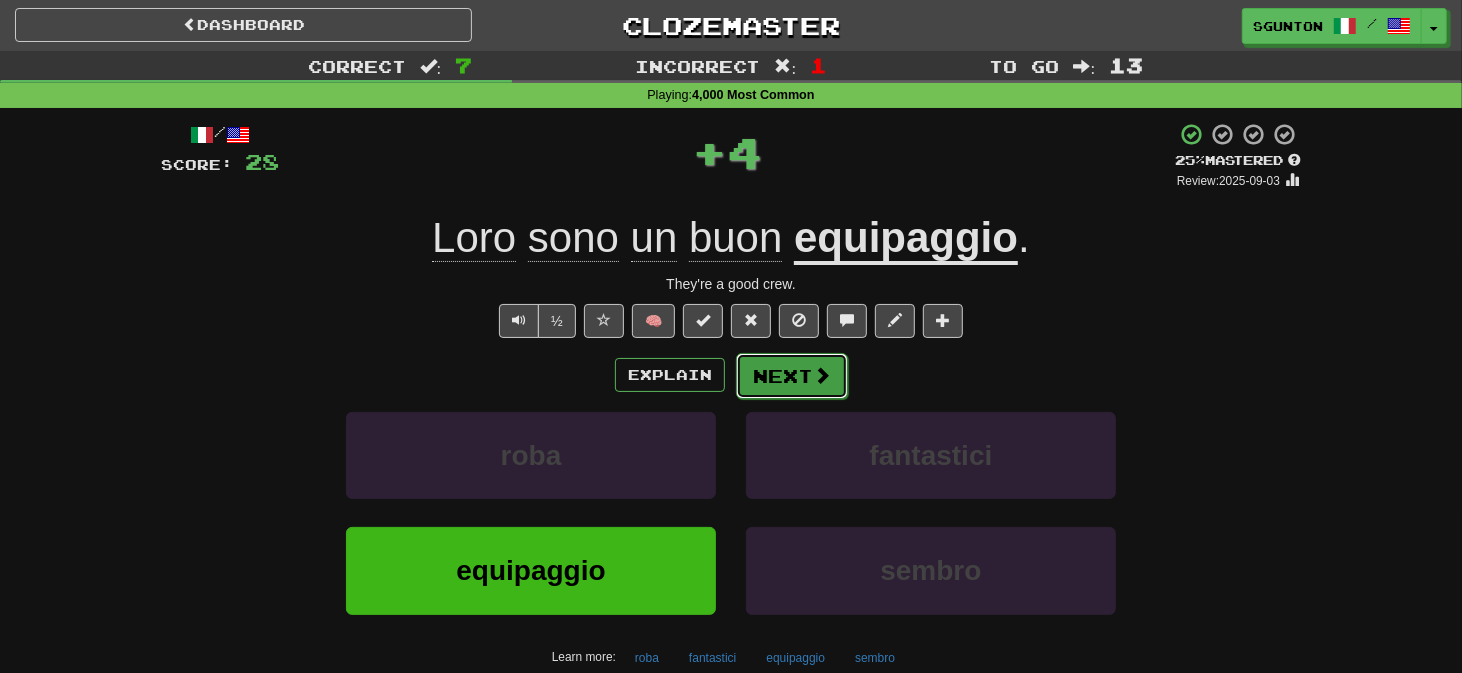 click on "Next" at bounding box center (792, 376) 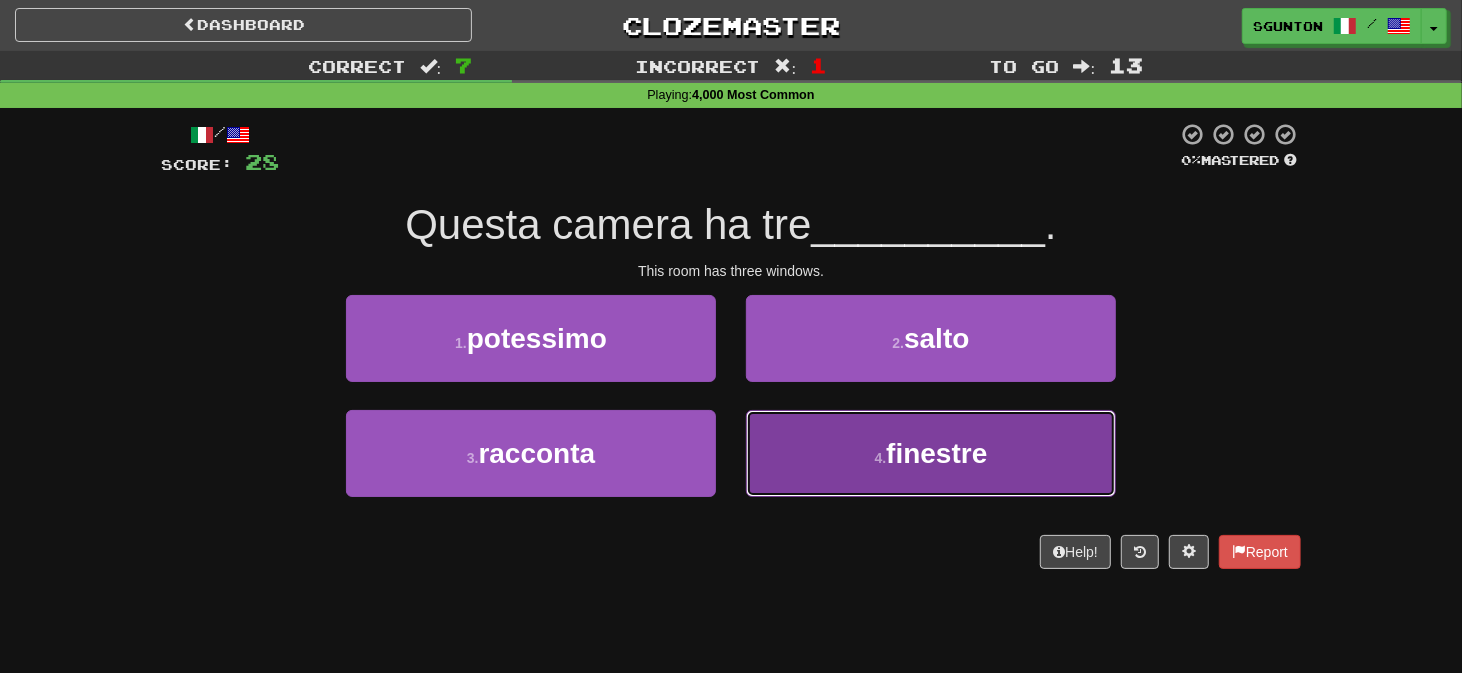click on "4 .  finestre" at bounding box center [931, 453] 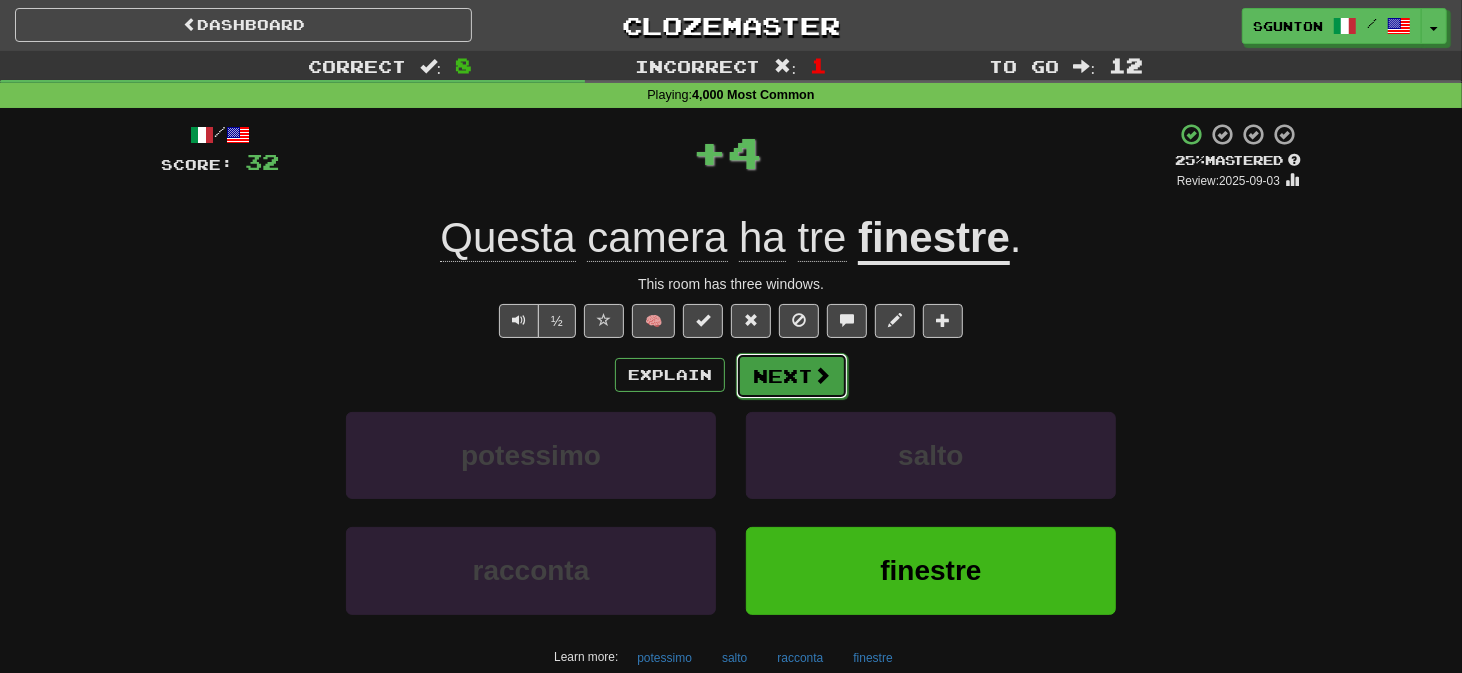 click on "Next" at bounding box center [792, 376] 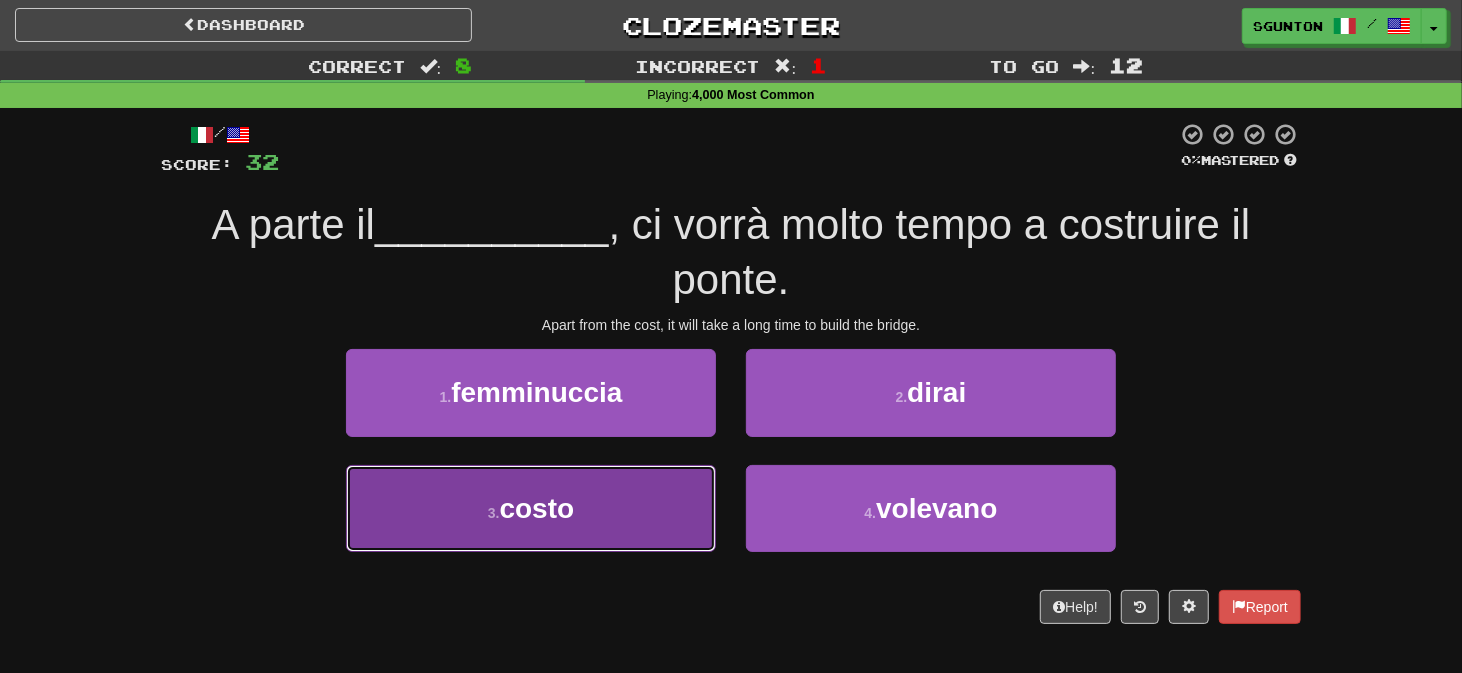 click on "3 .  costo" at bounding box center [531, 508] 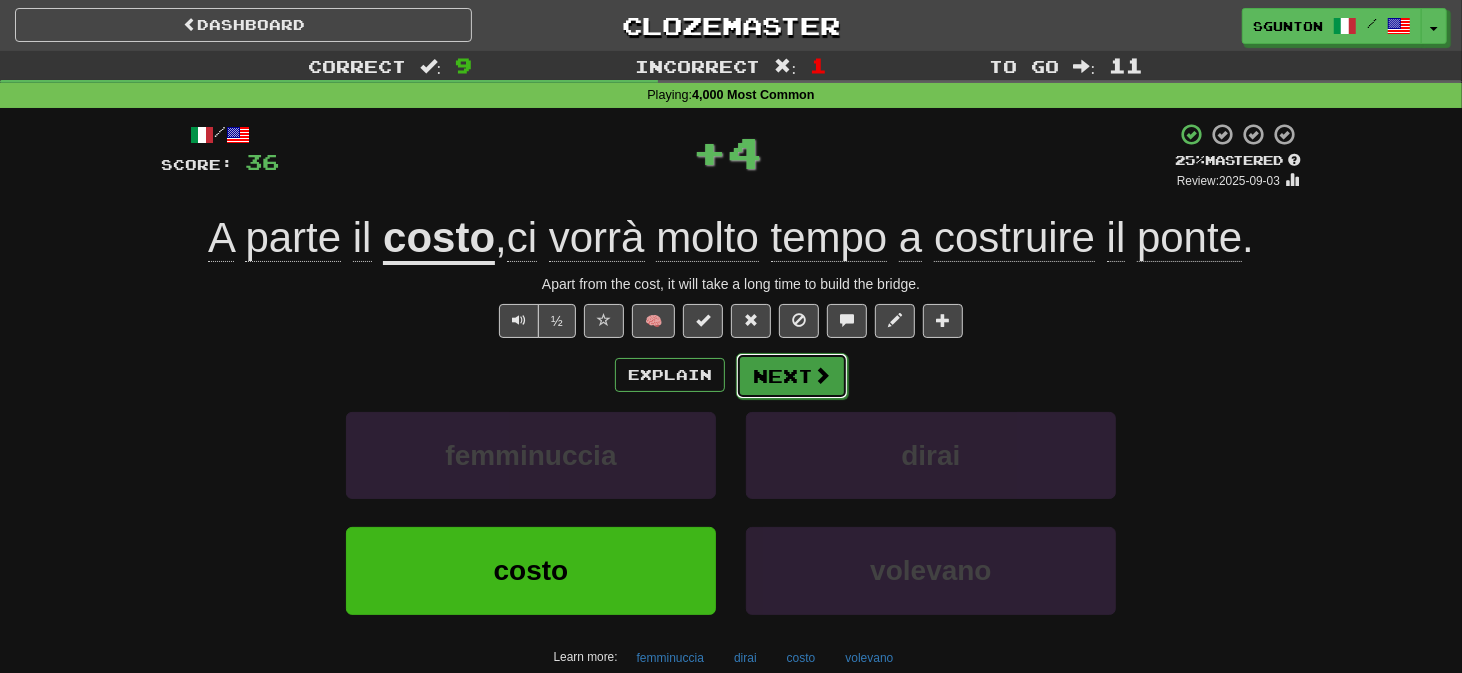 click on "Next" at bounding box center (792, 376) 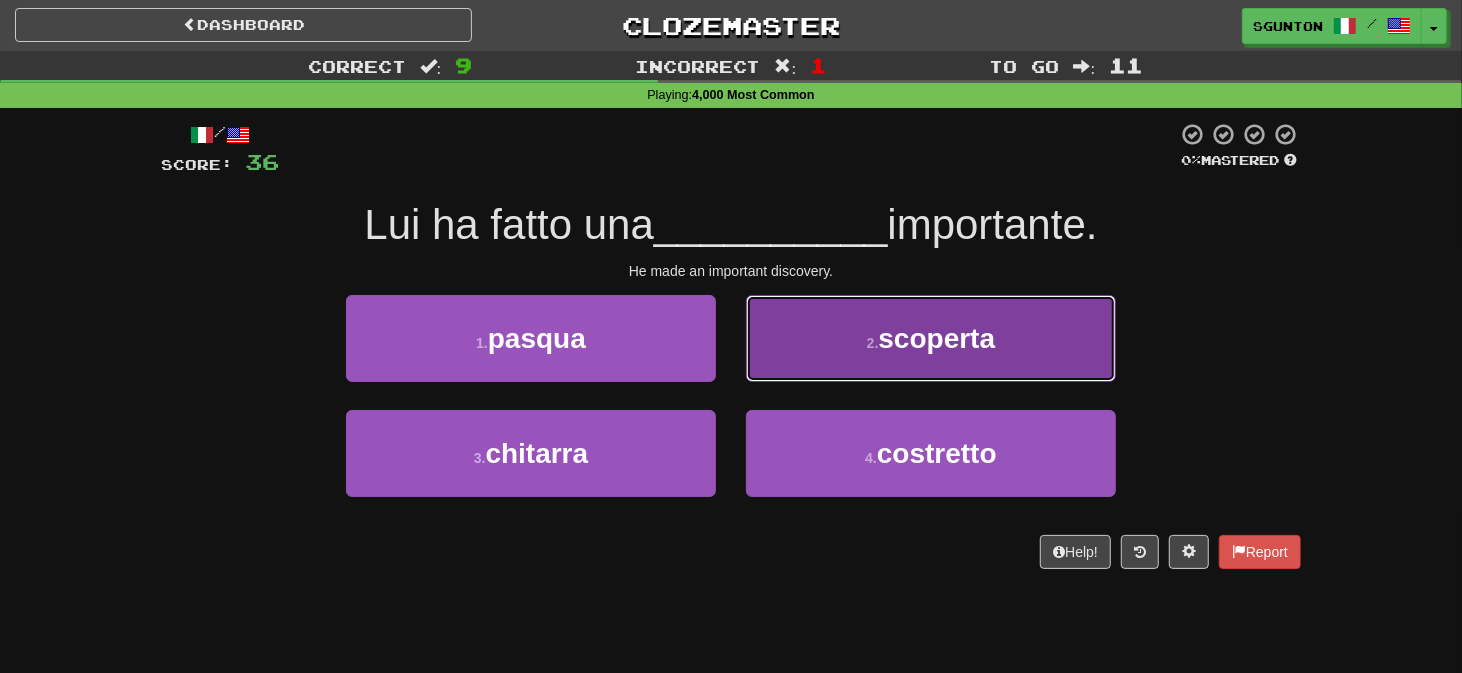 click on "2 .  scoperta" at bounding box center [931, 338] 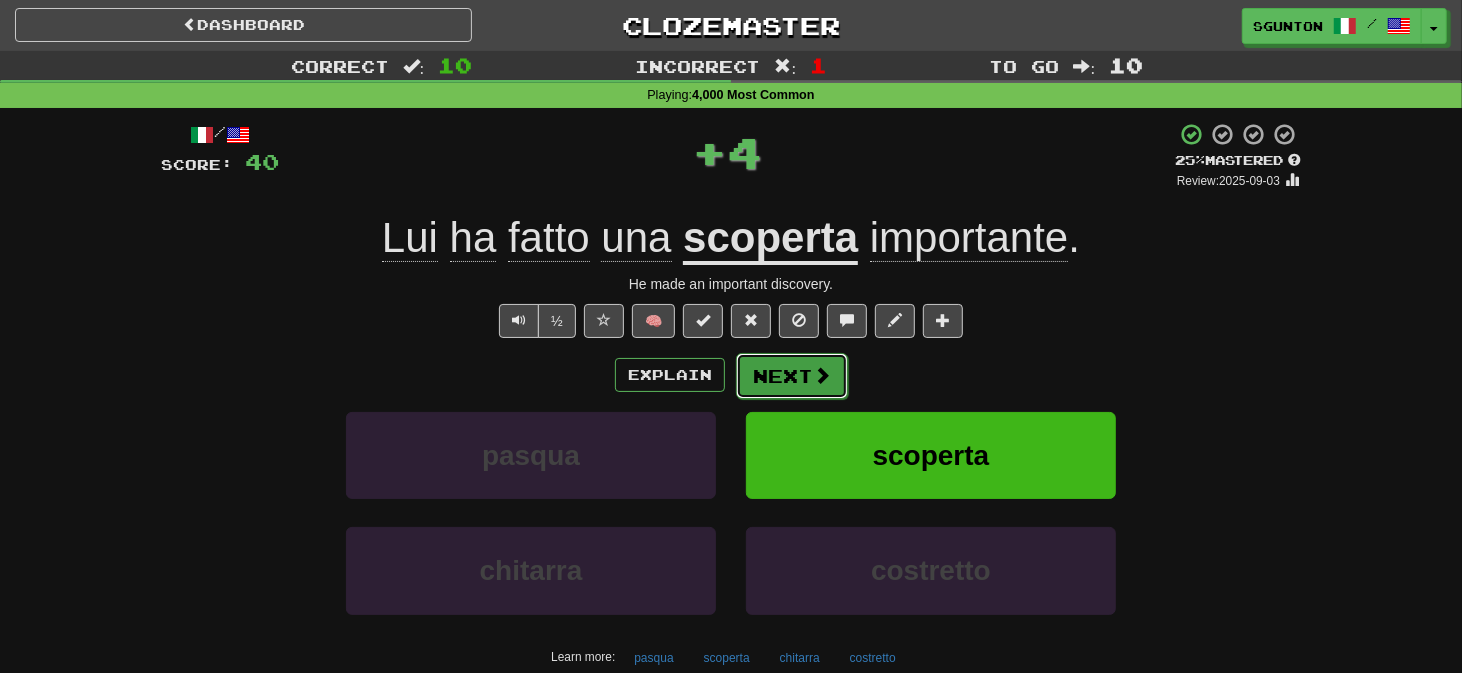 click on "Next" at bounding box center [792, 376] 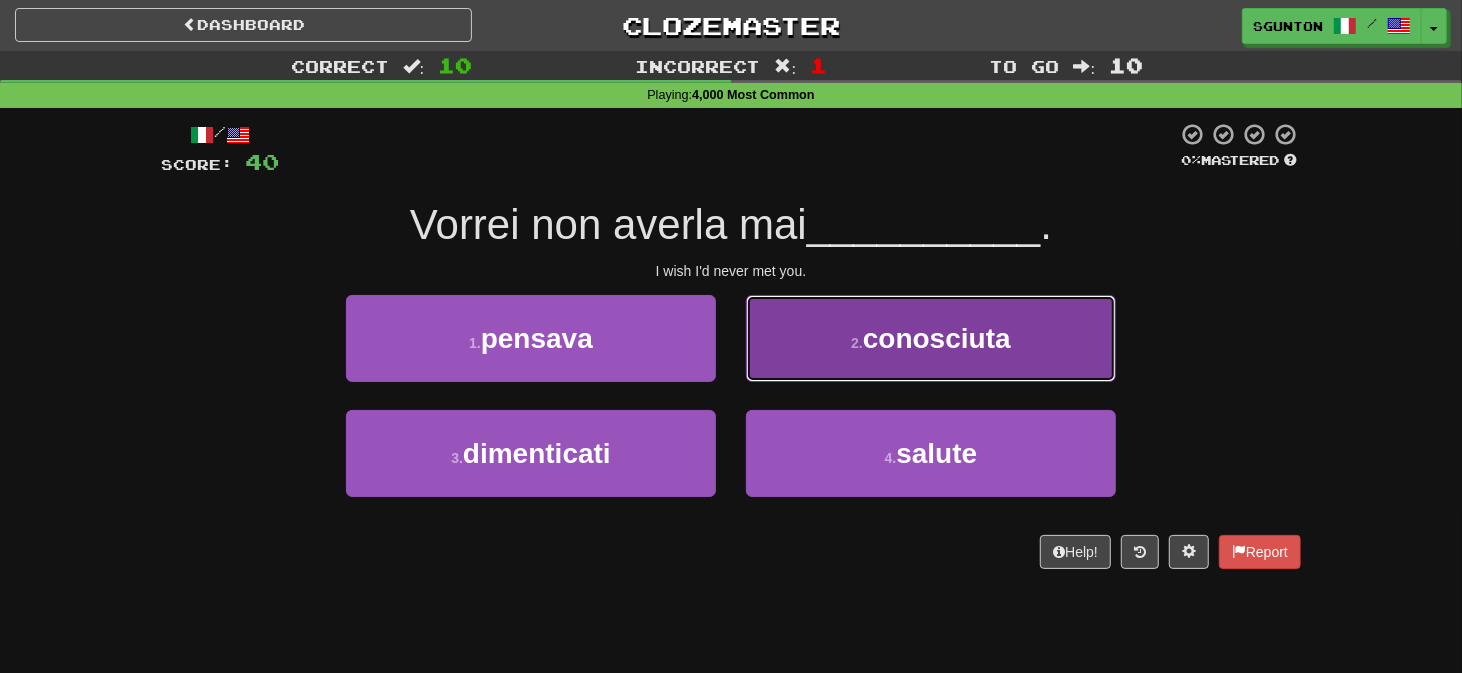 click on "2 .  conosciuta" at bounding box center (931, 338) 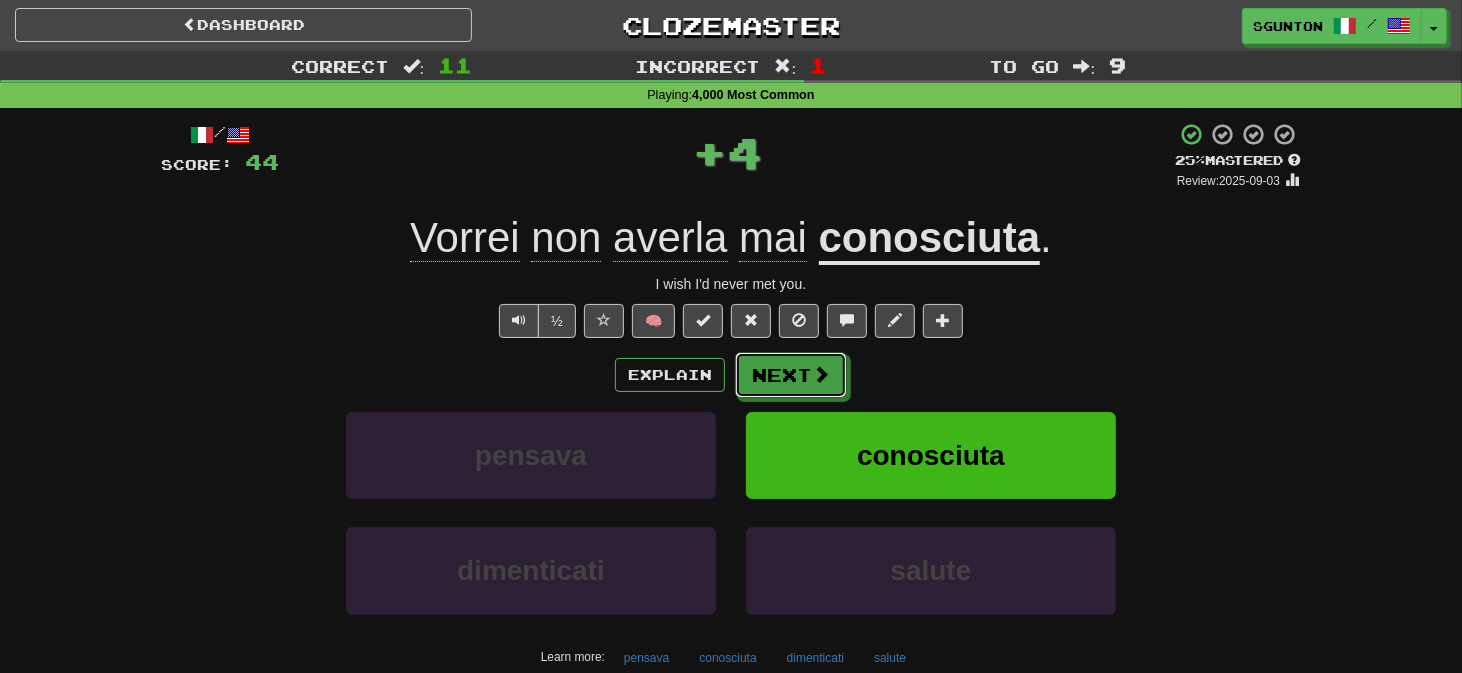 click on "Next" at bounding box center (791, 375) 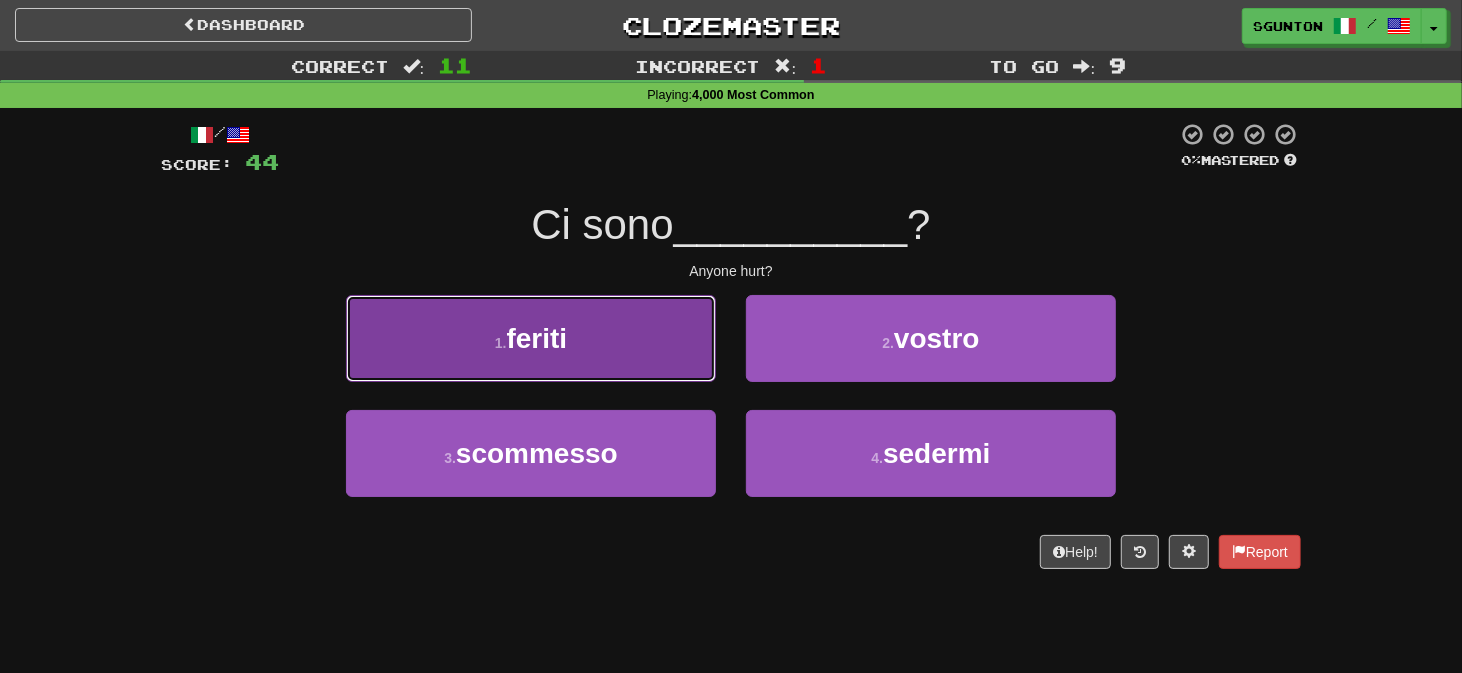 click on "1 .  feriti" at bounding box center [531, 338] 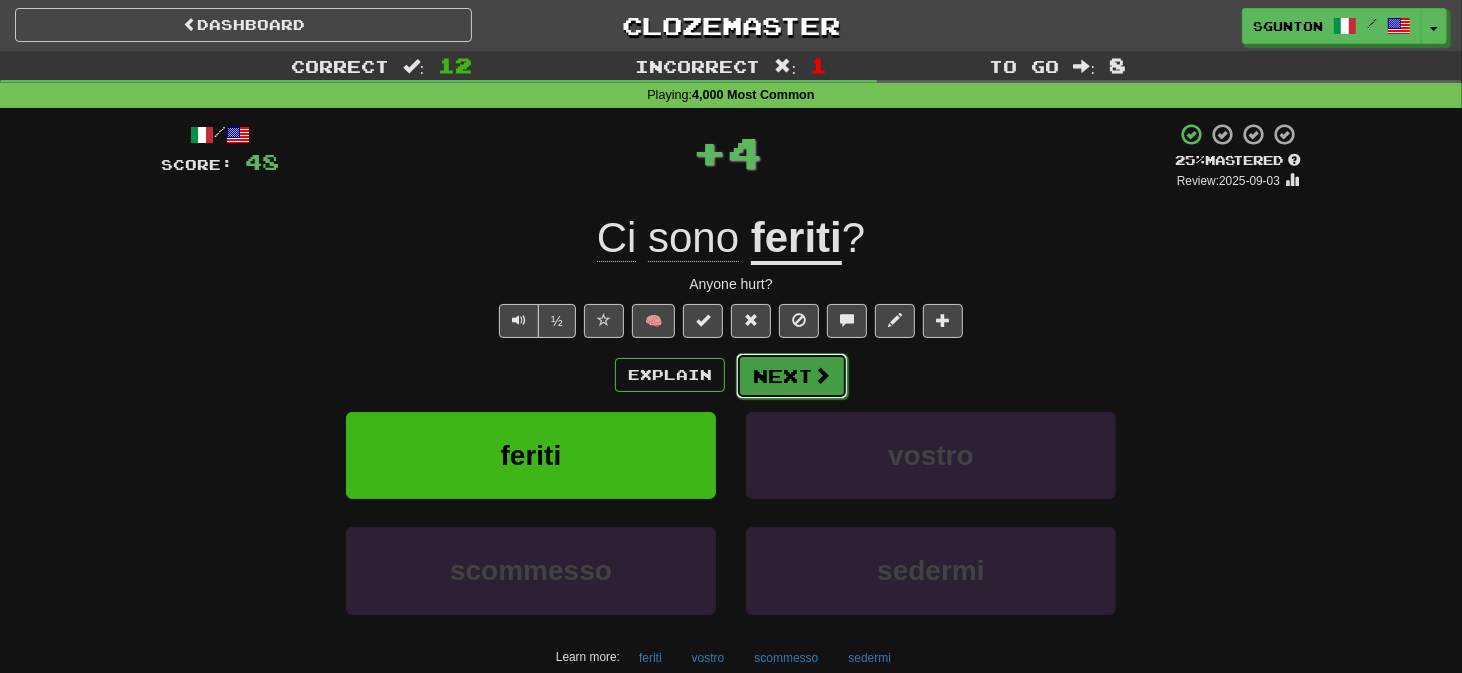 click on "Next" at bounding box center (792, 376) 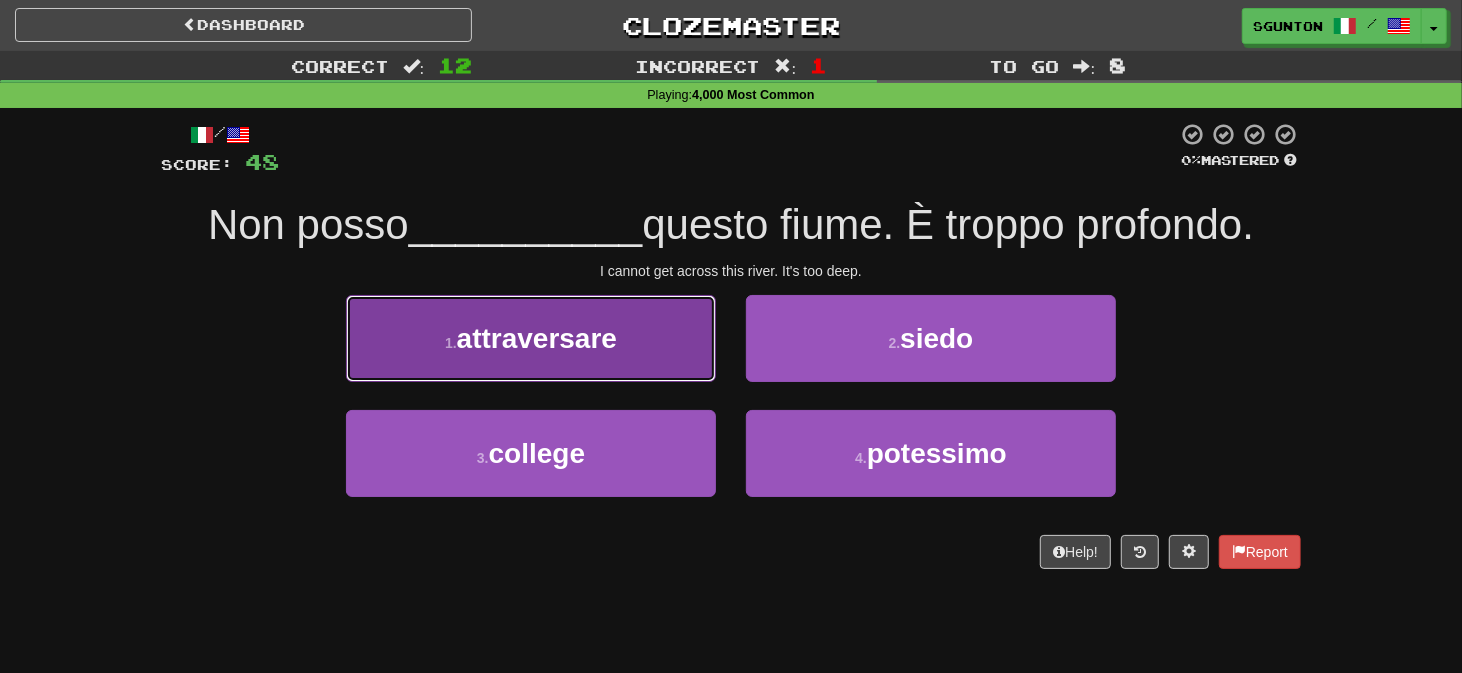 click on "1 .  attraversare" at bounding box center (531, 338) 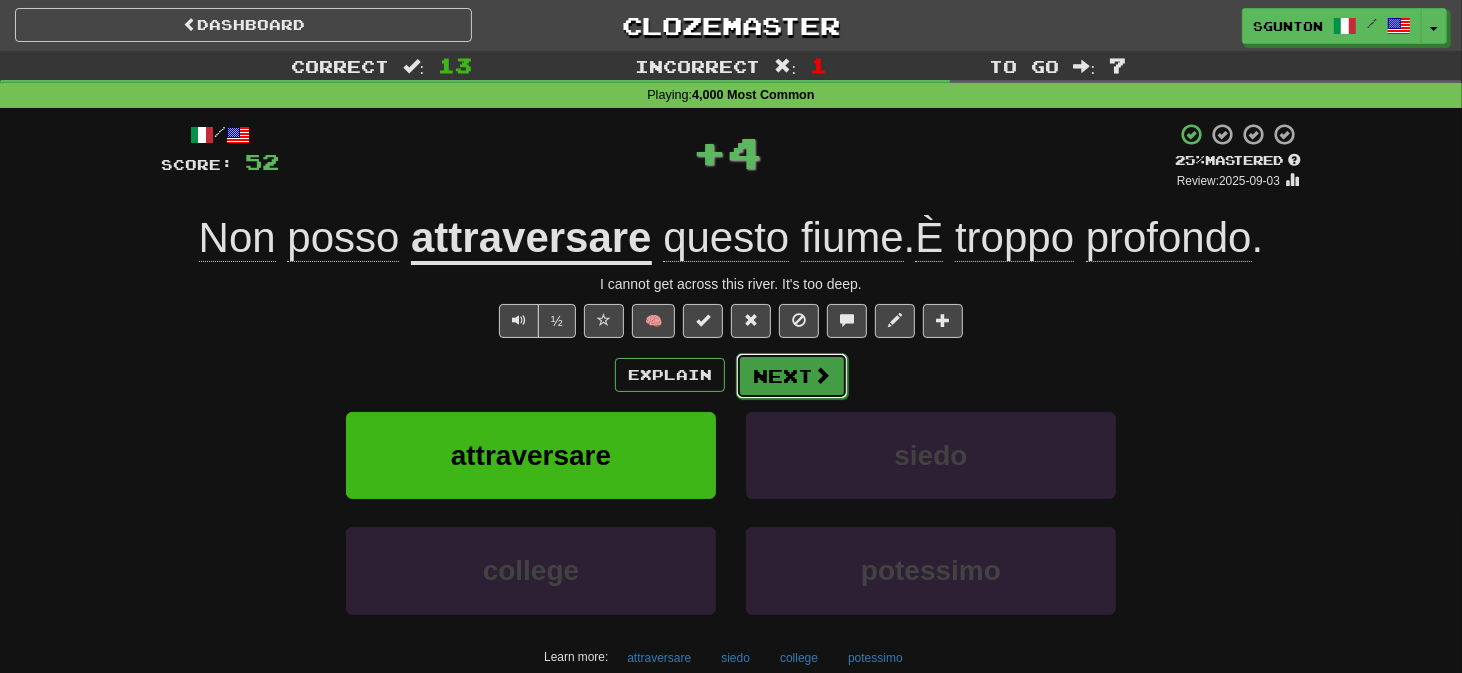 click on "Next" at bounding box center [792, 376] 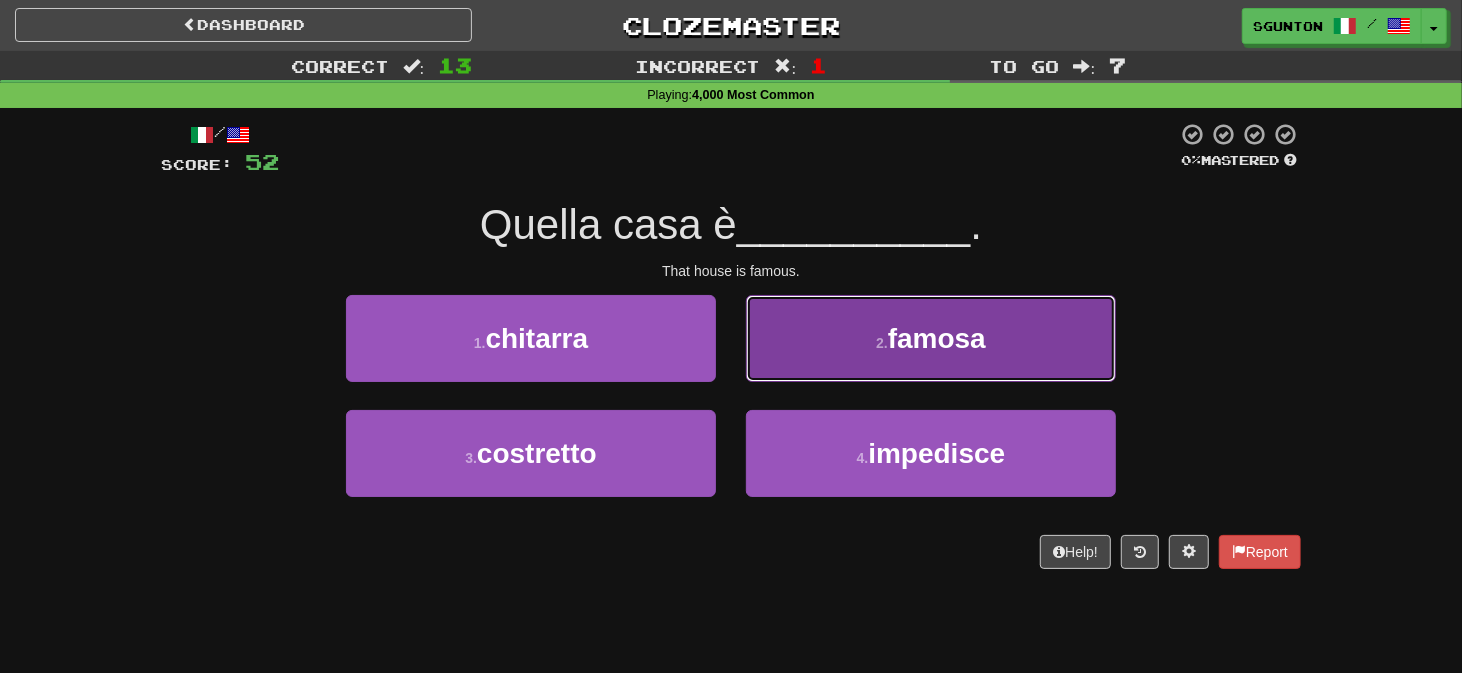 click on "2 .  famosa" at bounding box center [931, 338] 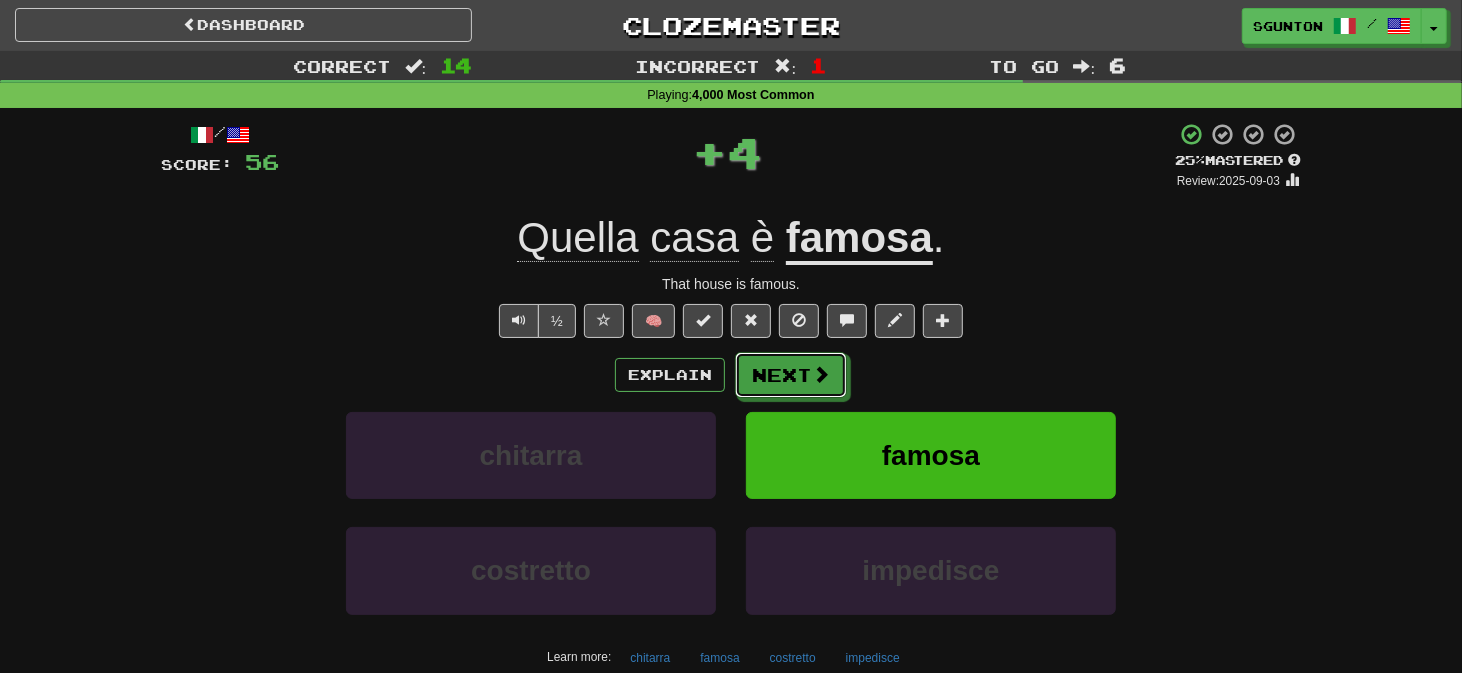 click on "Next" at bounding box center (791, 375) 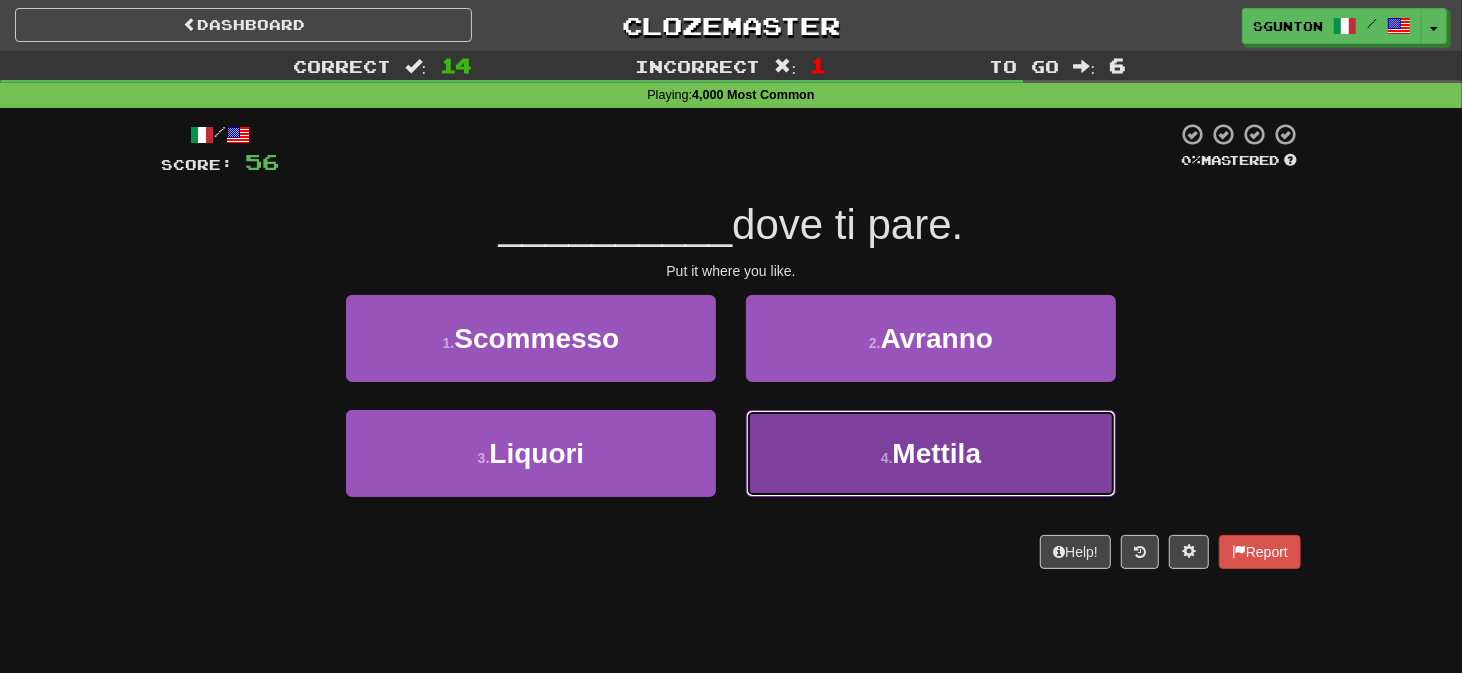 click on "4 .  Mettila" at bounding box center [931, 453] 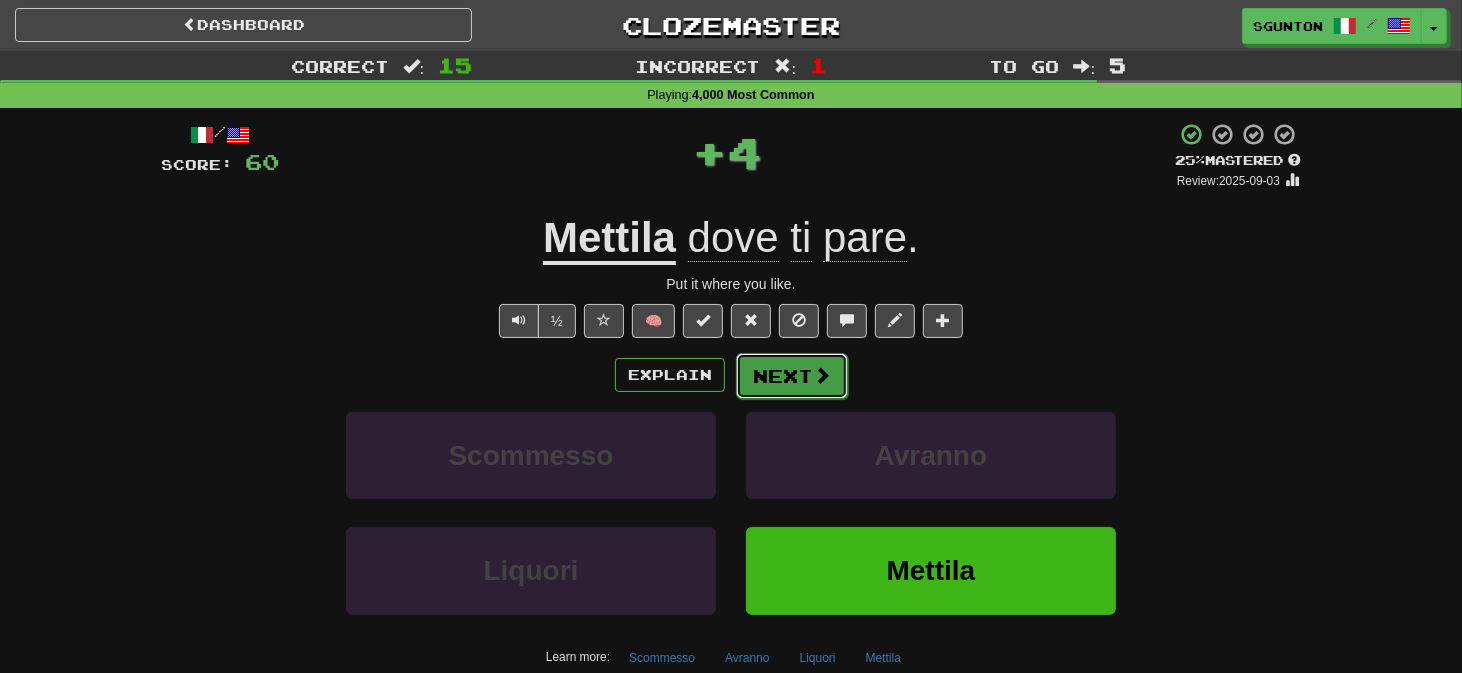 click on "Next" at bounding box center [792, 376] 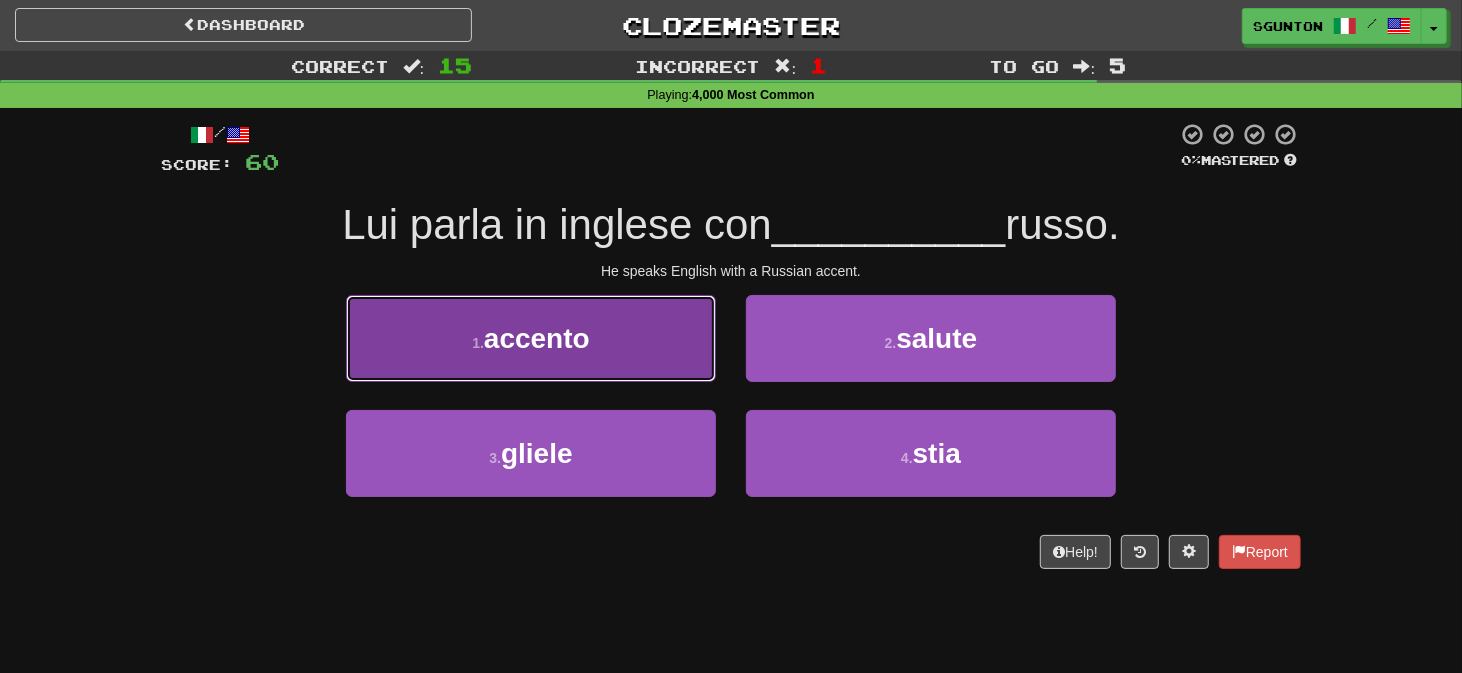 click on "1 .  accento" at bounding box center (531, 338) 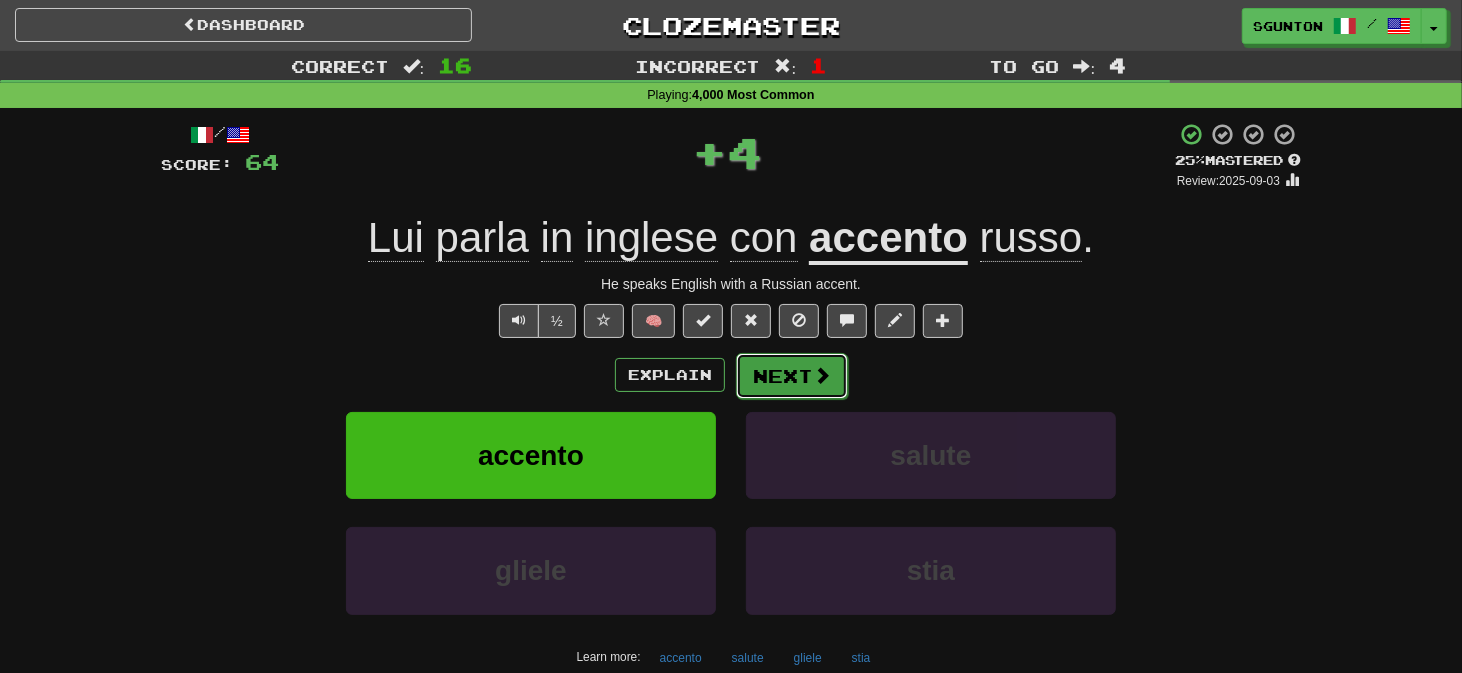 click on "Next" at bounding box center [792, 376] 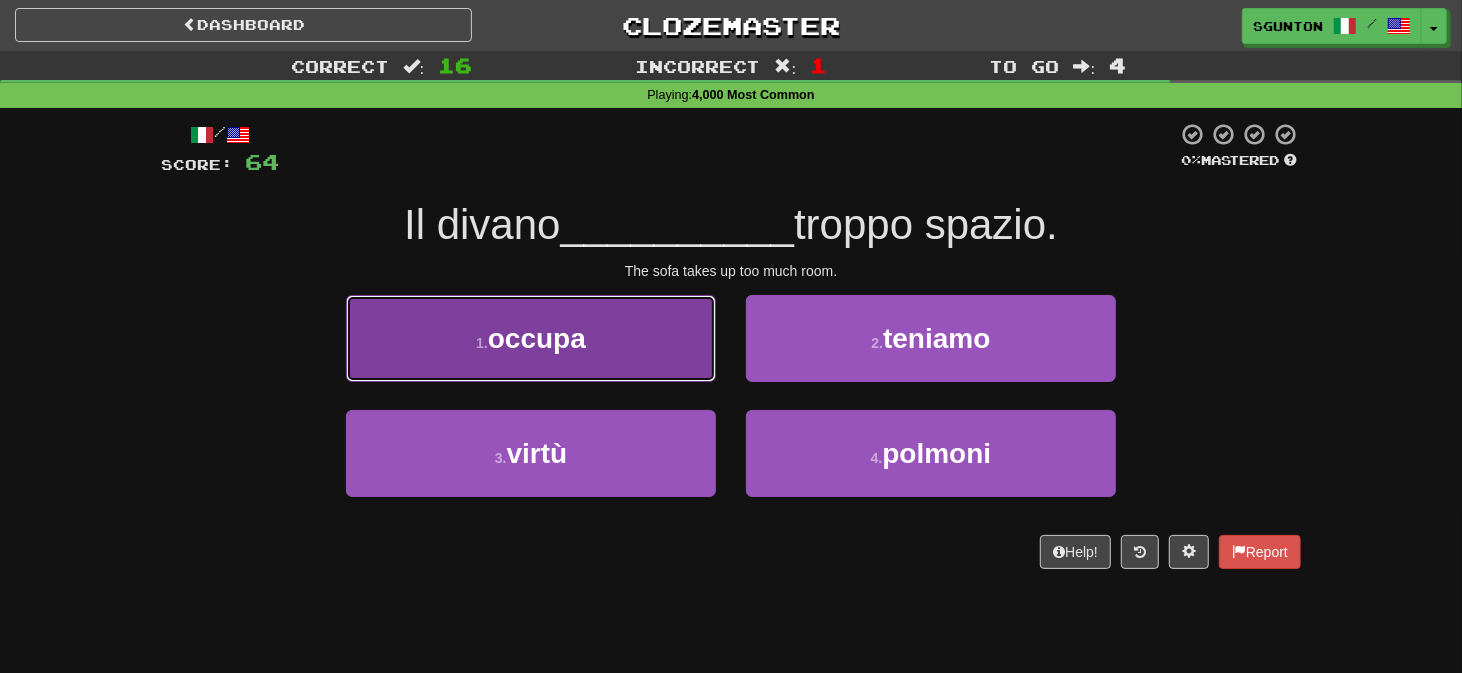 click on "1 .  occupa" at bounding box center [531, 338] 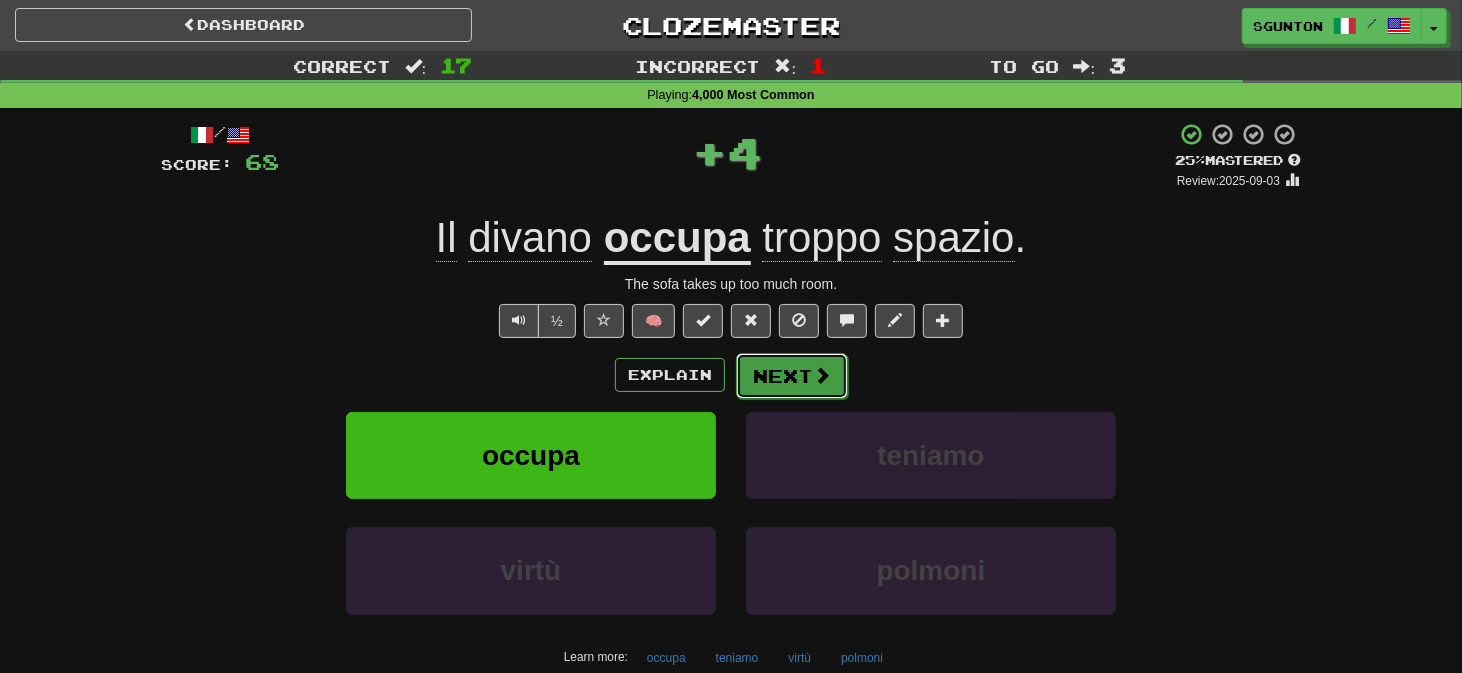 click on "Next" at bounding box center (792, 376) 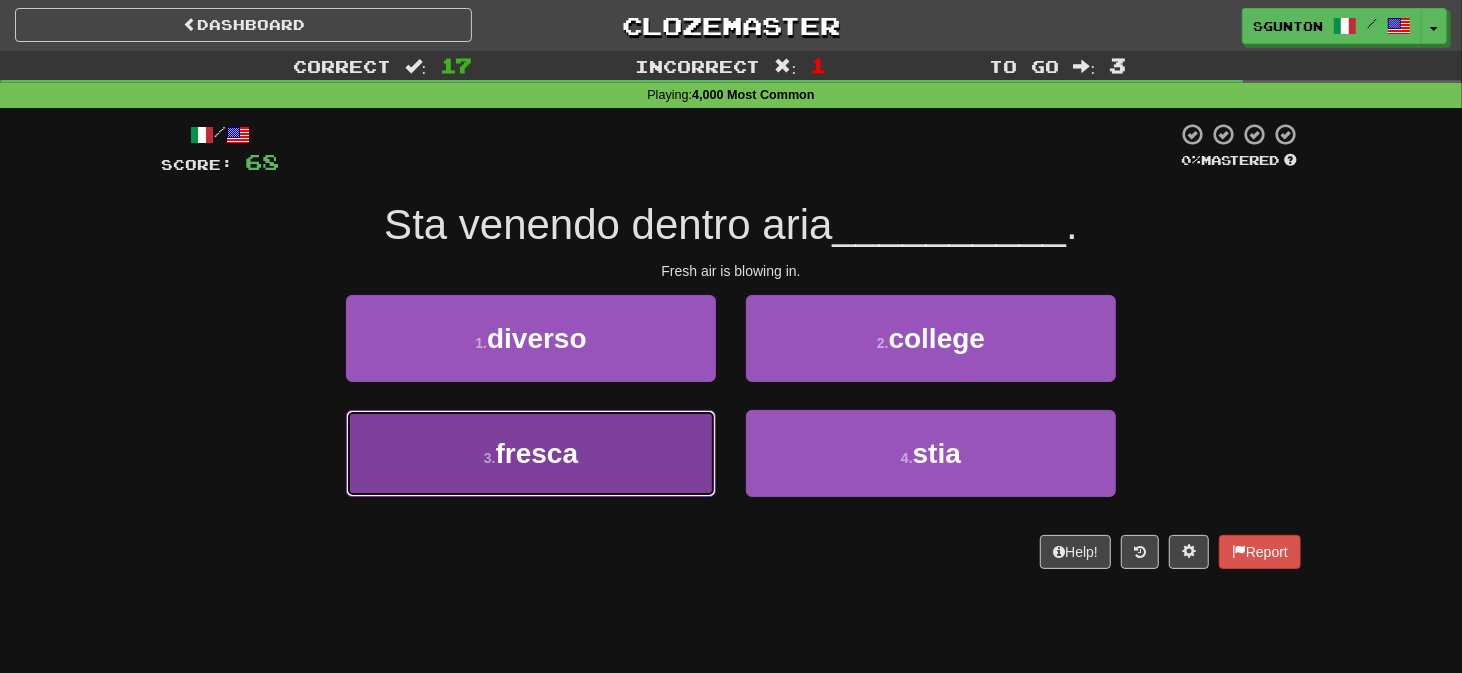 click on "3 .  fresca" at bounding box center [531, 453] 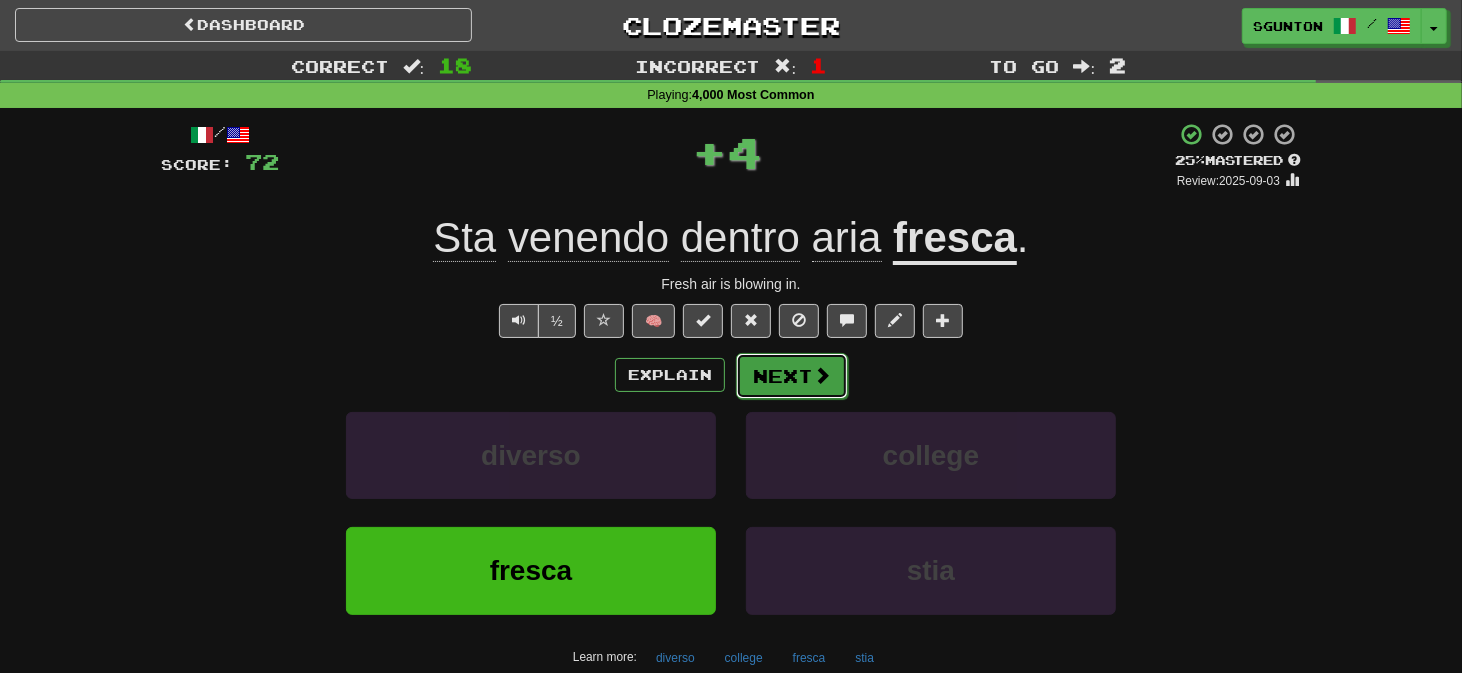 click on "Next" at bounding box center (792, 376) 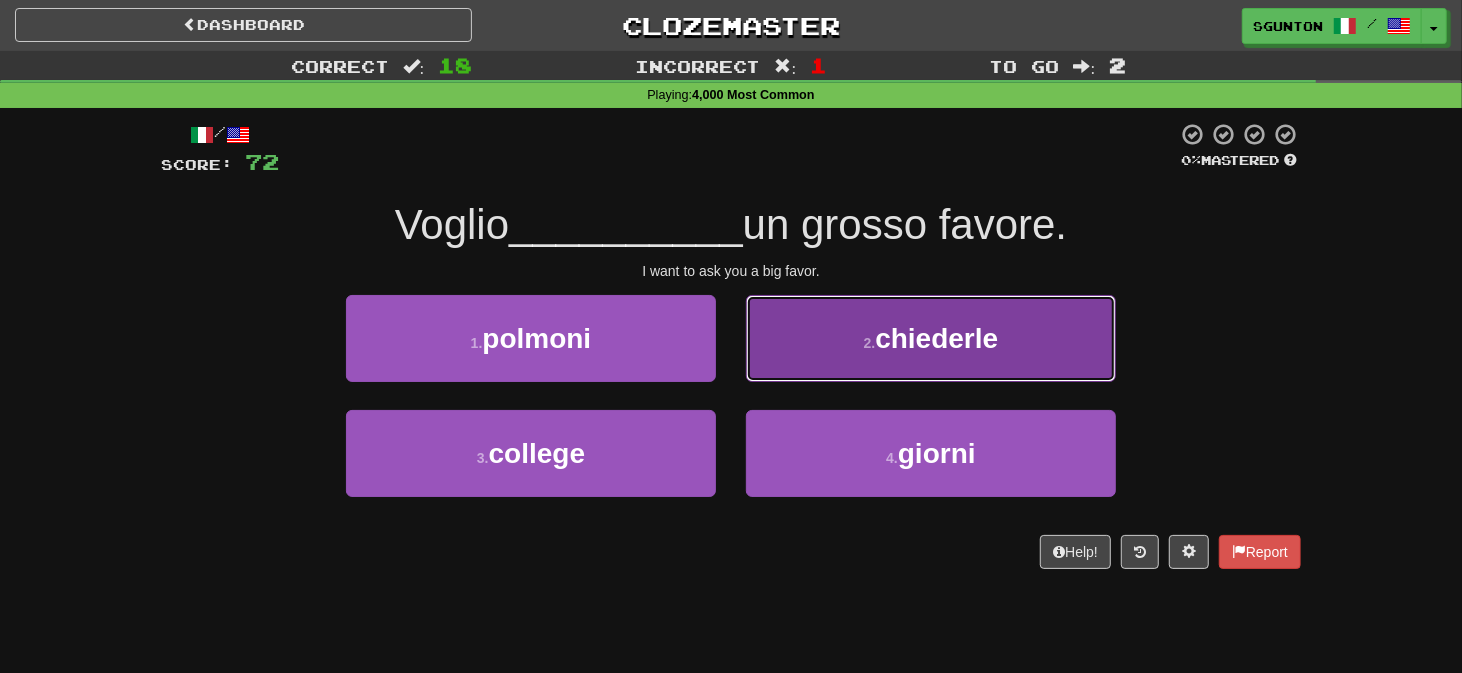 click on "2 .  chiederle" at bounding box center (931, 338) 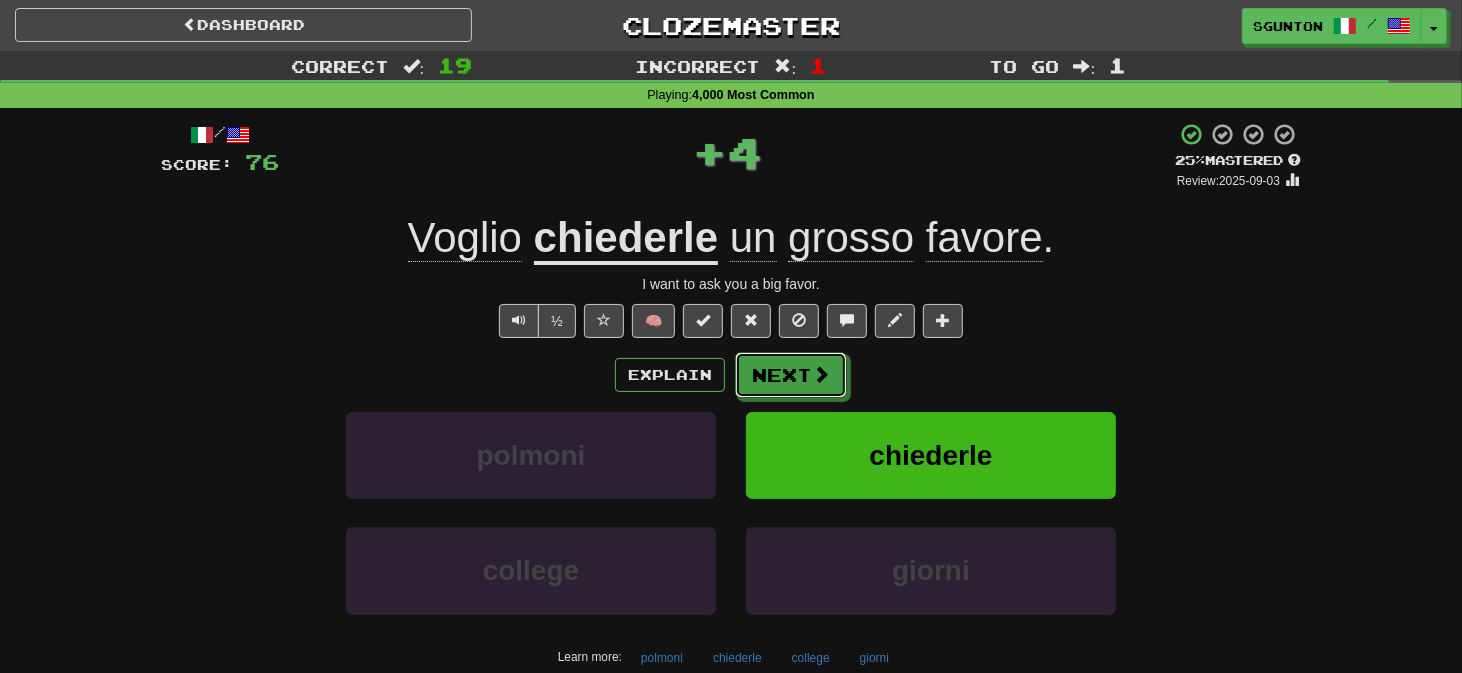 click on "Next" at bounding box center (791, 375) 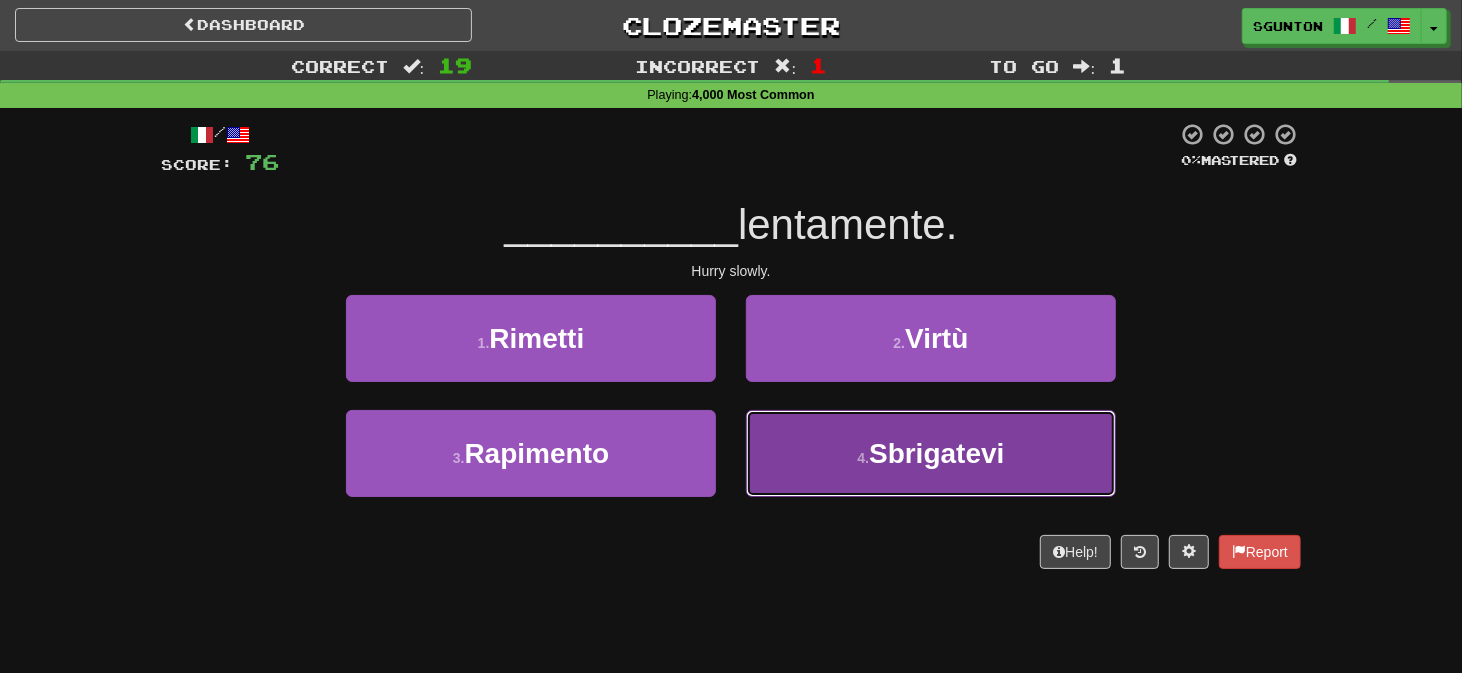 click on "4 .  Sbrigatevi" at bounding box center [931, 453] 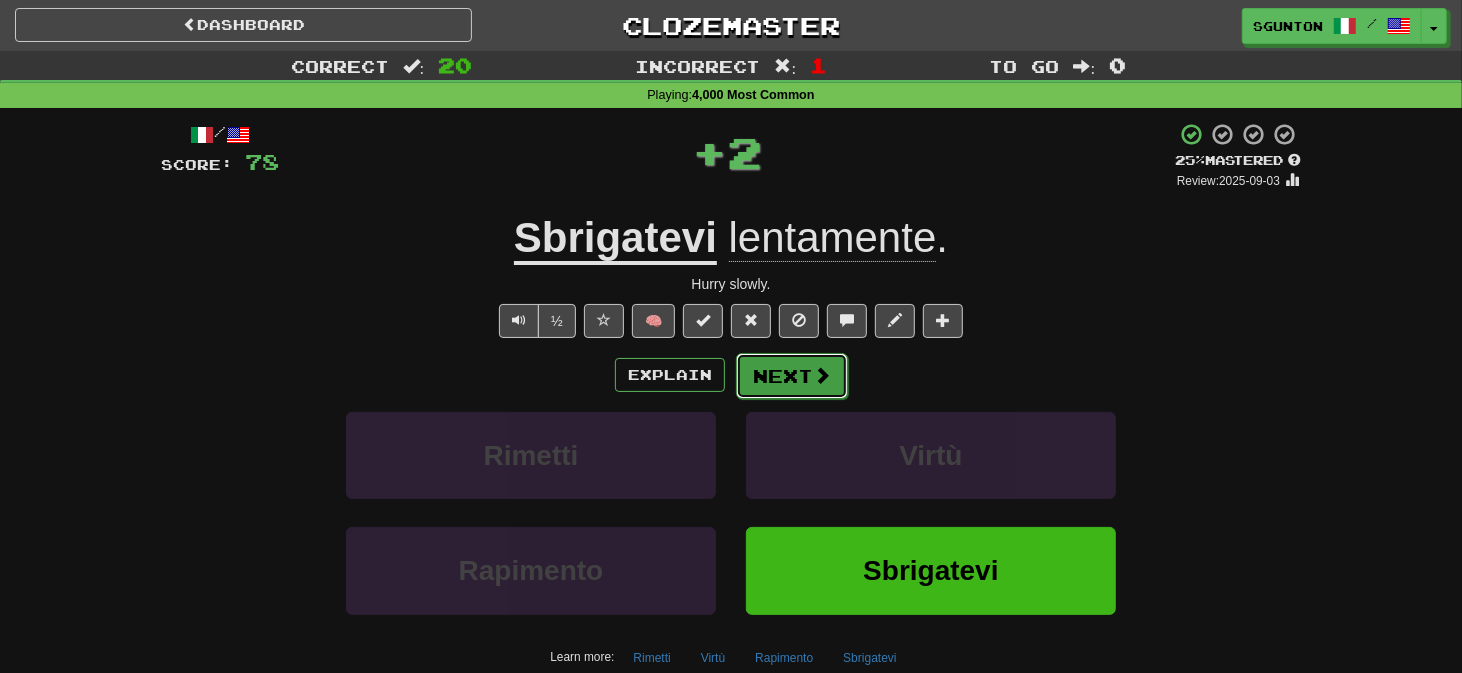 click on "Next" at bounding box center [792, 376] 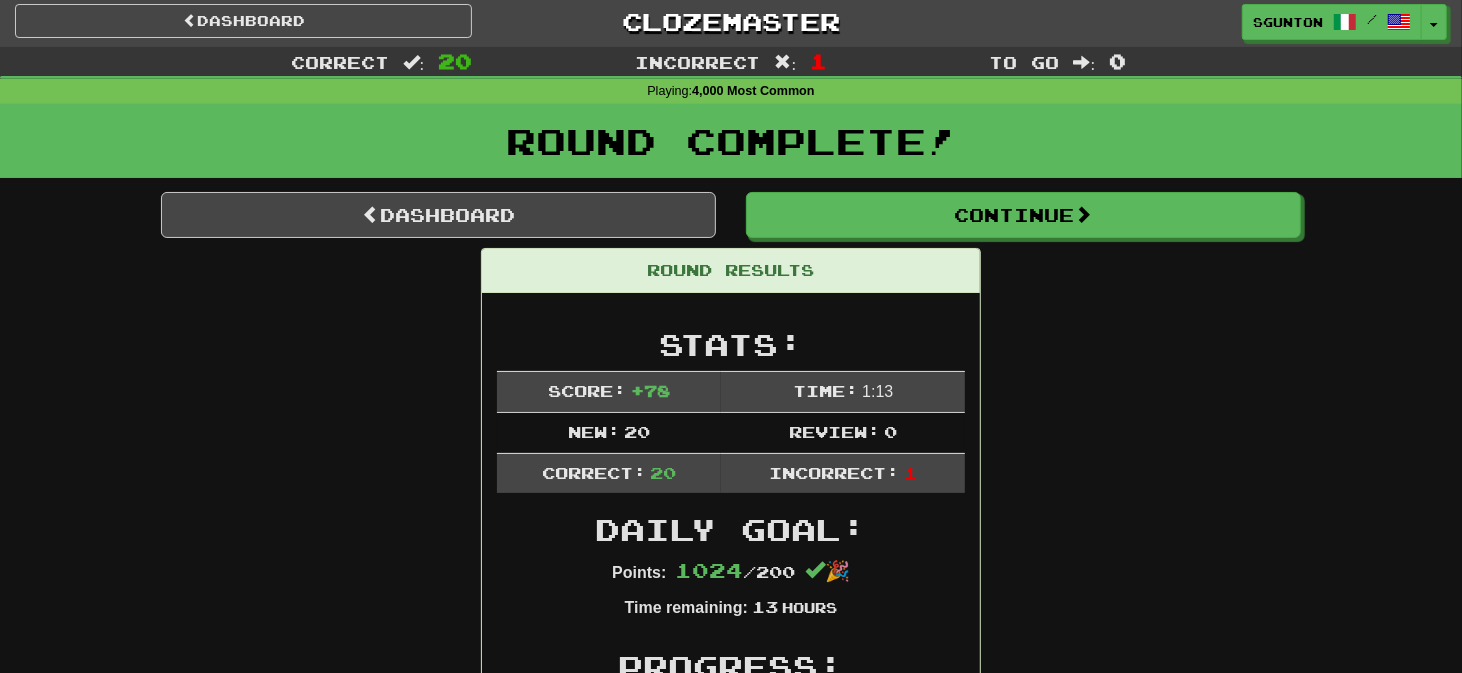 scroll, scrollTop: 0, scrollLeft: 0, axis: both 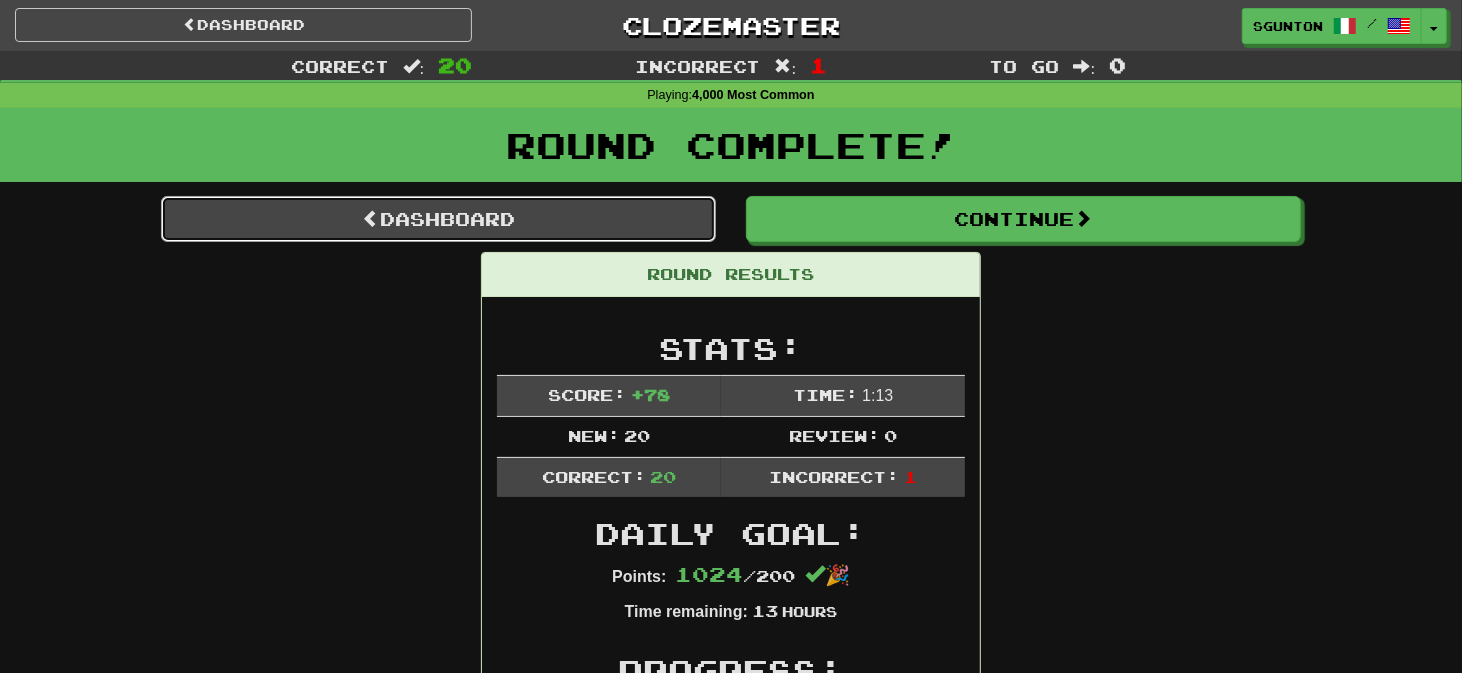 click on "Dashboard" at bounding box center [438, 219] 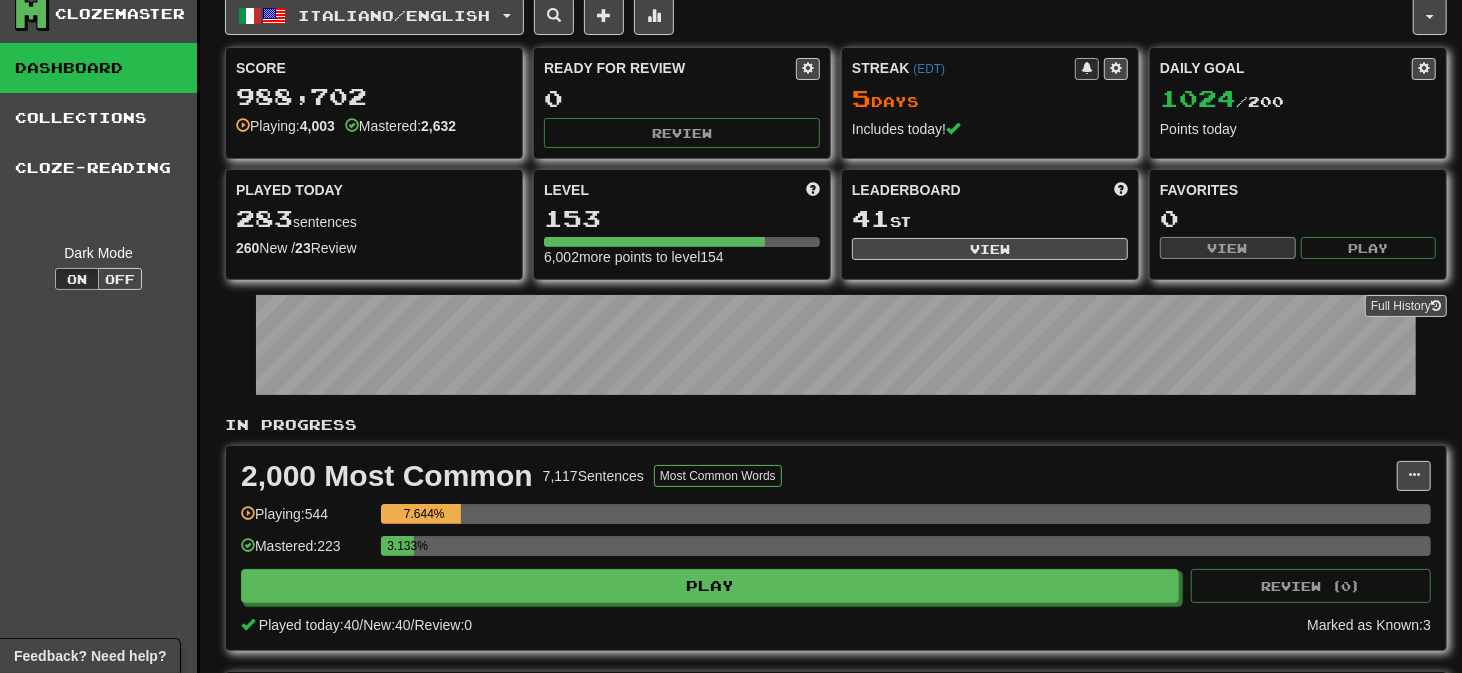 scroll, scrollTop: 0, scrollLeft: 0, axis: both 